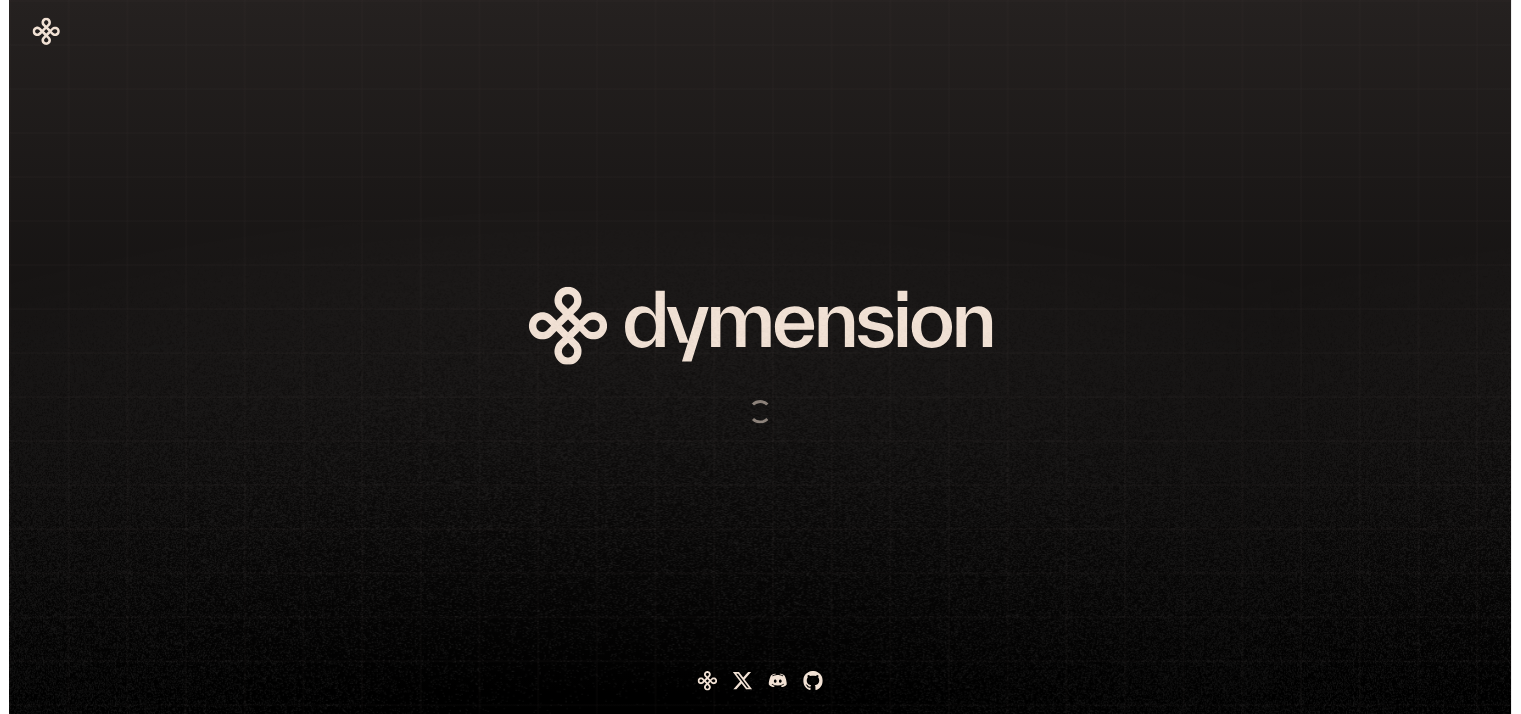 scroll, scrollTop: 0, scrollLeft: 0, axis: both 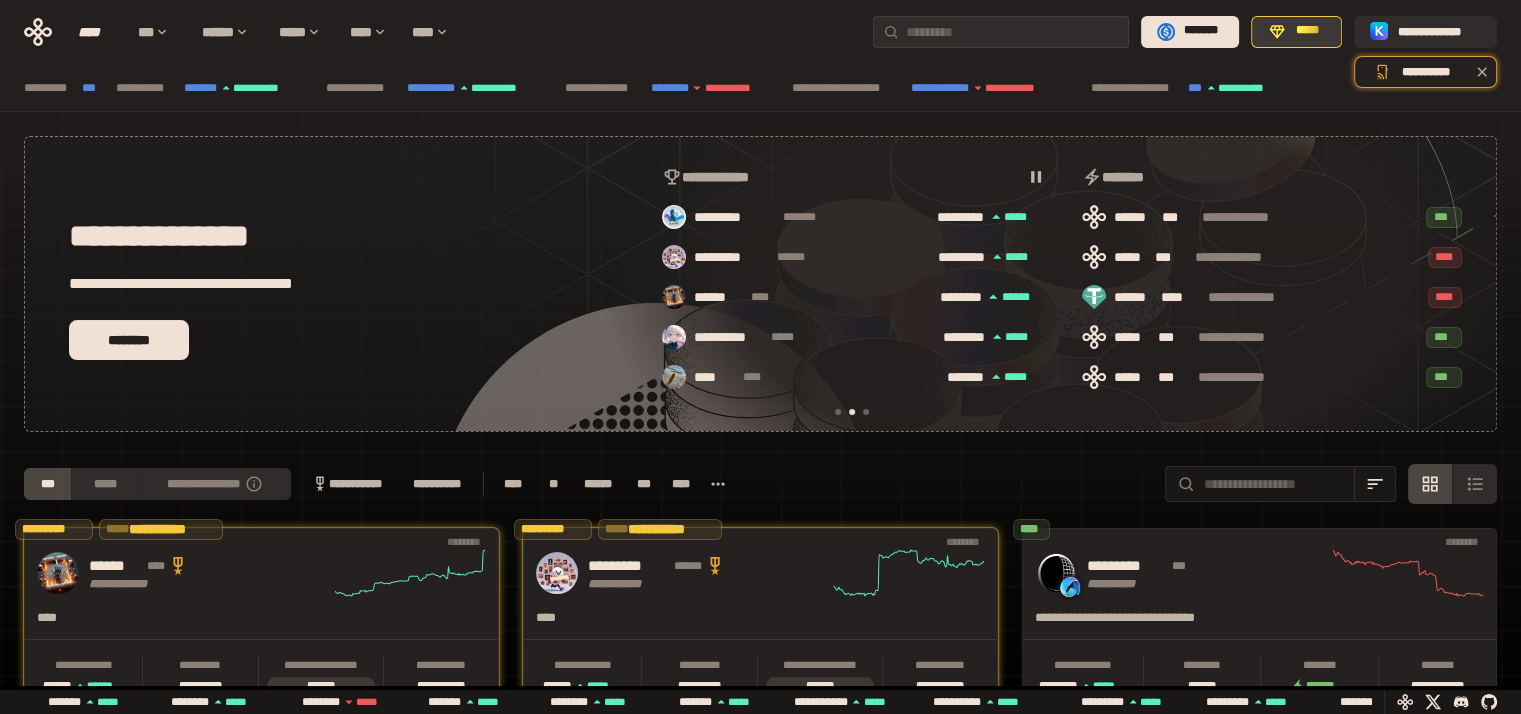 click on "*****" at bounding box center [1296, 32] 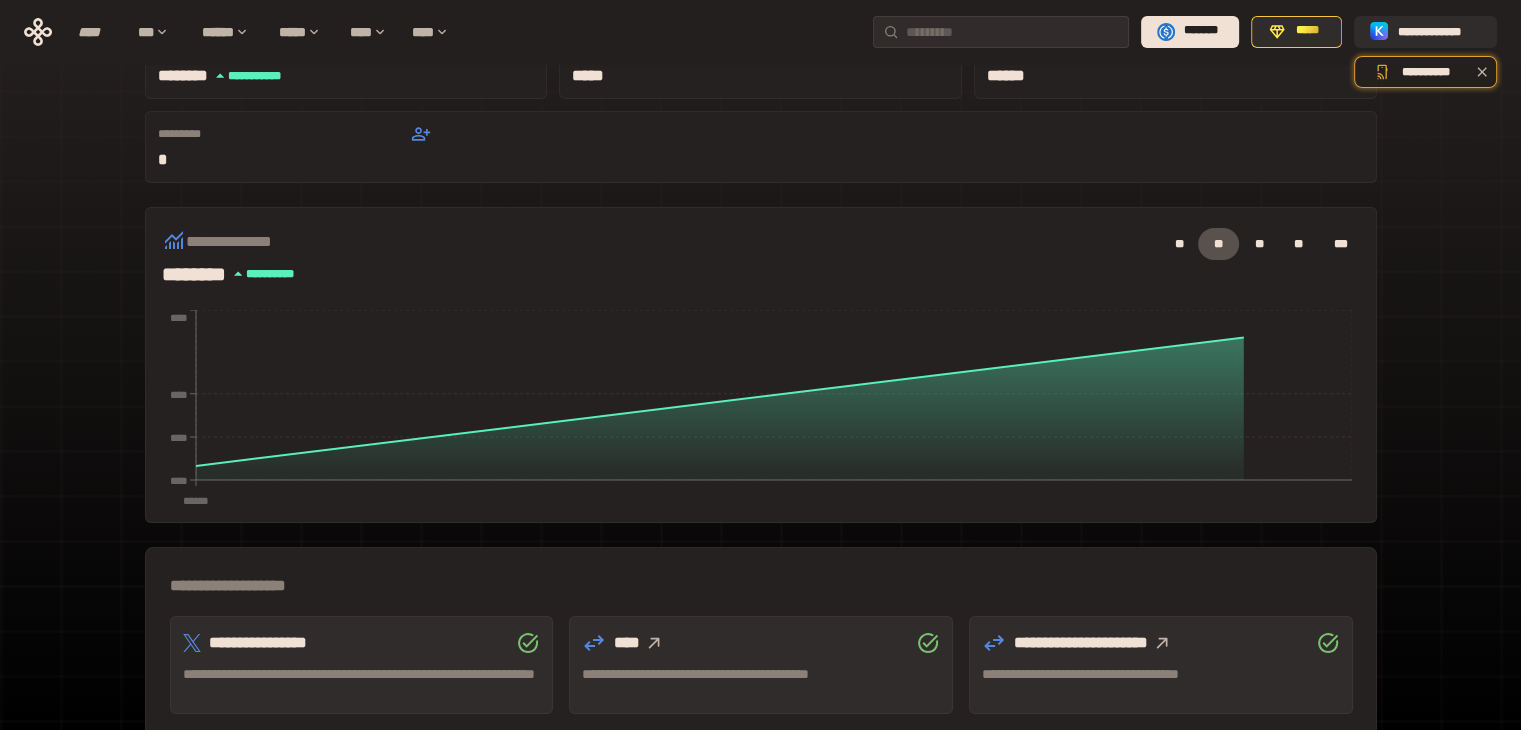 scroll, scrollTop: 300, scrollLeft: 0, axis: vertical 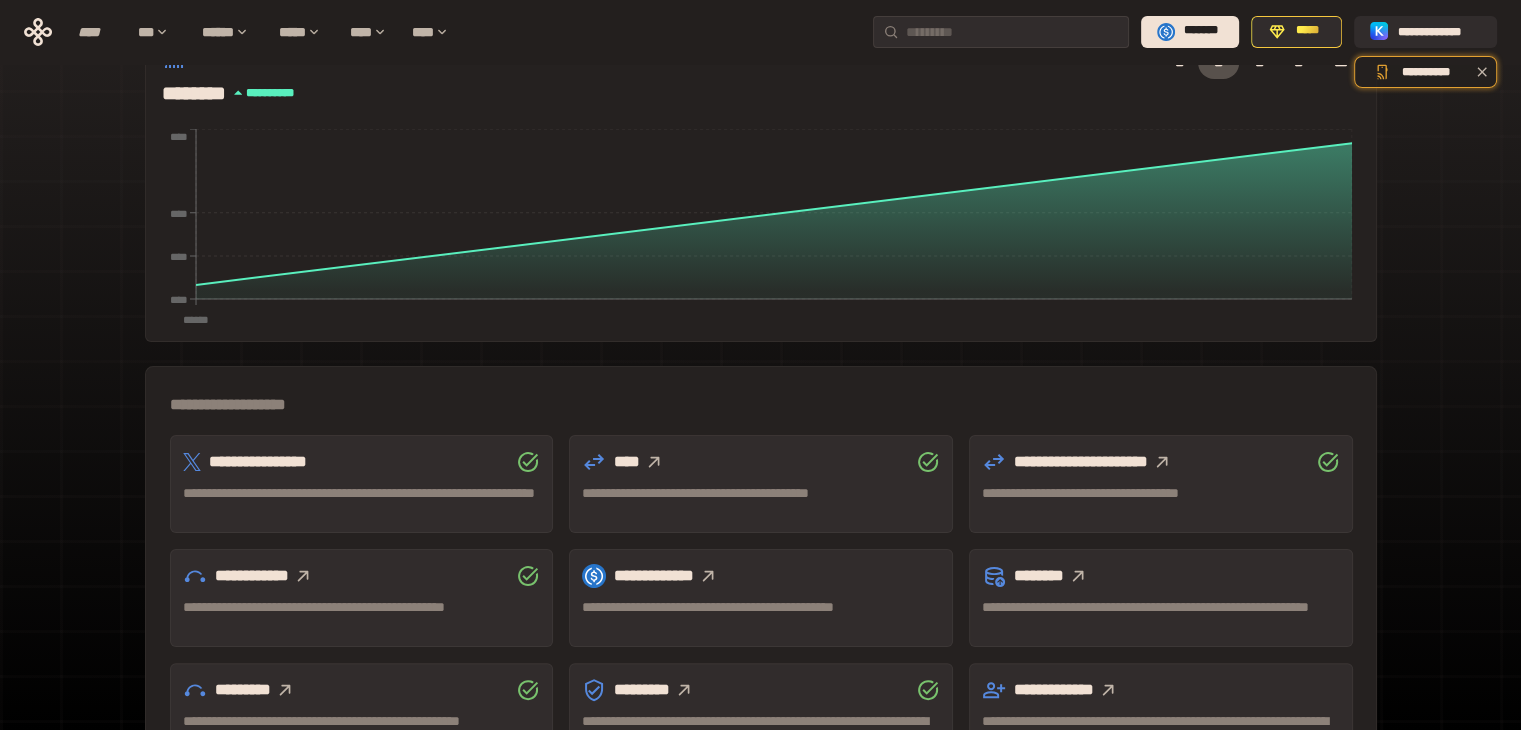 click 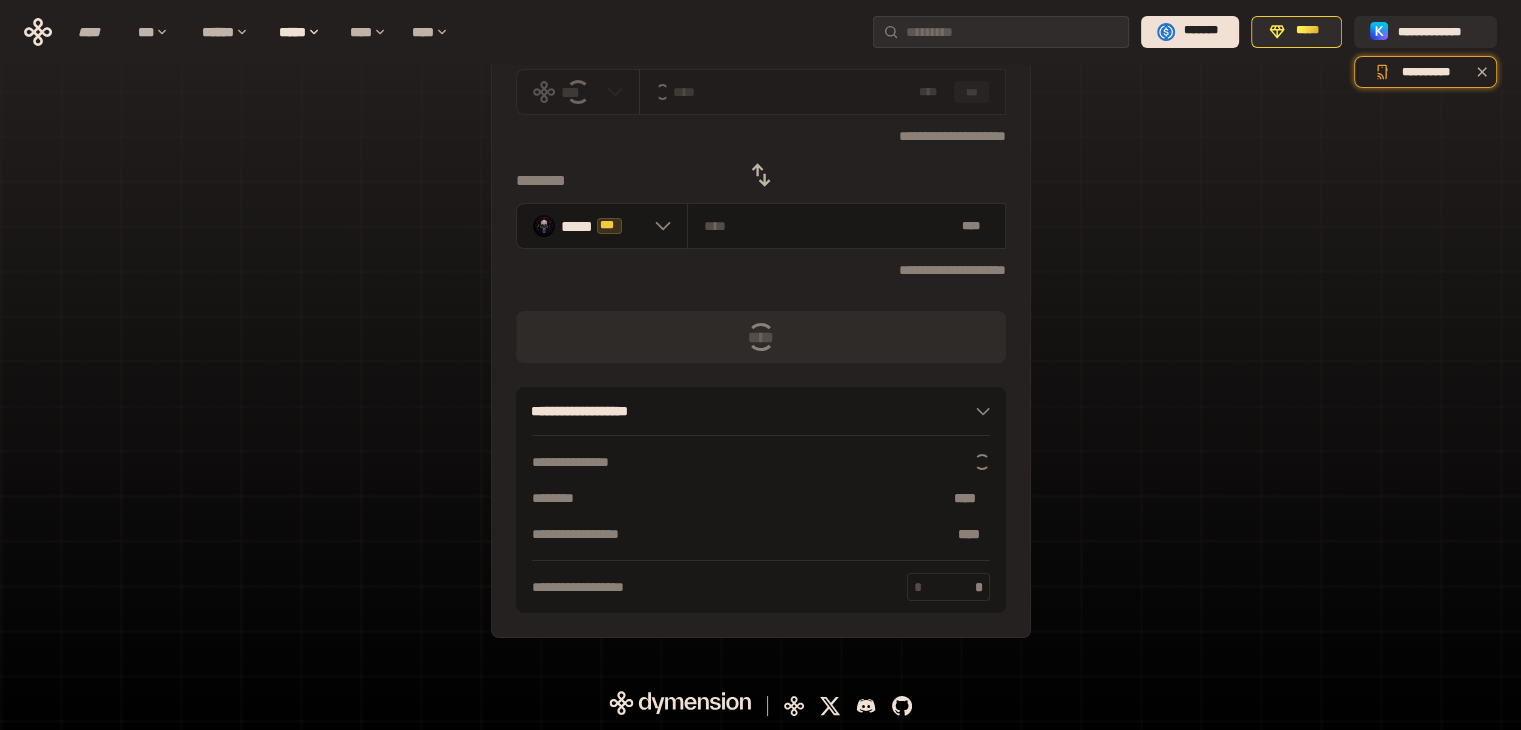 scroll, scrollTop: 0, scrollLeft: 0, axis: both 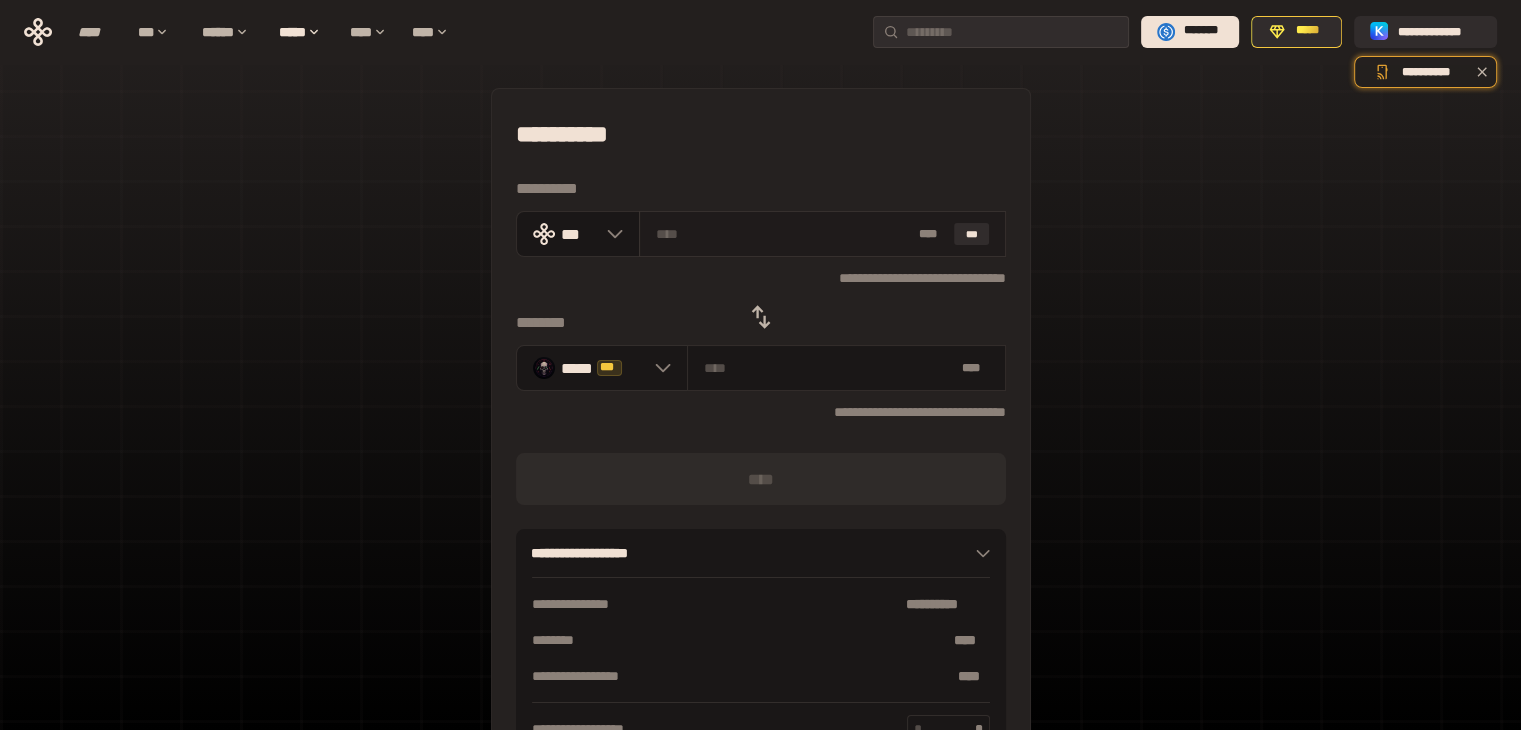 click at bounding box center [783, 234] 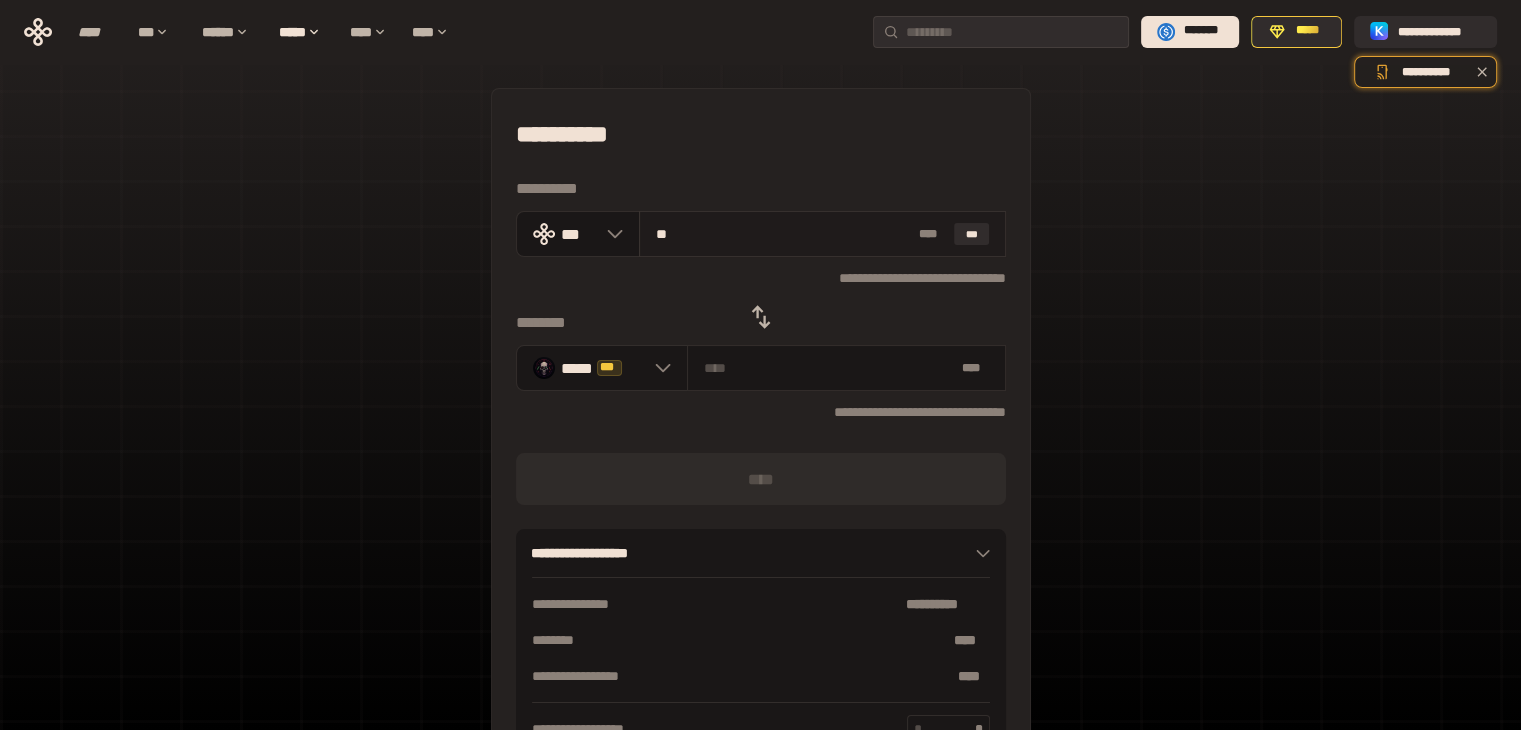 type on "***" 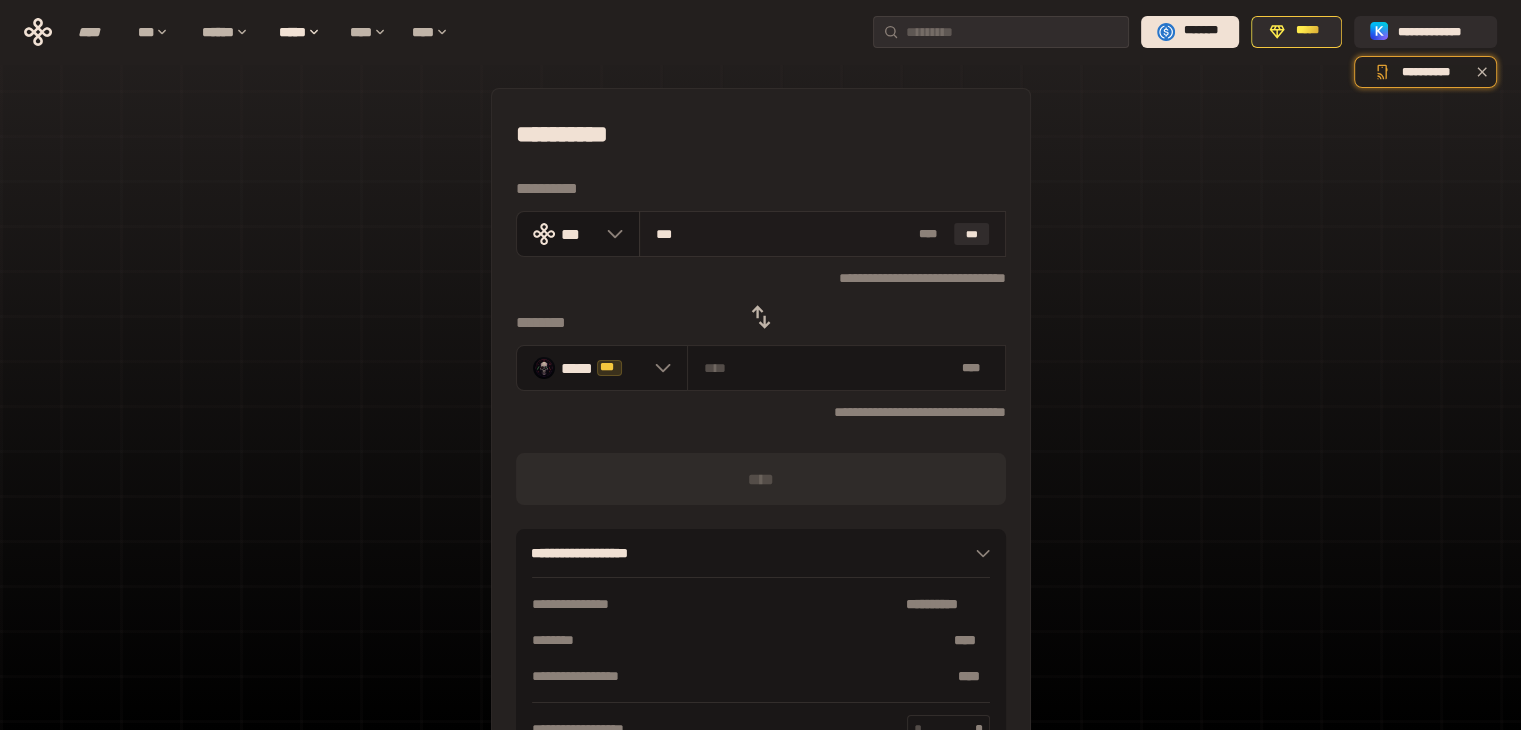 type on "**********" 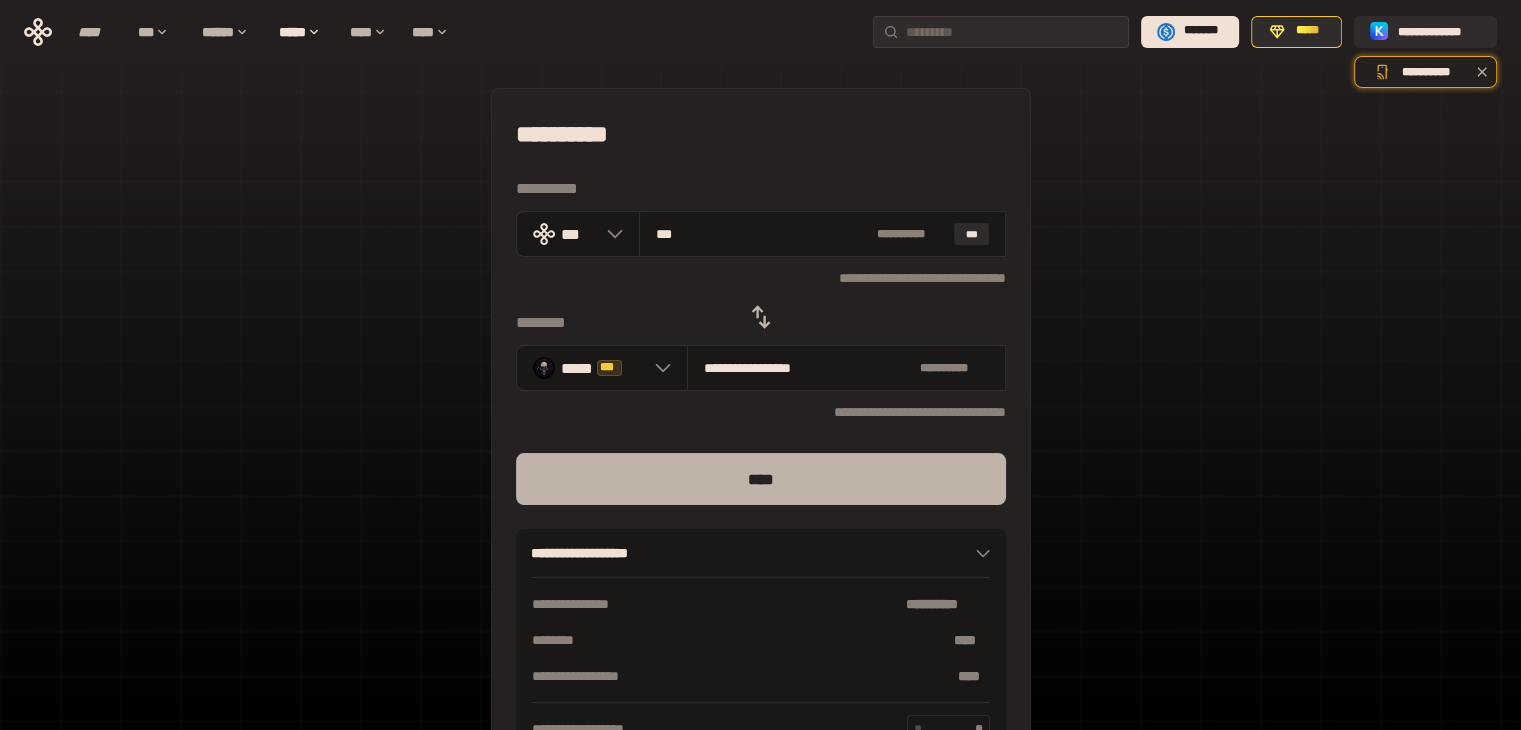 type on "***" 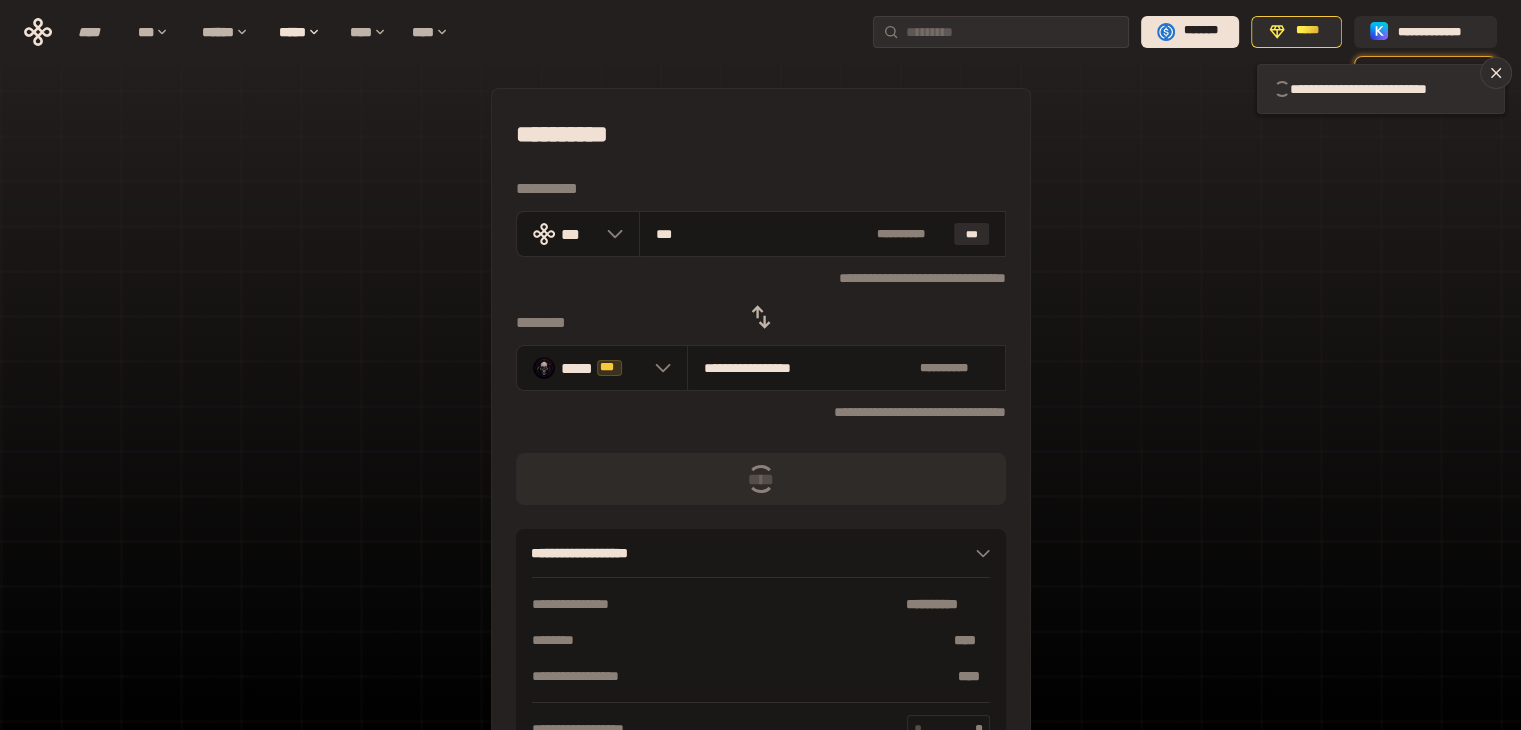 type 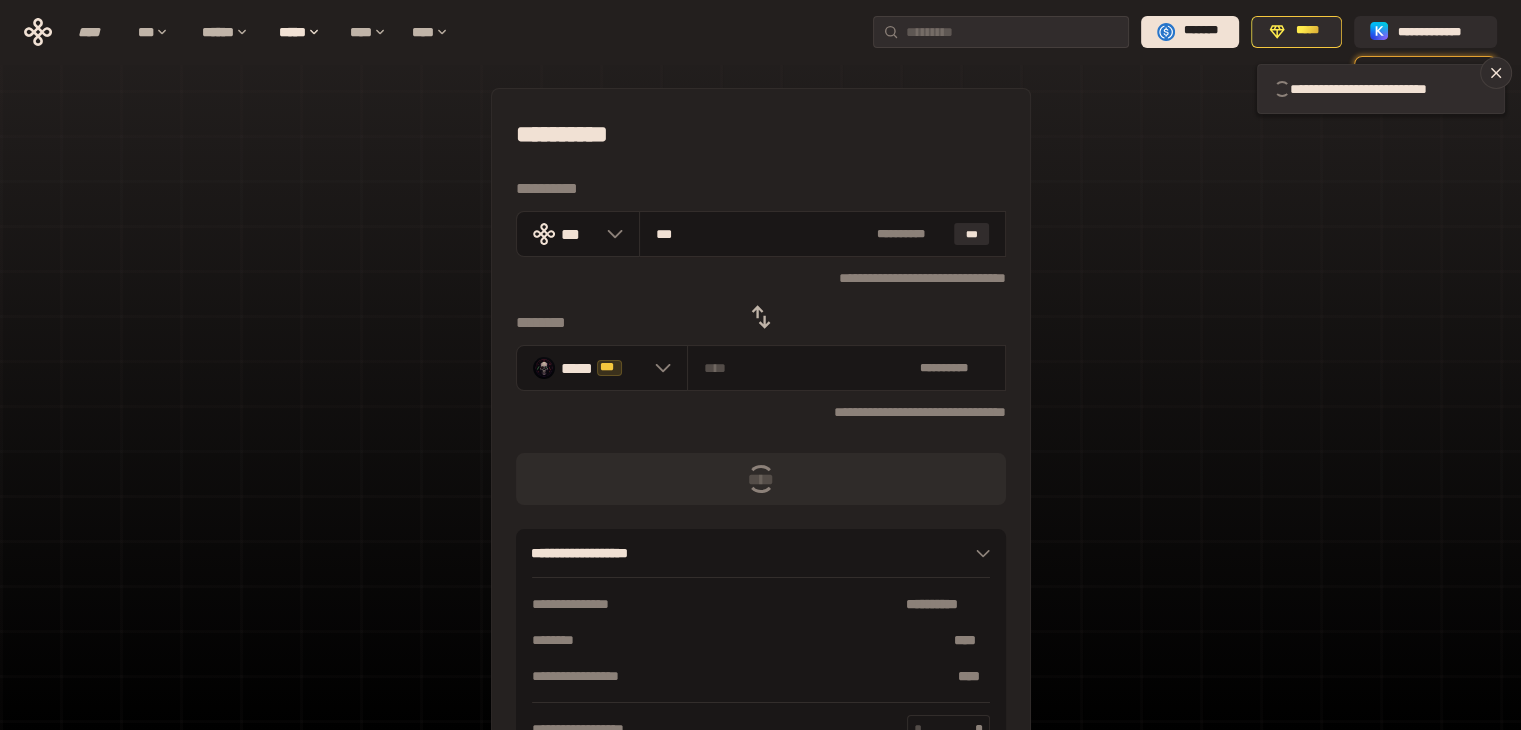 type 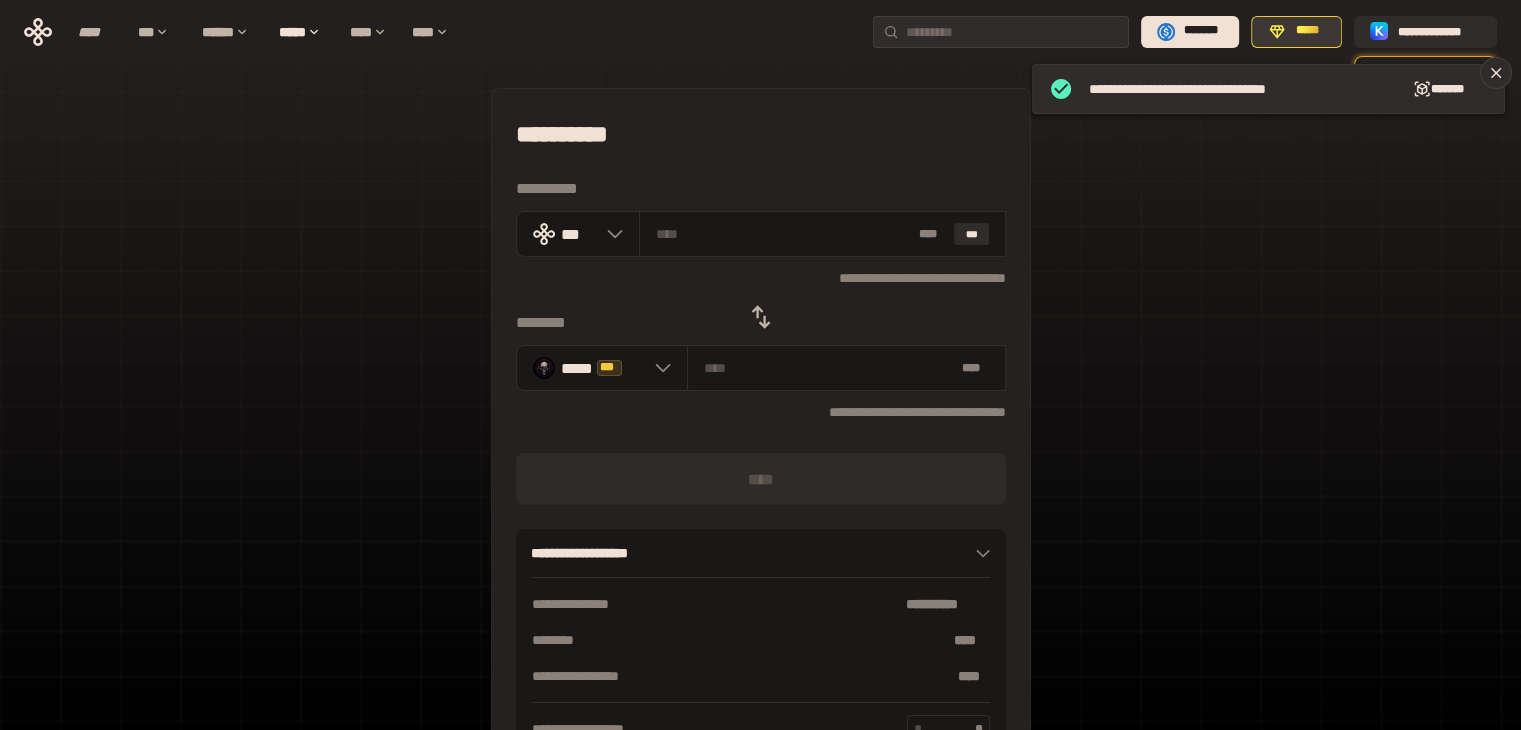 click on "*****" at bounding box center (1296, 32) 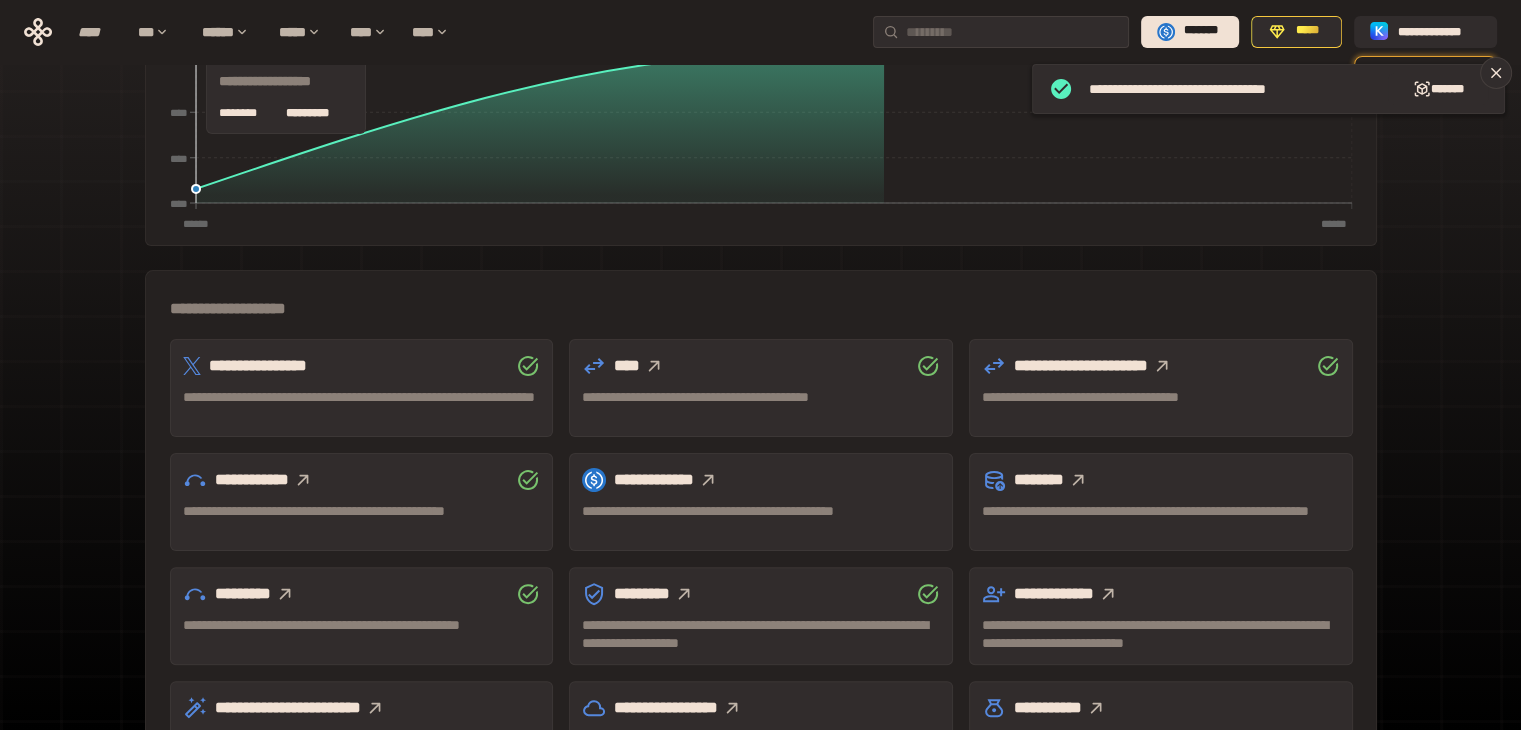 scroll, scrollTop: 400, scrollLeft: 0, axis: vertical 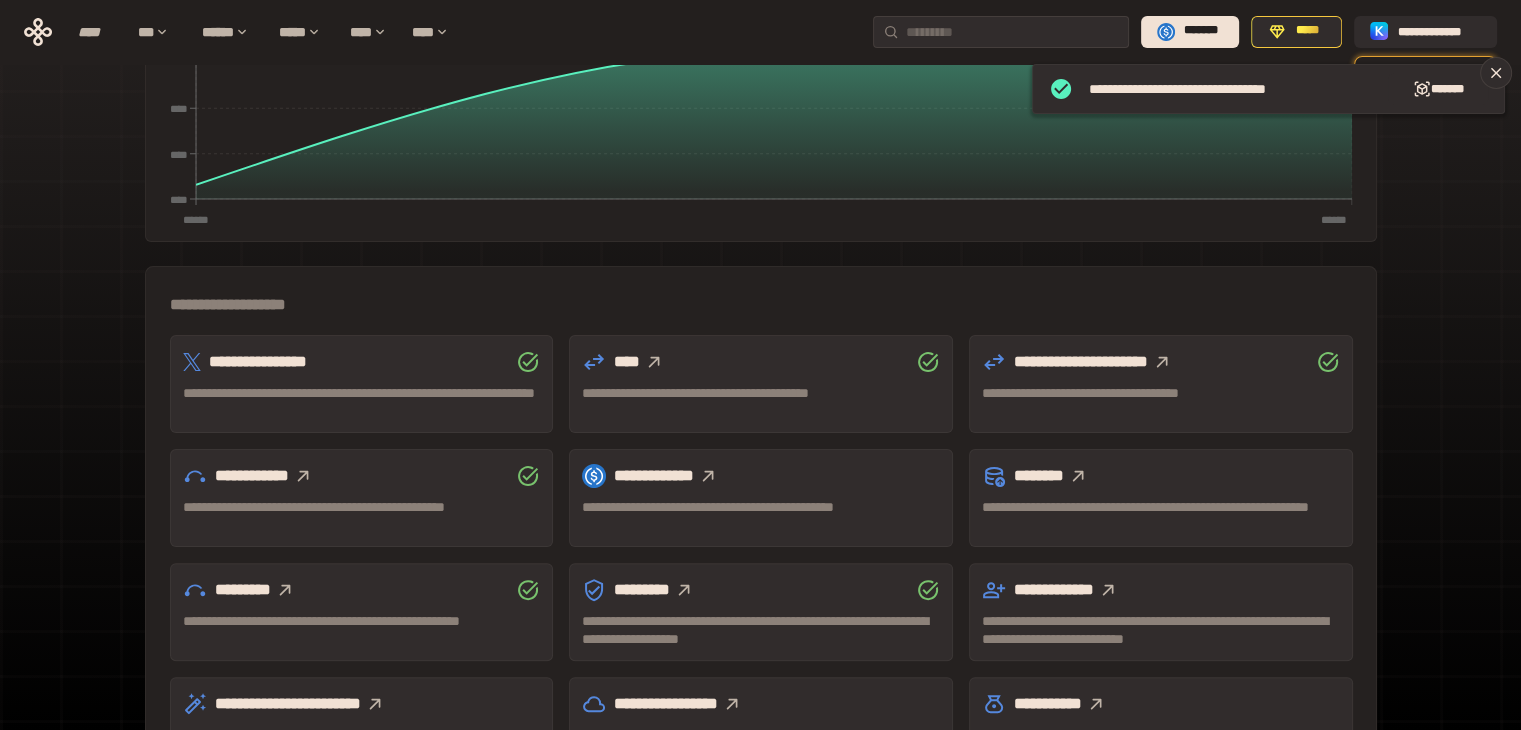 click 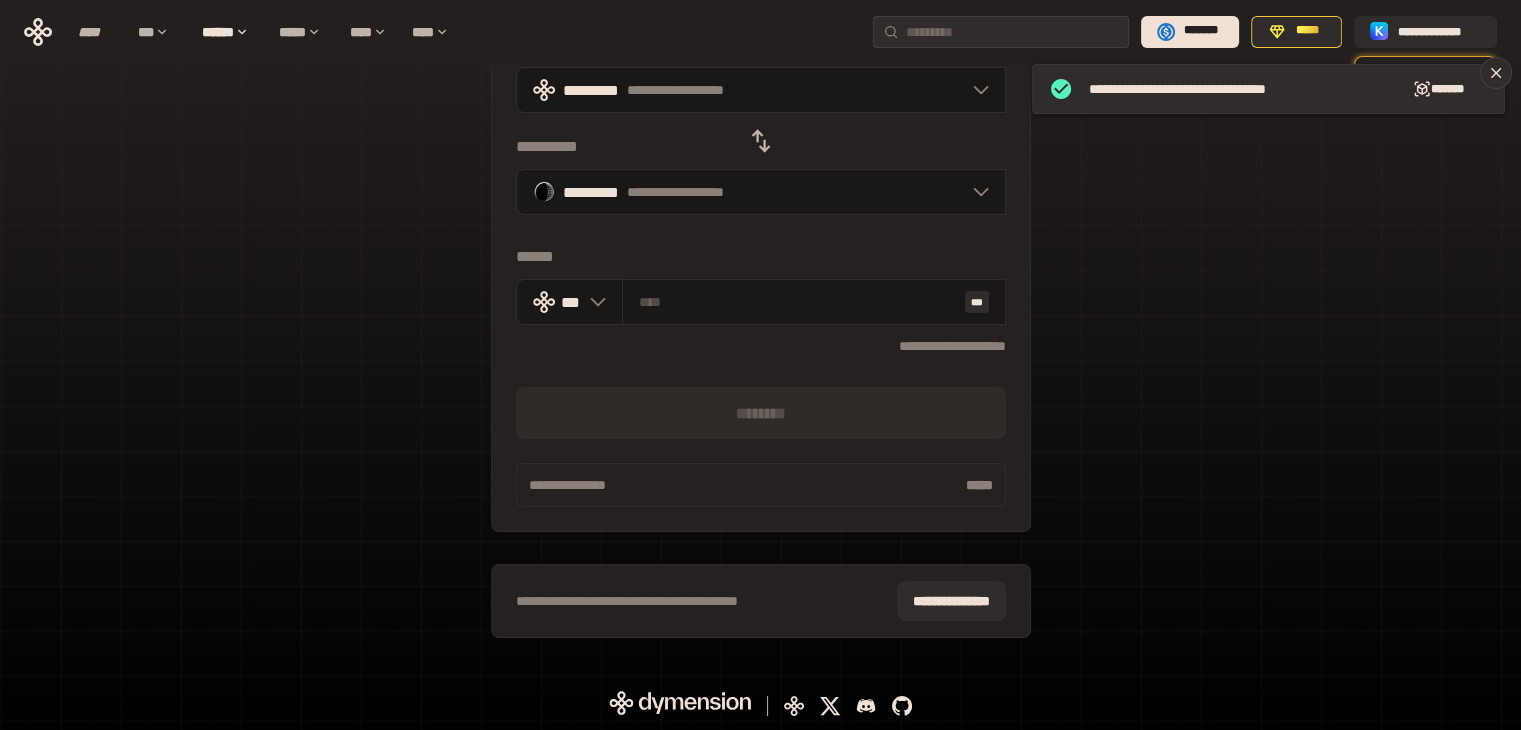 scroll, scrollTop: 143, scrollLeft: 0, axis: vertical 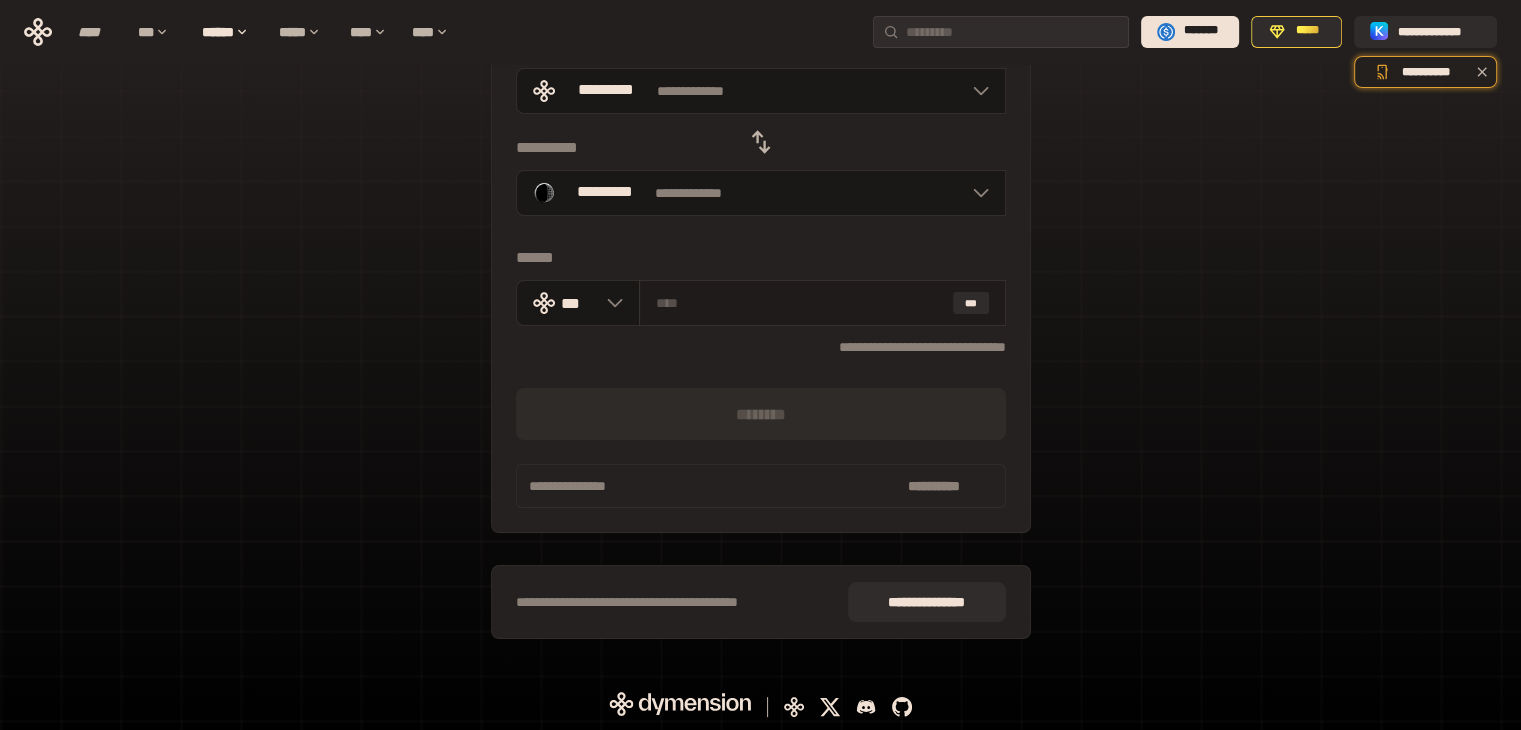 click at bounding box center (800, 303) 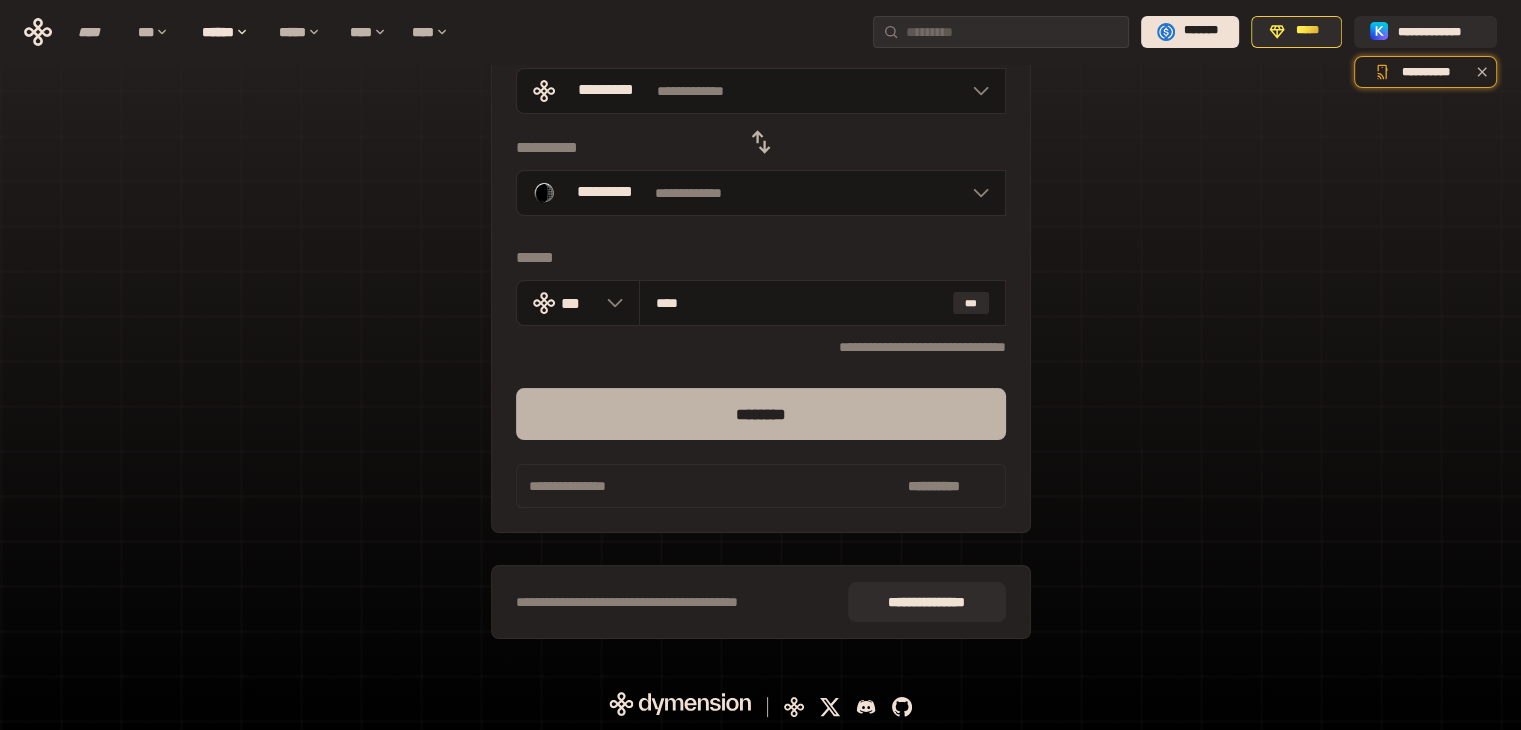 type on "****" 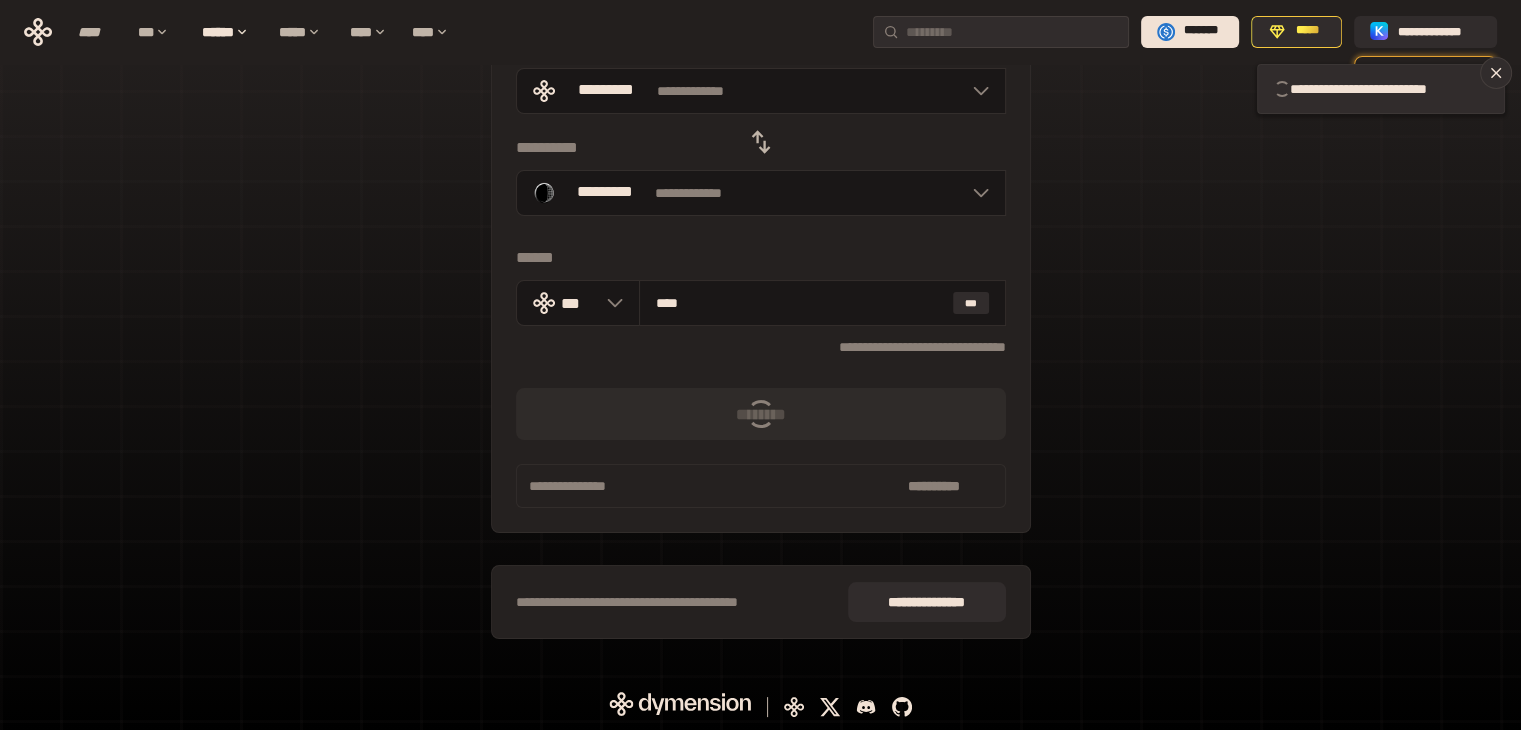 type 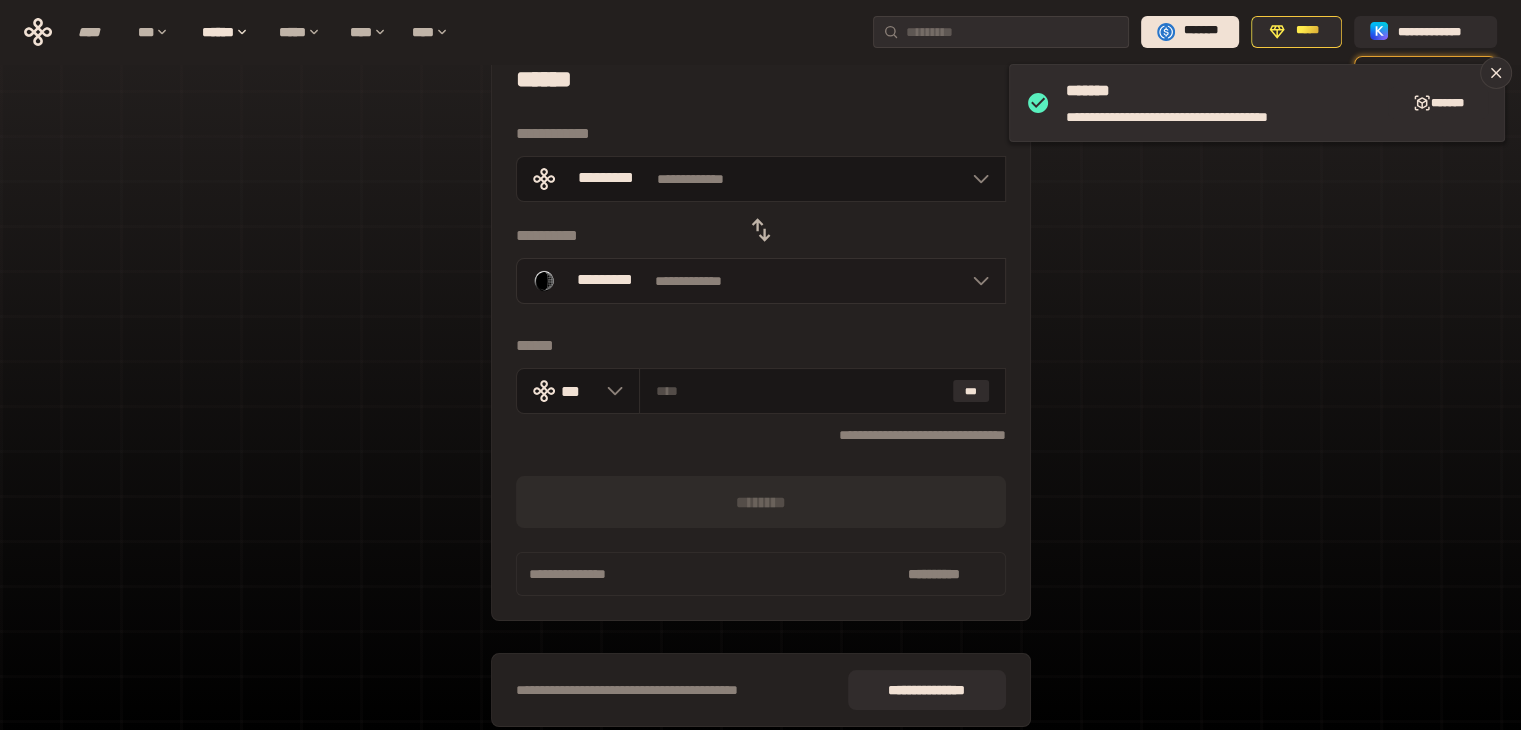 scroll, scrollTop: 0, scrollLeft: 0, axis: both 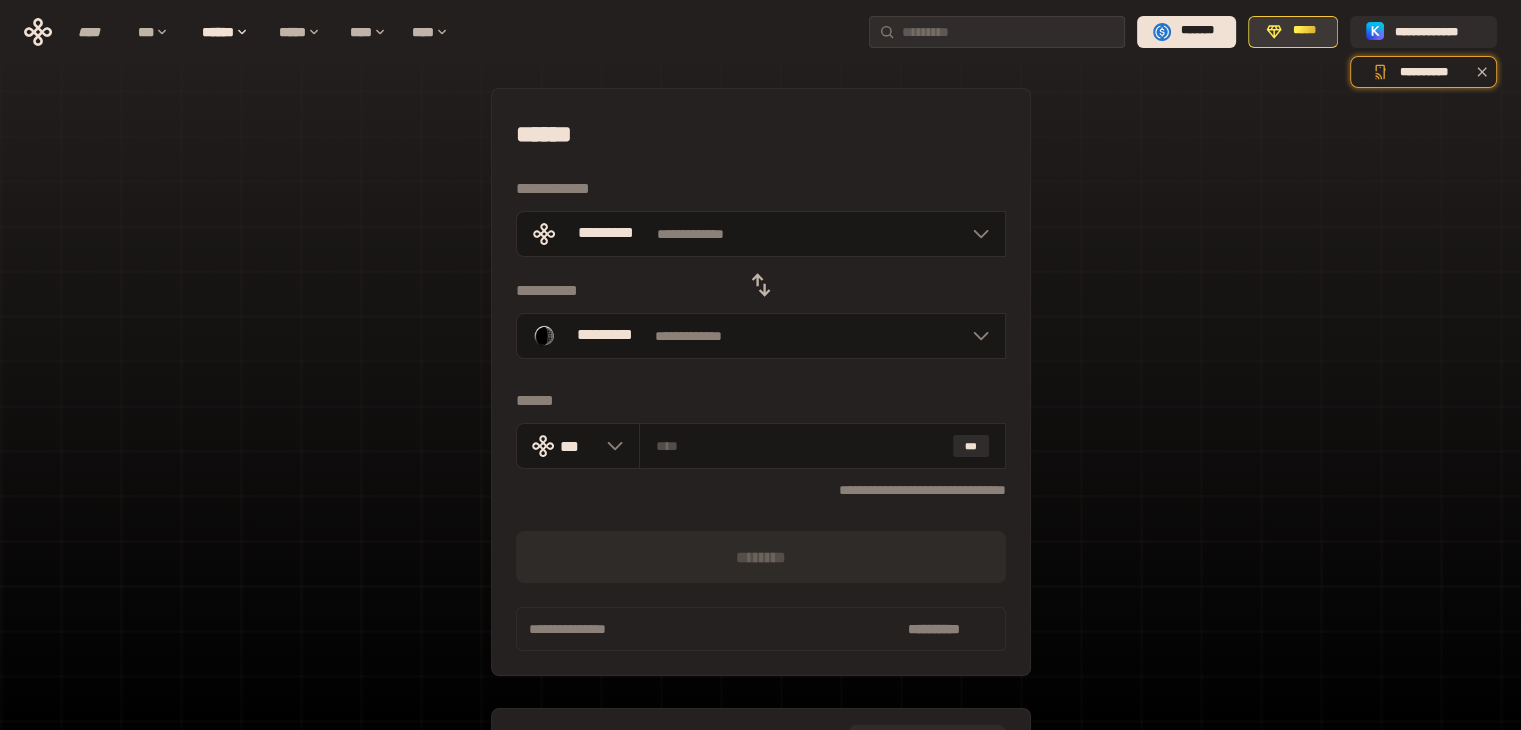 click on "*****" at bounding box center [1304, 31] 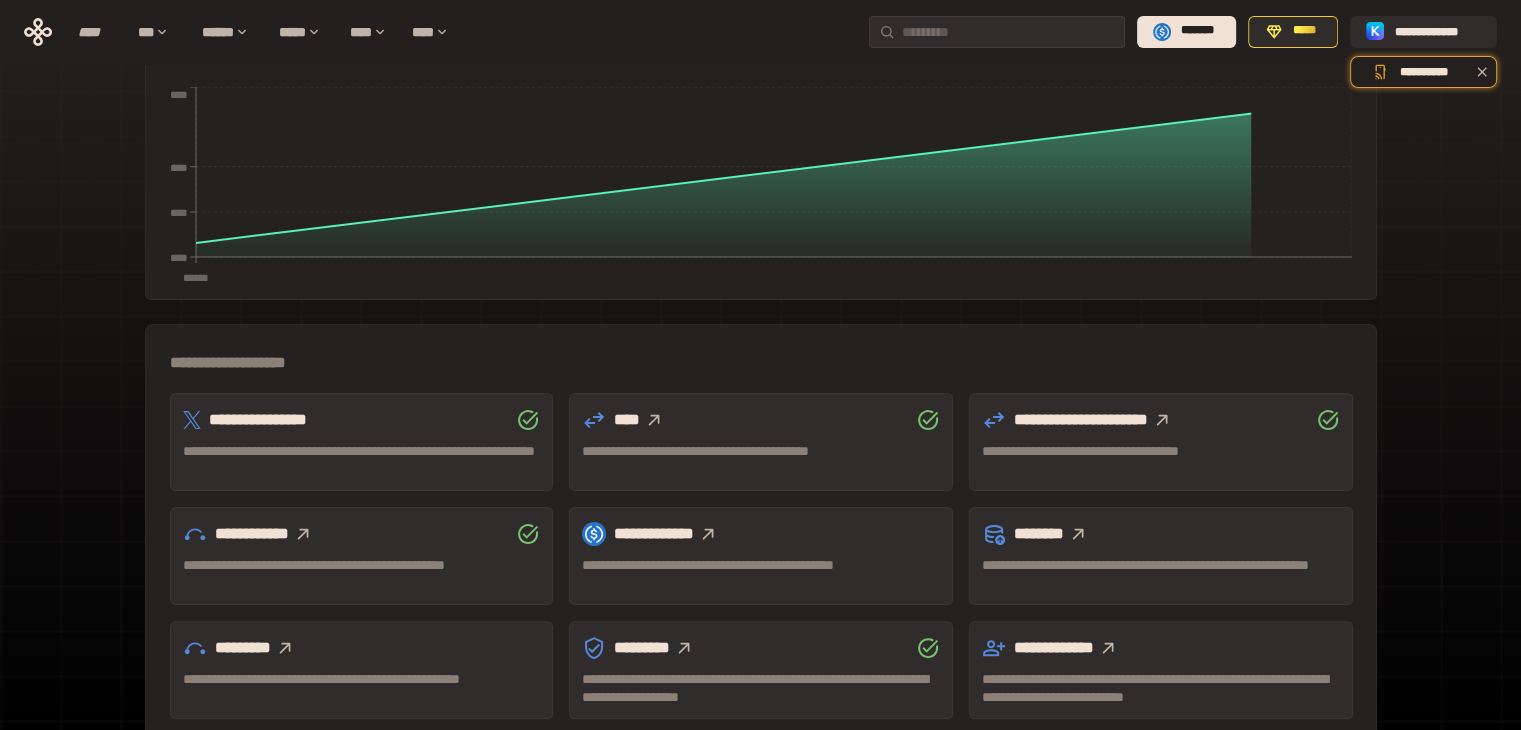 scroll, scrollTop: 475, scrollLeft: 0, axis: vertical 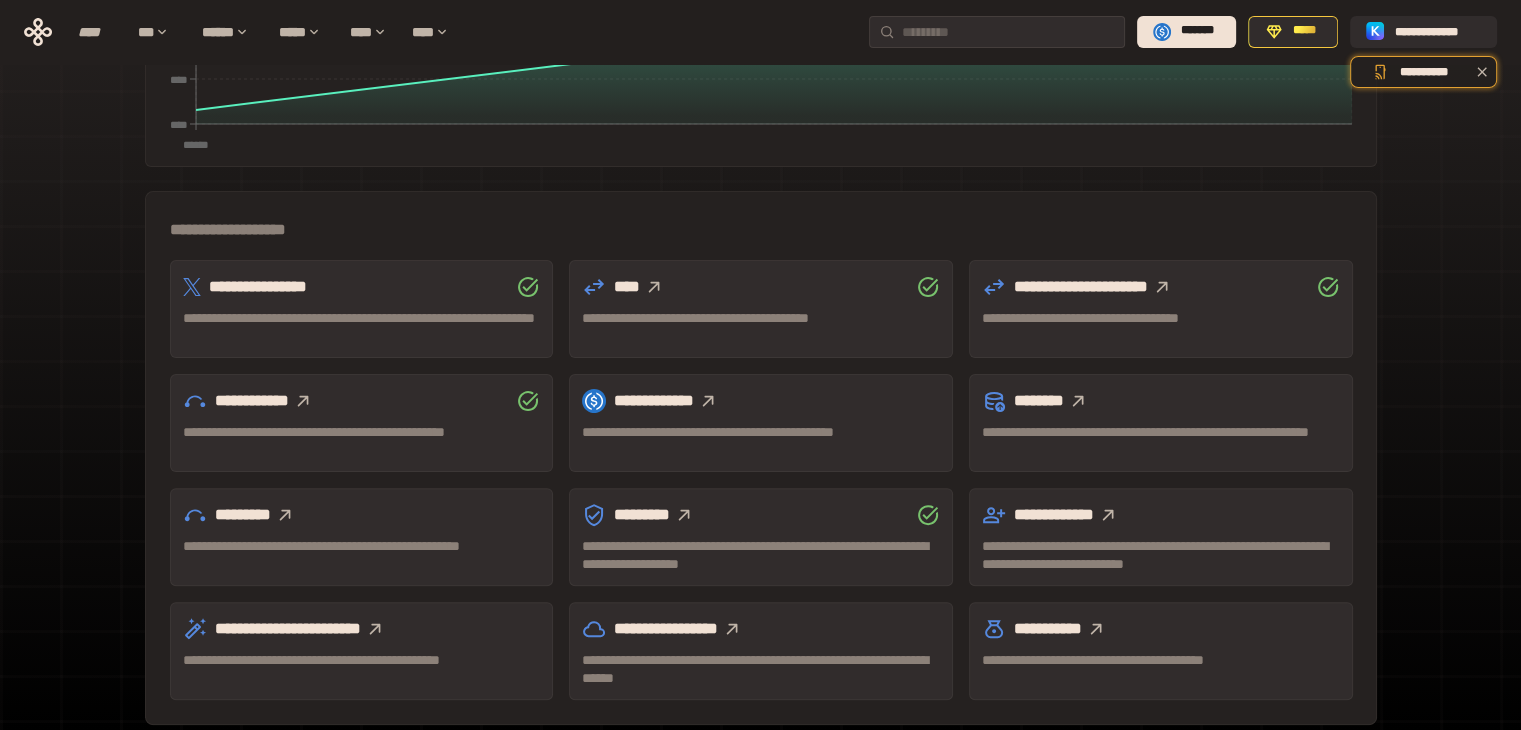 click 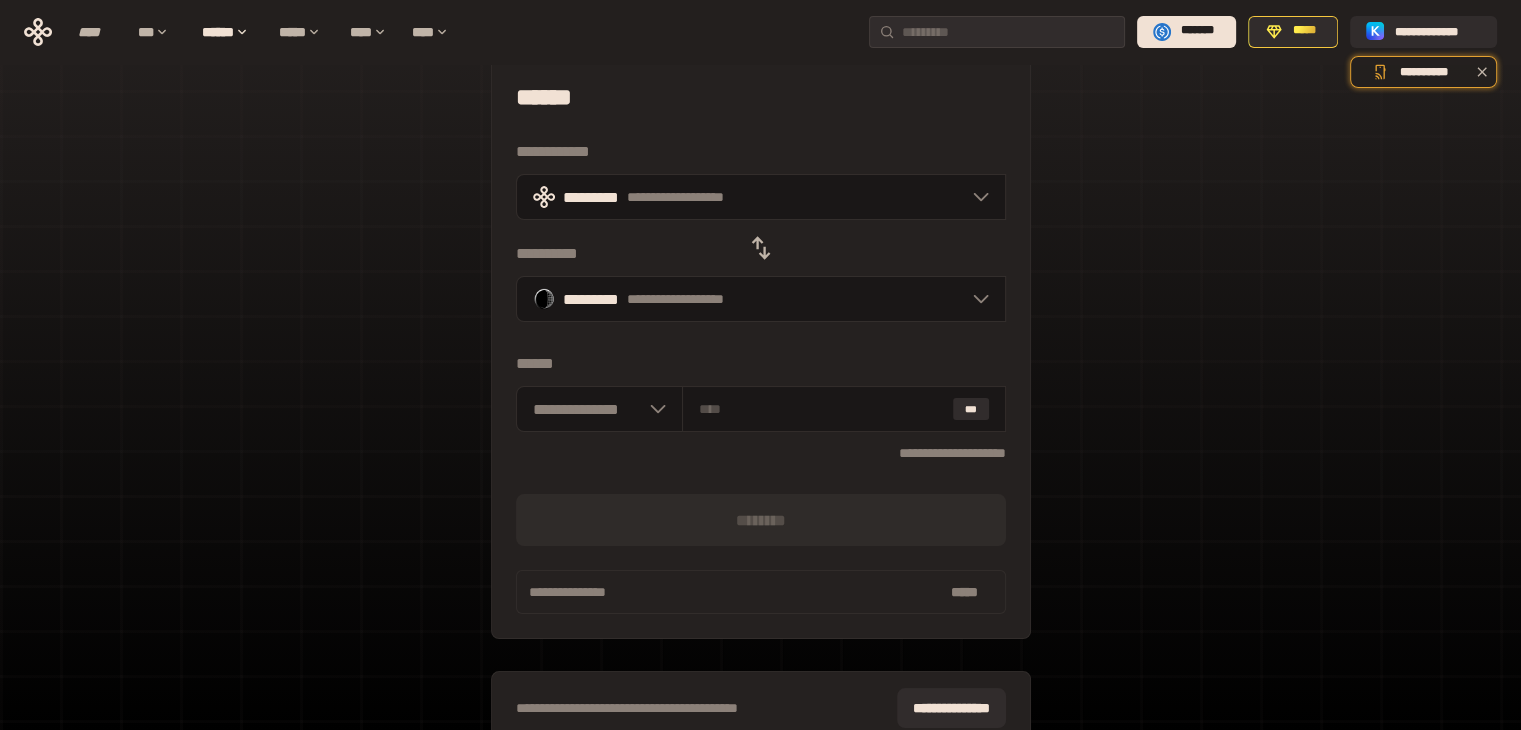 scroll, scrollTop: 143, scrollLeft: 0, axis: vertical 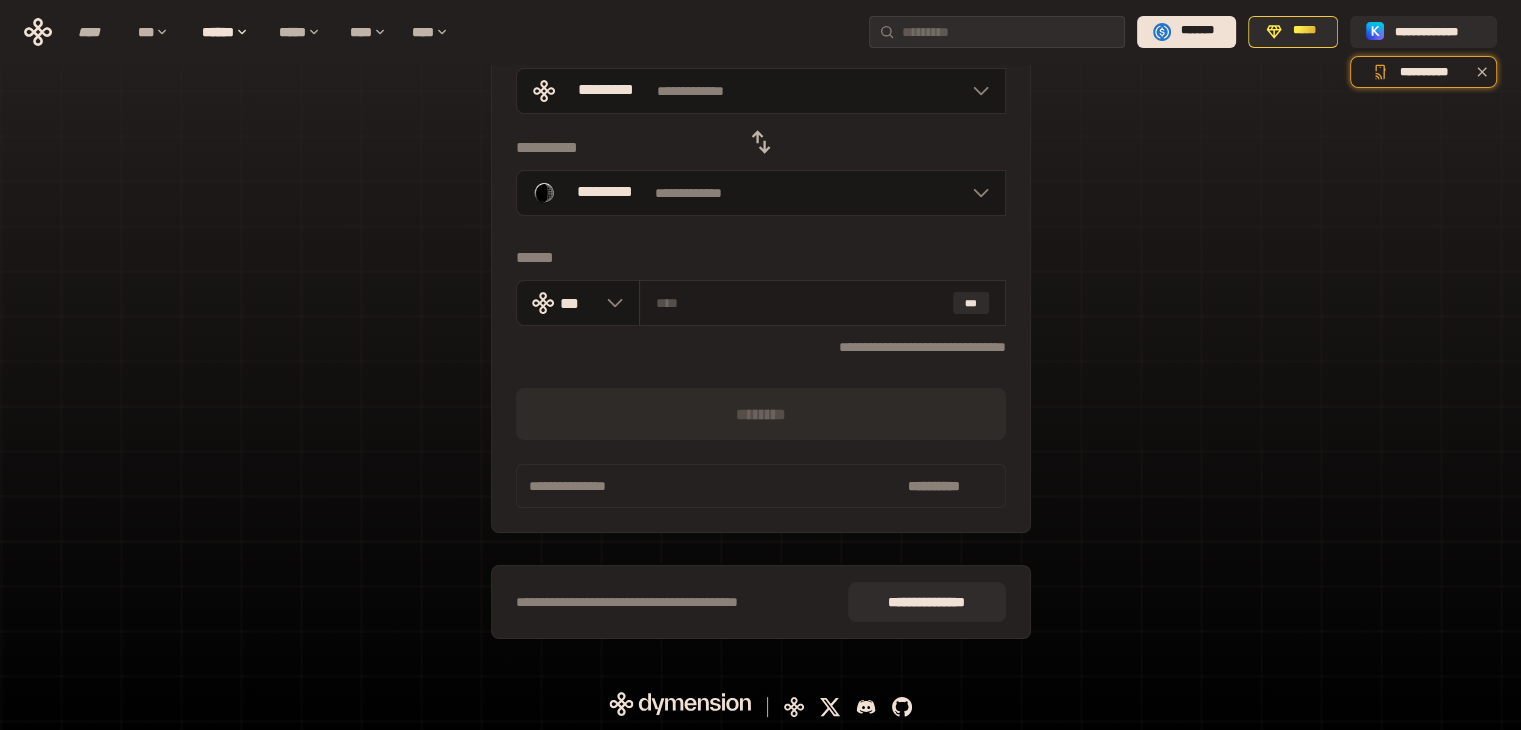 click on "***" at bounding box center (822, 303) 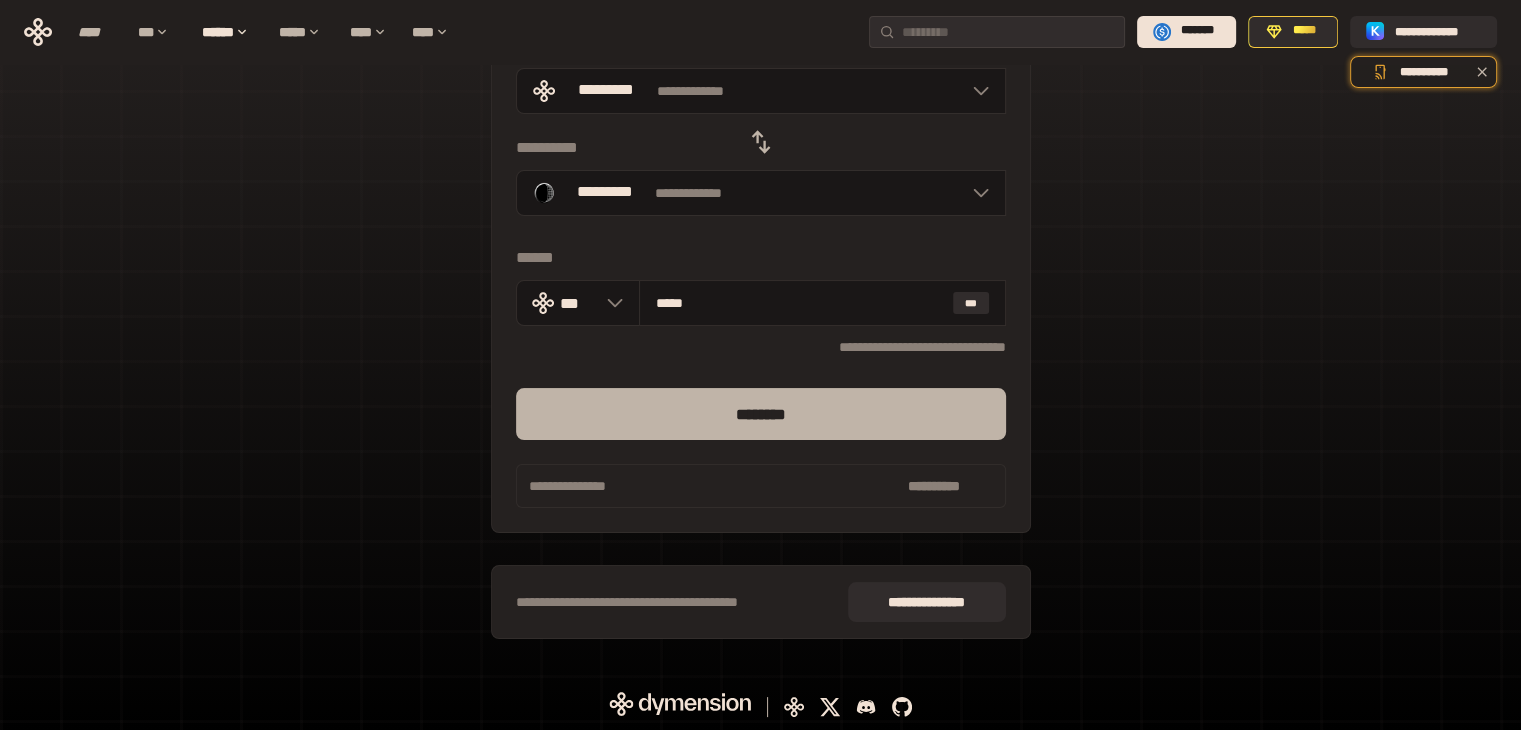 type on "*****" 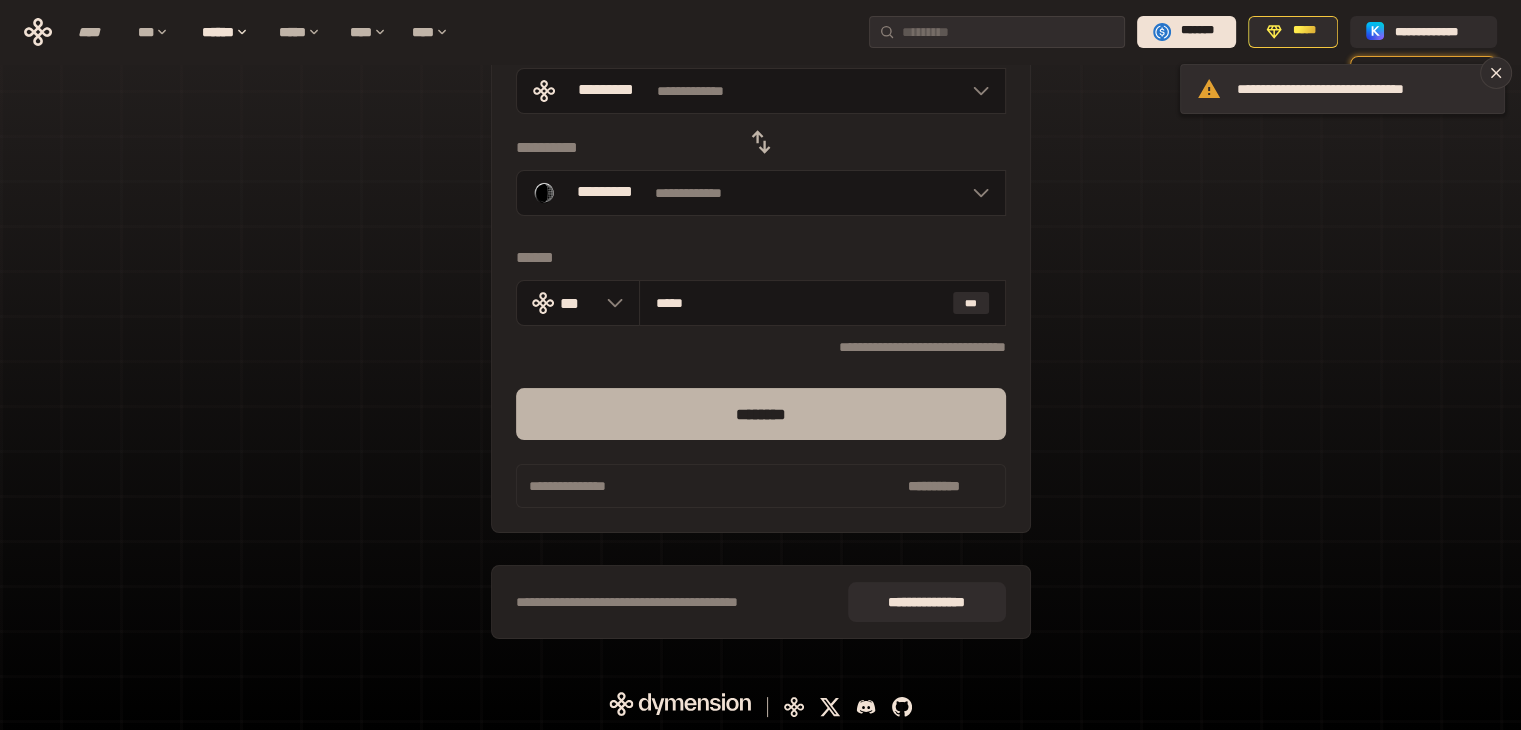click on "********" at bounding box center (761, 414) 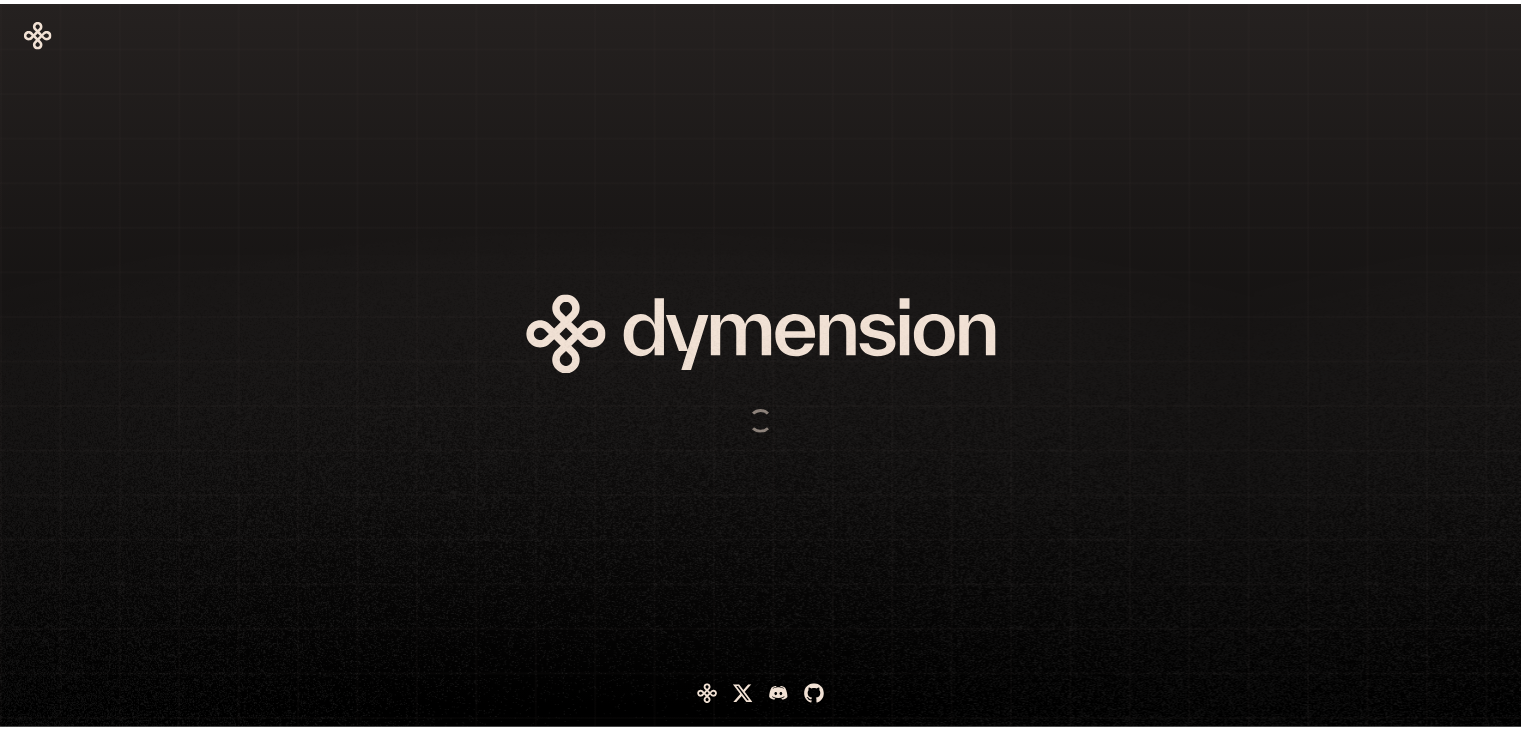 scroll, scrollTop: 0, scrollLeft: 0, axis: both 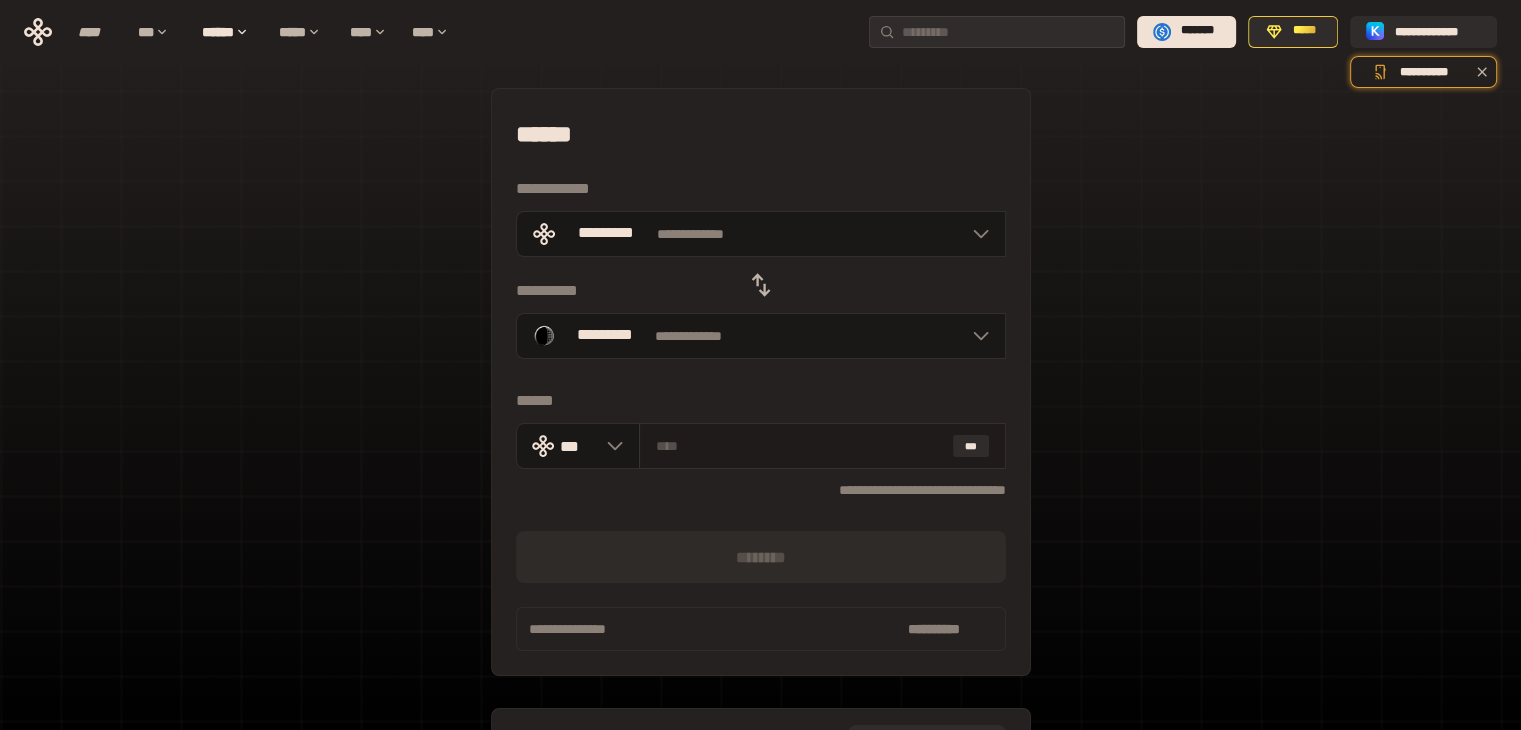 click at bounding box center (800, 446) 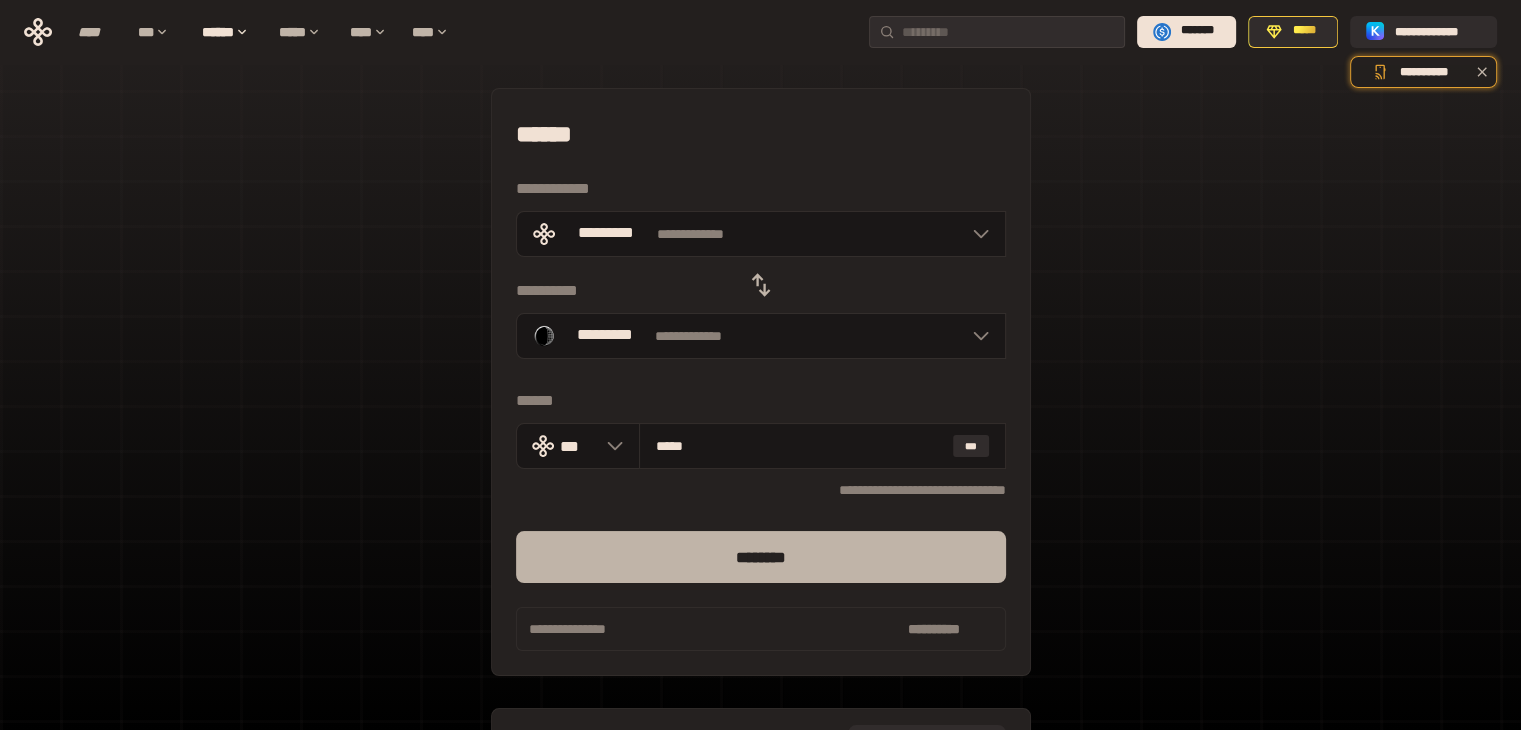 type on "*****" 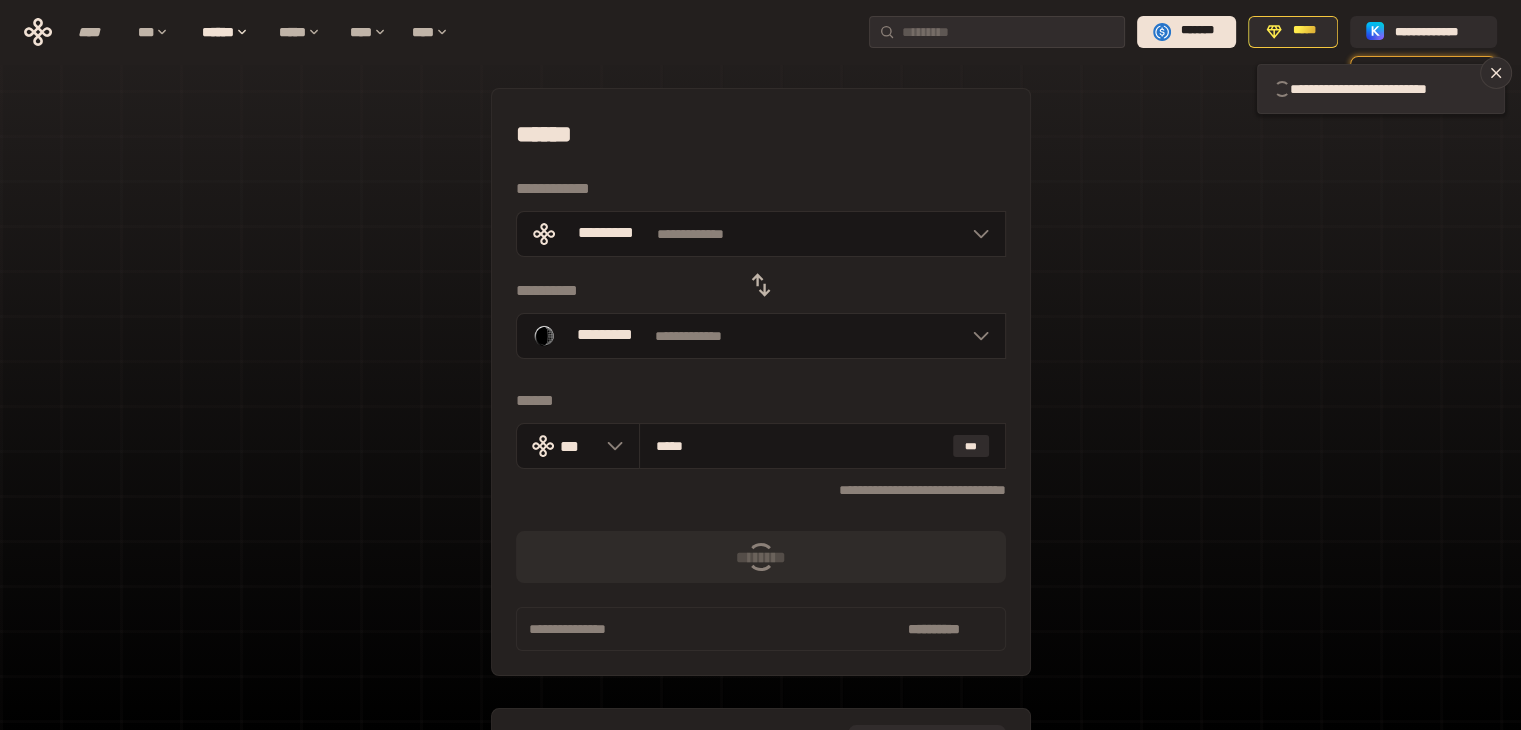 type 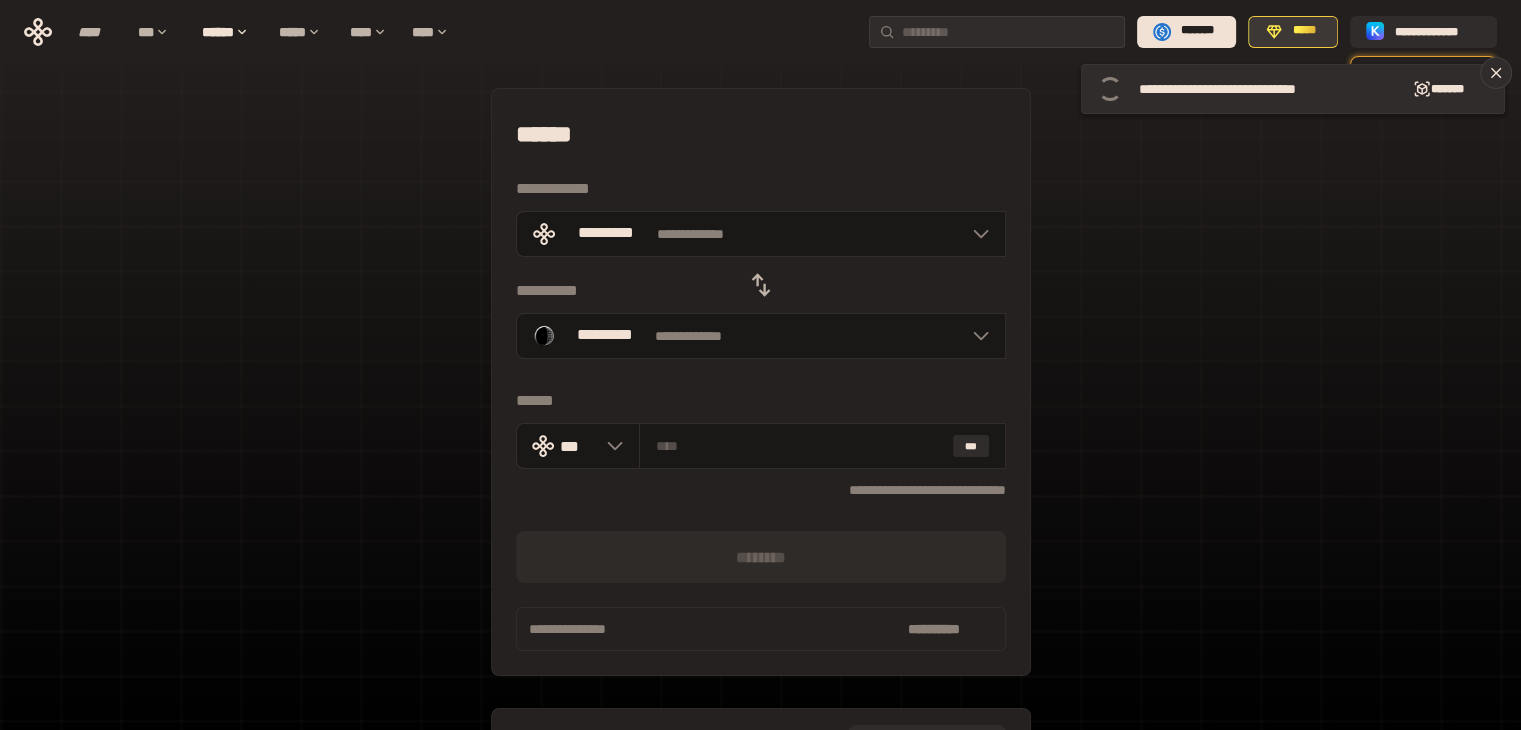 click on "*****" at bounding box center [1304, 31] 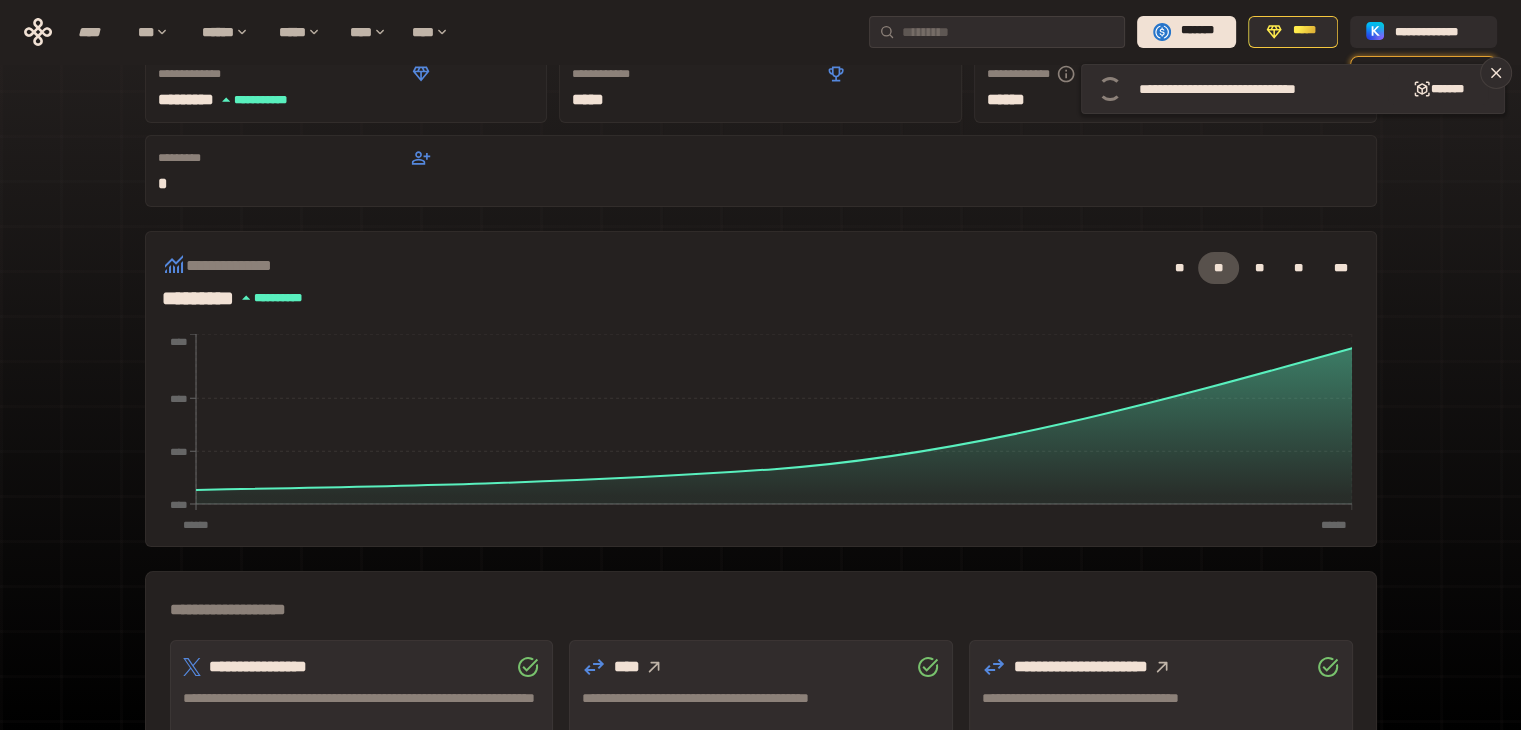 scroll, scrollTop: 200, scrollLeft: 0, axis: vertical 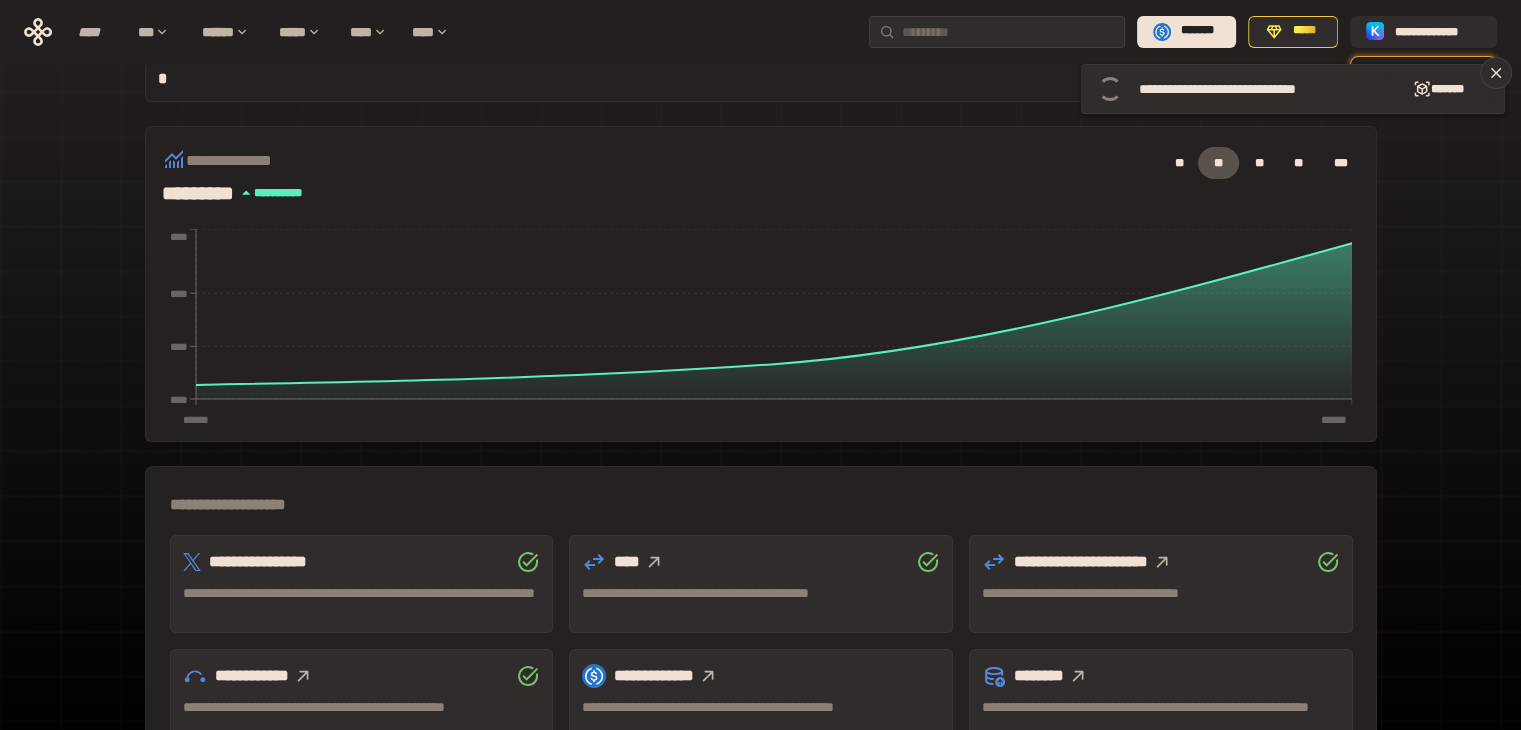 click 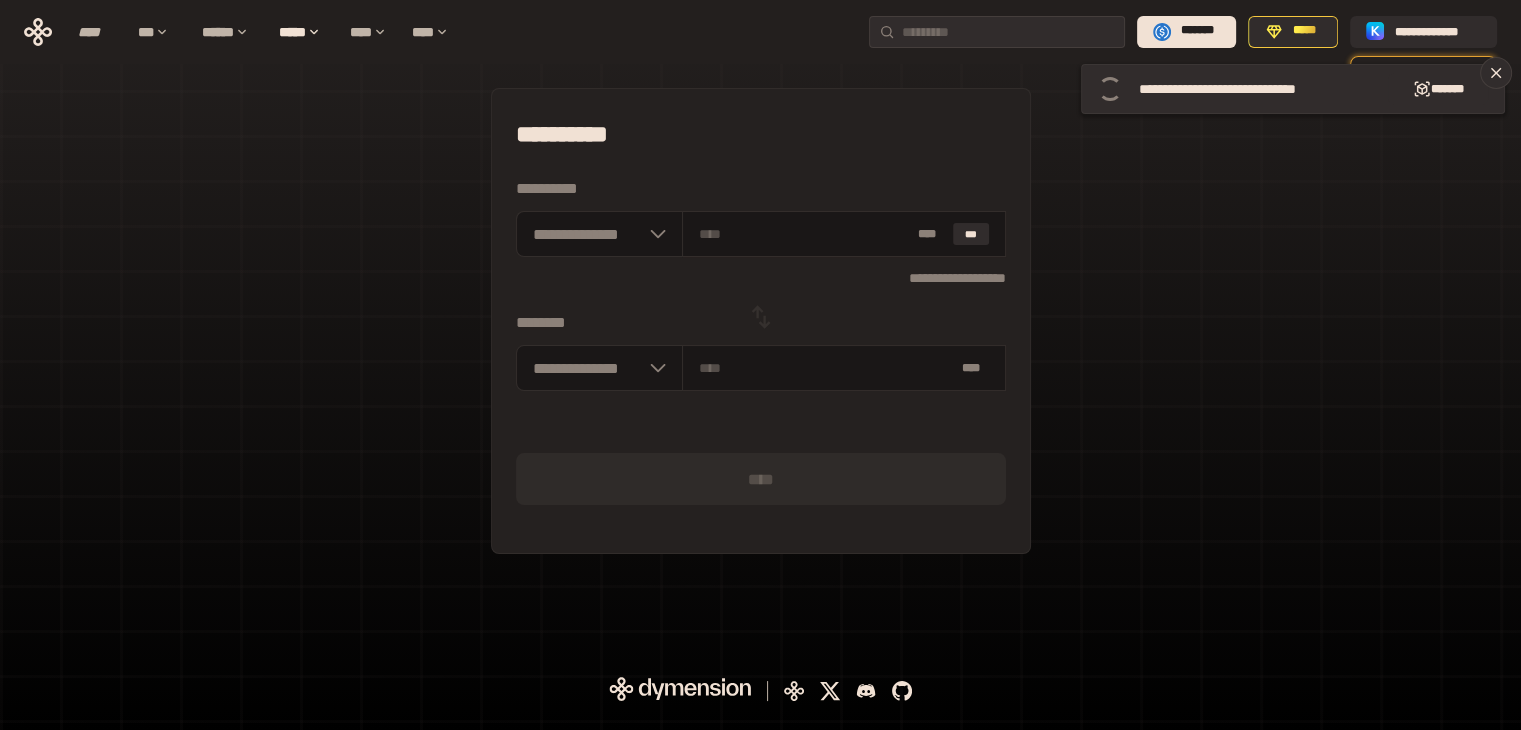 scroll, scrollTop: 0, scrollLeft: 0, axis: both 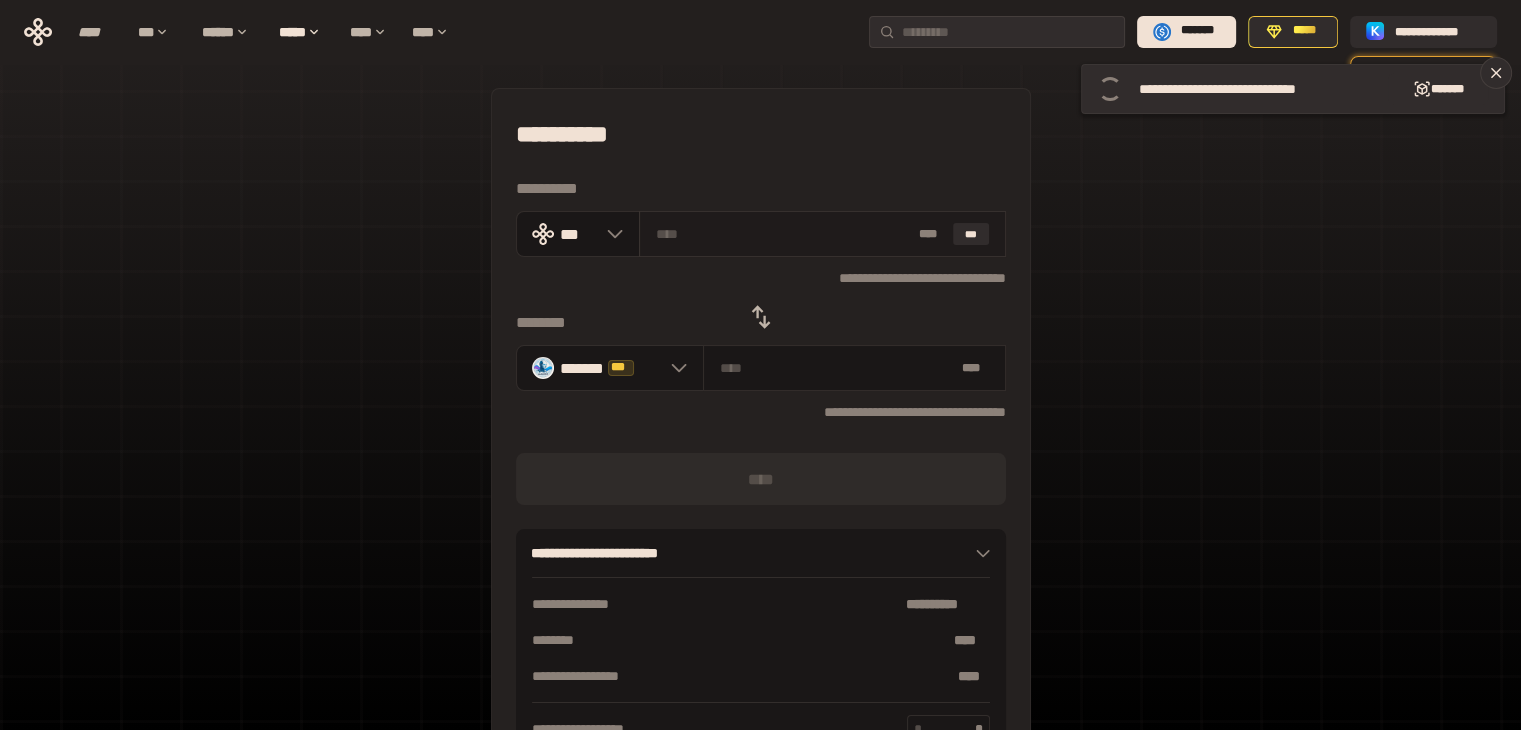 click at bounding box center [783, 234] 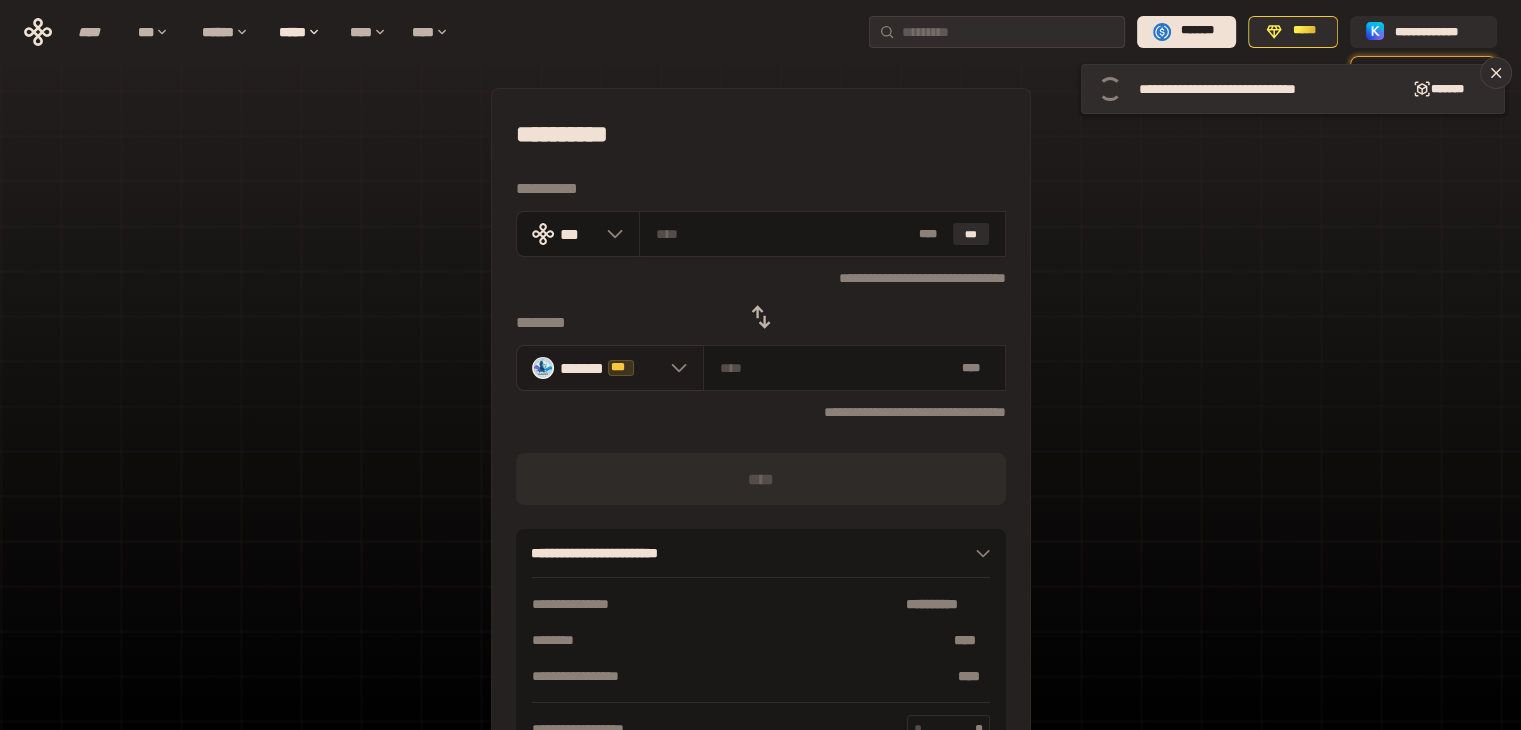 click 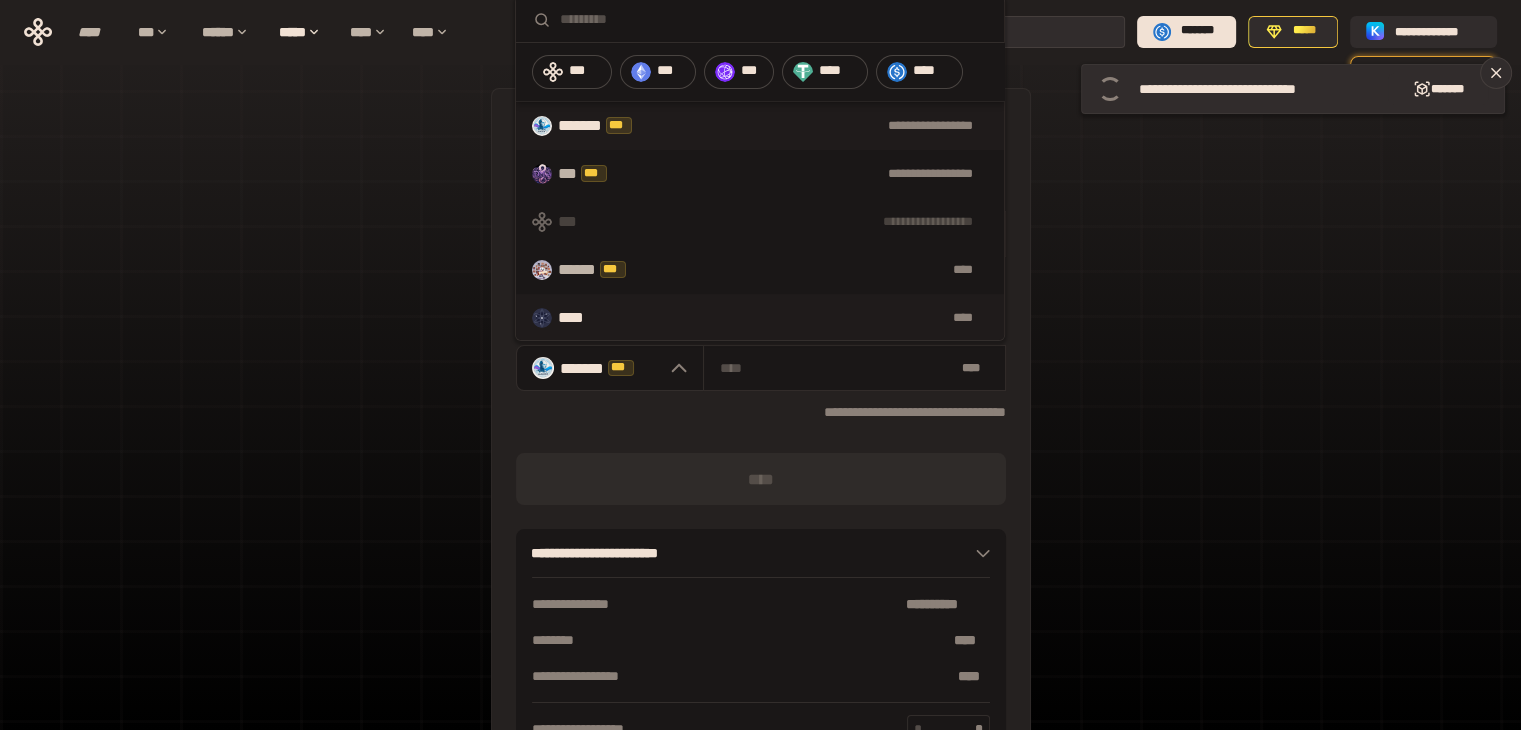 click on "****" at bounding box center [581, 318] 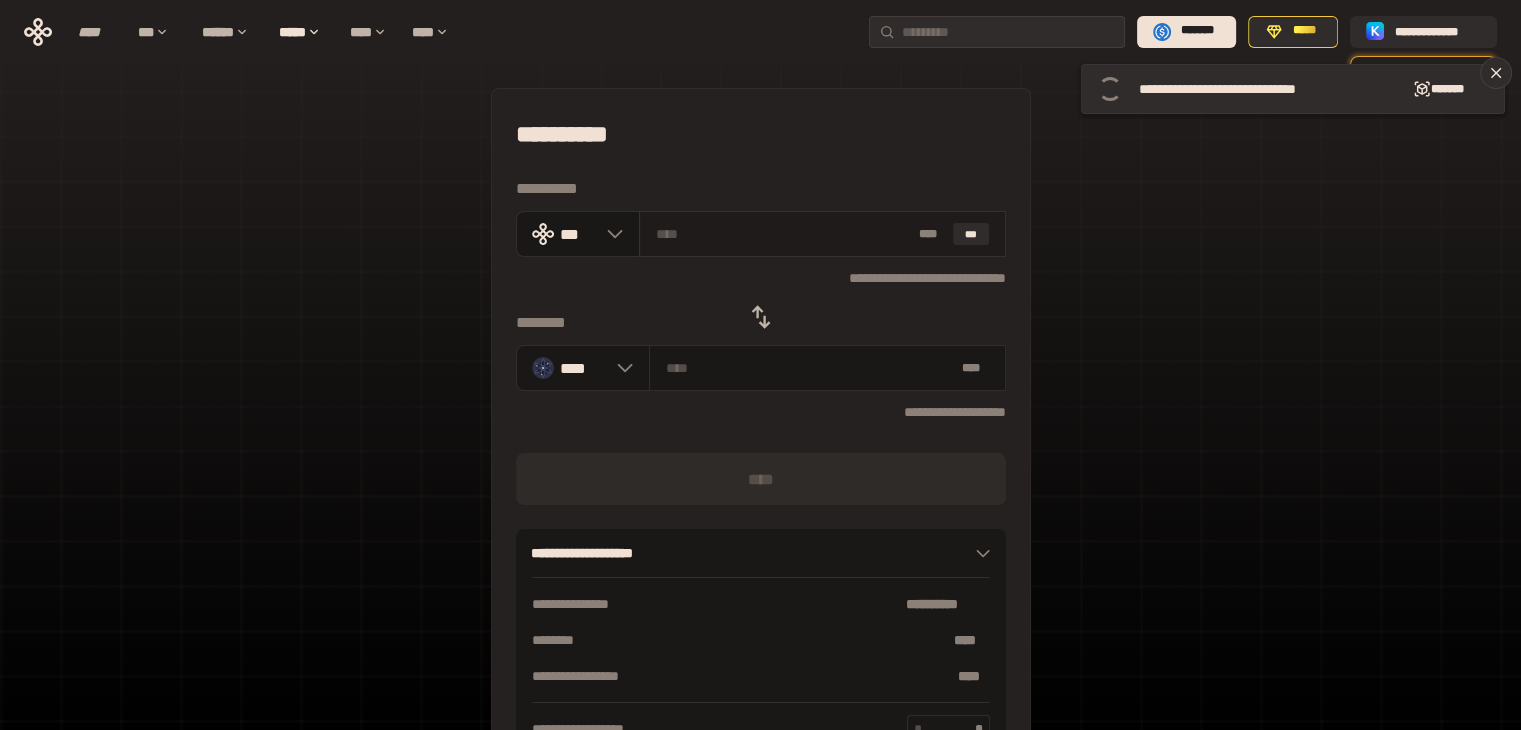 click at bounding box center (783, 234) 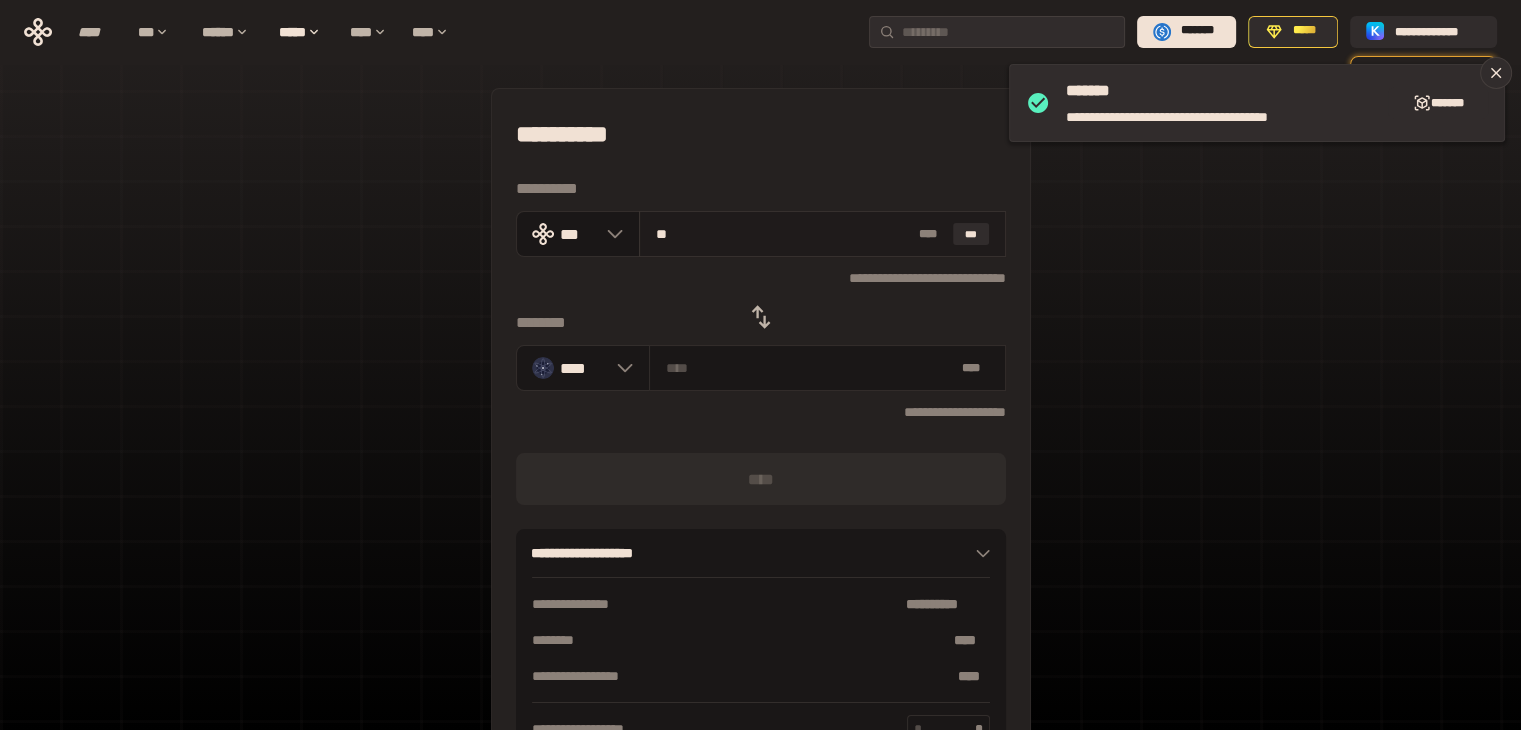 type on "***" 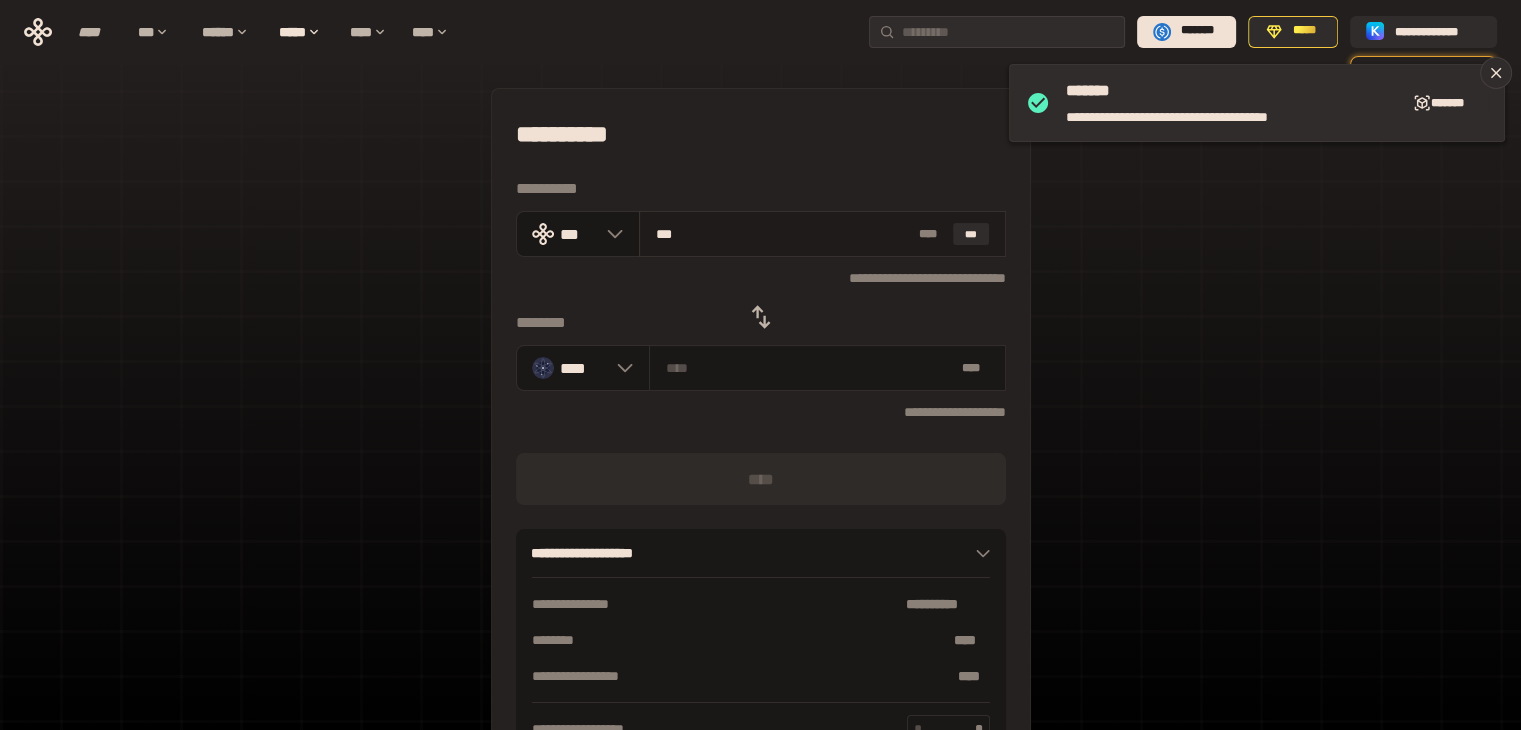 type on "********" 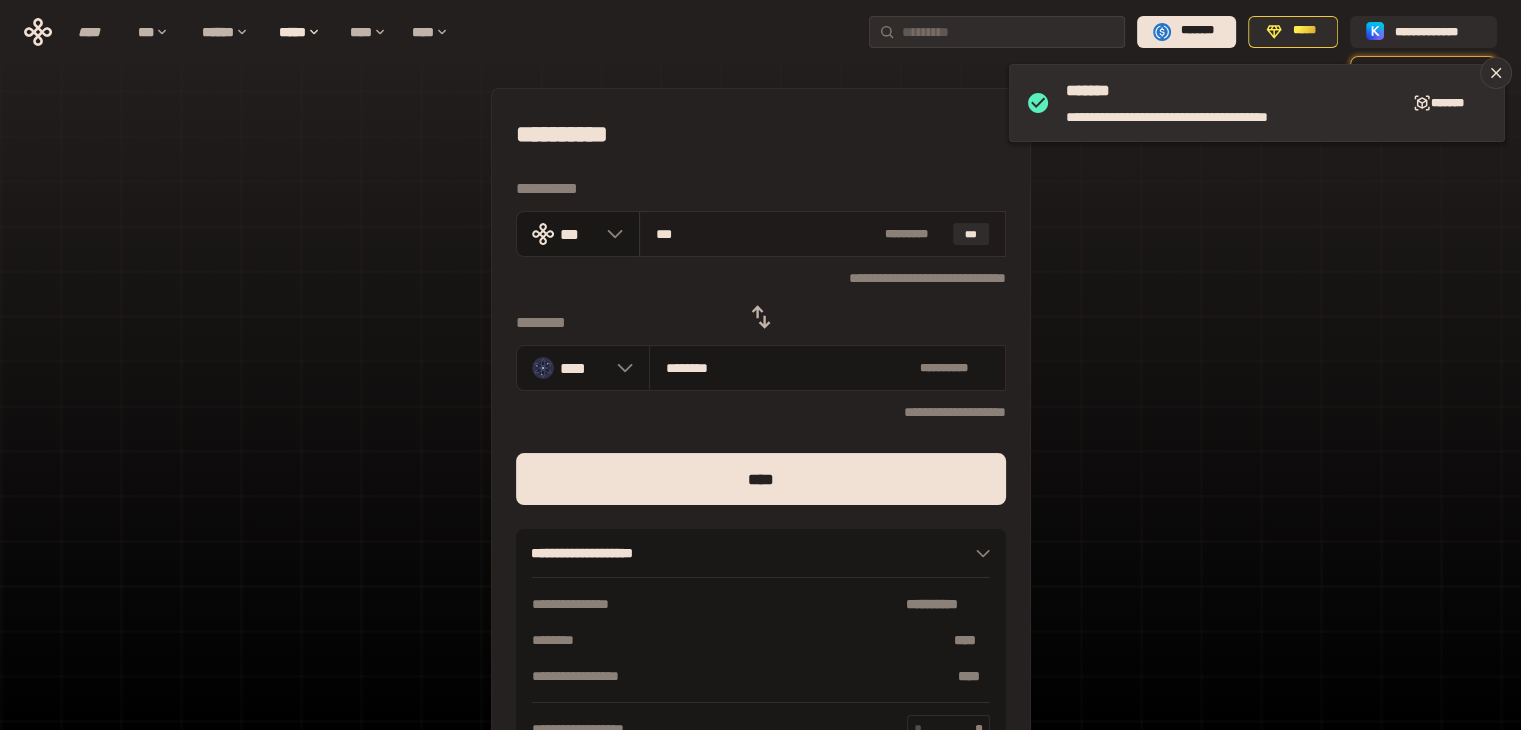 type on "****" 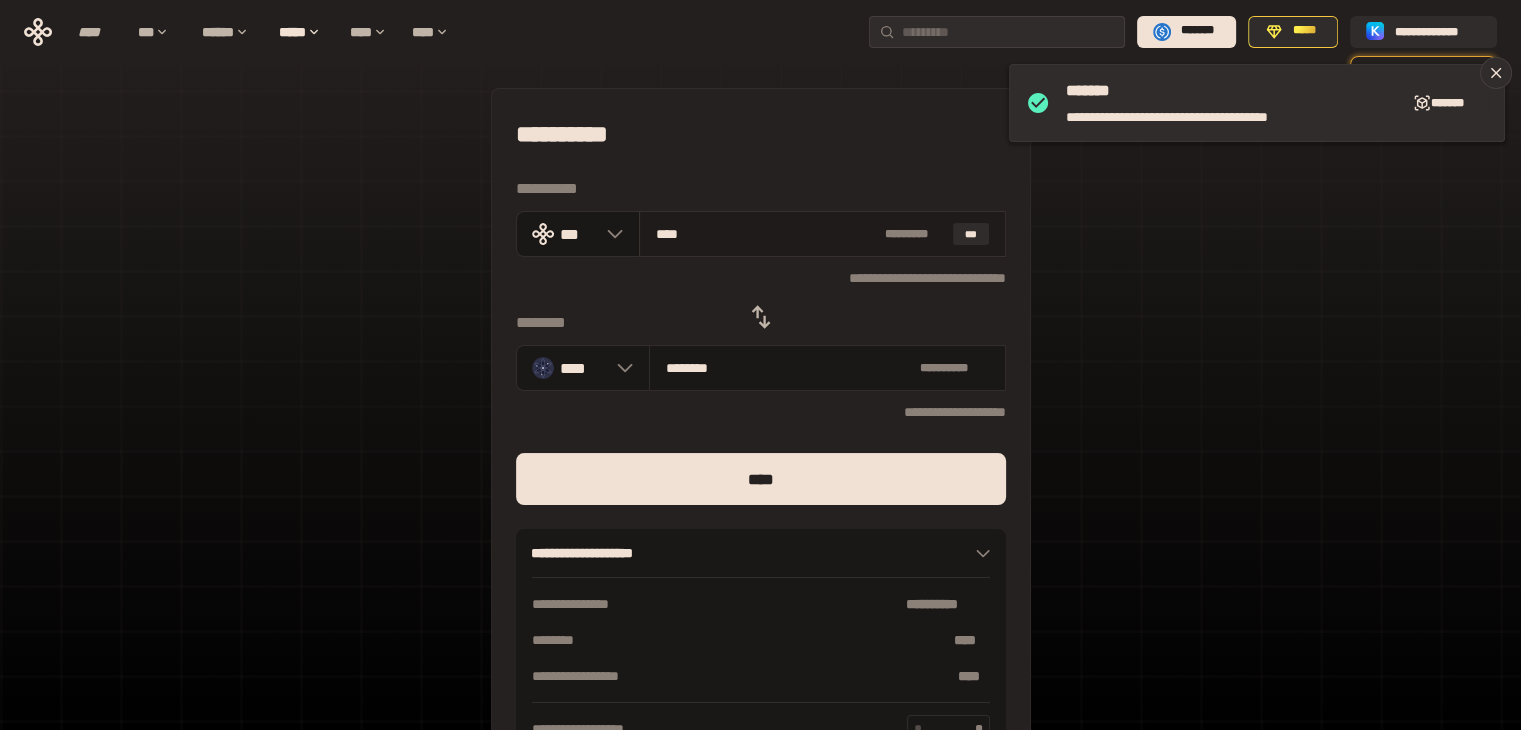 type on "********" 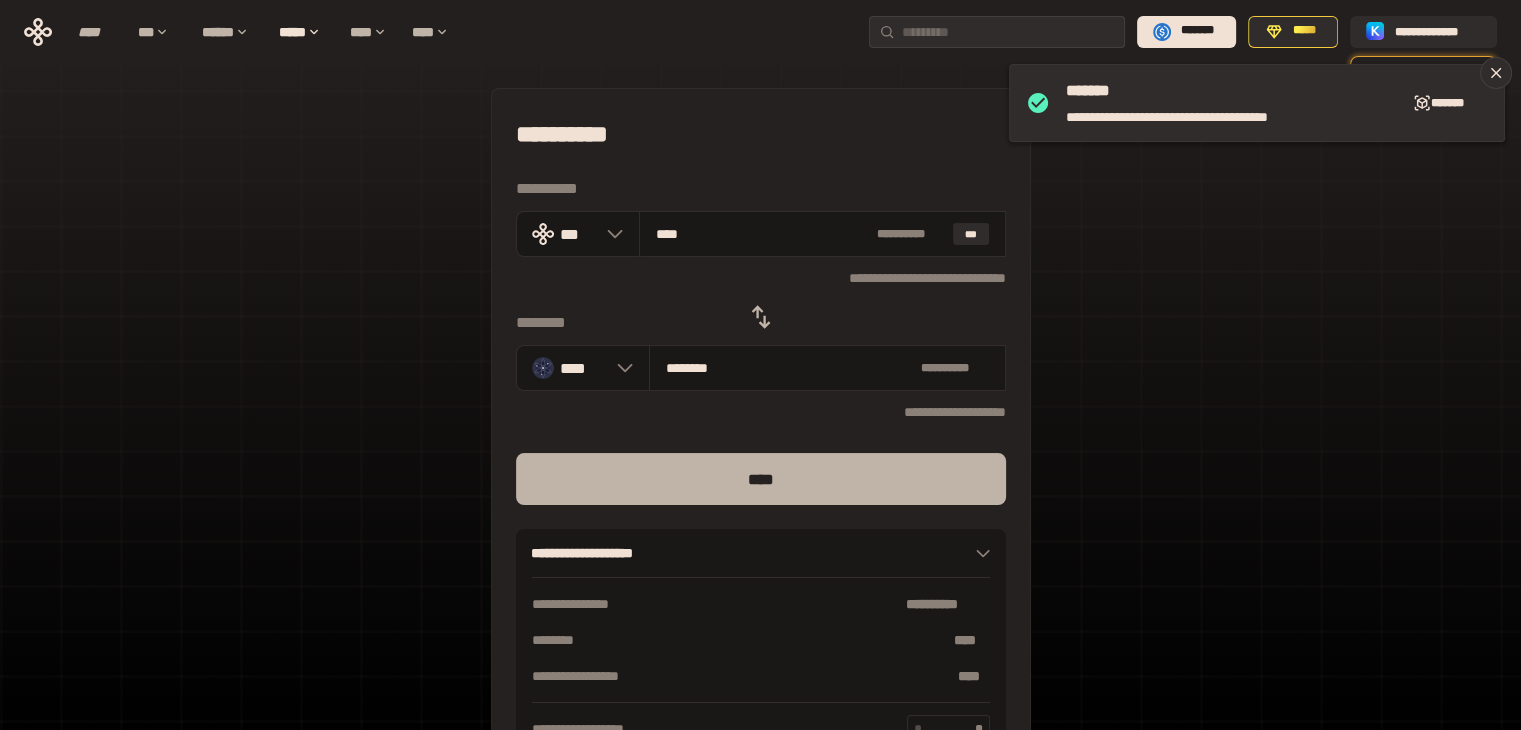 type on "****" 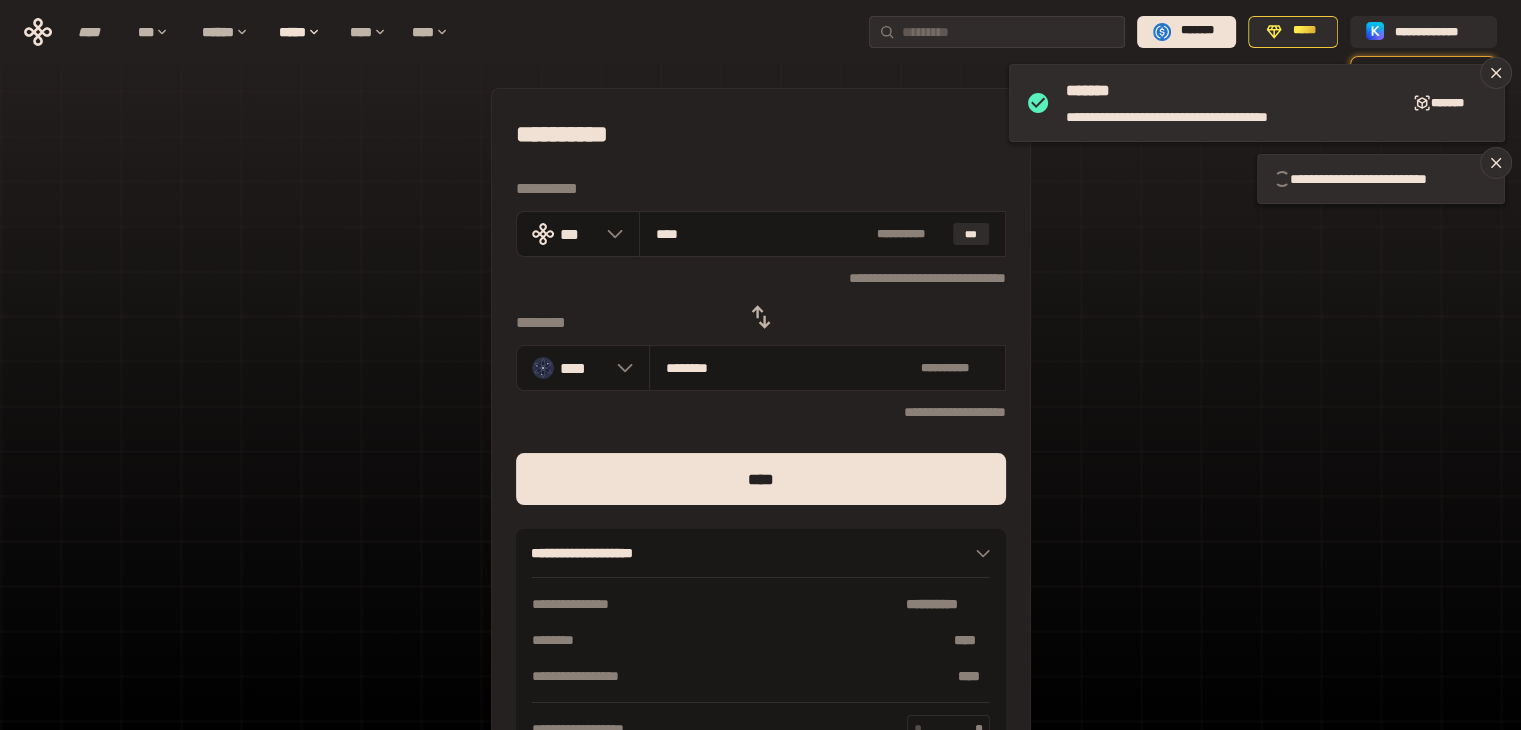 type 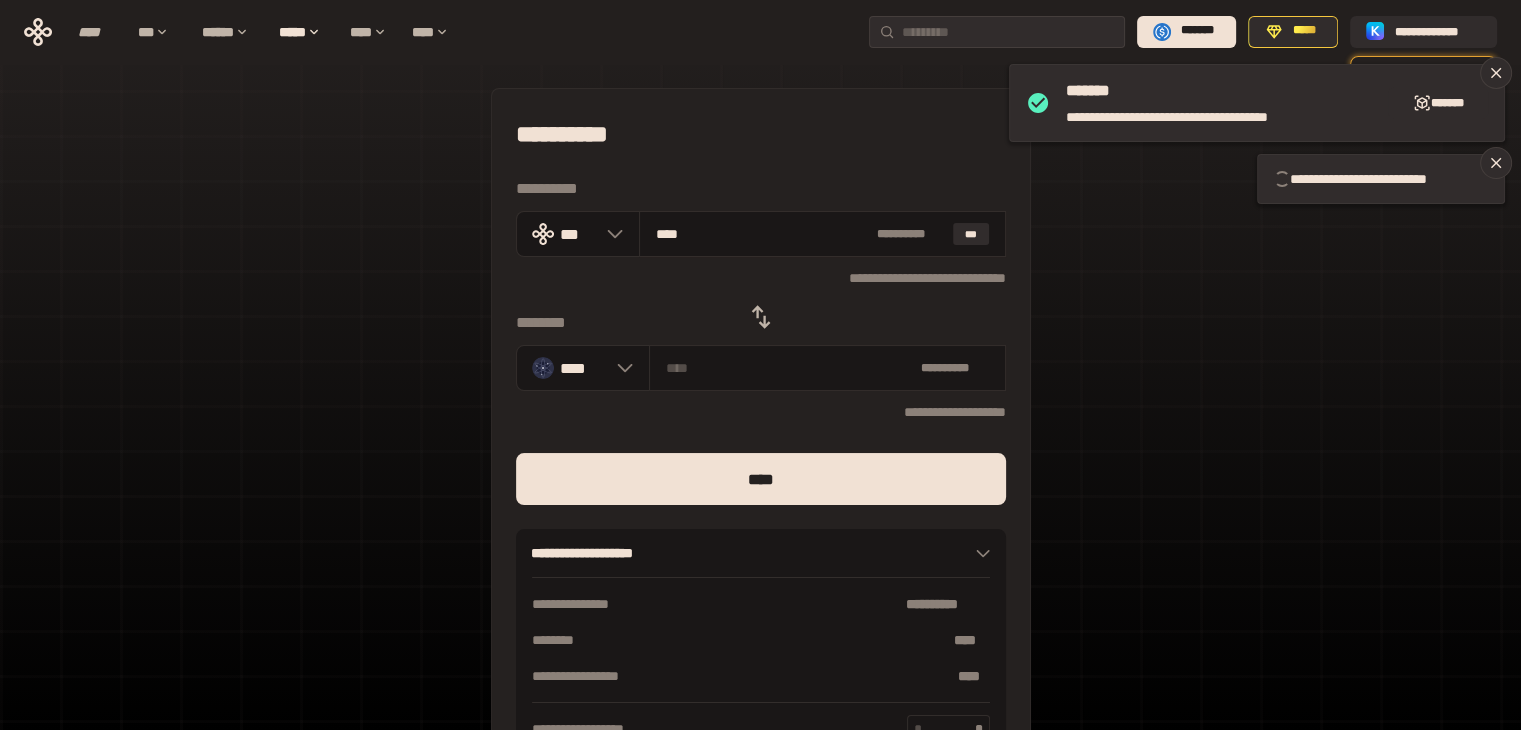 type 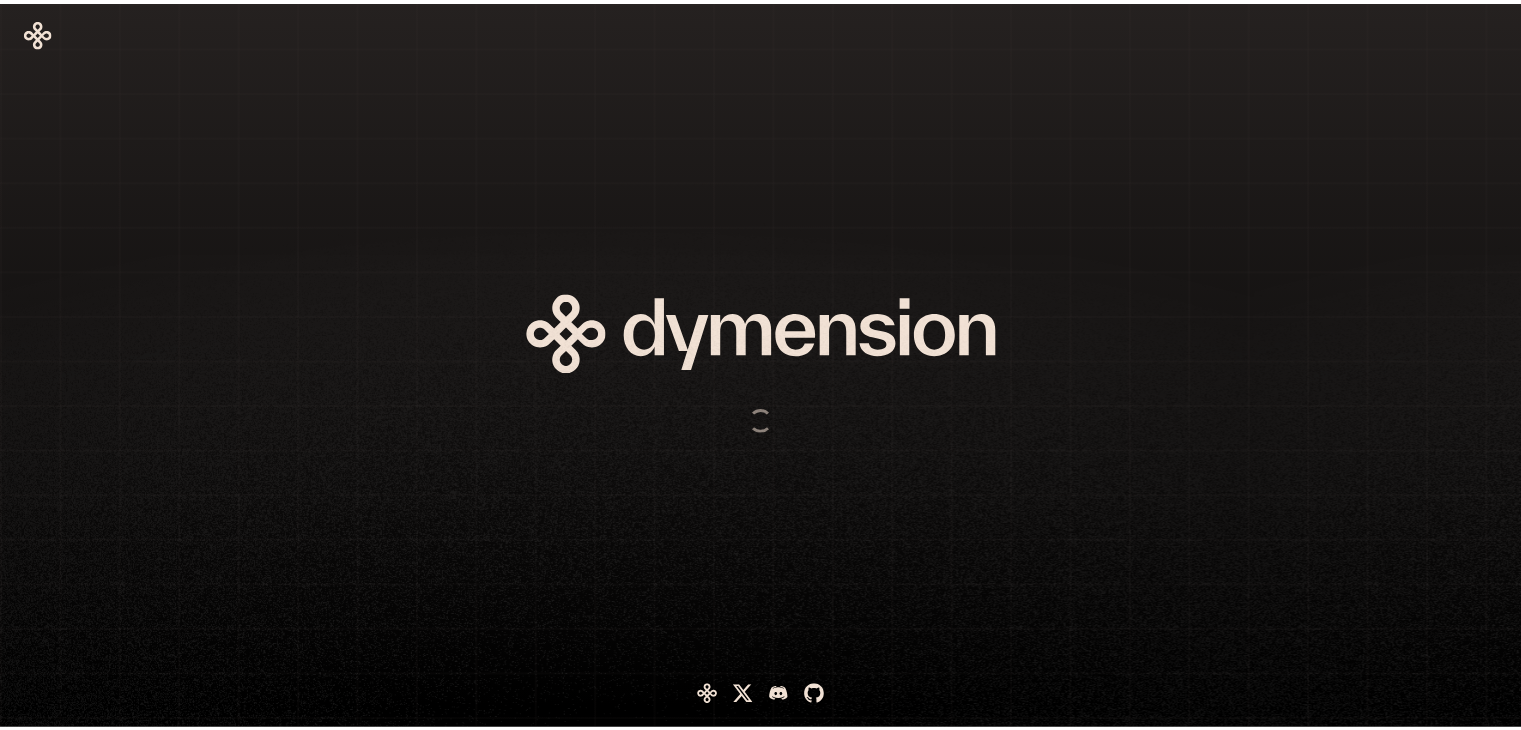 scroll, scrollTop: 0, scrollLeft: 0, axis: both 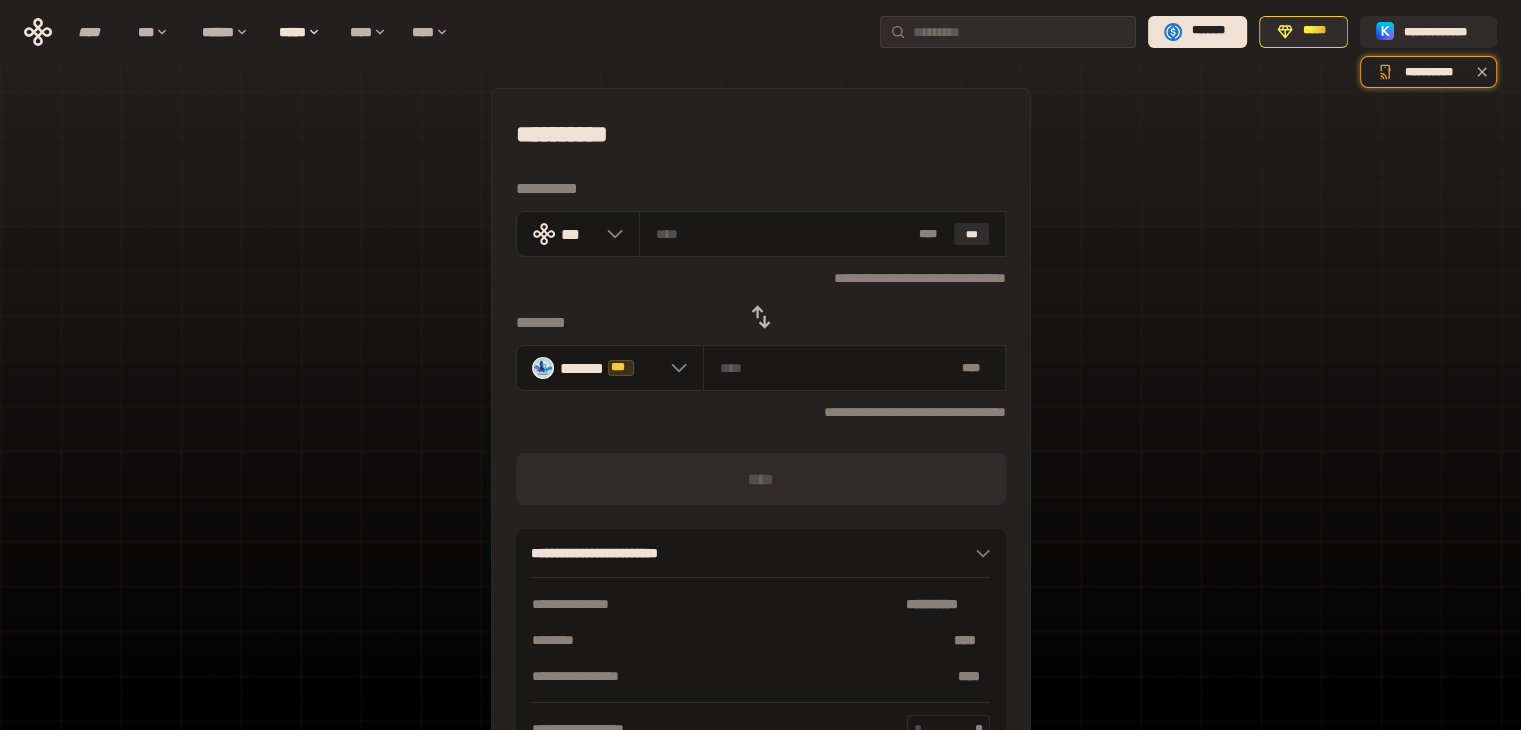 click 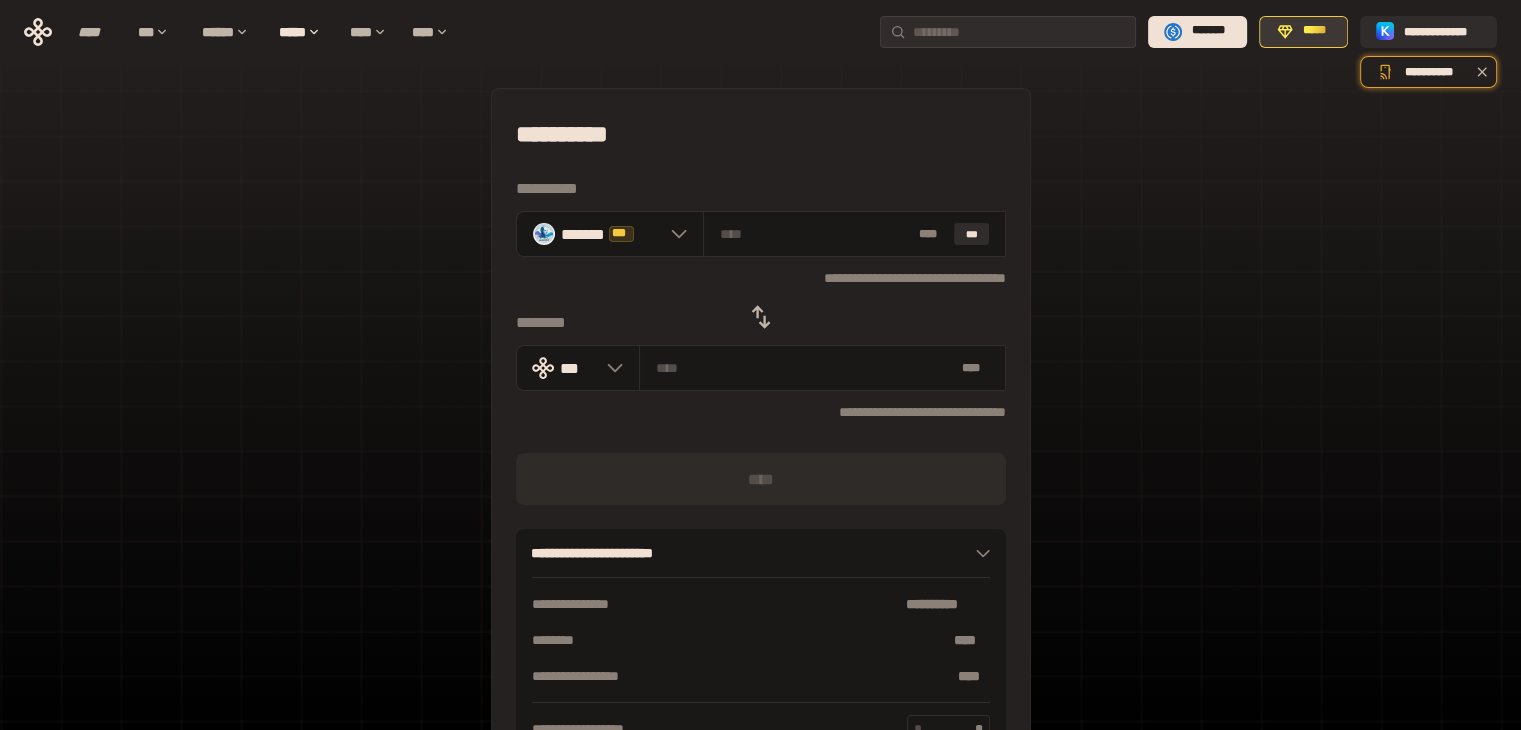 click on "*****" at bounding box center [1314, 31] 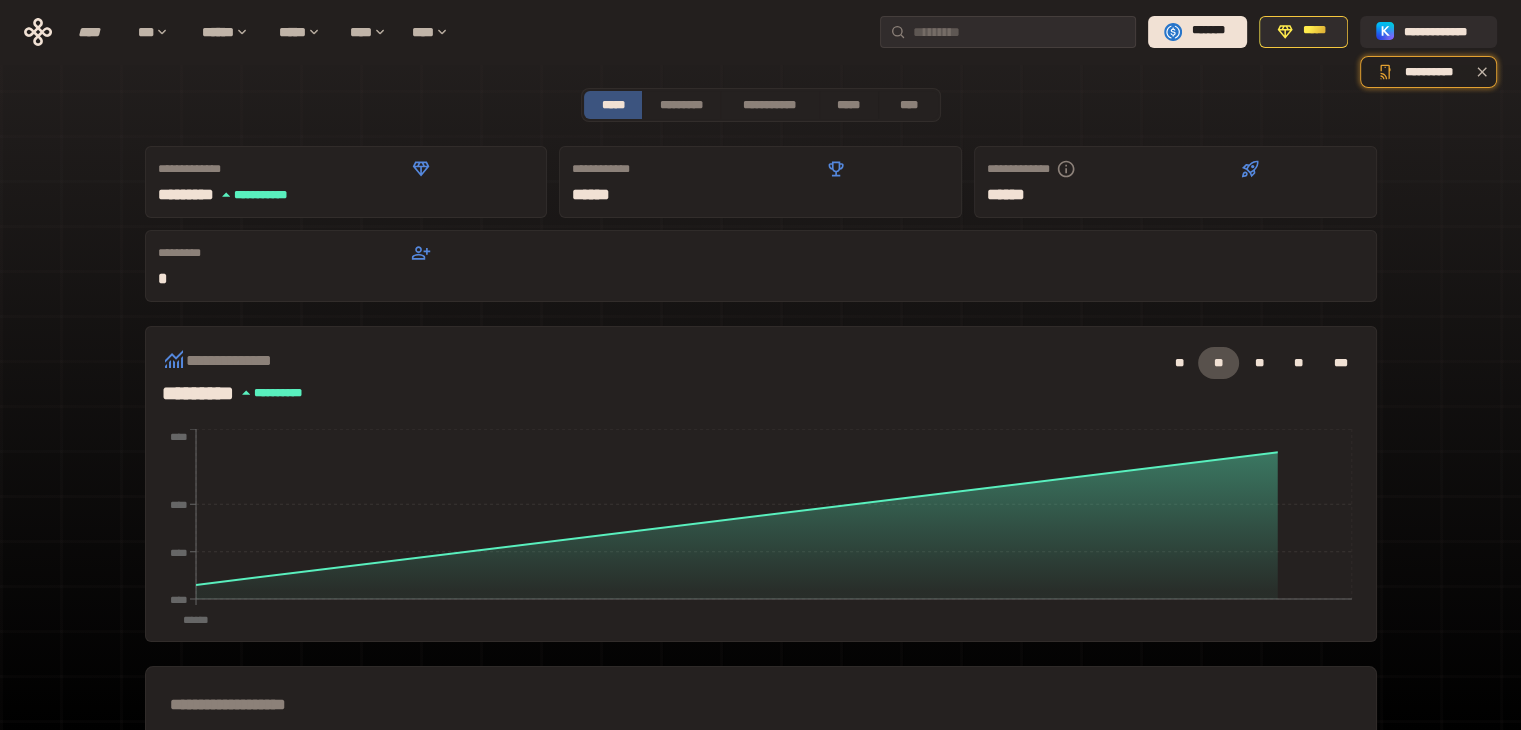 scroll, scrollTop: 200, scrollLeft: 0, axis: vertical 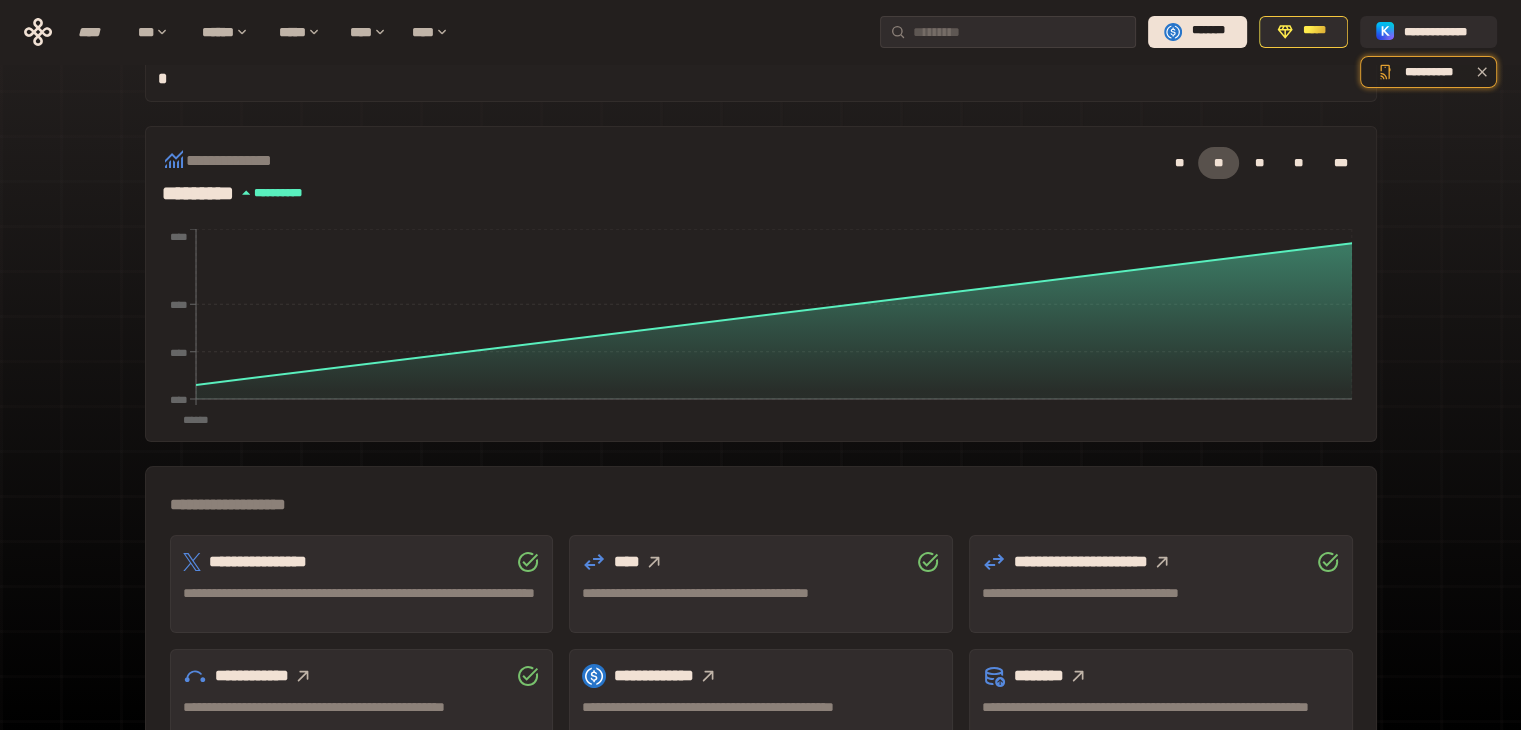 click 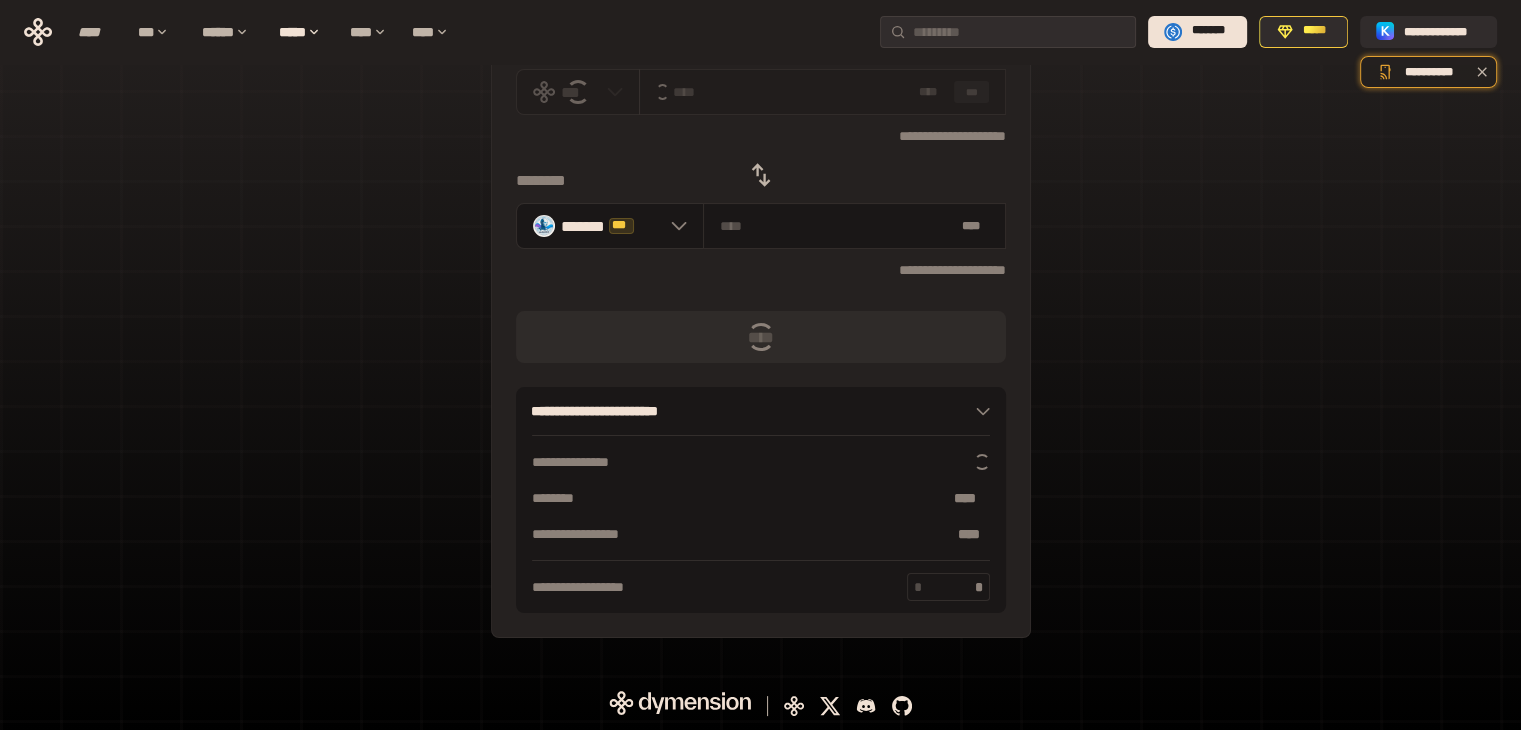 scroll, scrollTop: 0, scrollLeft: 0, axis: both 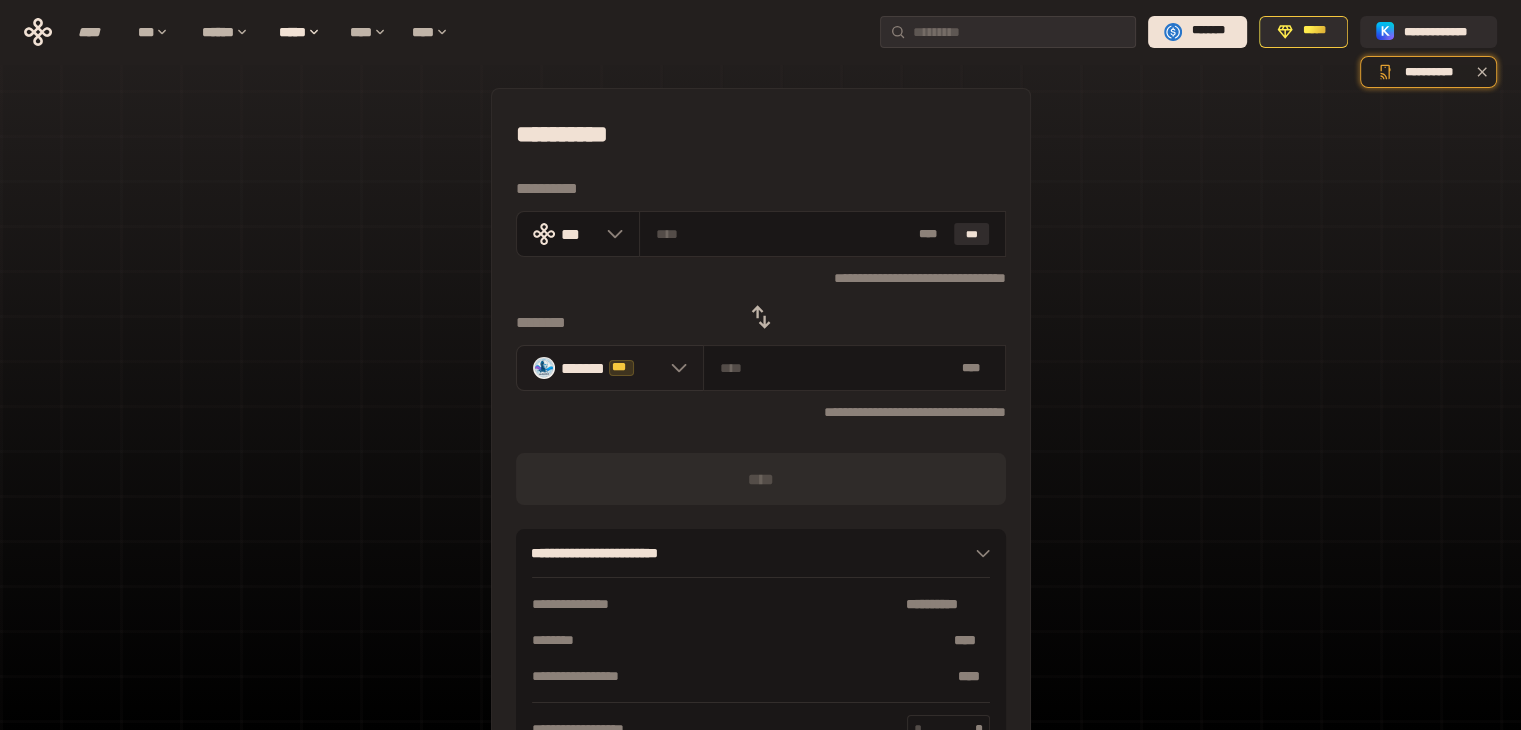 click 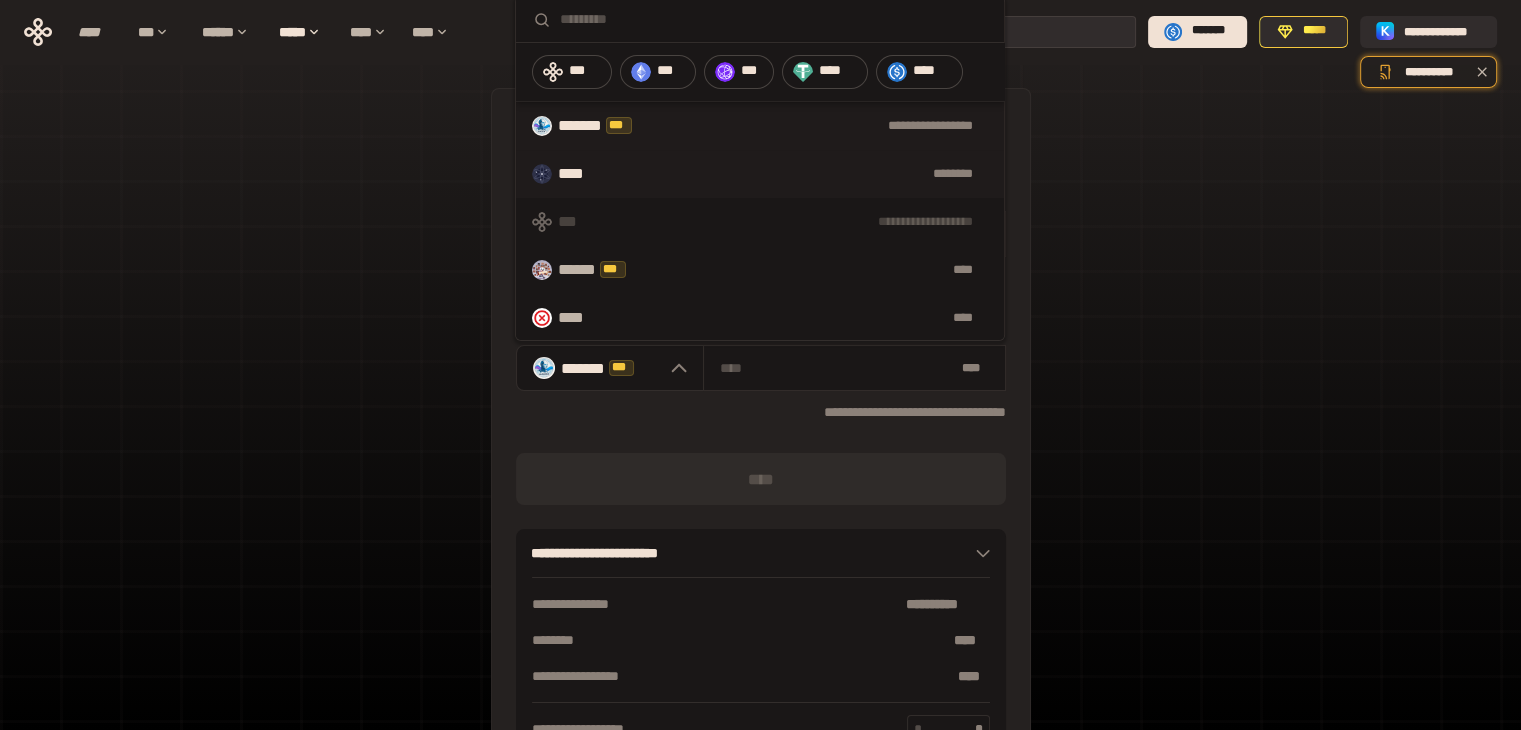 click on "****" at bounding box center [581, 174] 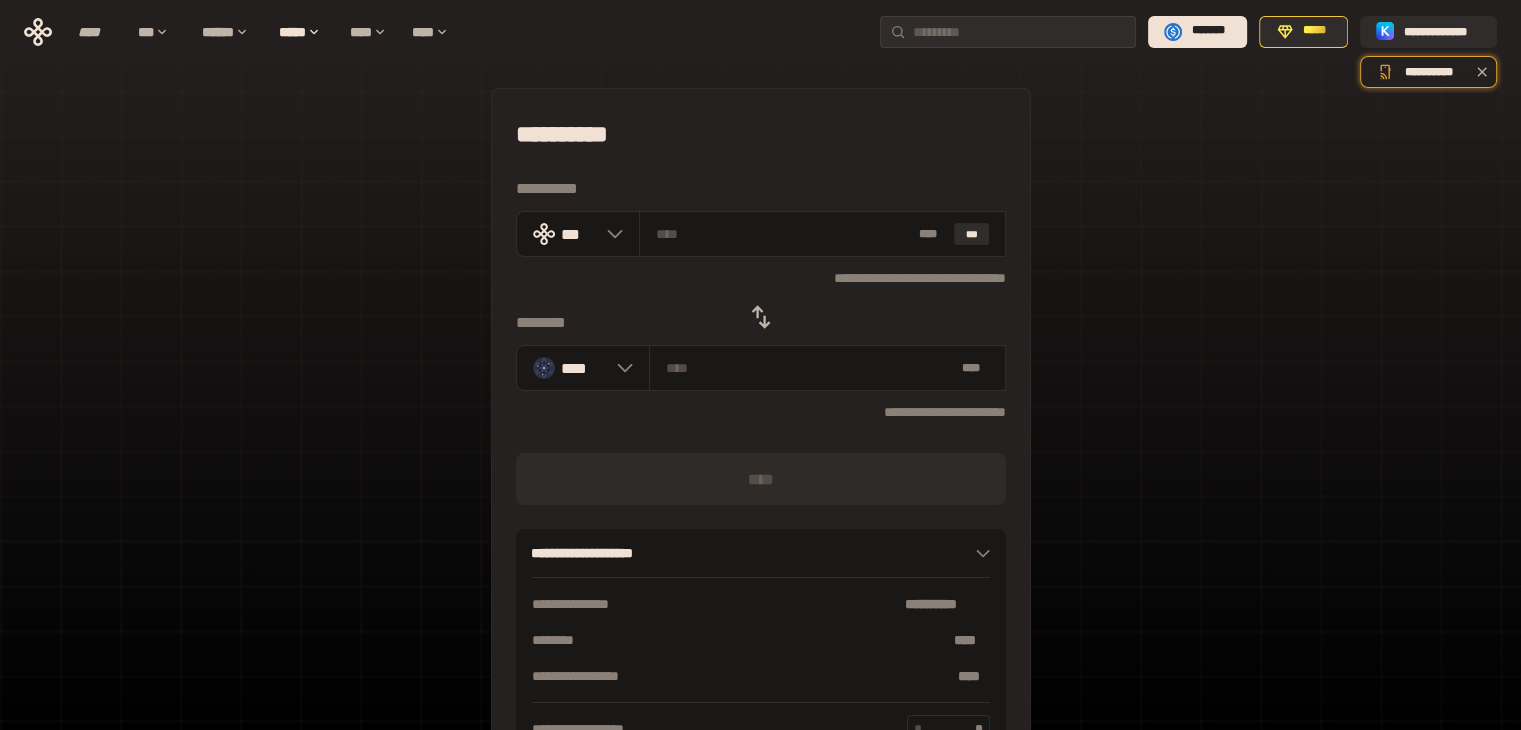 click 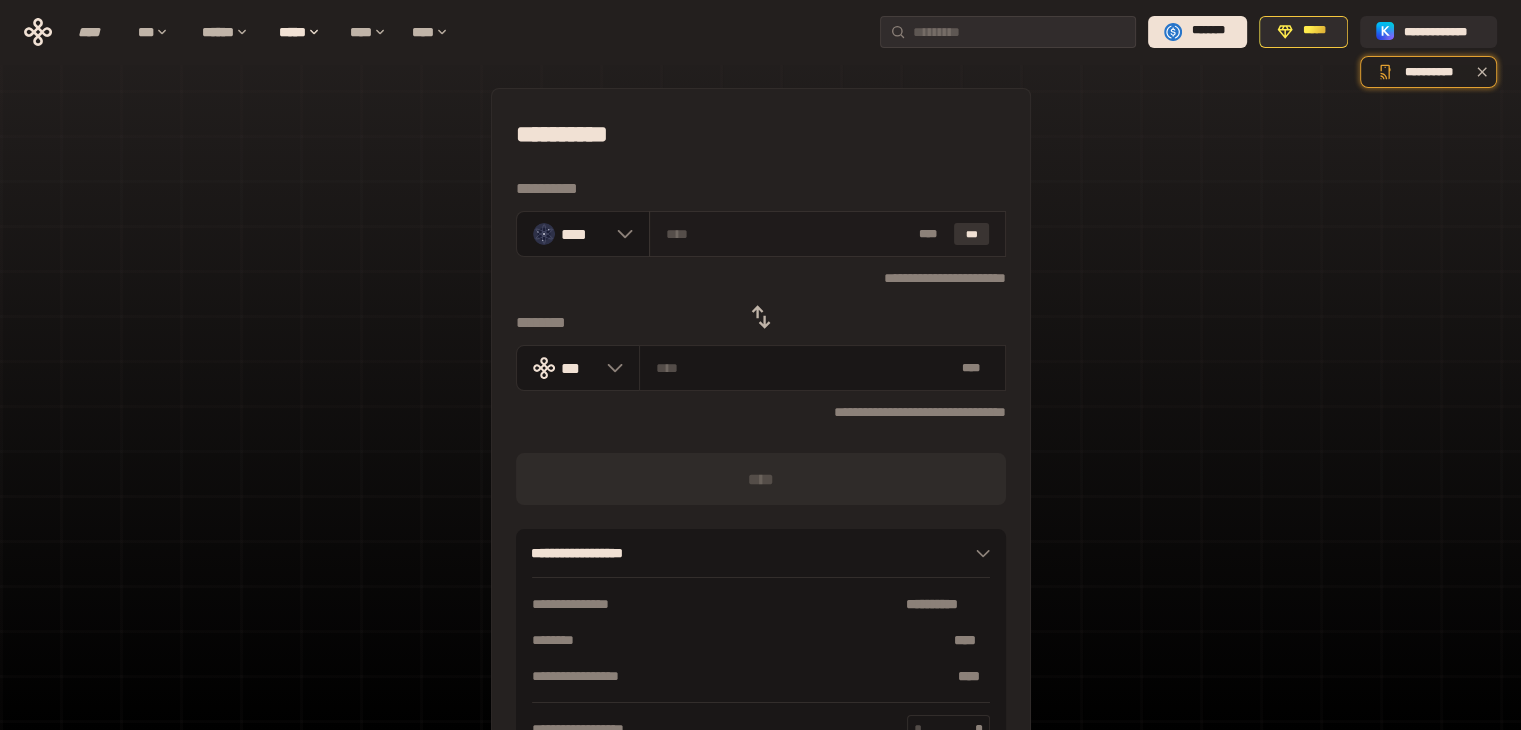 click on "***" at bounding box center [972, 234] 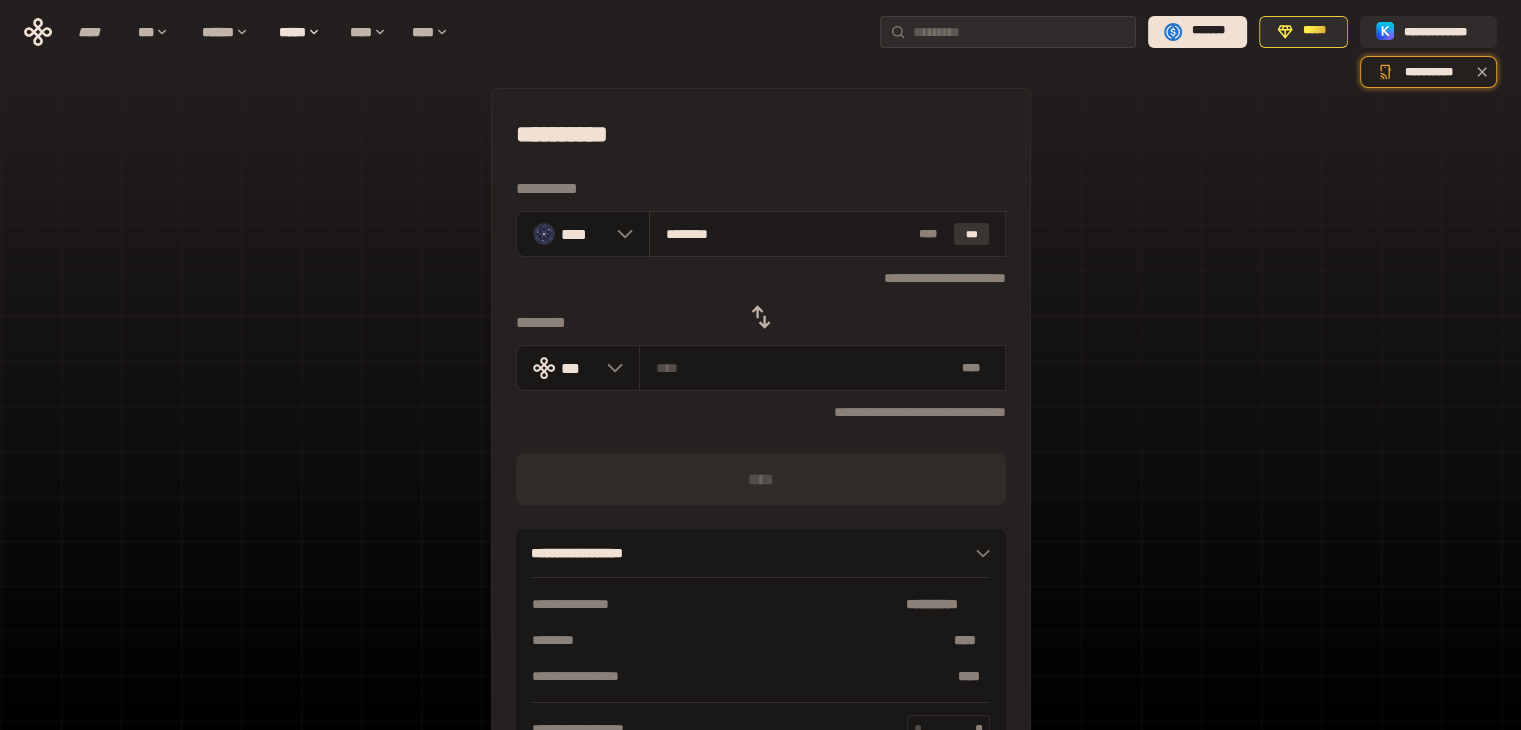 type on "**********" 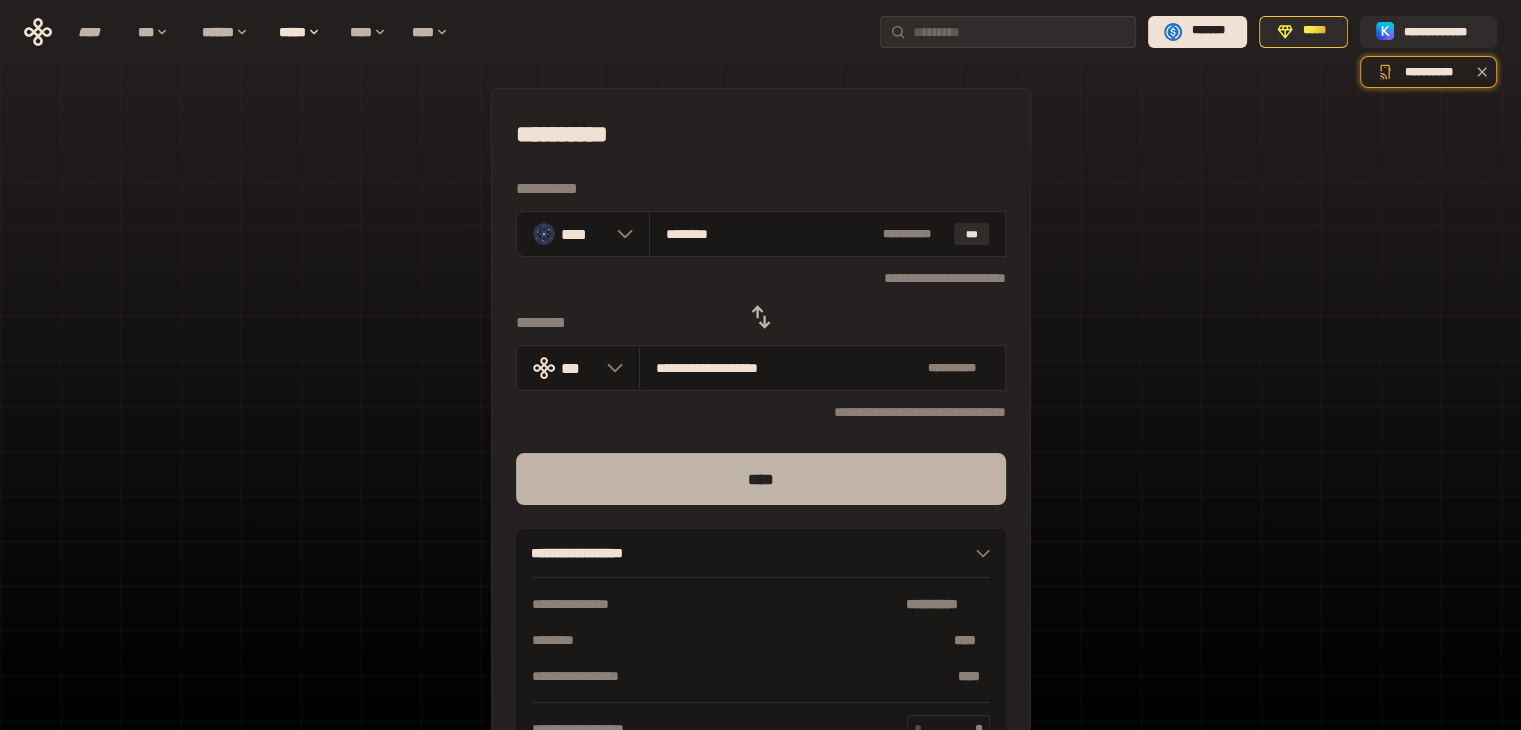 click on "****" at bounding box center (761, 479) 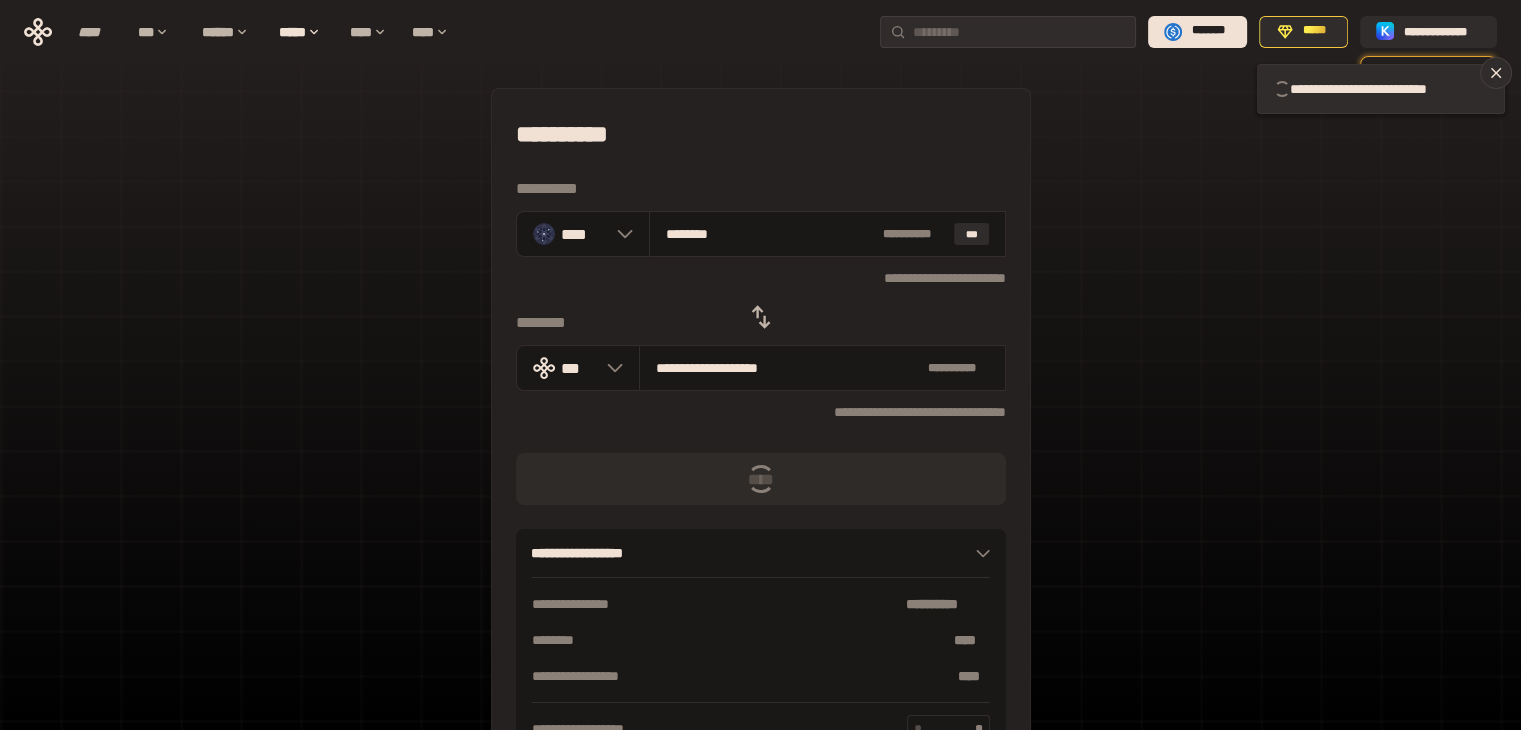 type 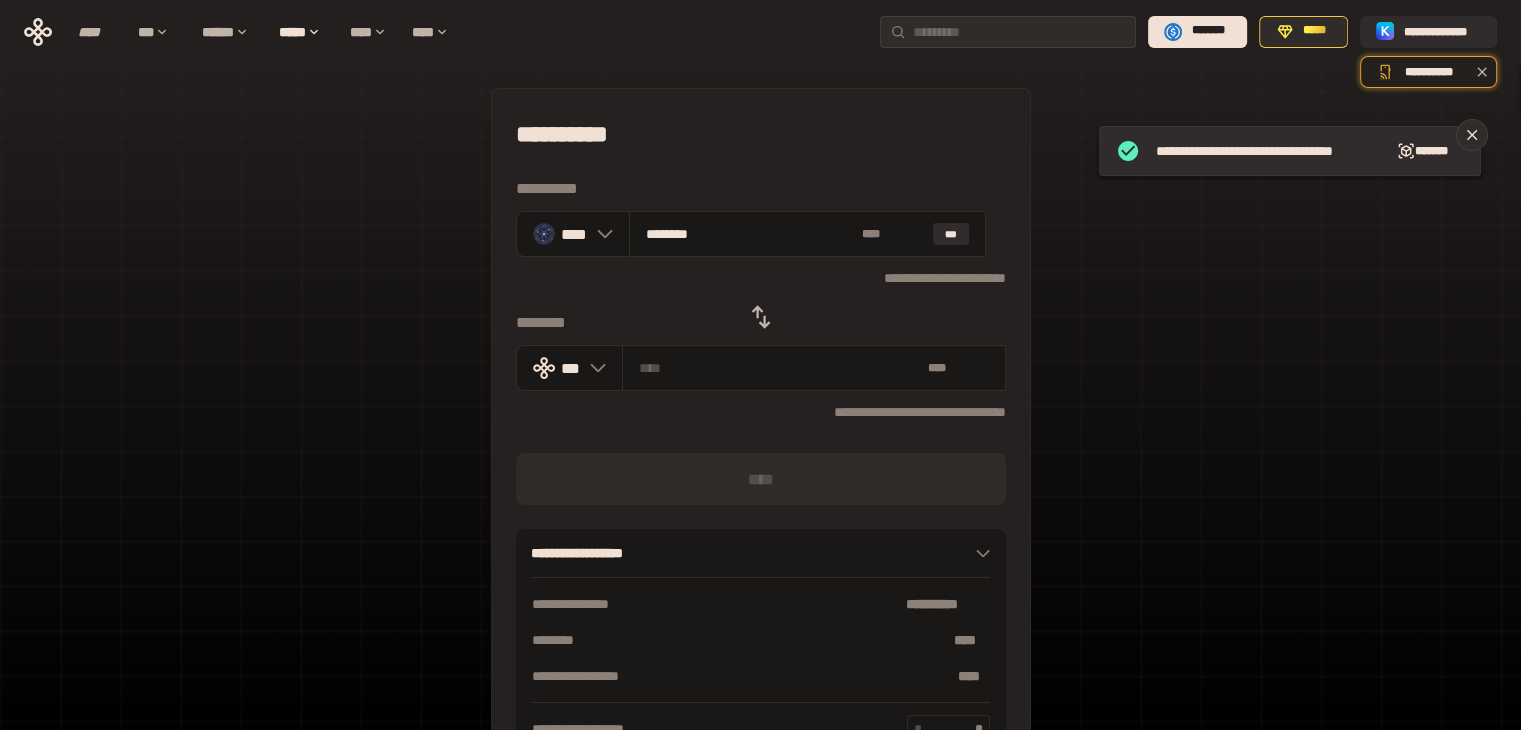 type 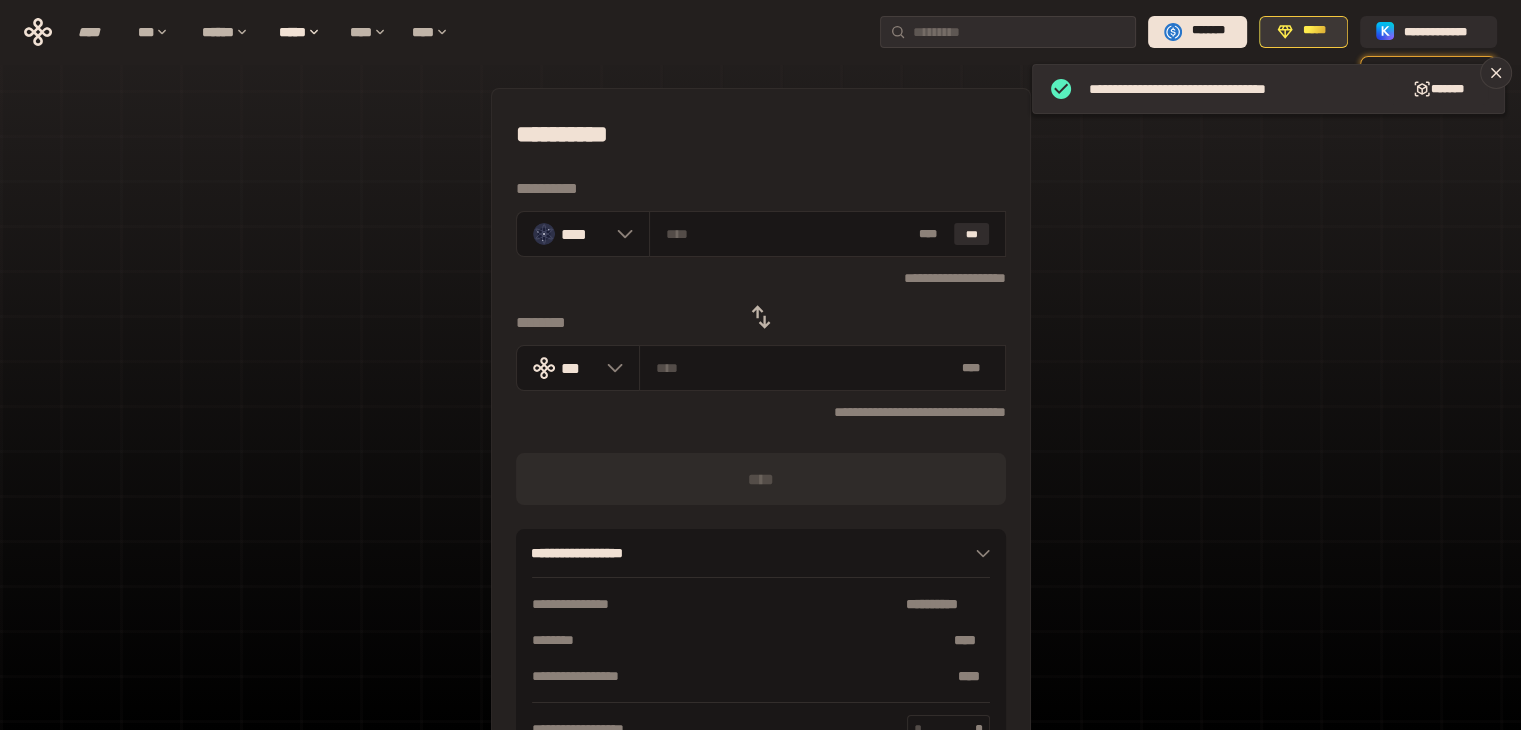 click on "*****" at bounding box center (1314, 31) 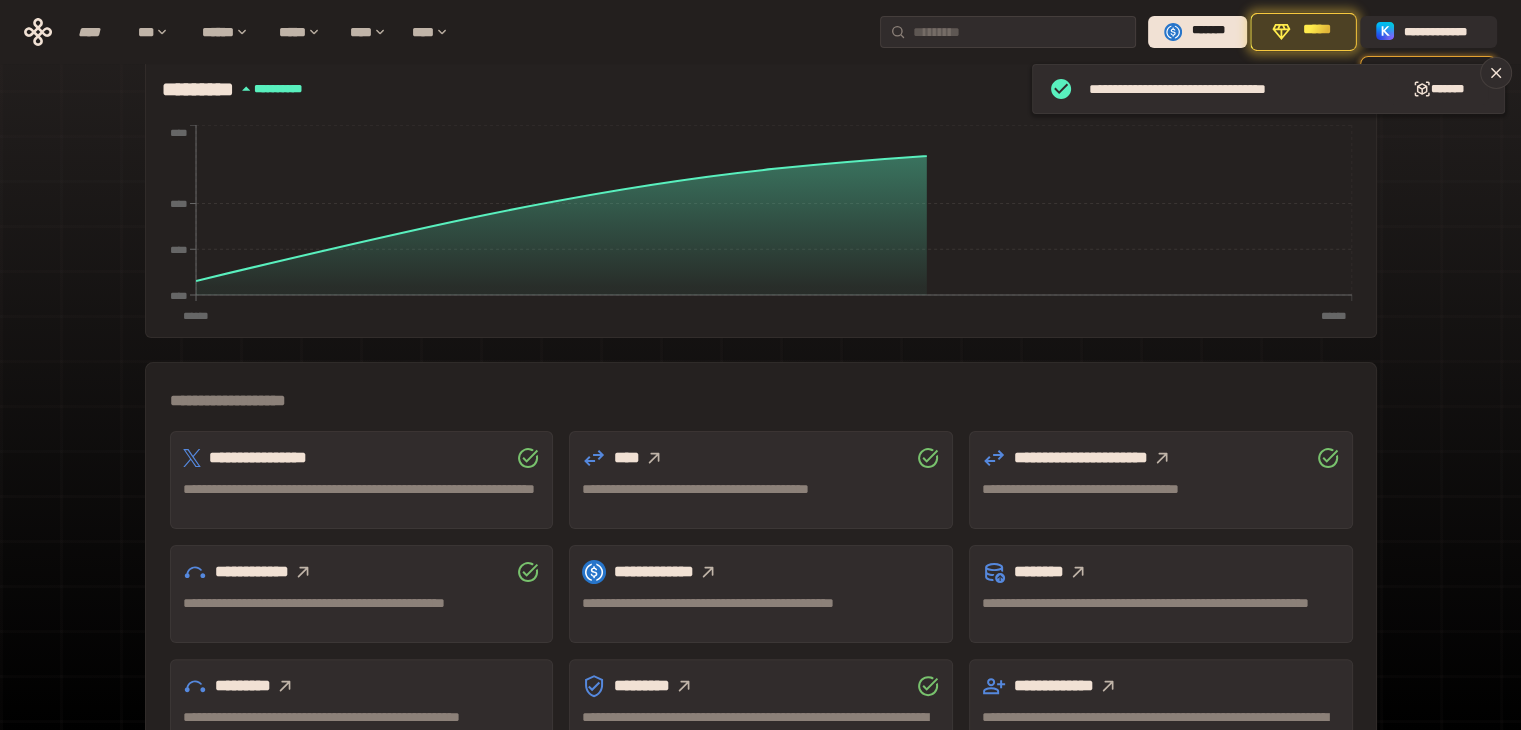 scroll, scrollTop: 475, scrollLeft: 0, axis: vertical 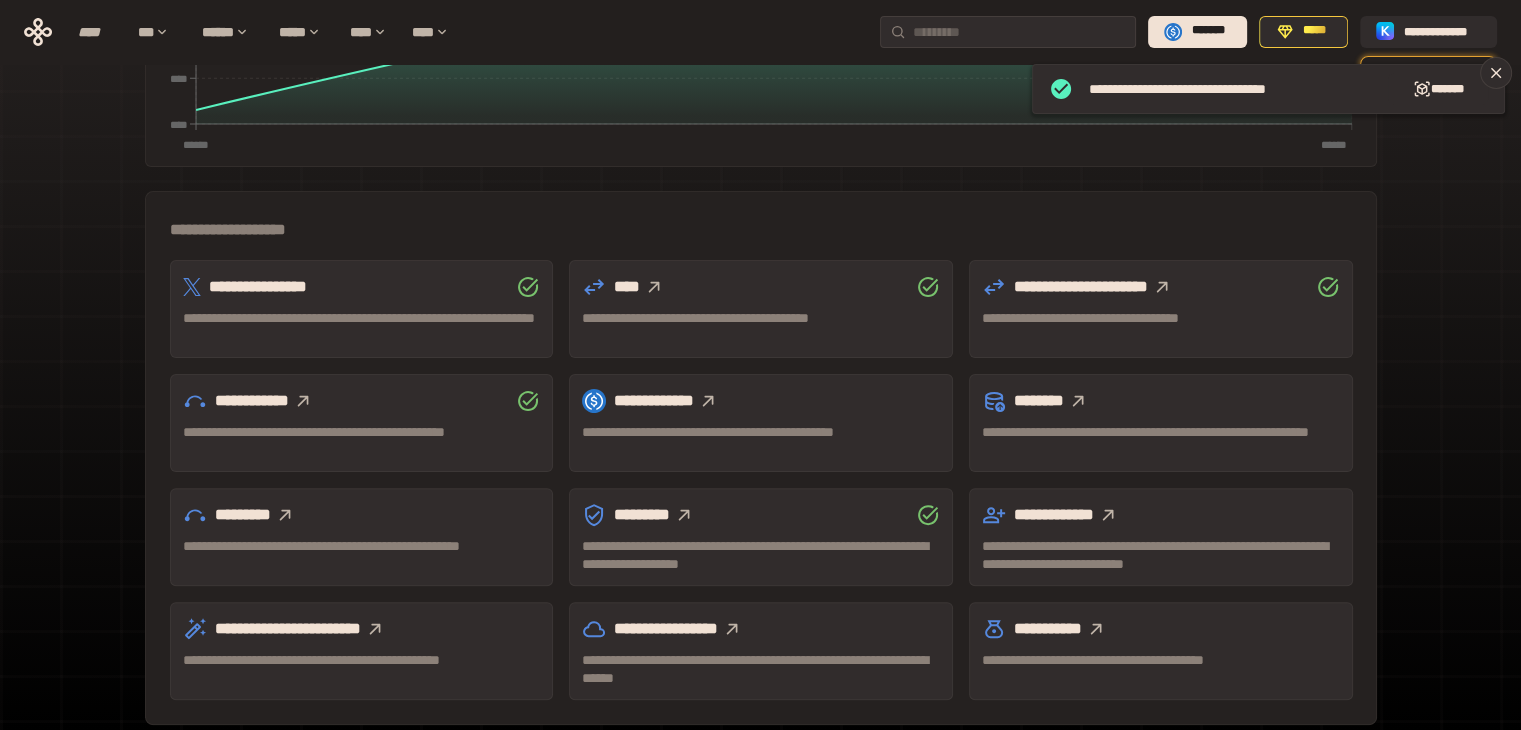 click 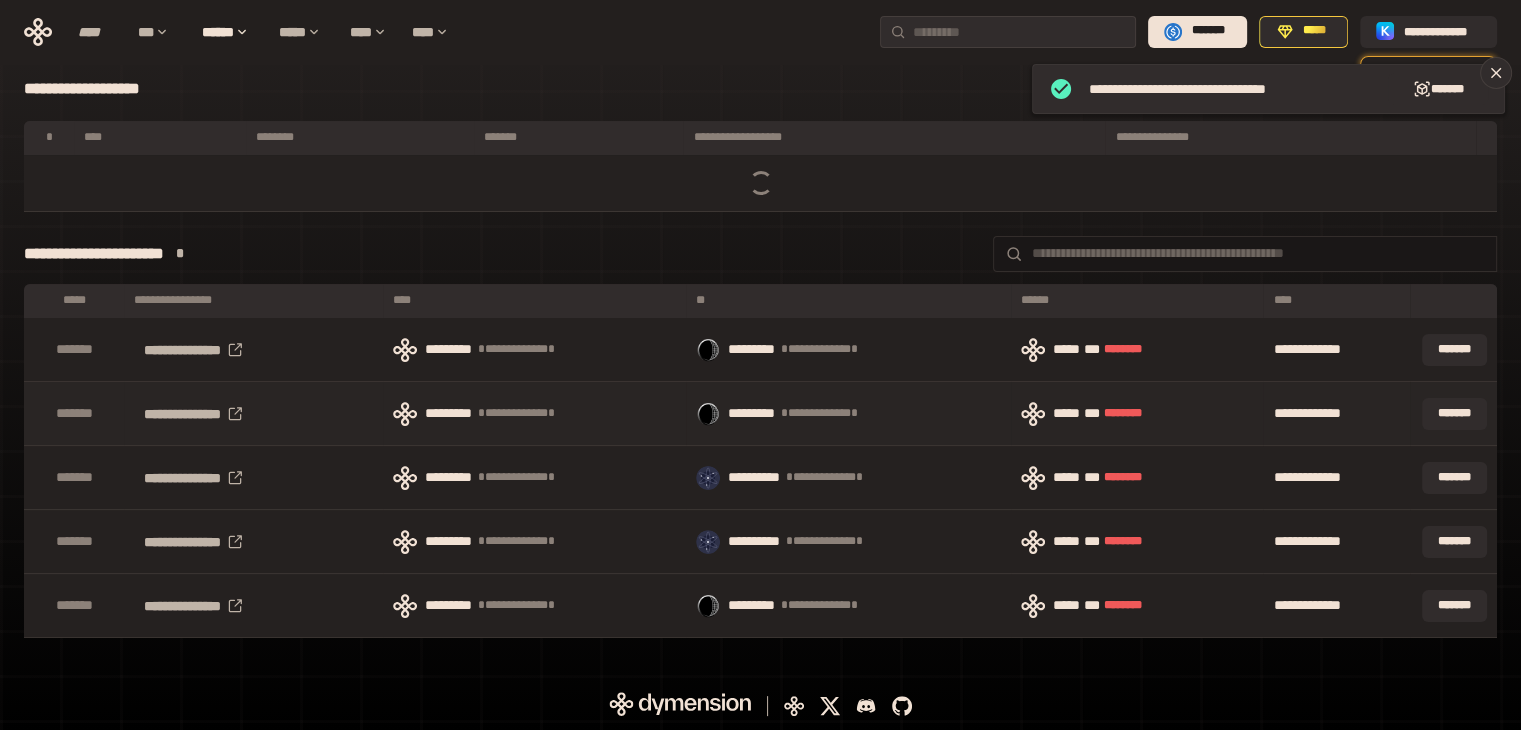 scroll, scrollTop: 0, scrollLeft: 0, axis: both 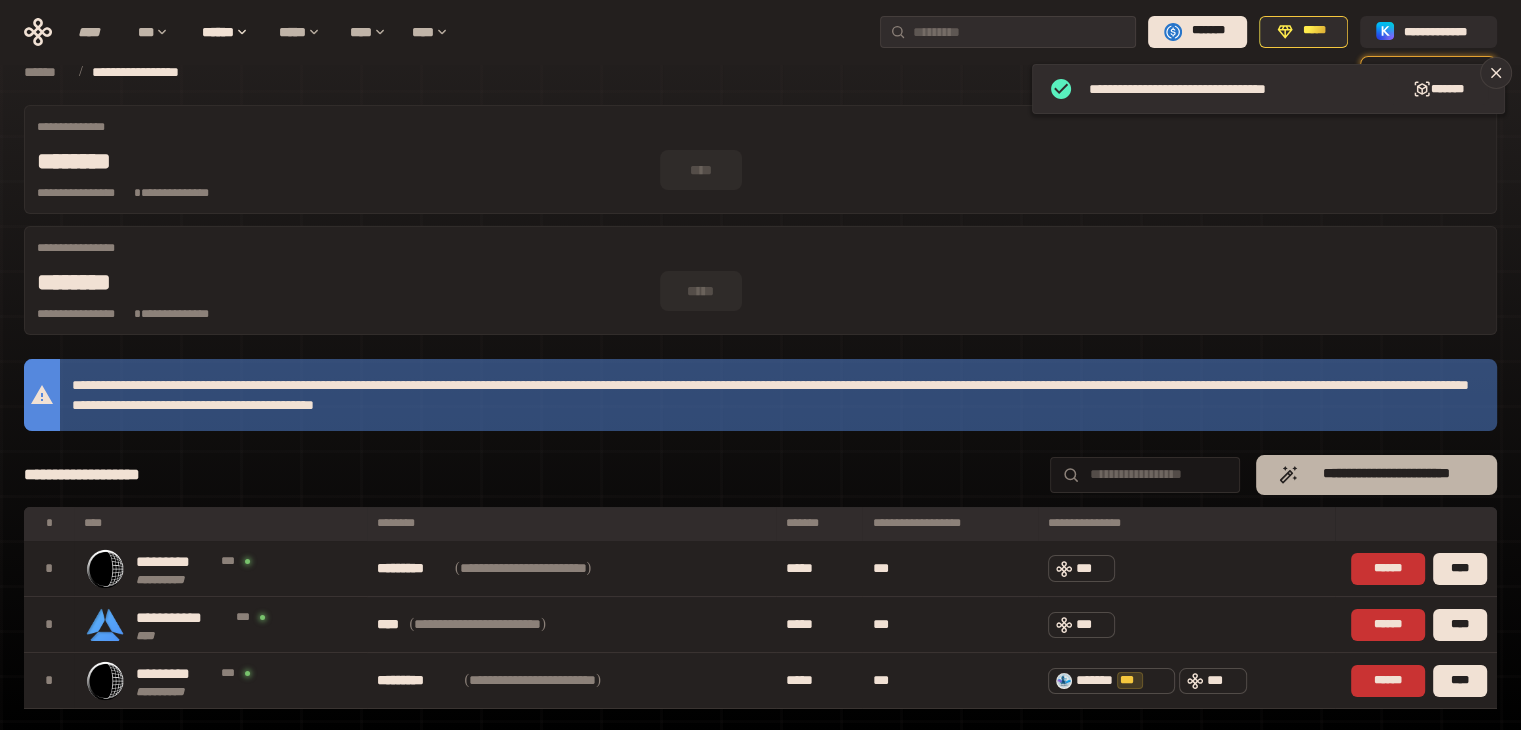 click on "**********" at bounding box center (1376, 475) 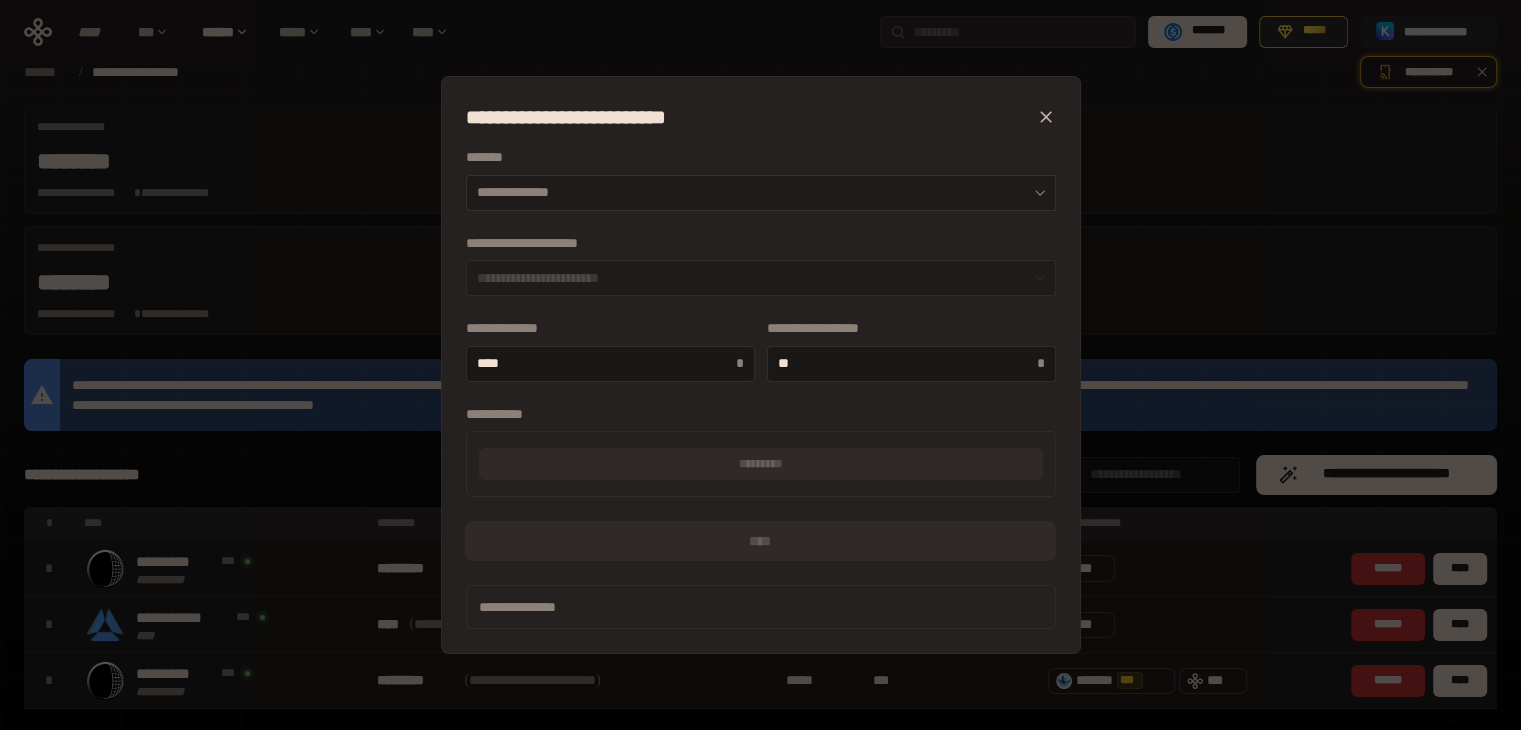click on "**********" at bounding box center (761, 193) 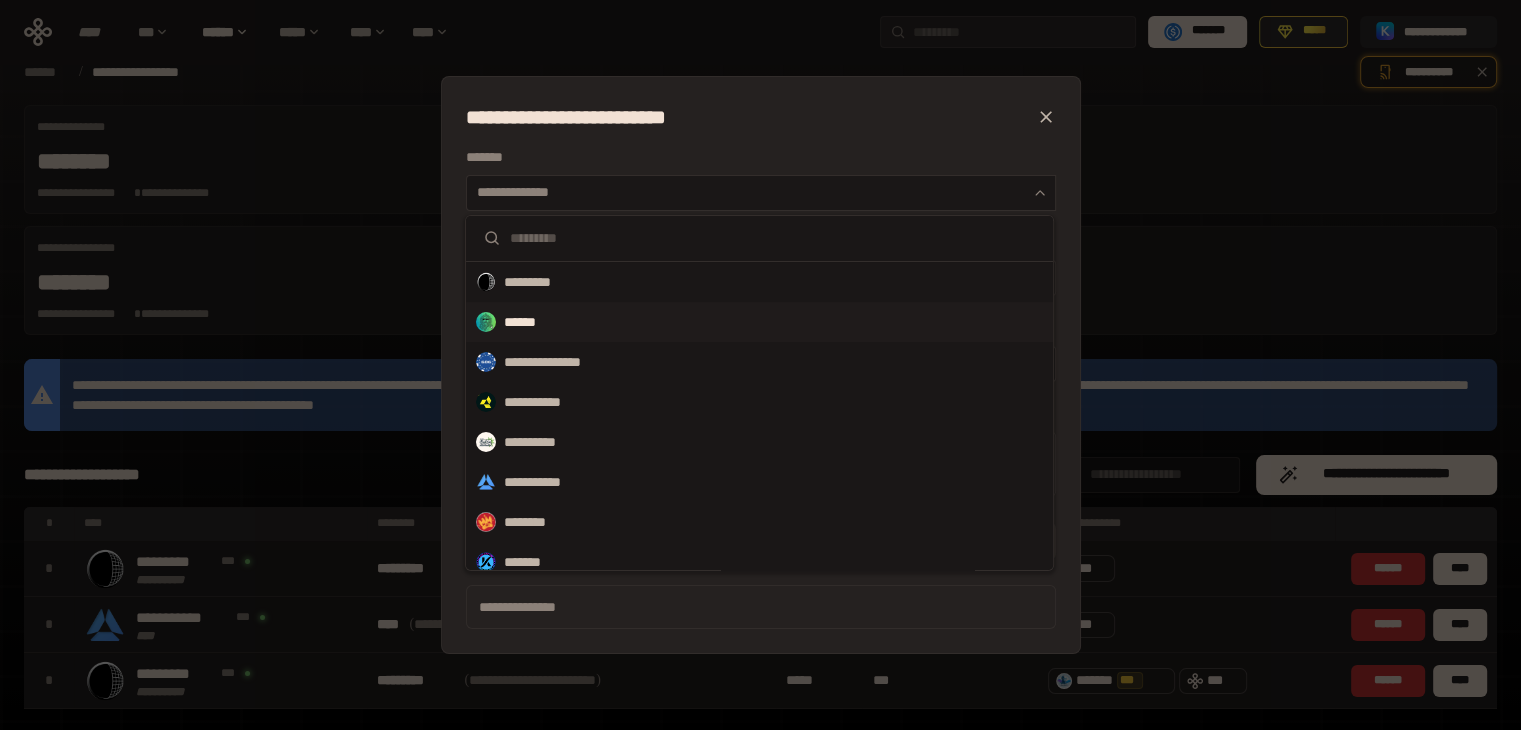 click on "******" at bounding box center [531, 322] 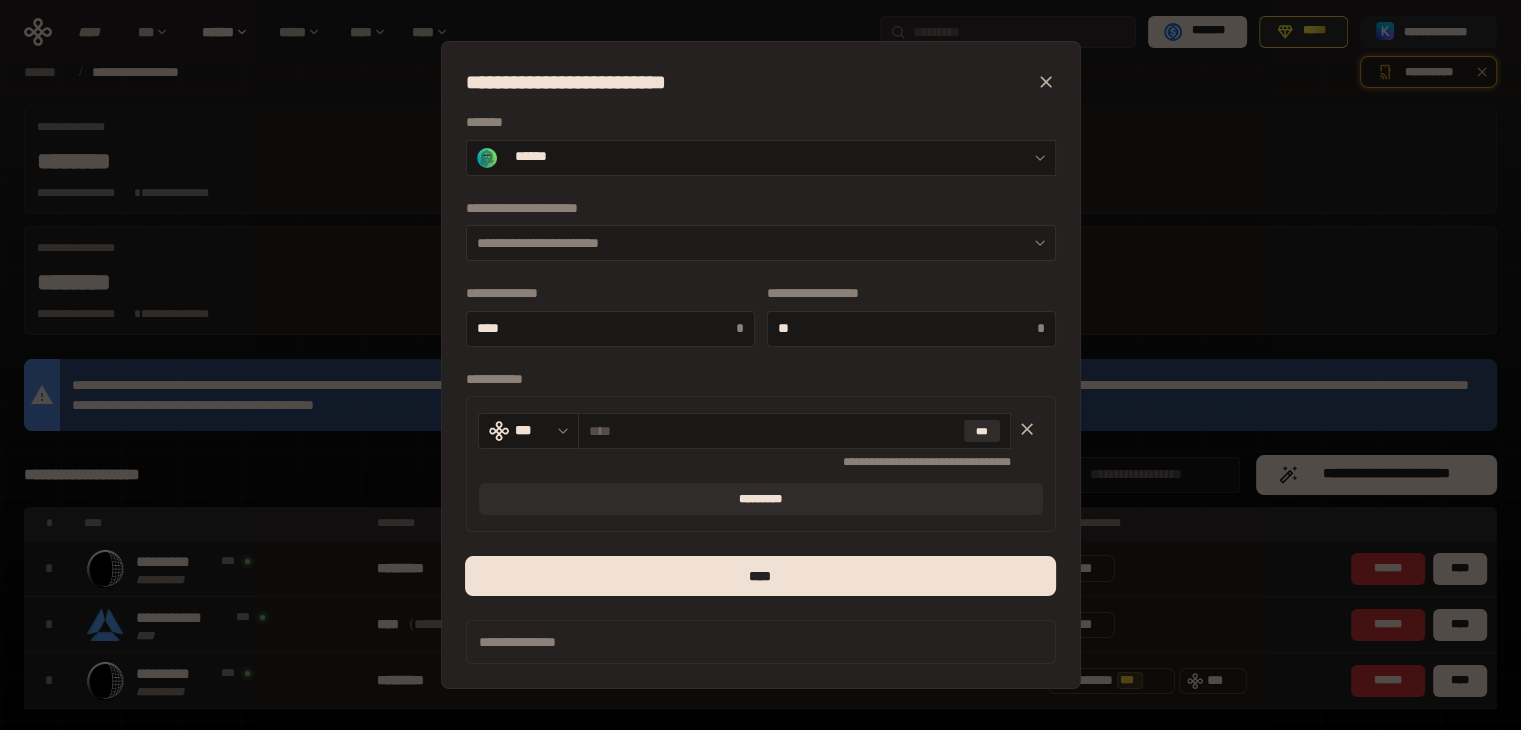 click on "**********" at bounding box center [761, 243] 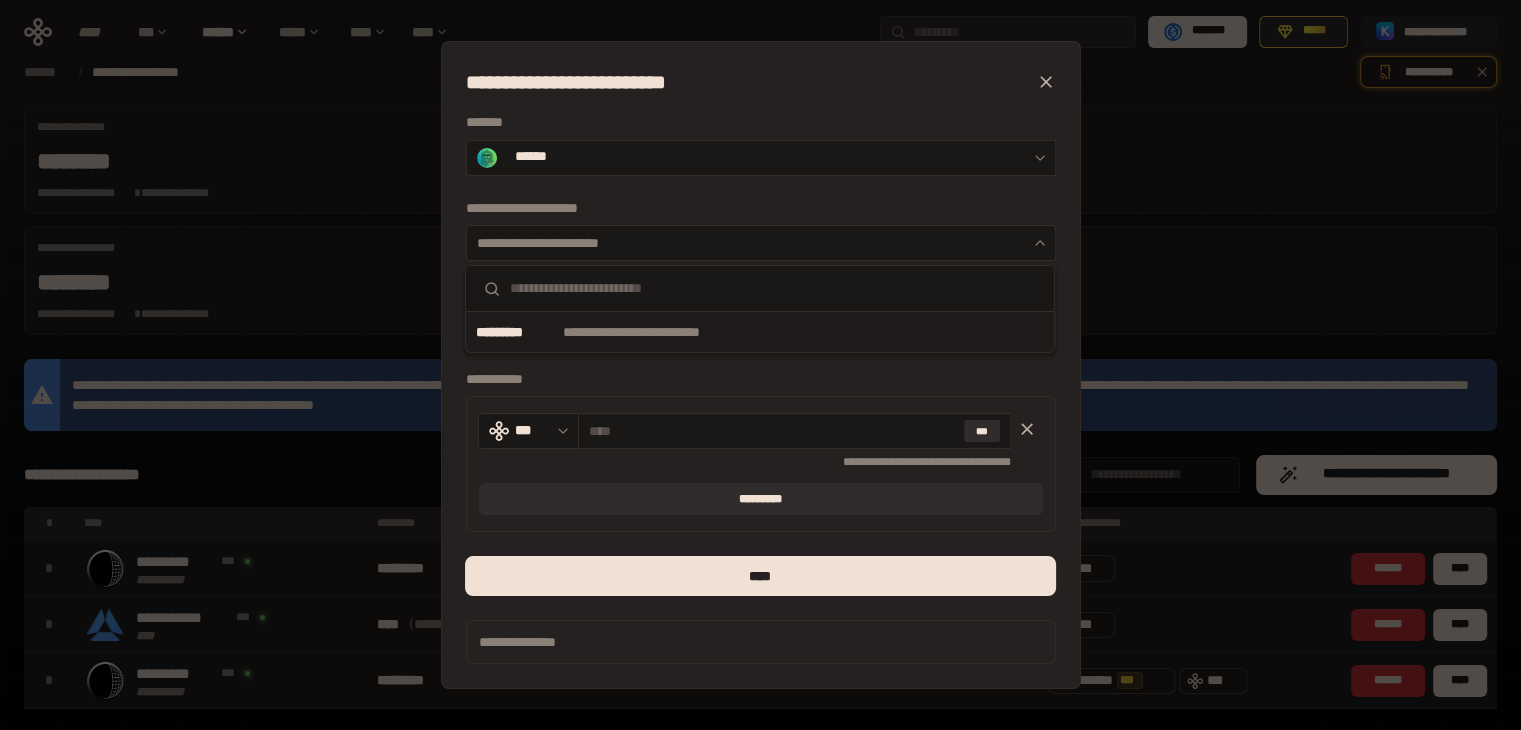 click on "*********" at bounding box center [517, 332] 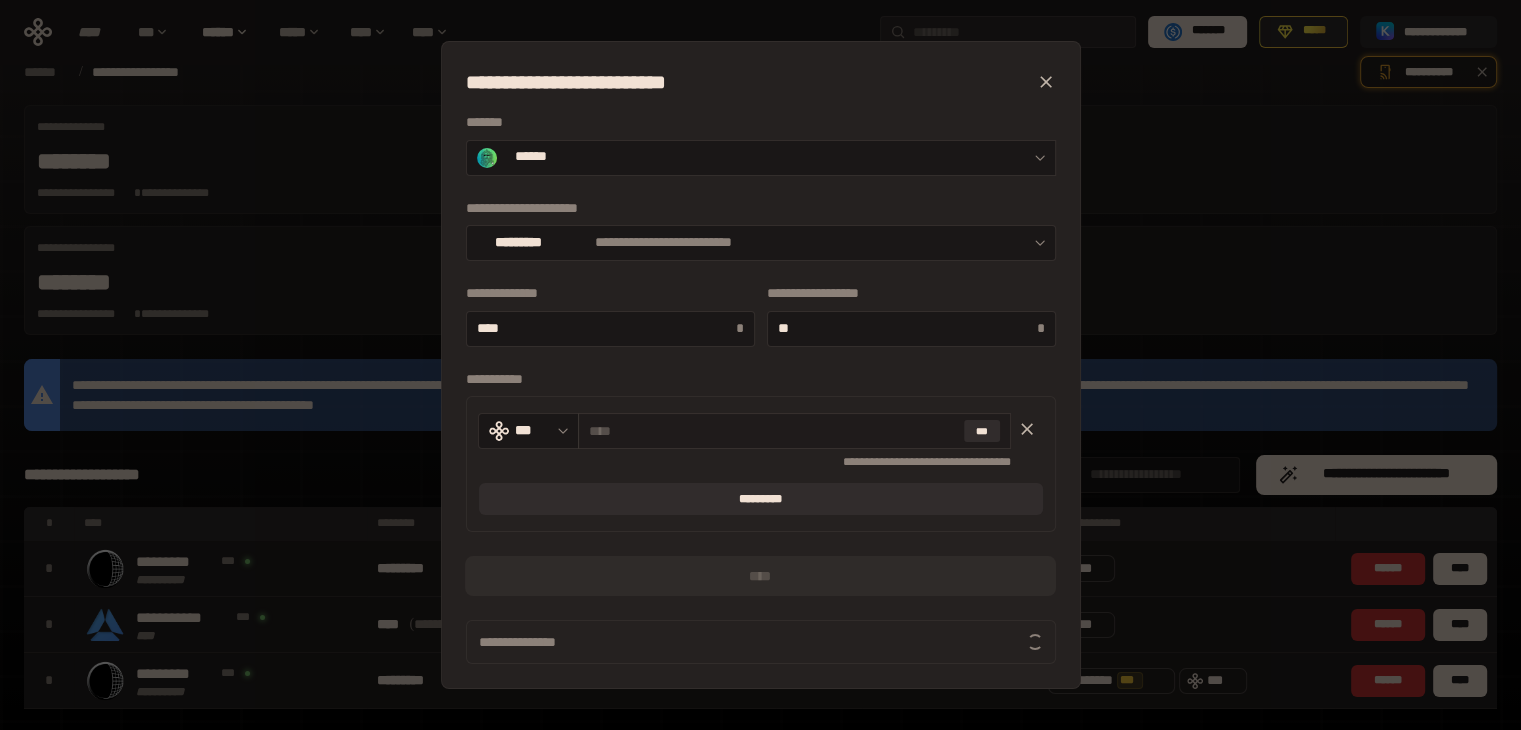 click at bounding box center (773, 431) 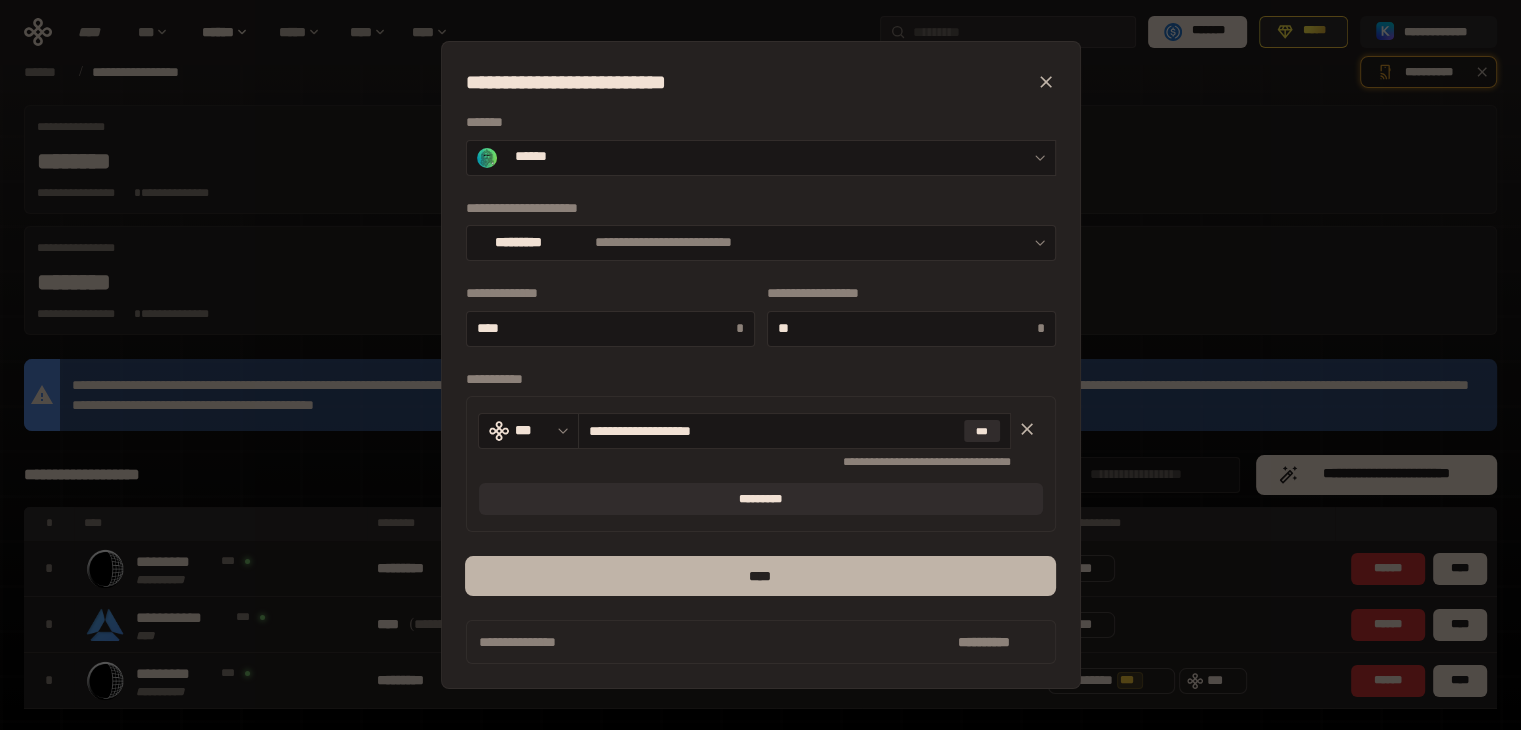 type on "**********" 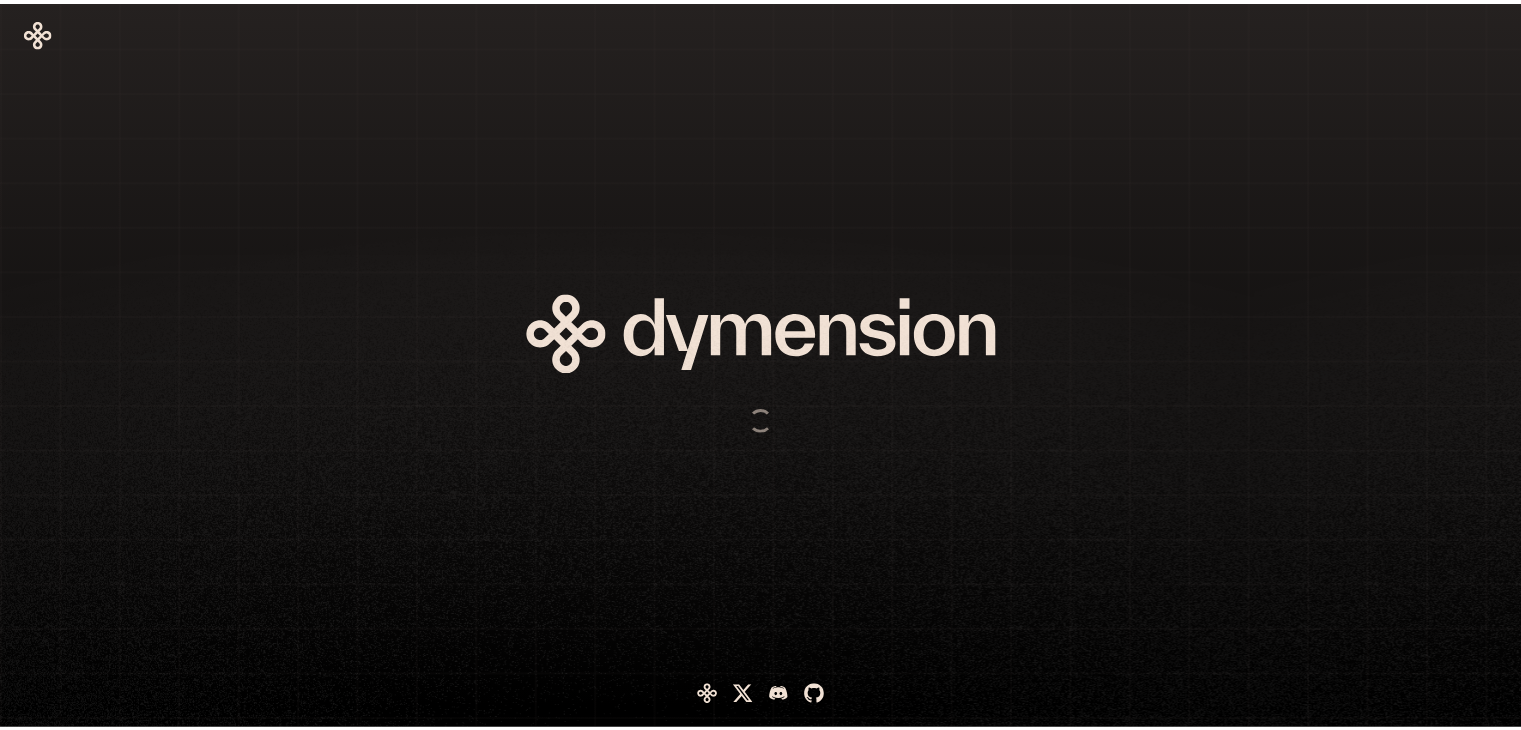 scroll, scrollTop: 0, scrollLeft: 0, axis: both 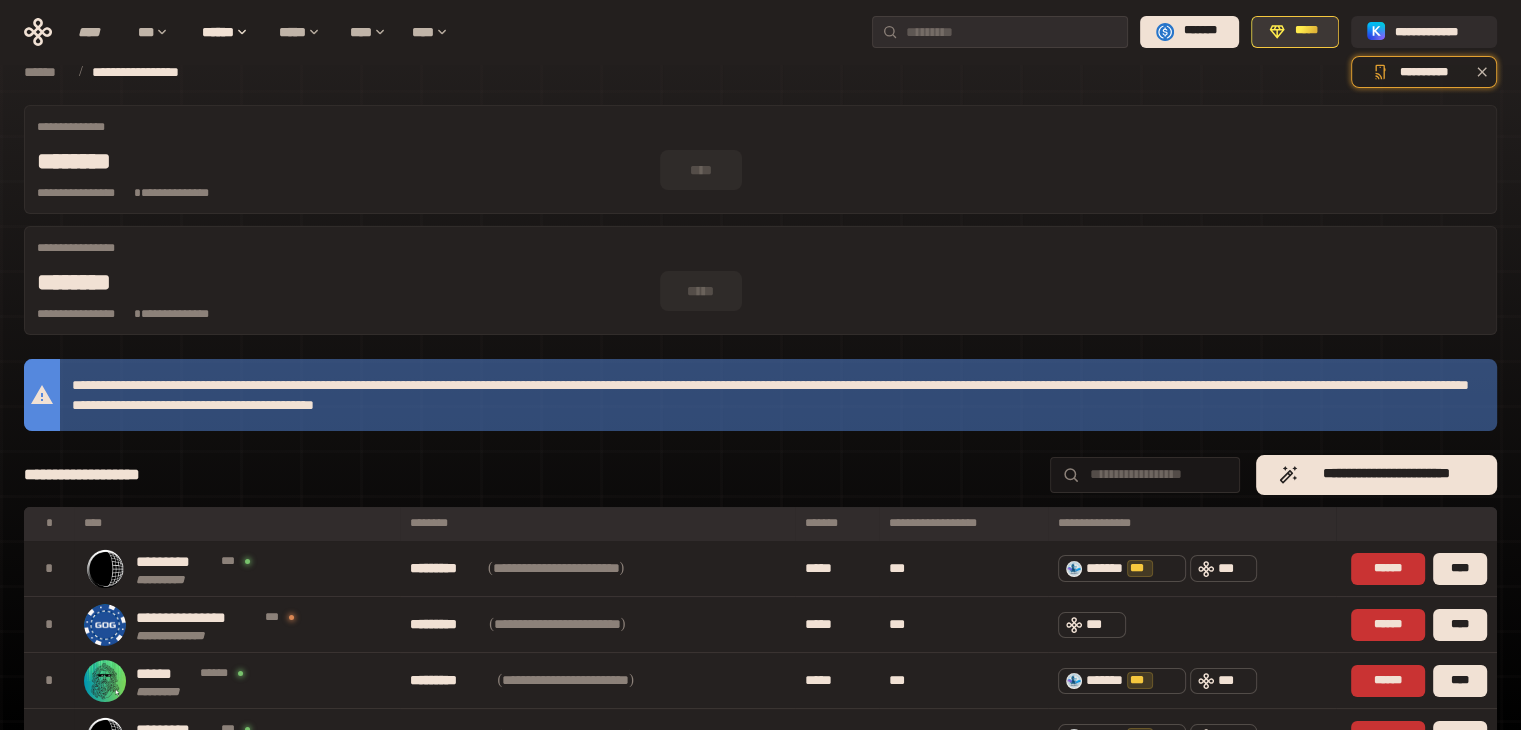 click on "*****" at bounding box center [1295, 32] 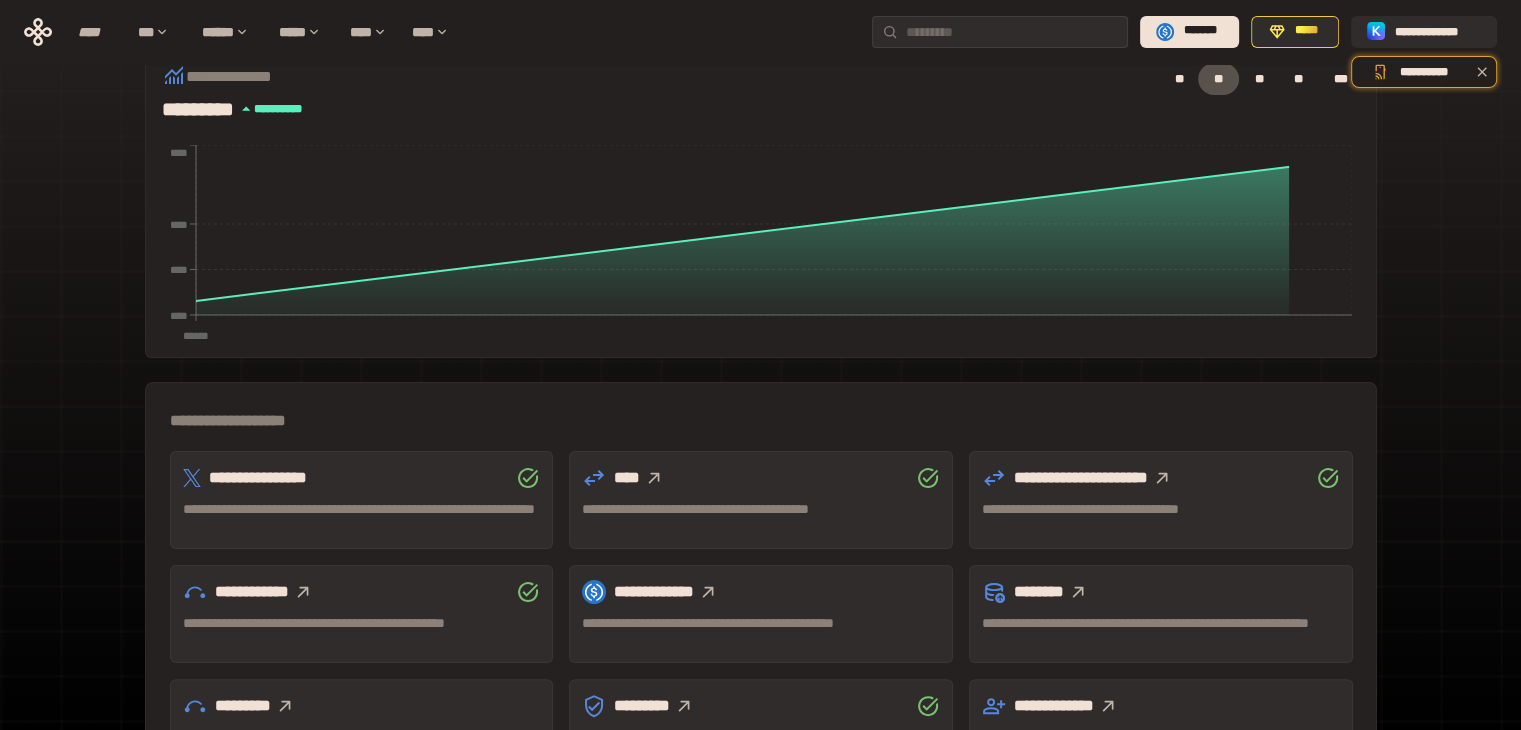 scroll, scrollTop: 300, scrollLeft: 0, axis: vertical 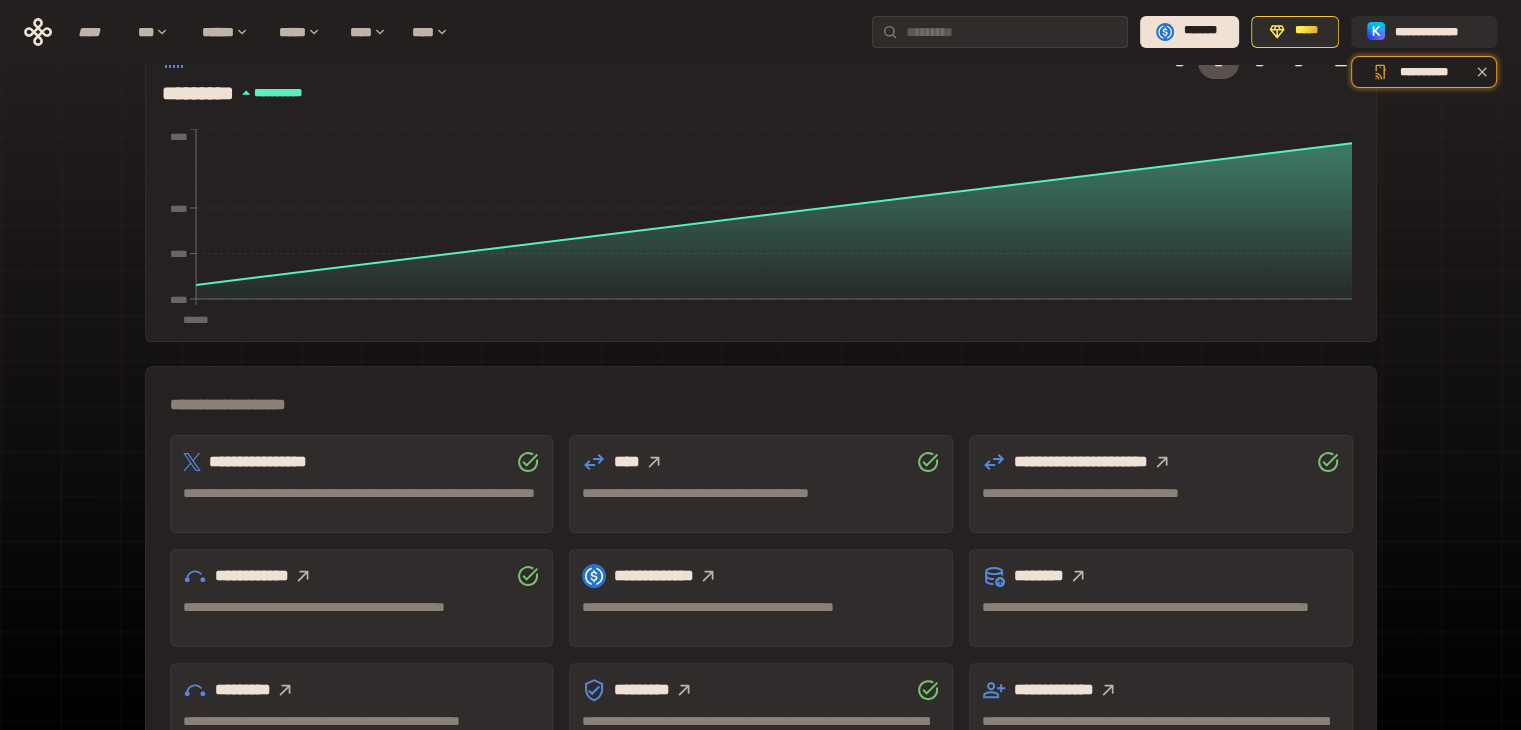 click 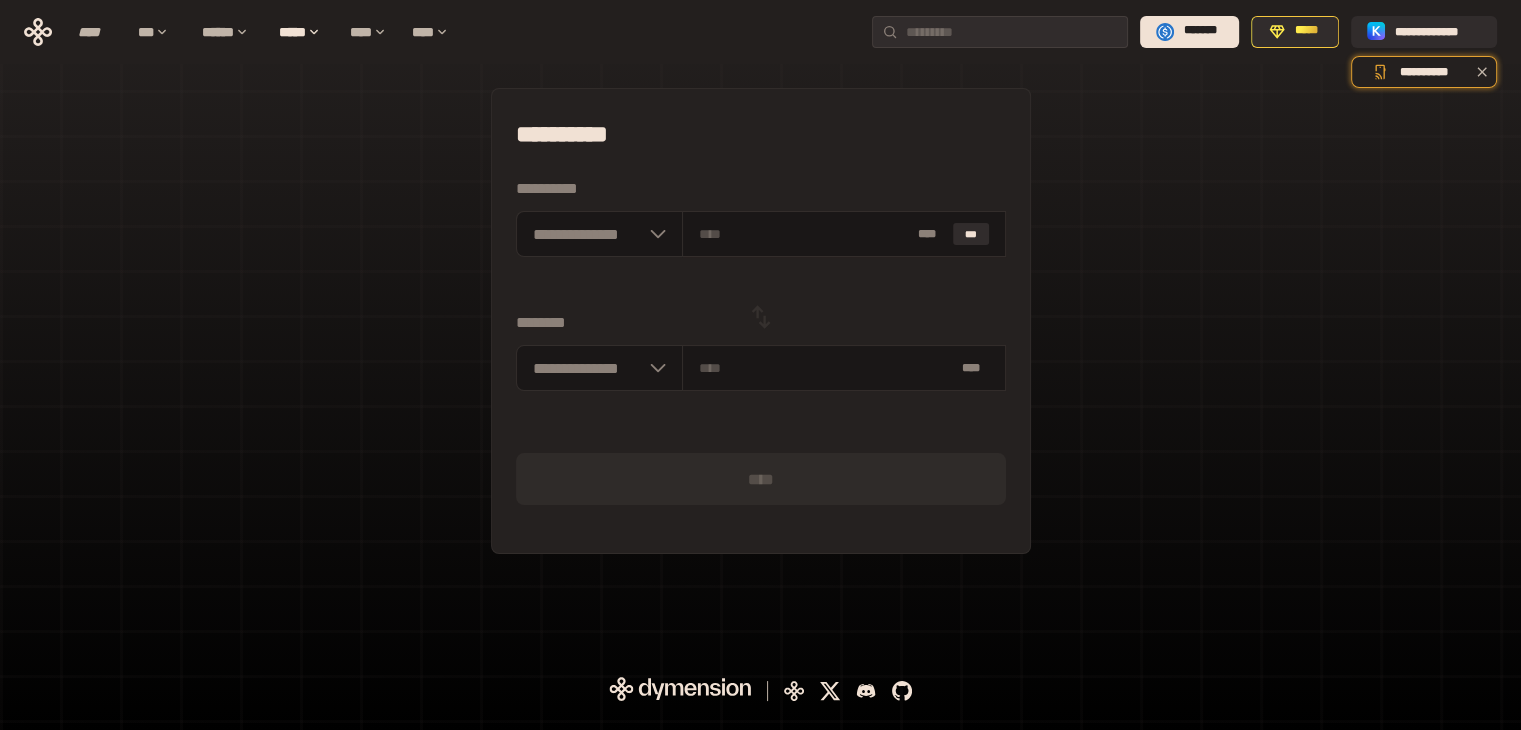 scroll, scrollTop: 0, scrollLeft: 0, axis: both 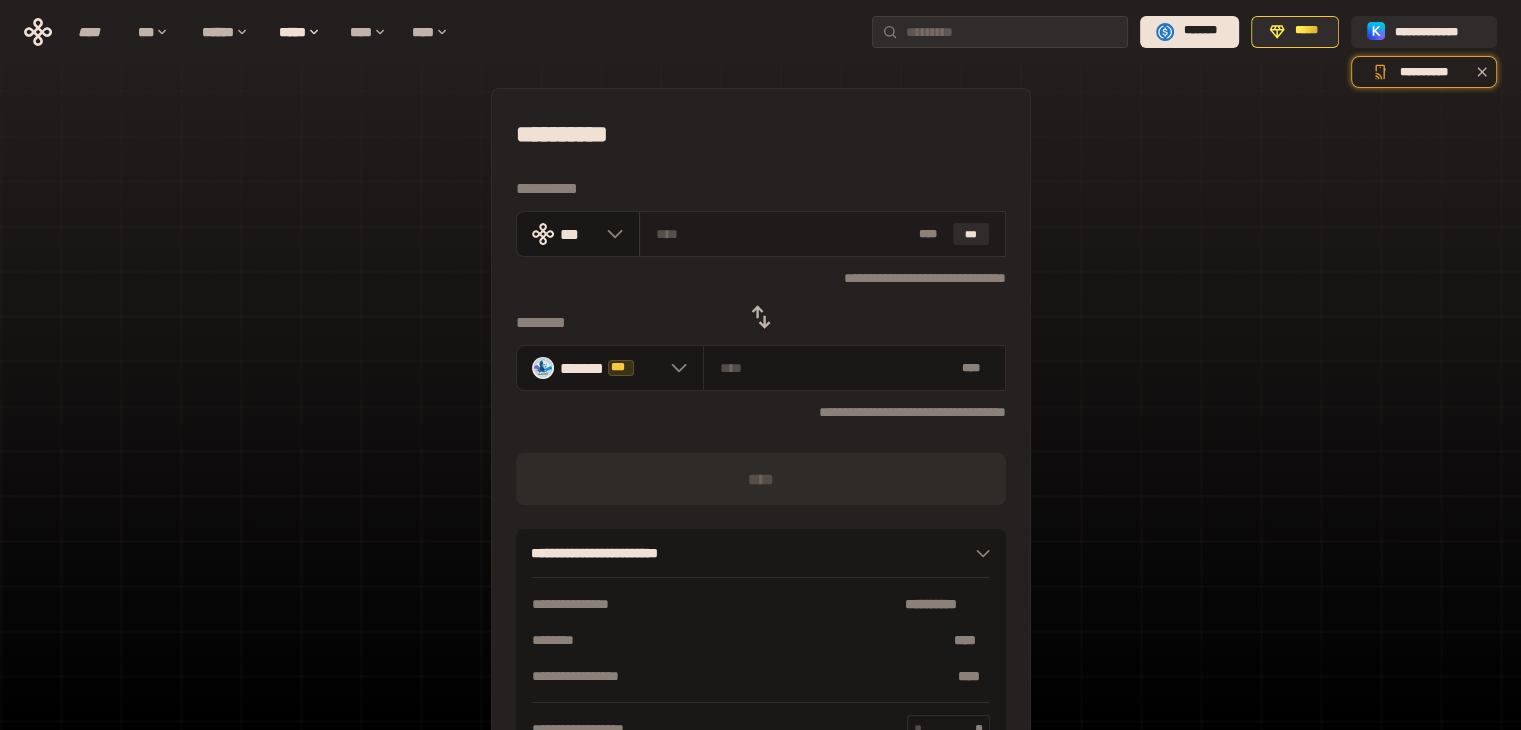 click on "* ** ***" at bounding box center (822, 234) 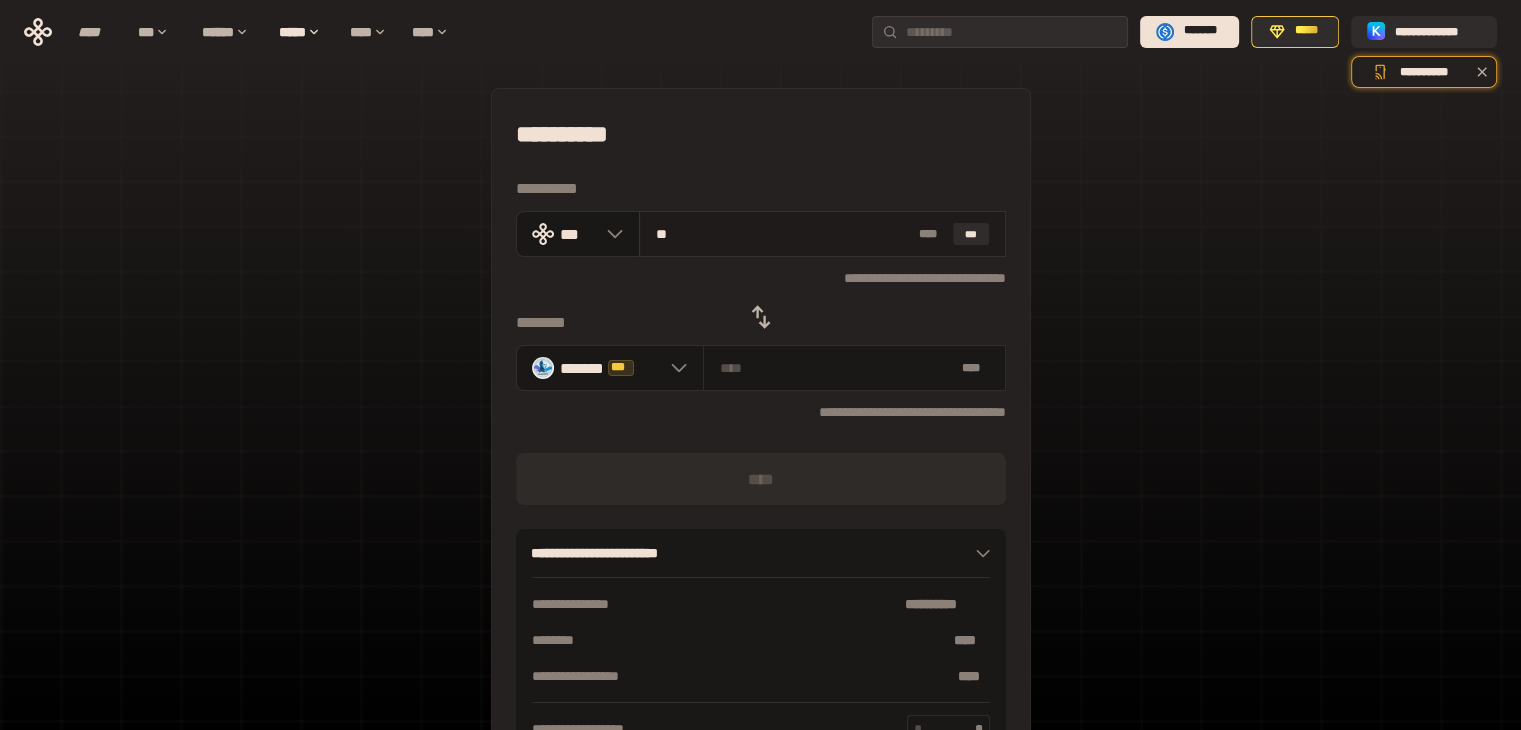 type on "***" 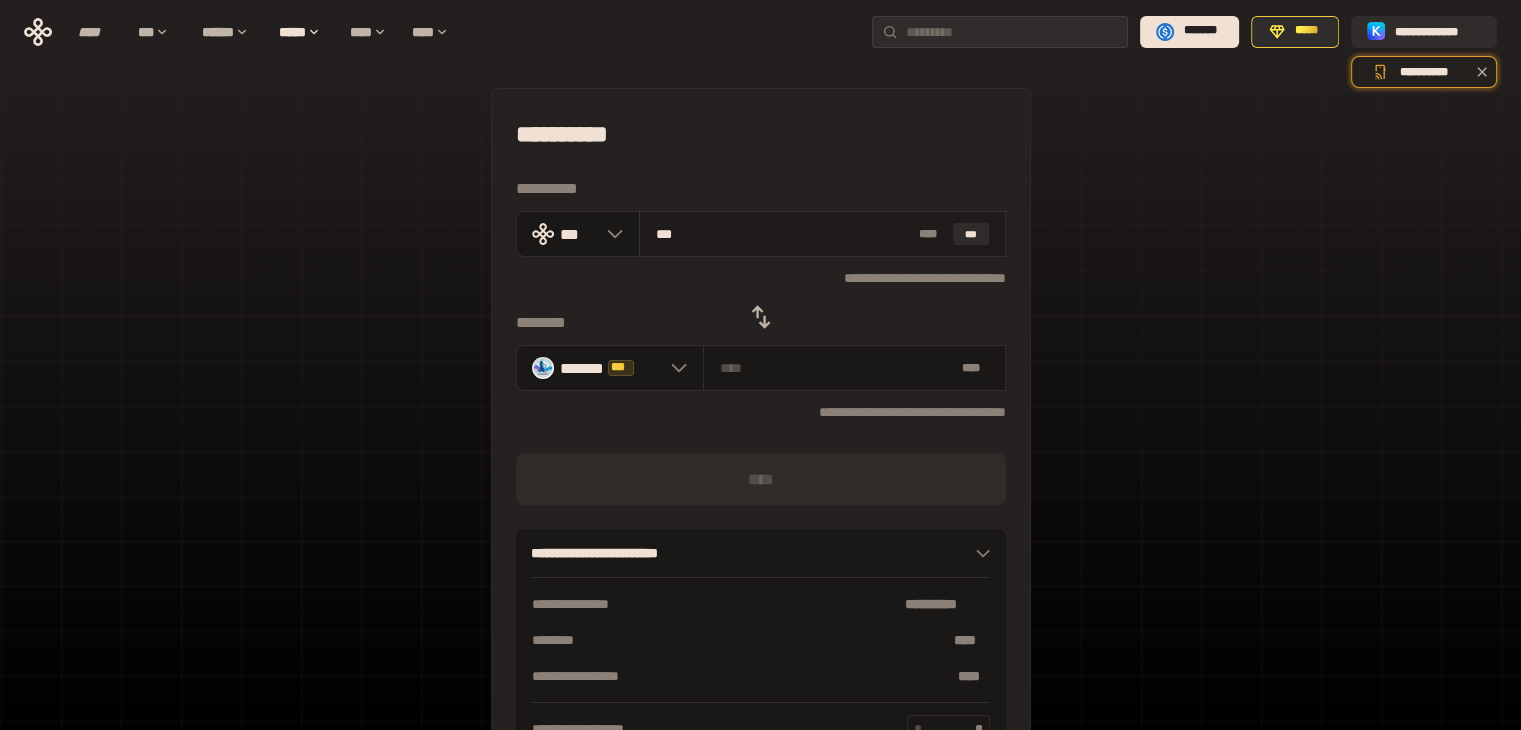 type on "**********" 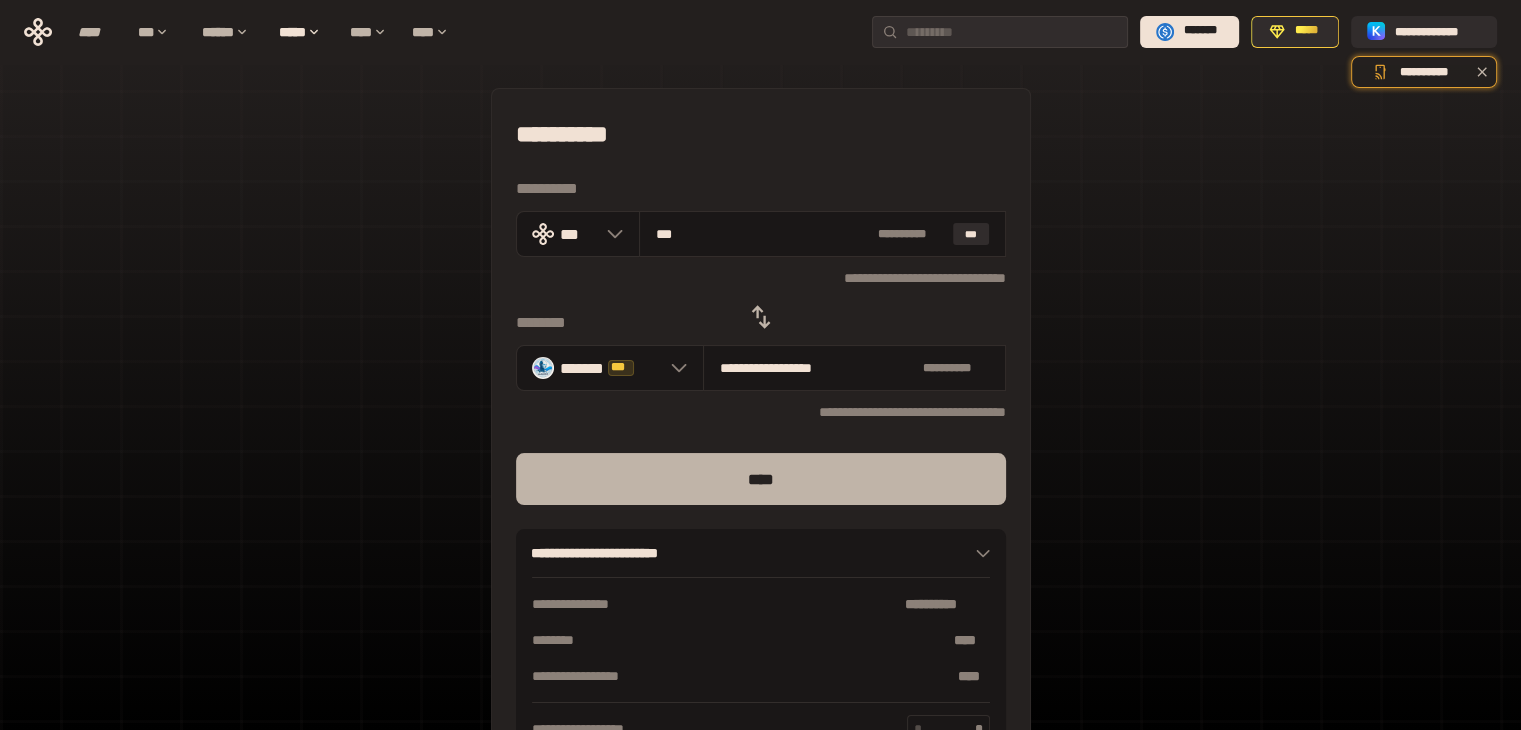 type on "***" 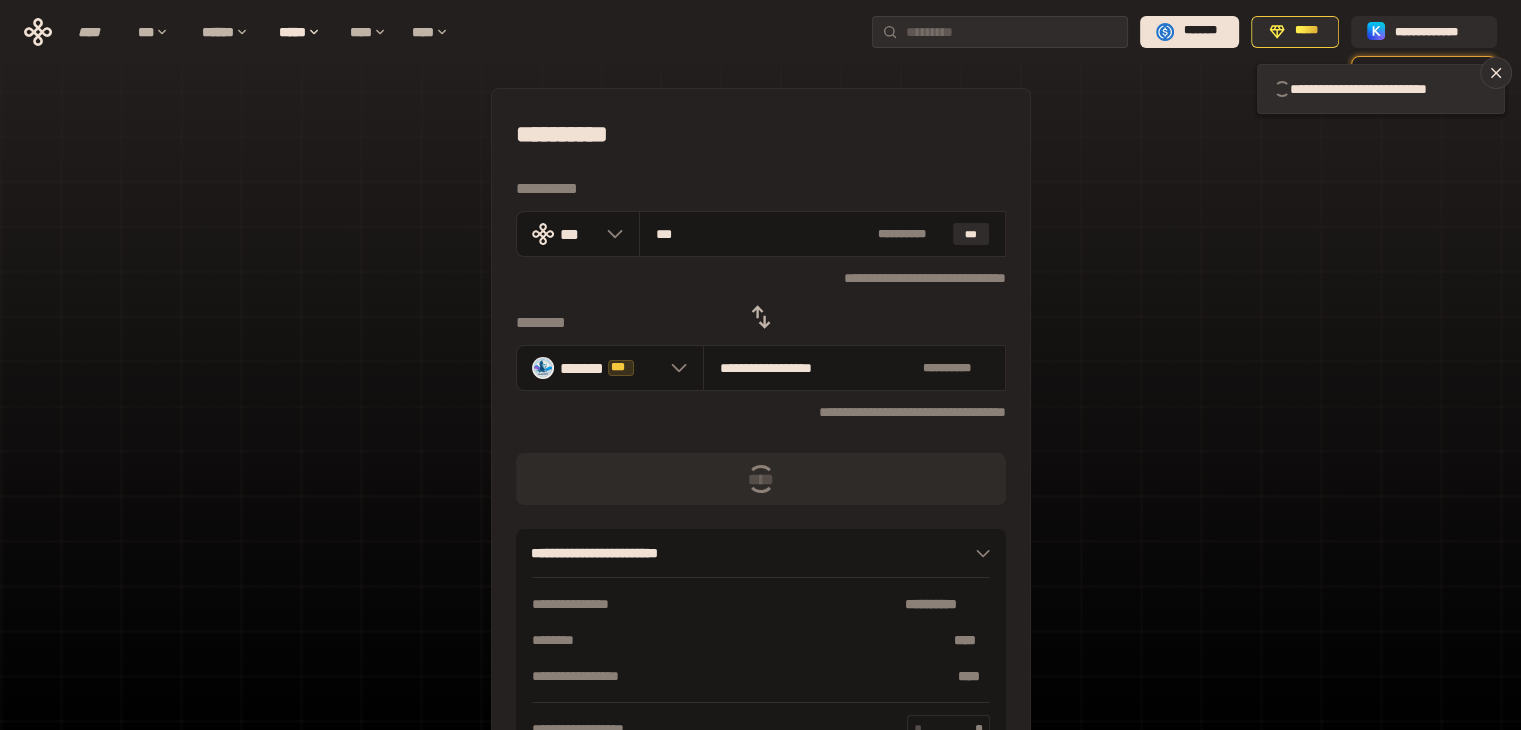type 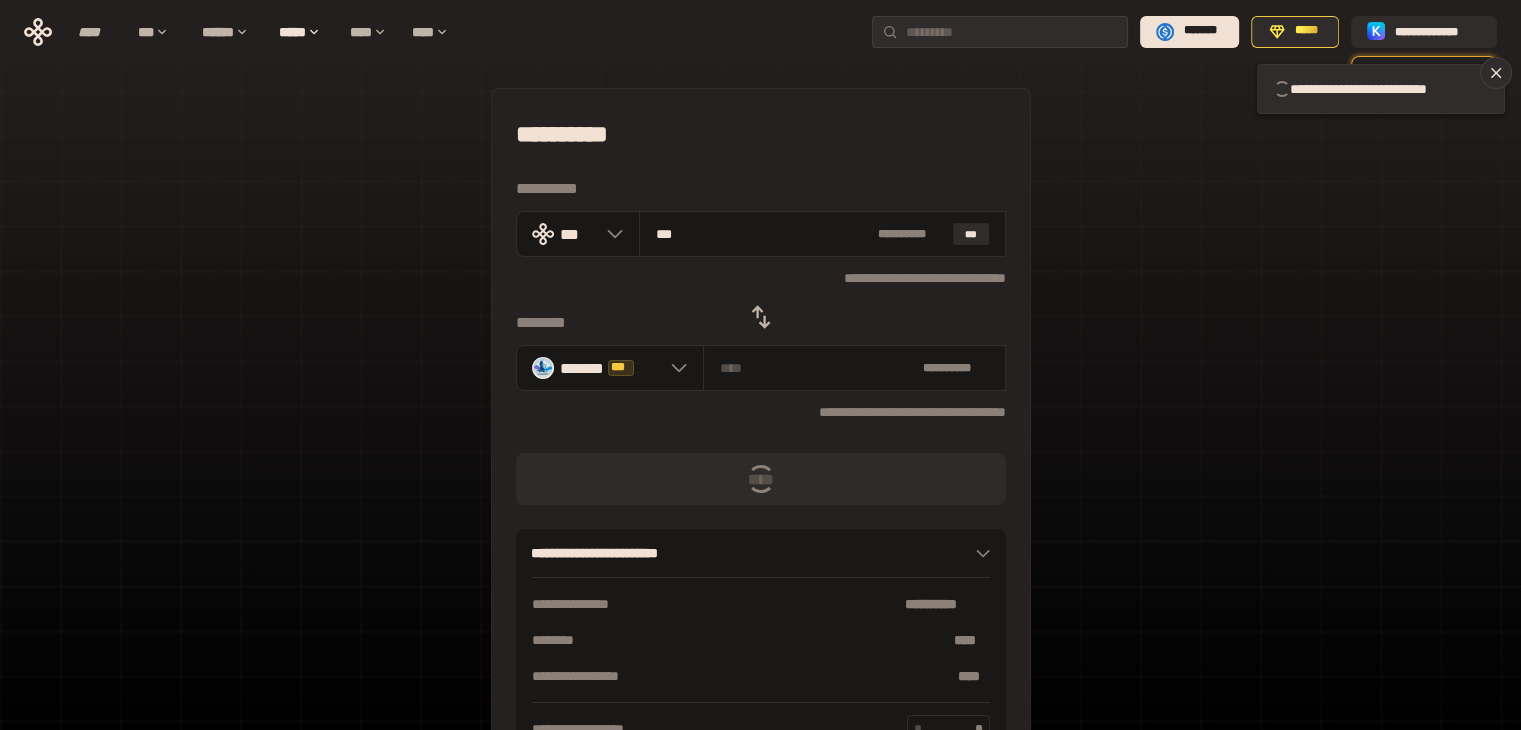 type 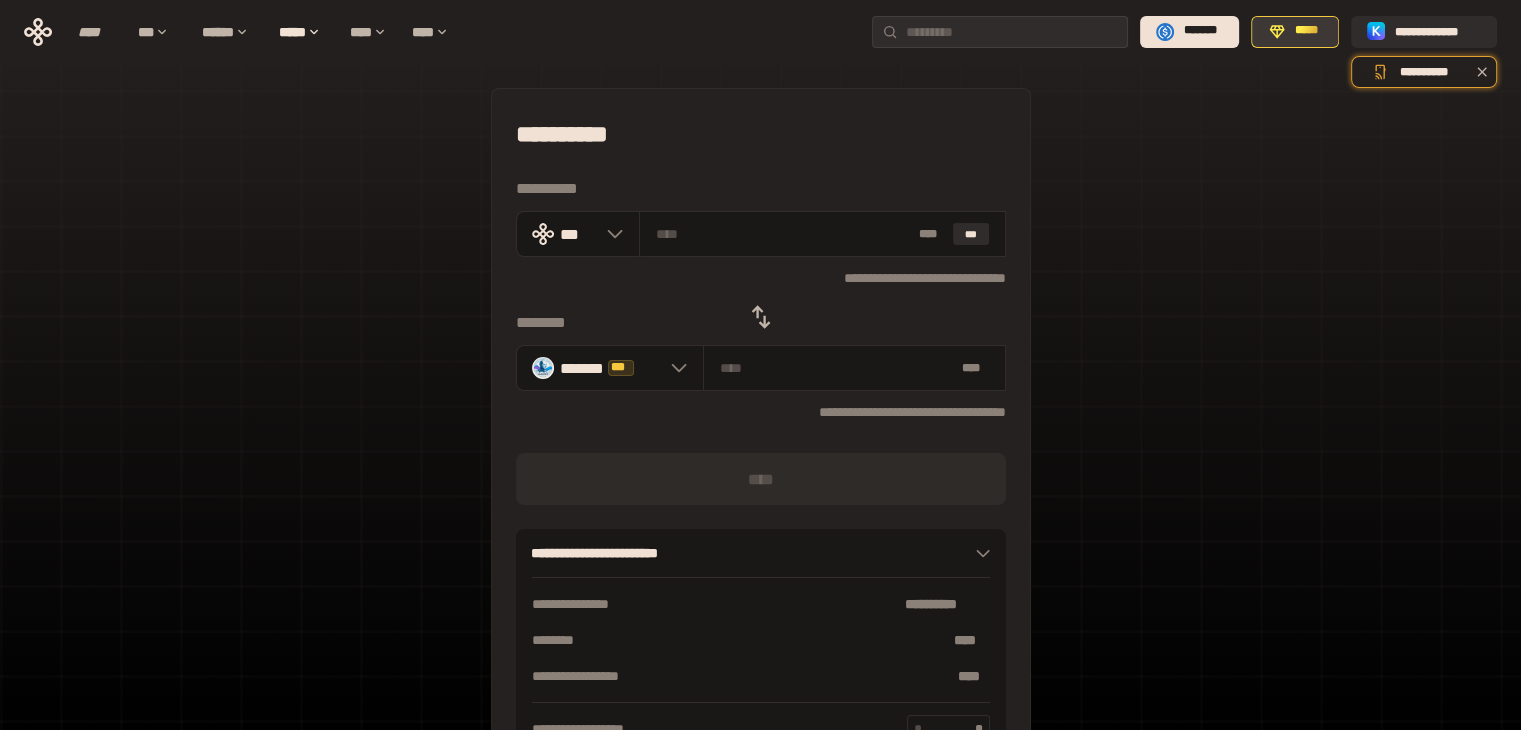click on "*****" at bounding box center (1306, 31) 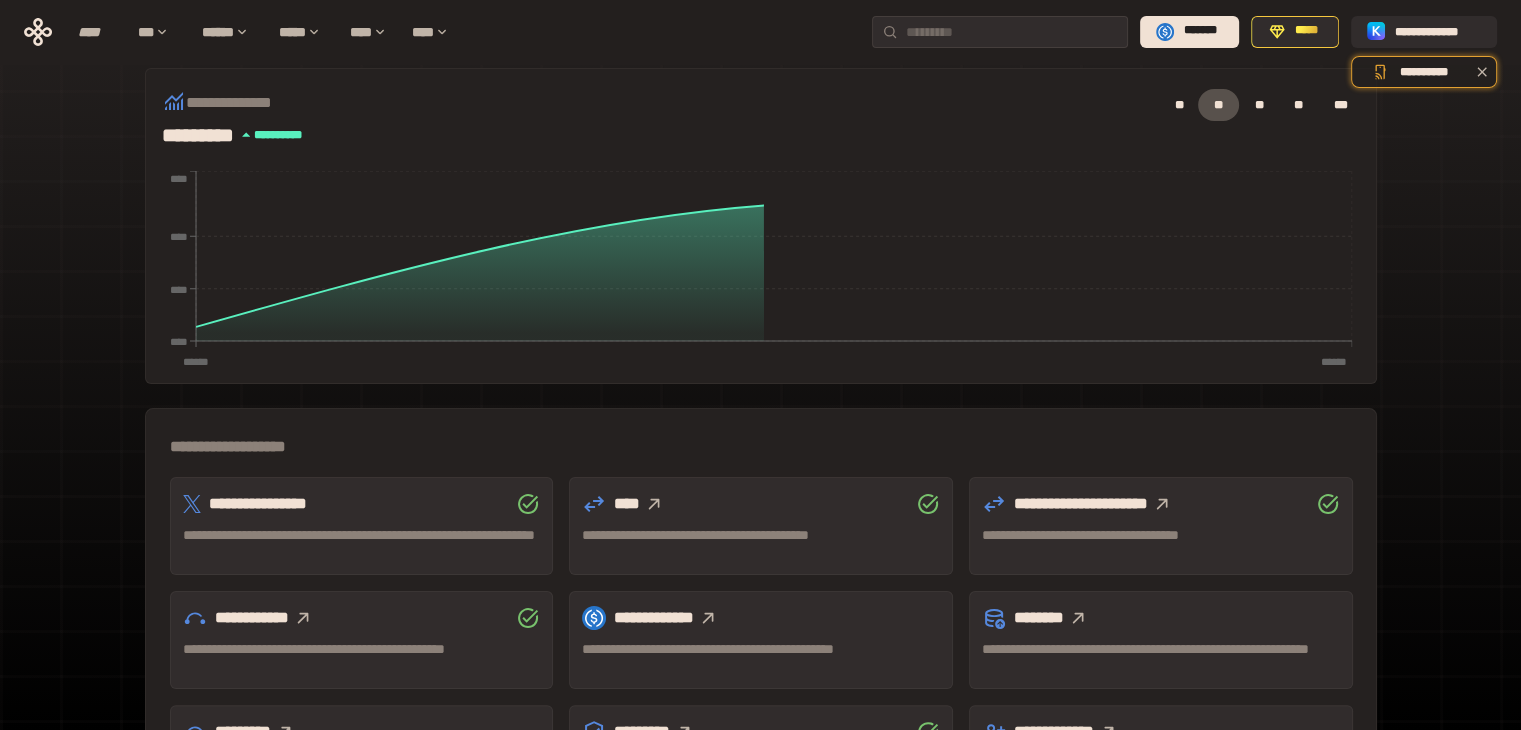 scroll, scrollTop: 400, scrollLeft: 0, axis: vertical 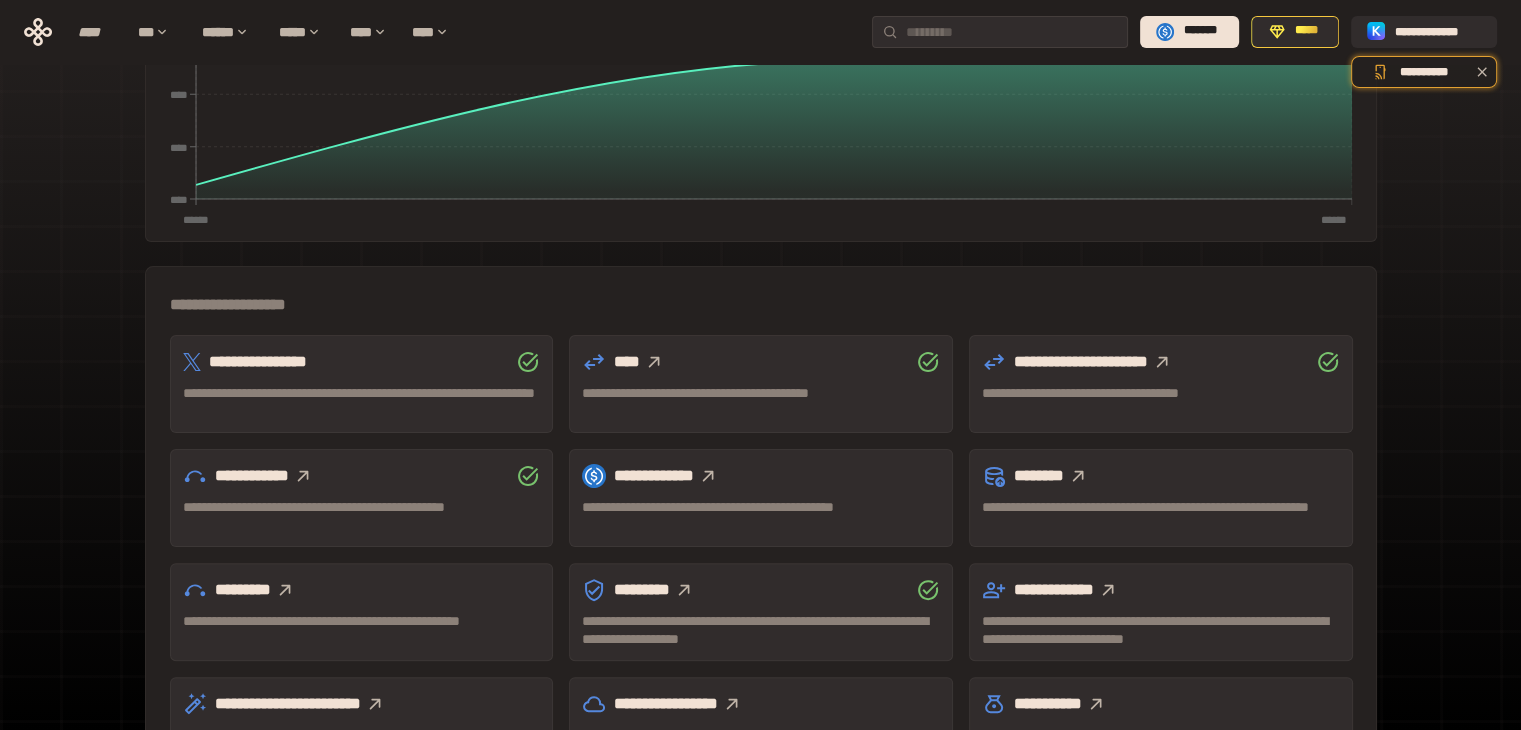 click 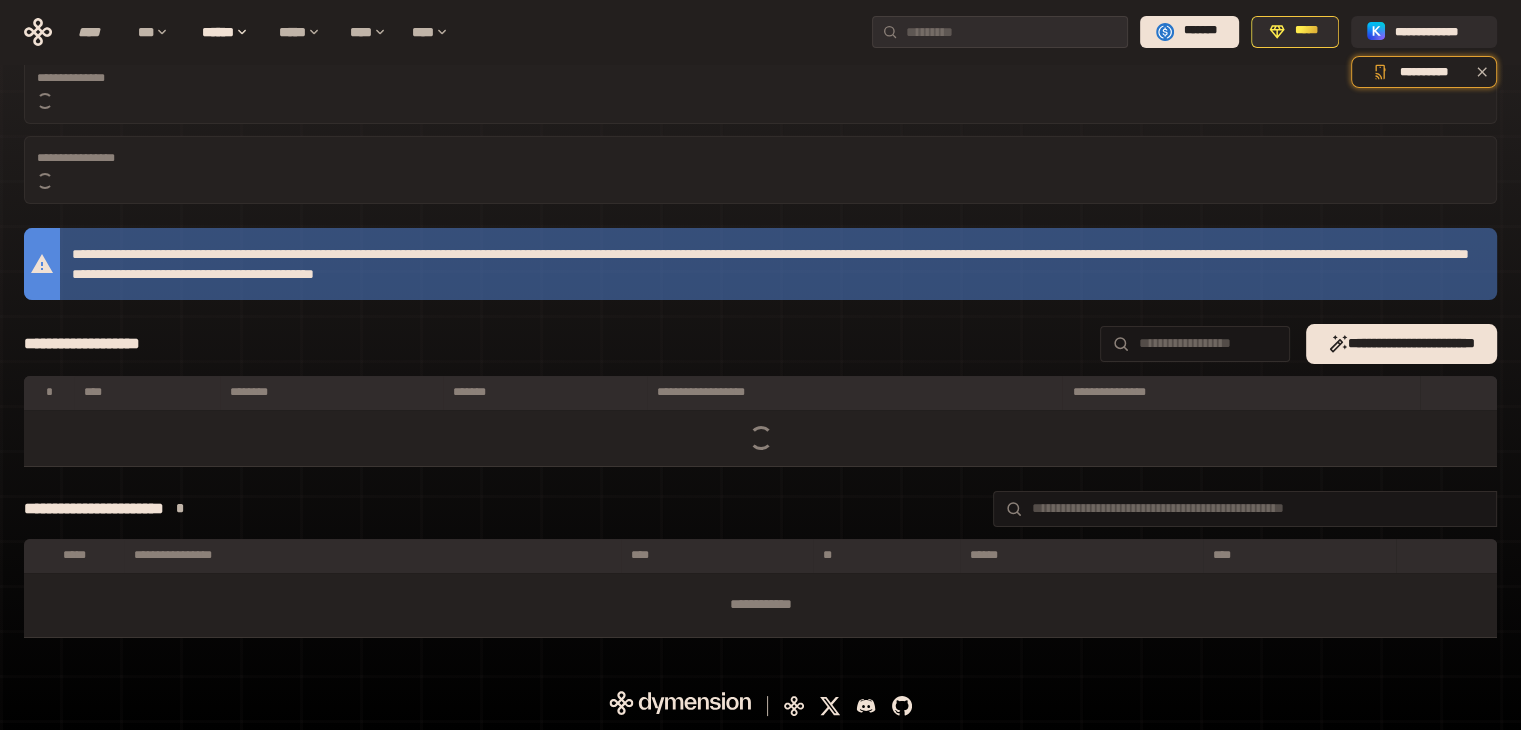 scroll, scrollTop: 0, scrollLeft: 0, axis: both 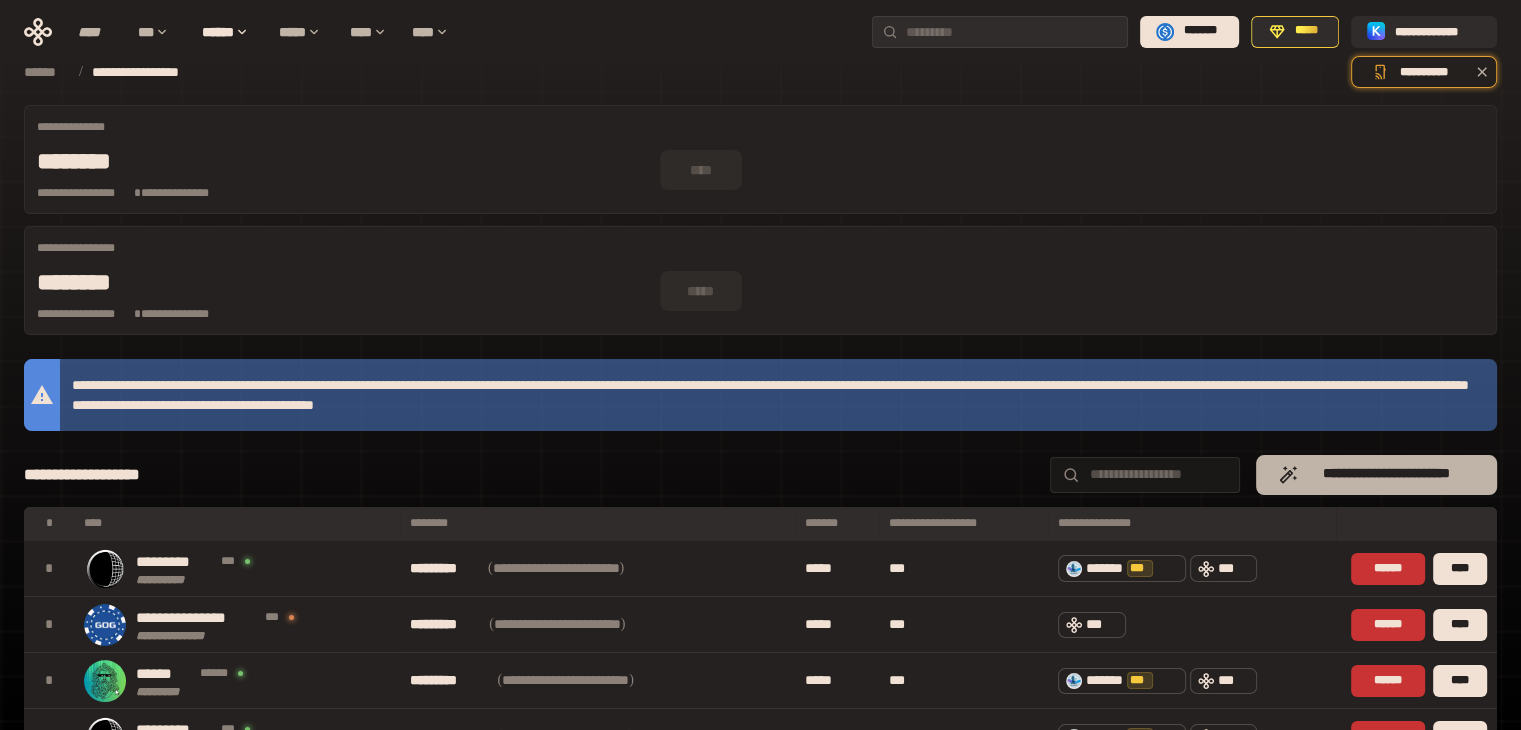 click on "**********" at bounding box center (1386, 474) 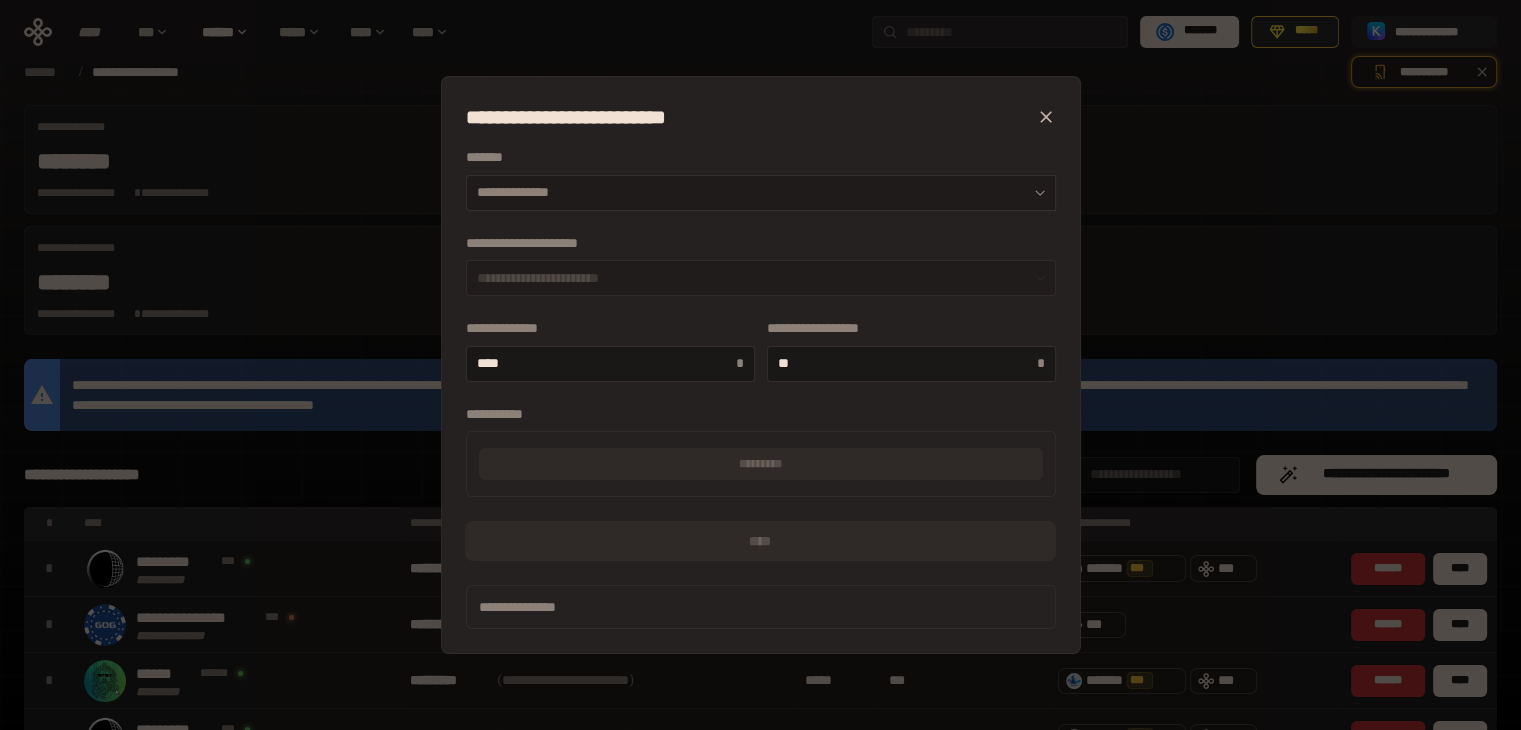click on "**********" at bounding box center [761, 193] 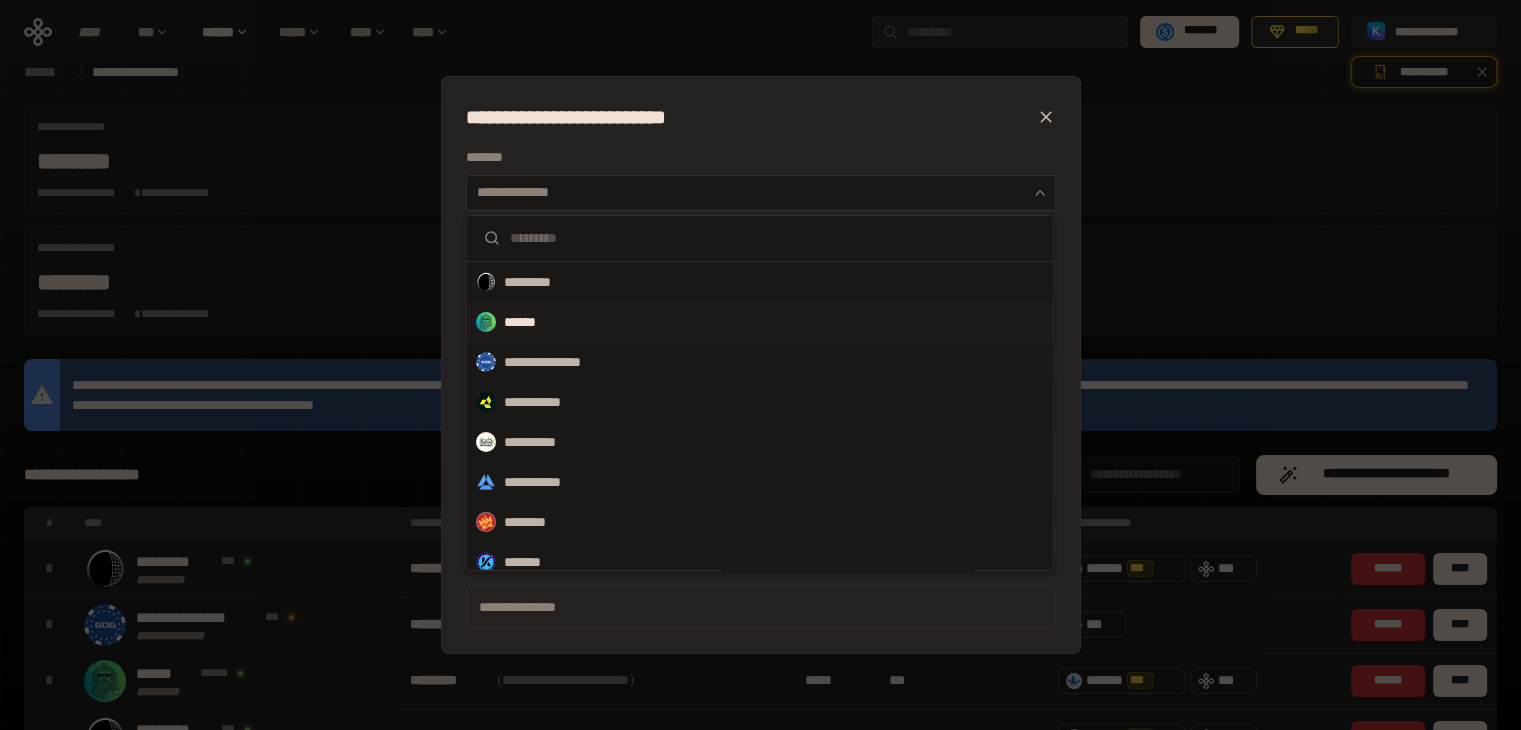 click on "******" at bounding box center [531, 322] 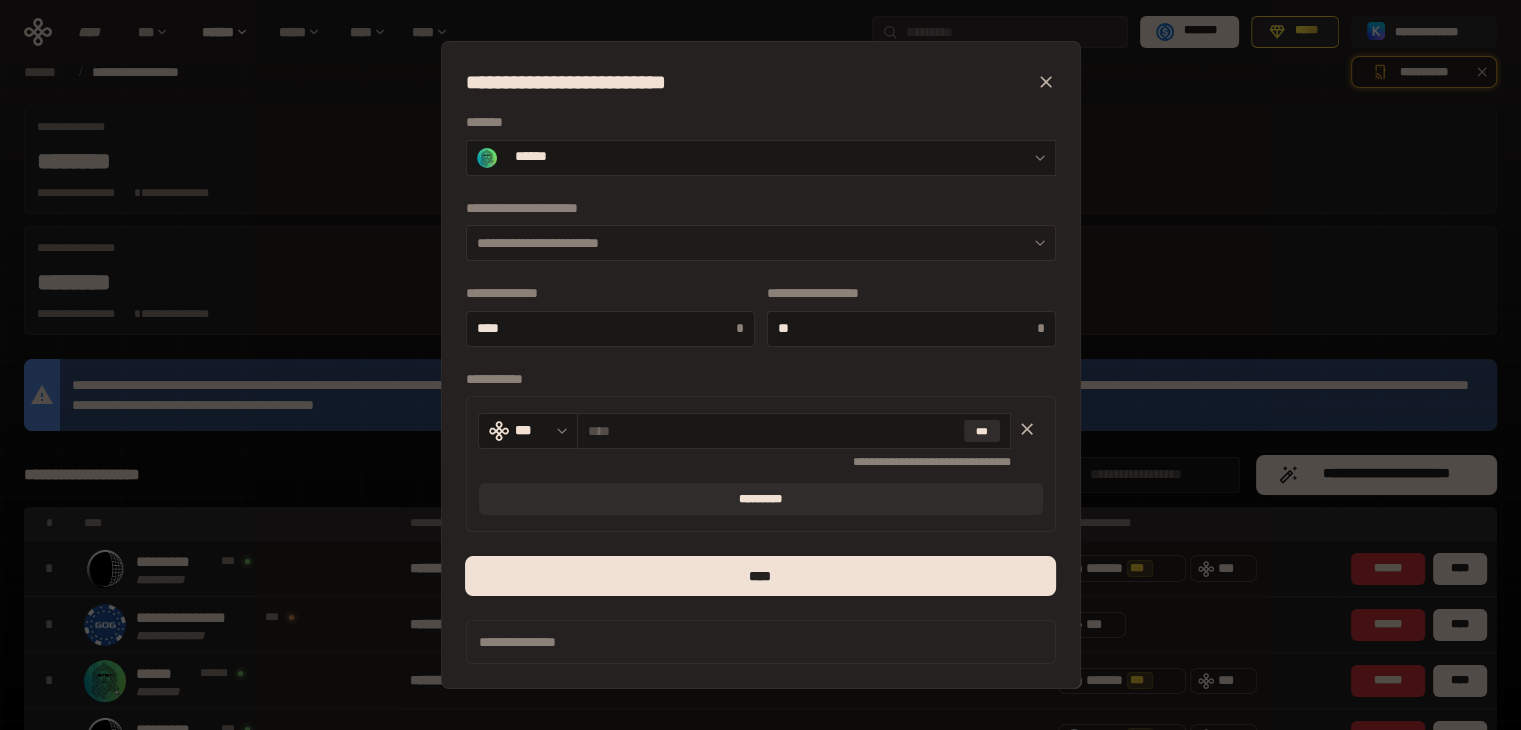 click on "**********" at bounding box center [761, 243] 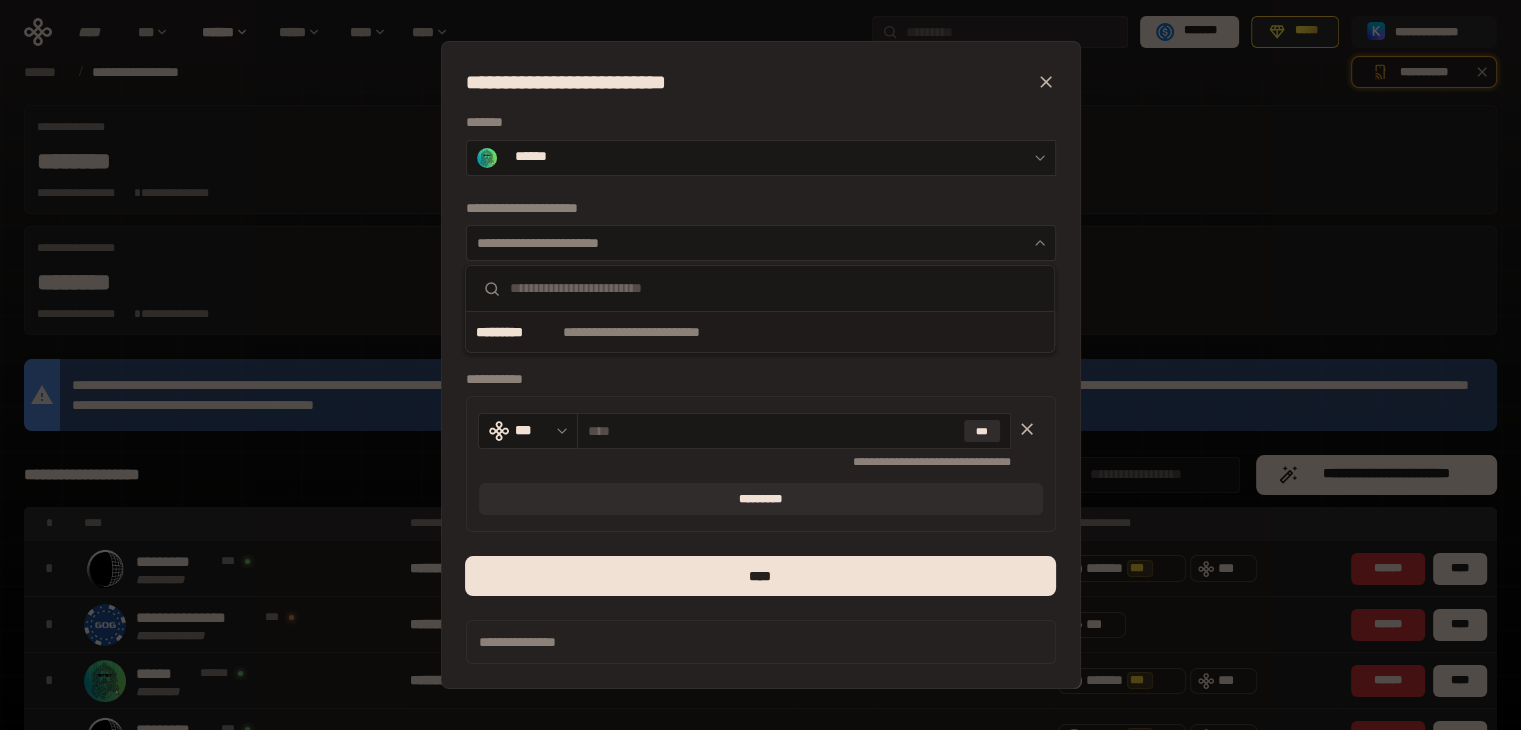 click on "*********" at bounding box center [517, 332] 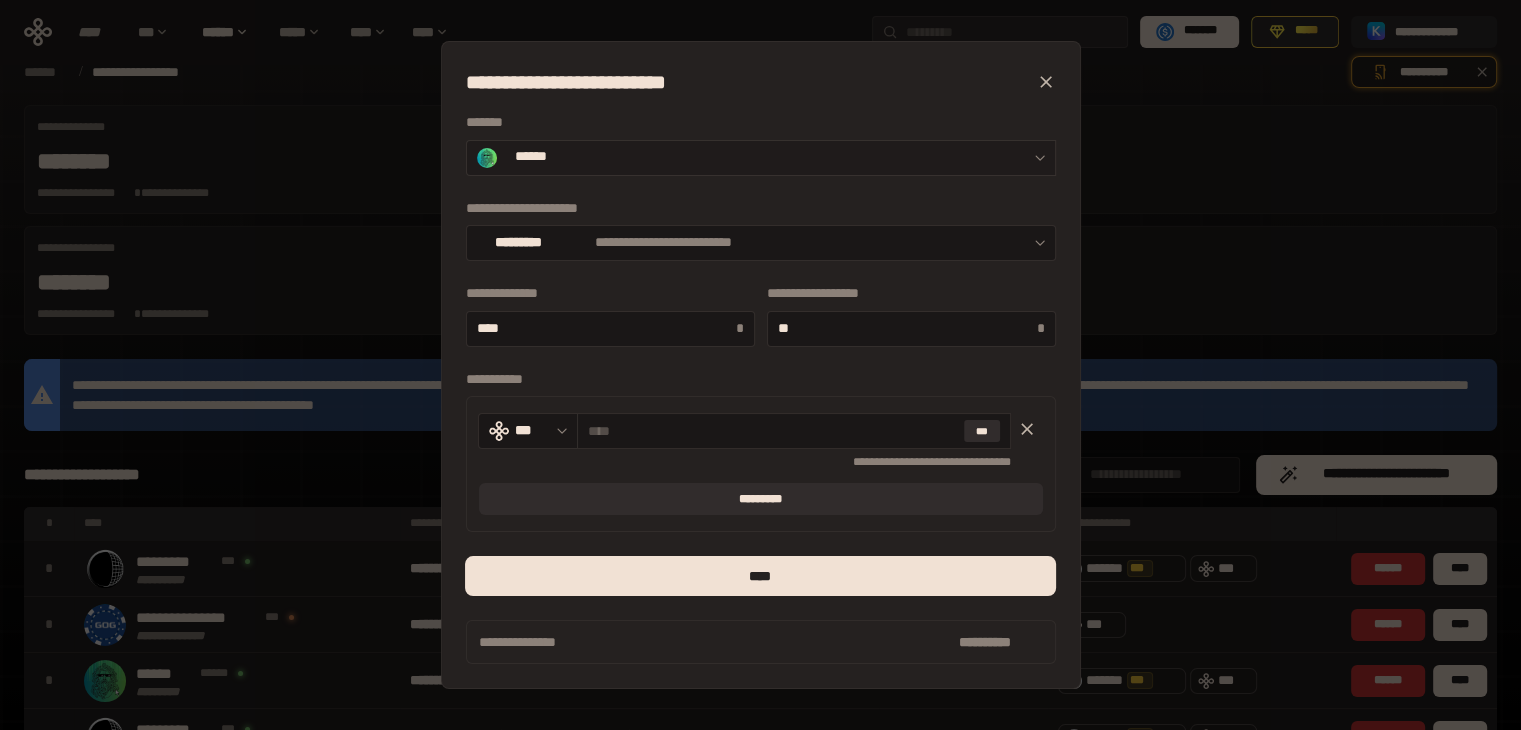 click on "******" at bounding box center (532, 157) 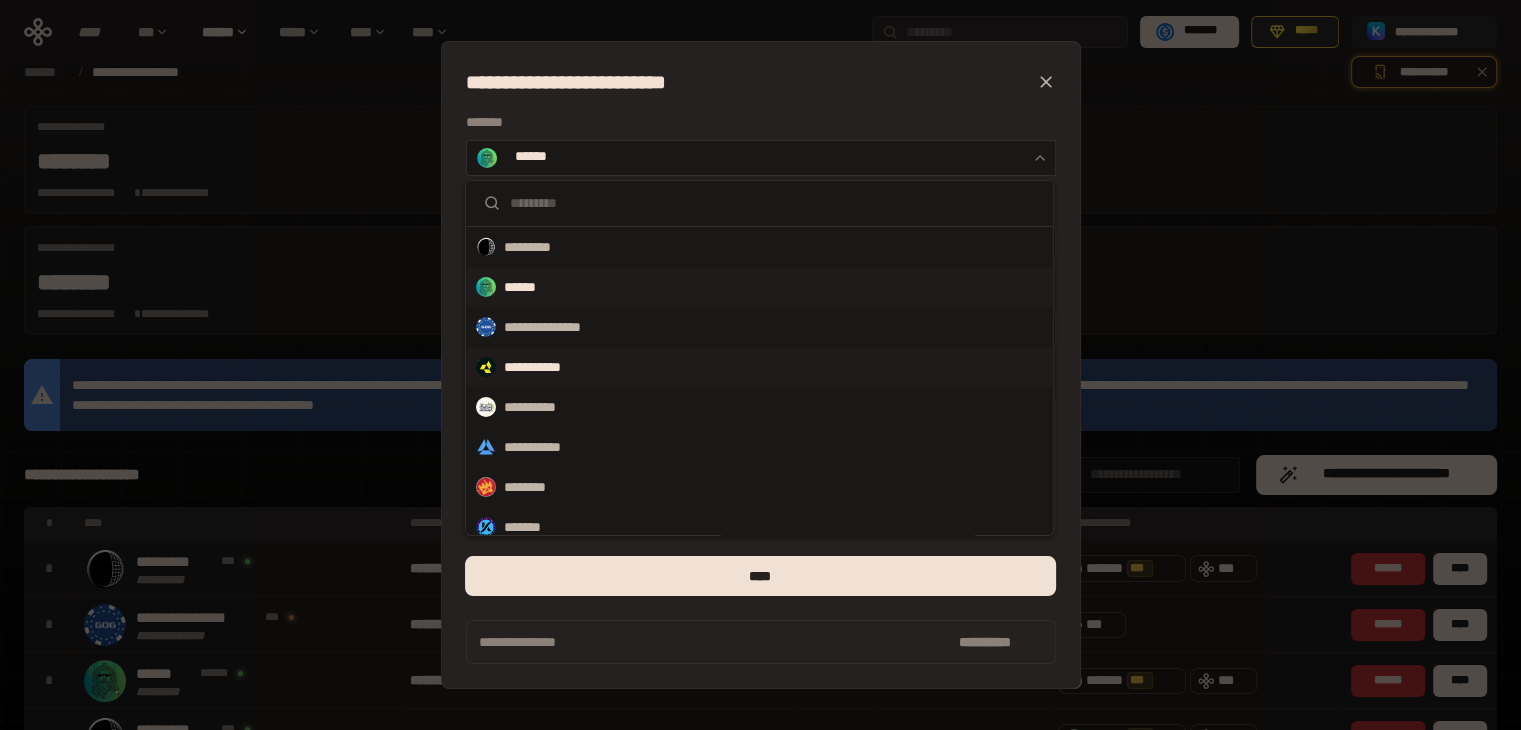click on "**********" at bounding box center (543, 367) 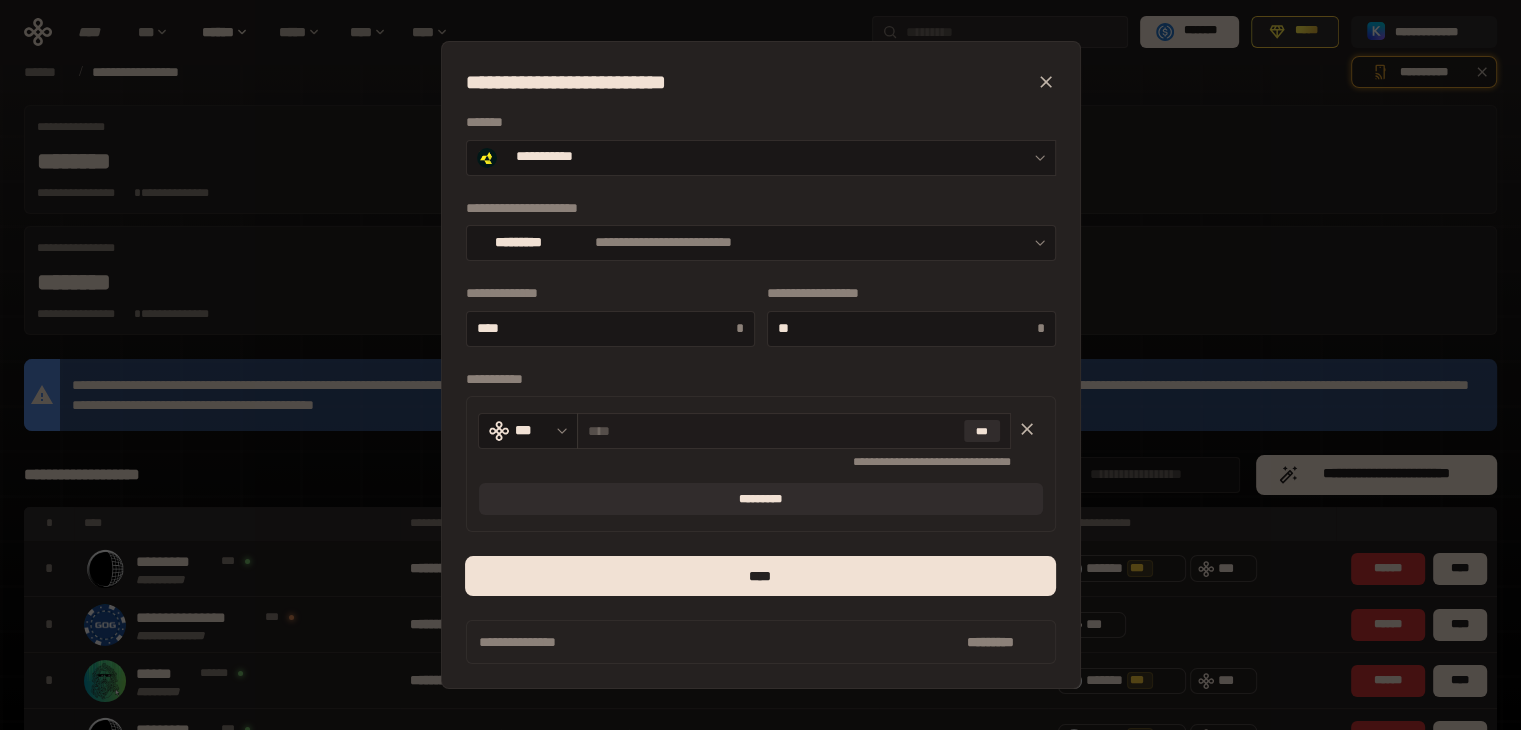 click at bounding box center (772, 431) 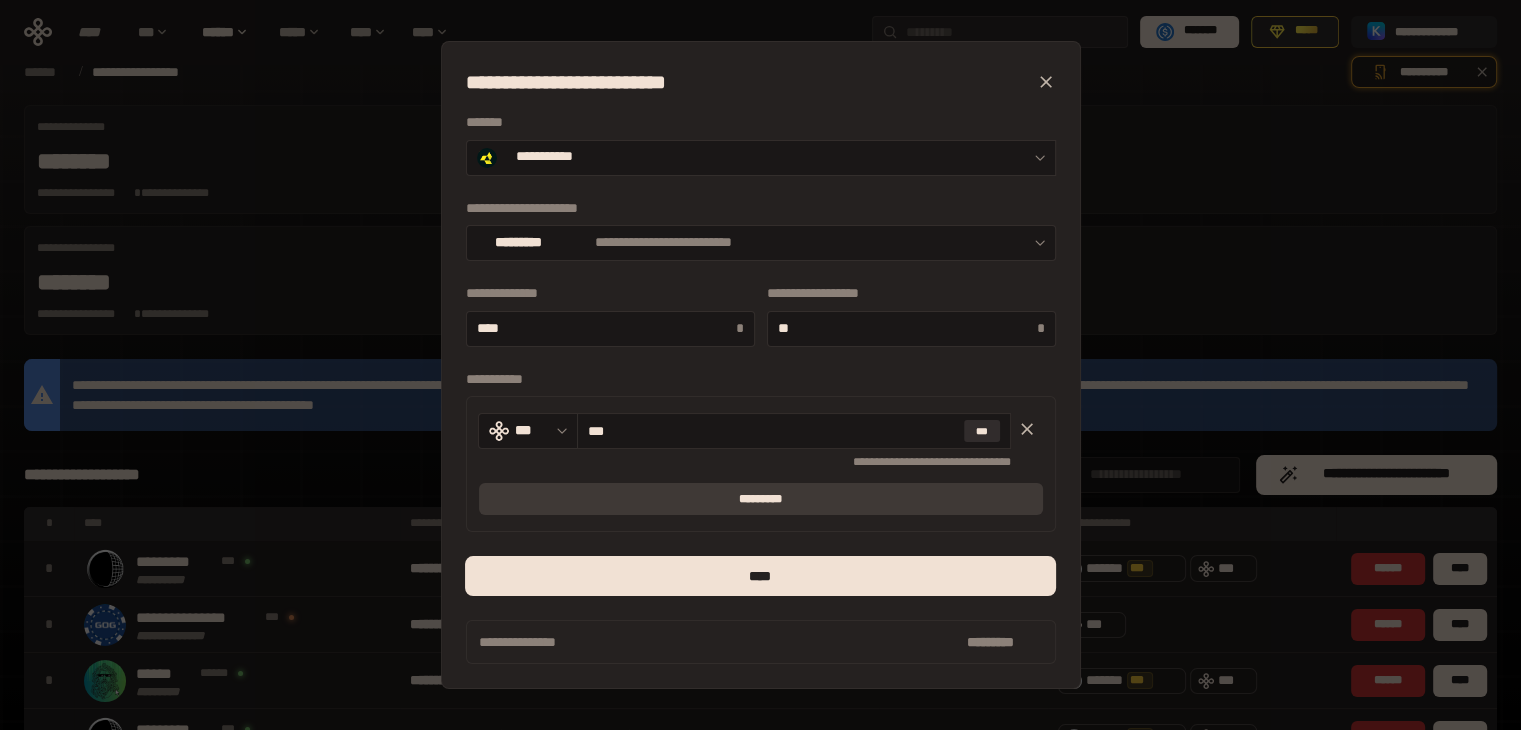 type on "***" 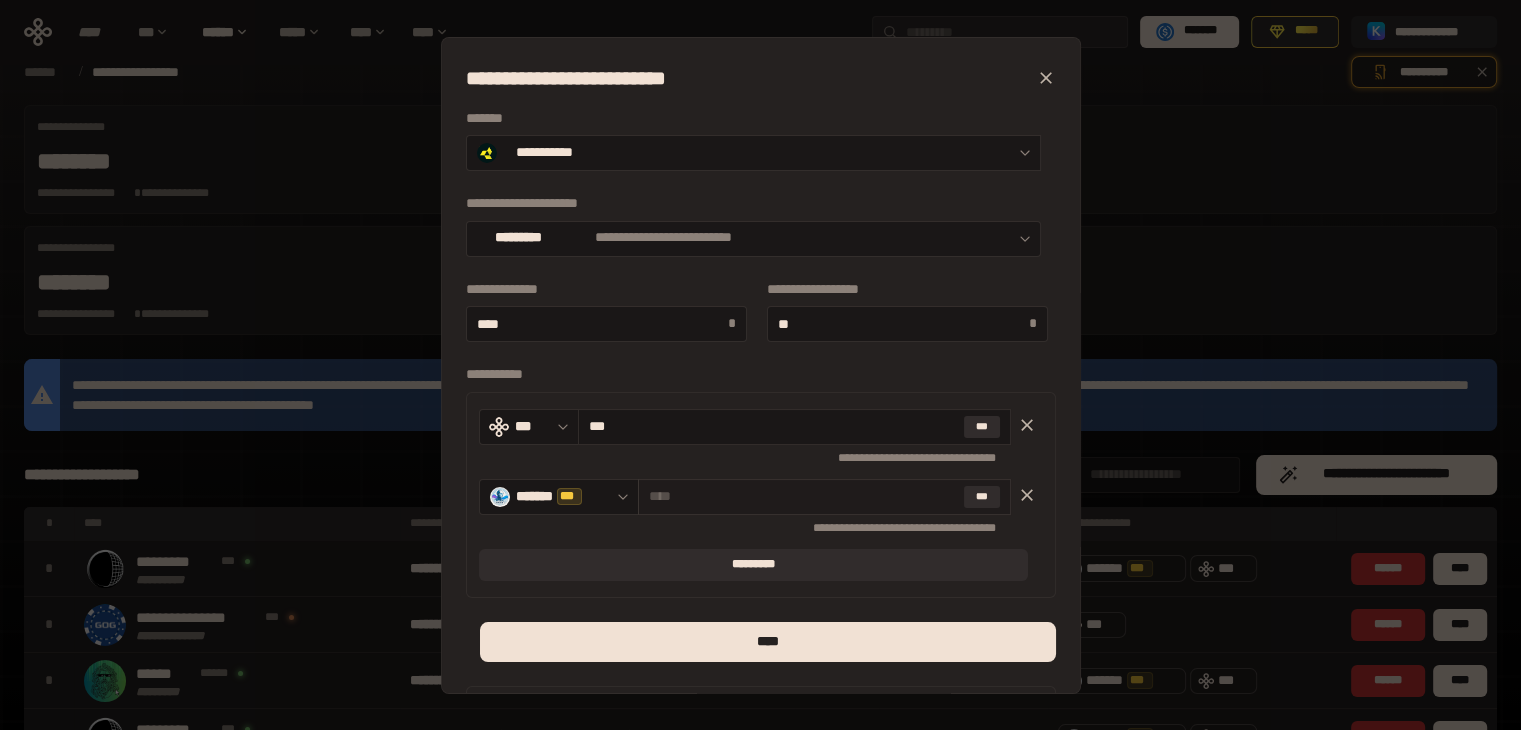 click at bounding box center [802, 496] 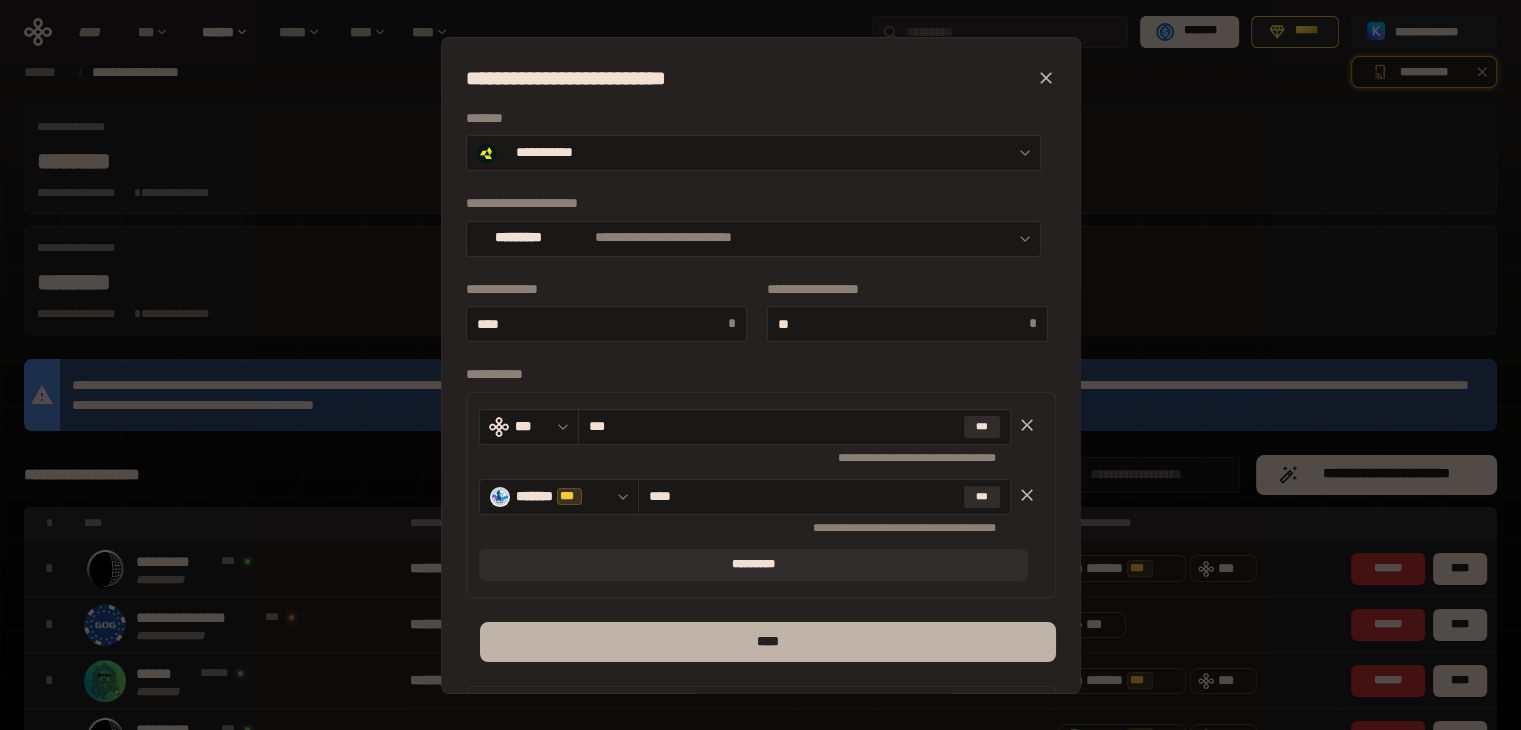 type on "****" 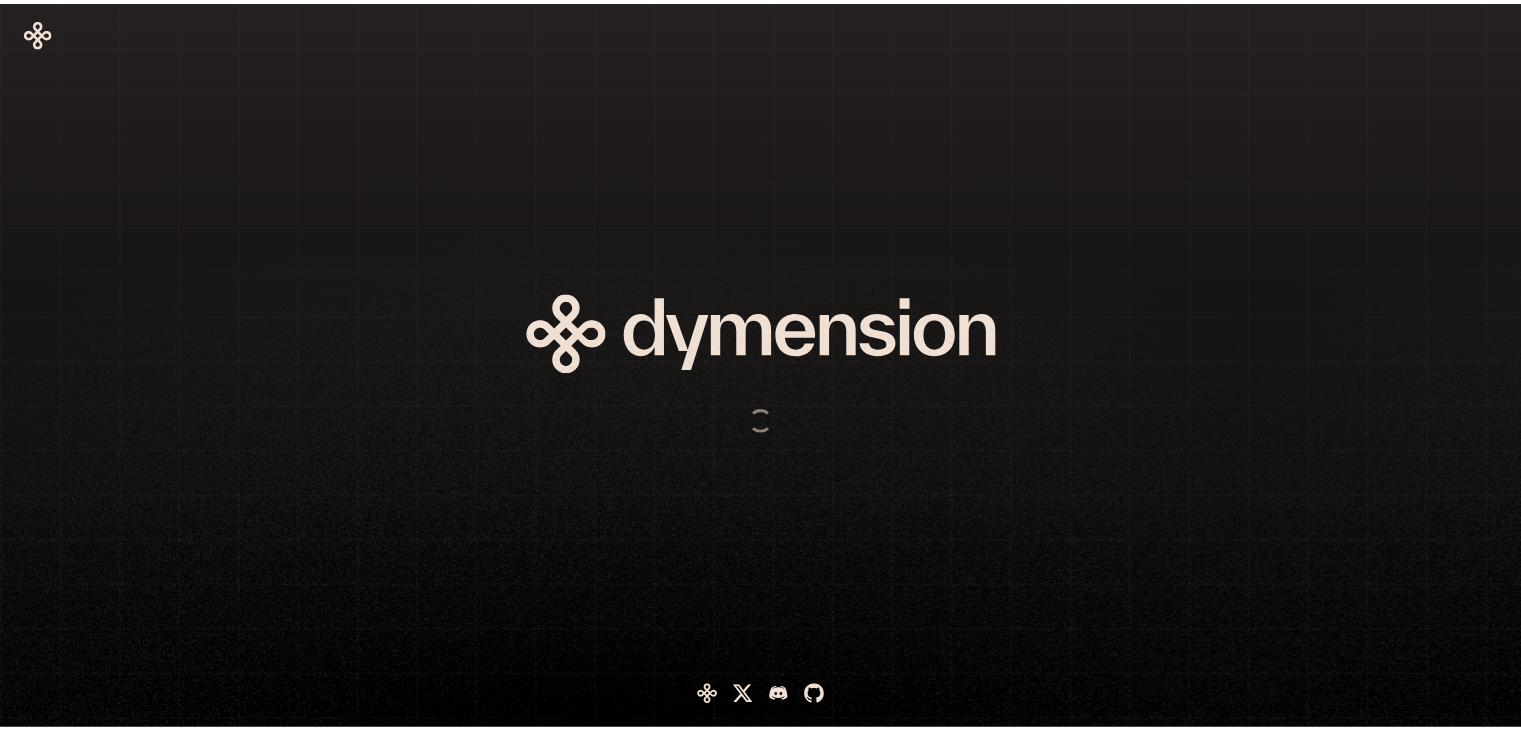 scroll, scrollTop: 0, scrollLeft: 0, axis: both 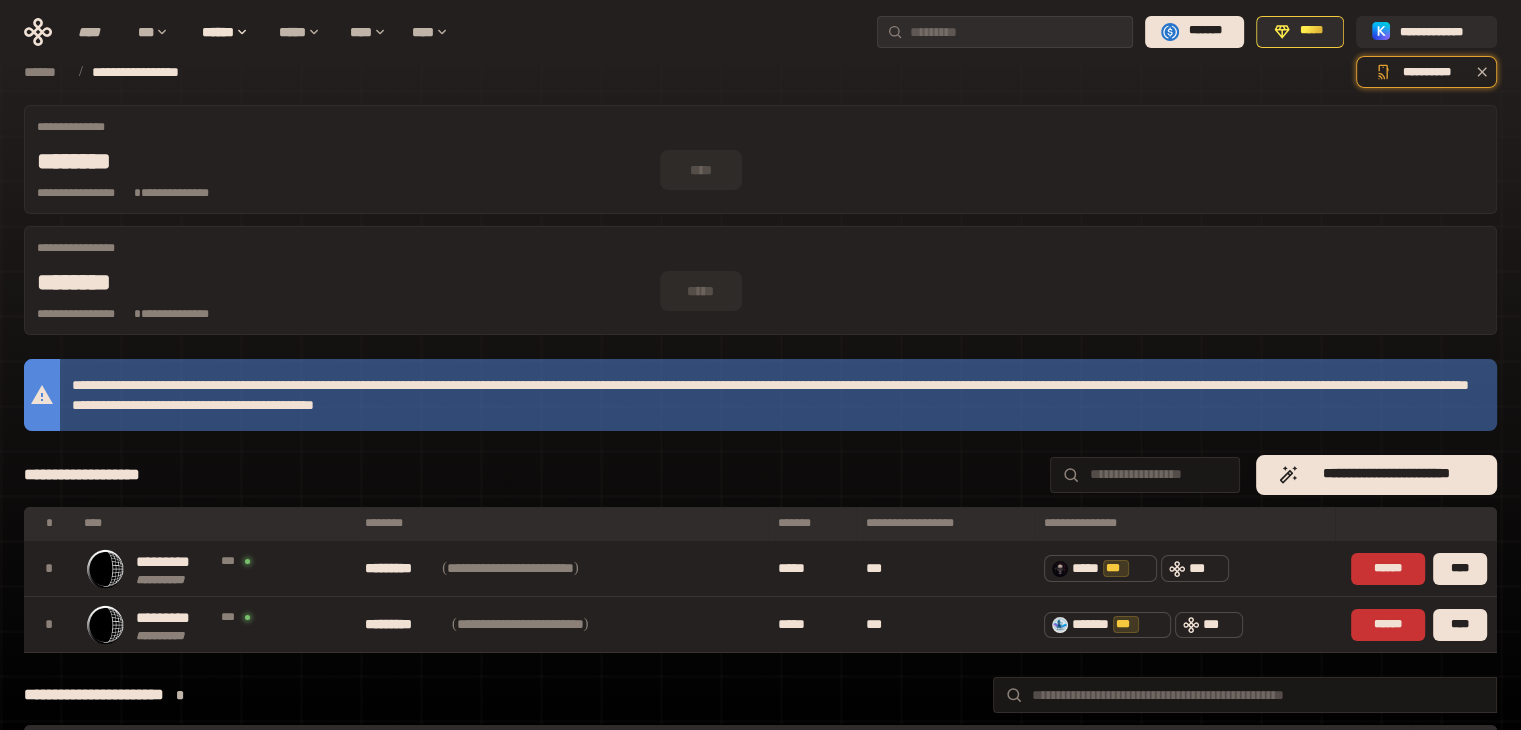 drag, startPoint x: 1238, startPoint y: 132, endPoint x: 1271, endPoint y: 78, distance: 63.28507 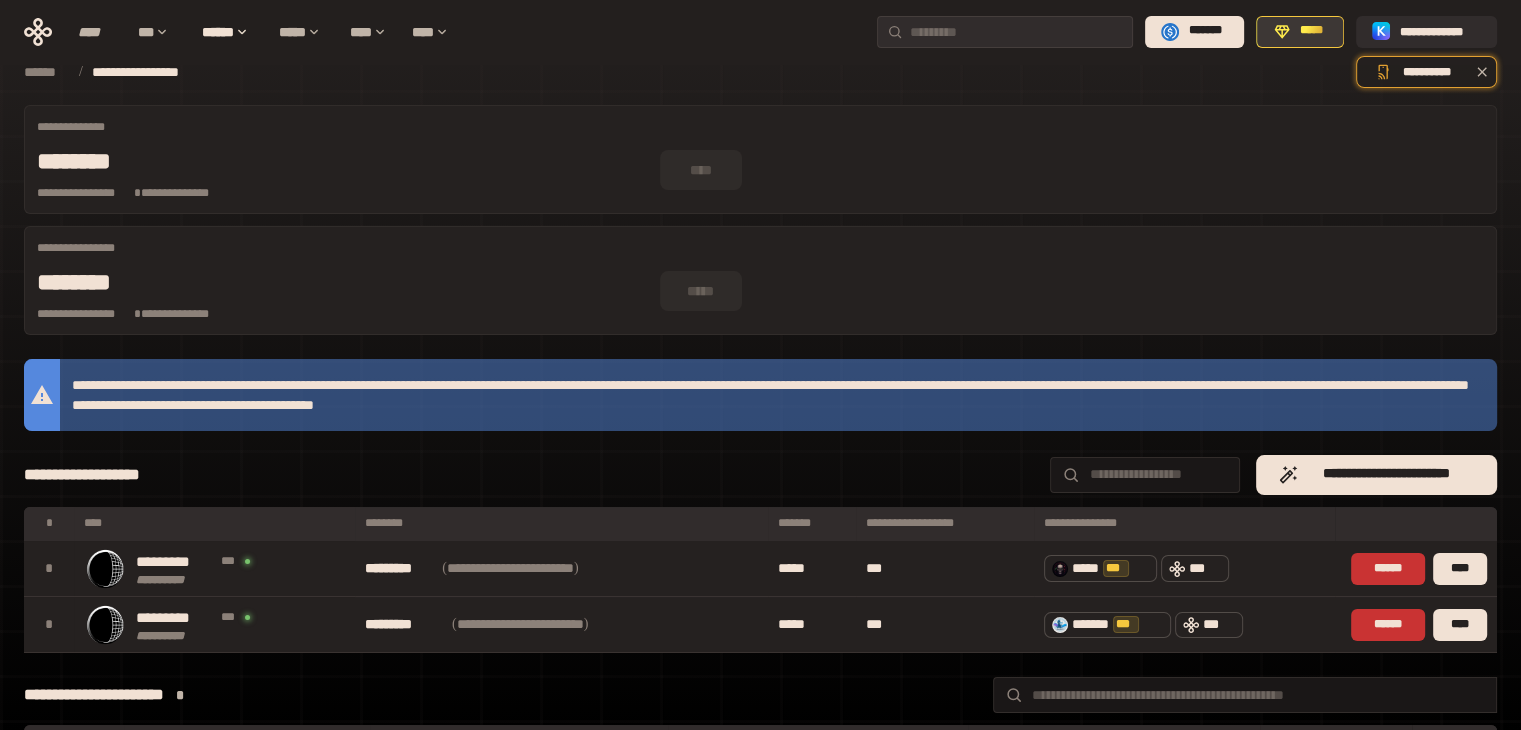 click 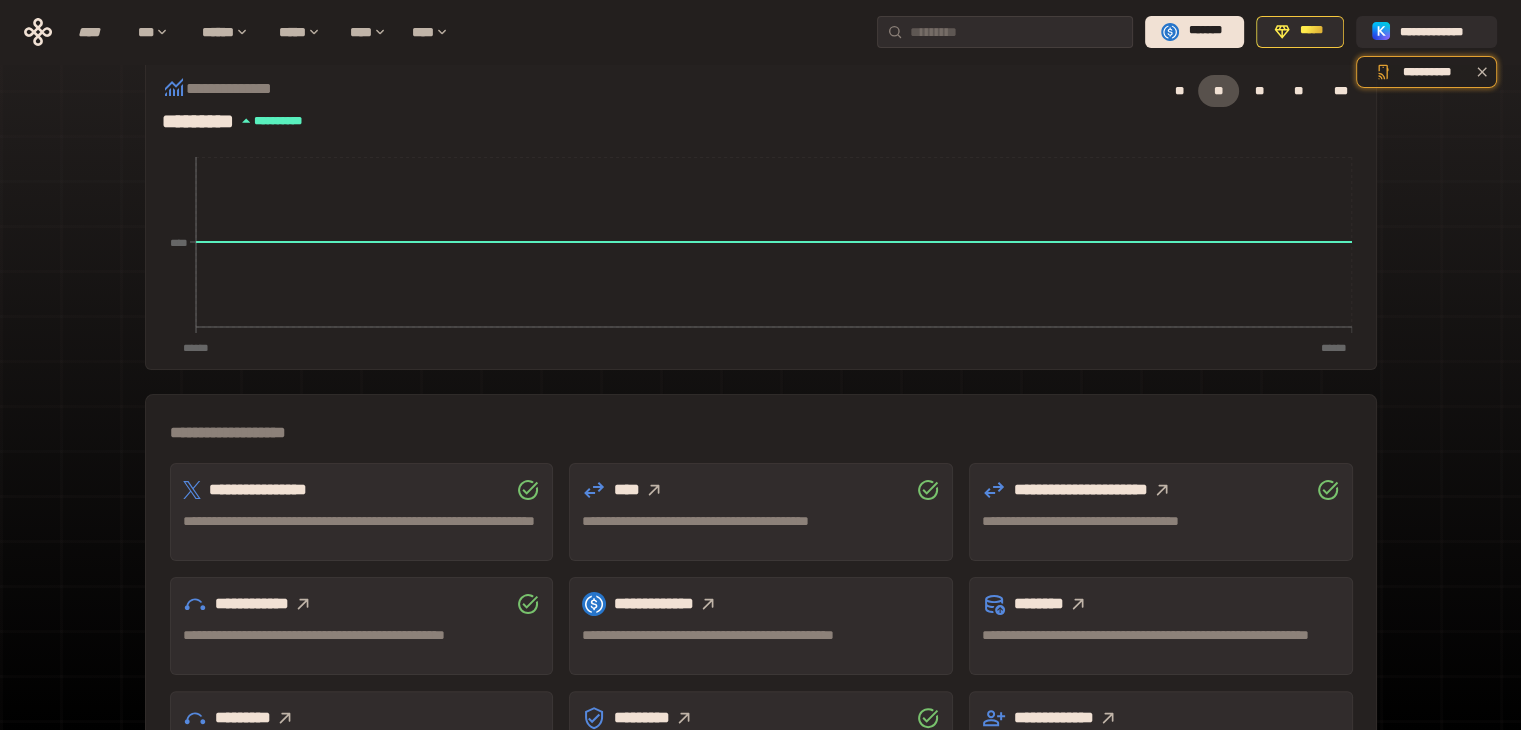 scroll, scrollTop: 400, scrollLeft: 0, axis: vertical 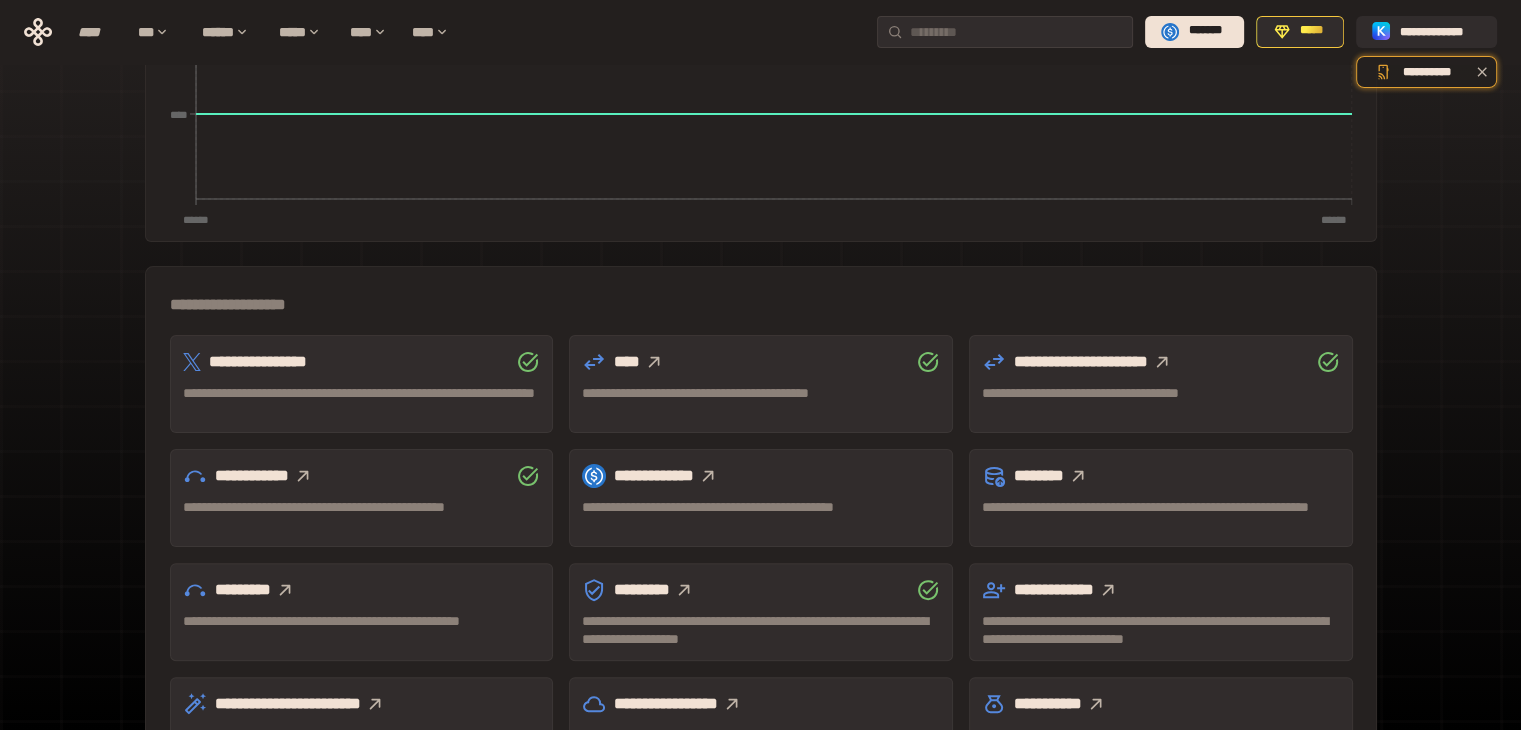 click 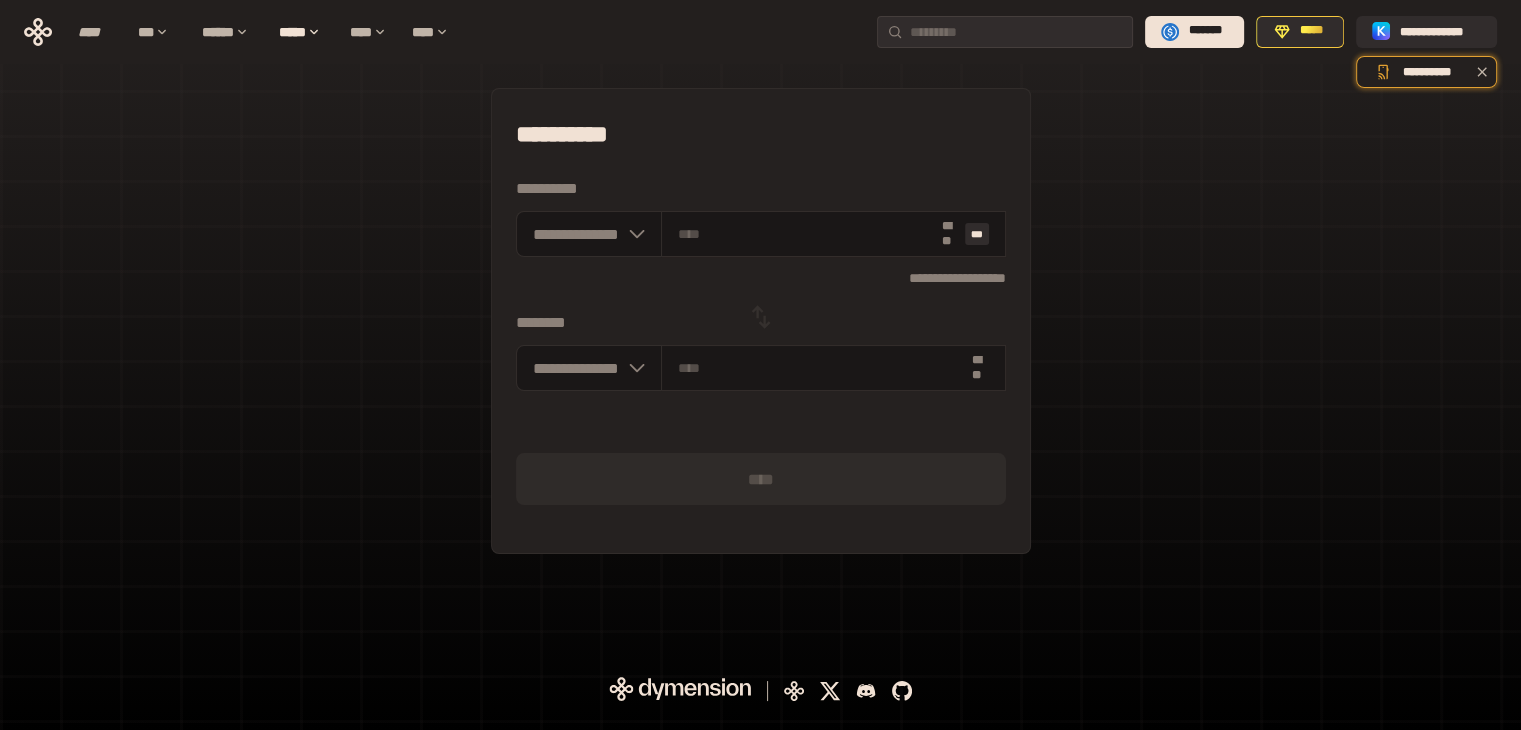 scroll, scrollTop: 0, scrollLeft: 0, axis: both 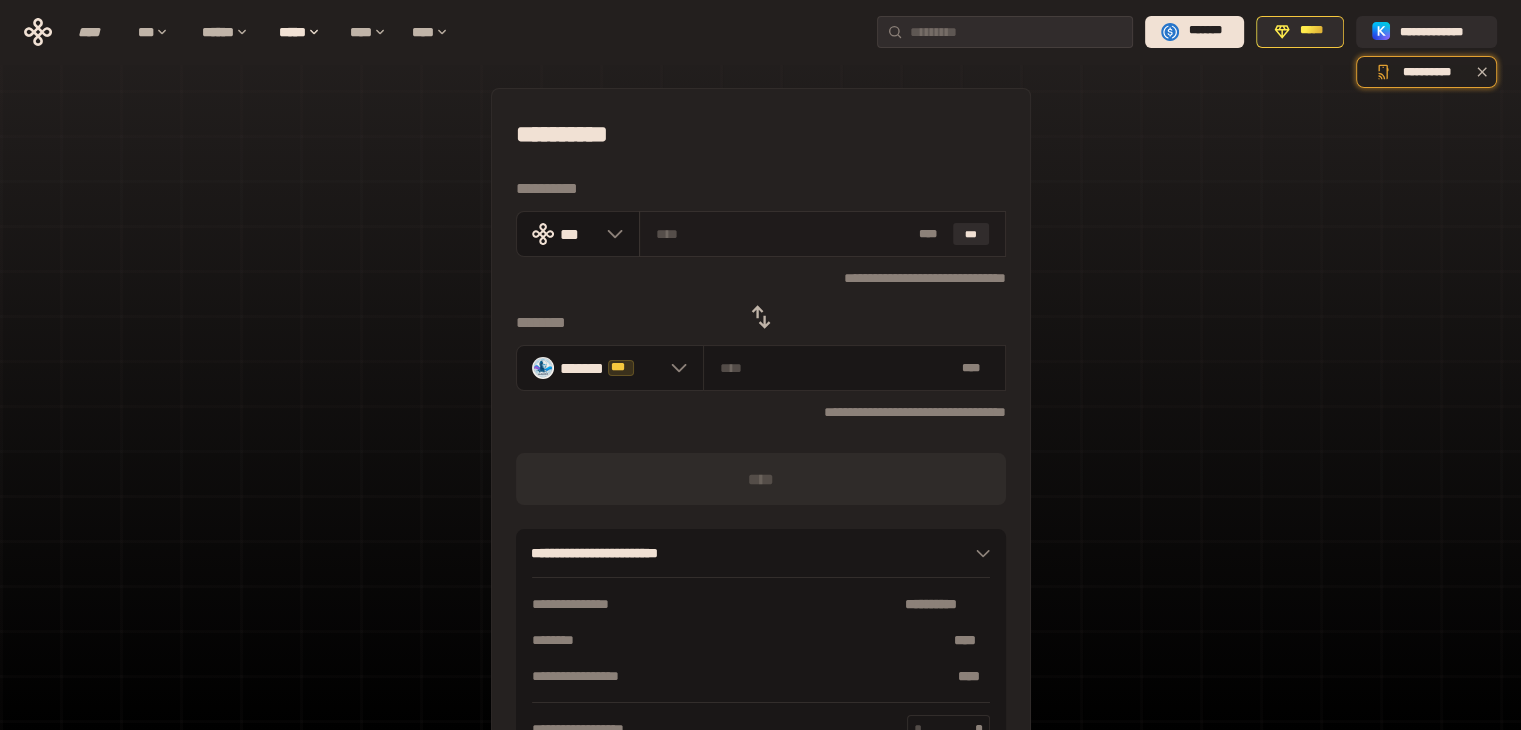 click at bounding box center (783, 234) 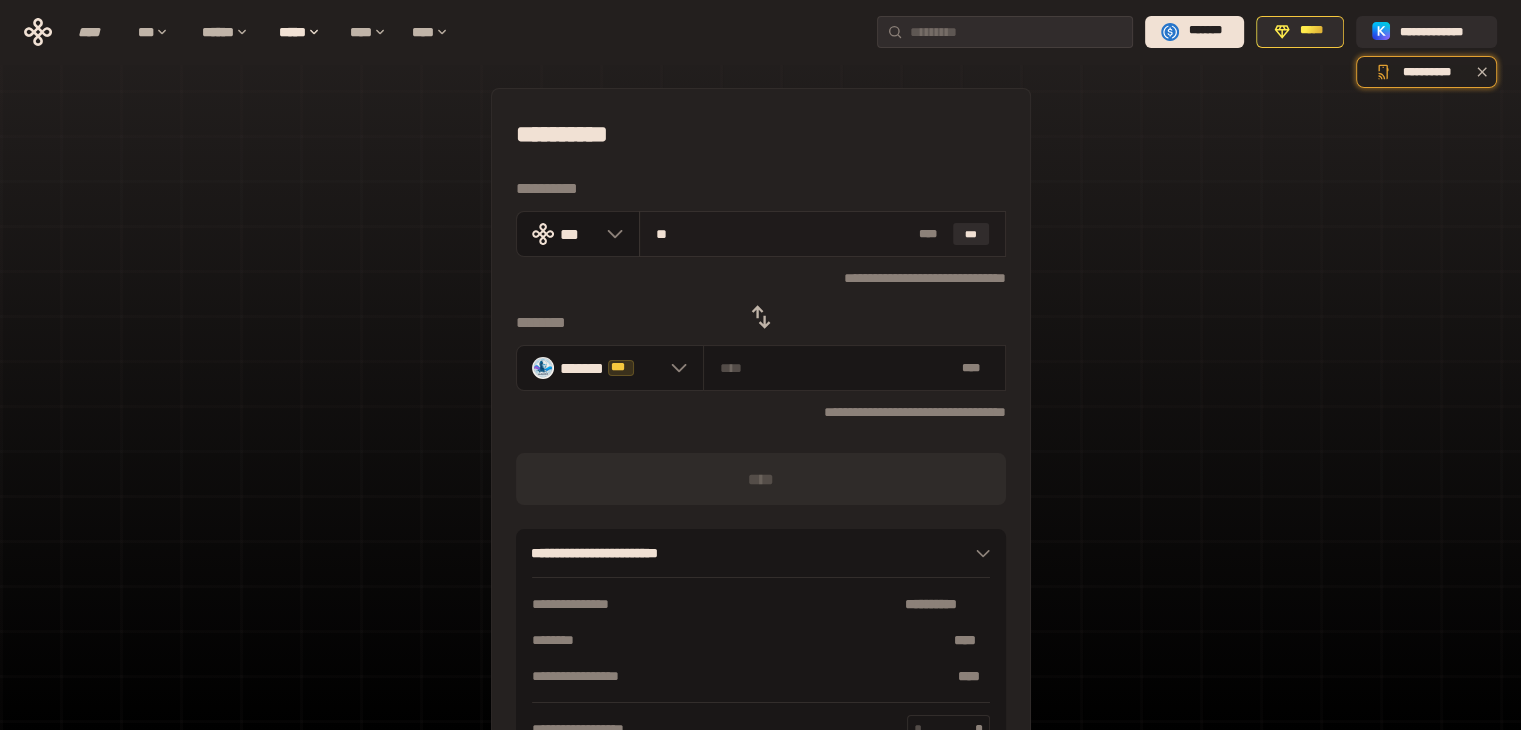 type on "***" 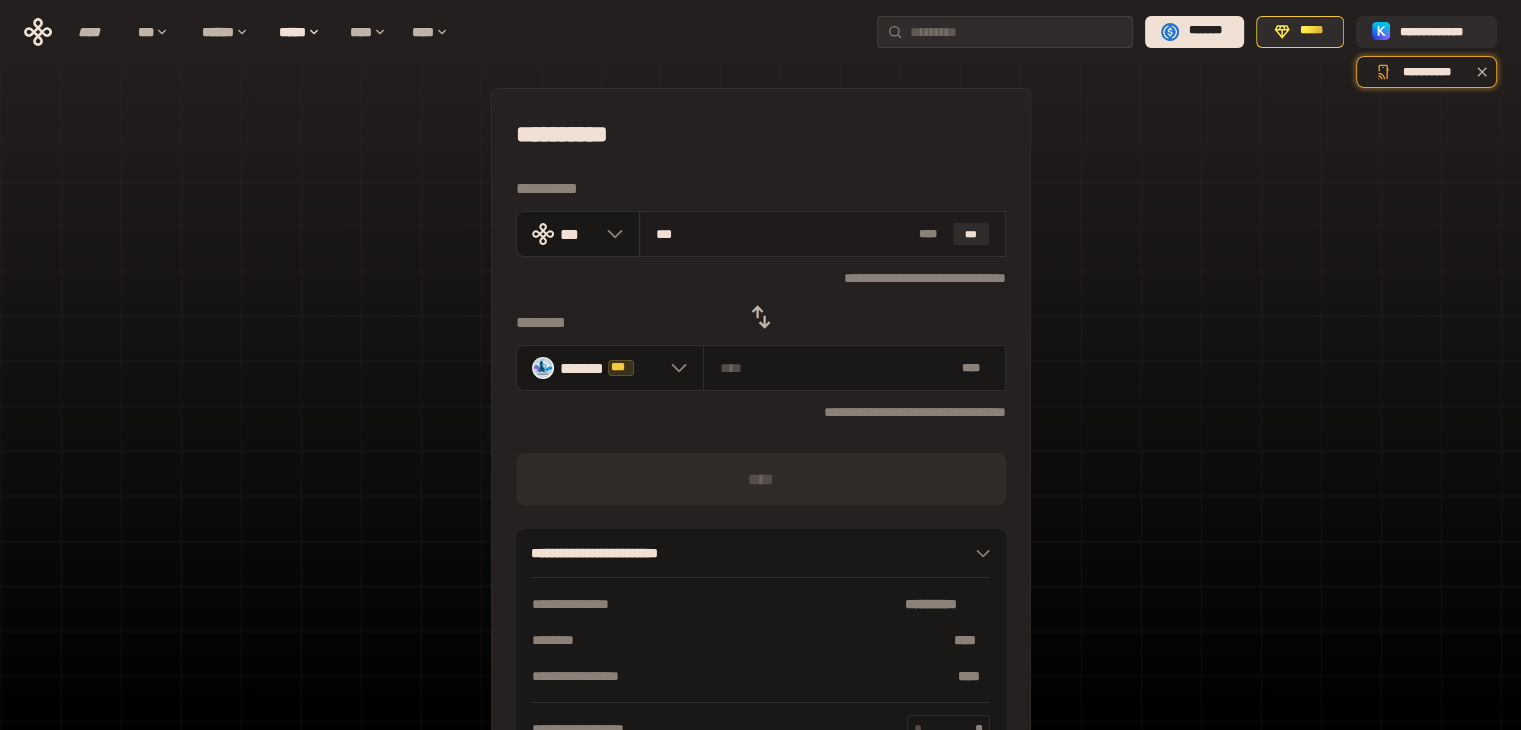 type on "**********" 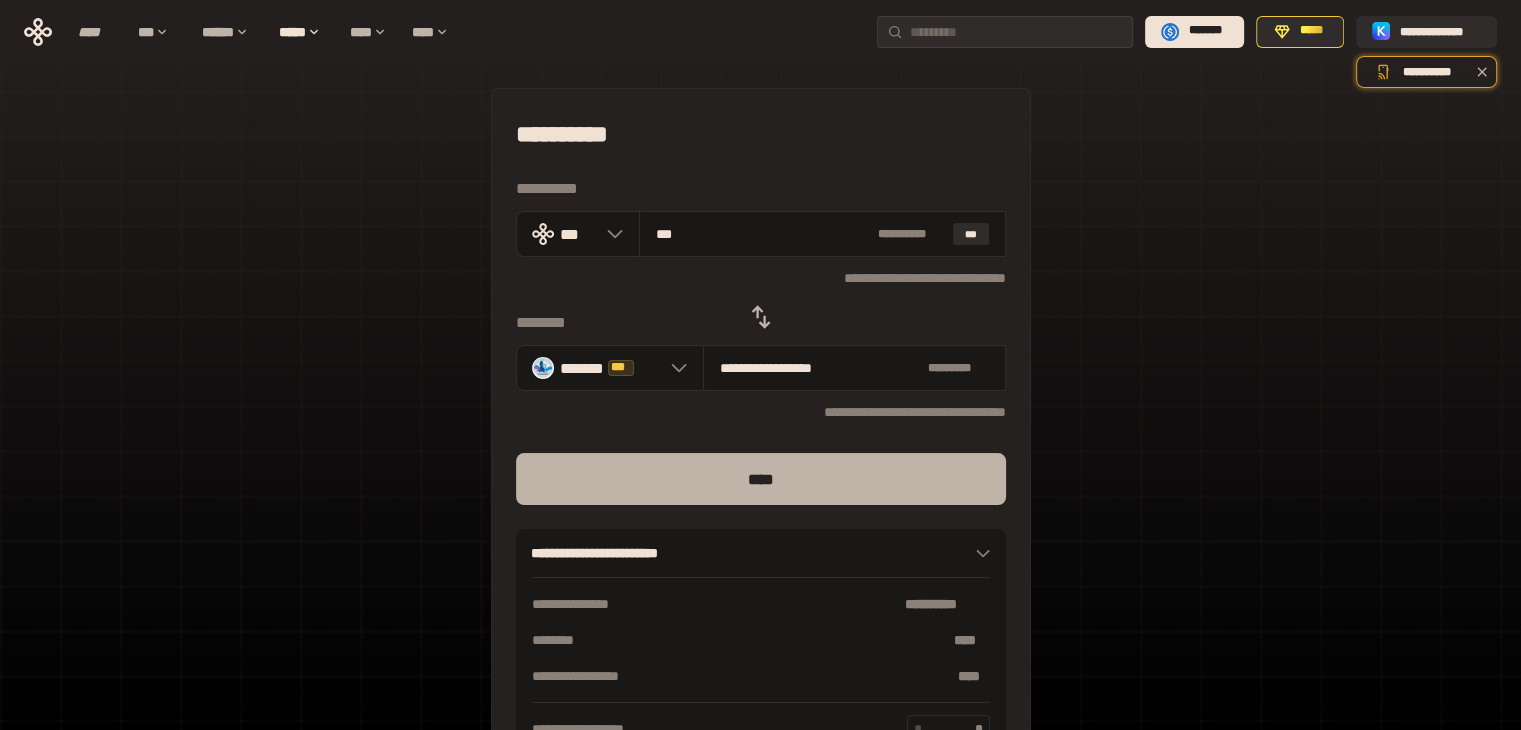 type on "***" 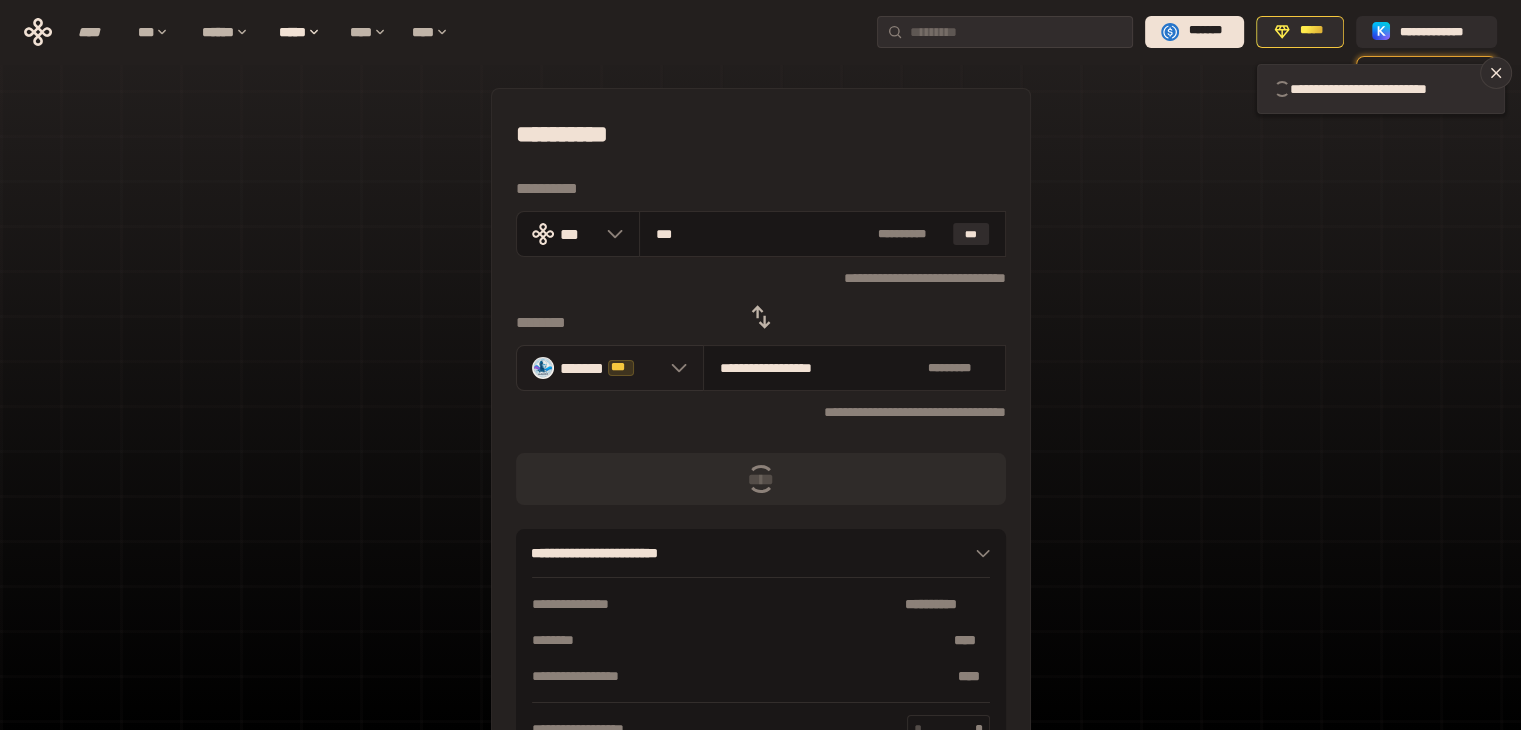 click 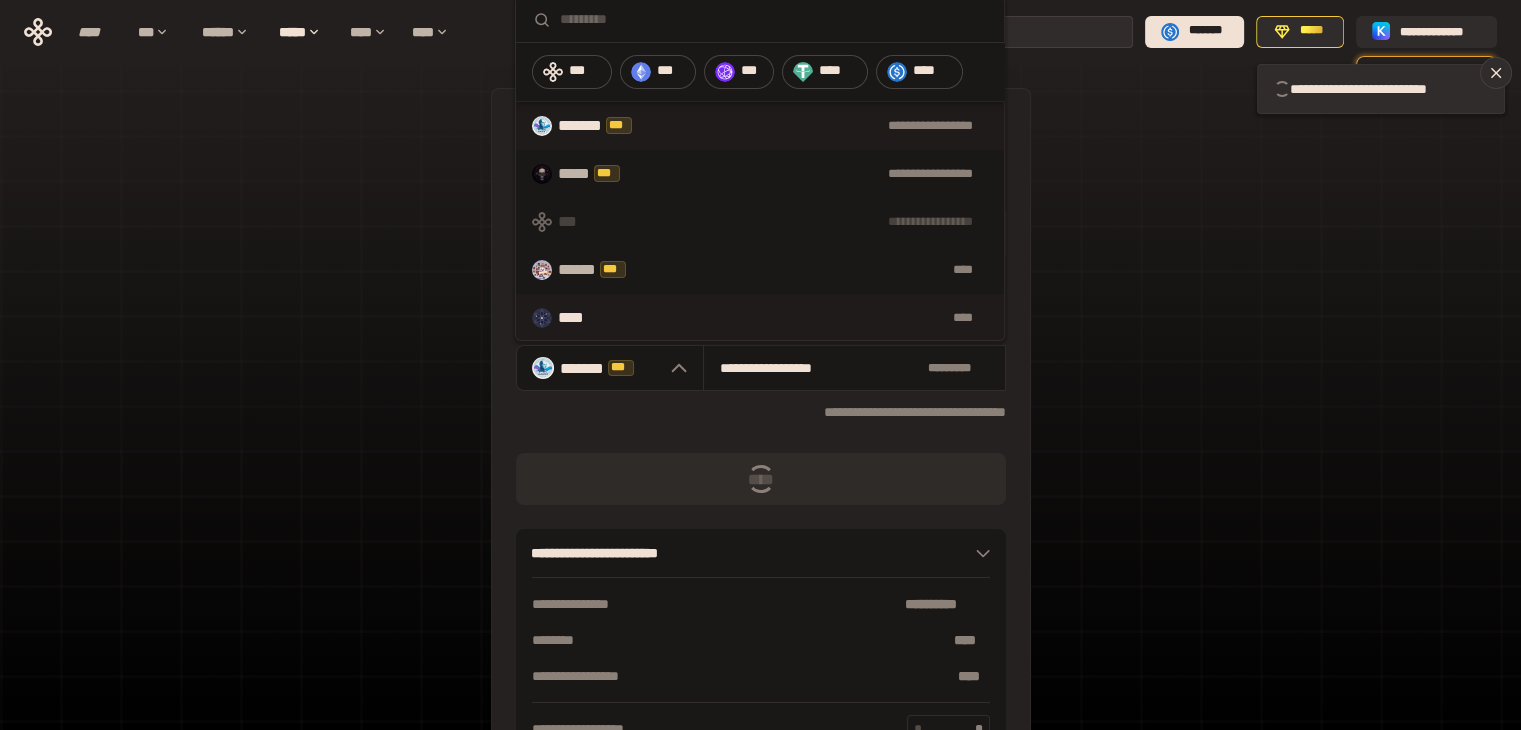 click on "****" at bounding box center [581, 318] 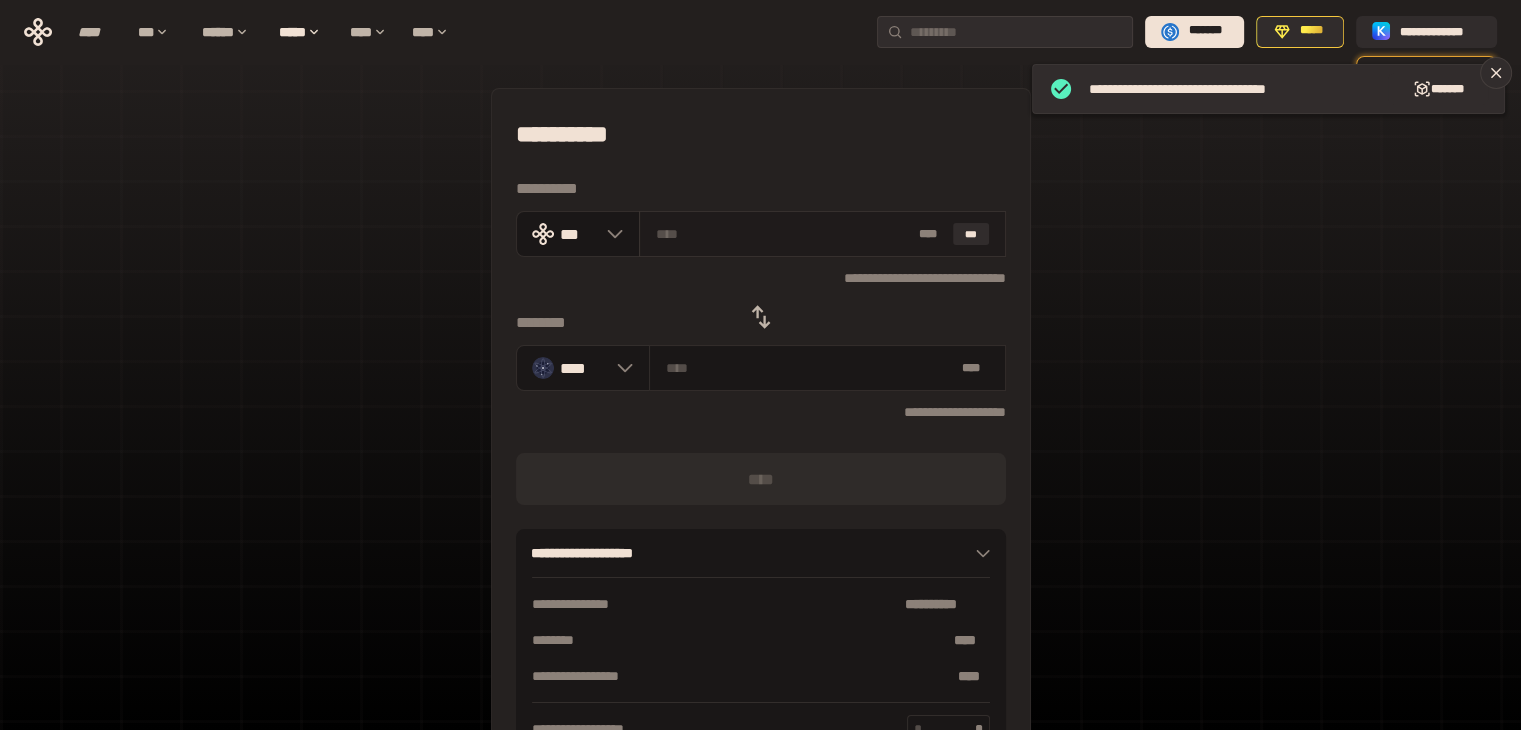 click at bounding box center [783, 234] 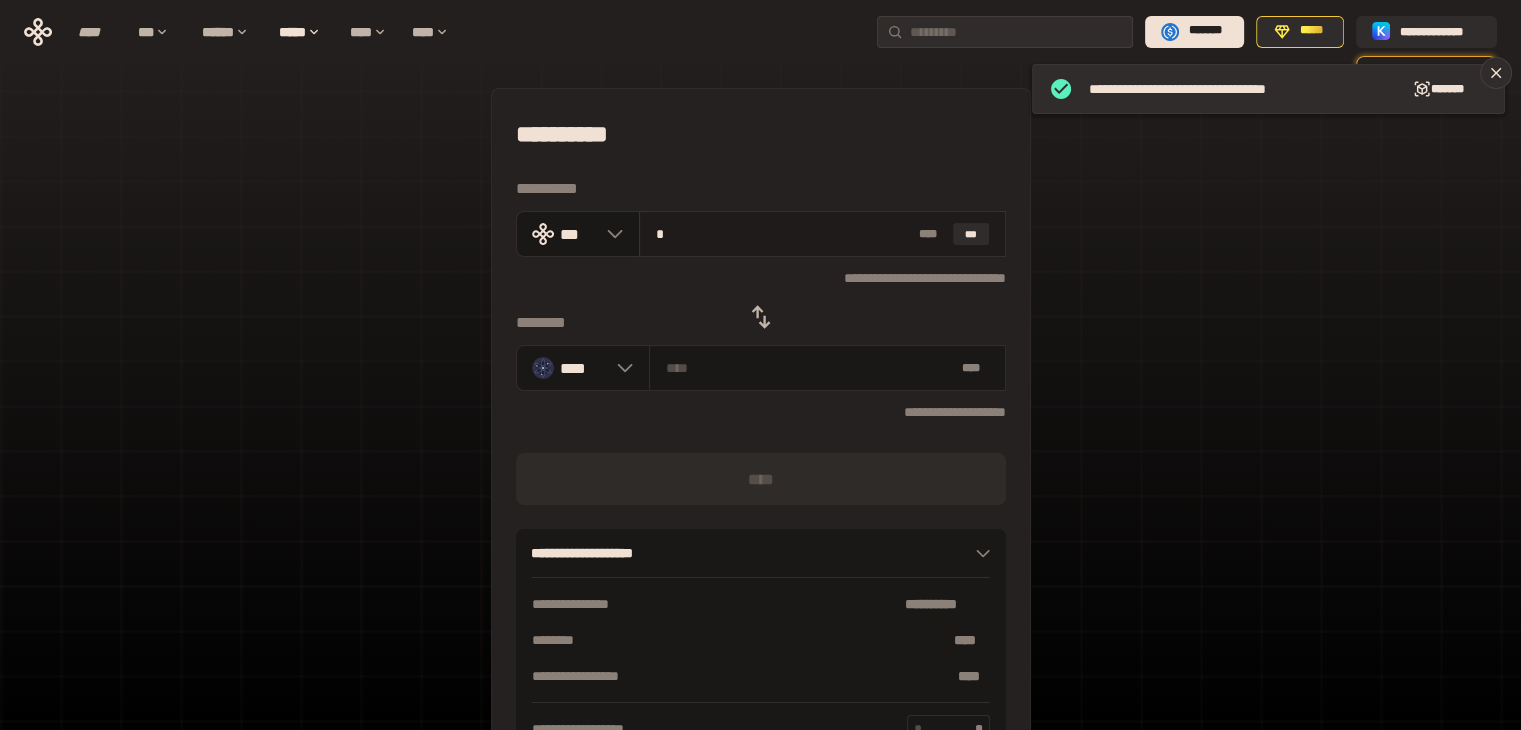 type on "********" 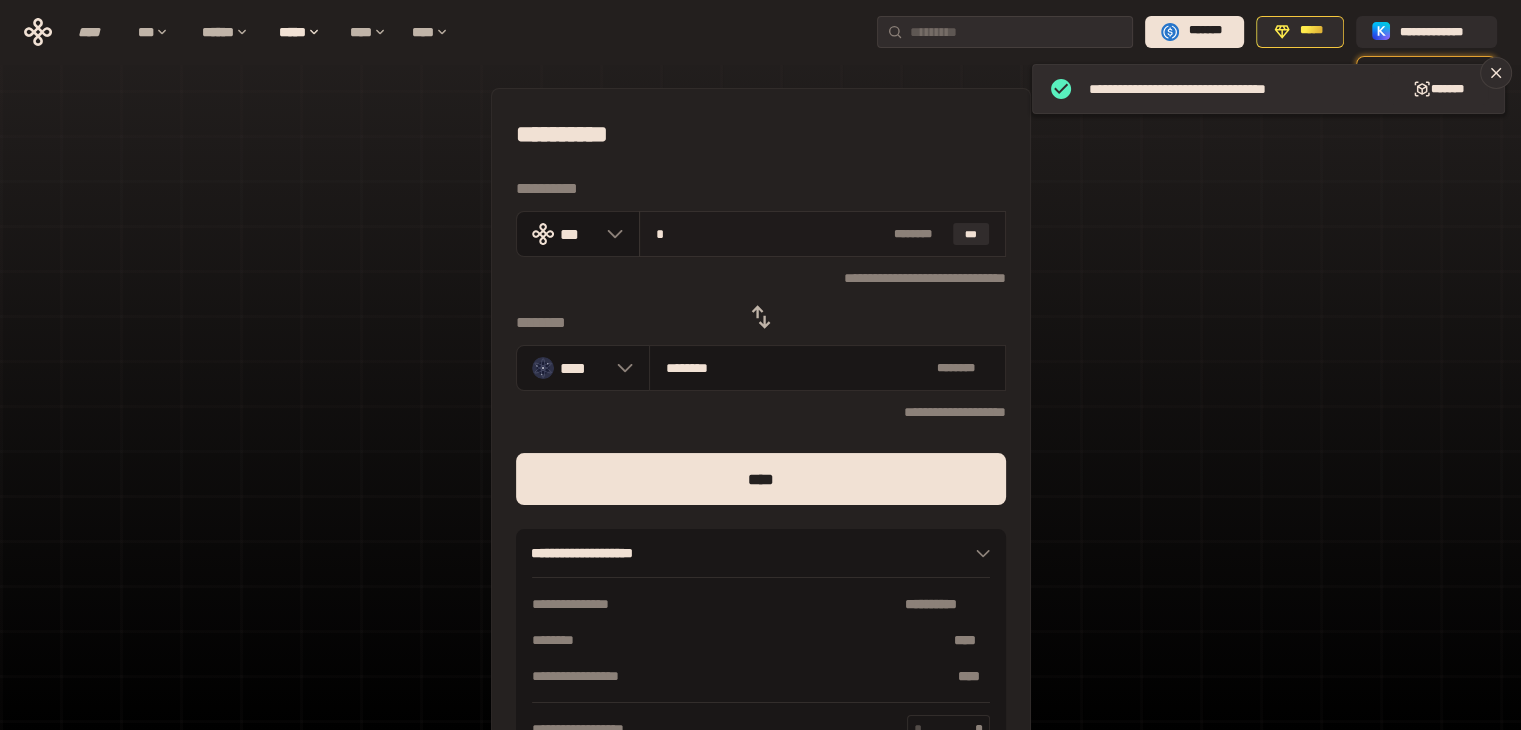 type on "**" 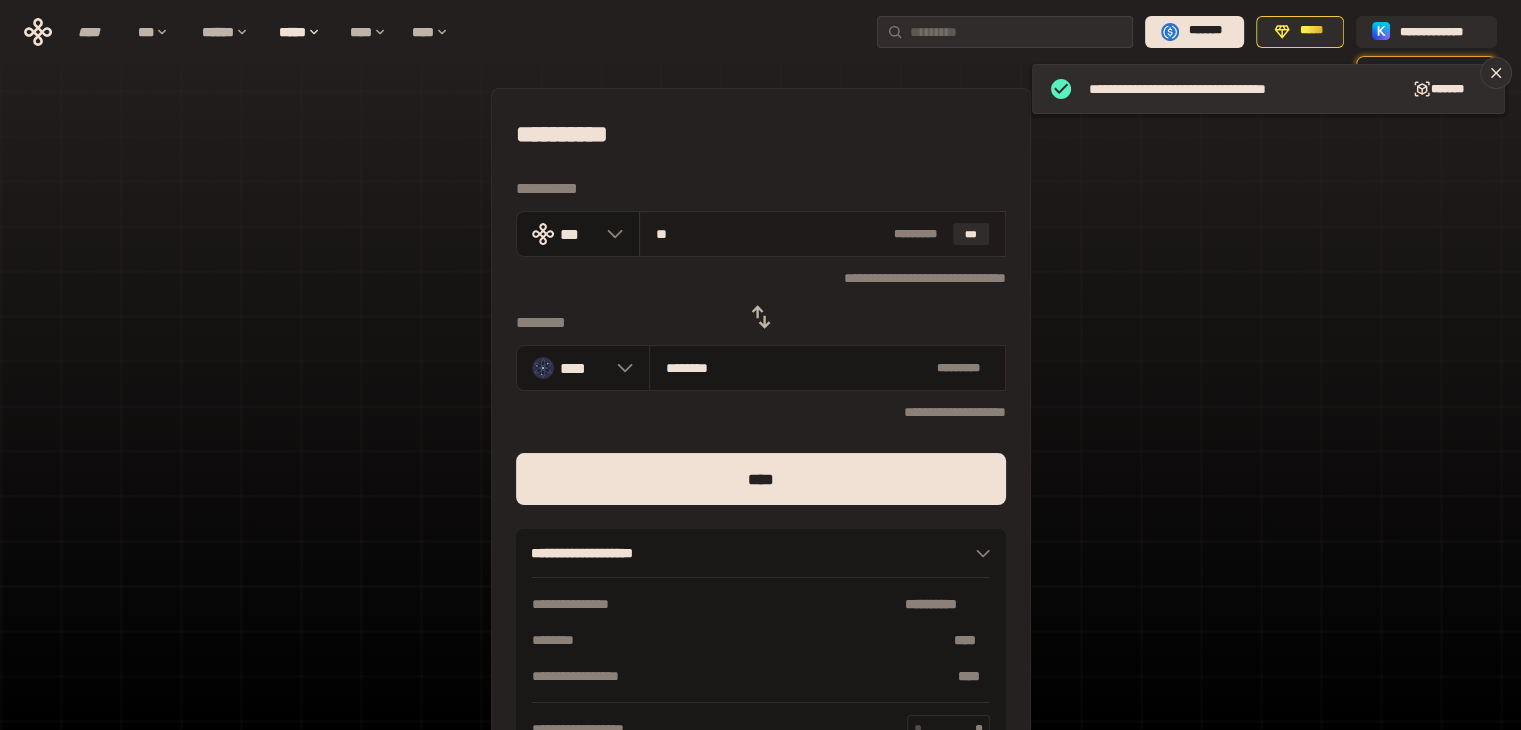 type on "********" 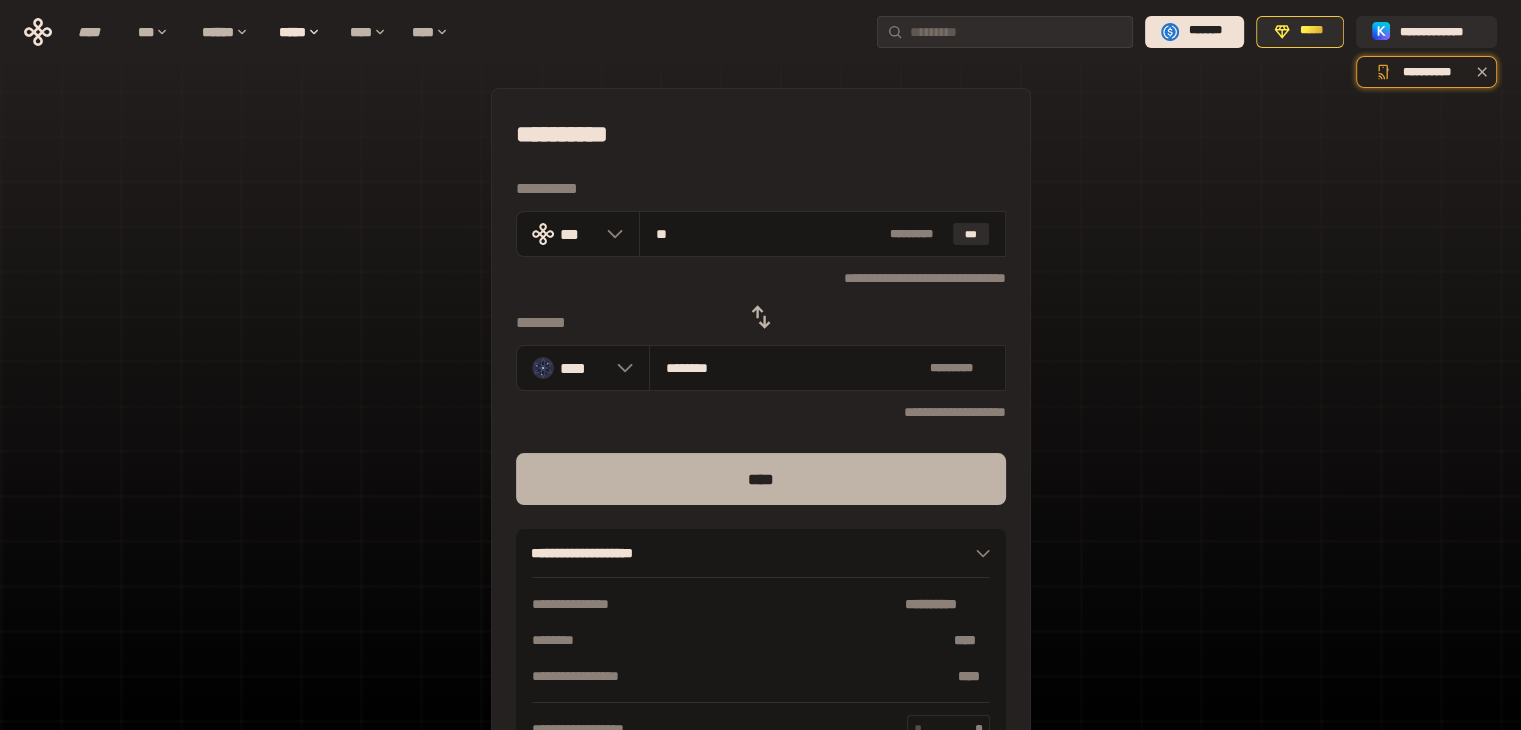 type on "**" 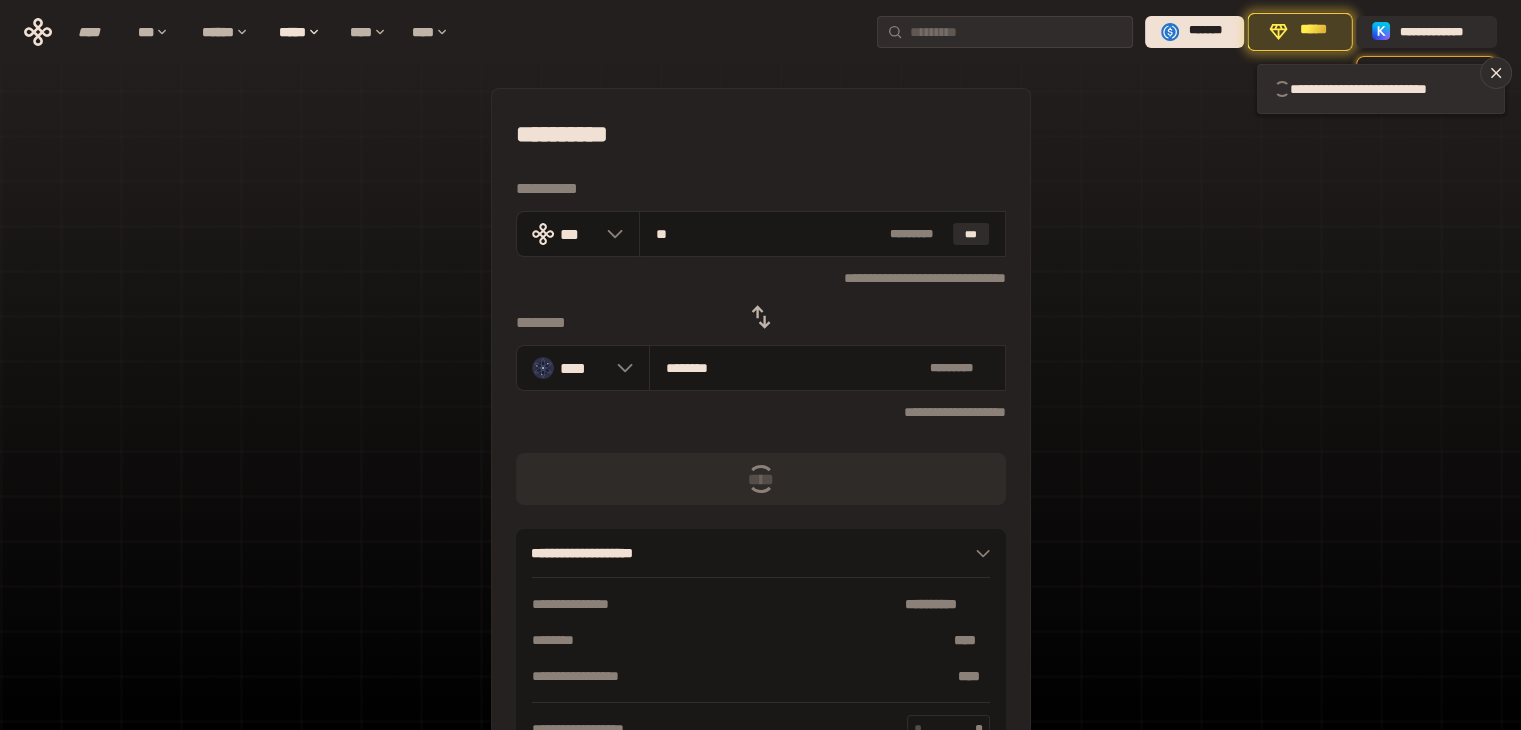 type 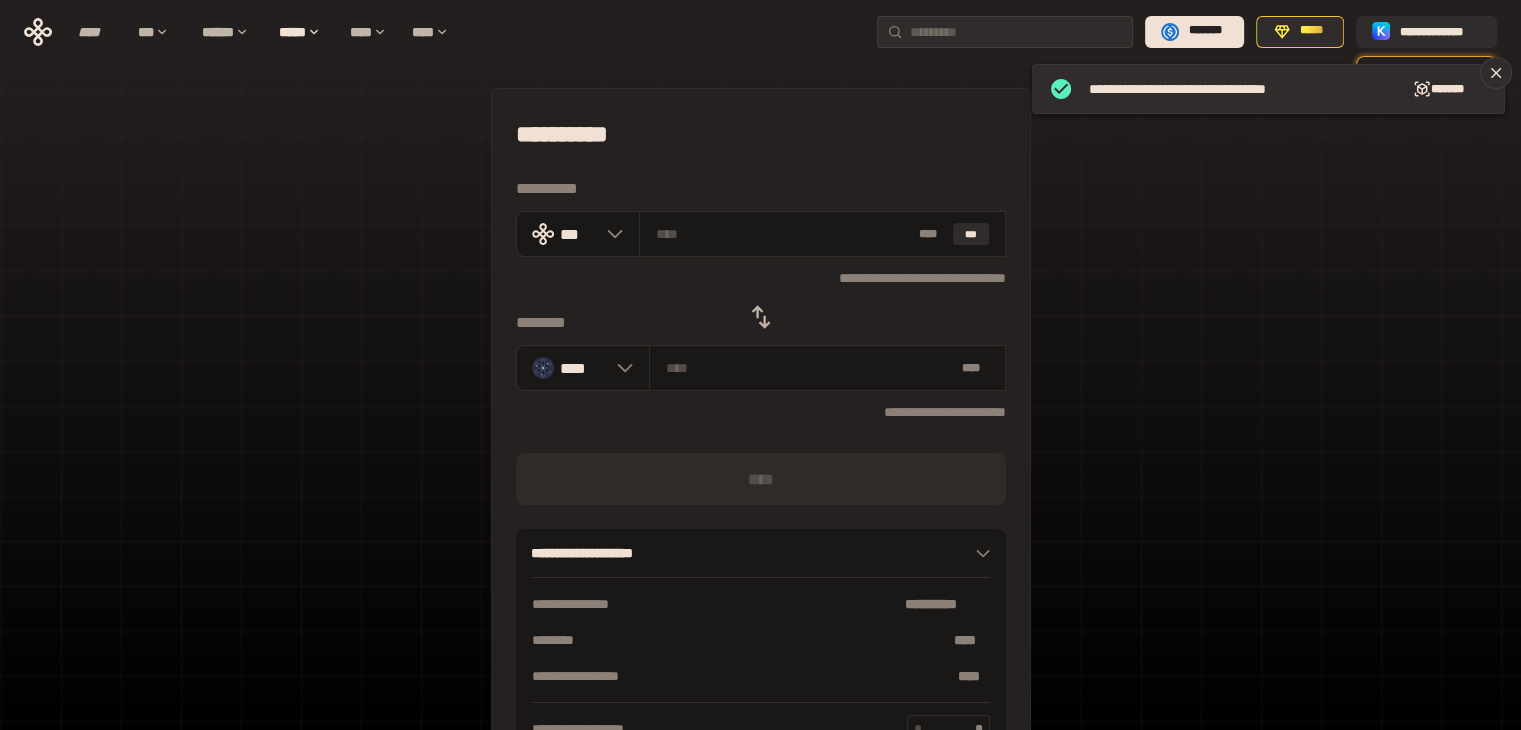 click 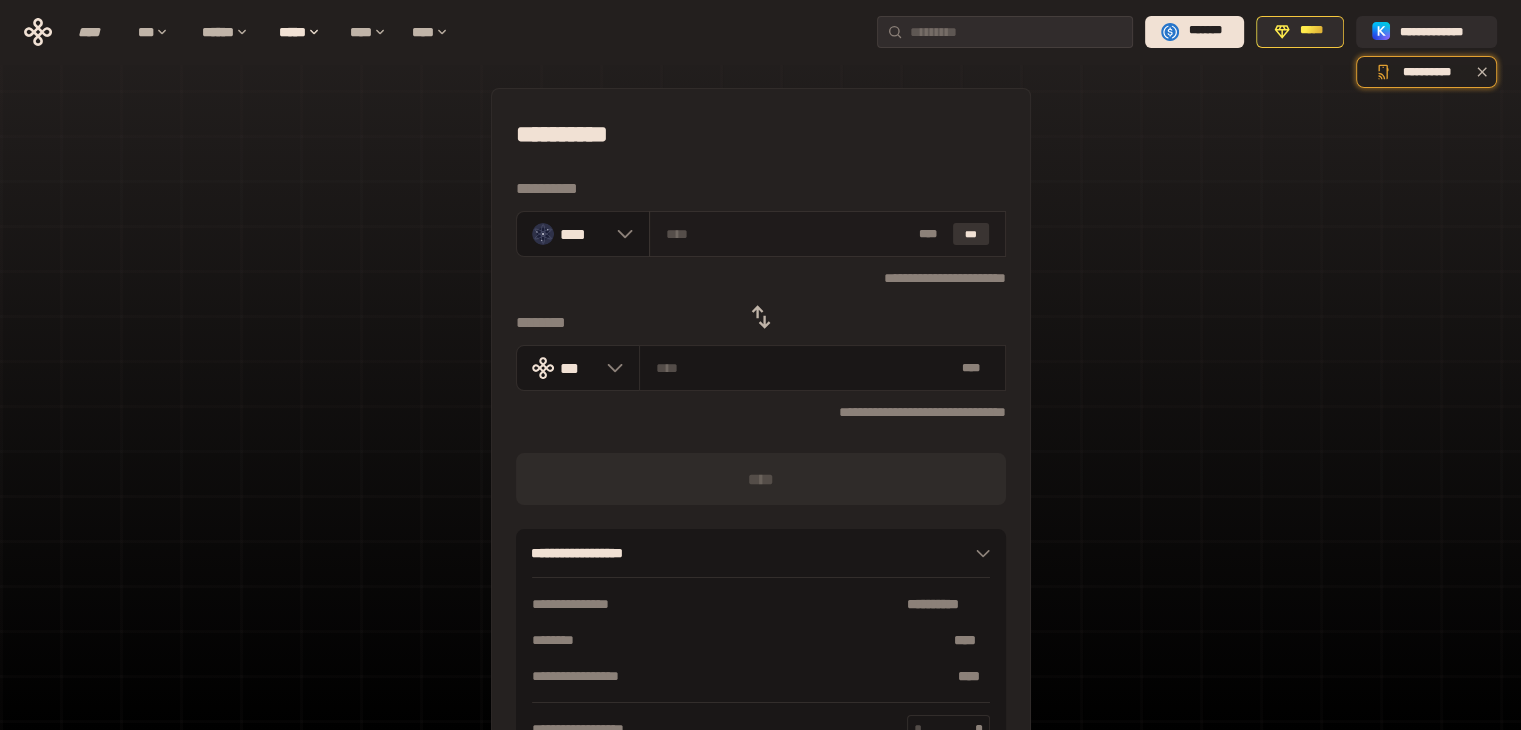 click on "***" at bounding box center (971, 234) 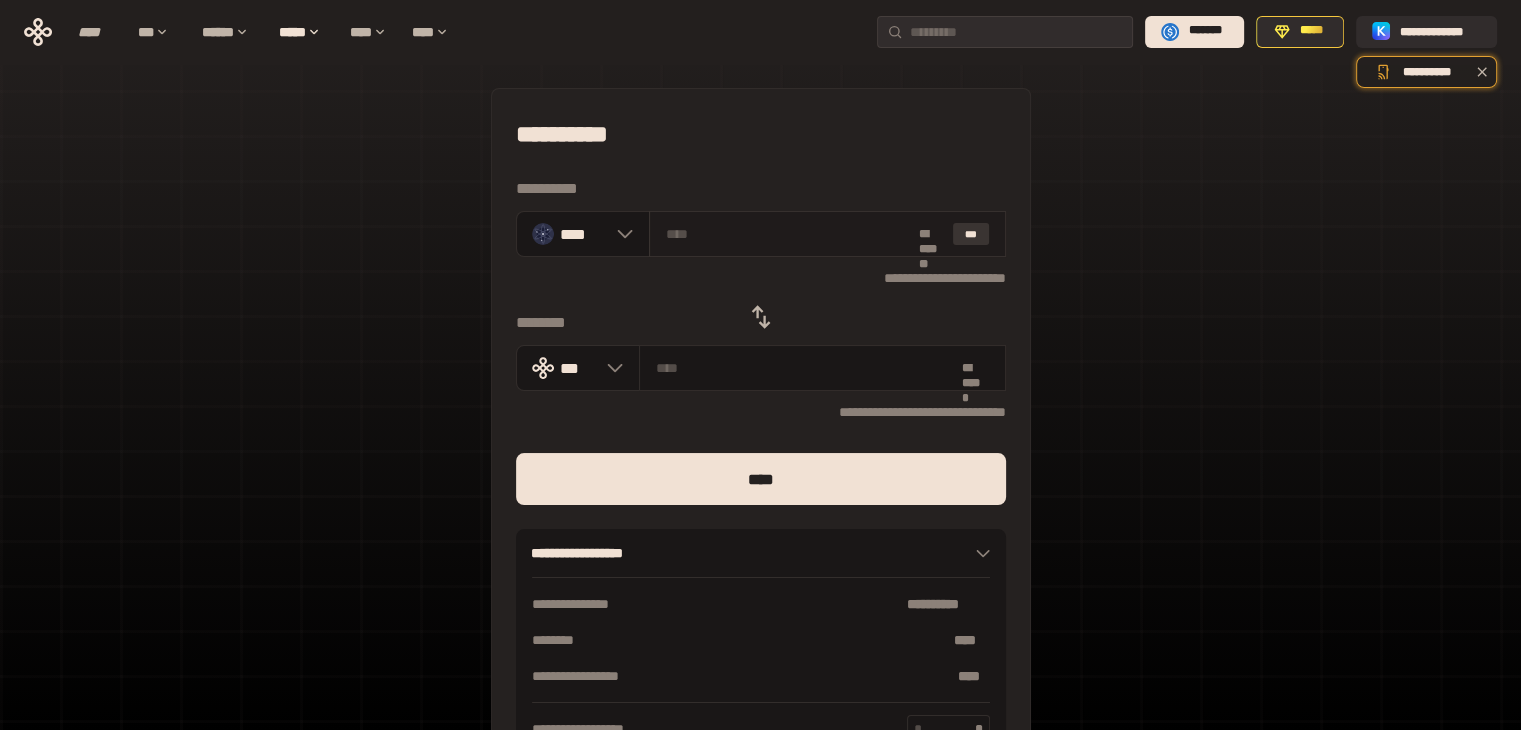 type on "********" 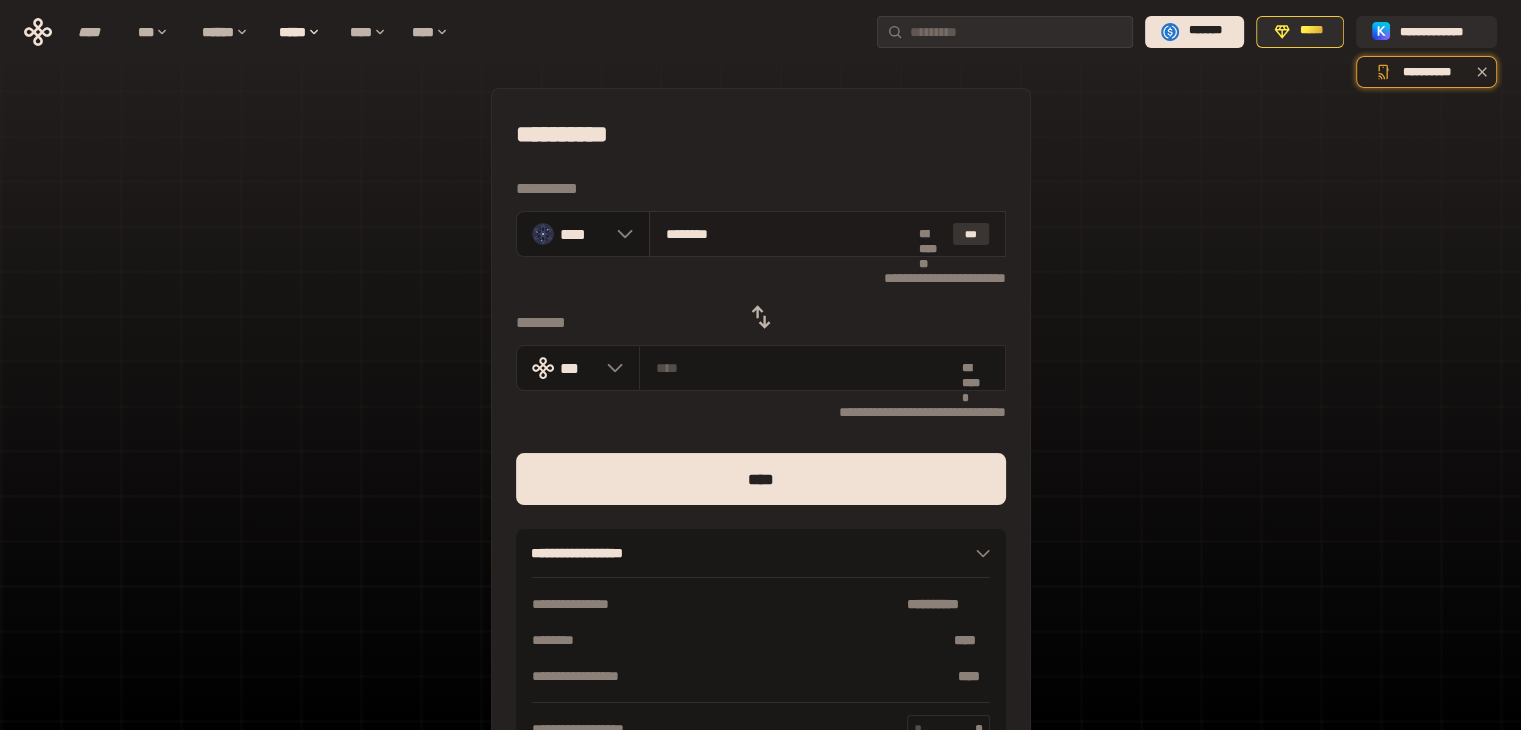 type on "**********" 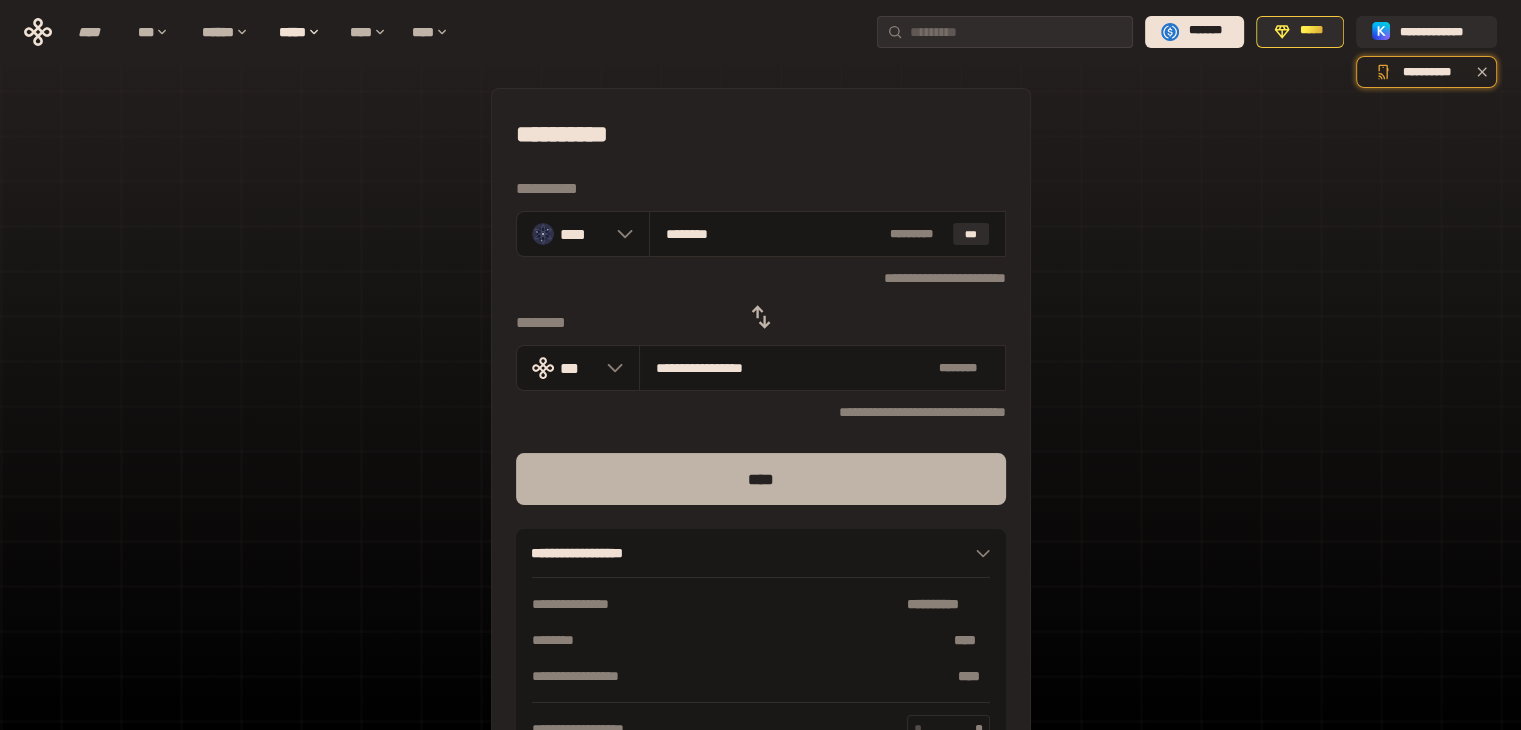 click on "****" at bounding box center [761, 479] 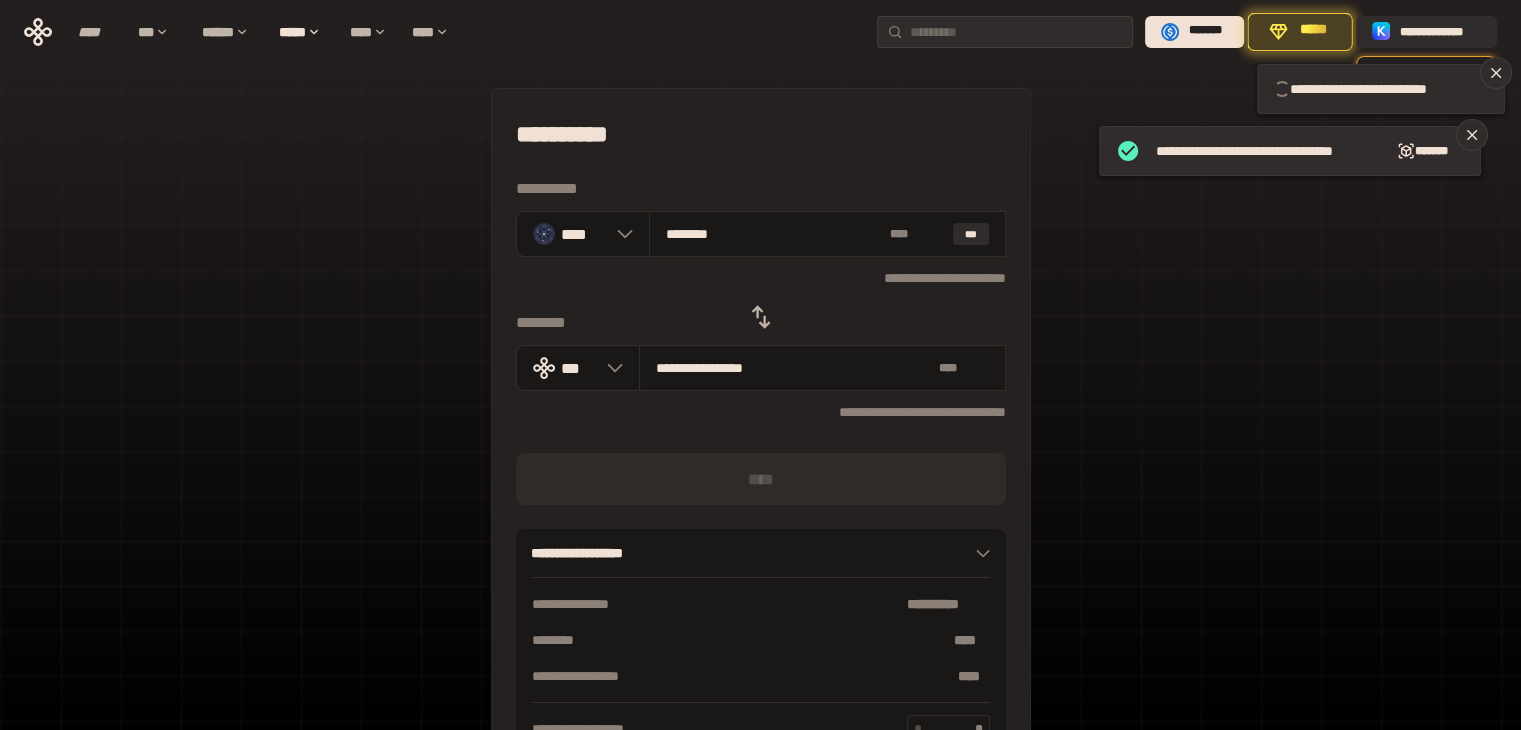 type 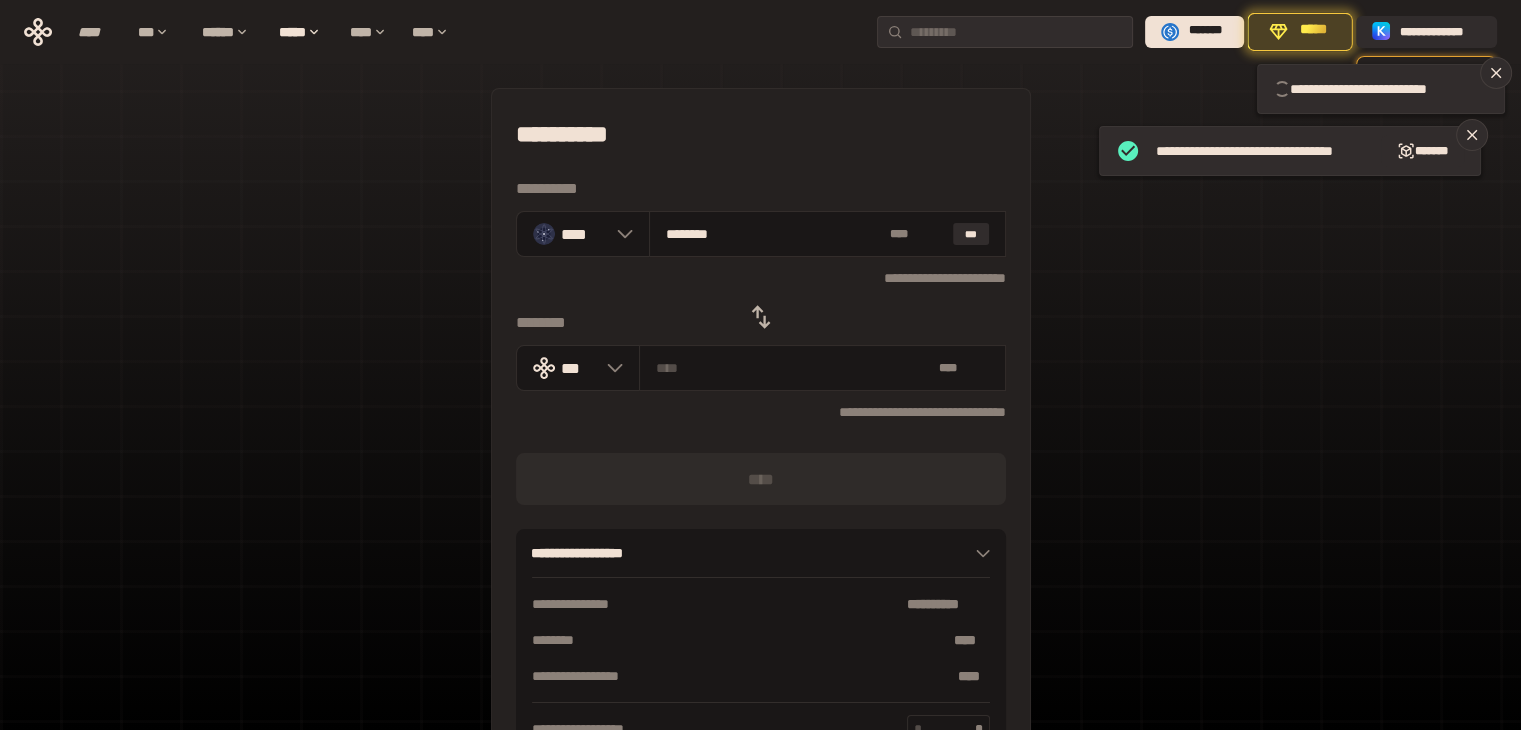 type 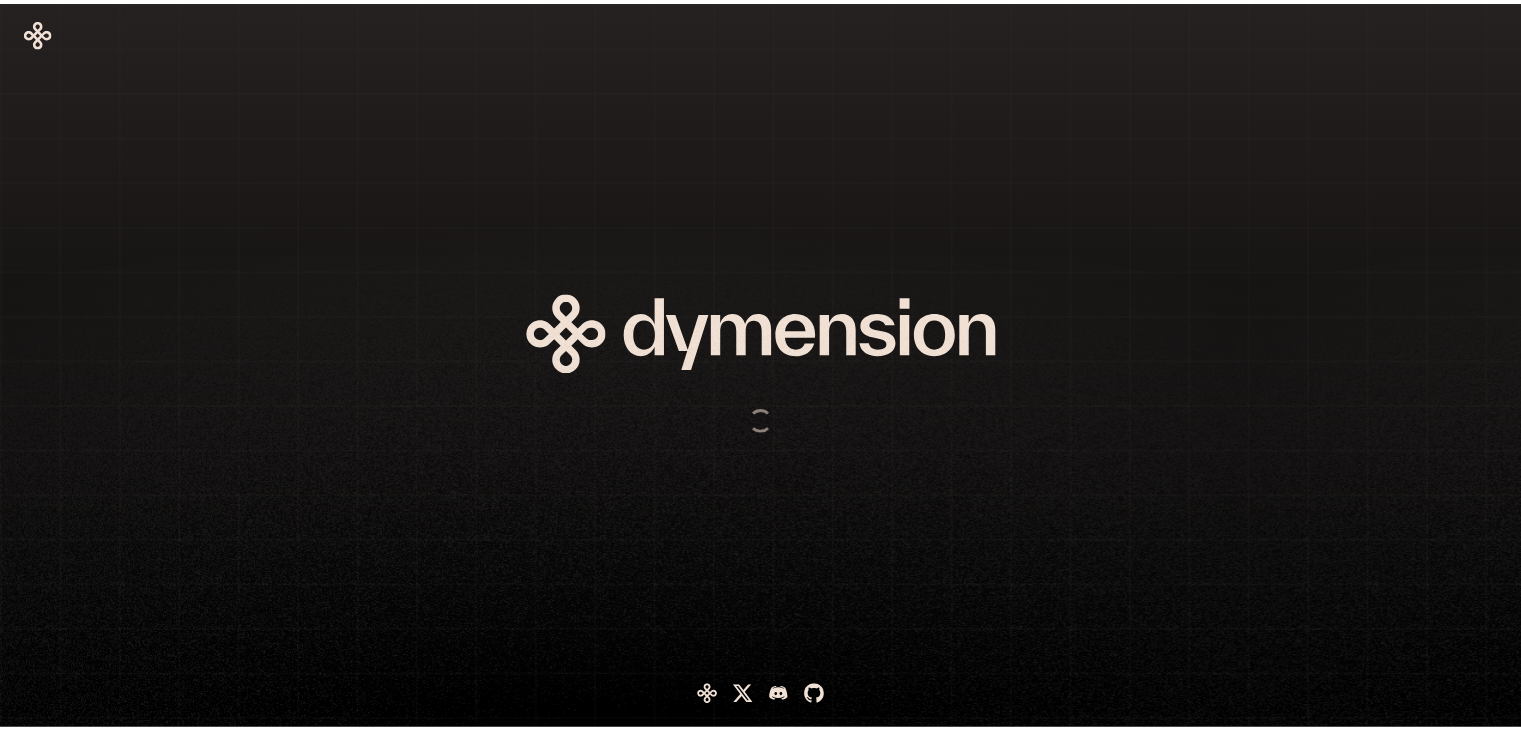 scroll, scrollTop: 0, scrollLeft: 0, axis: both 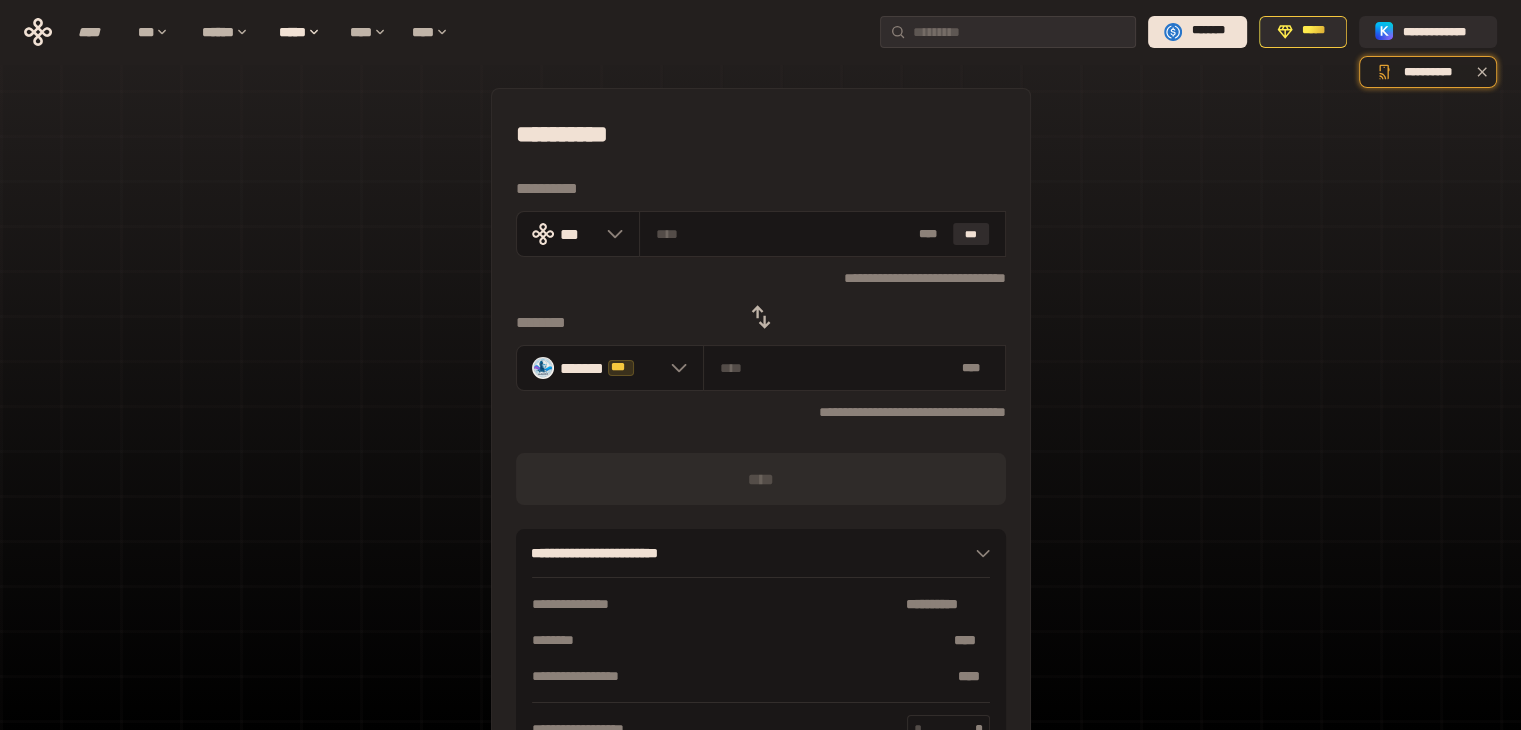 click 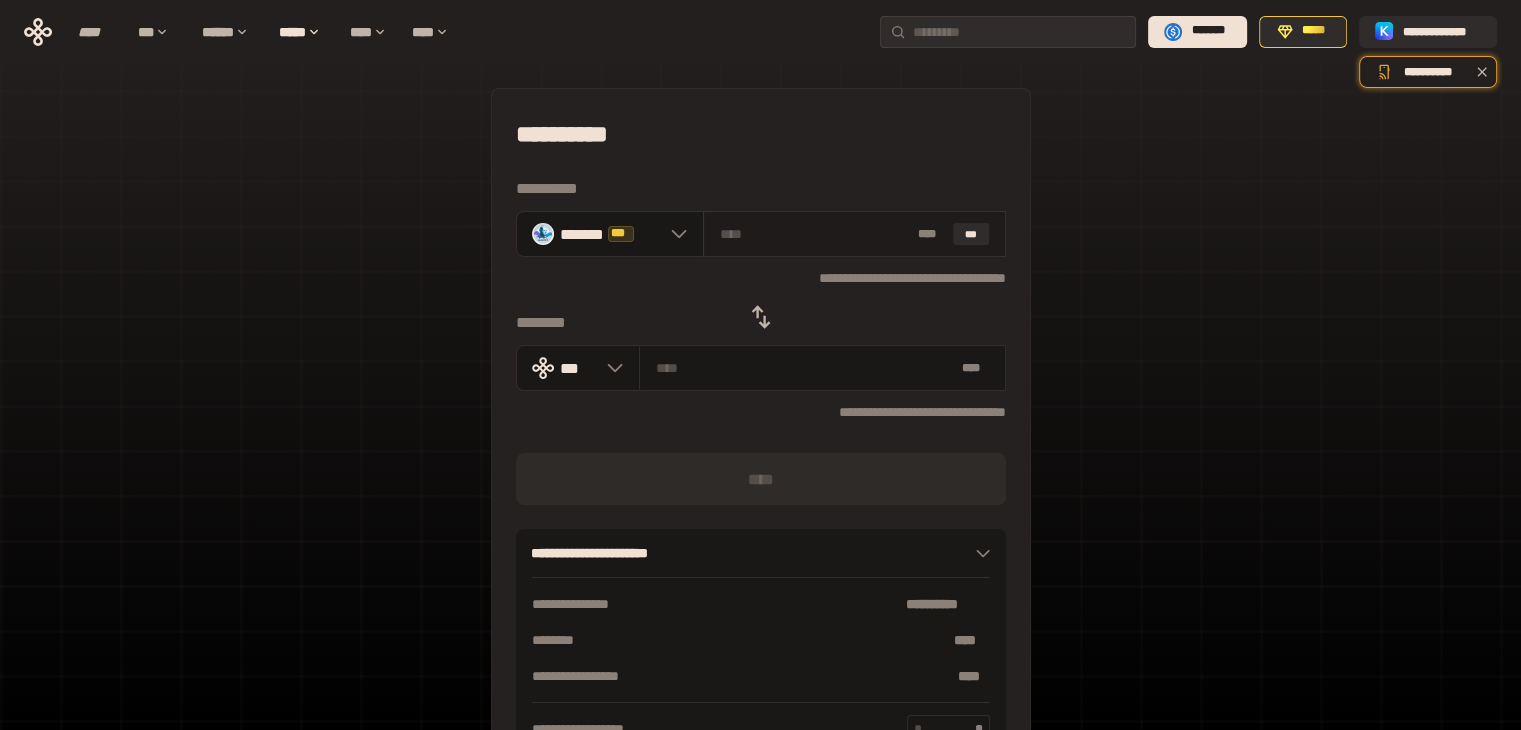 click at bounding box center (815, 234) 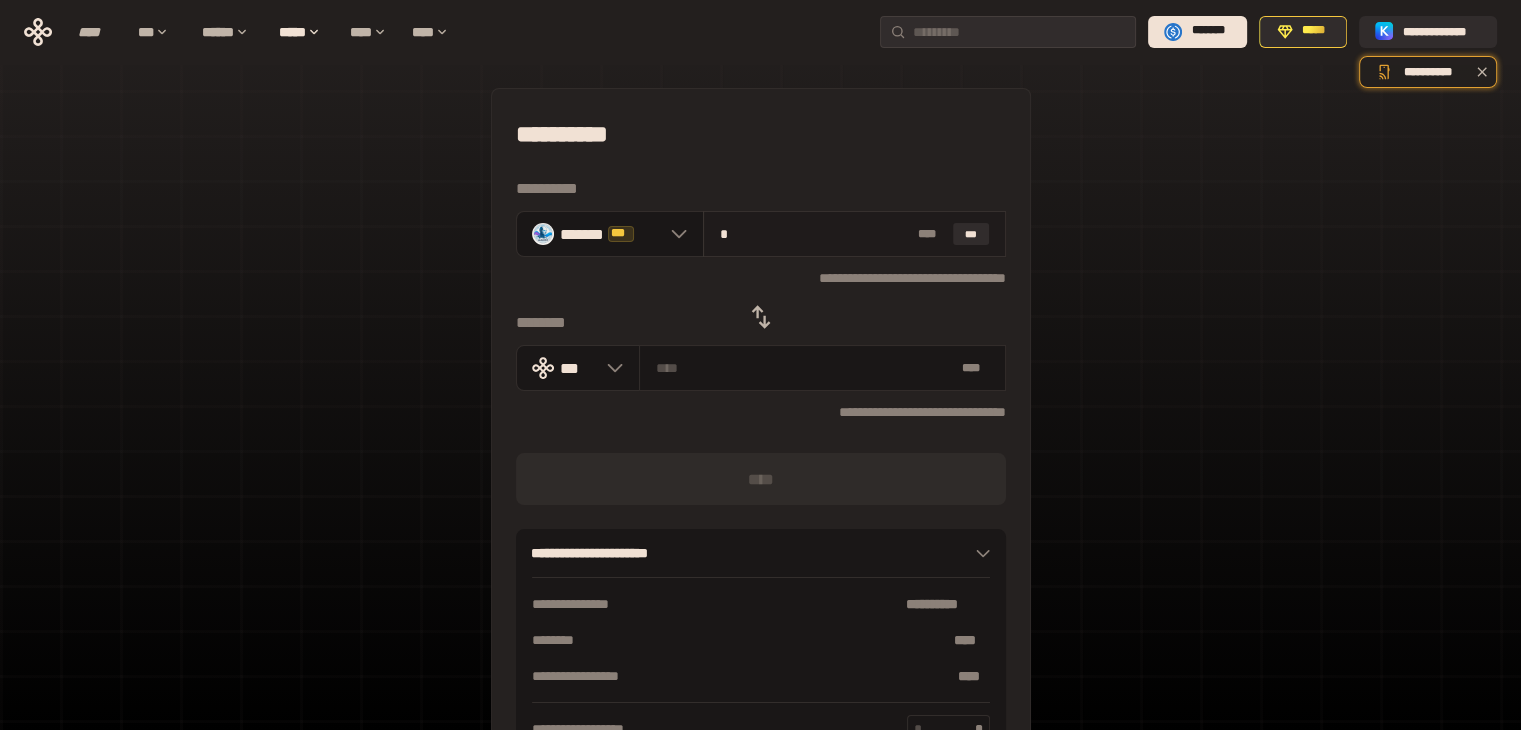 type on "**********" 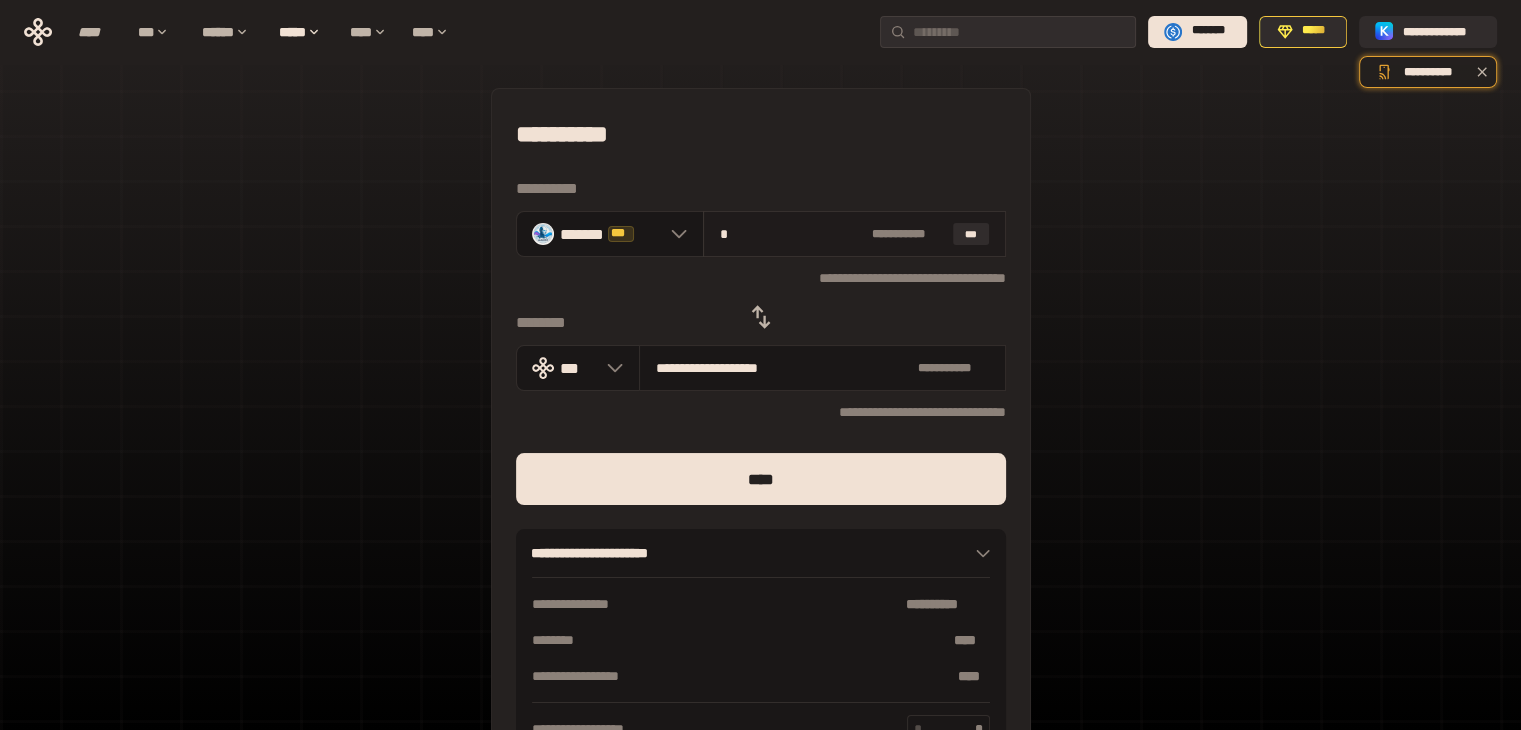 type on "**" 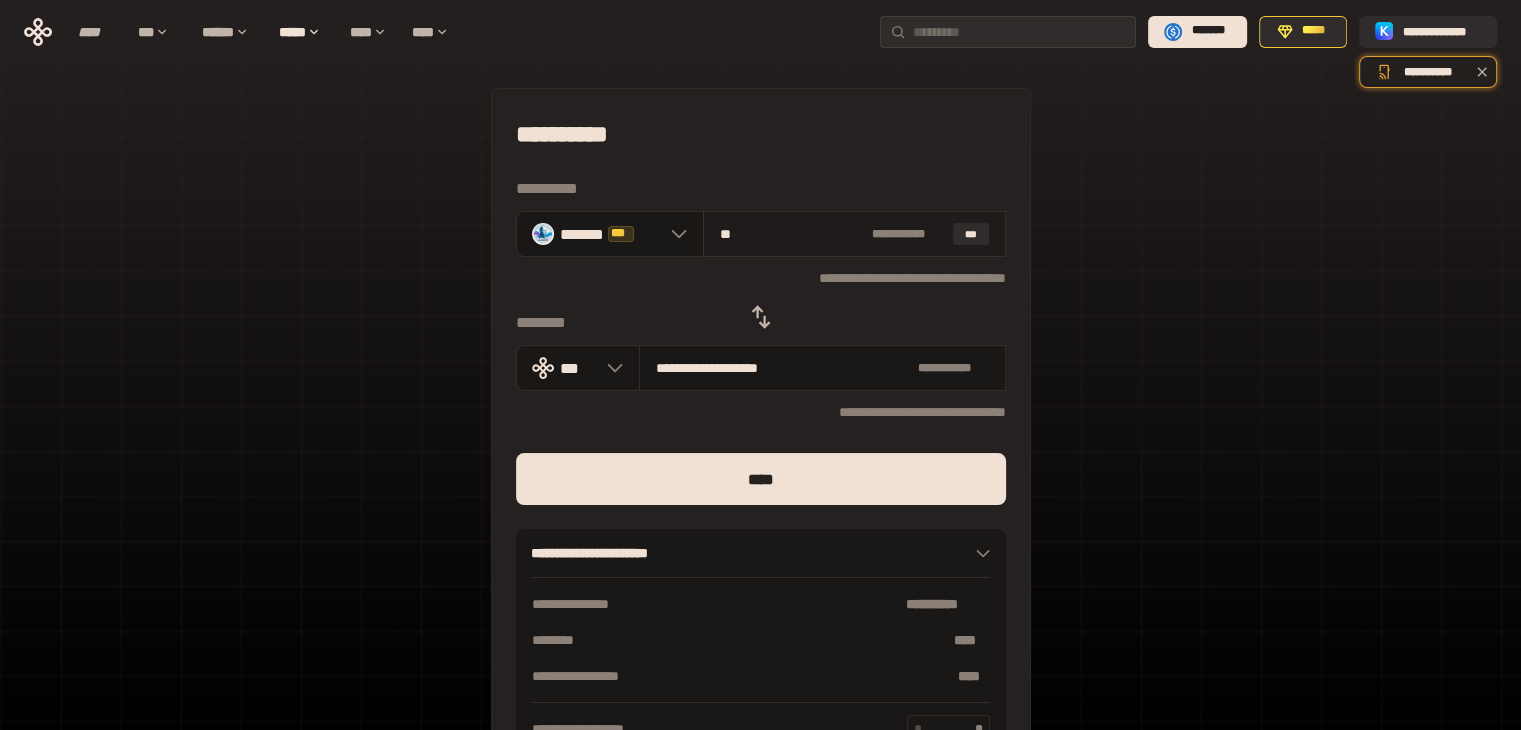 type on "**********" 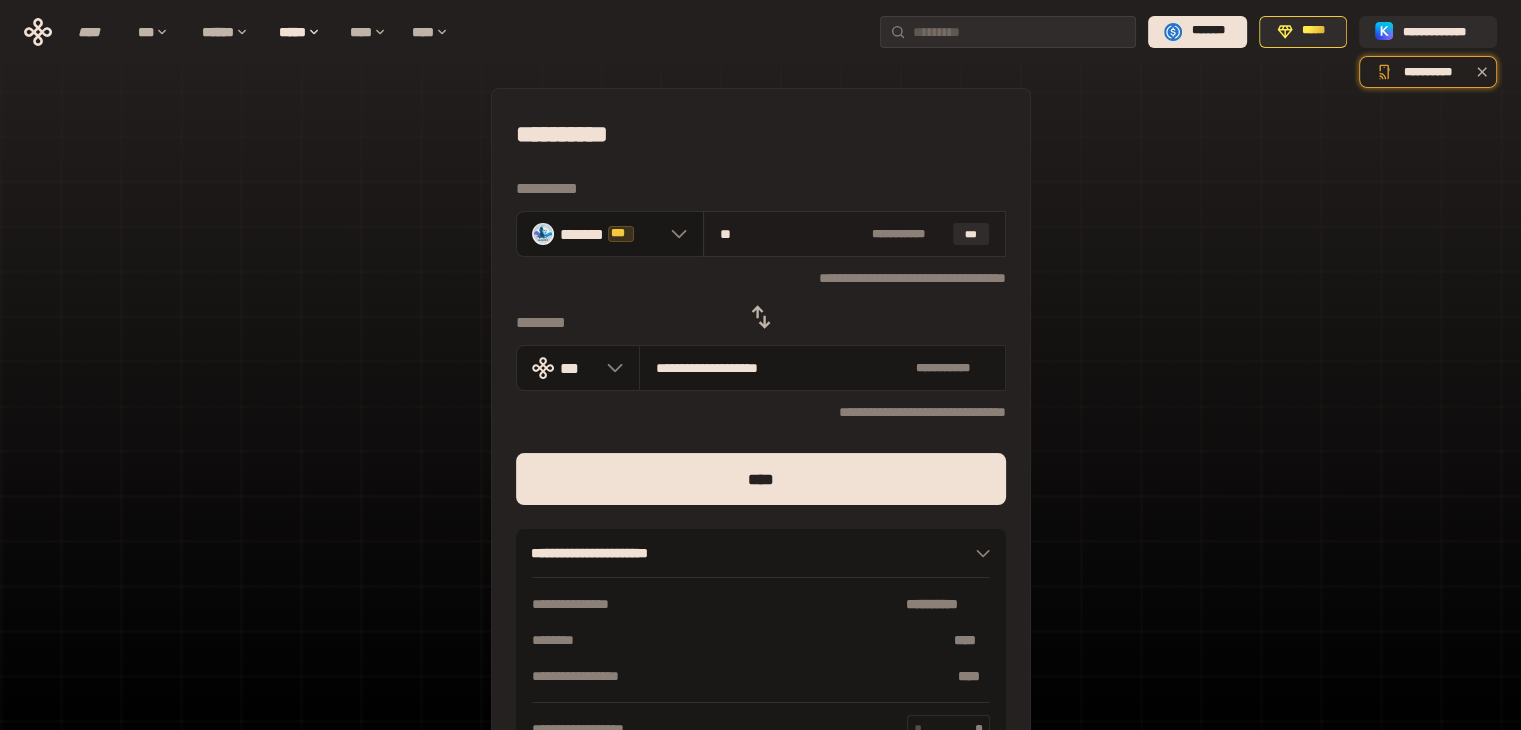 type on "***" 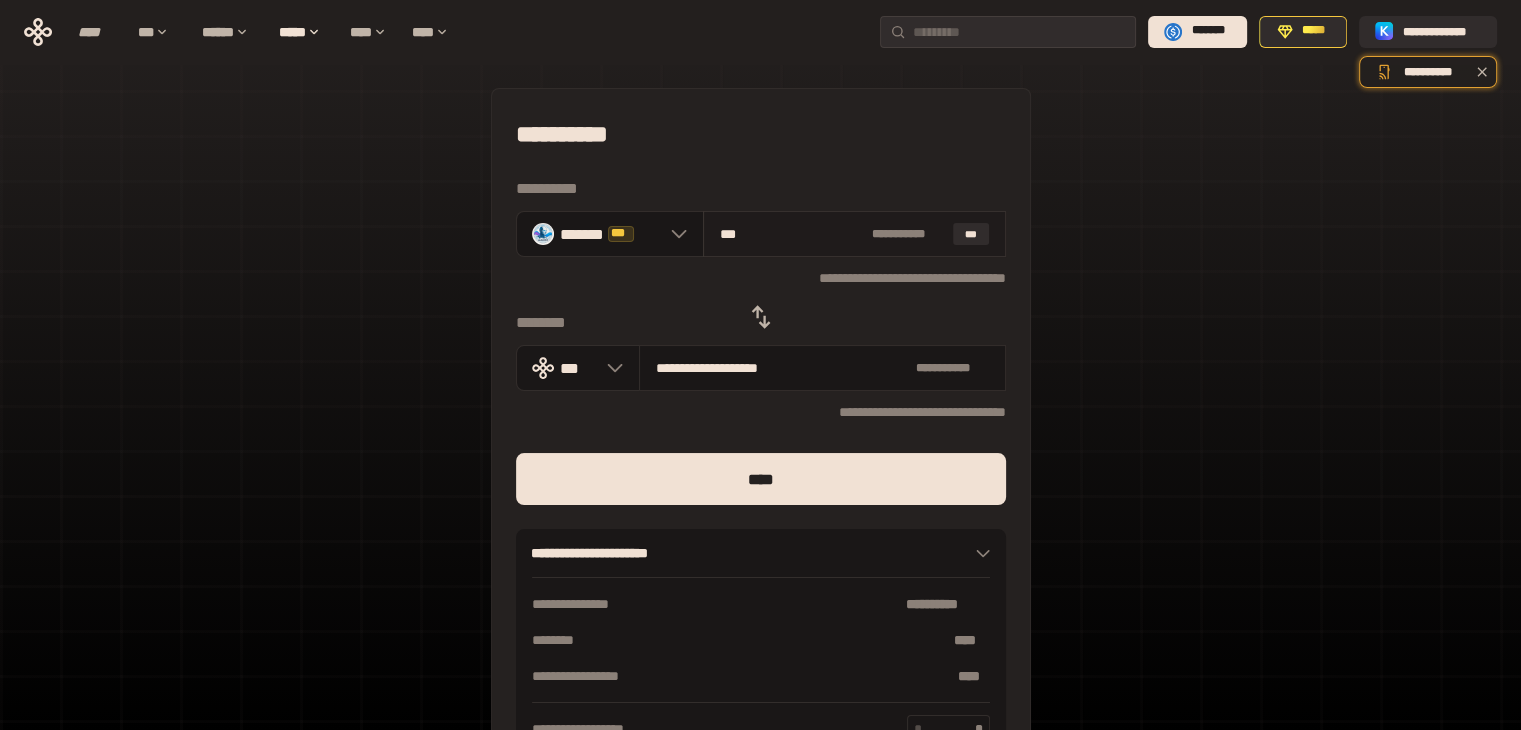 type on "**********" 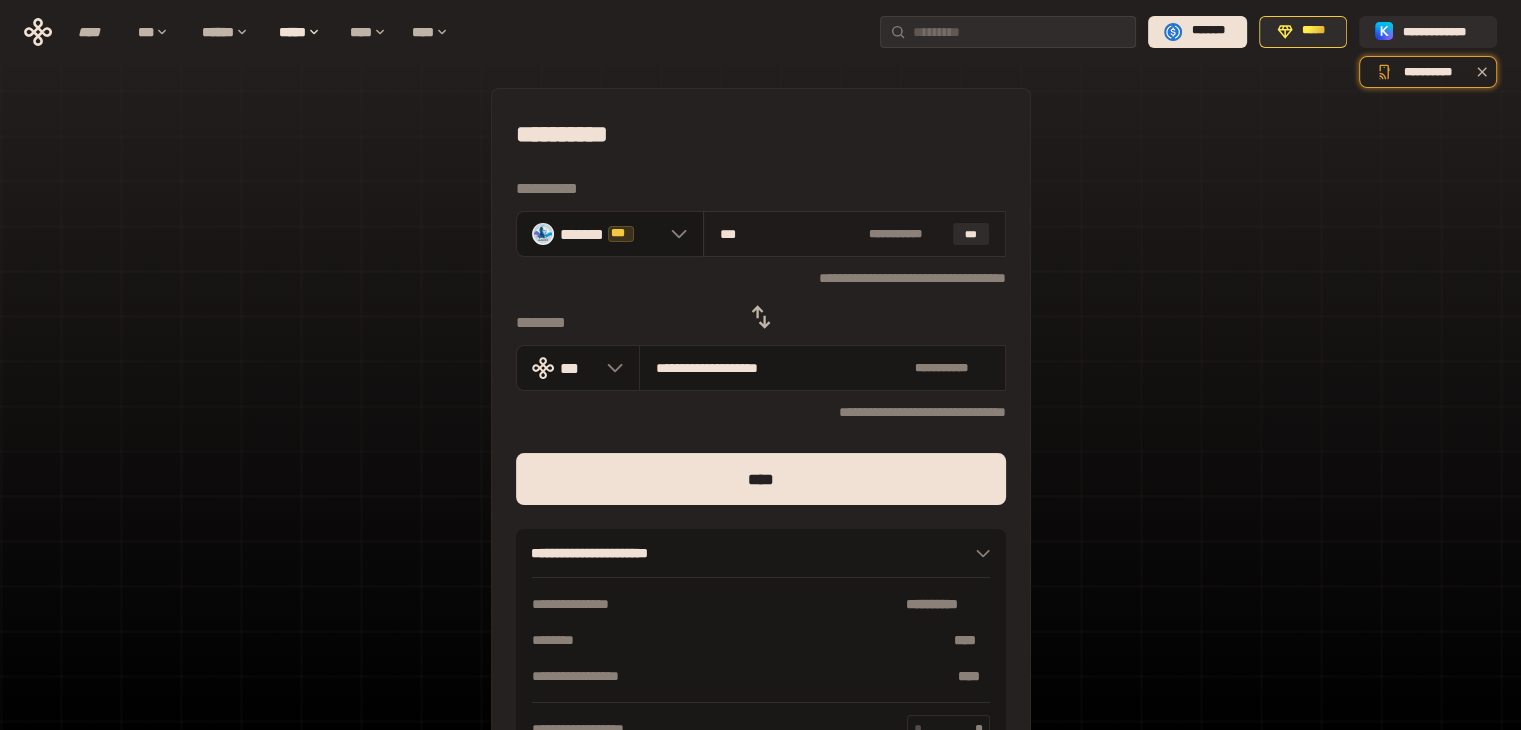 type on "****" 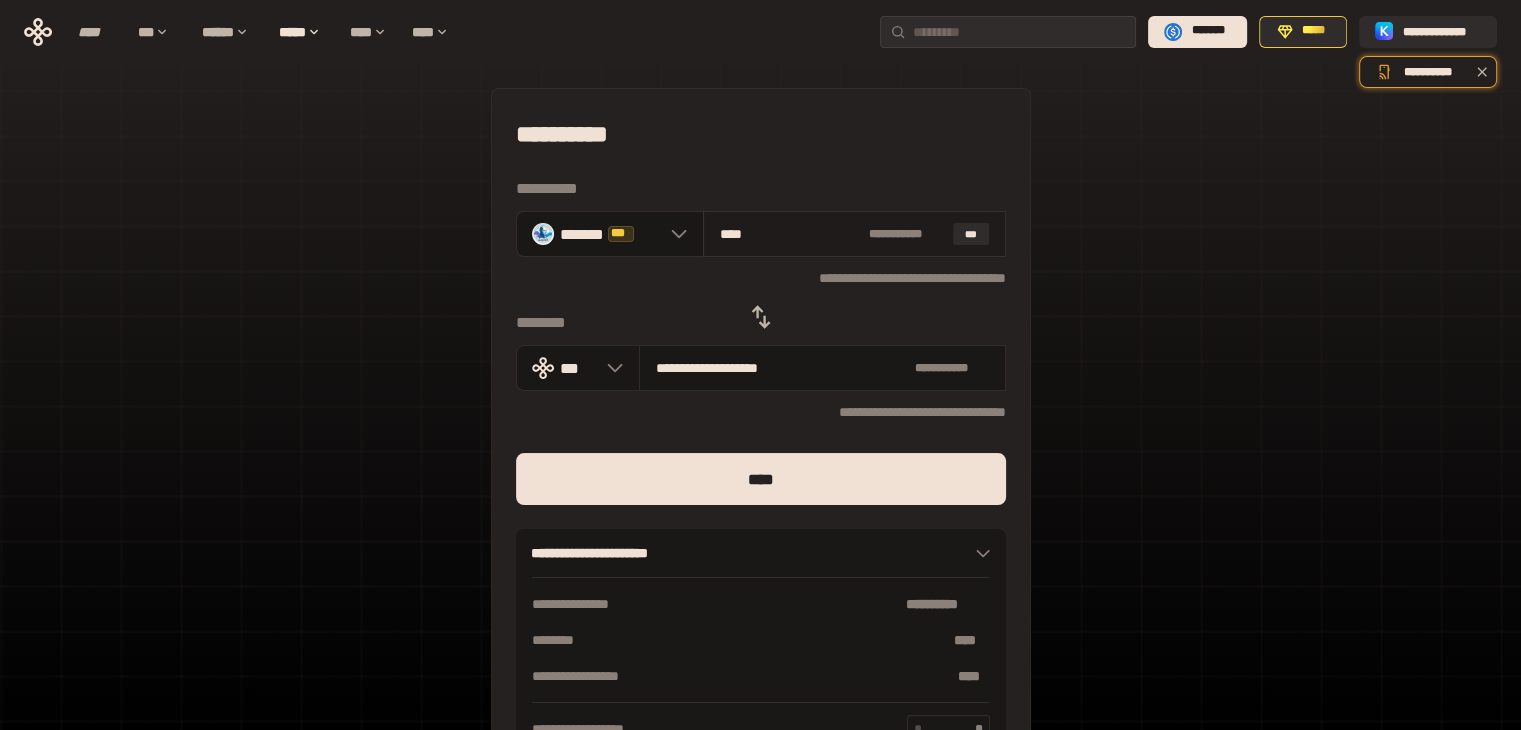 type on "**********" 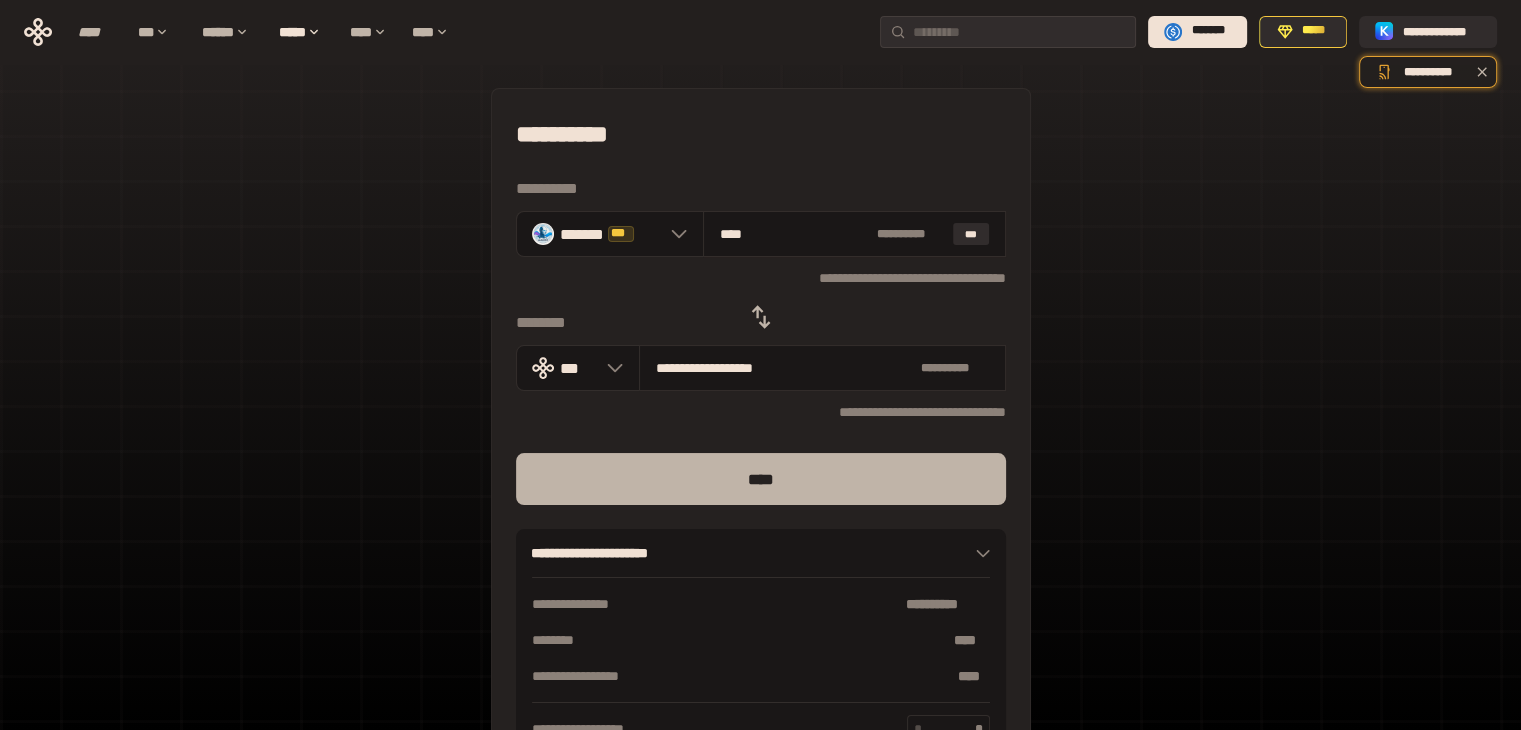 type on "****" 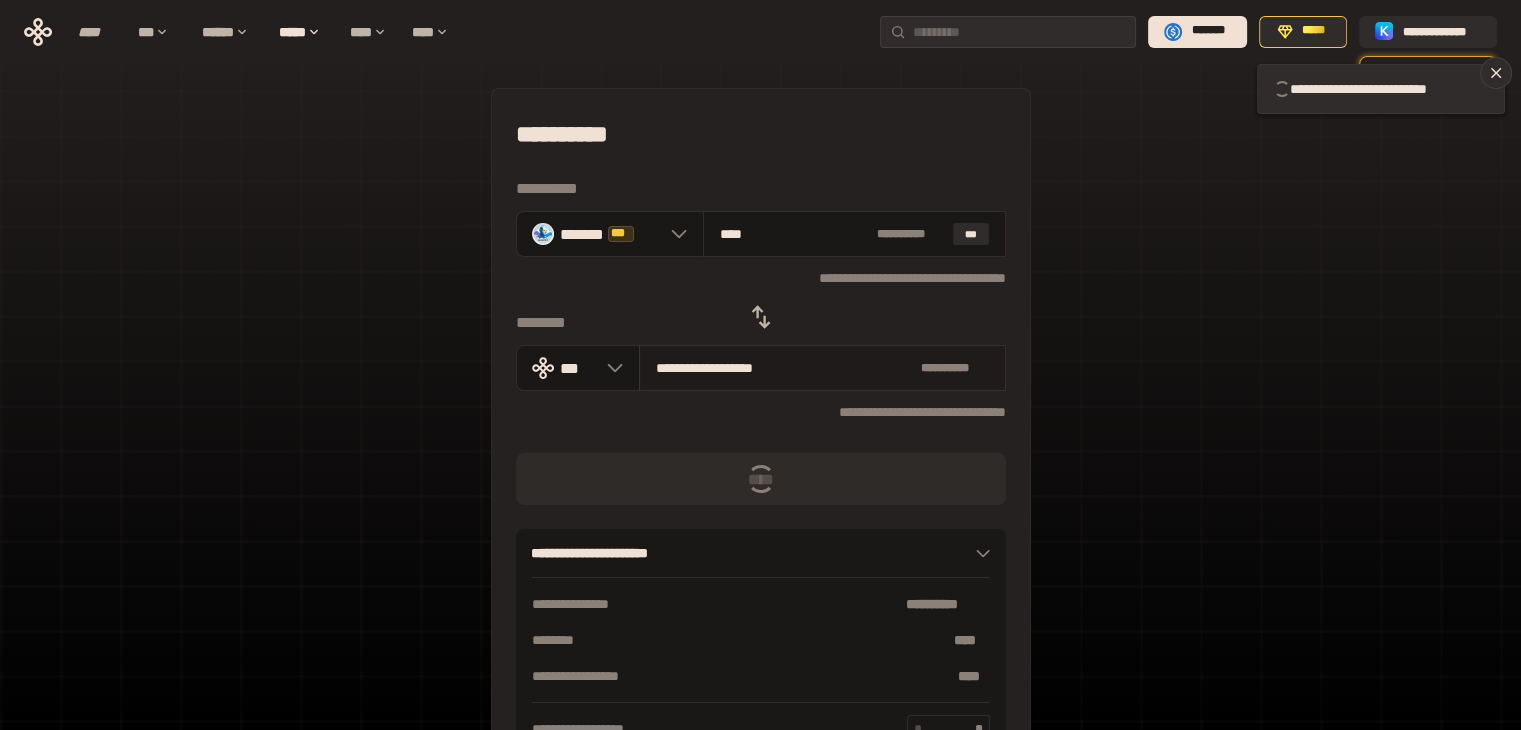 type 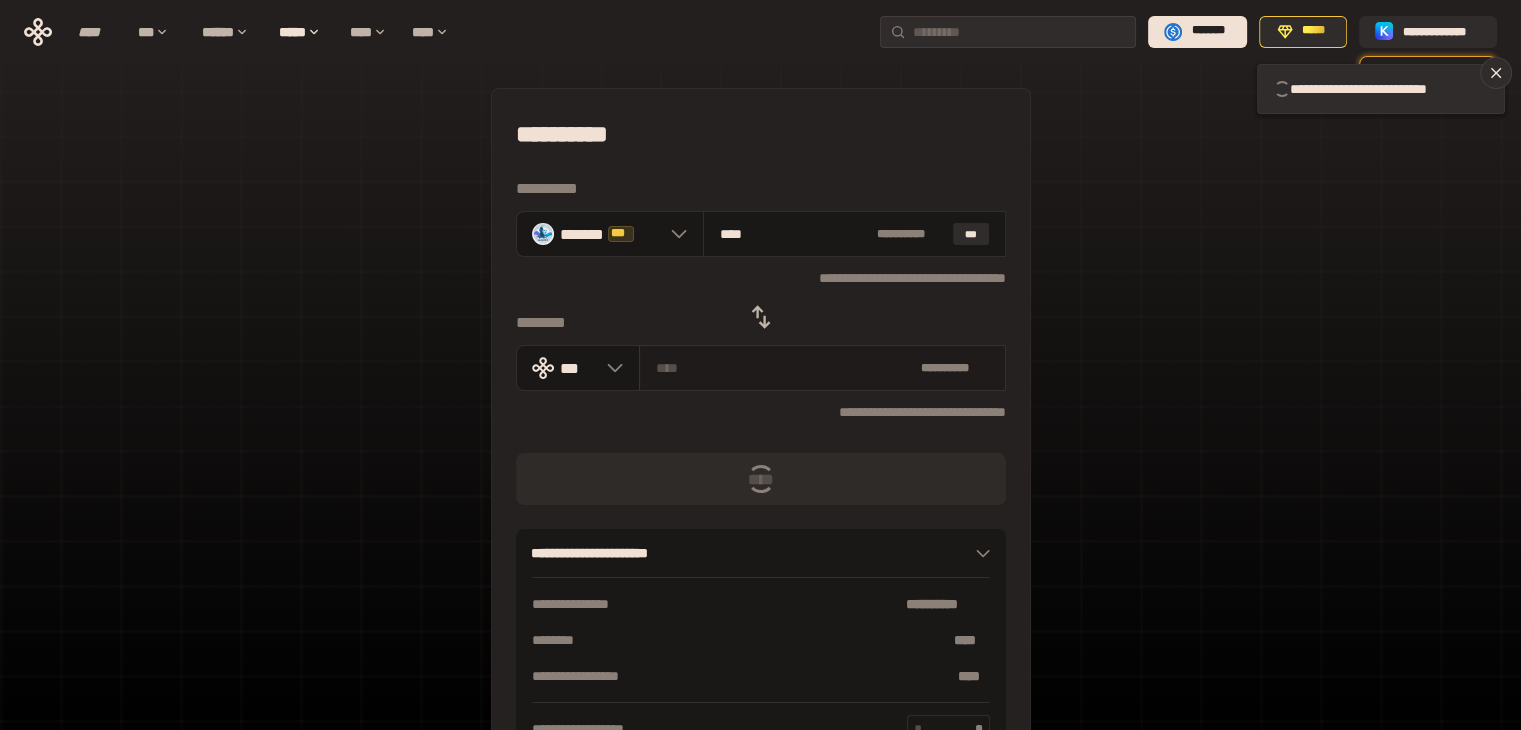 type 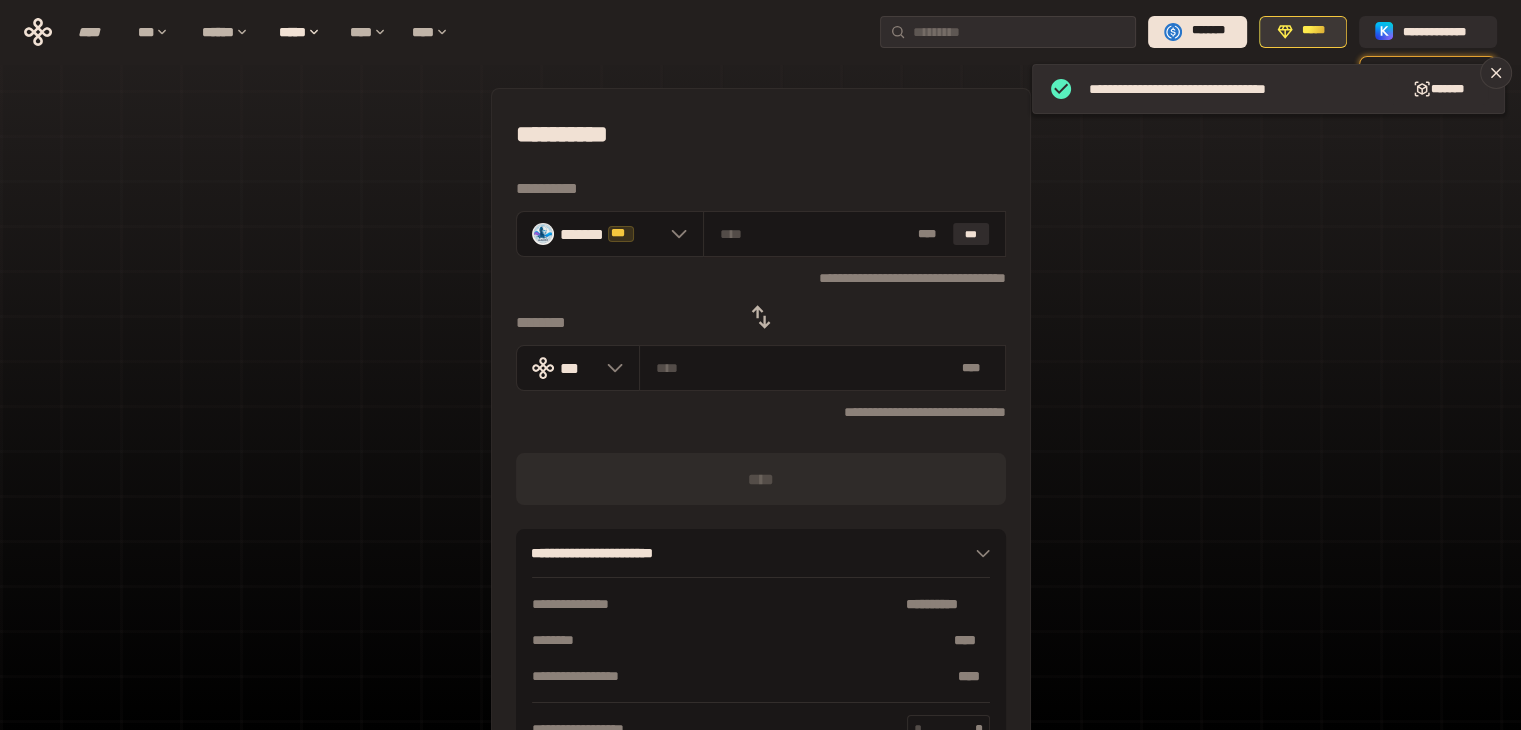 click 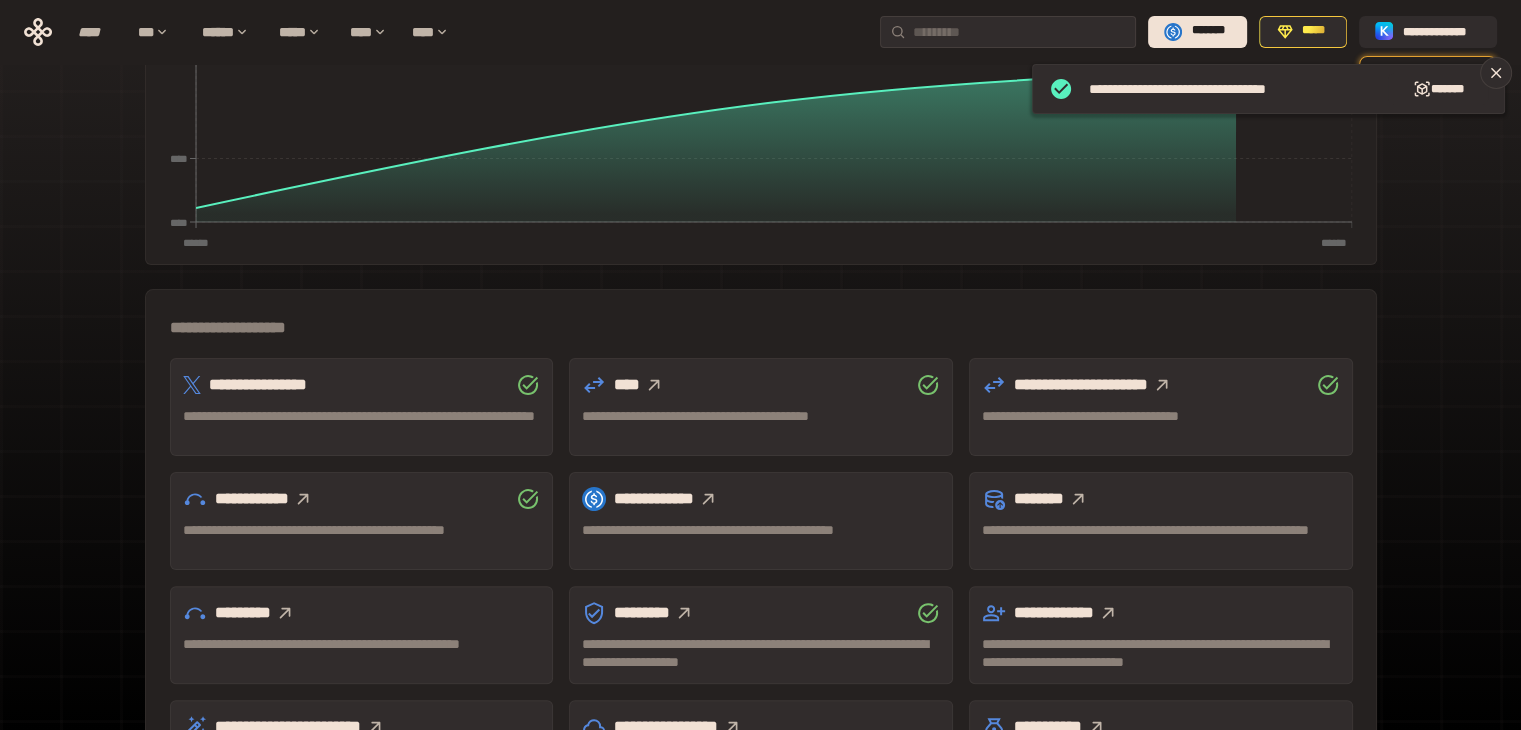 scroll, scrollTop: 400, scrollLeft: 0, axis: vertical 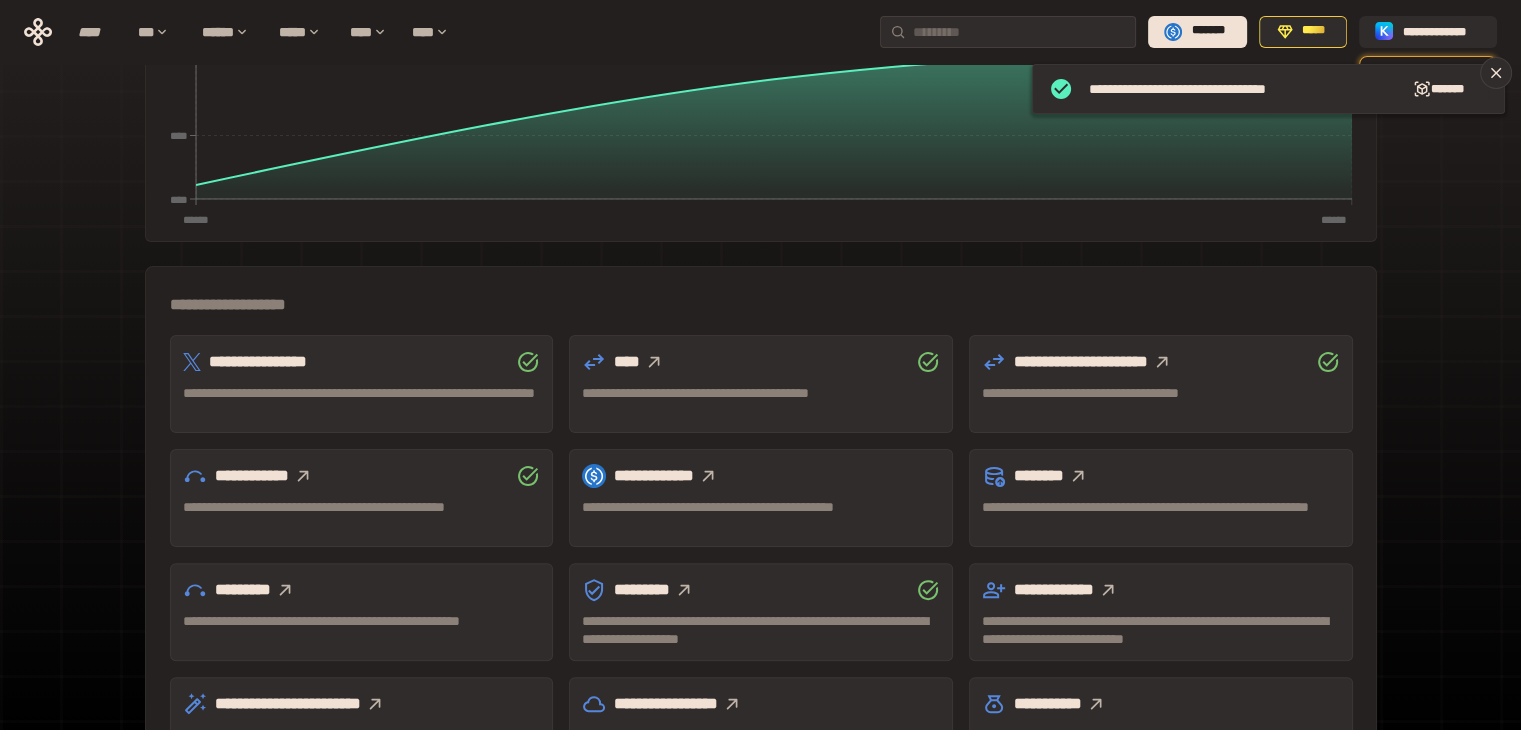 click 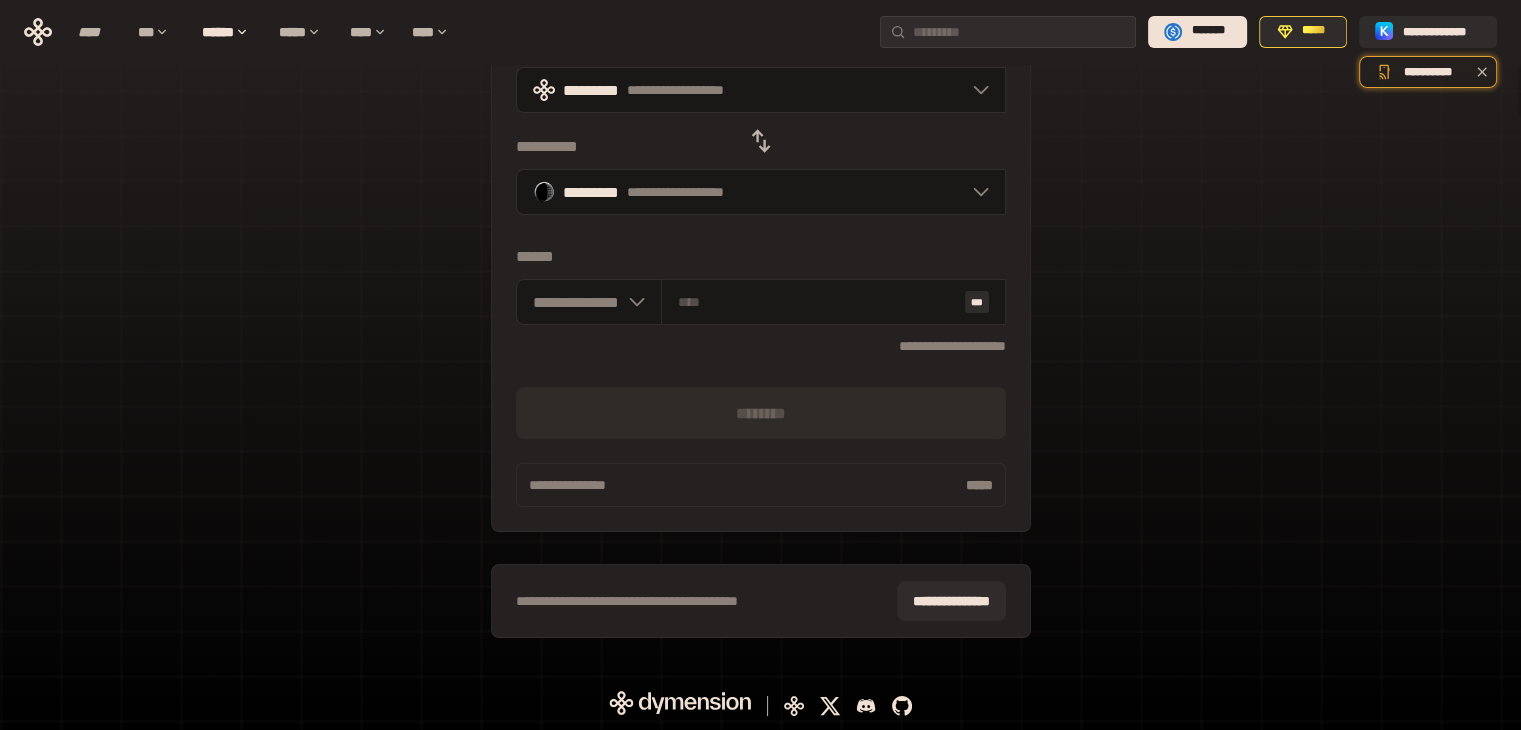 scroll, scrollTop: 143, scrollLeft: 0, axis: vertical 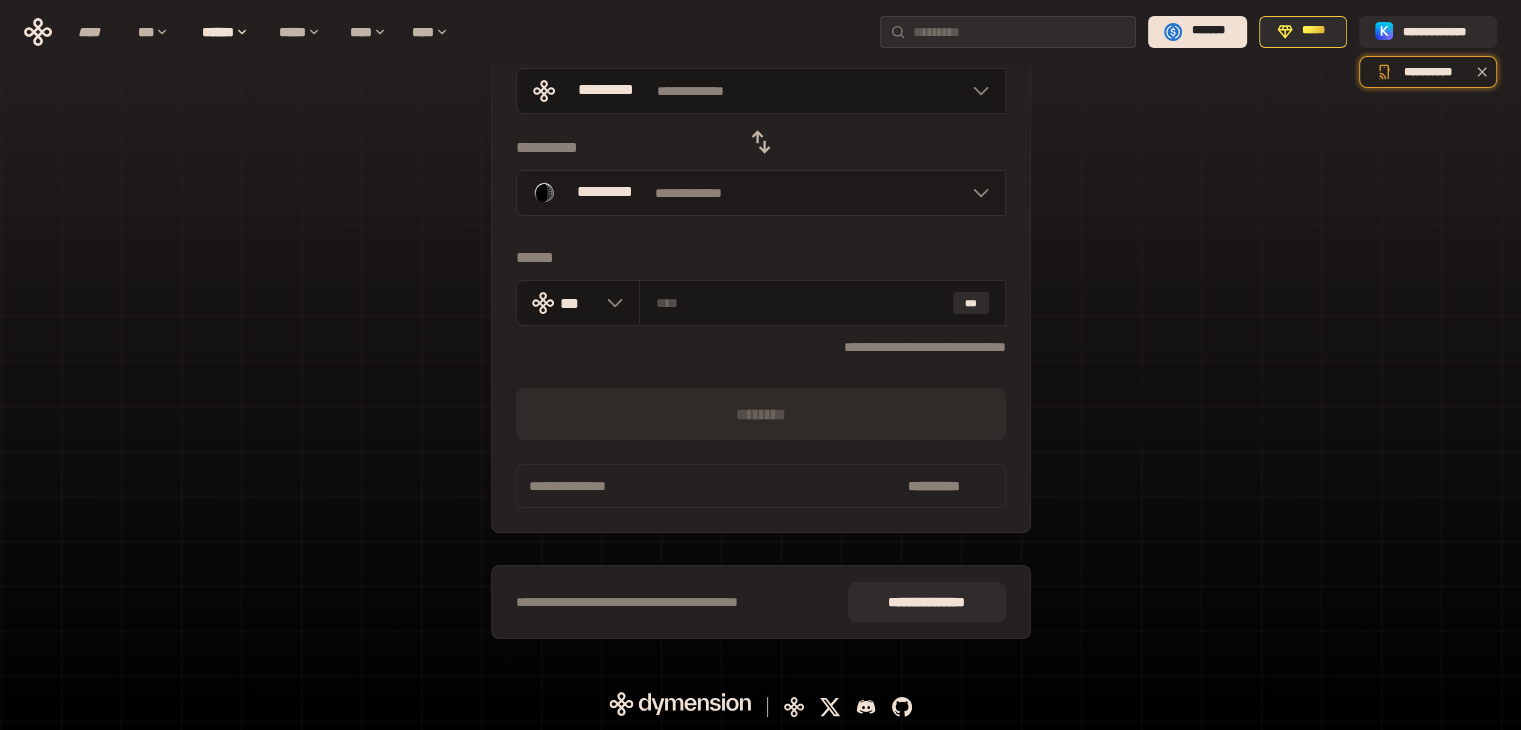 click on "**********" at bounding box center (761, 193) 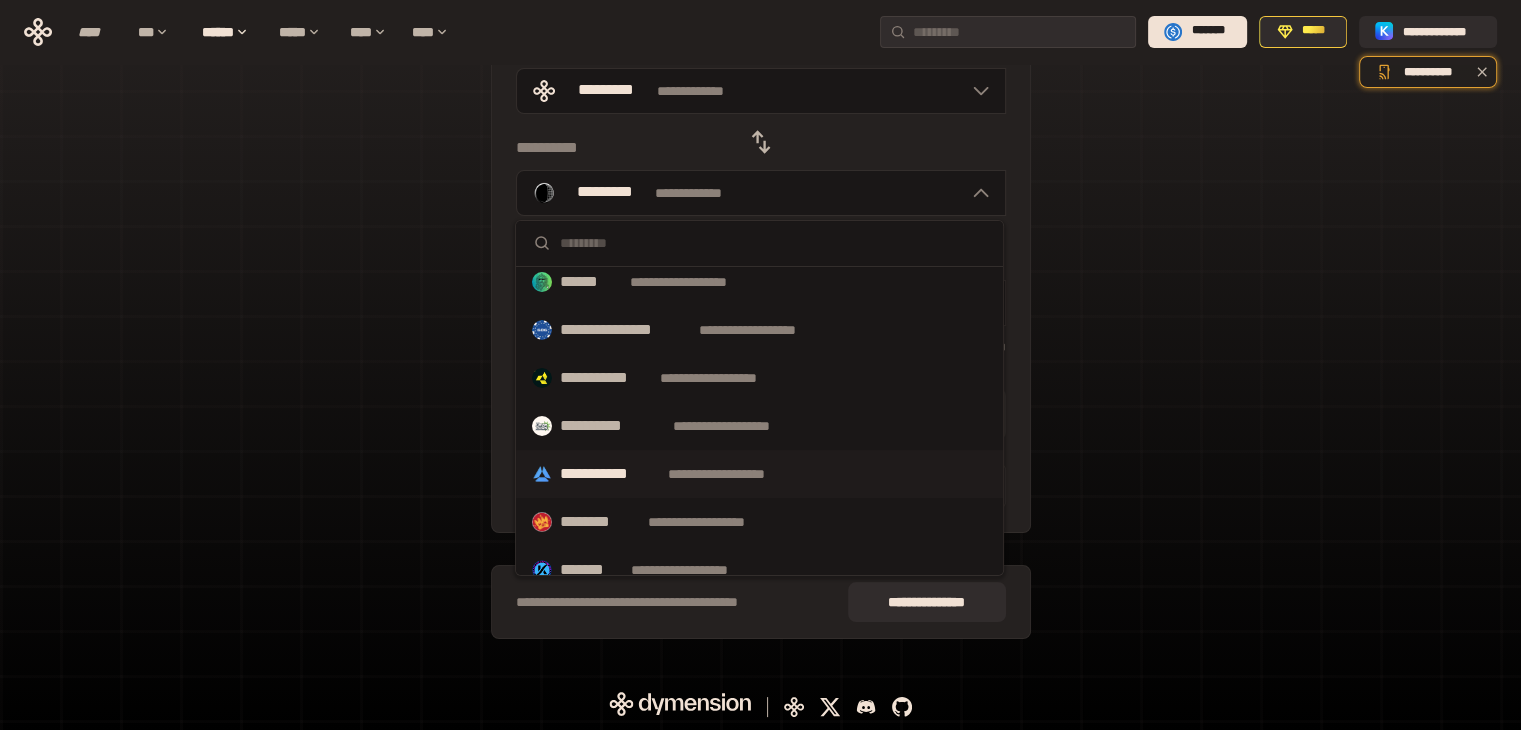 scroll, scrollTop: 100, scrollLeft: 0, axis: vertical 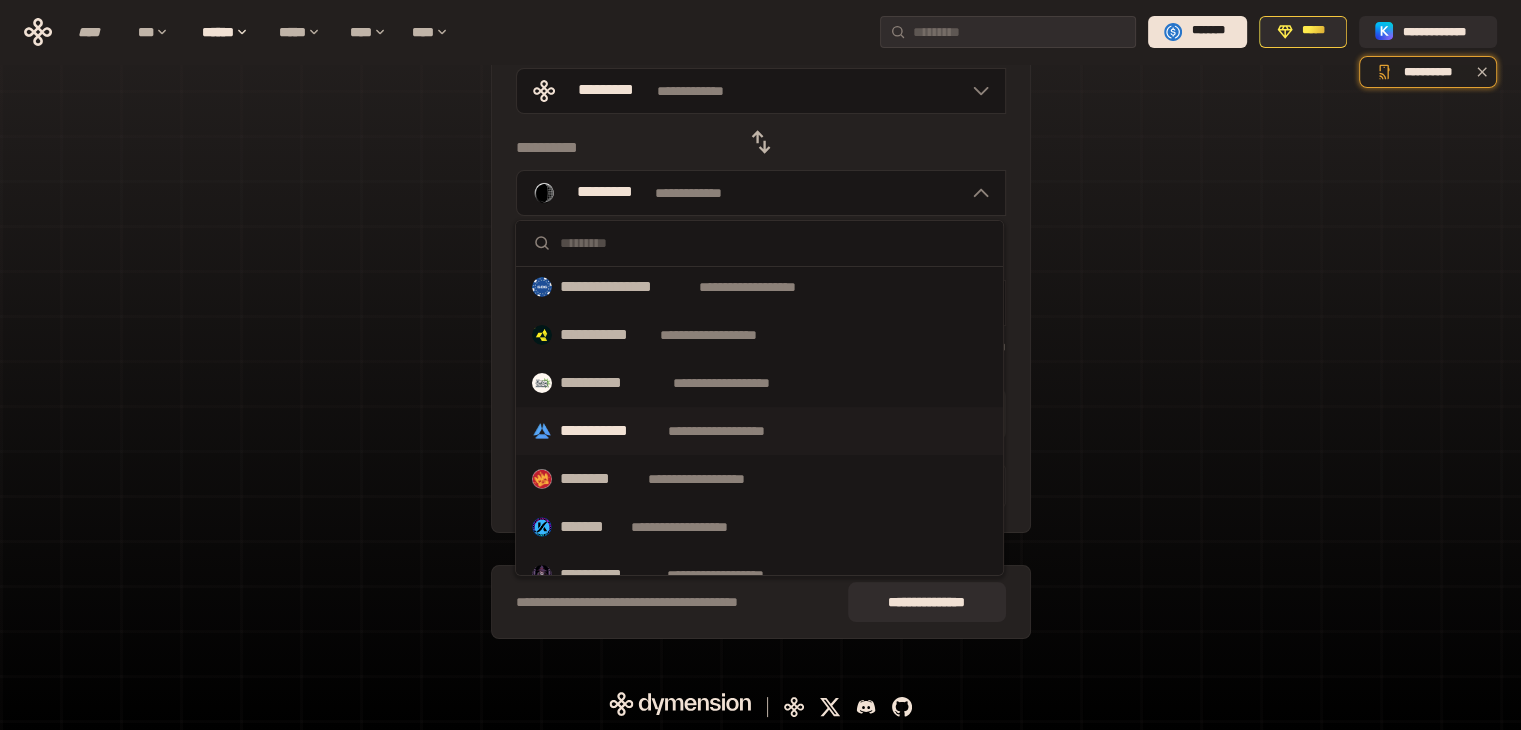 click on "**********" at bounding box center [610, 431] 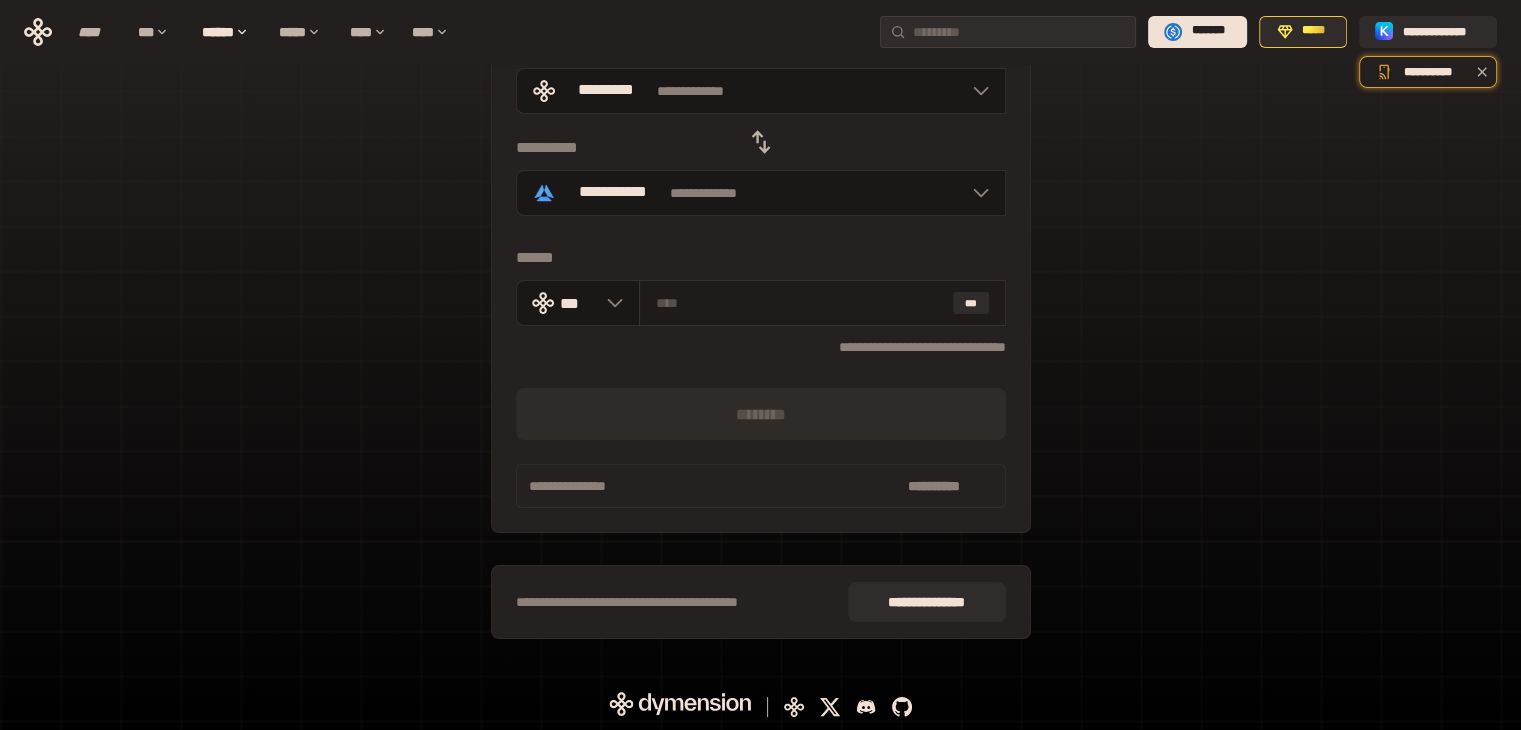 click at bounding box center (800, 303) 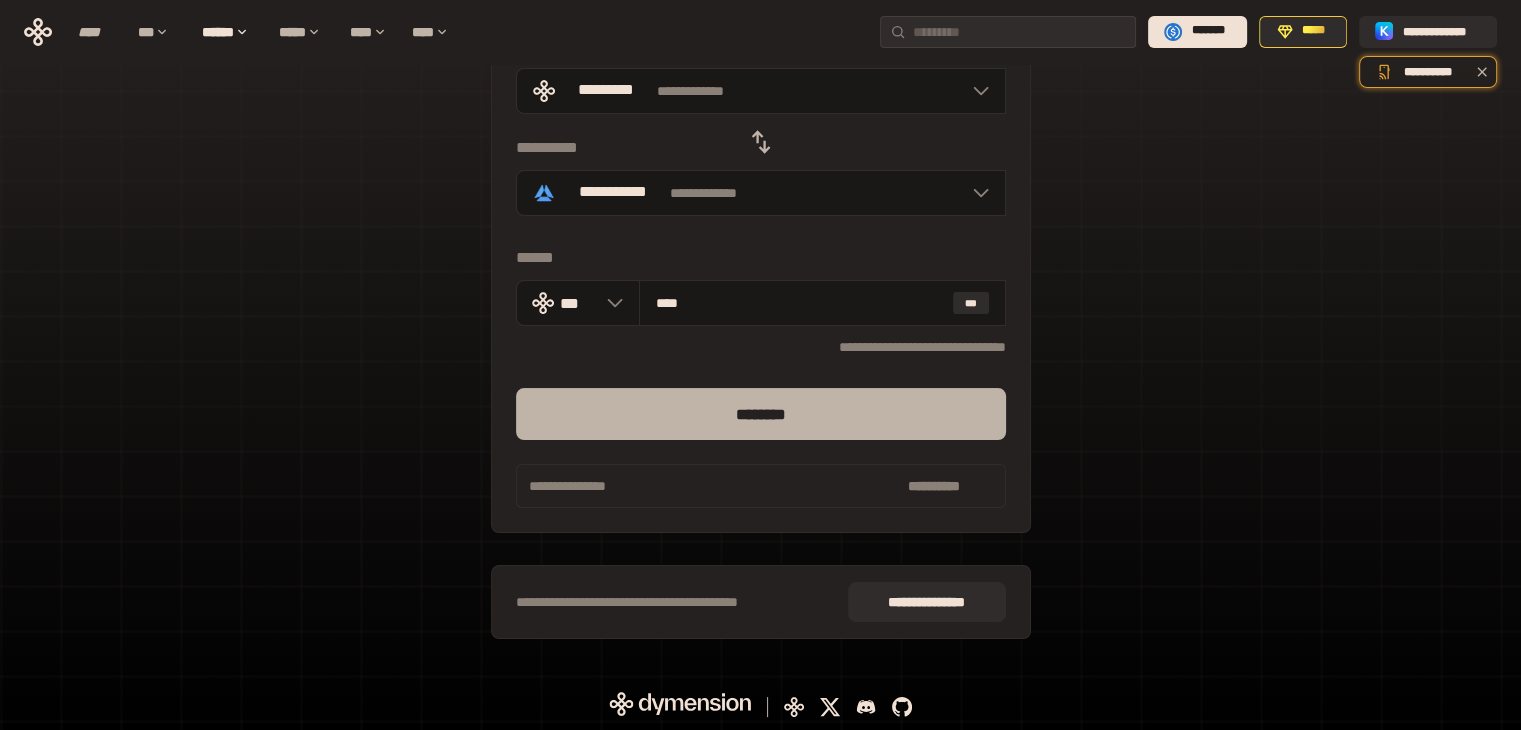 type on "****" 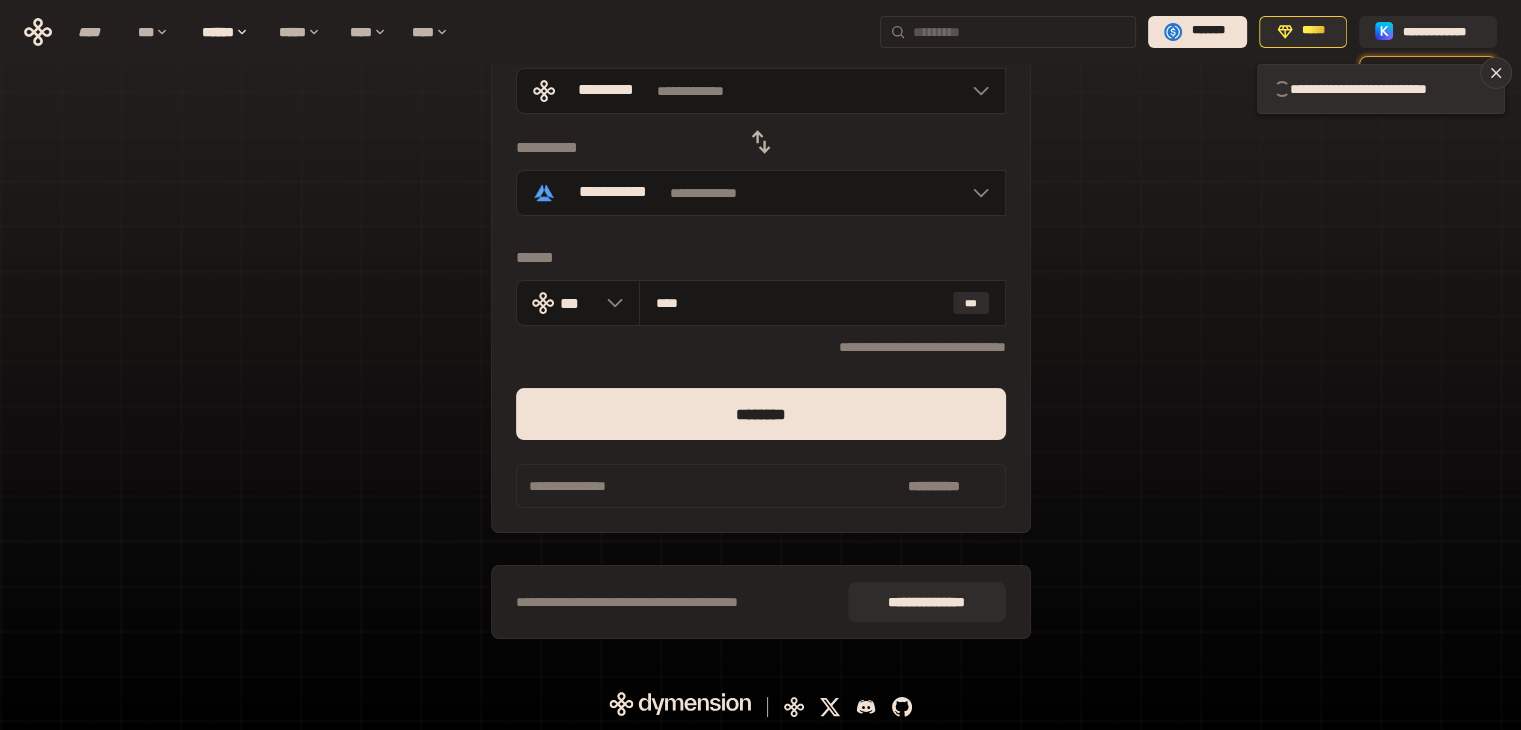 type 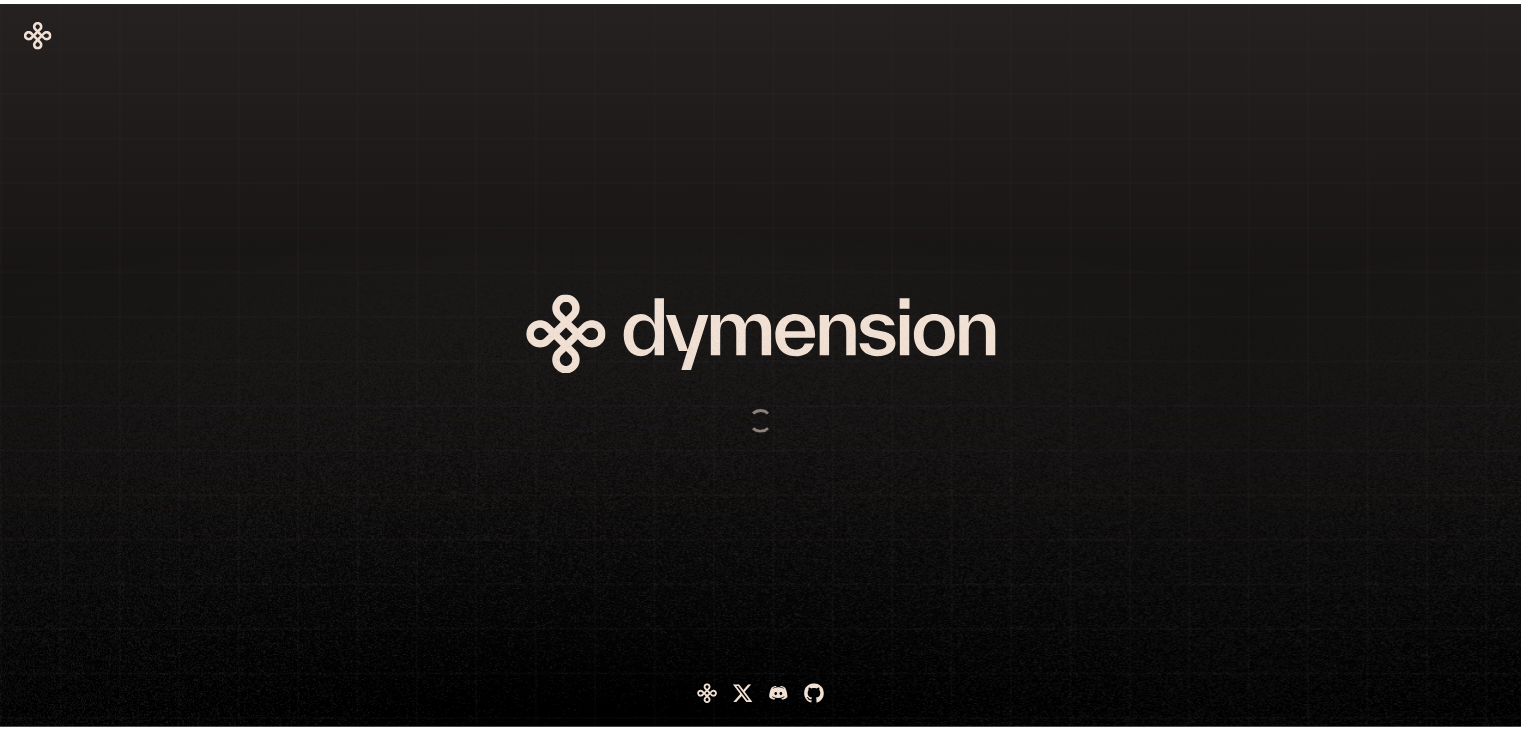 scroll, scrollTop: 0, scrollLeft: 0, axis: both 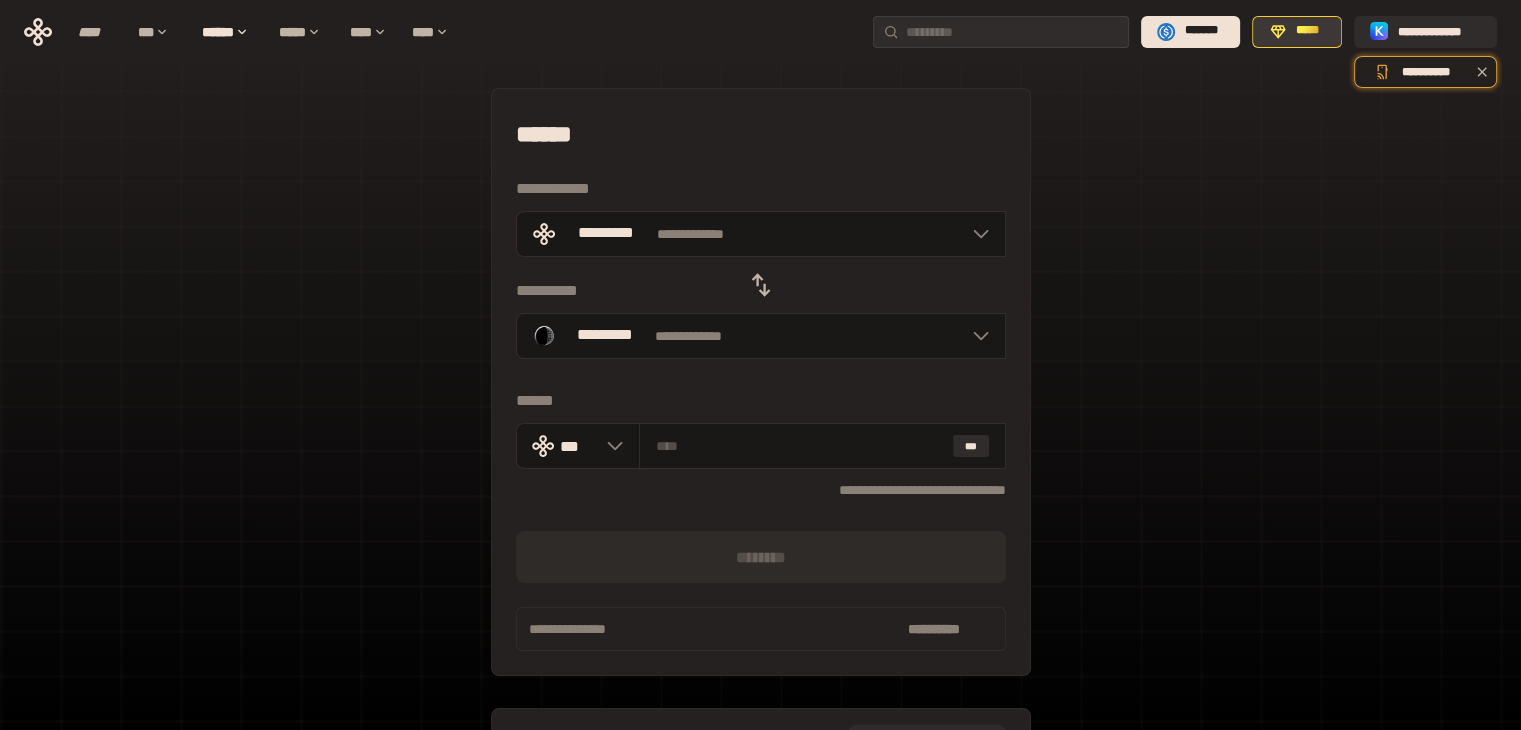click 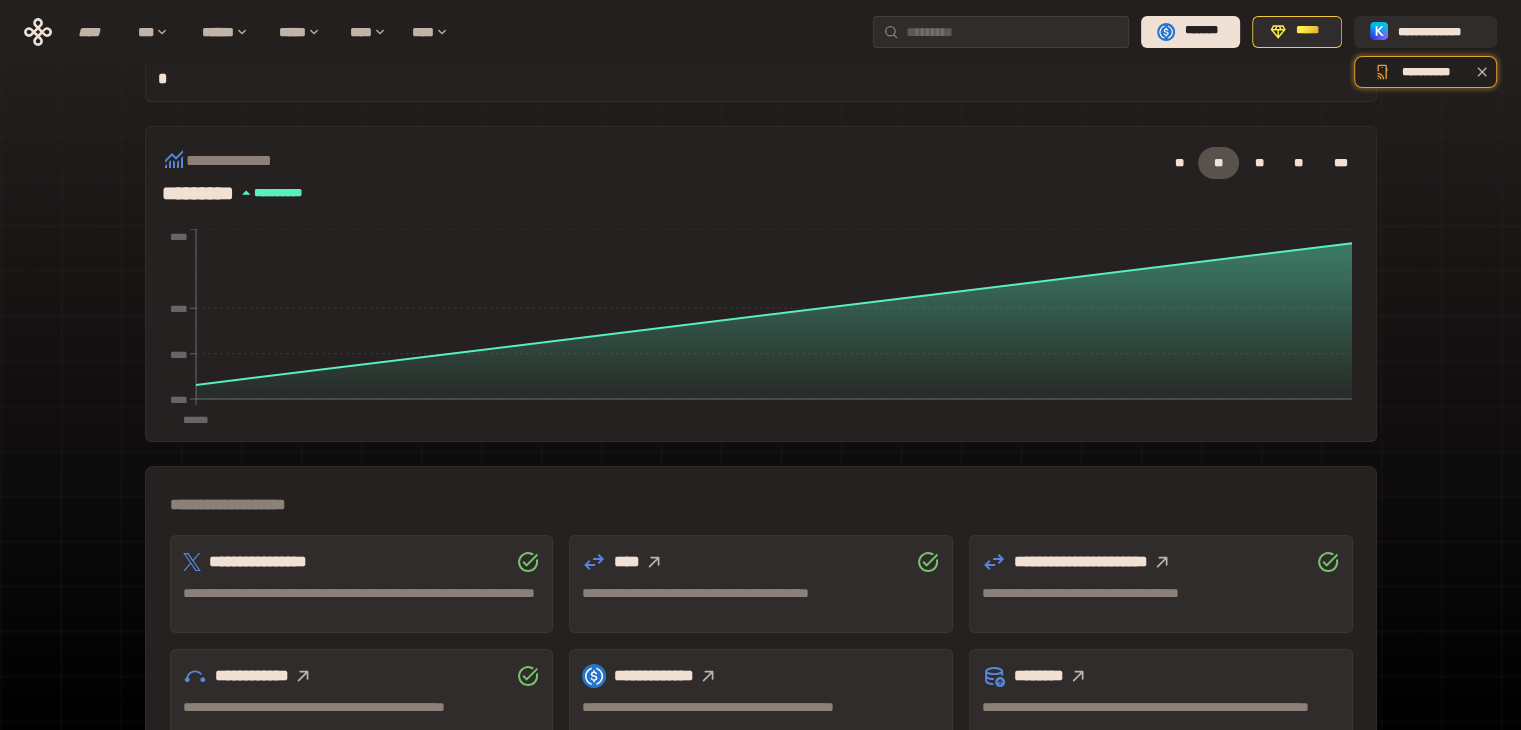 scroll, scrollTop: 400, scrollLeft: 0, axis: vertical 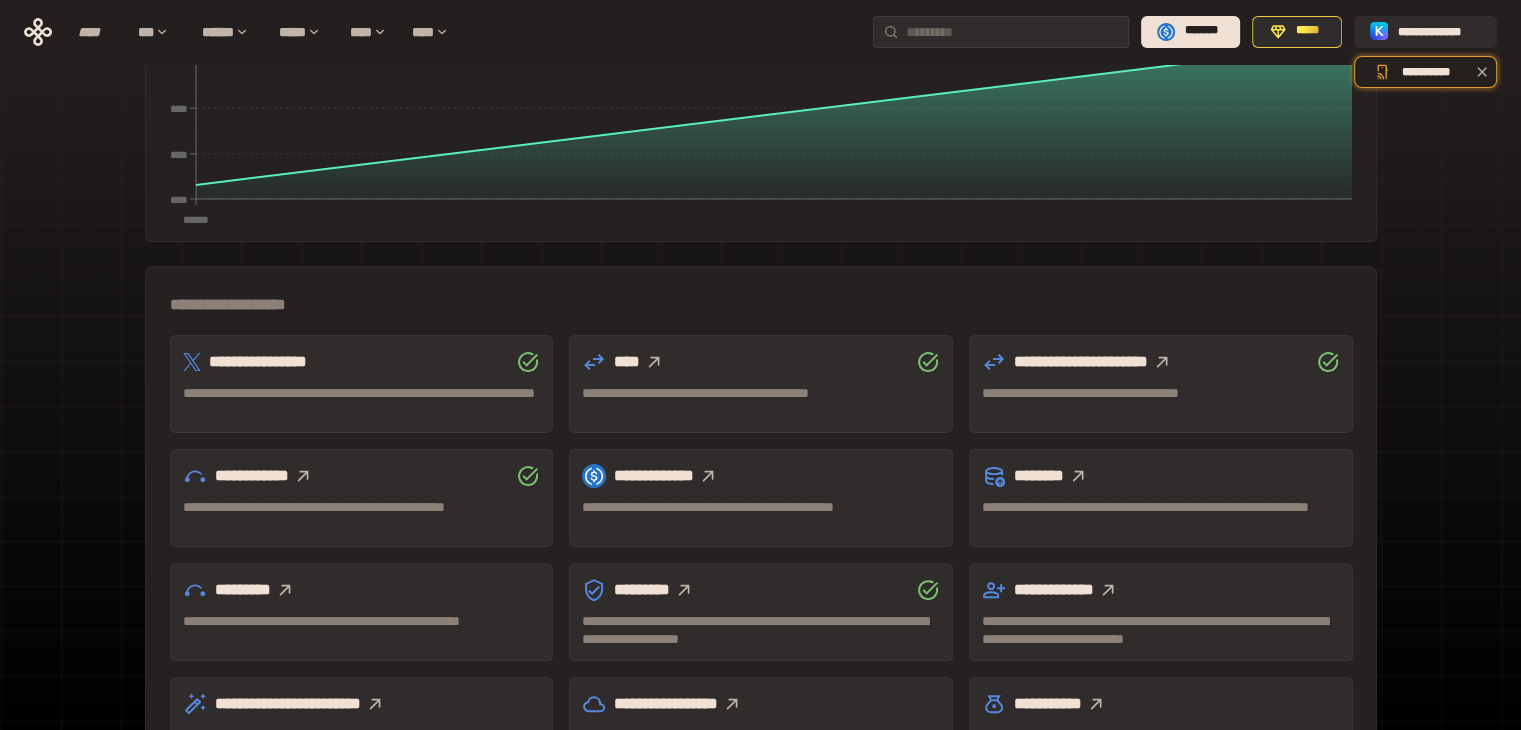 click 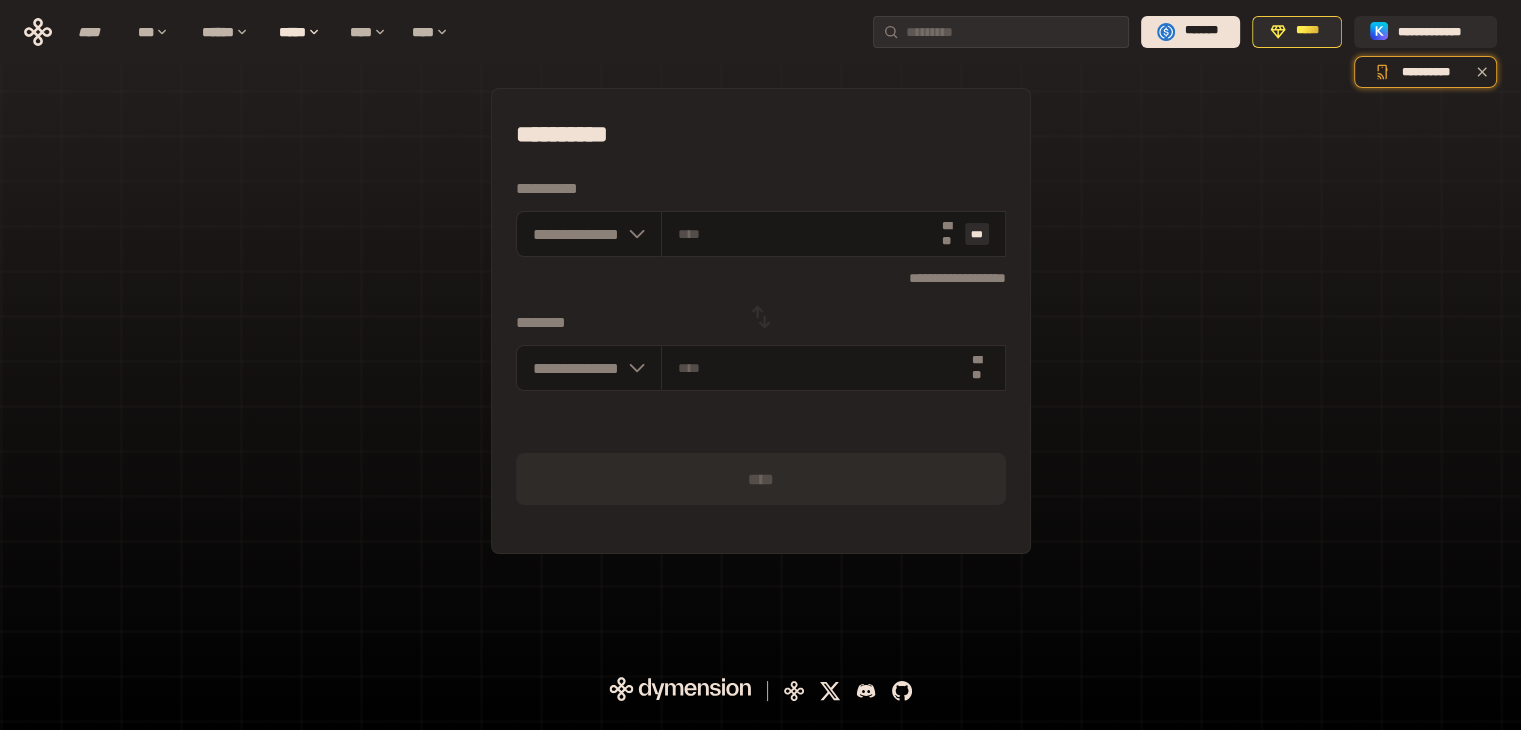 scroll, scrollTop: 0, scrollLeft: 0, axis: both 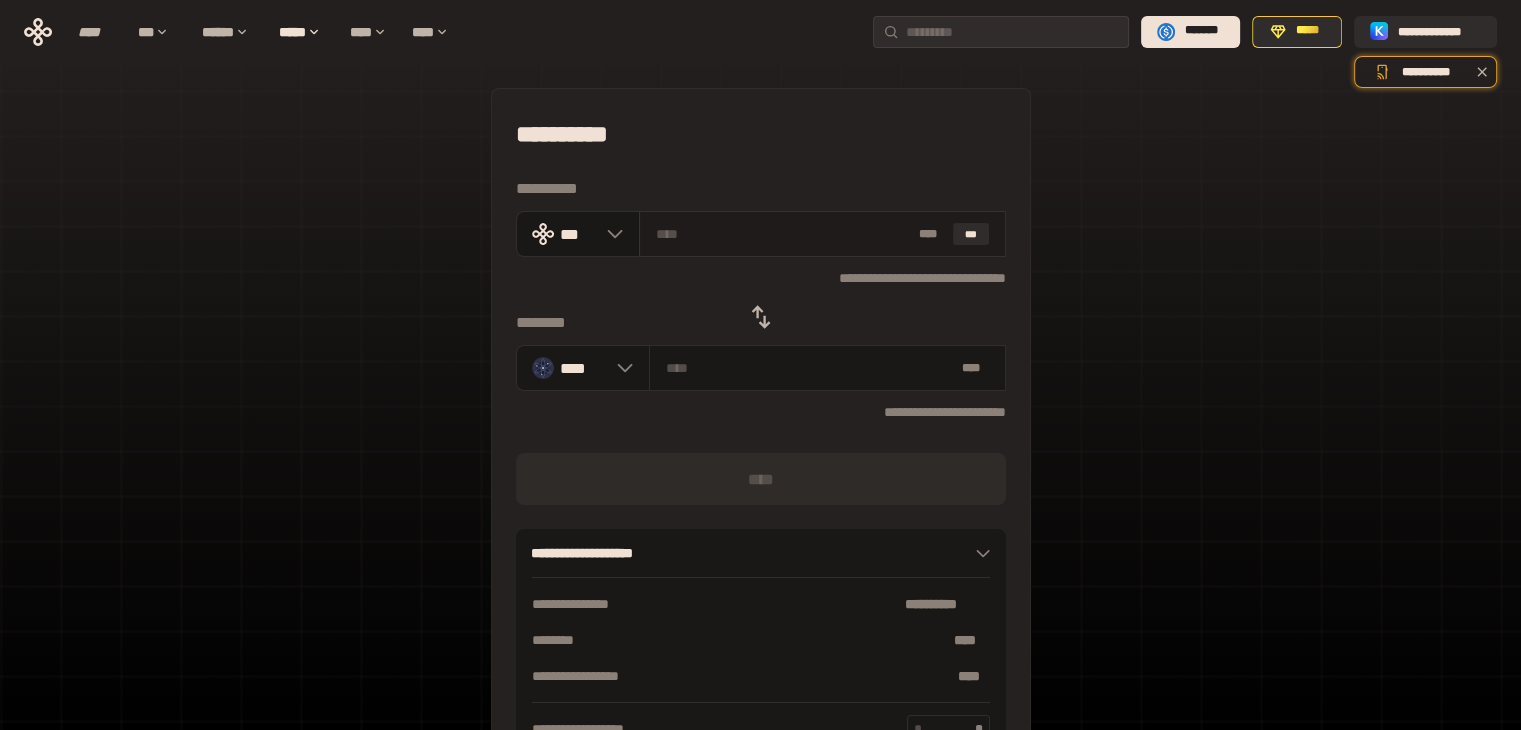 click at bounding box center (783, 234) 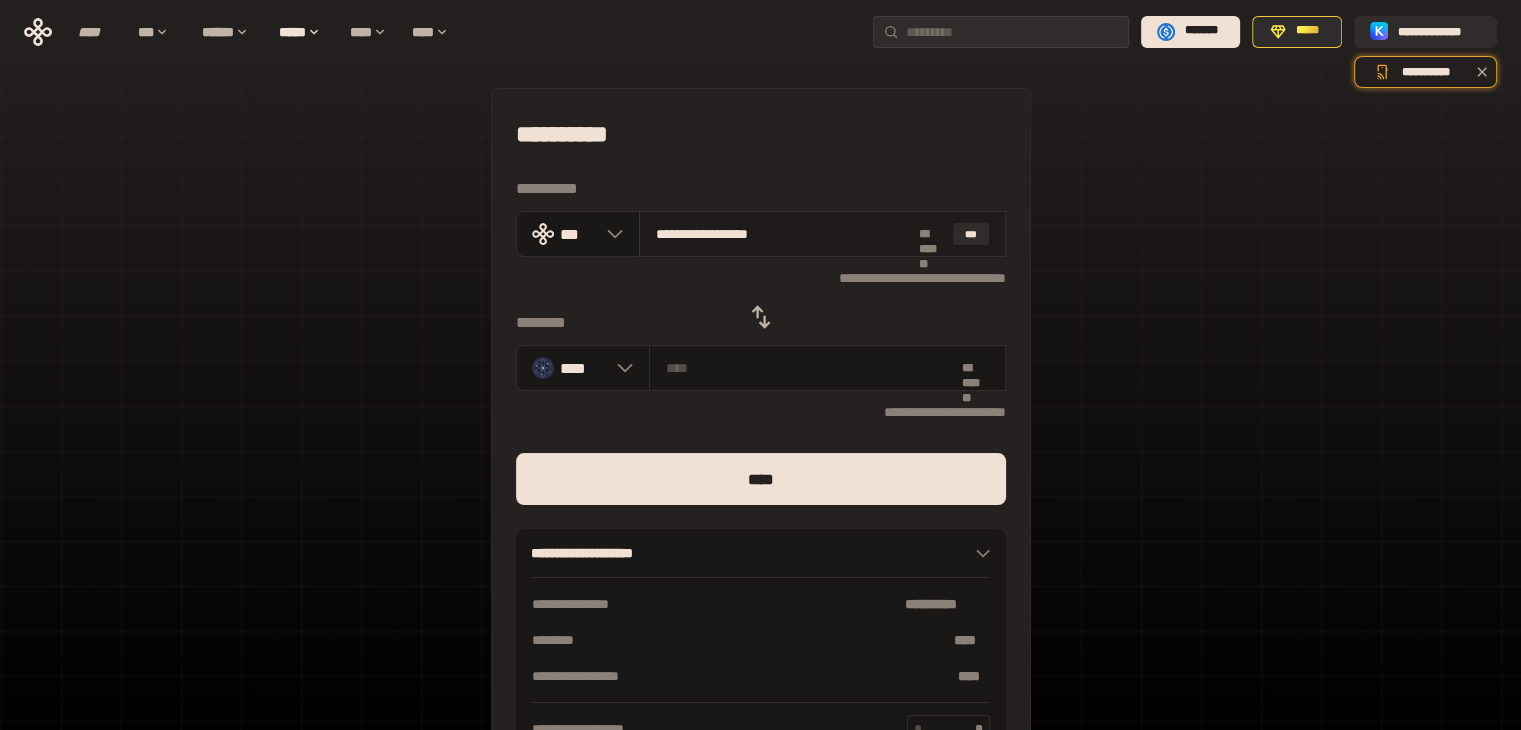 type on "********" 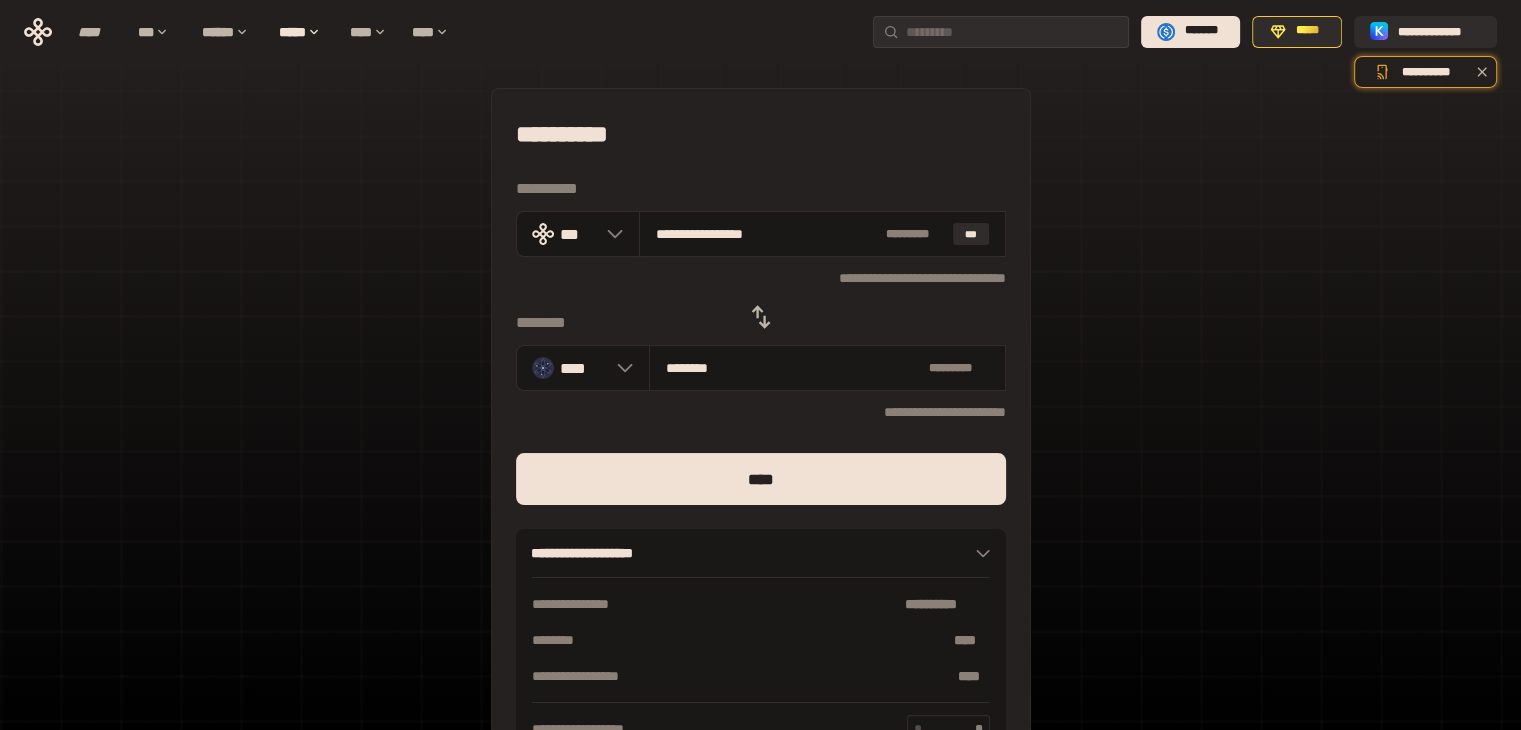 drag, startPoint x: 796, startPoint y: 232, endPoint x: 503, endPoint y: 226, distance: 293.06143 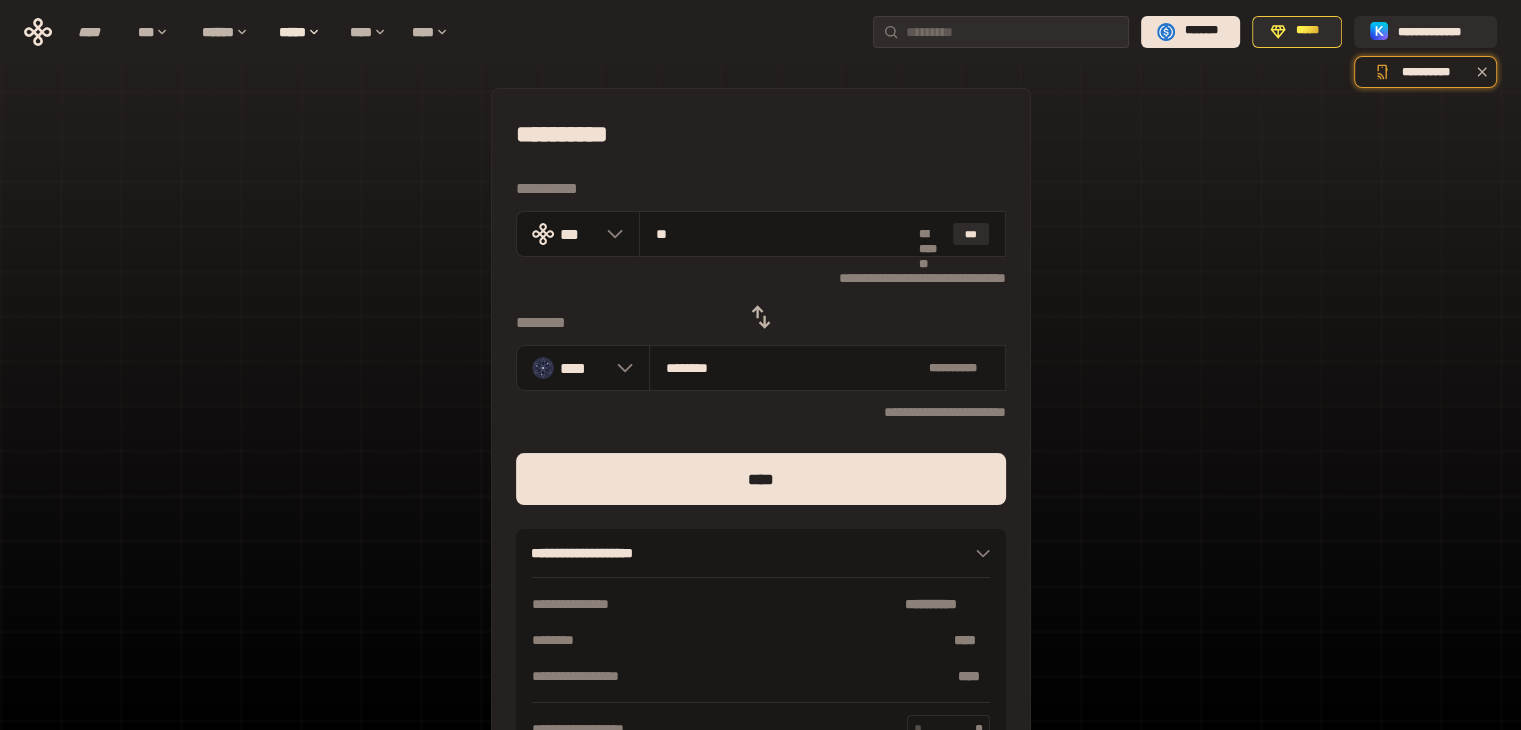 type on "***" 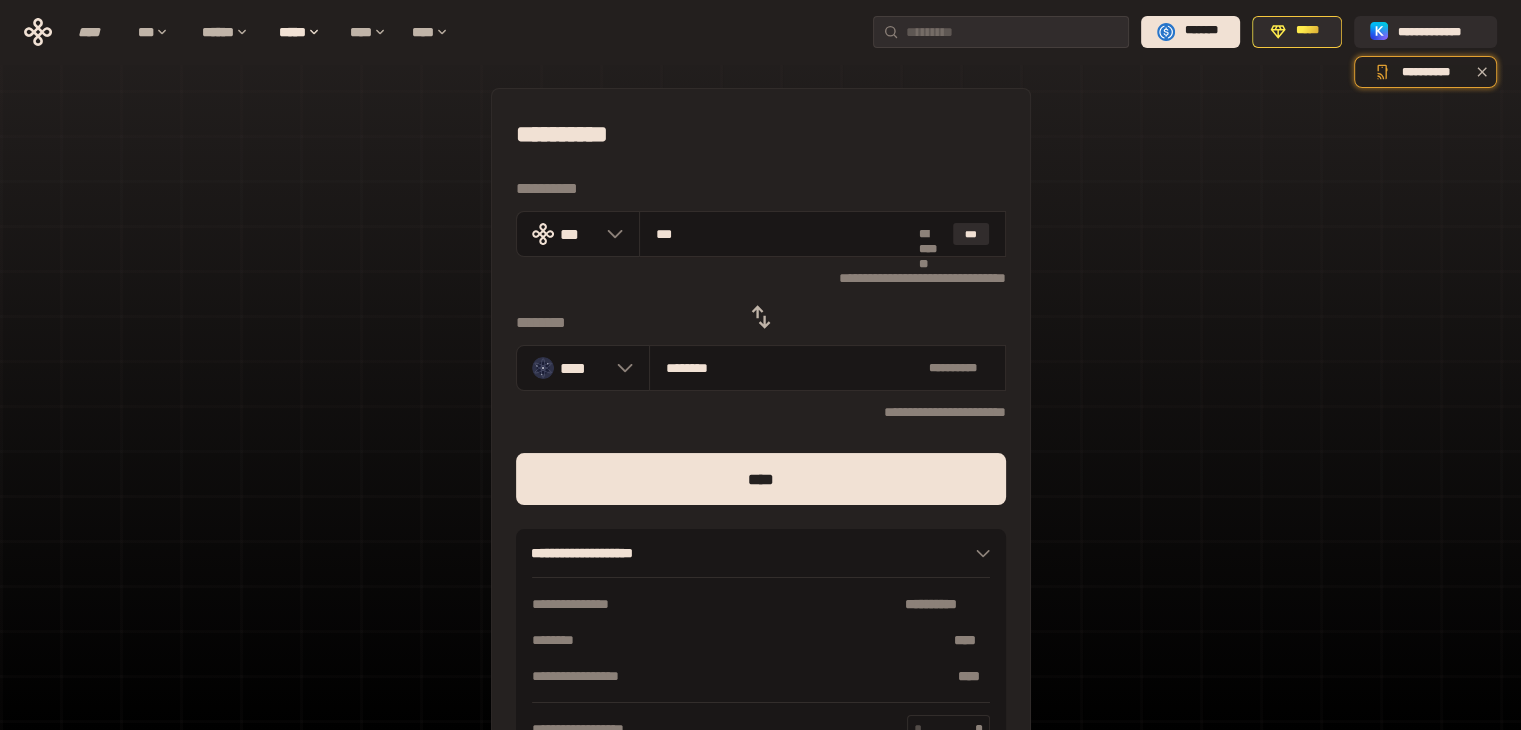 type on "********" 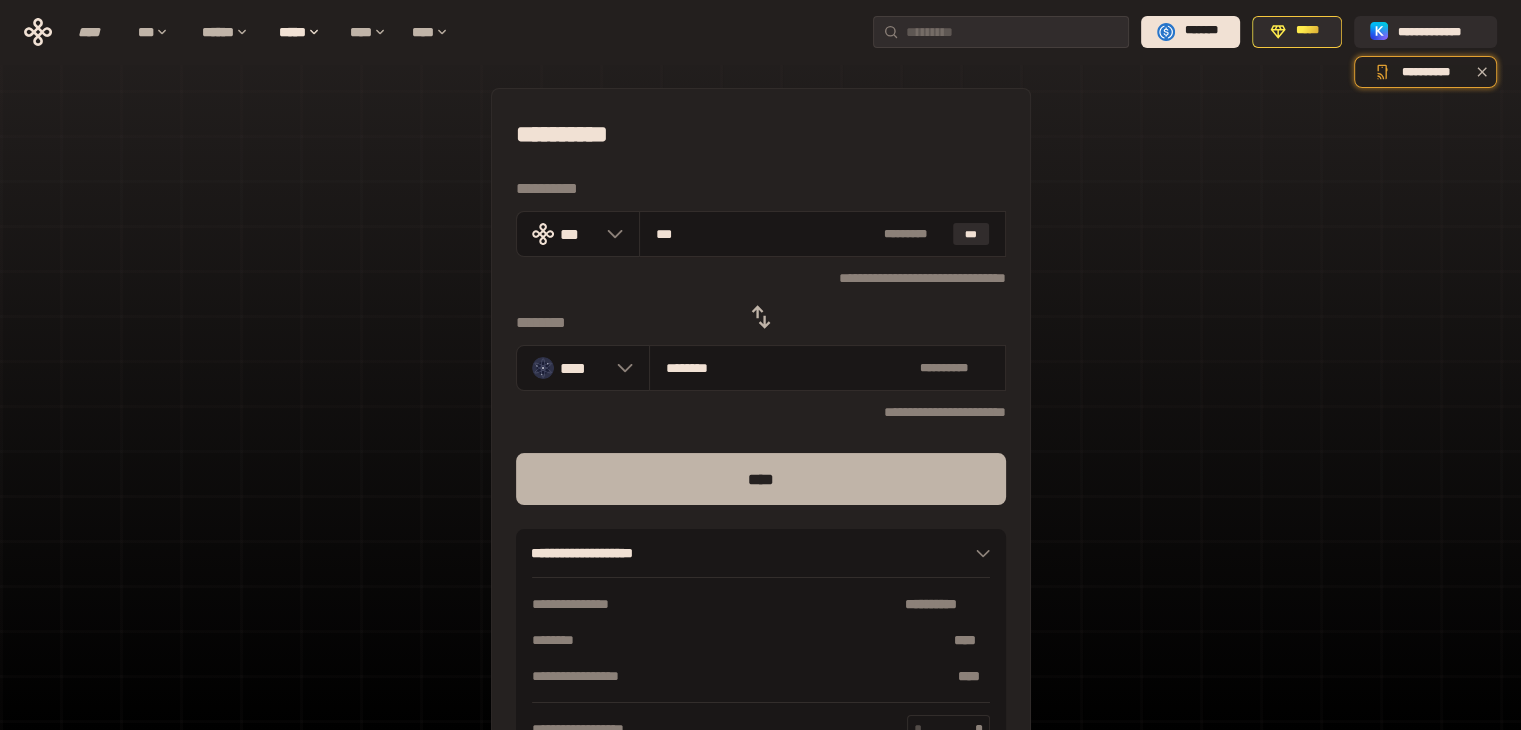 type on "***" 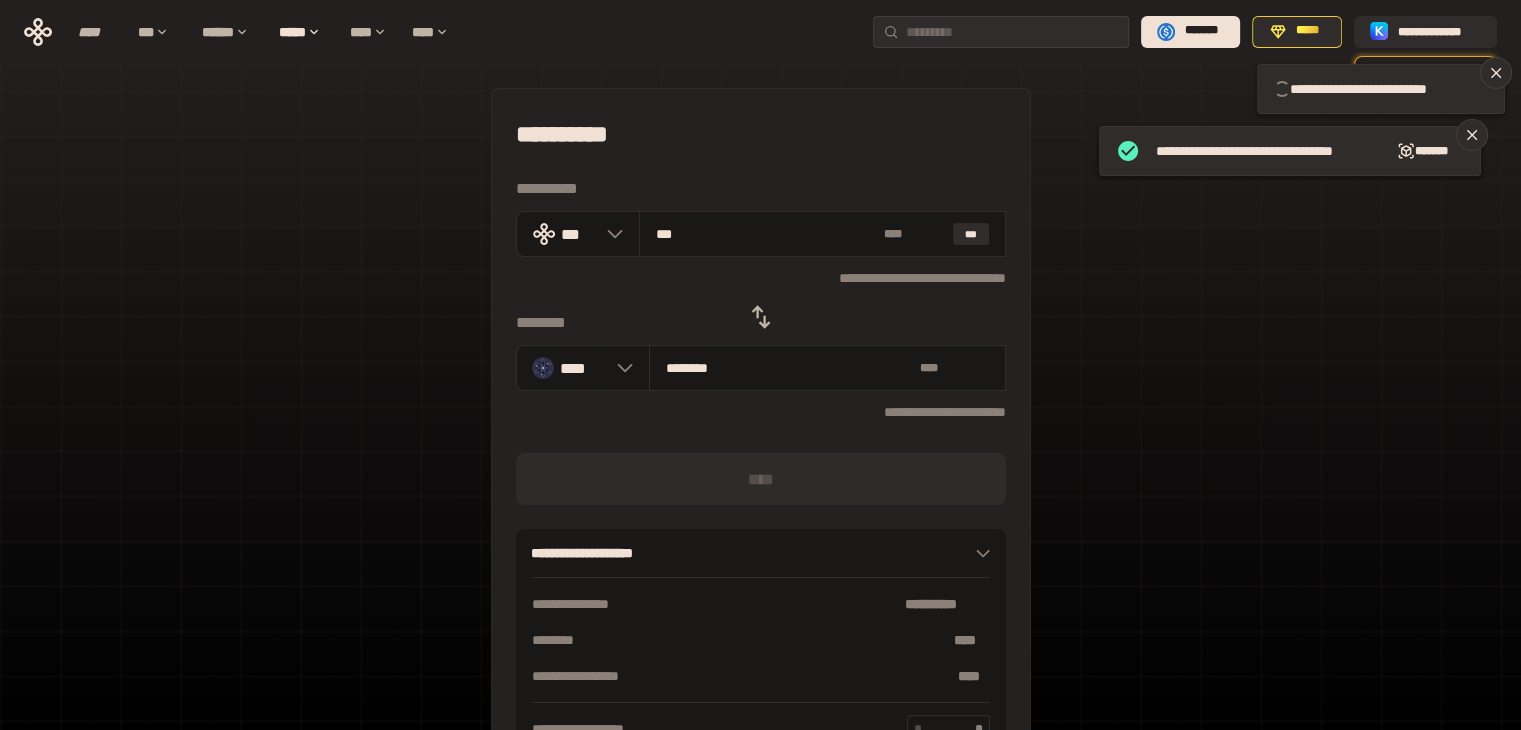 type 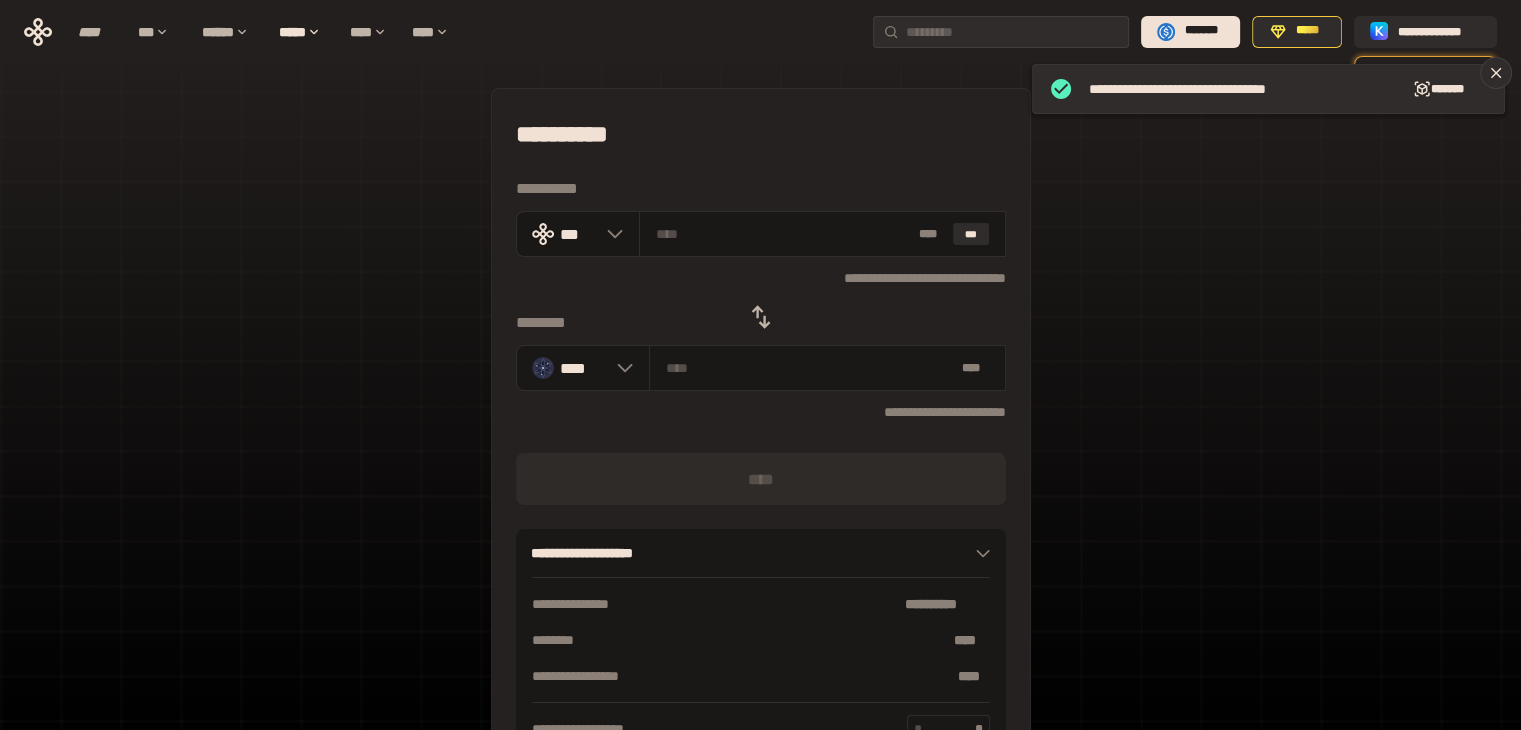 click 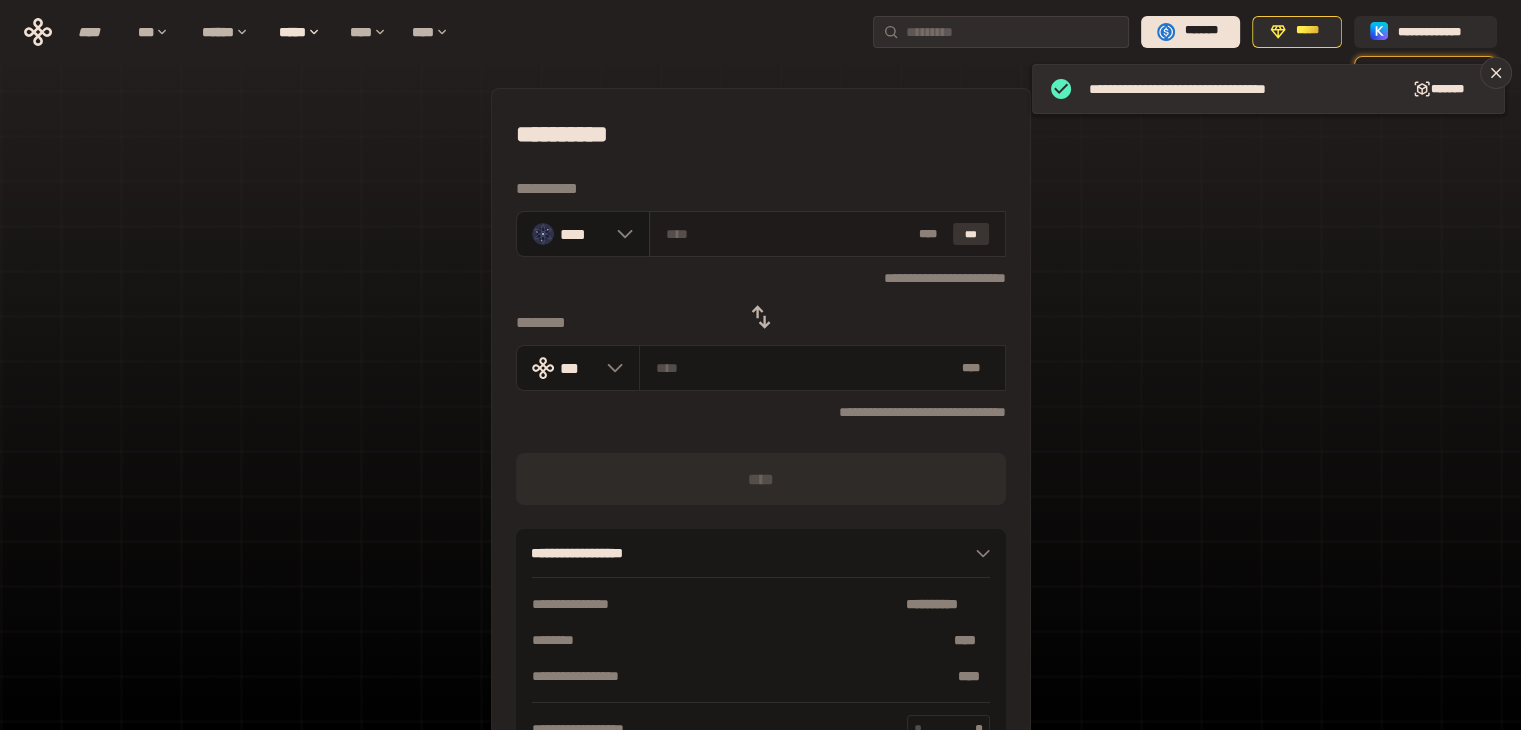 click on "***" at bounding box center [971, 234] 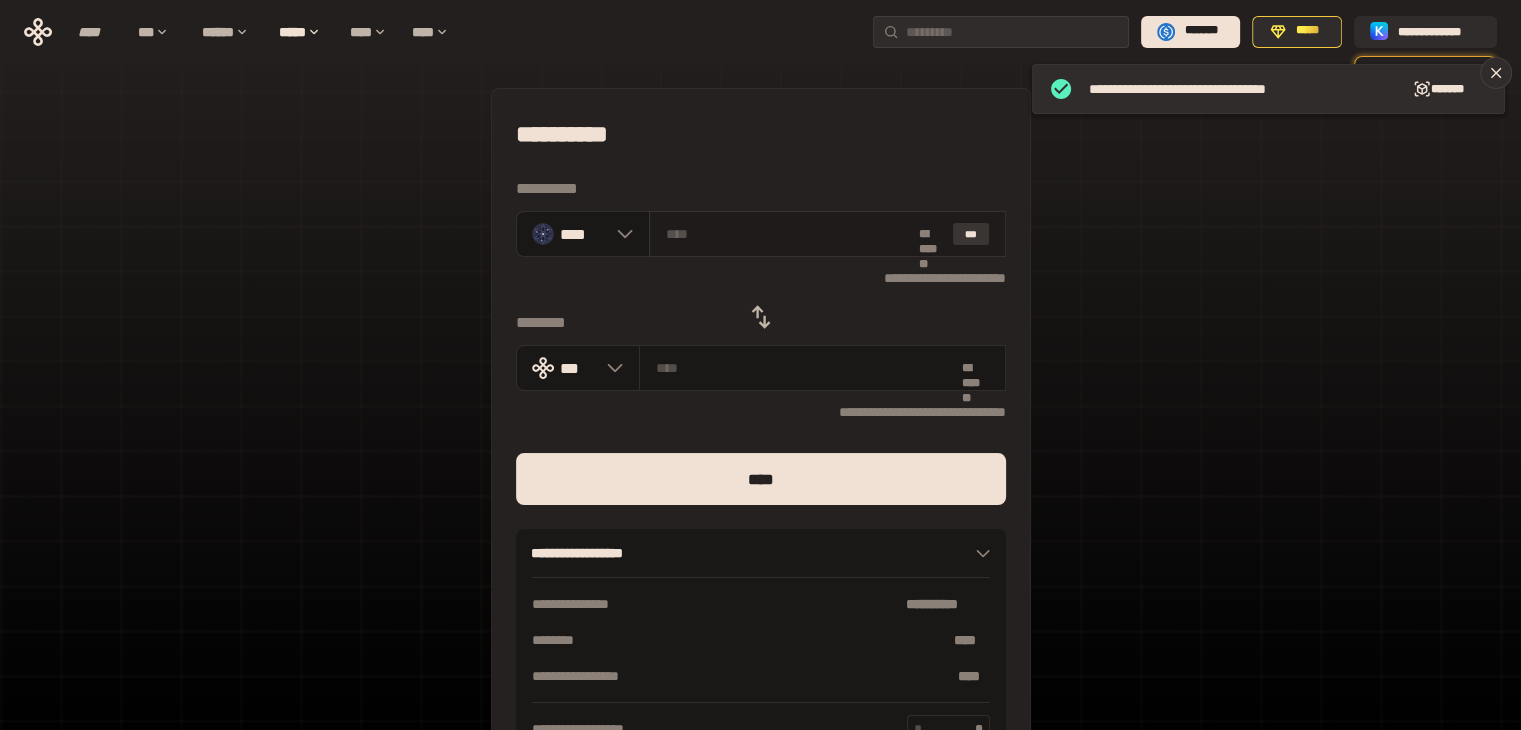 type on "********" 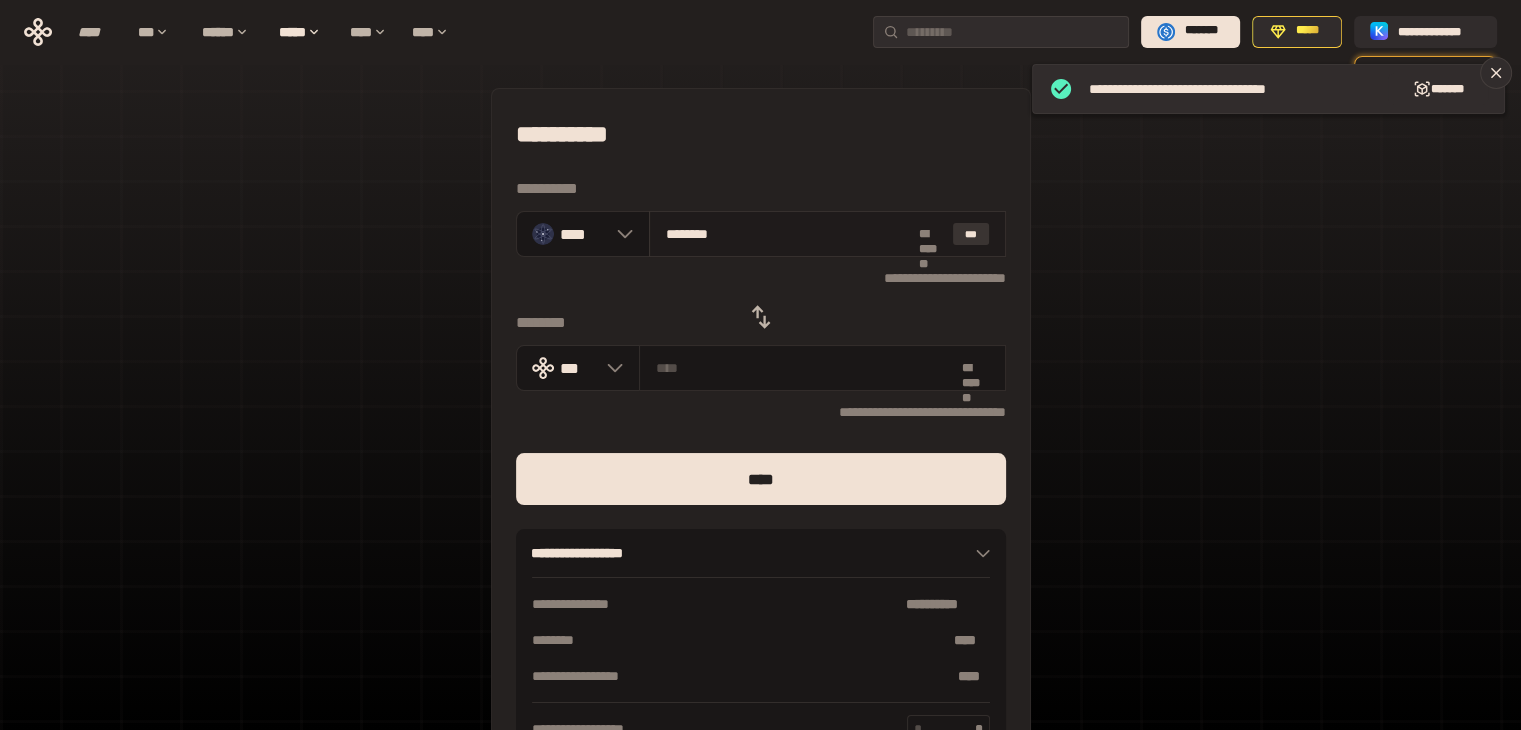 type on "**********" 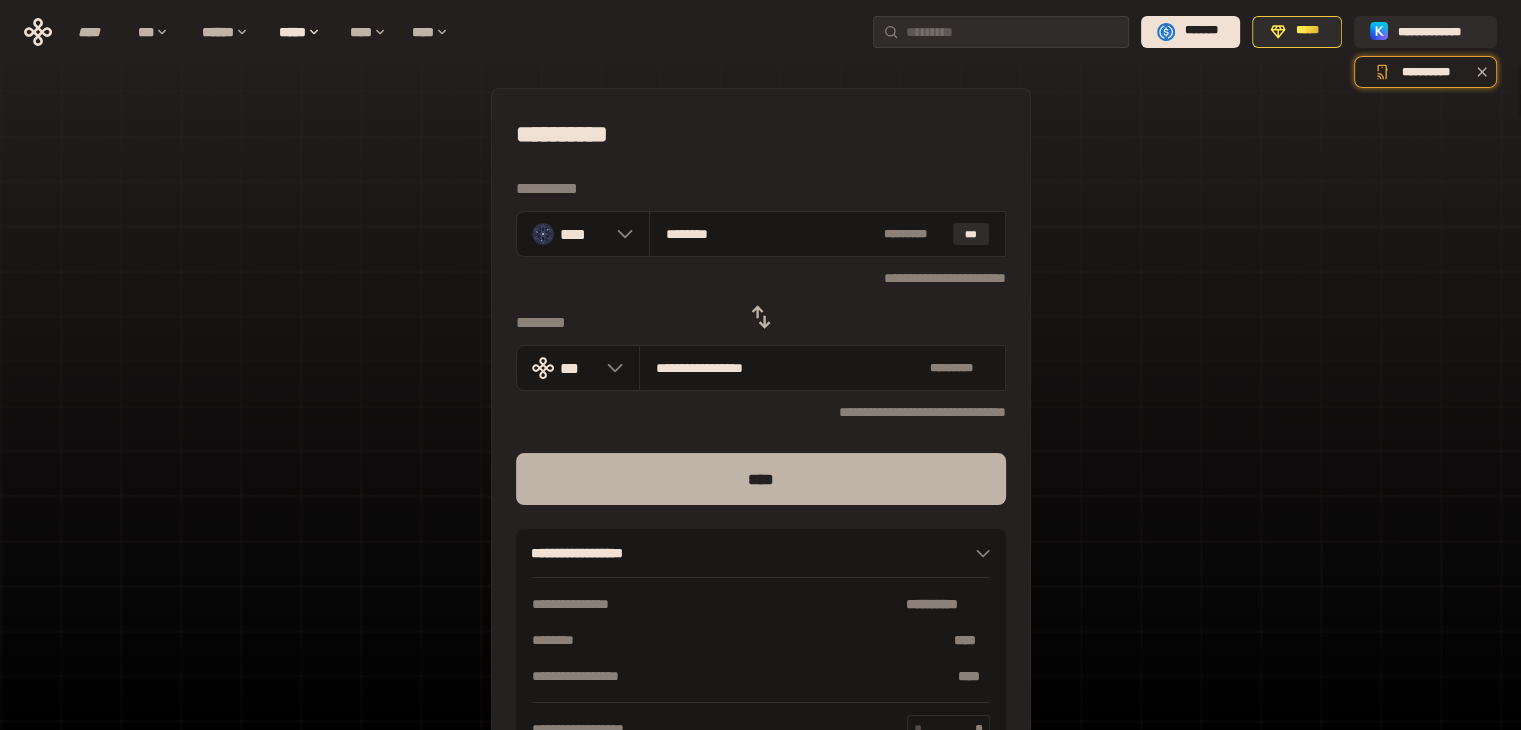 click on "****" at bounding box center (761, 479) 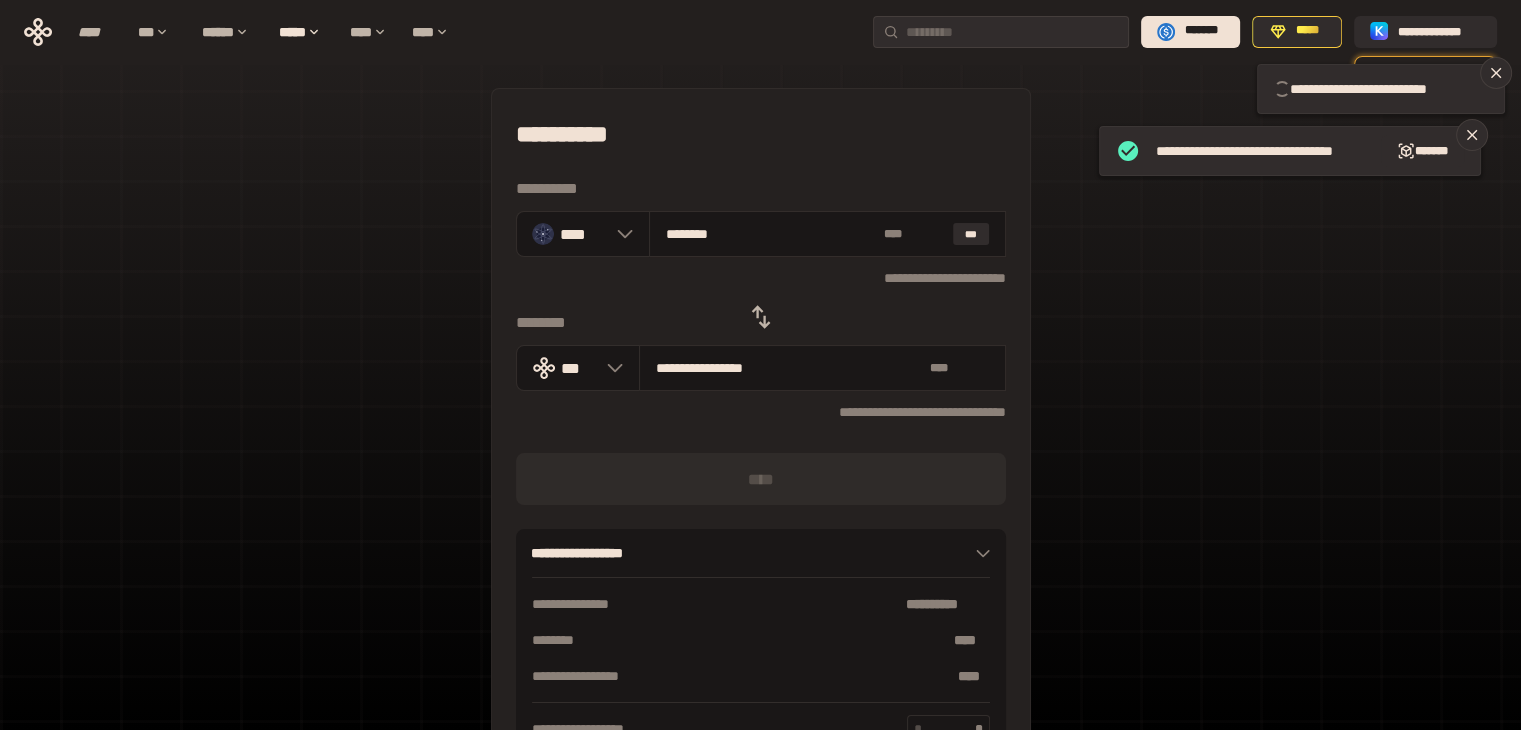 type 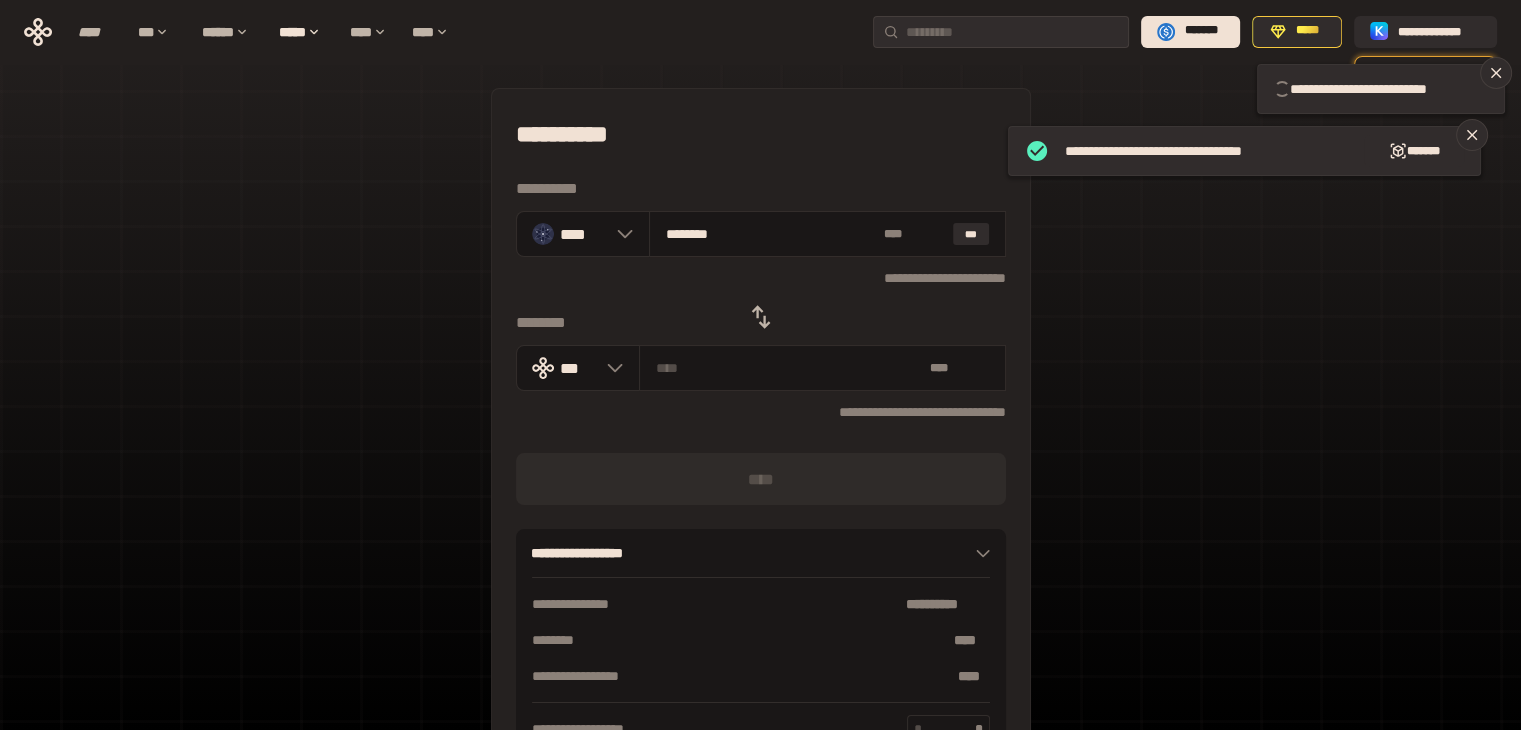 type 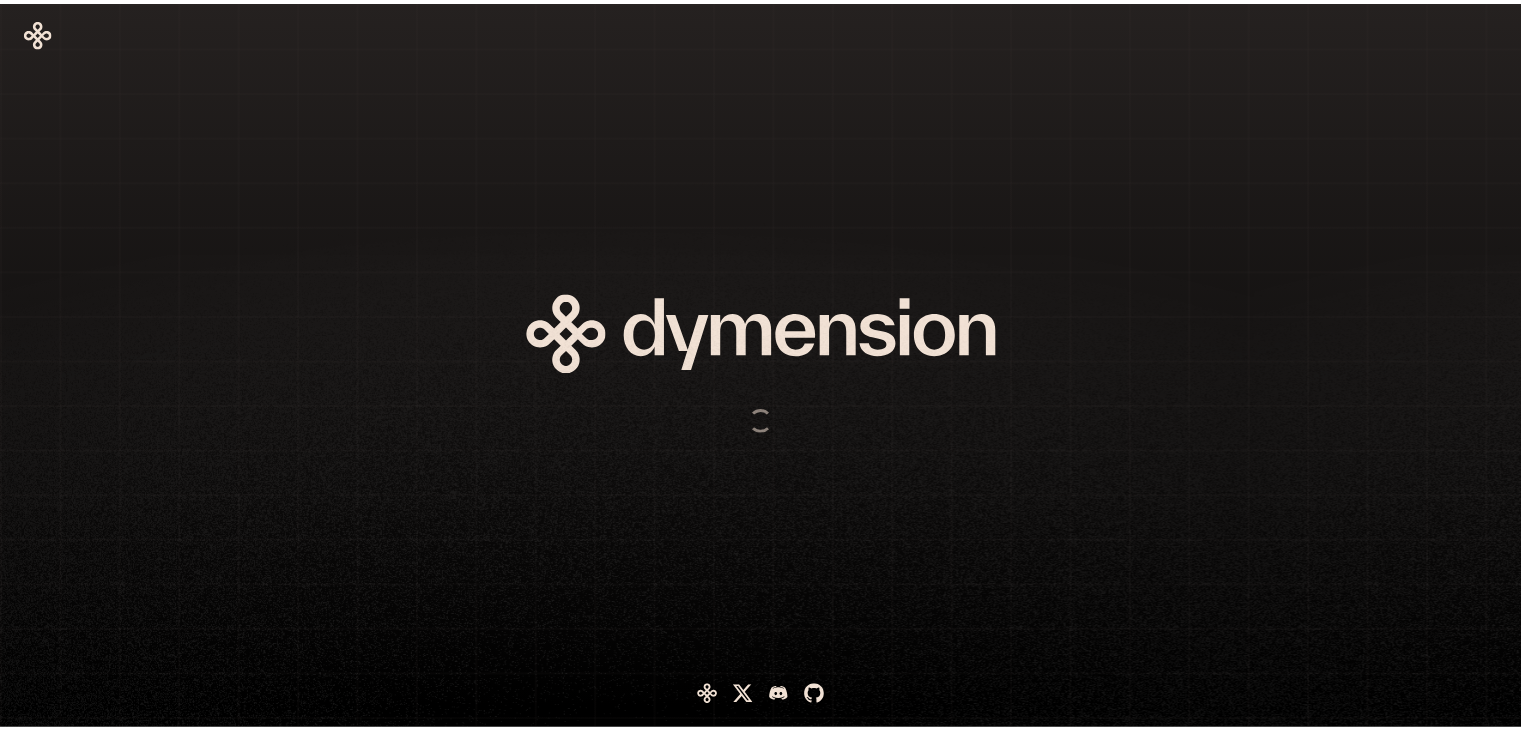scroll, scrollTop: 0, scrollLeft: 0, axis: both 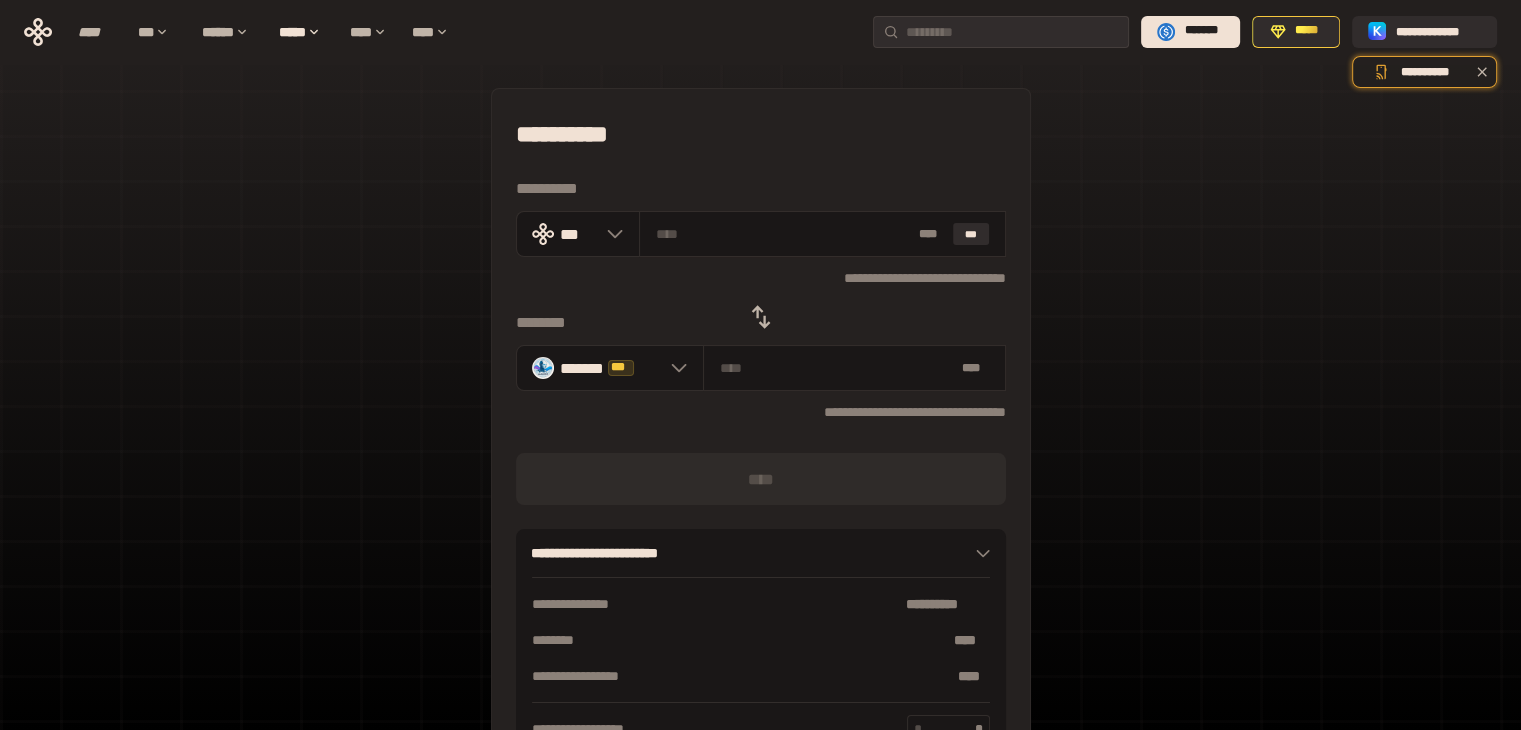 click on "**********" at bounding box center [760, 444] 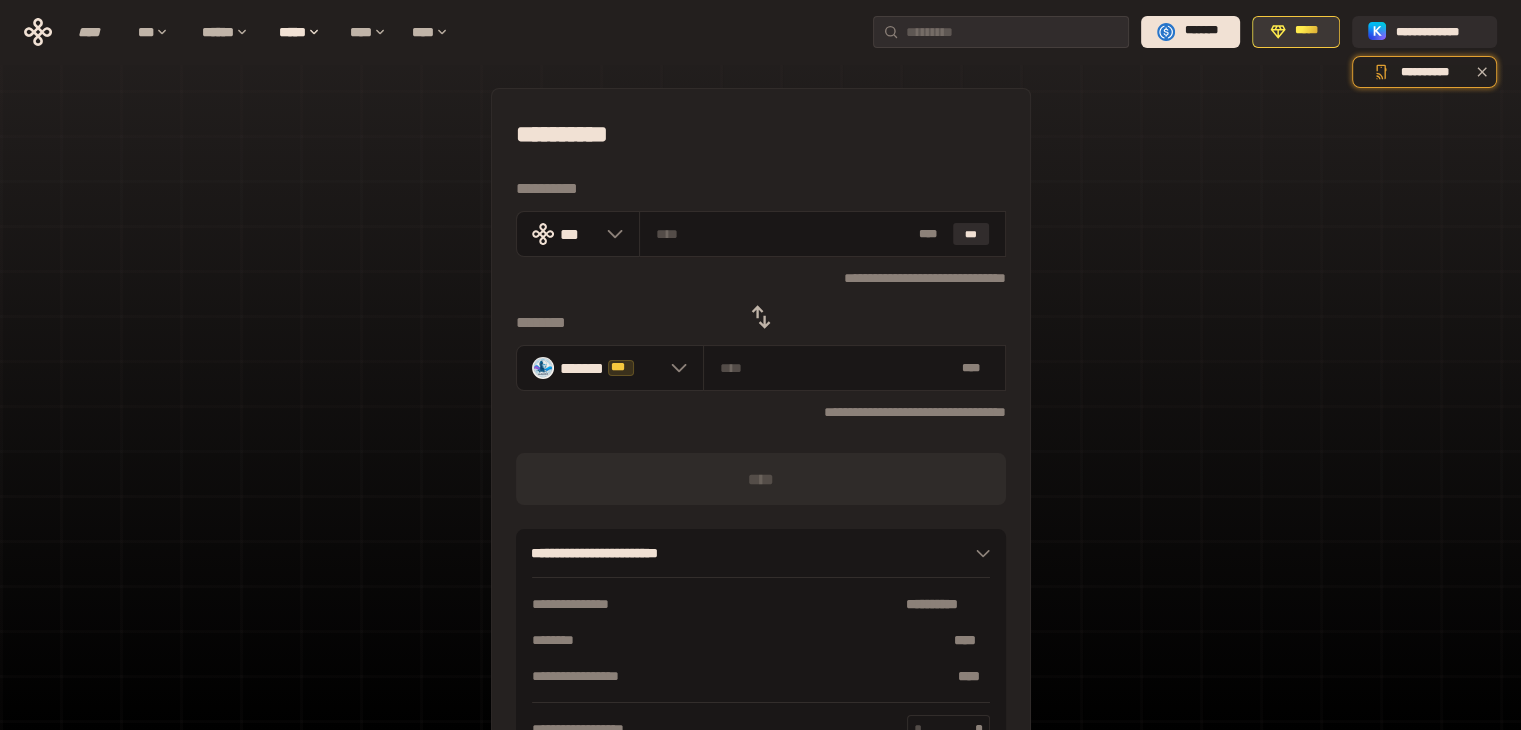click on "*****" at bounding box center [1296, 32] 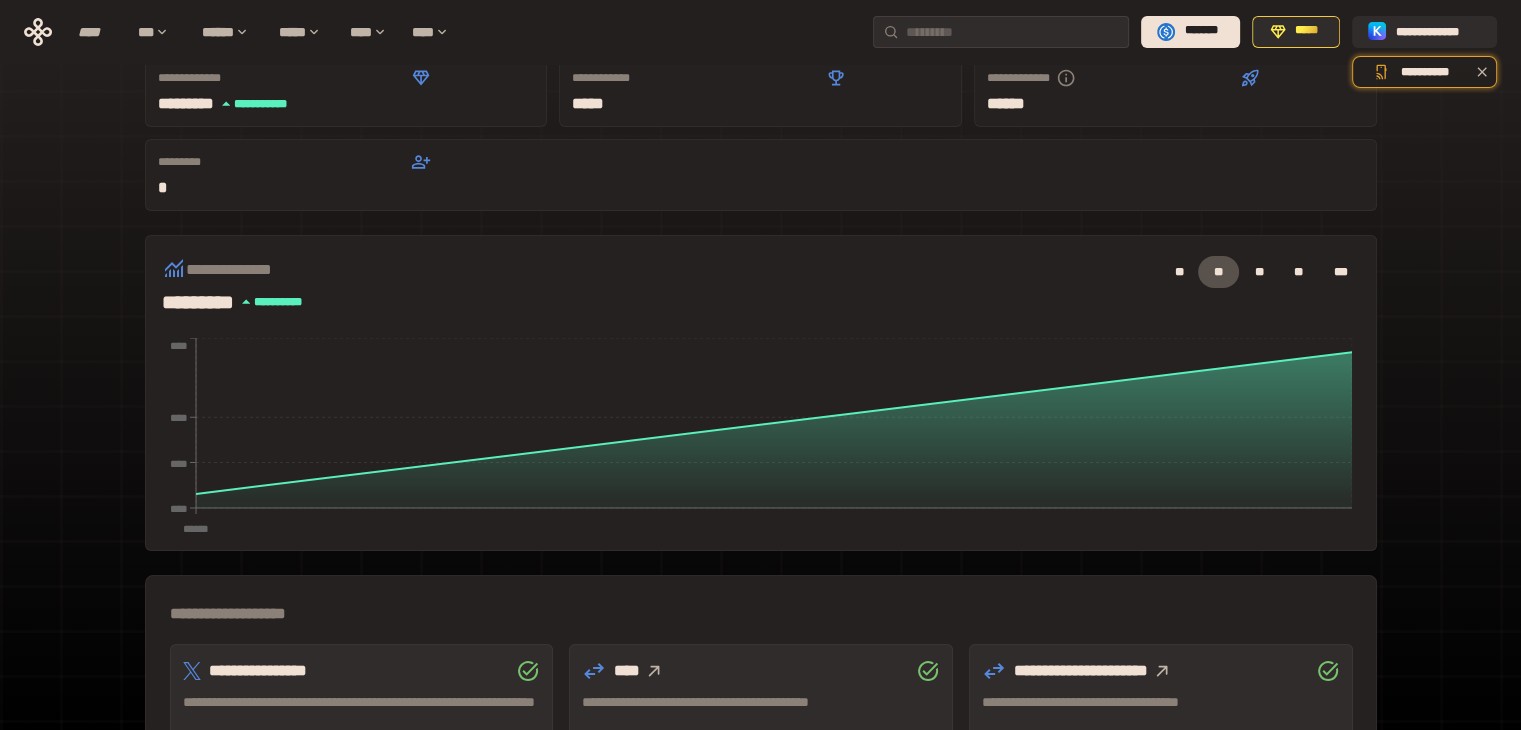 scroll, scrollTop: 200, scrollLeft: 0, axis: vertical 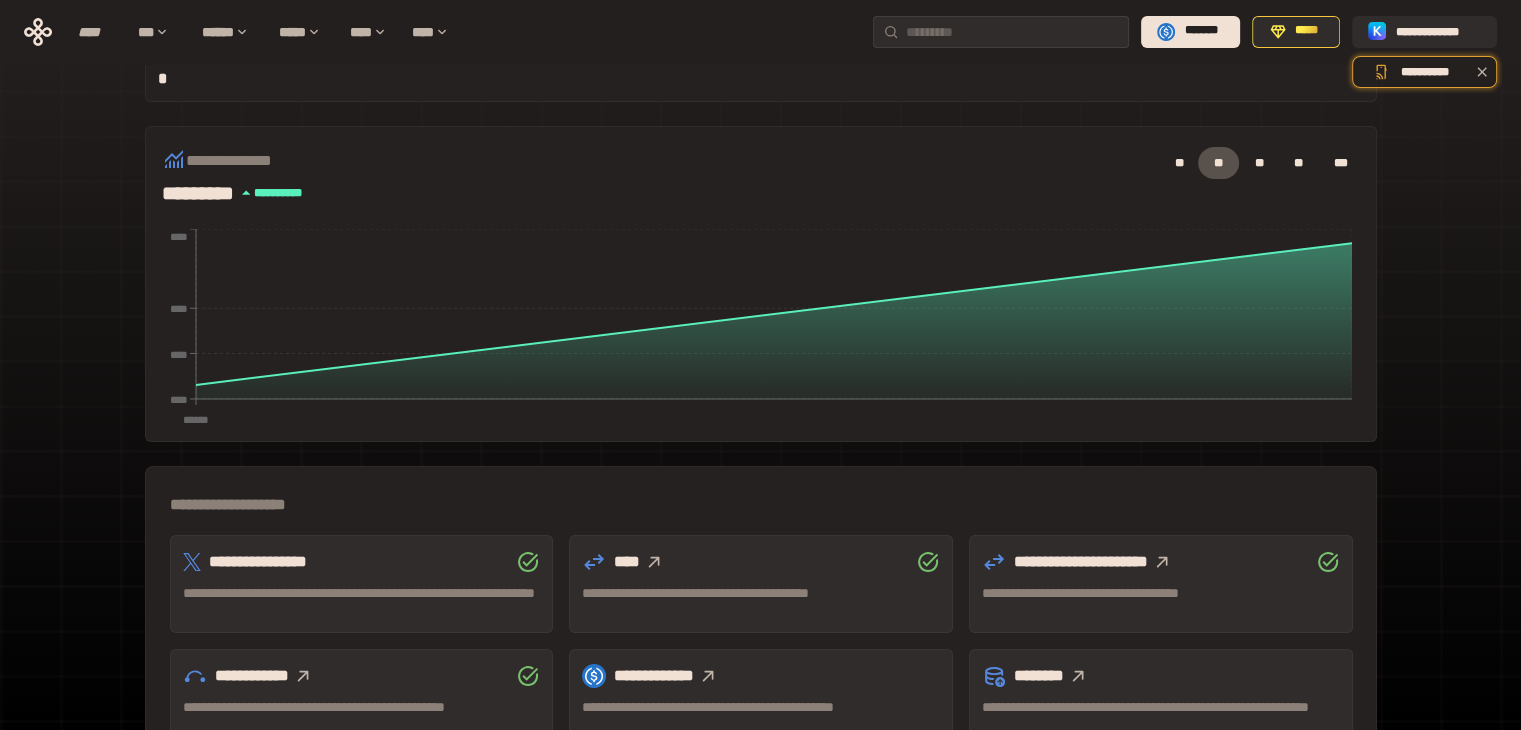click 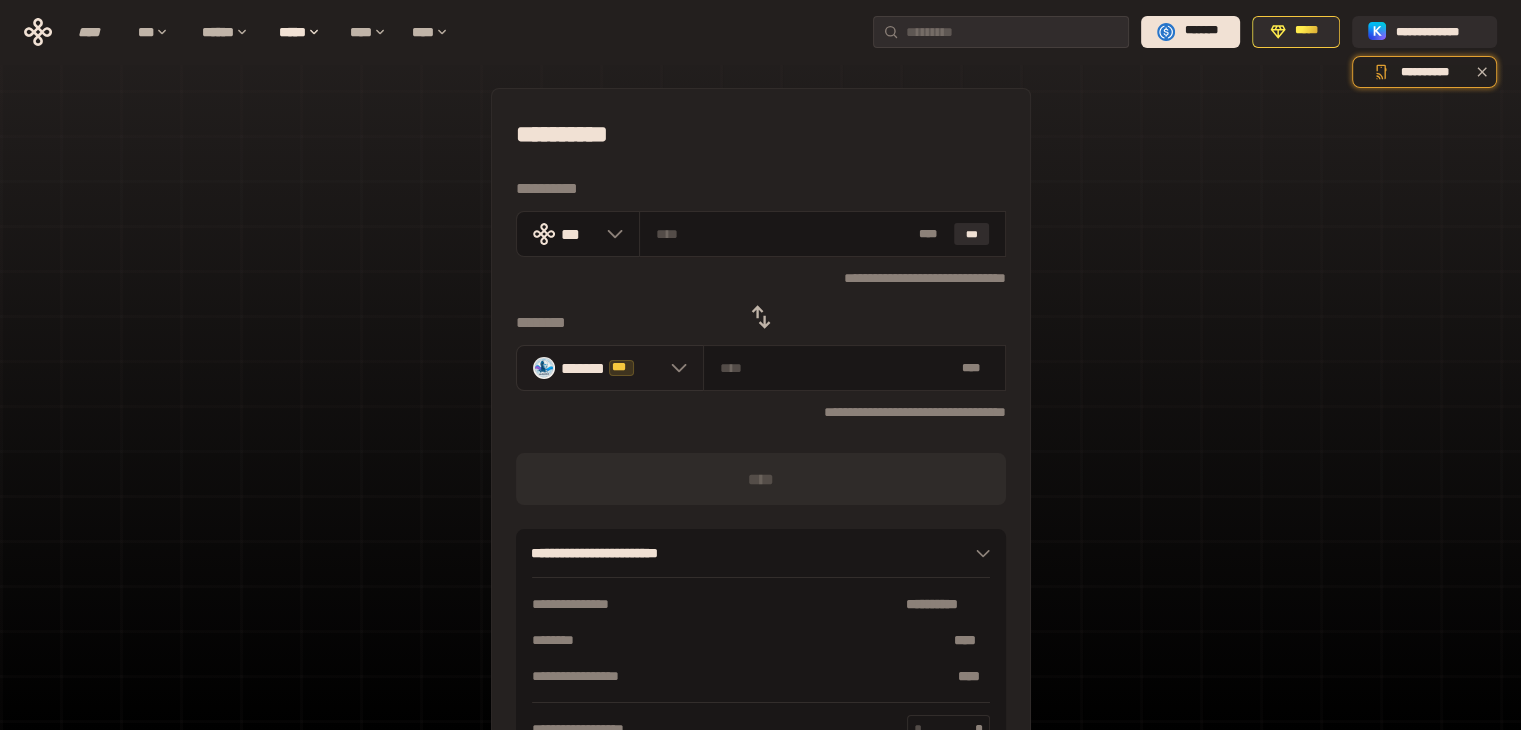 click 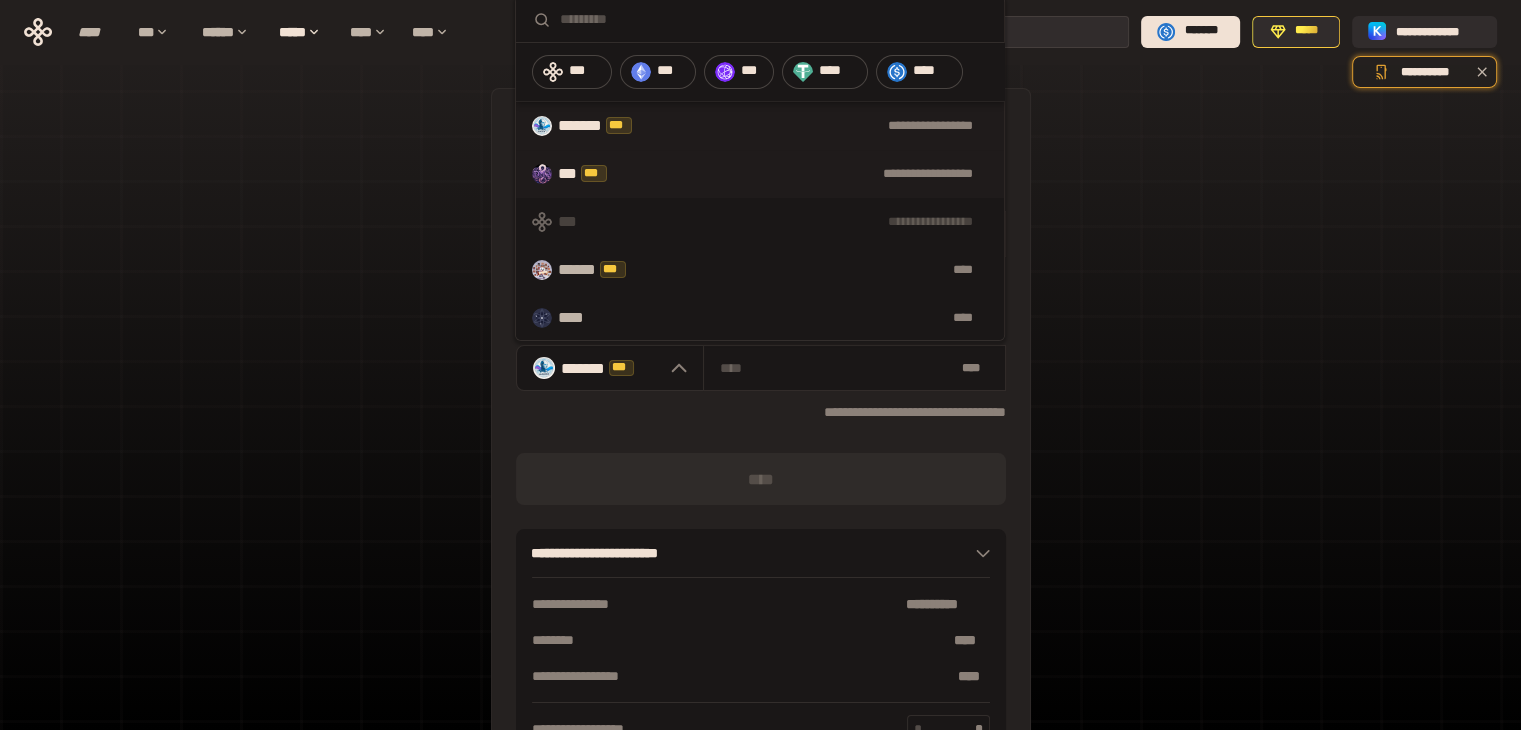 click on "***   *** *********" at bounding box center (591, 174) 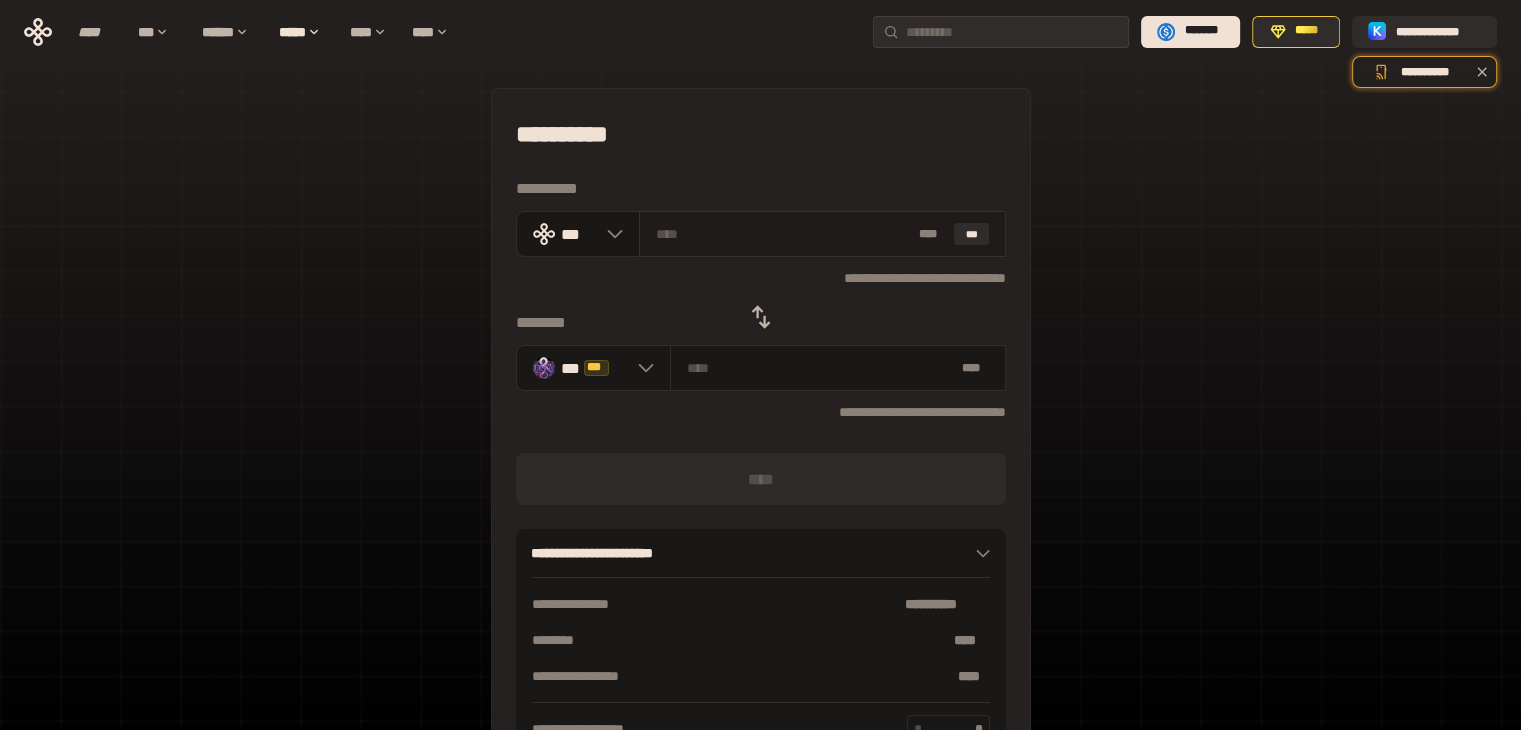 click at bounding box center [783, 234] 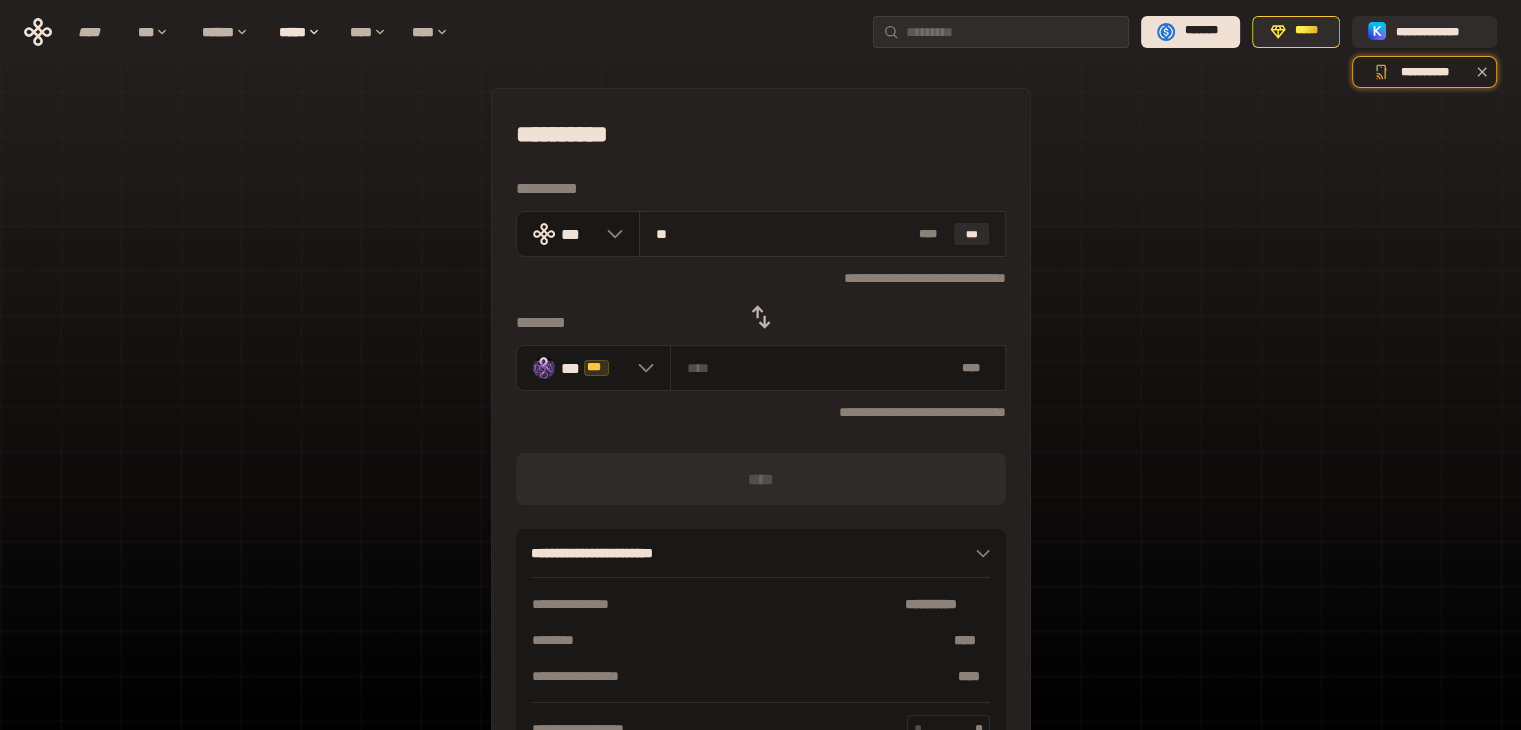 type on "***" 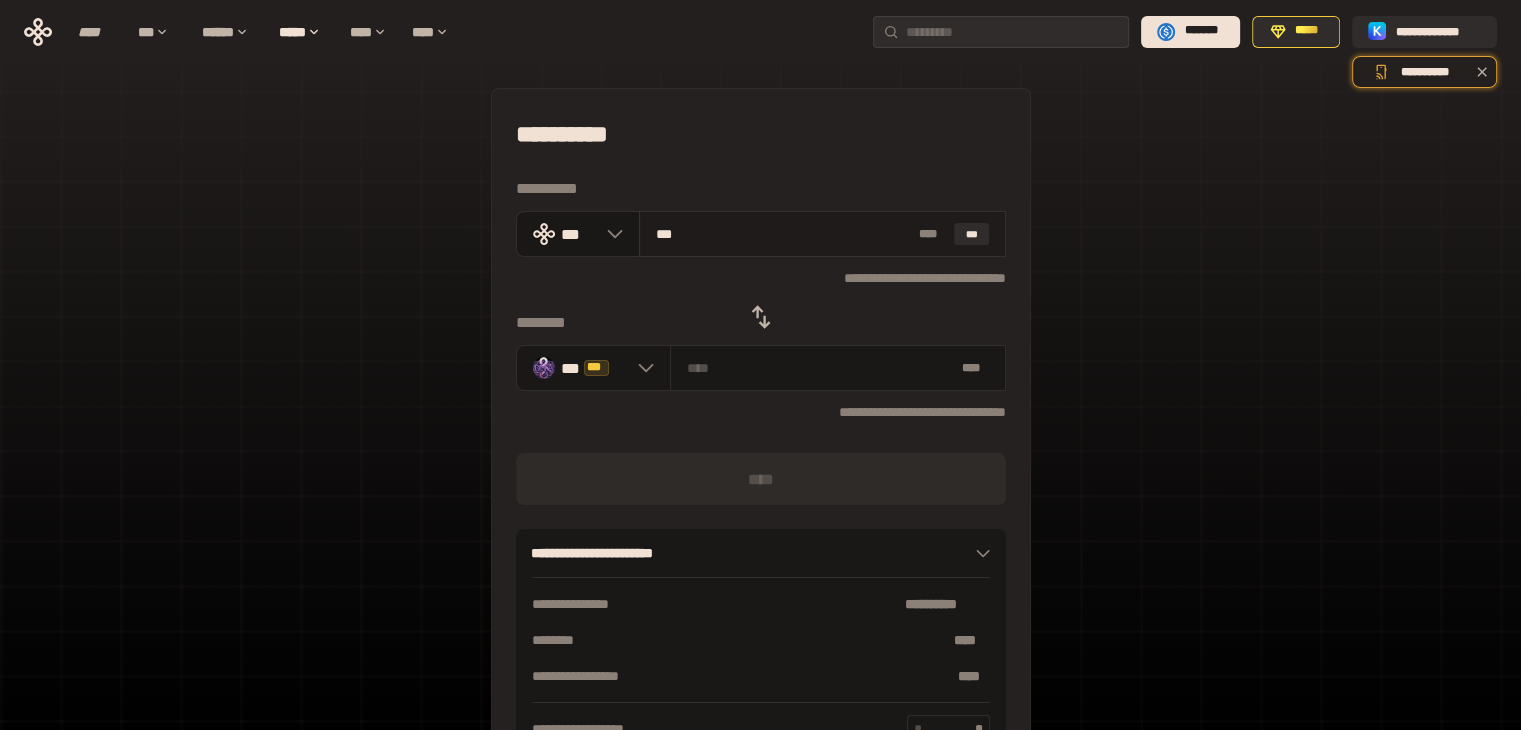 type on "**********" 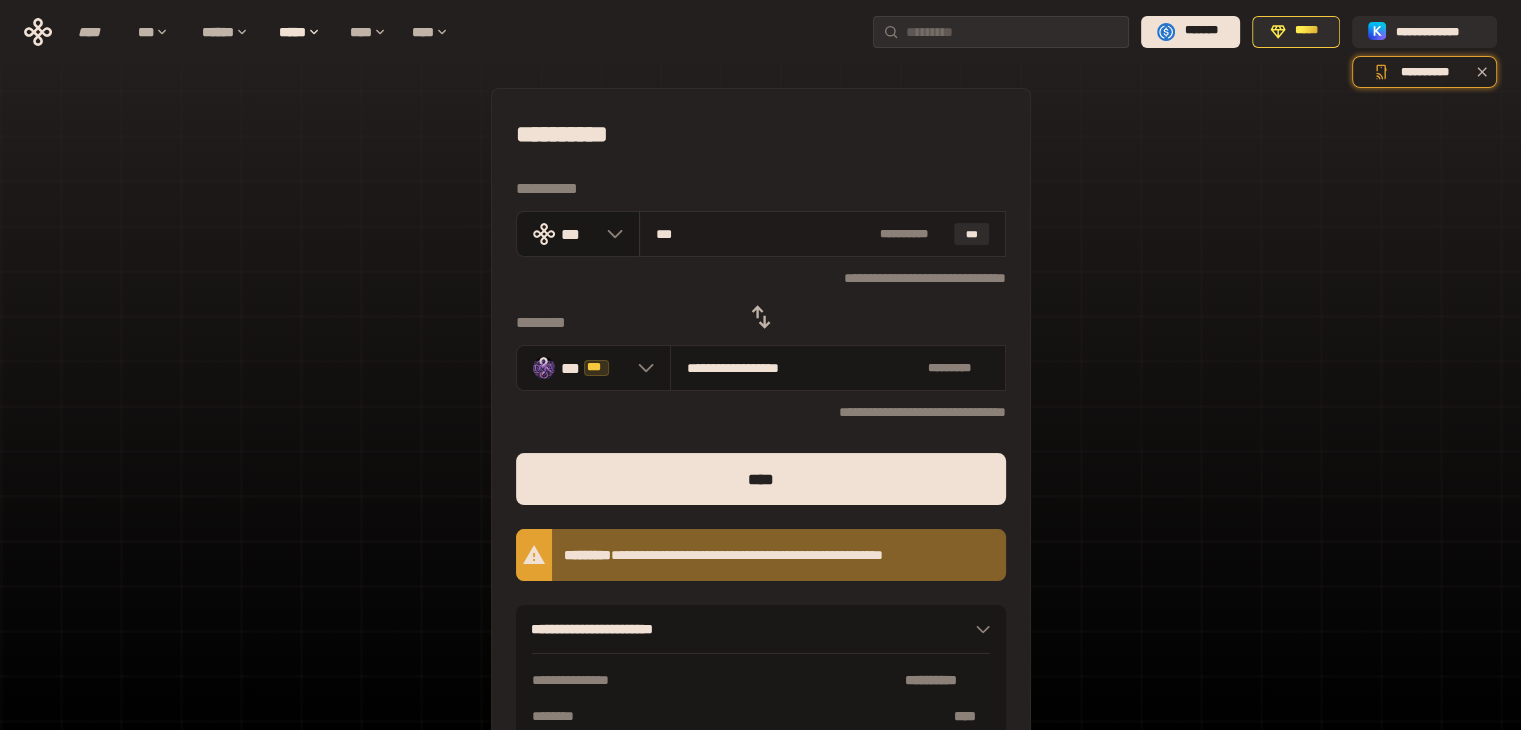 type on "****" 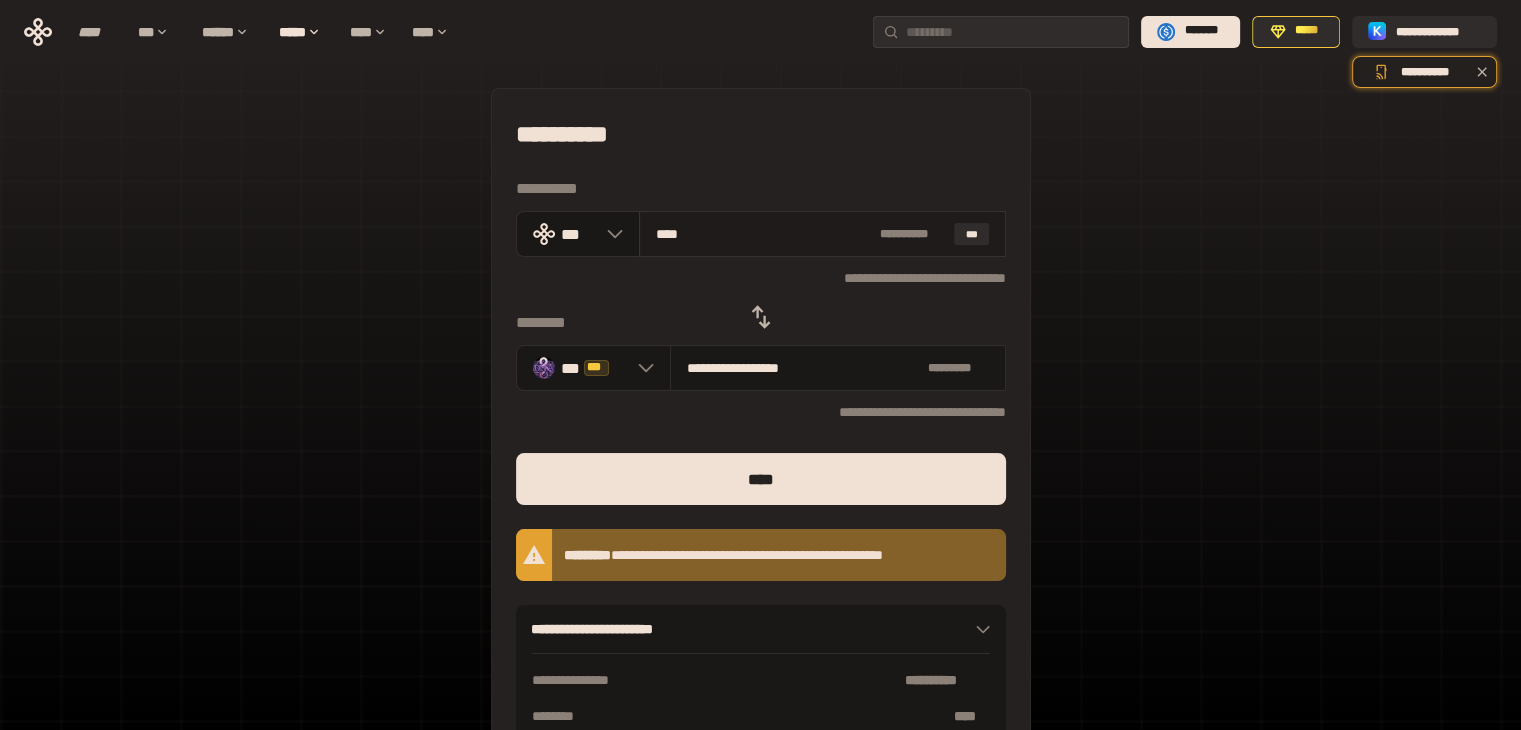 type on "**********" 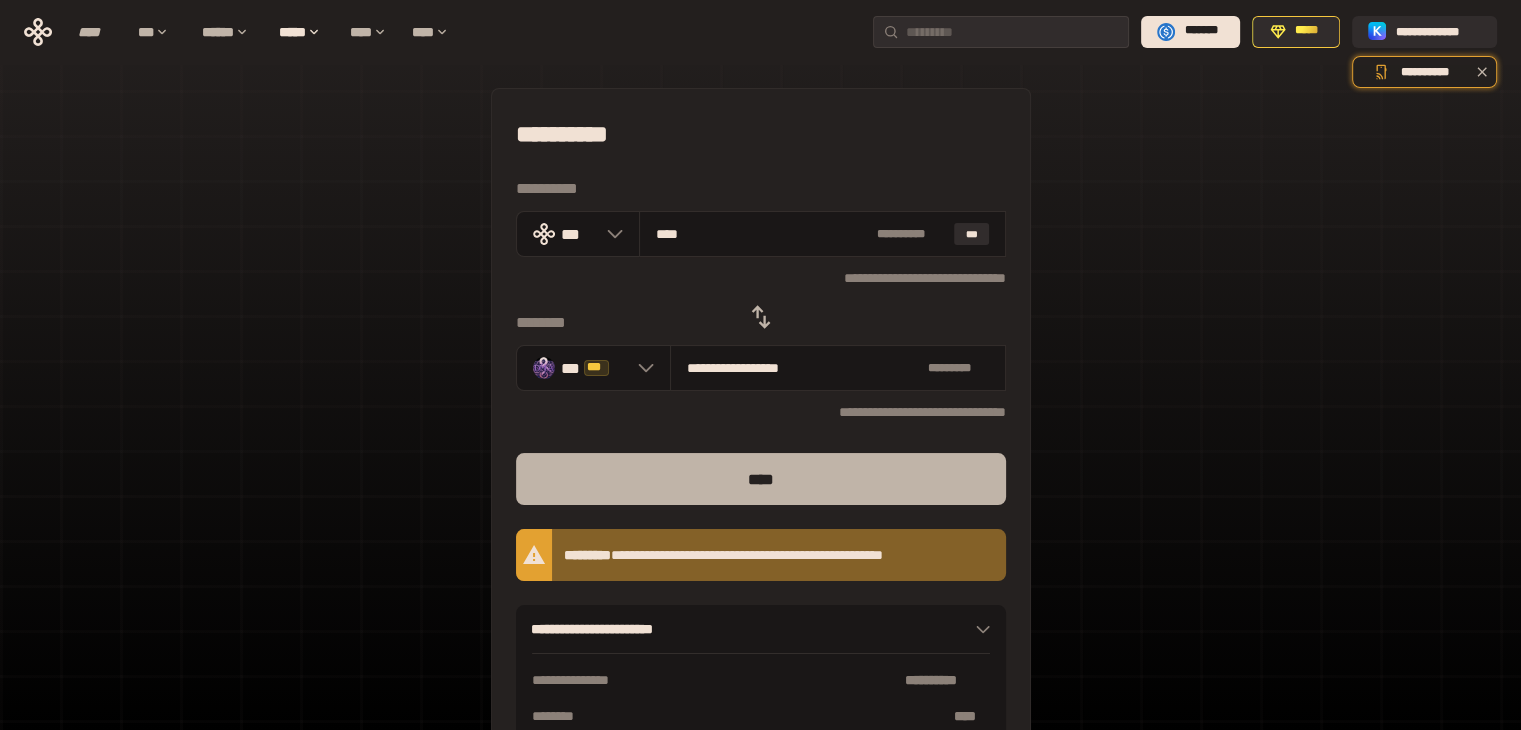 type on "****" 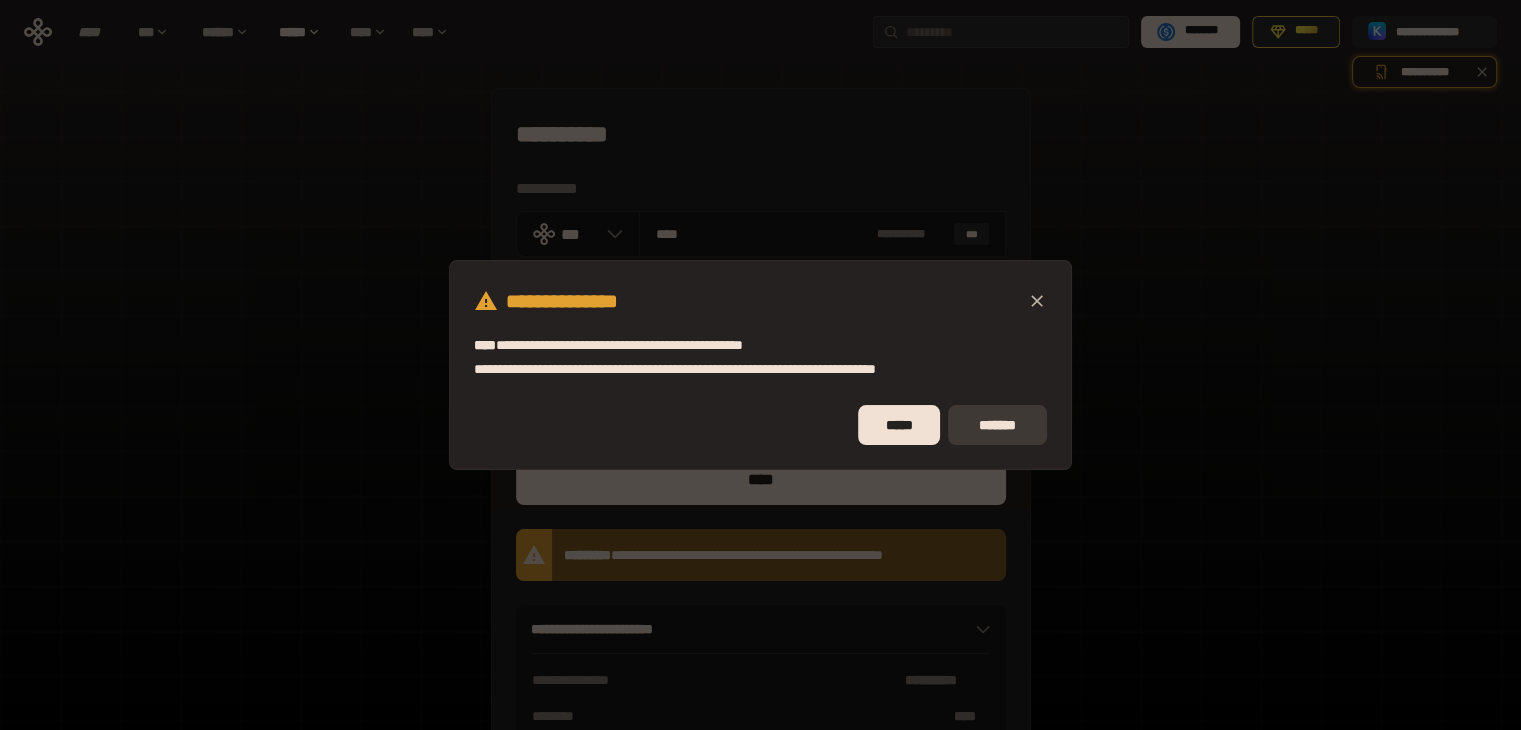 click on "*******" at bounding box center (997, 425) 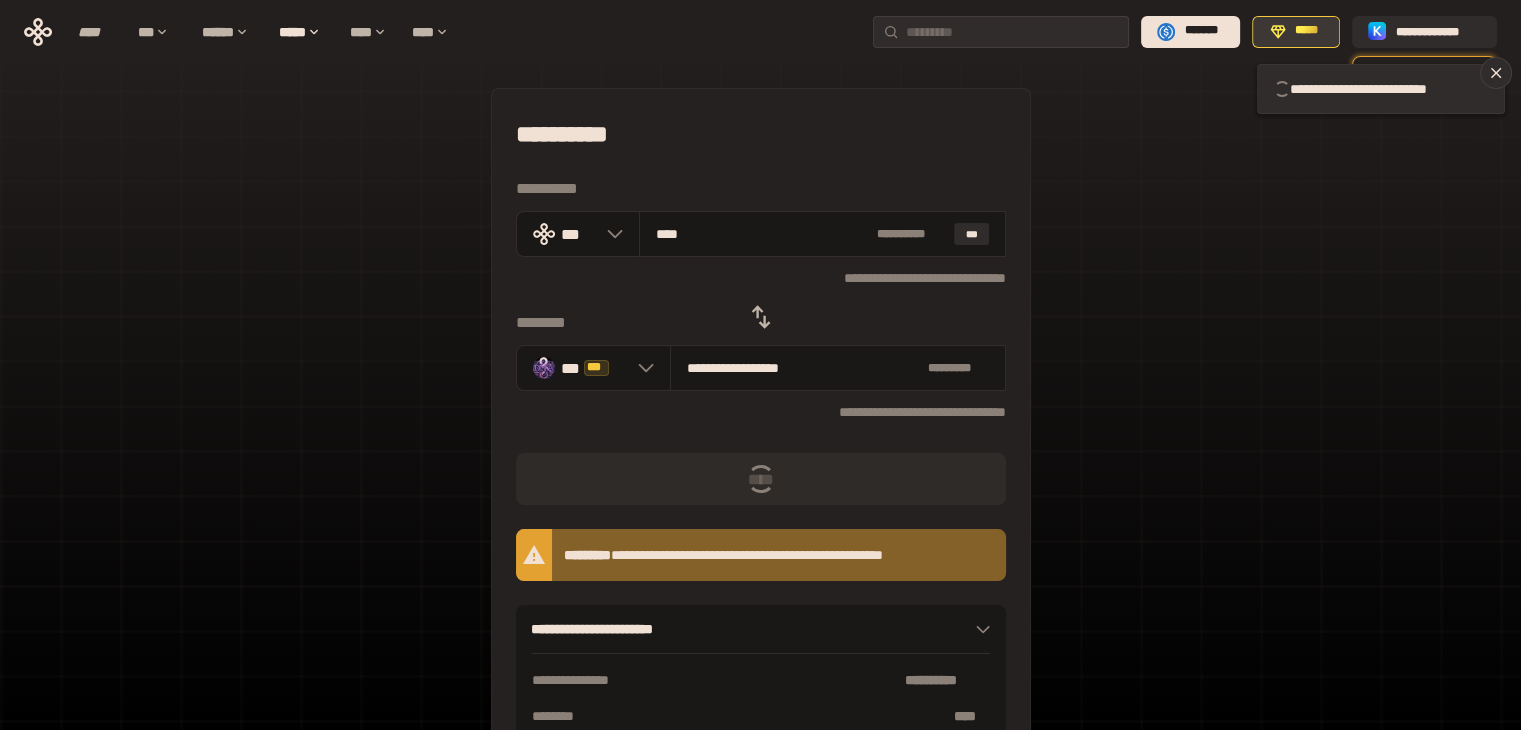 type 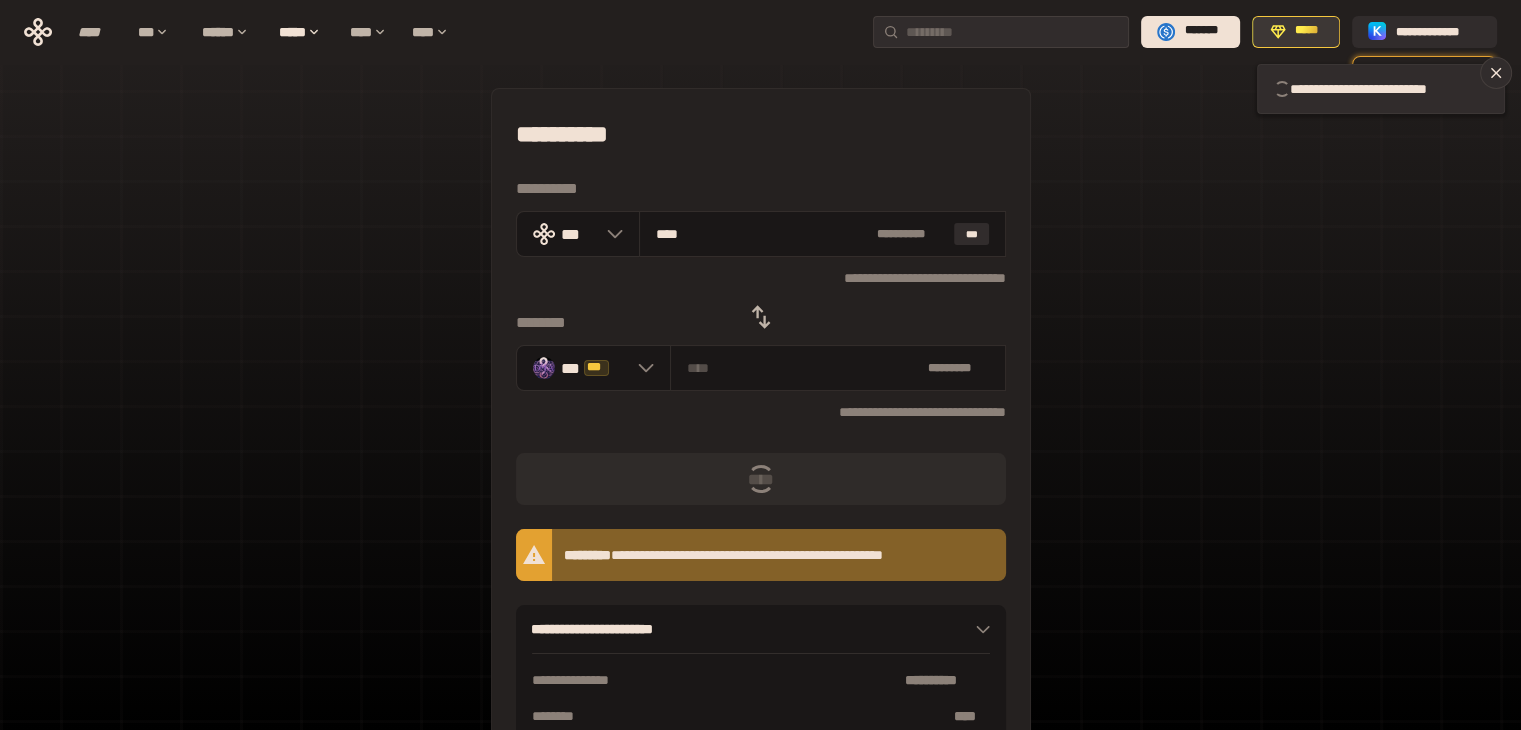 type 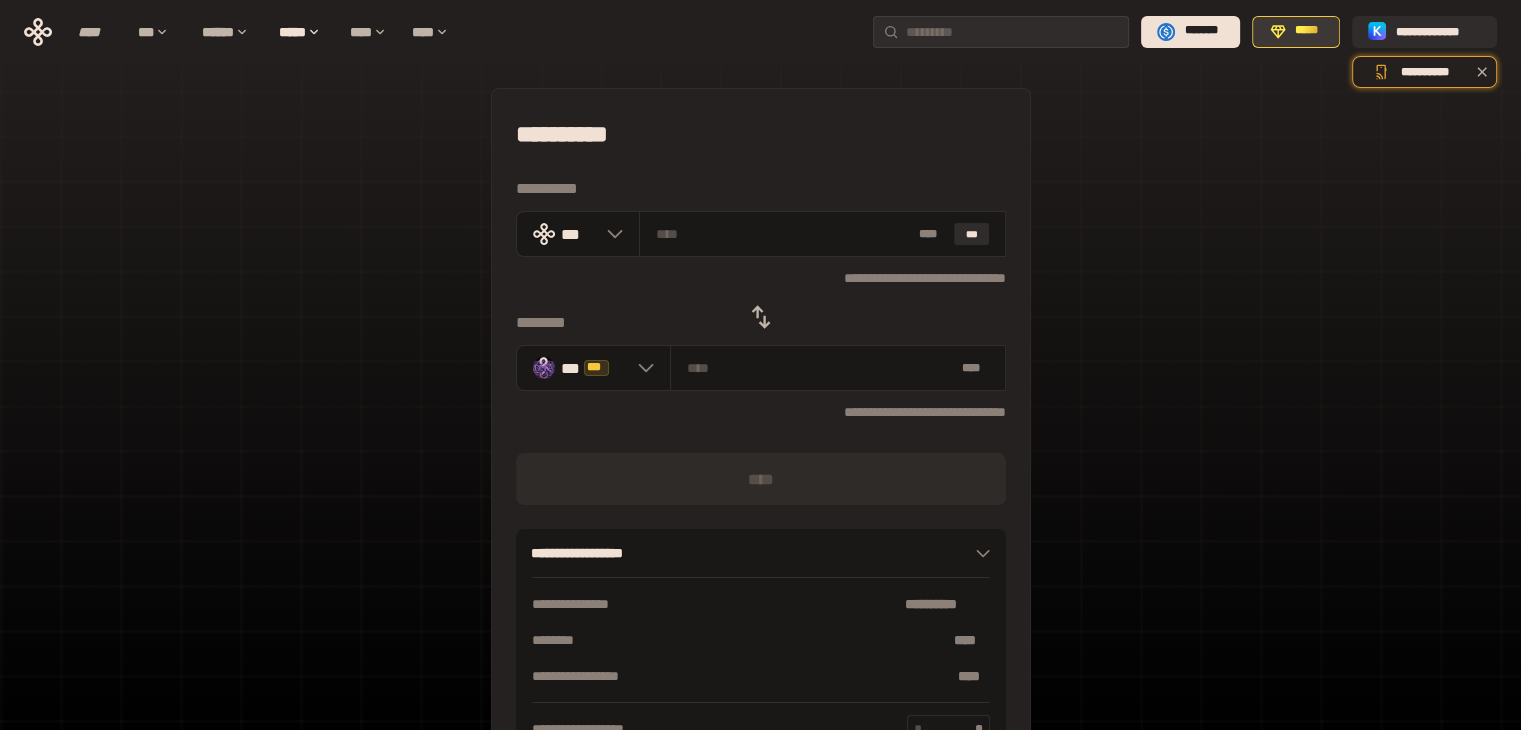 click 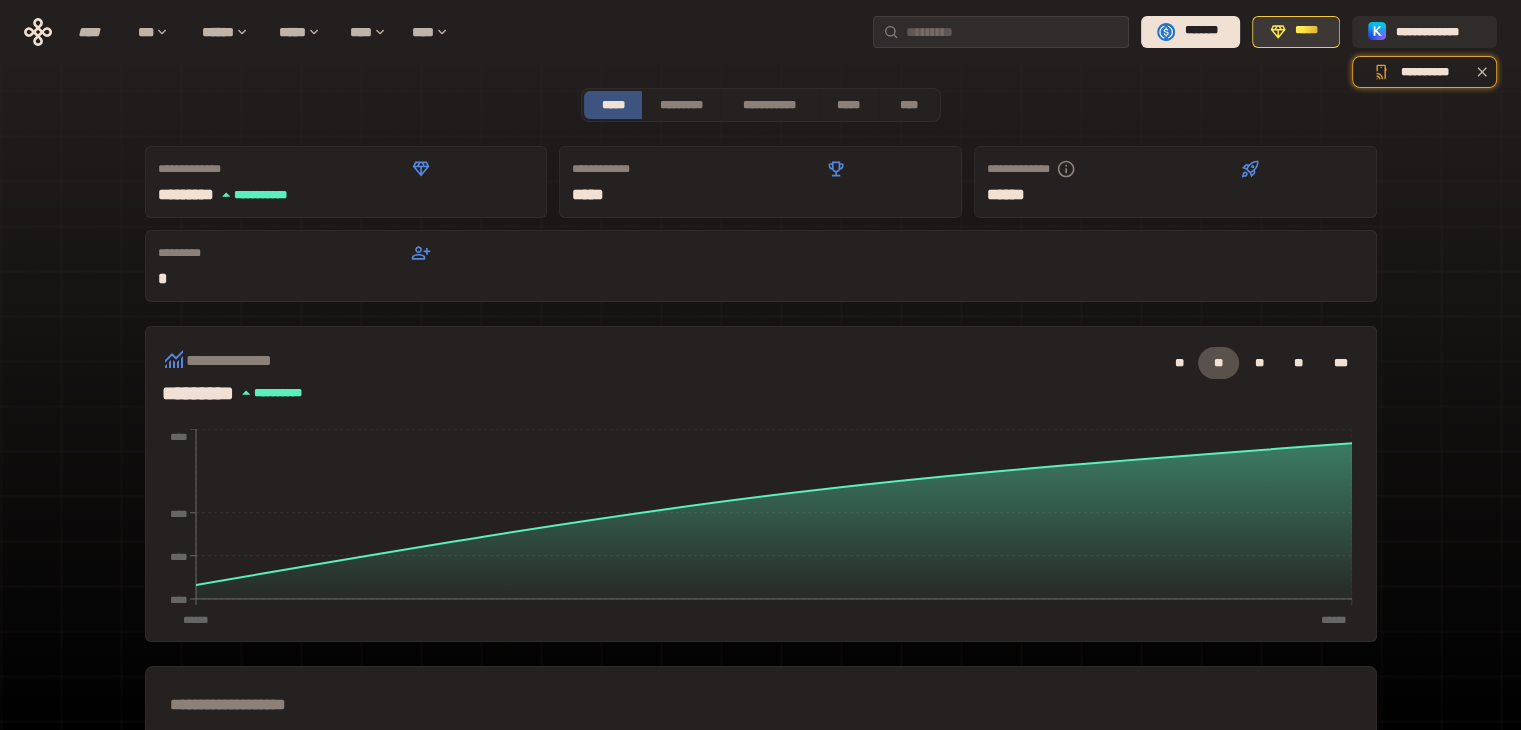 click on "*****" at bounding box center (1296, 32) 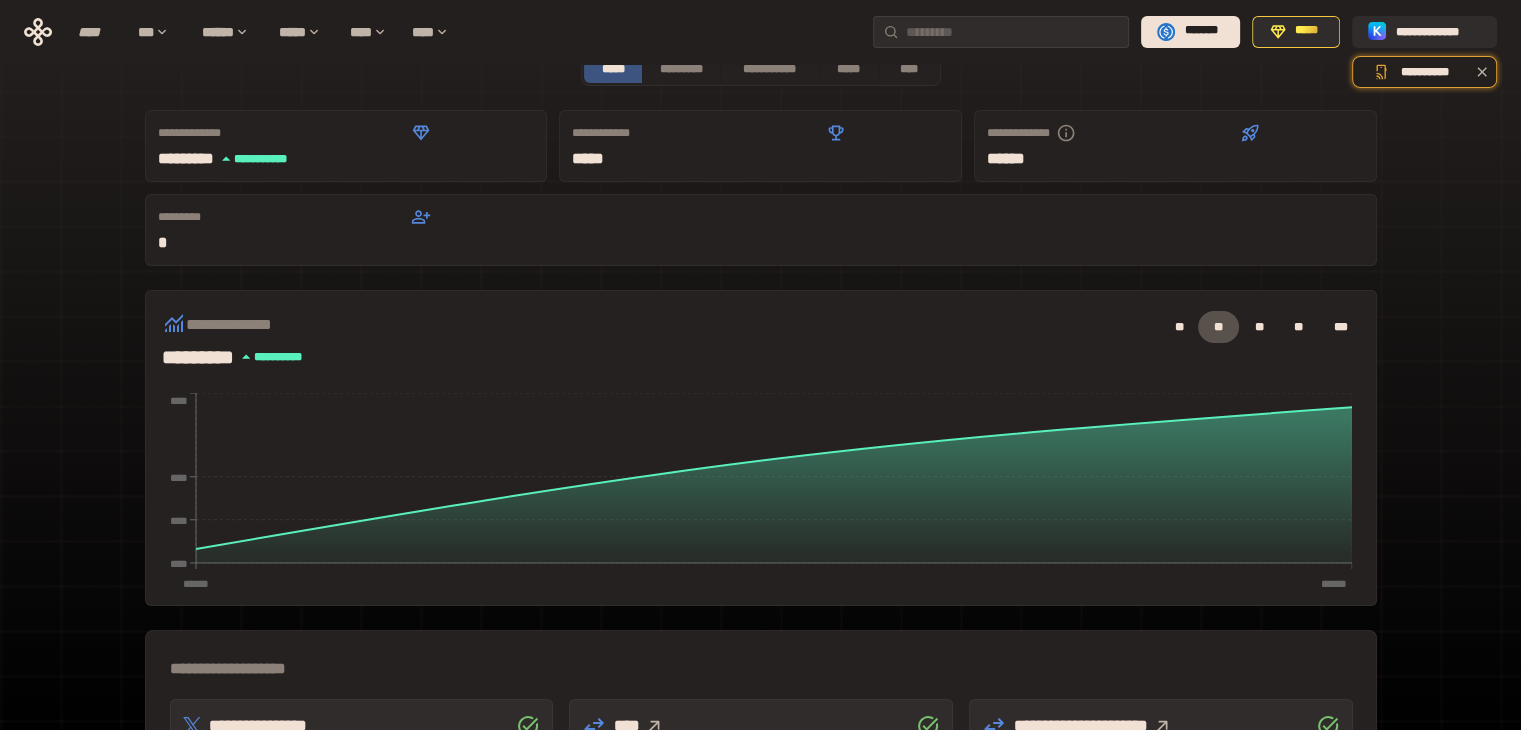scroll, scrollTop: 475, scrollLeft: 0, axis: vertical 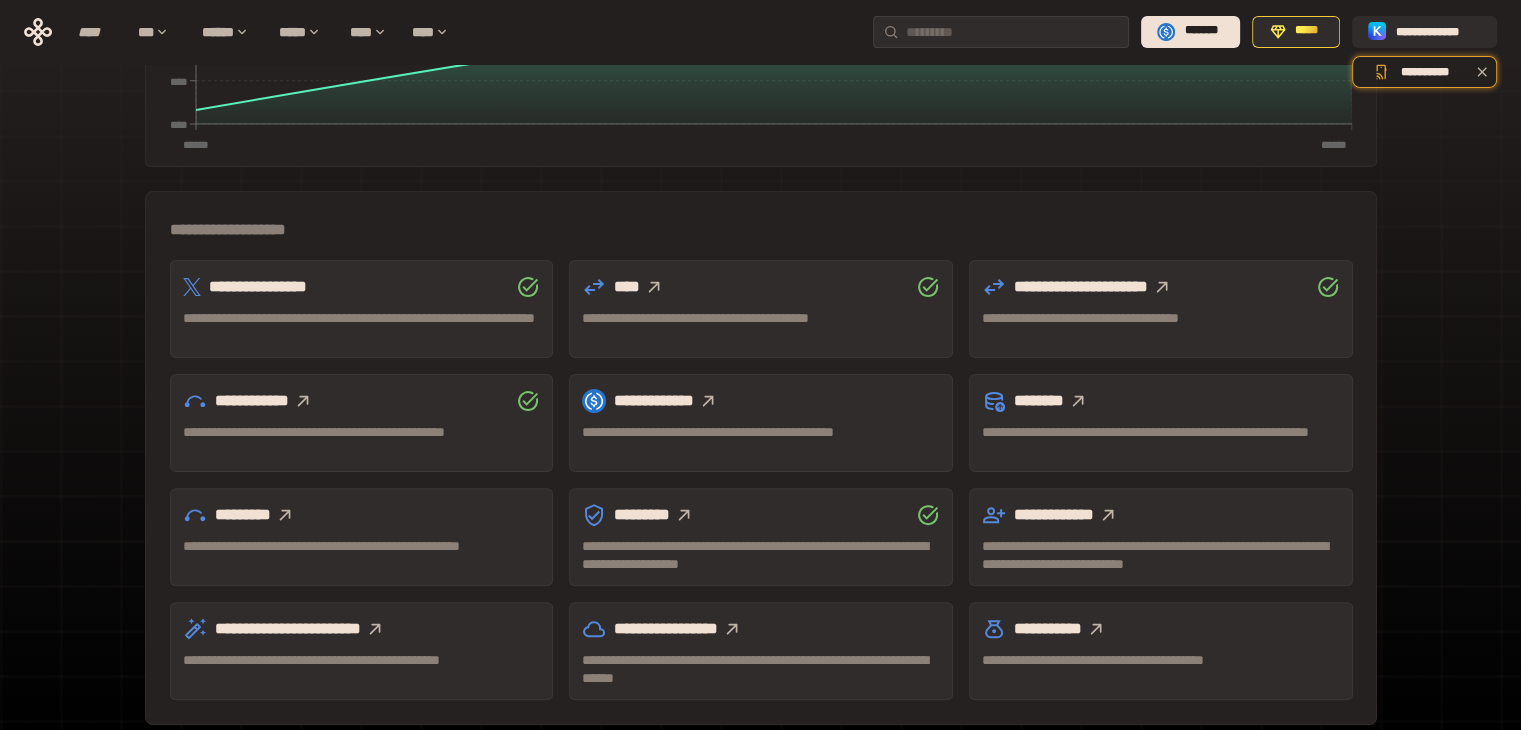 click 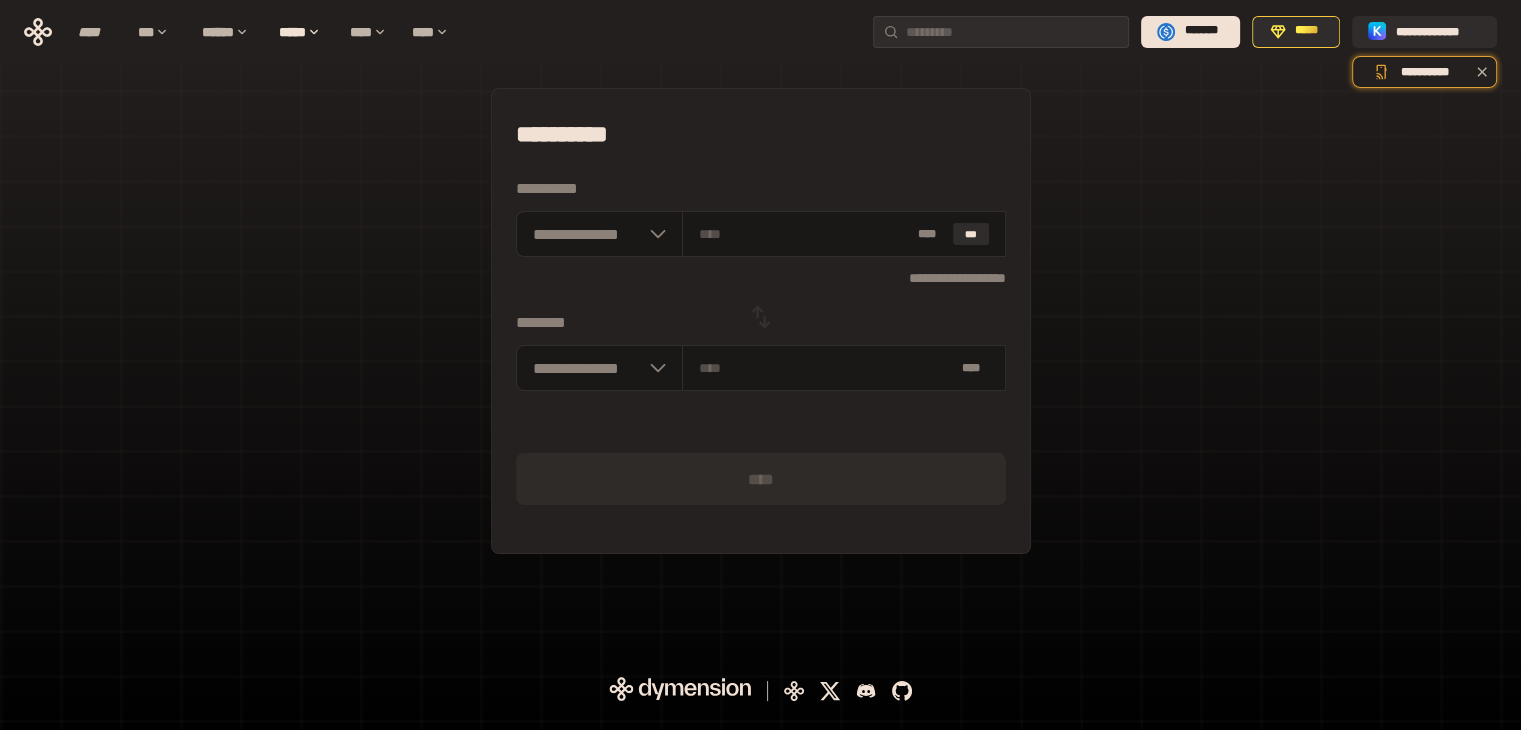 scroll, scrollTop: 0, scrollLeft: 0, axis: both 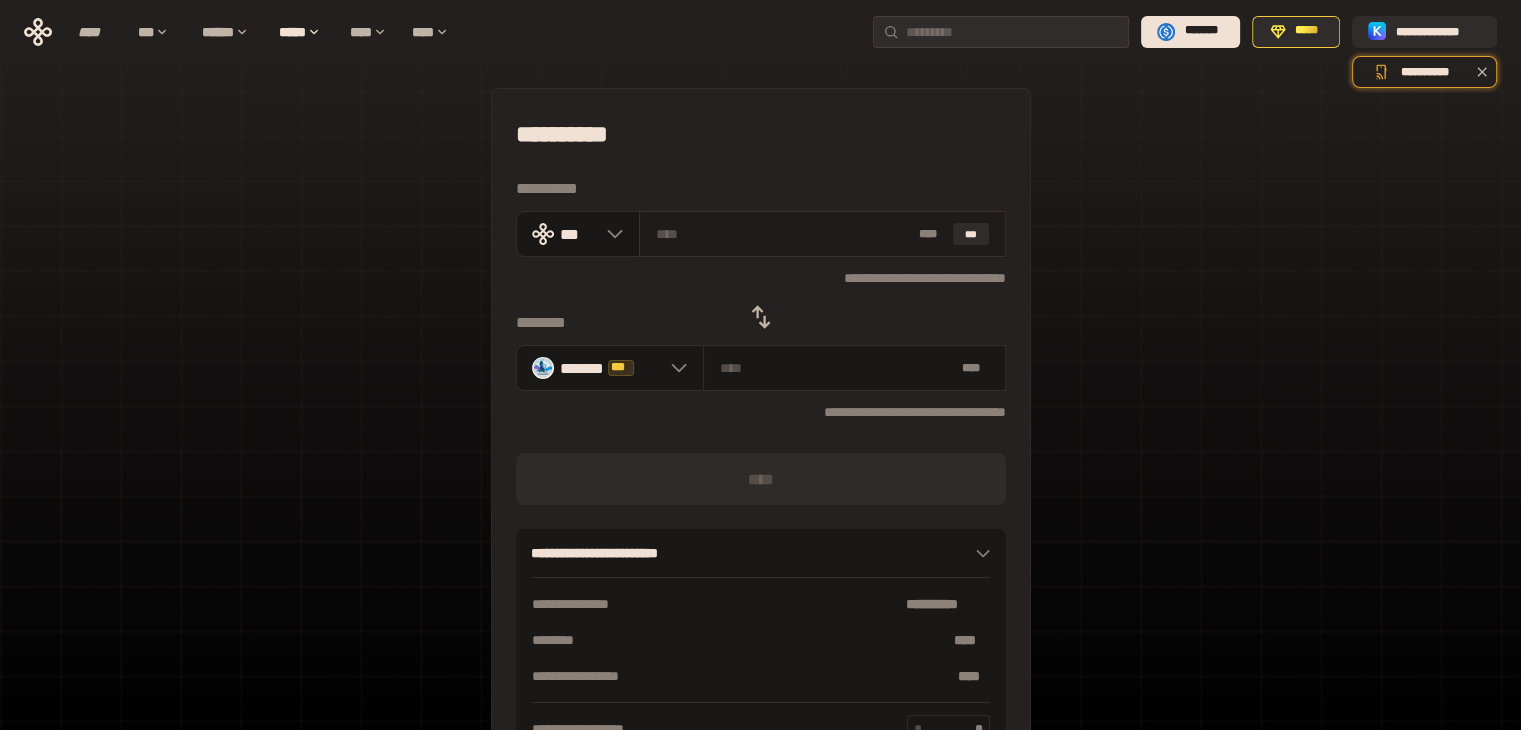 click at bounding box center (783, 234) 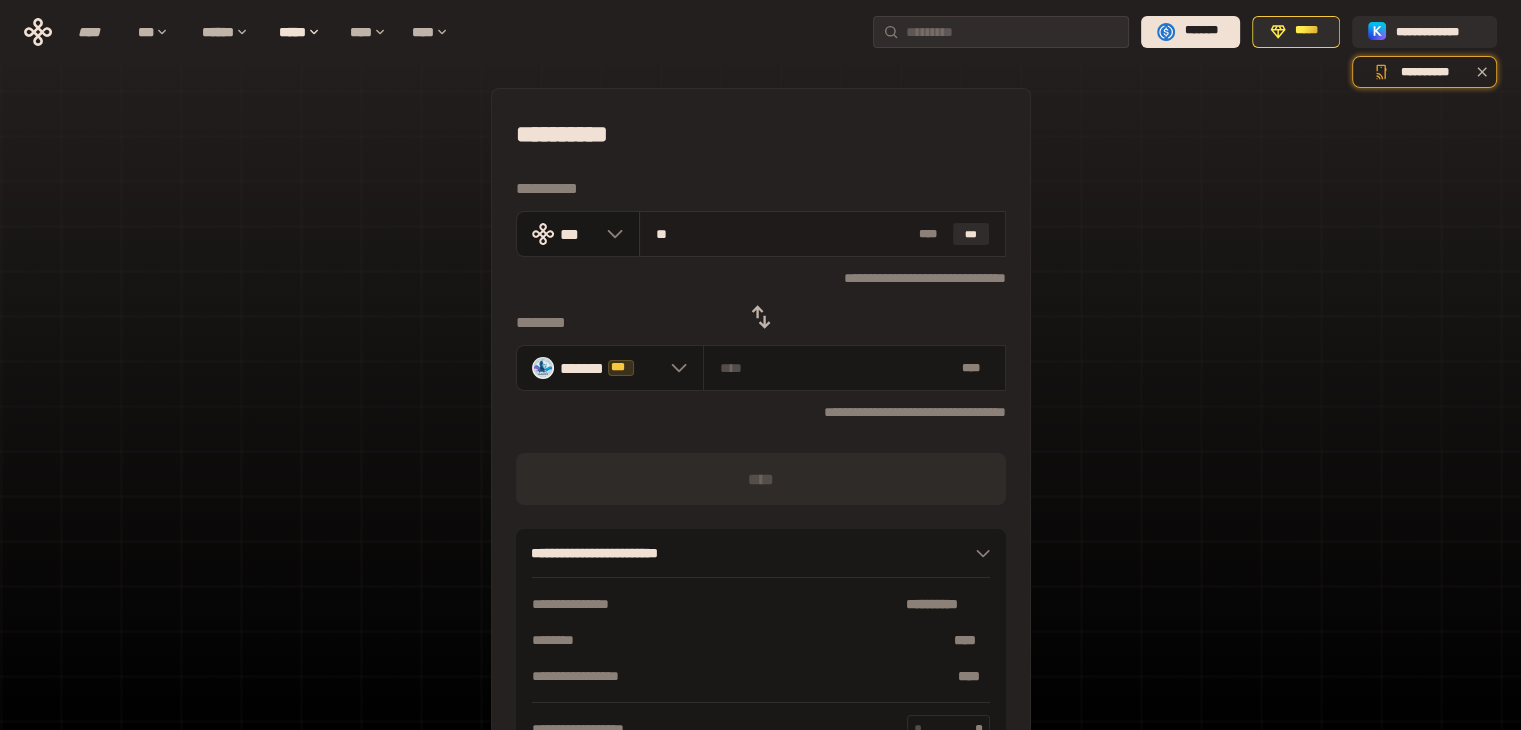 type on "***" 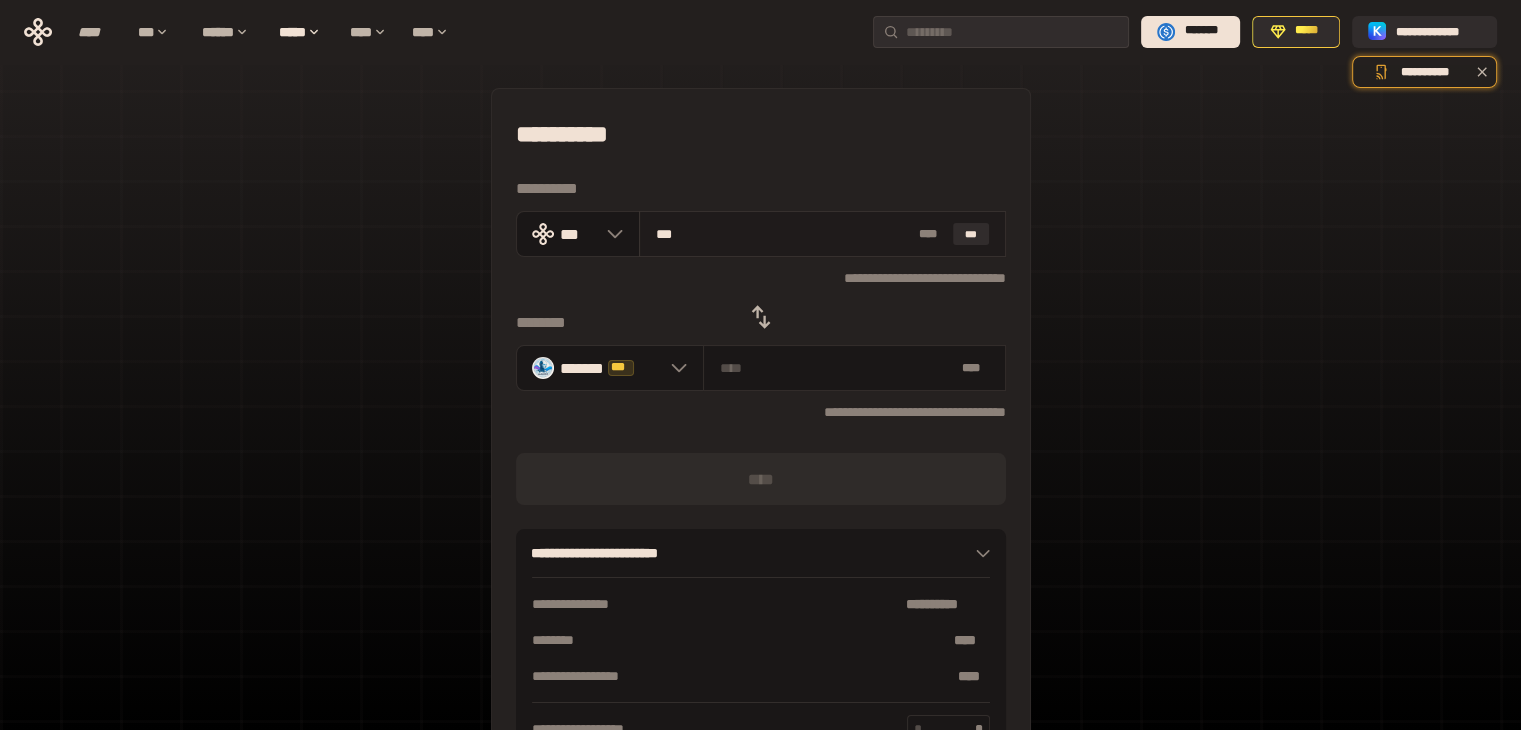 type on "**********" 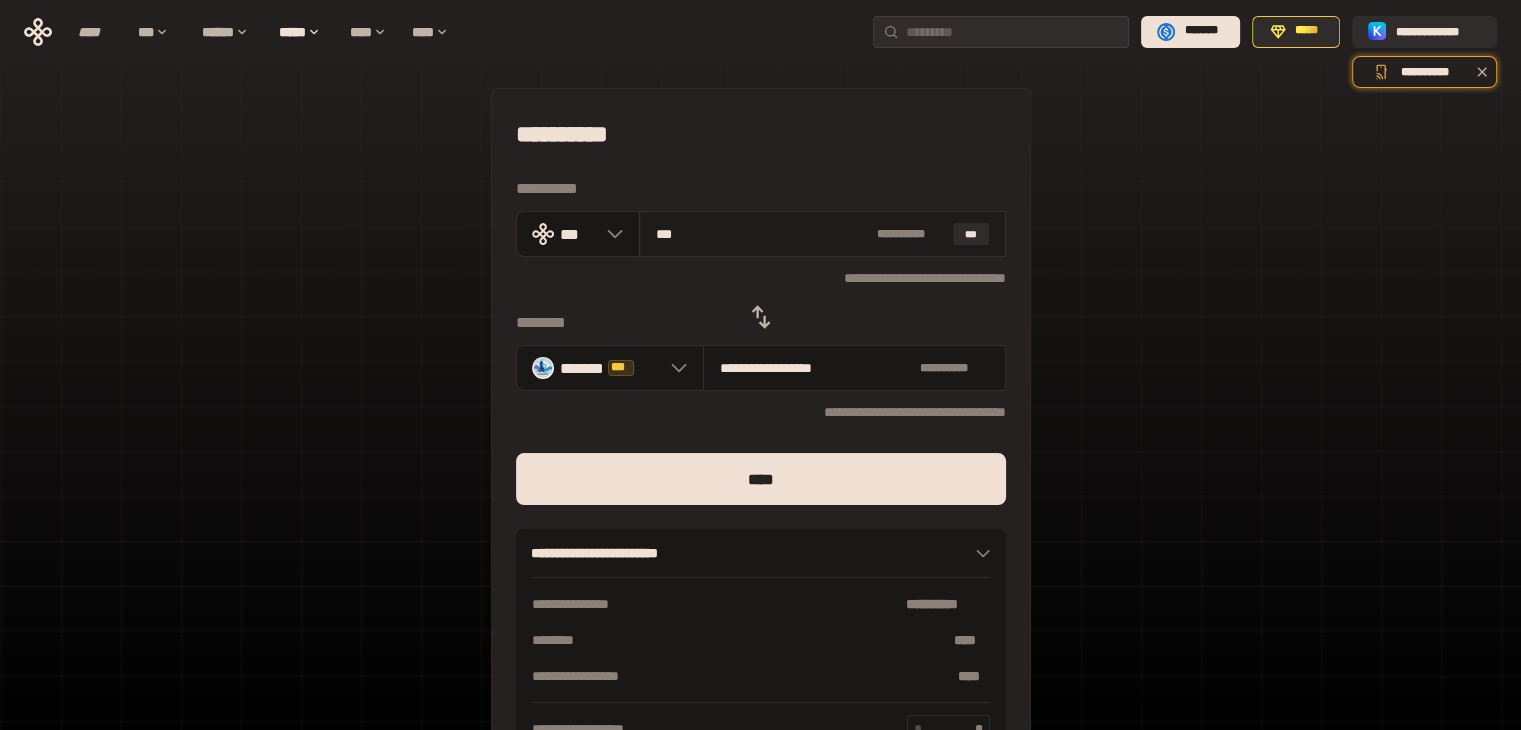 type on "****" 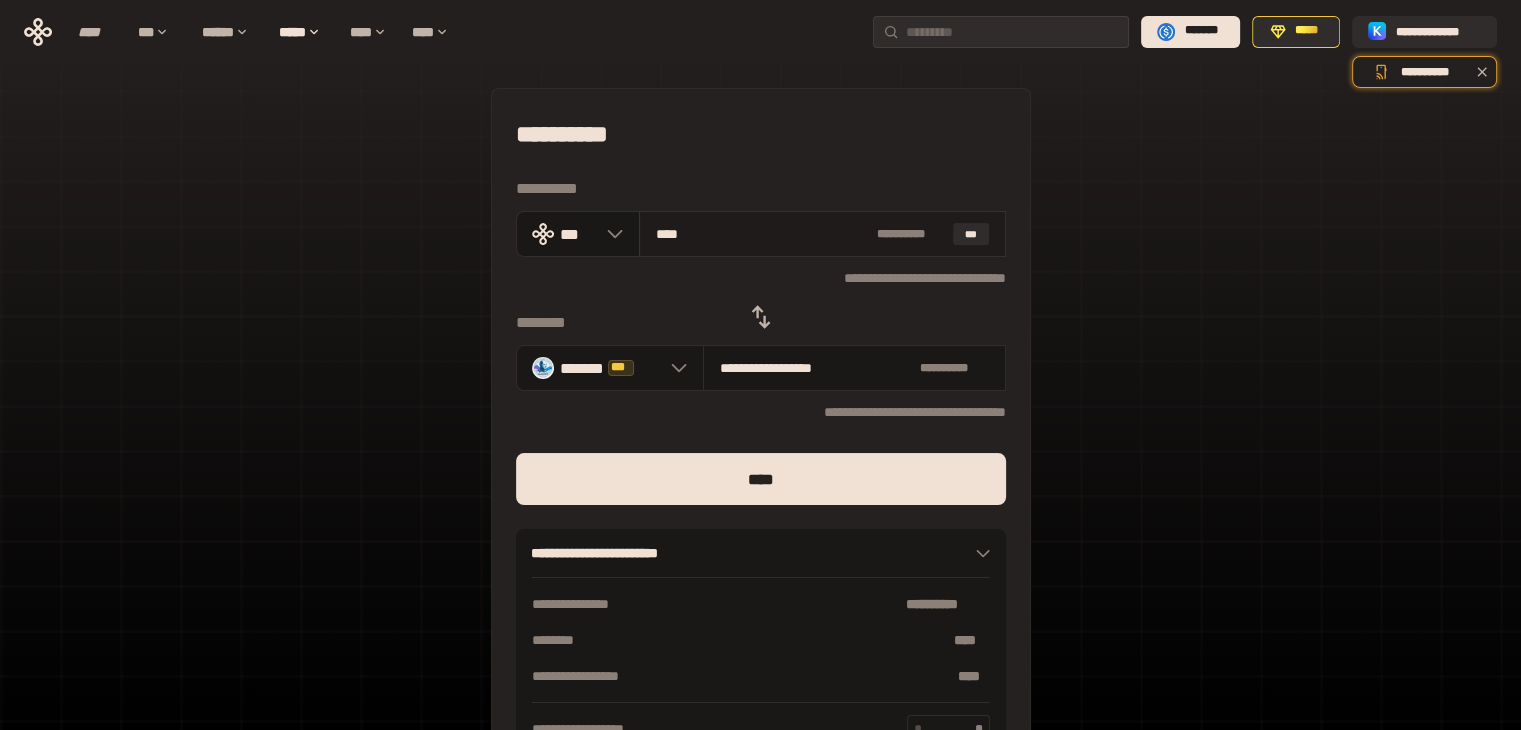 type on "**********" 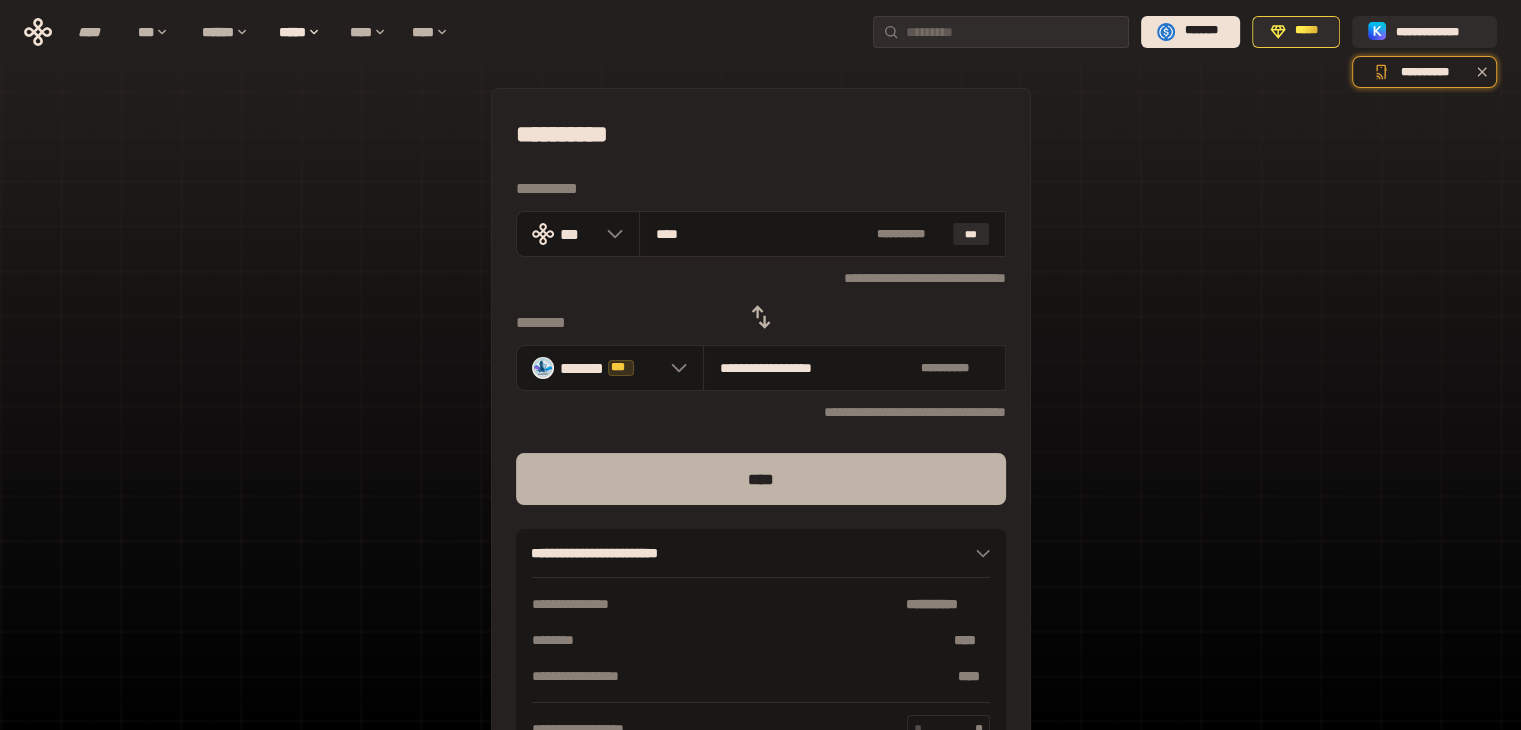 type on "****" 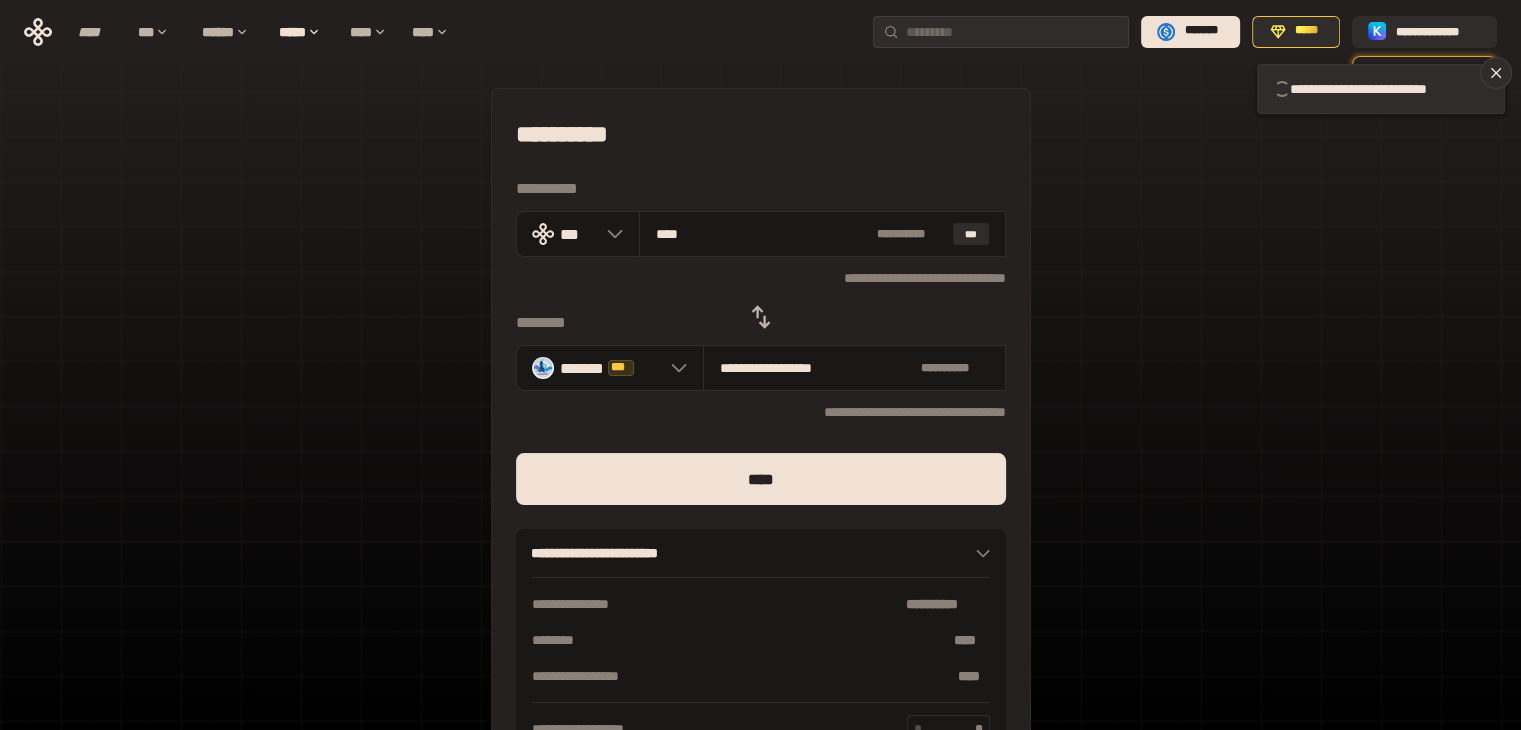 type 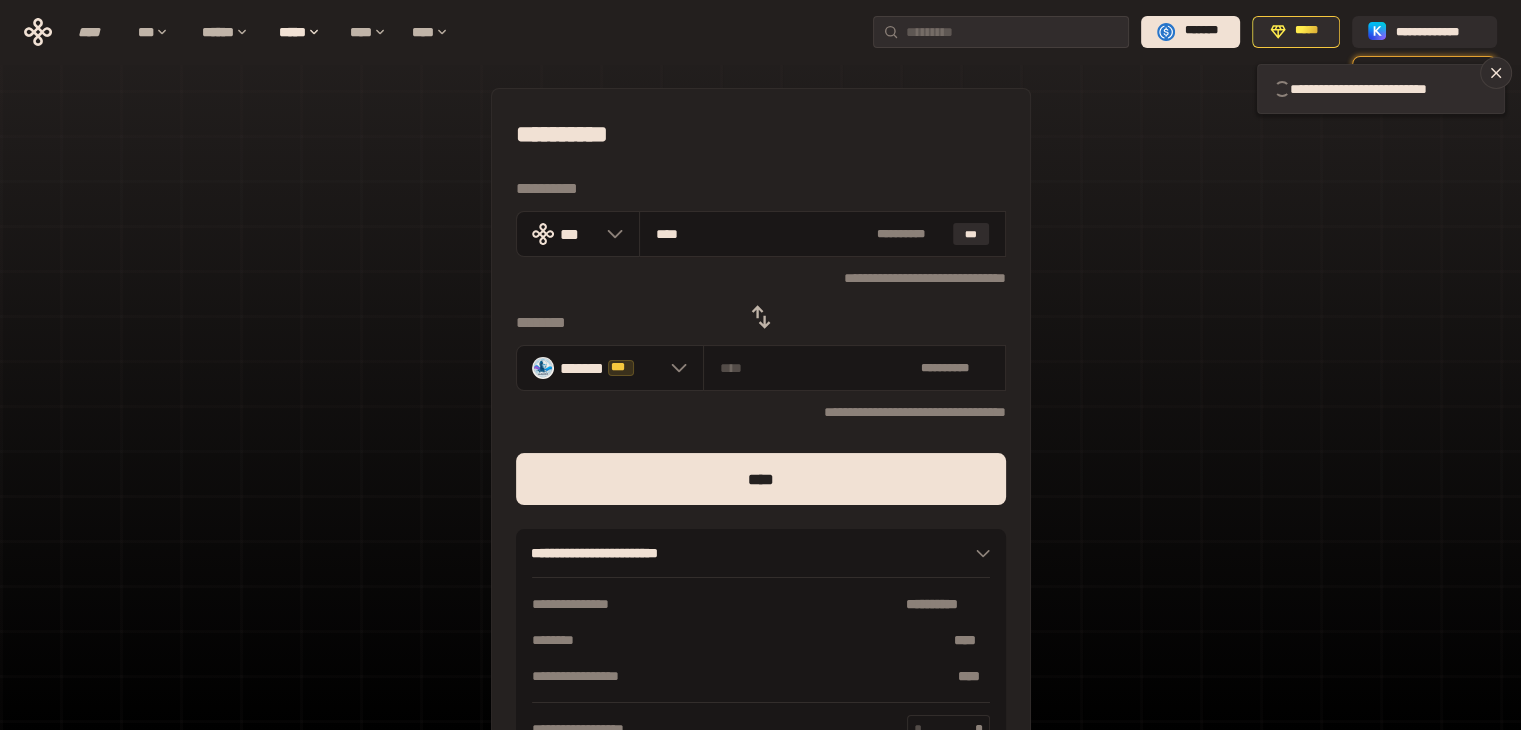 type 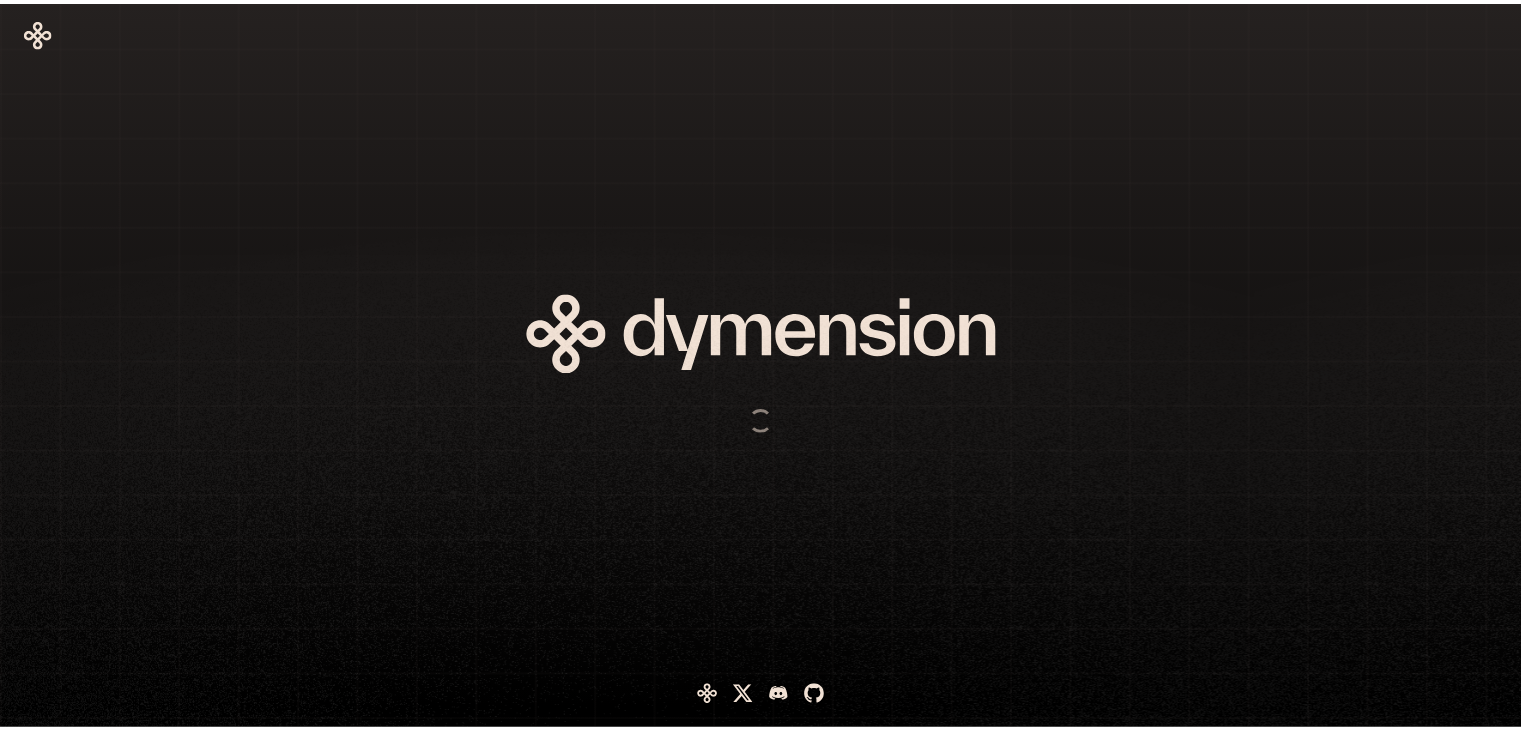 scroll, scrollTop: 0, scrollLeft: 0, axis: both 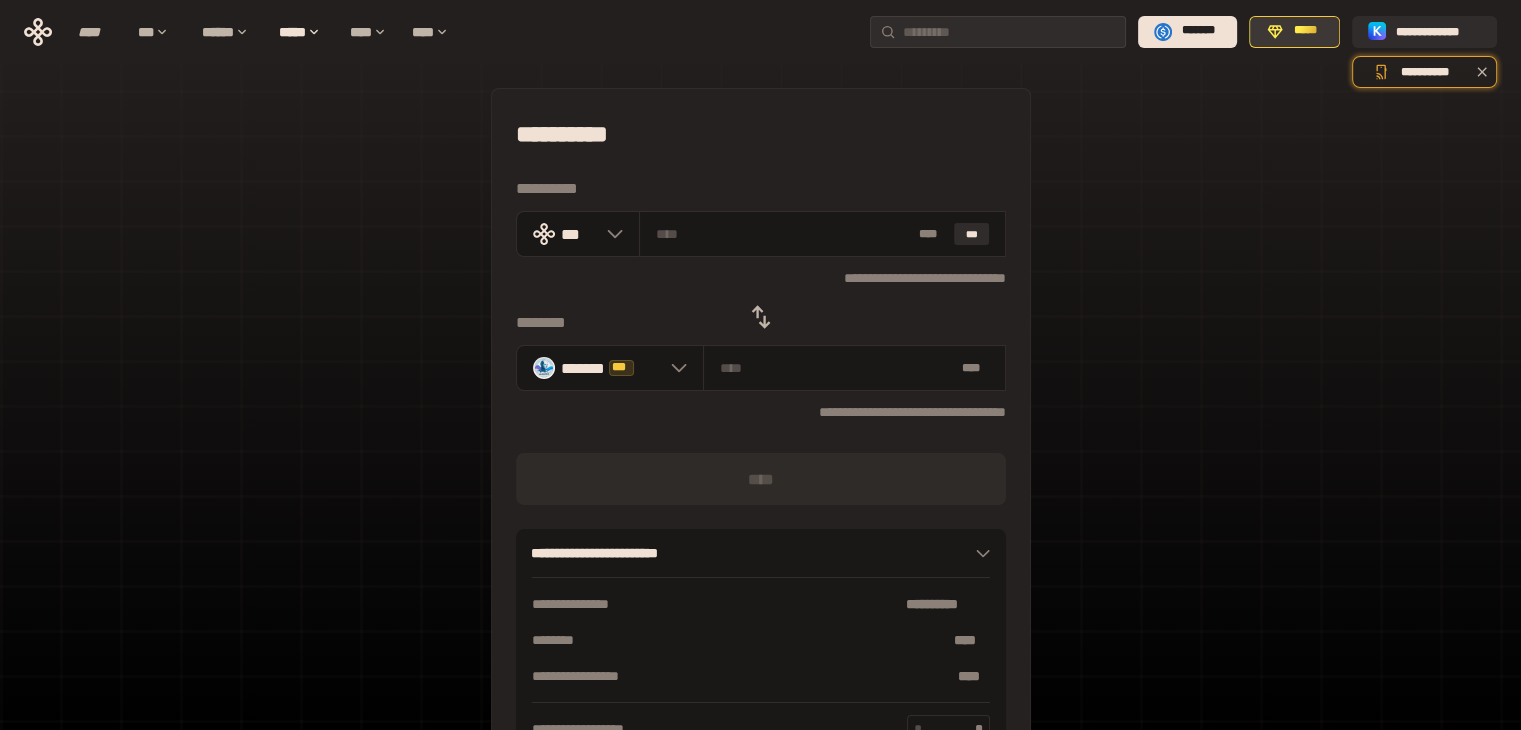 click on "*****" at bounding box center [1305, 31] 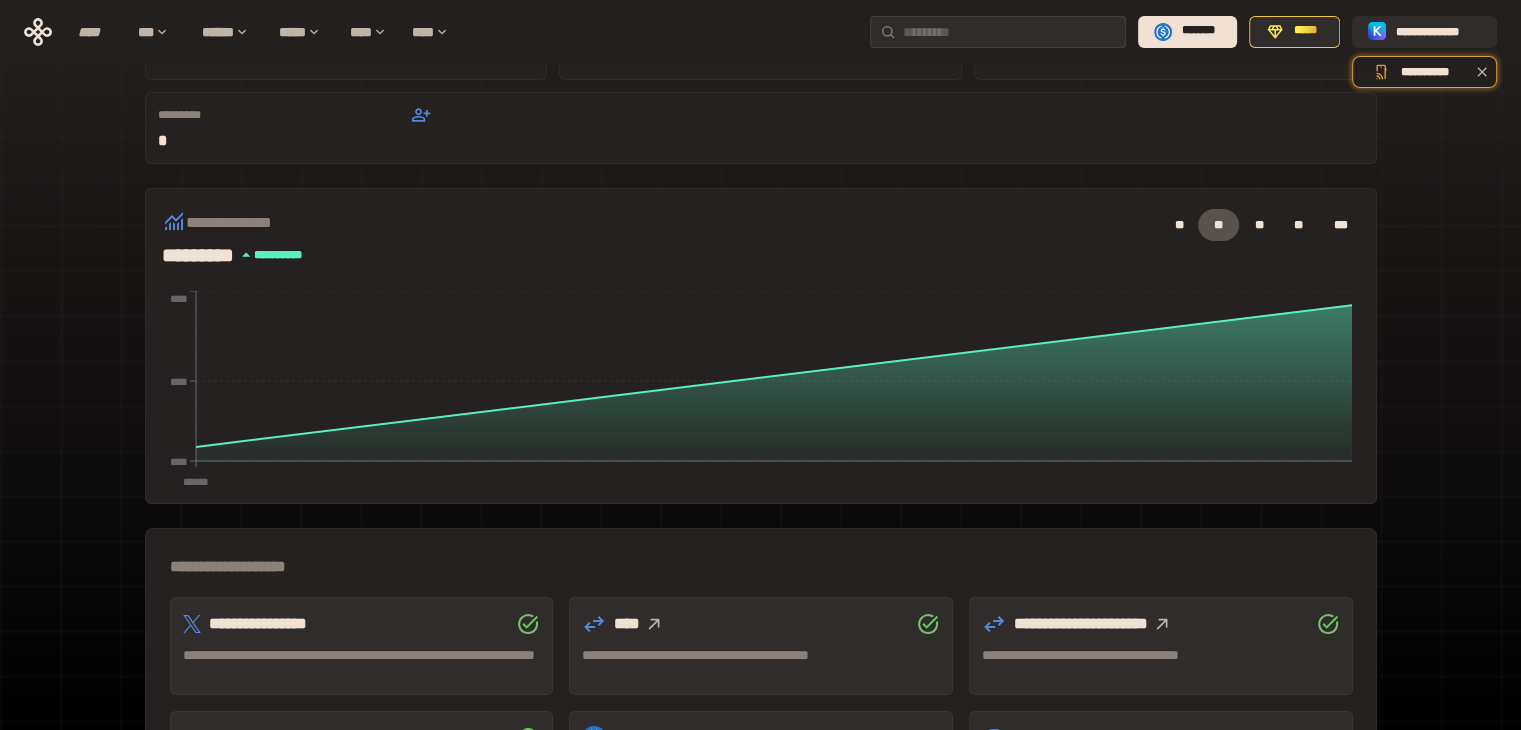 scroll, scrollTop: 400, scrollLeft: 0, axis: vertical 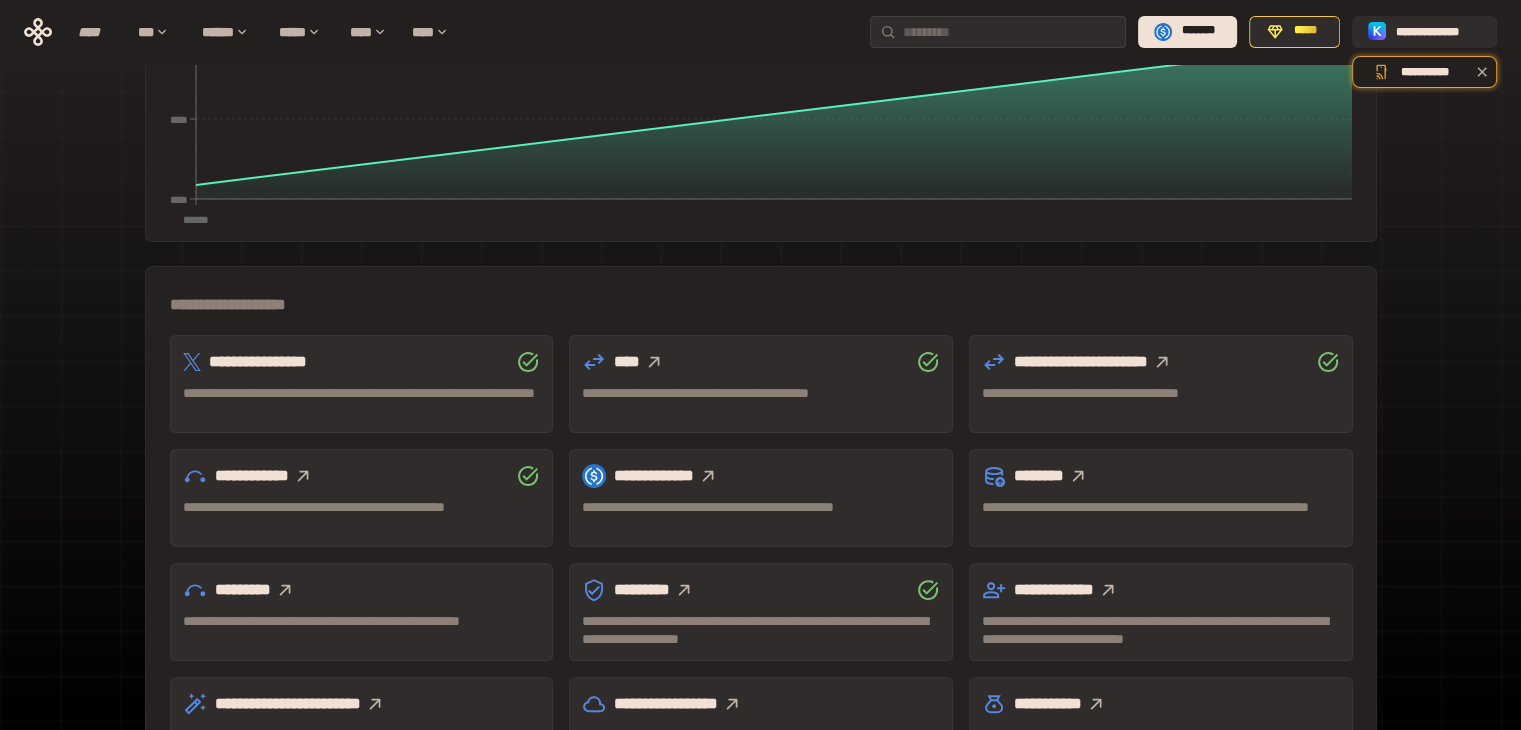 click 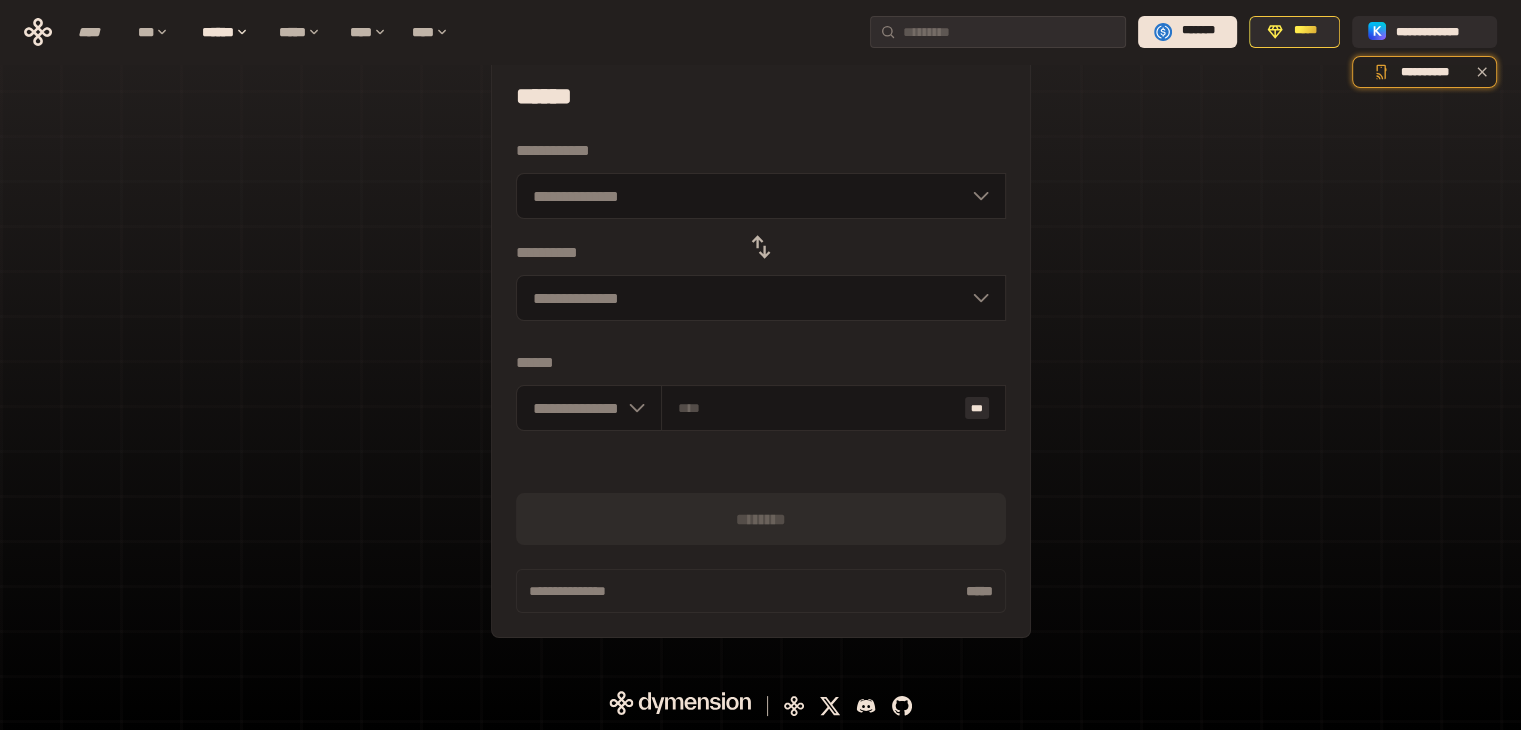 scroll, scrollTop: 143, scrollLeft: 0, axis: vertical 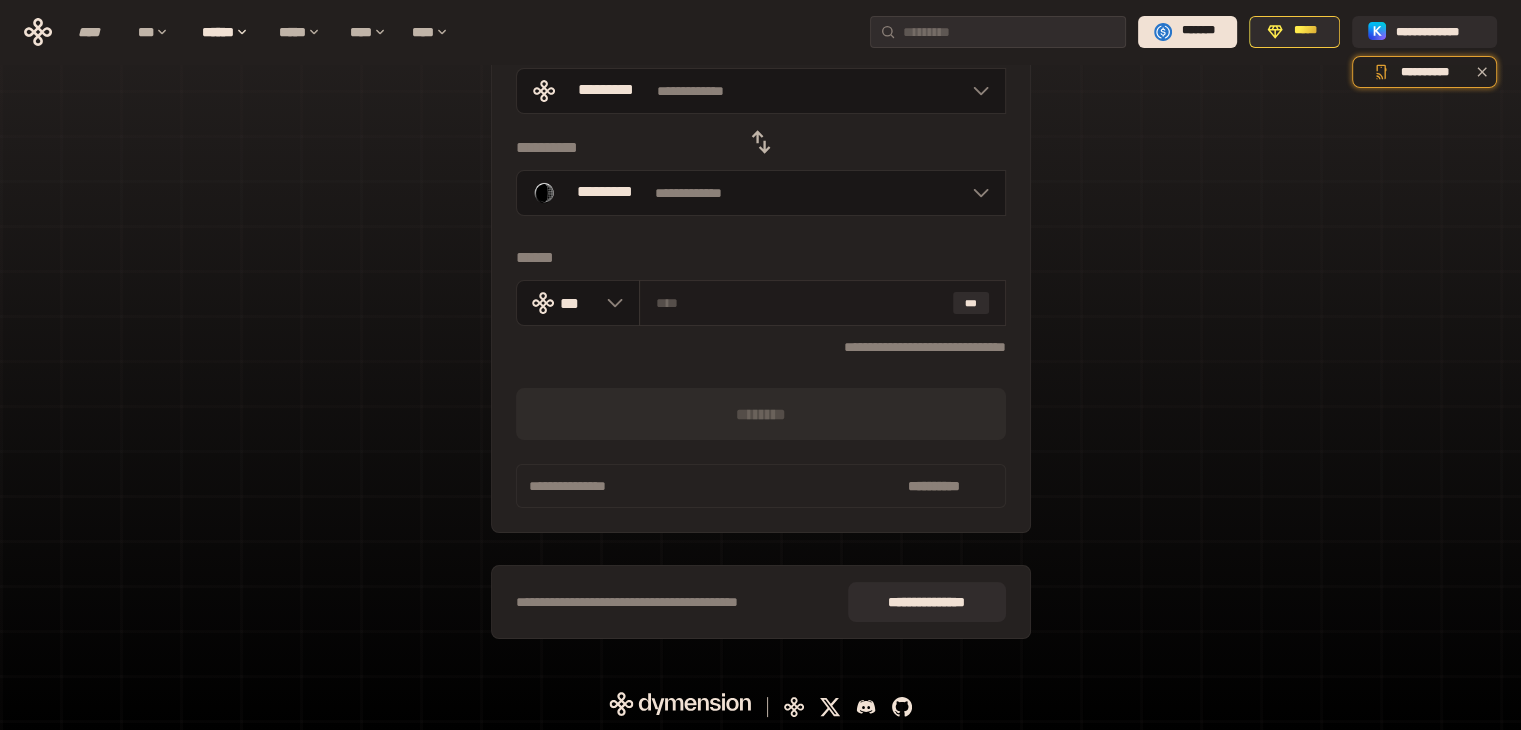 click at bounding box center [800, 303] 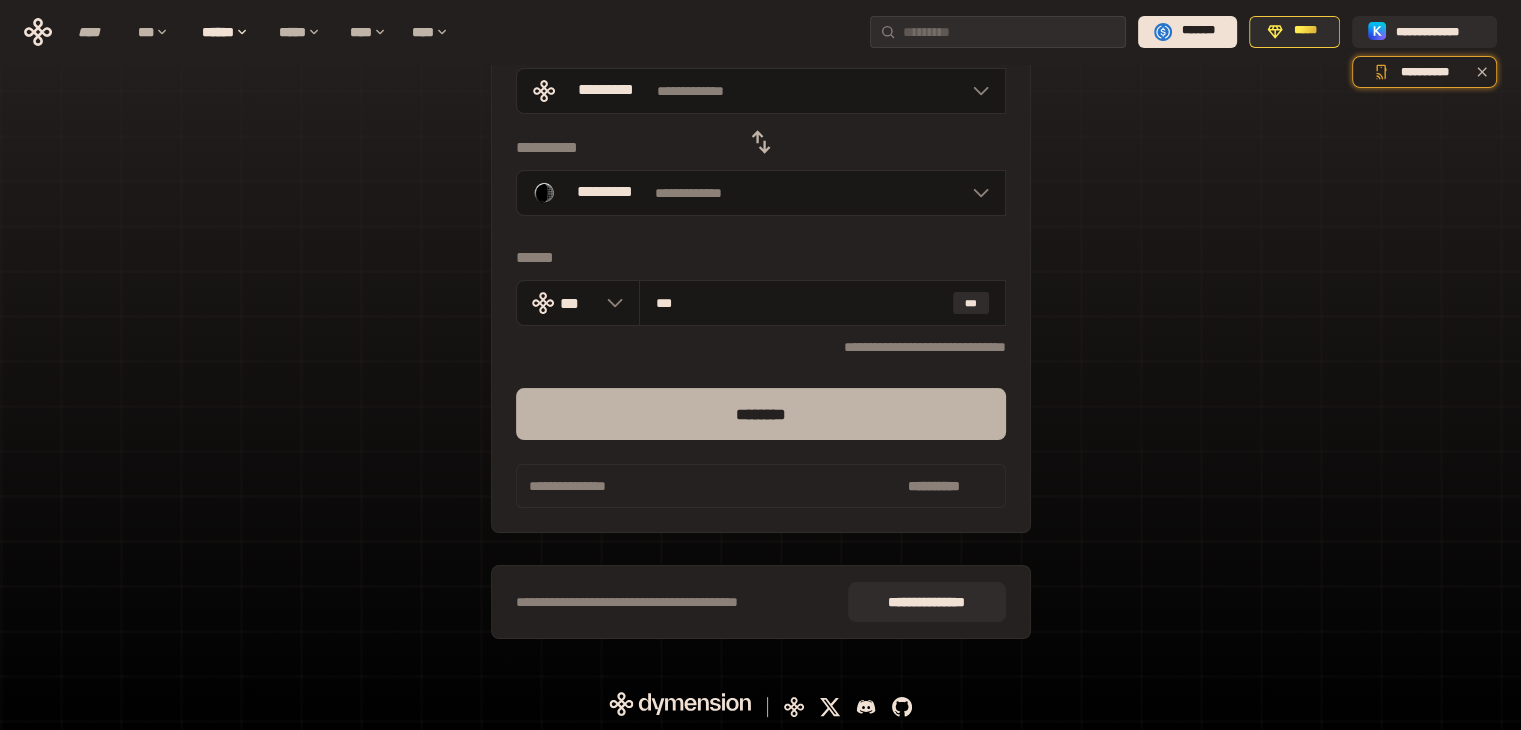 type on "***" 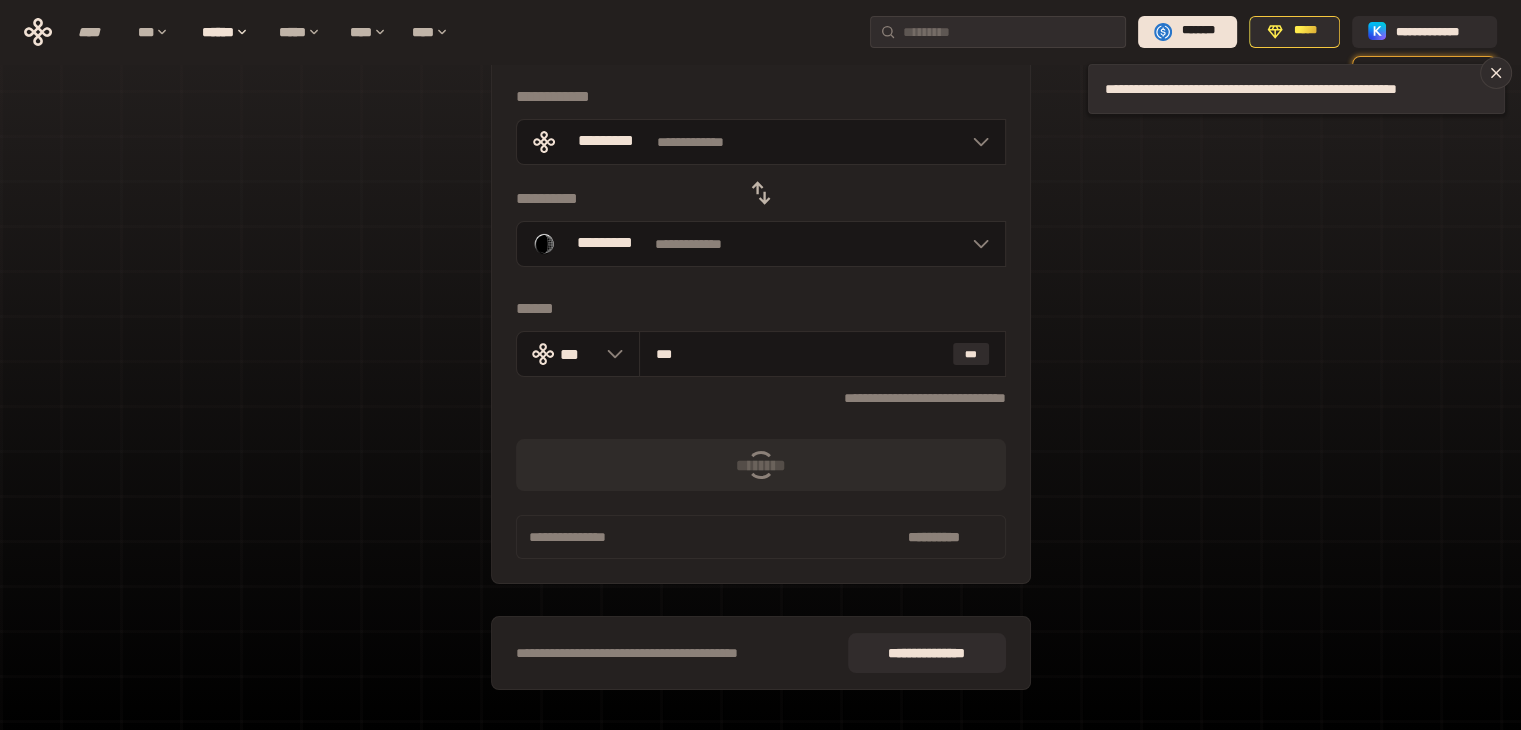 scroll, scrollTop: 0, scrollLeft: 0, axis: both 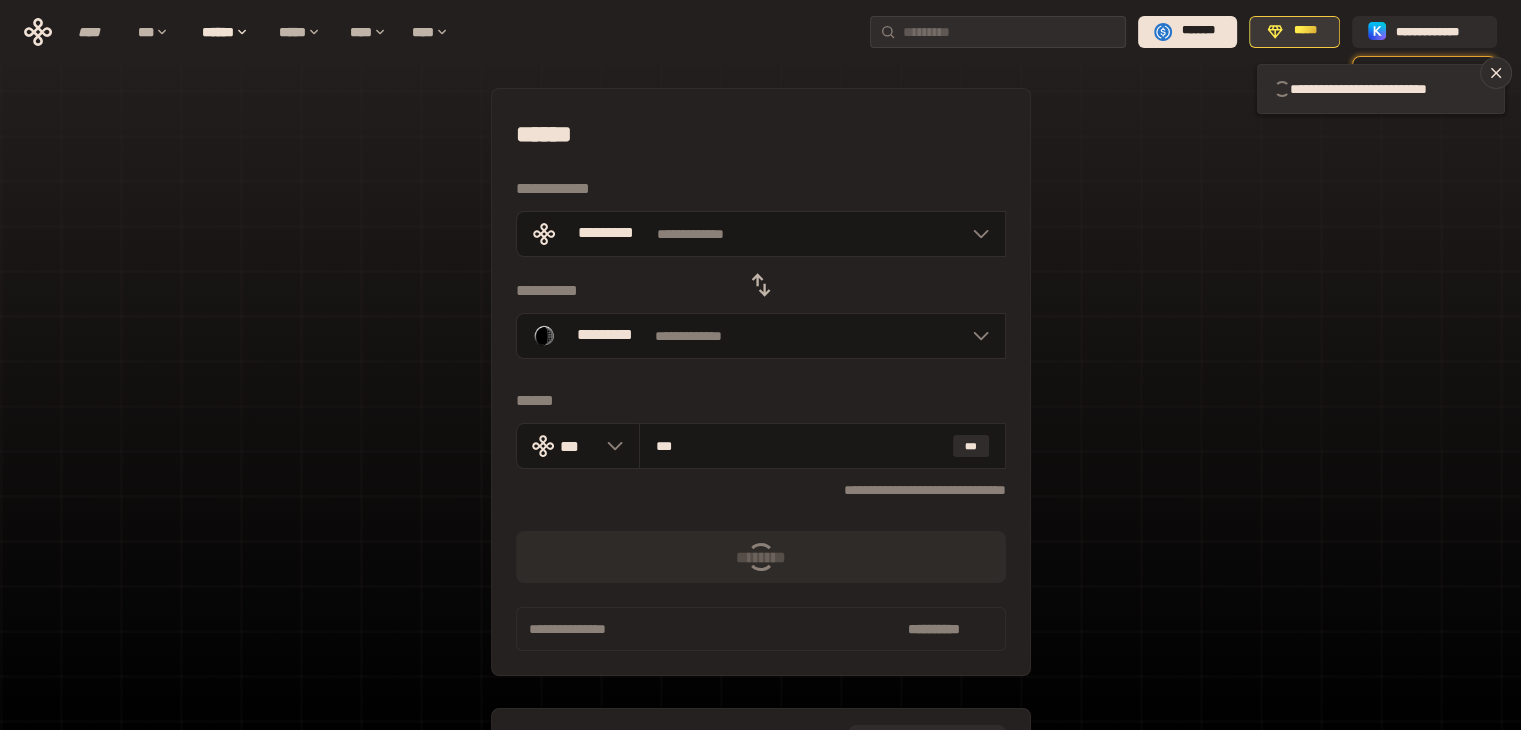 click on "*****" at bounding box center [1305, 31] 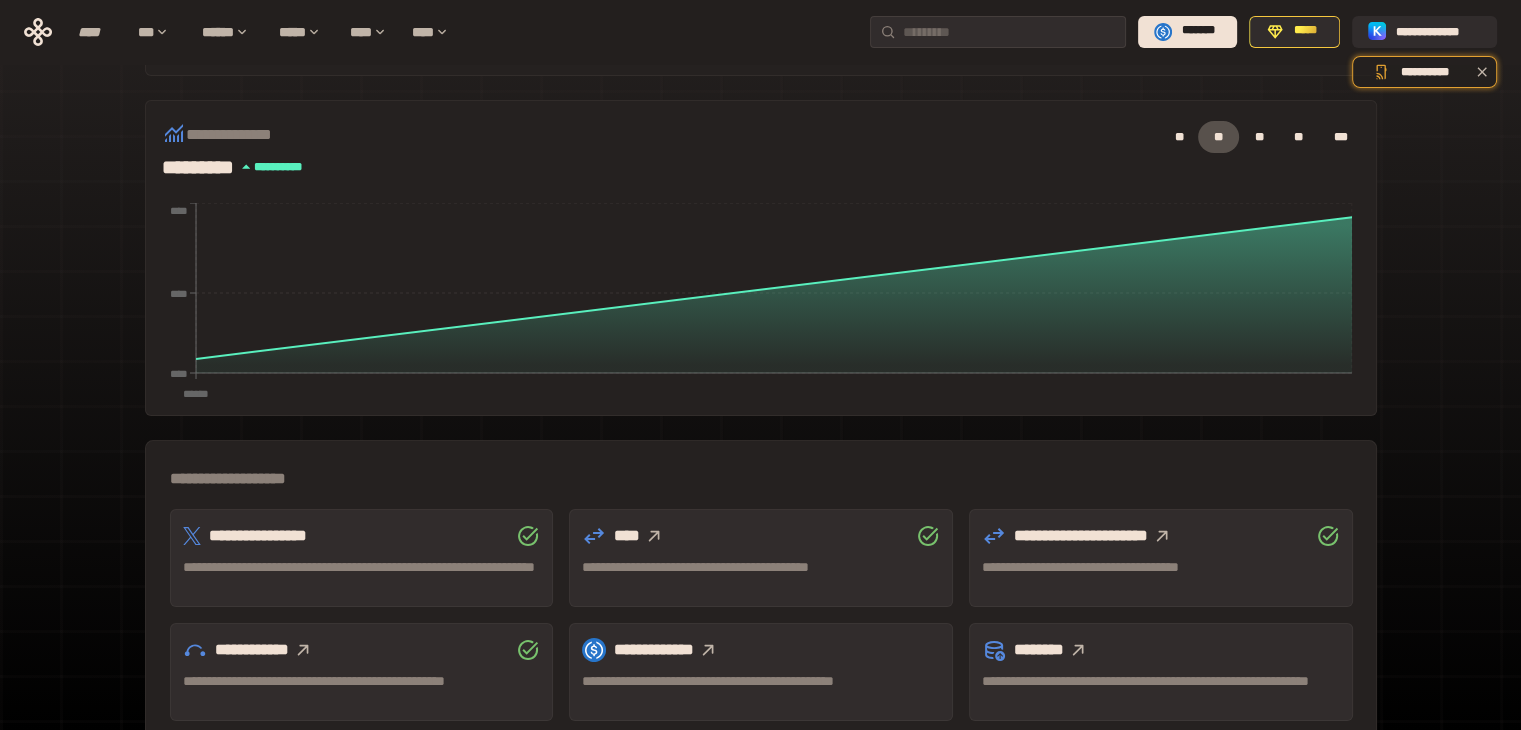 scroll, scrollTop: 475, scrollLeft: 0, axis: vertical 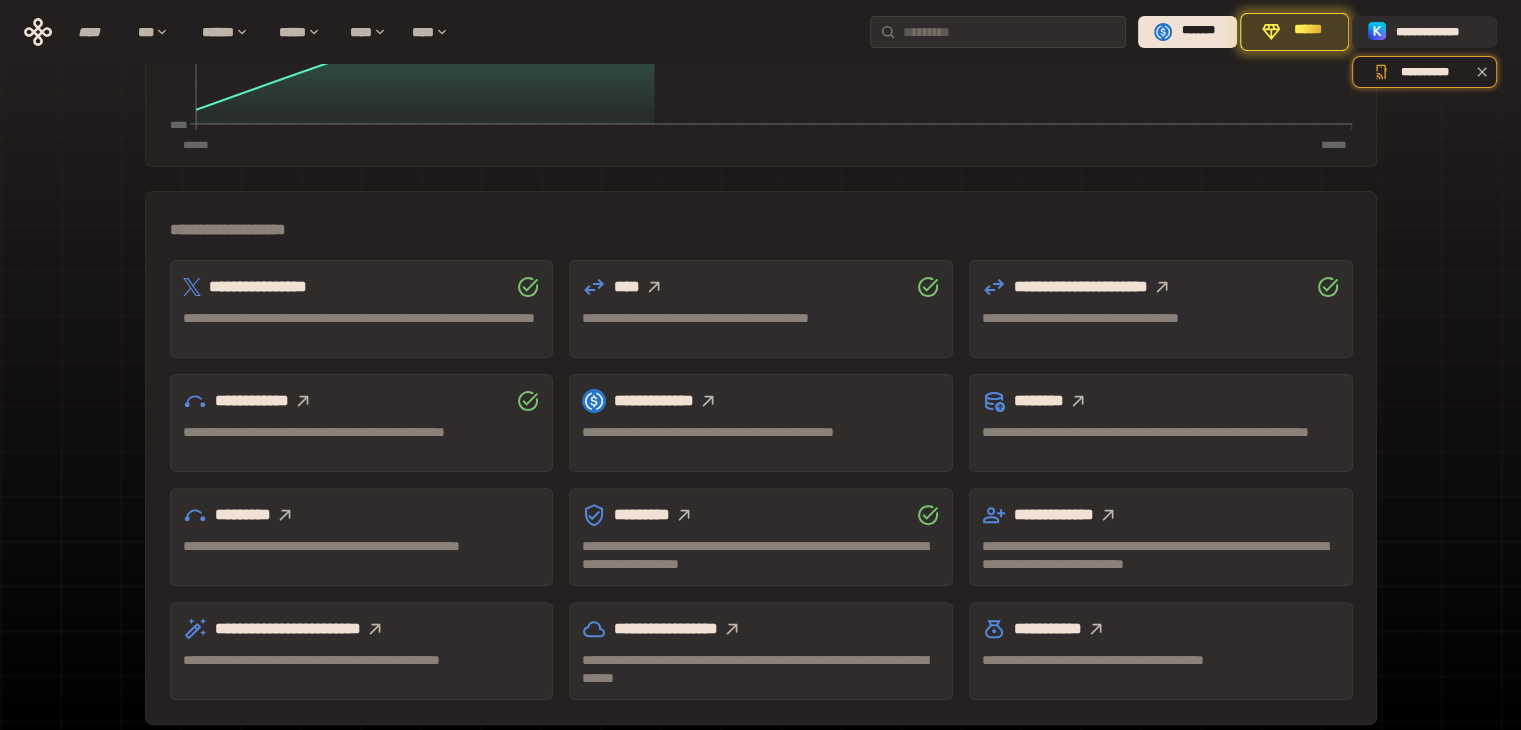 click 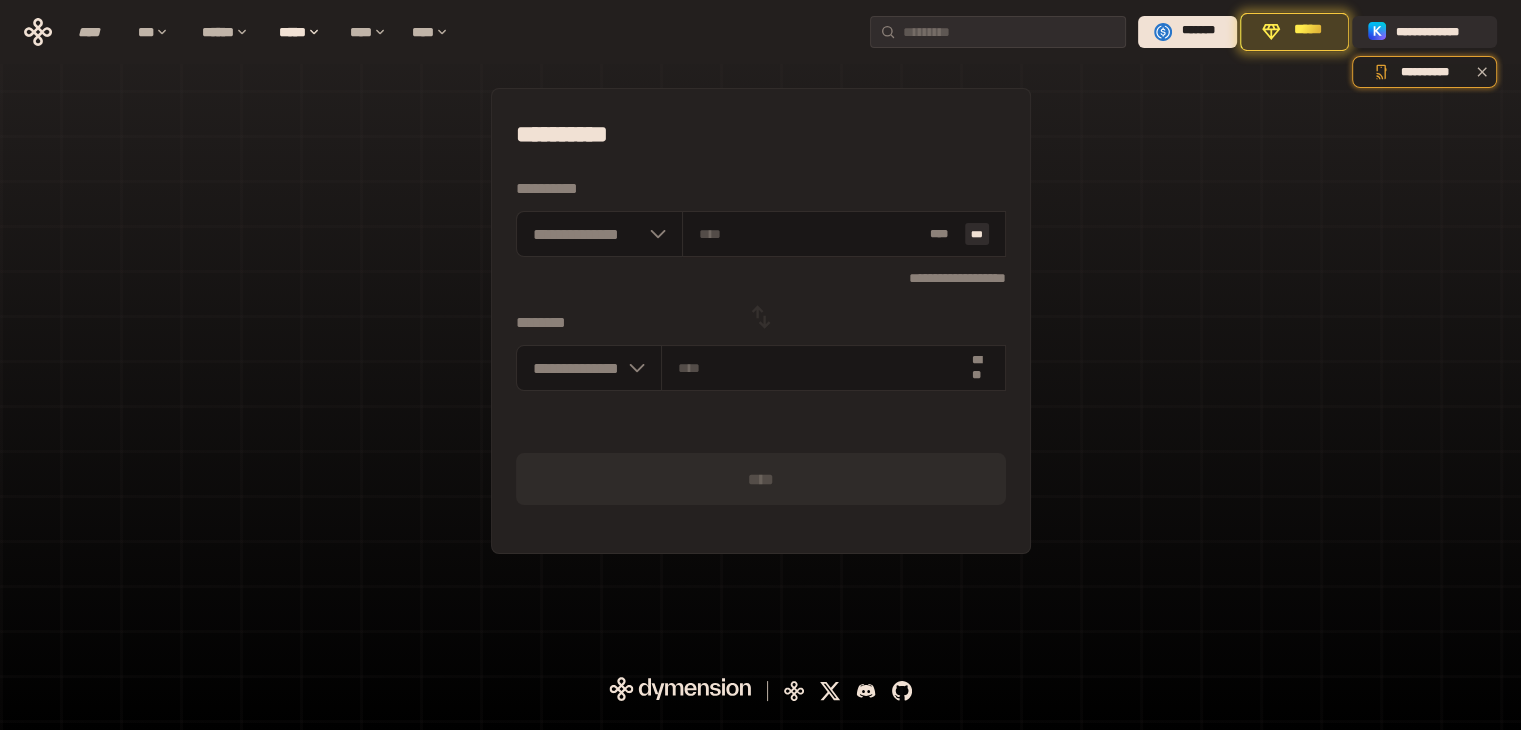 scroll, scrollTop: 0, scrollLeft: 0, axis: both 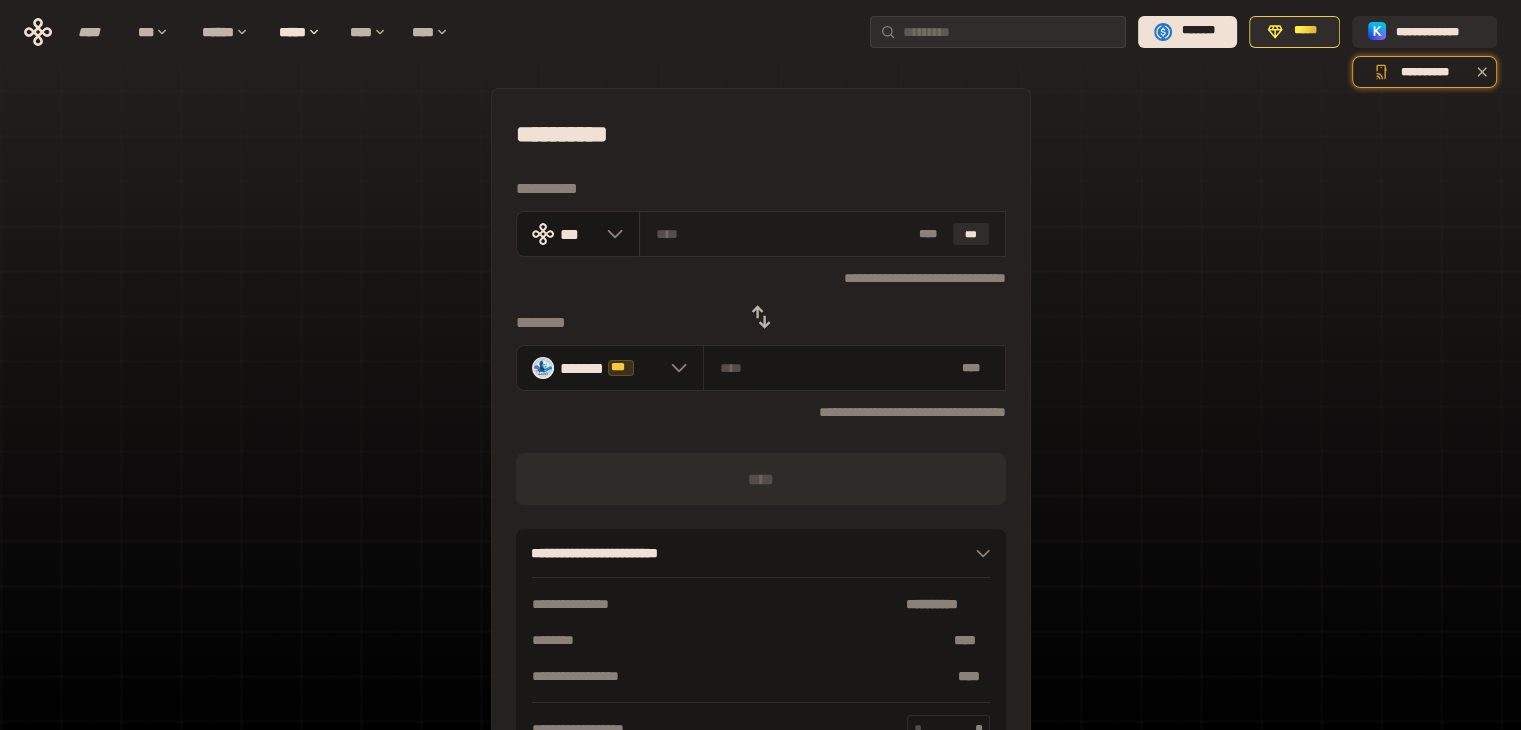 click at bounding box center [783, 234] 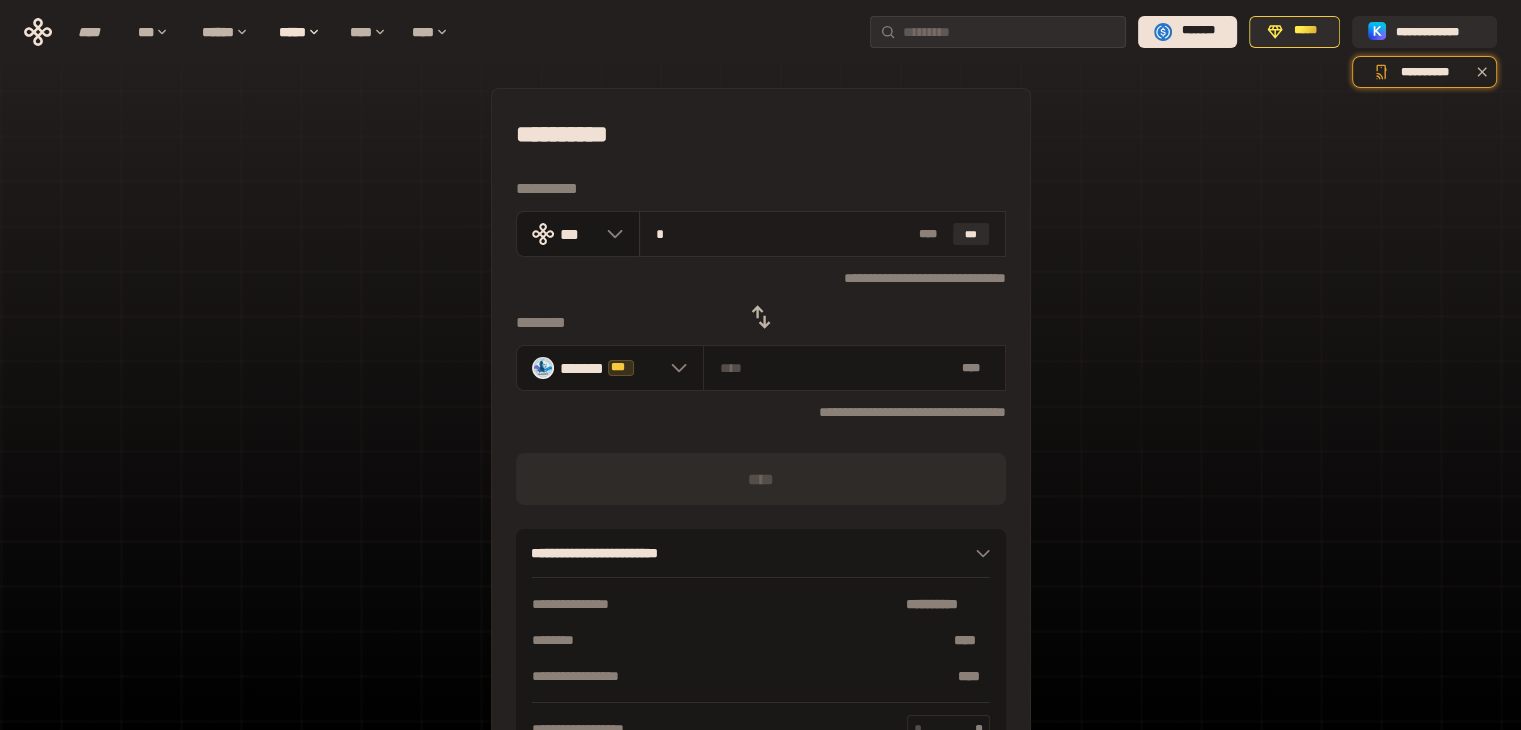 type on "**********" 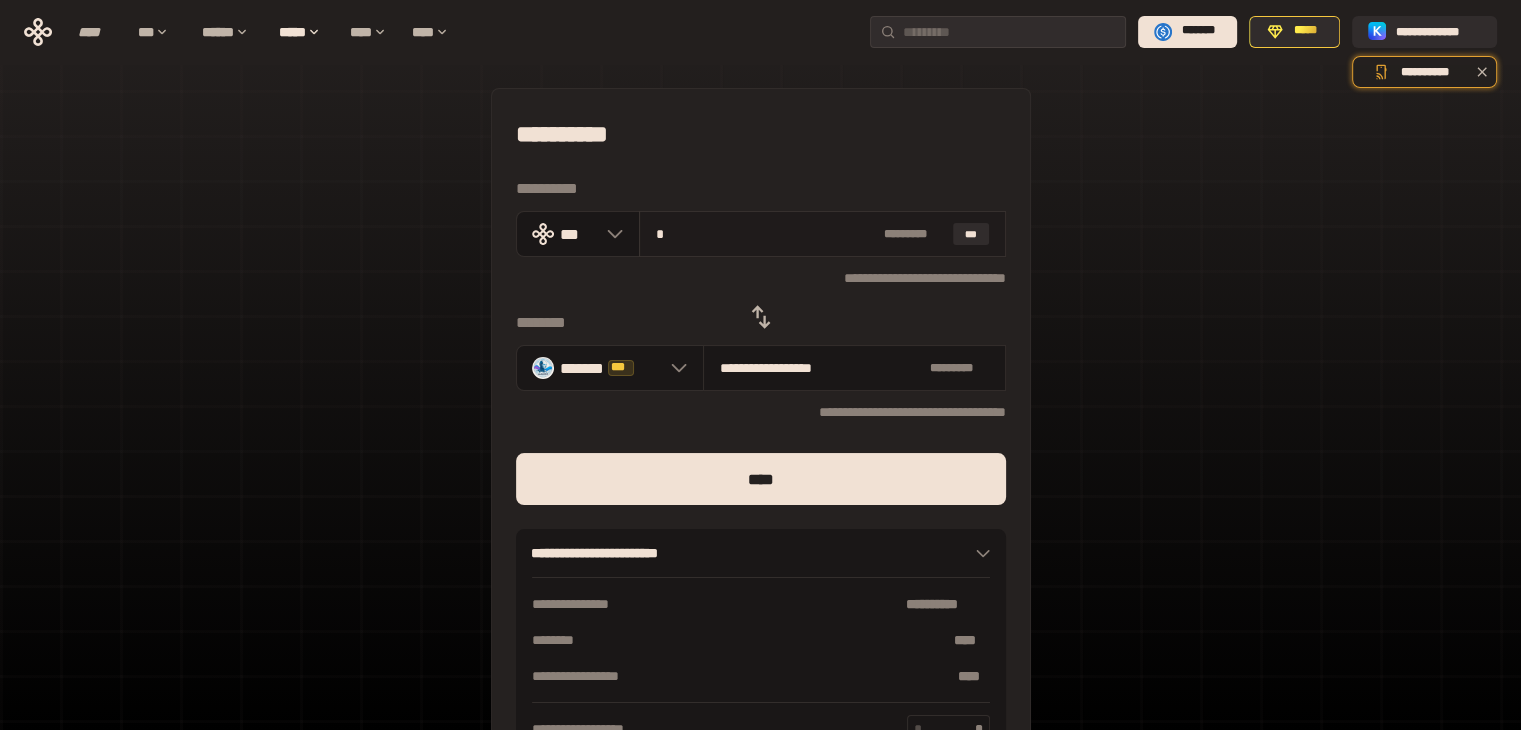 type on "**" 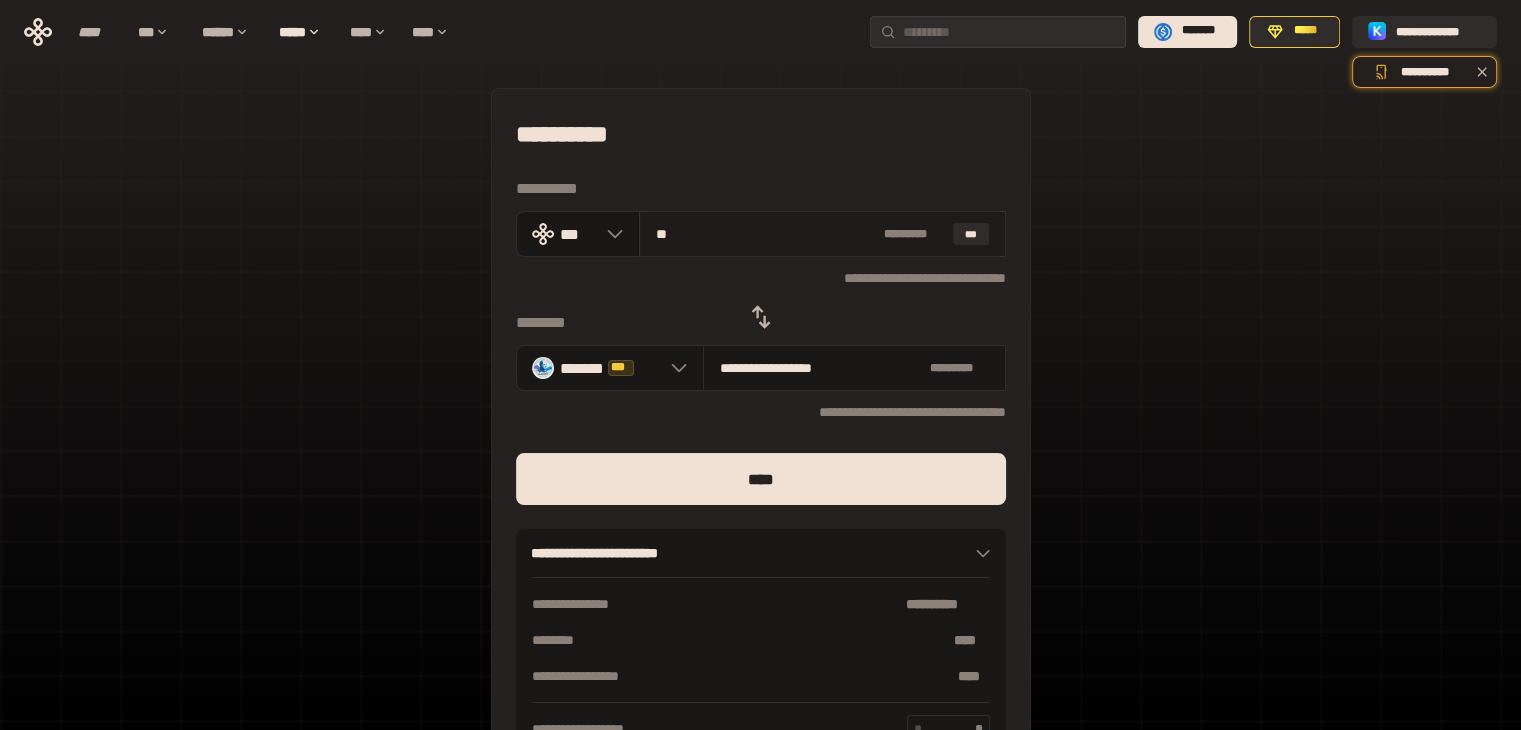 type on "**********" 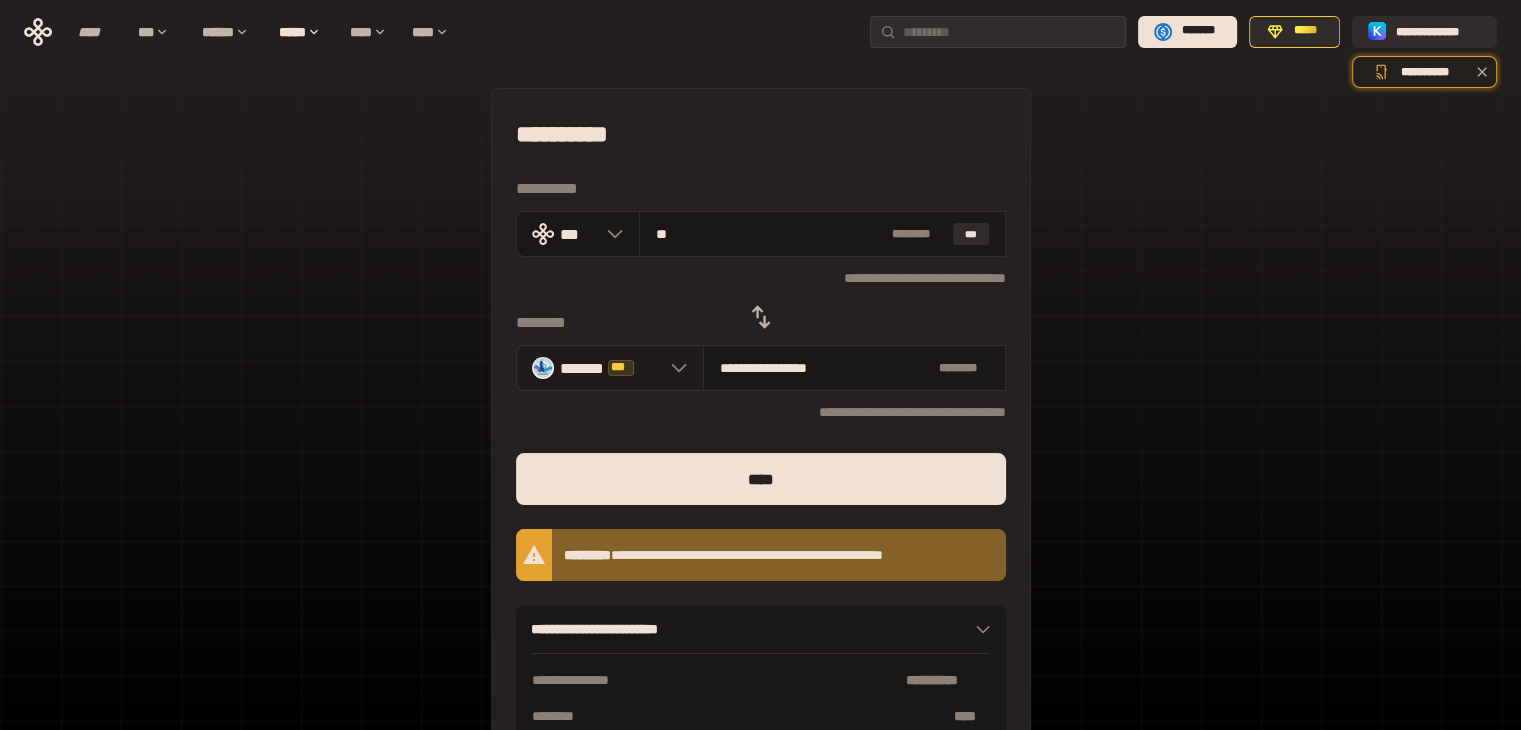 type on "**" 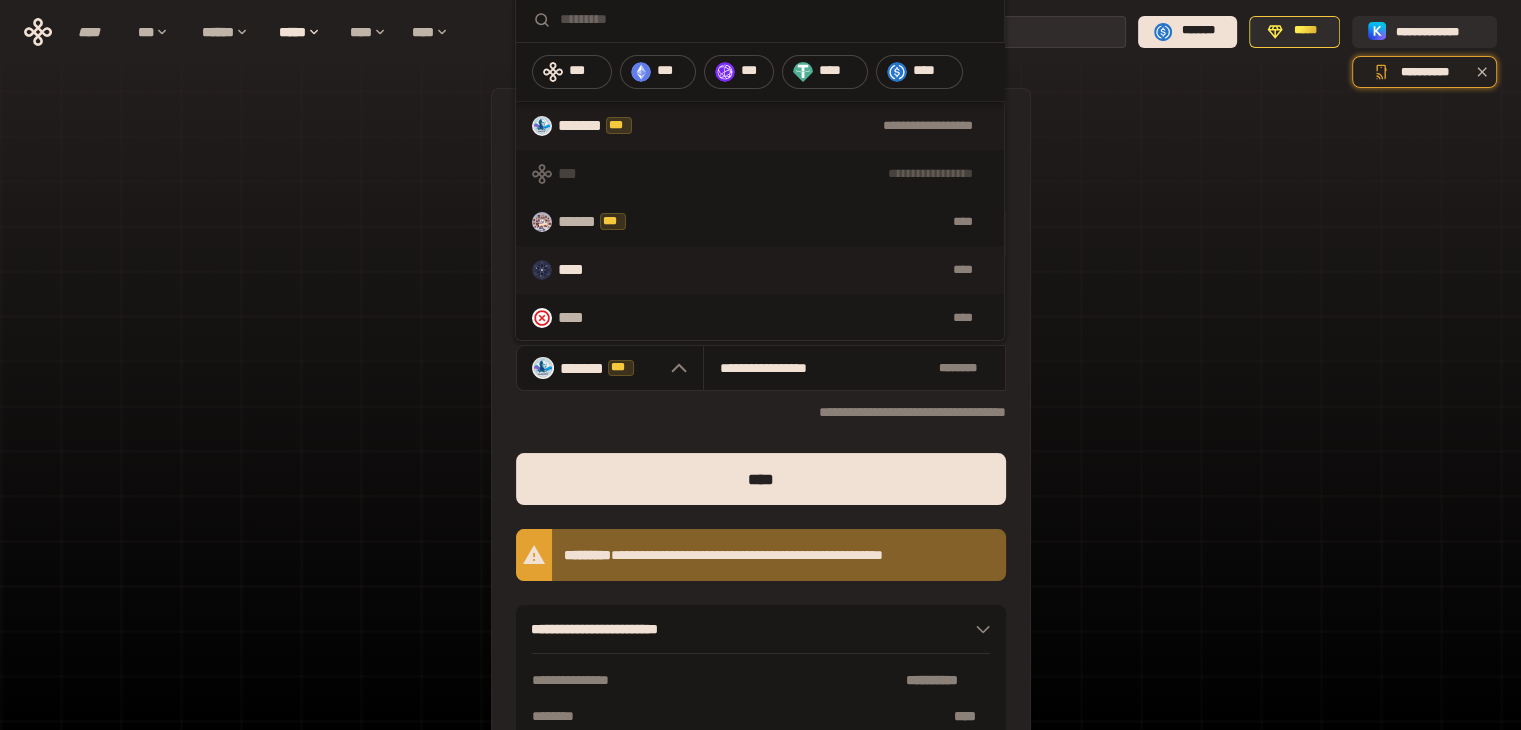 click on "****" at bounding box center (581, 270) 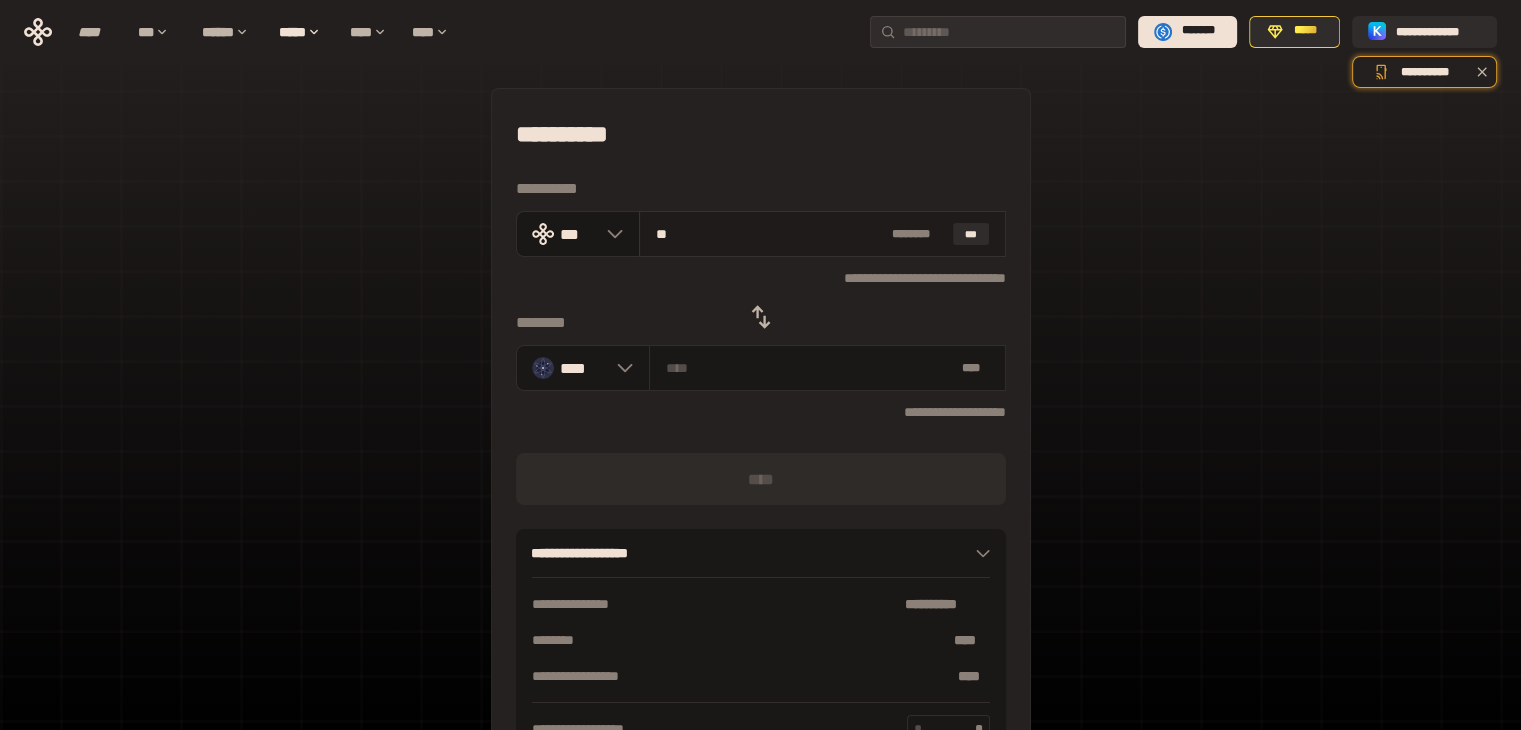 click on "**" at bounding box center (770, 234) 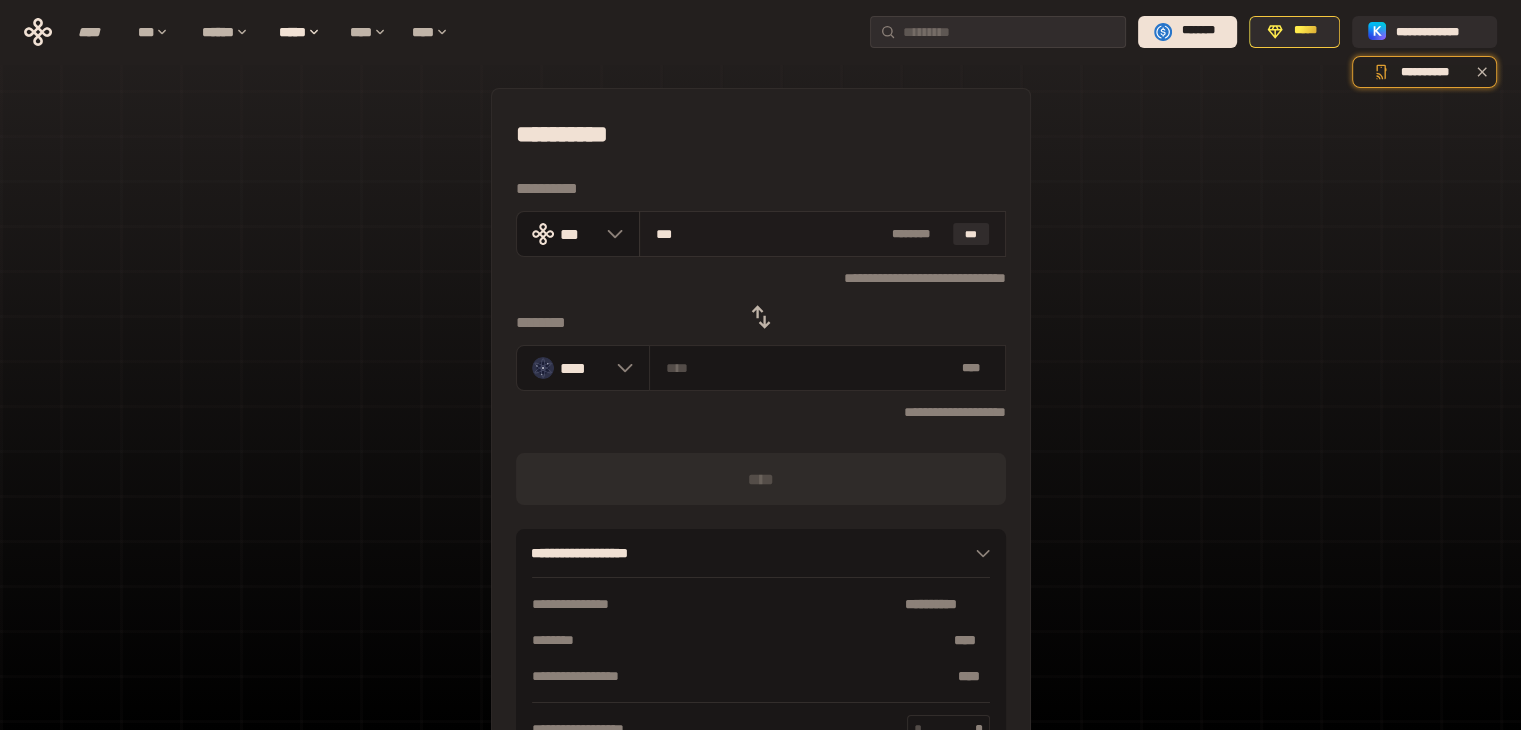 type on "********" 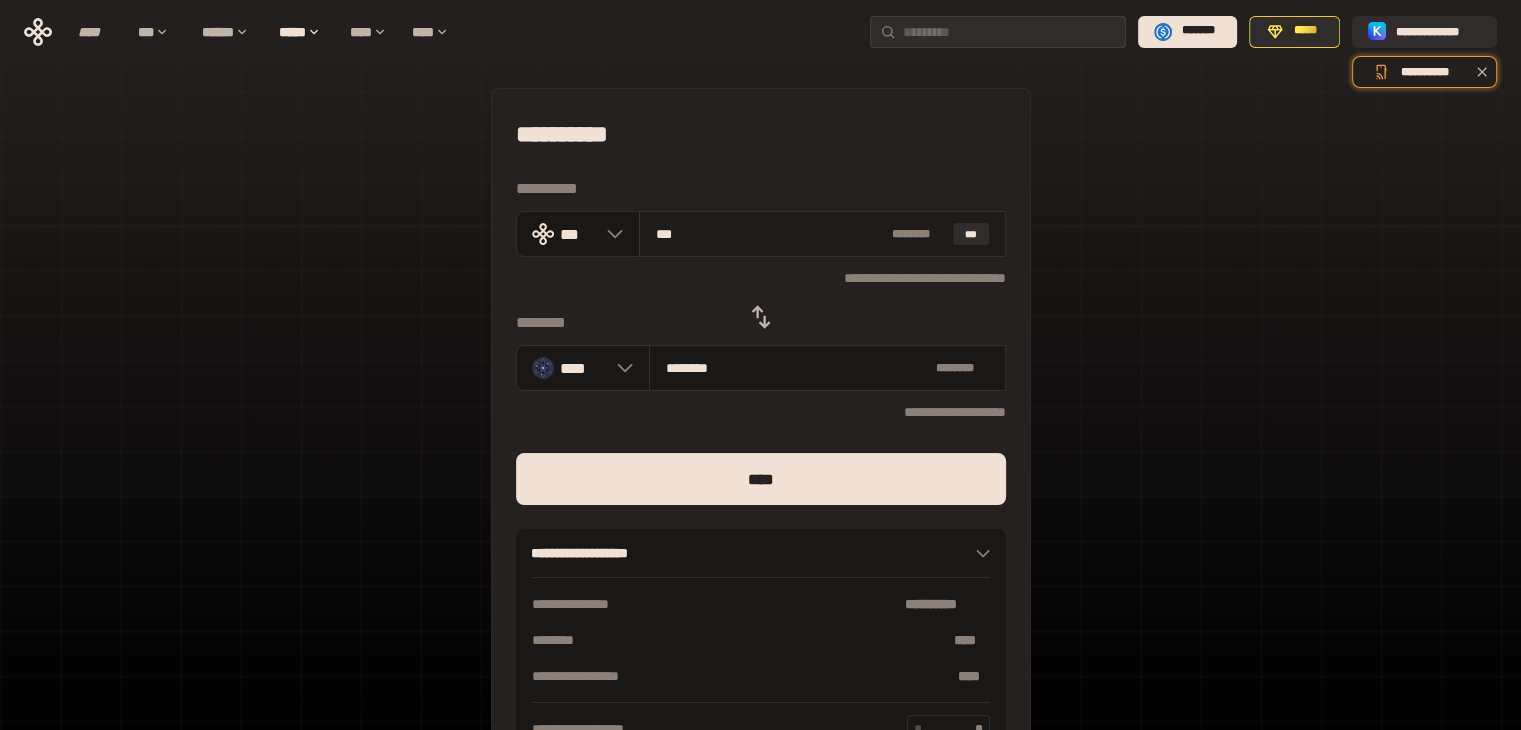 type on "****" 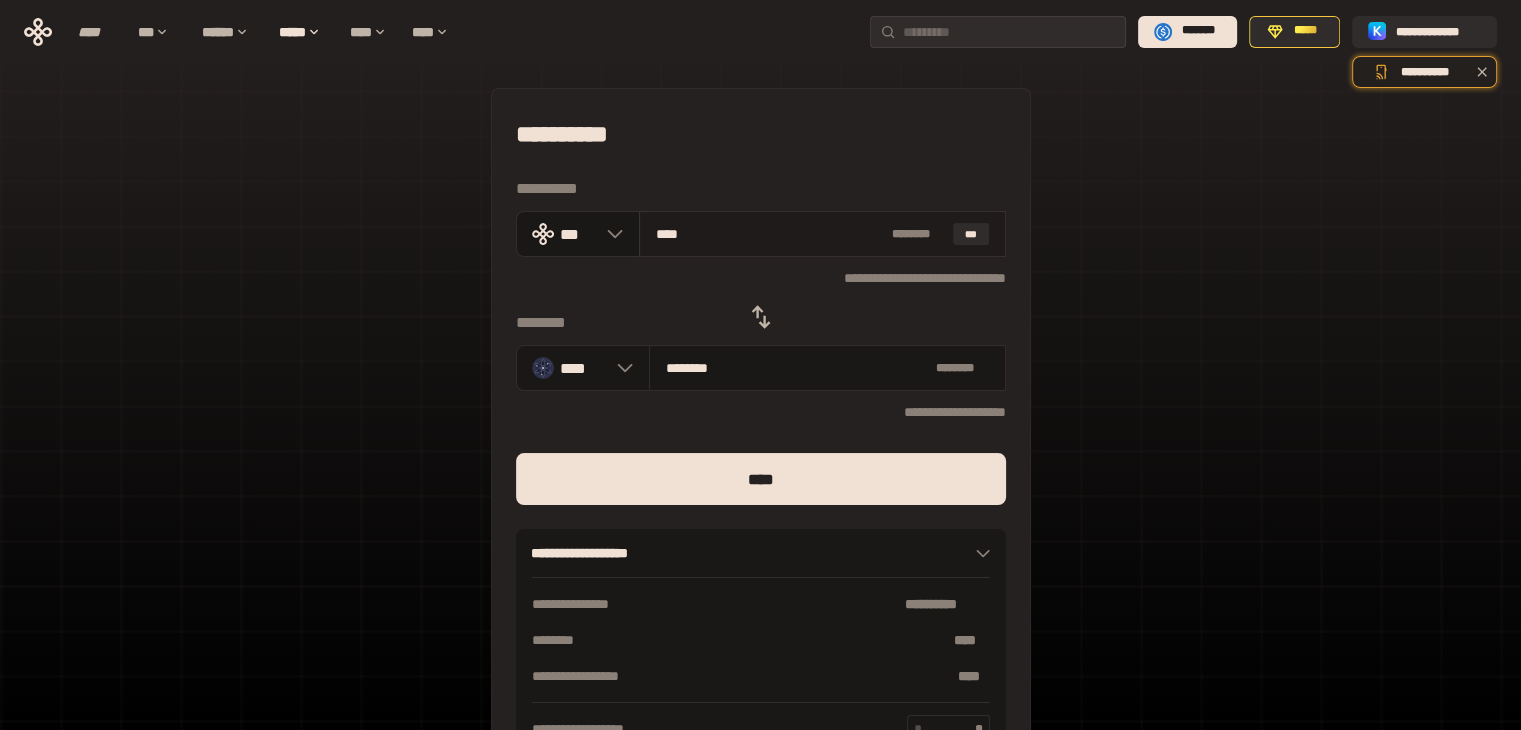 type on "********" 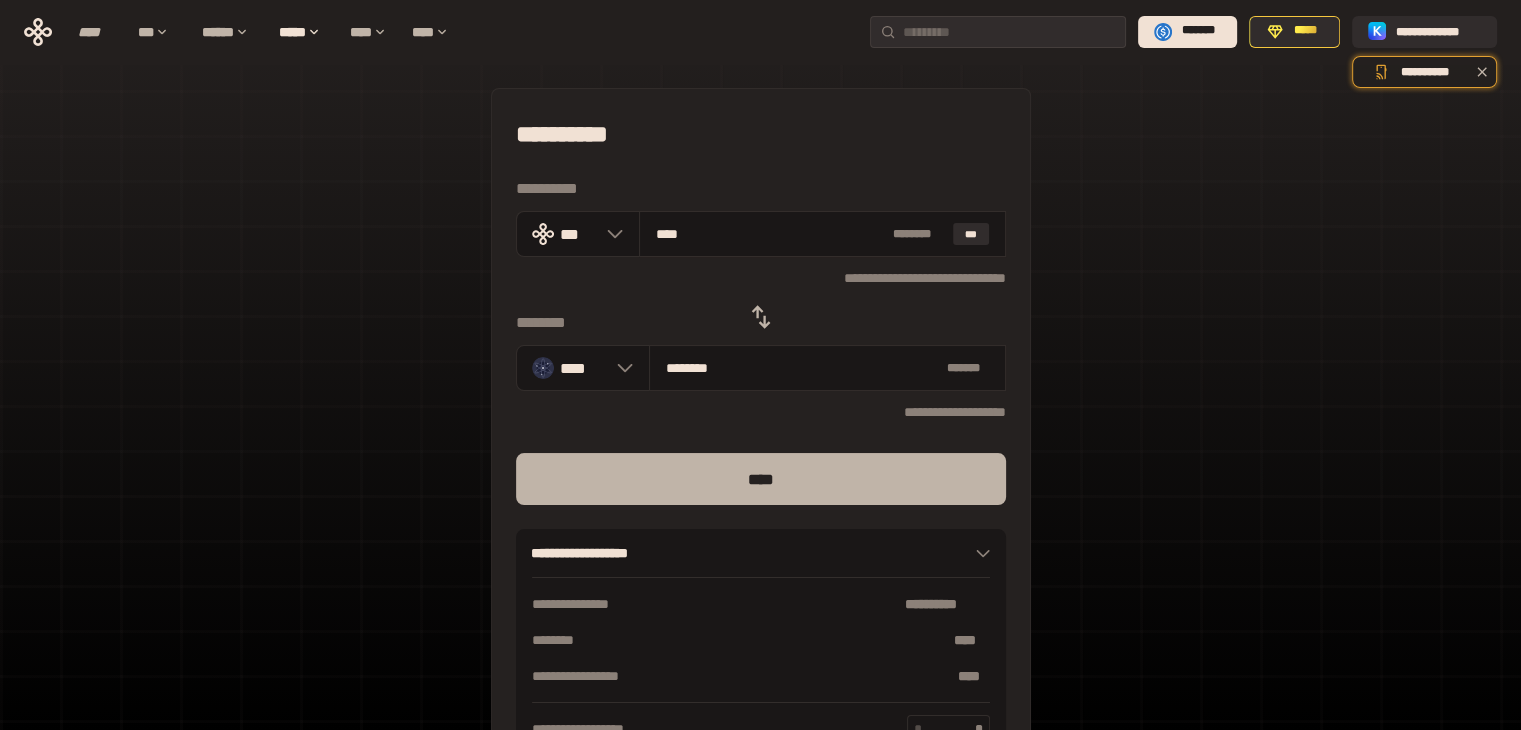 type on "****" 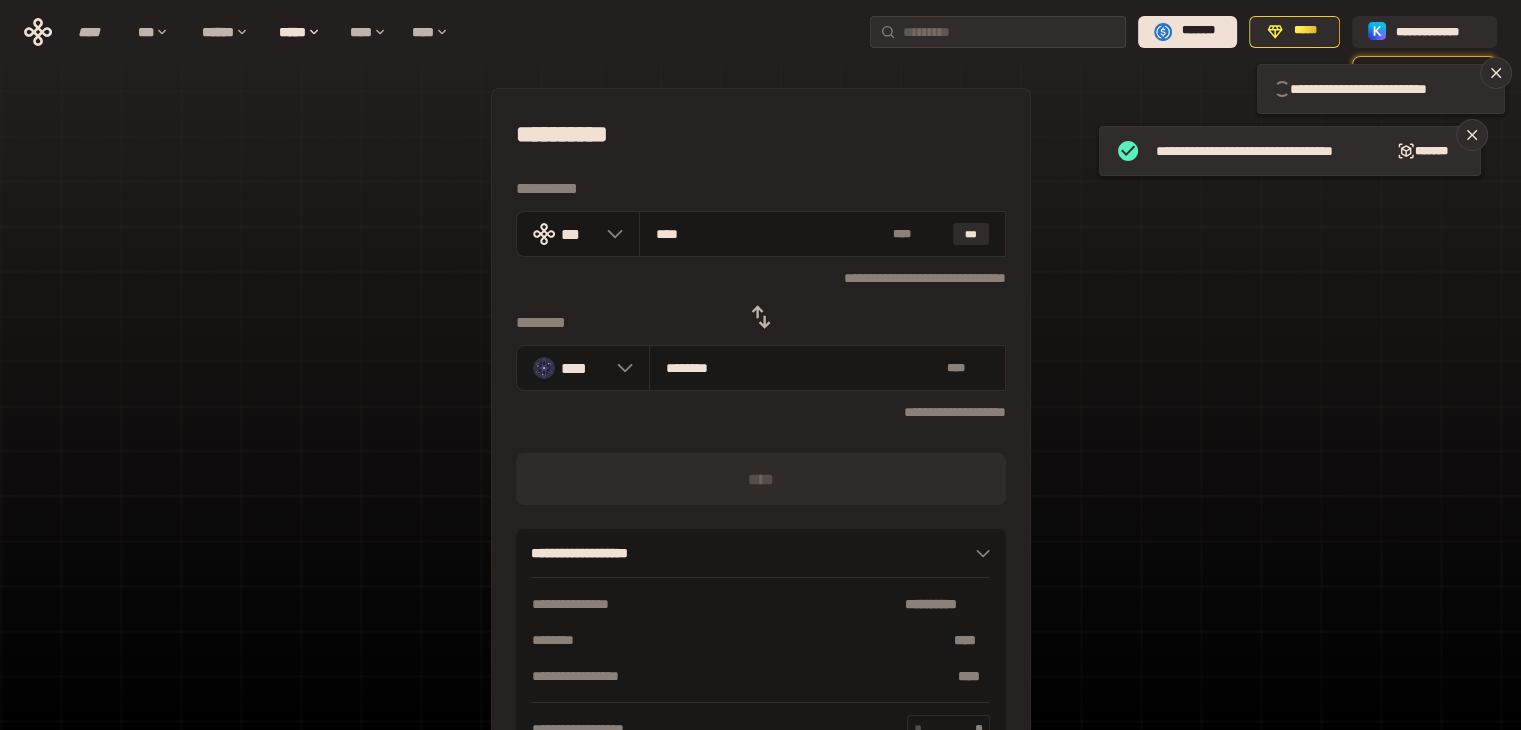 type 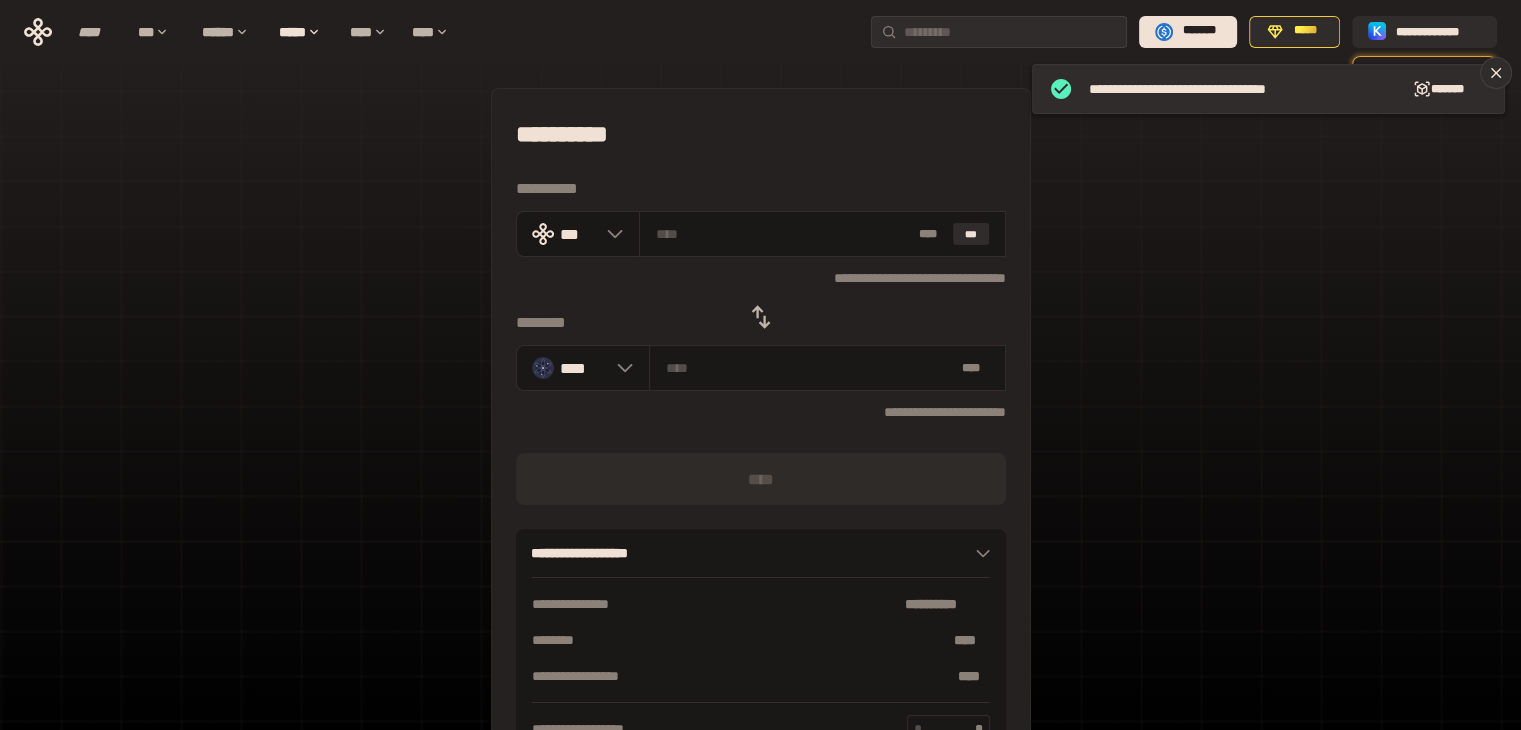 click 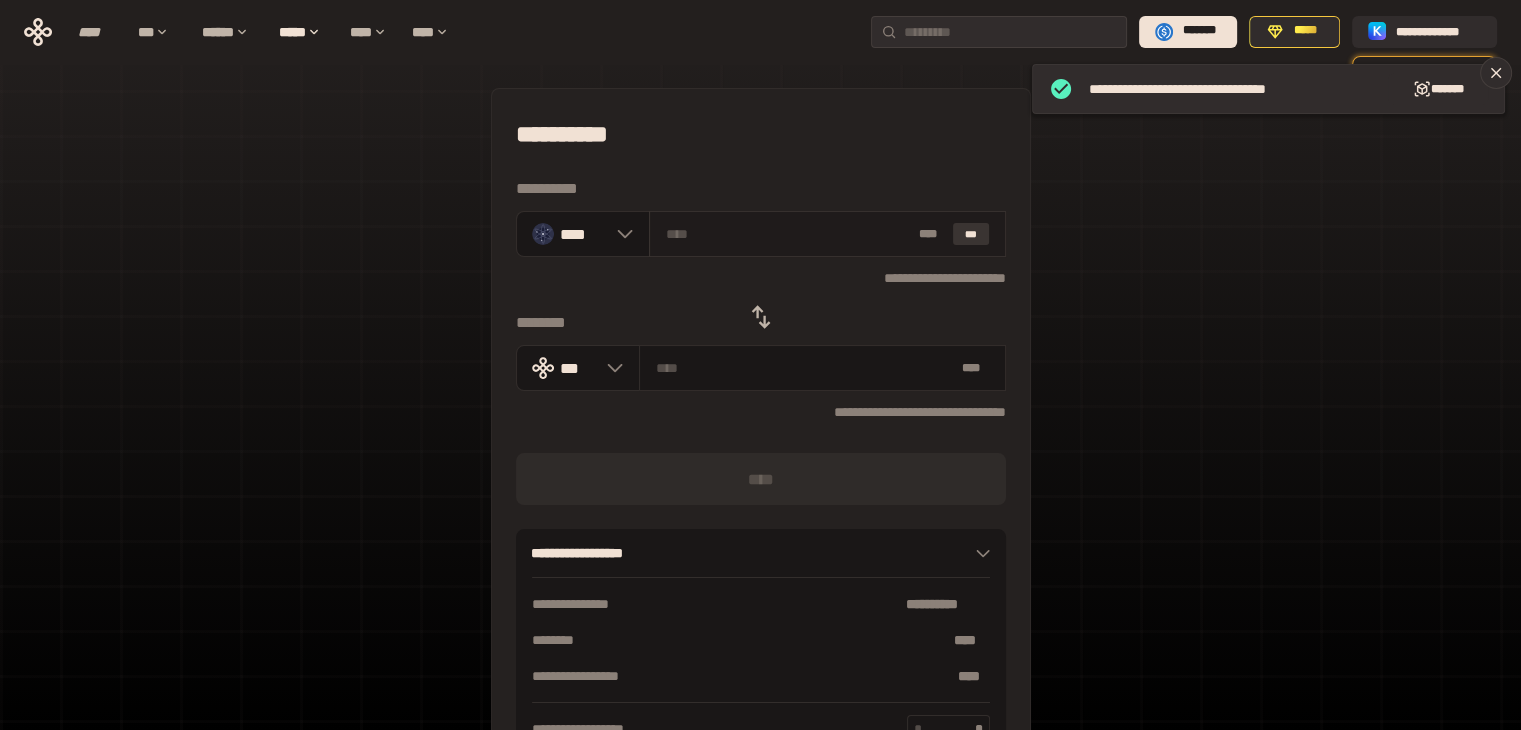 click on "***" at bounding box center (971, 234) 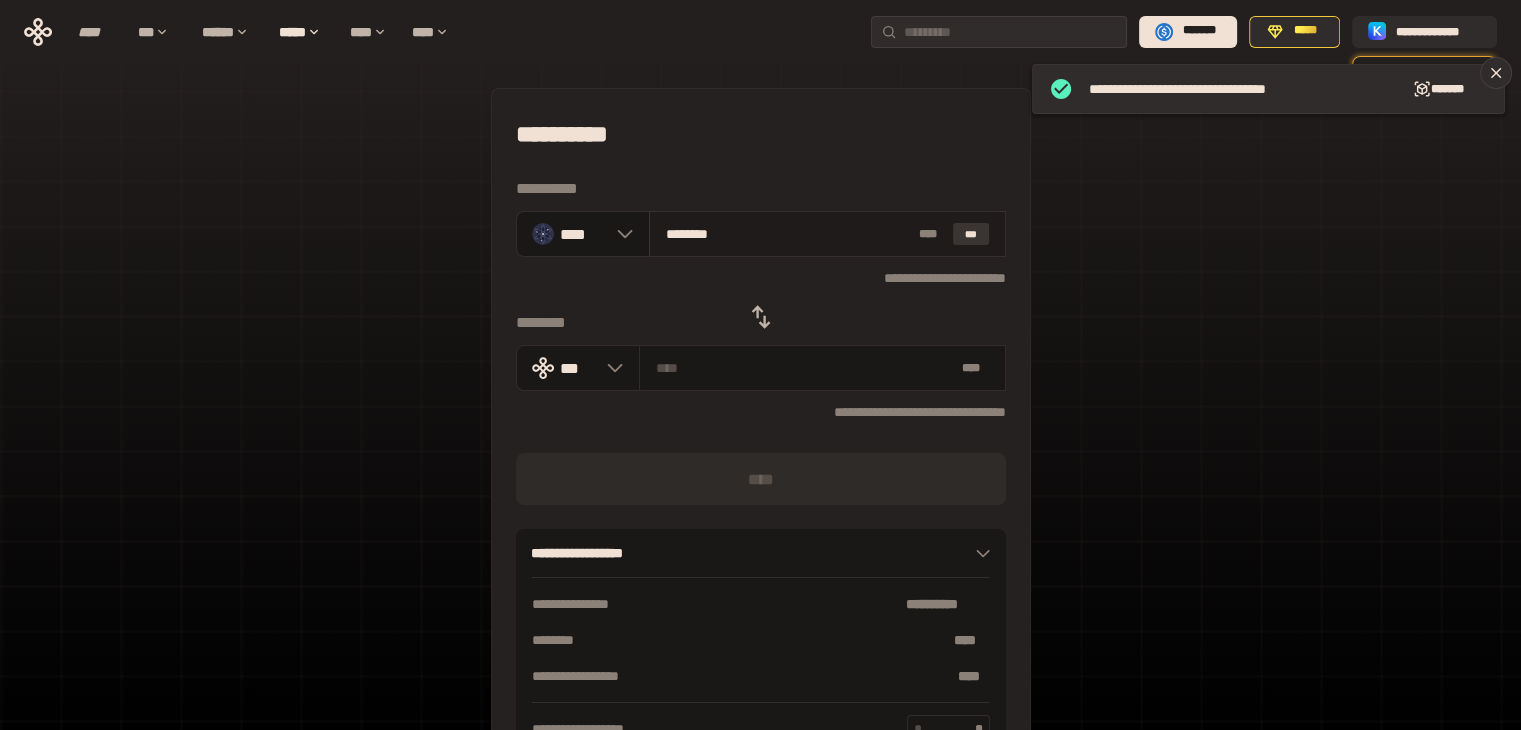 type on "**********" 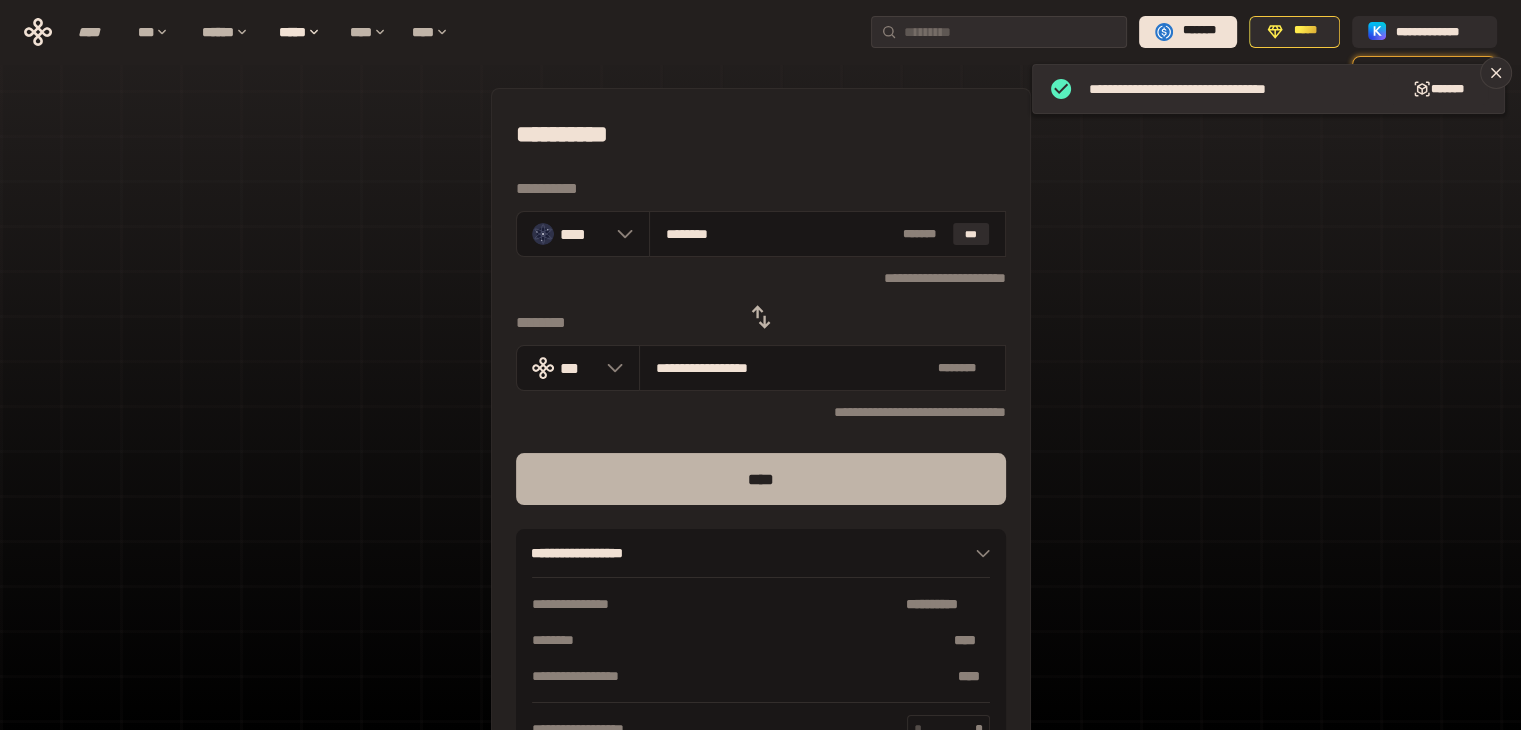 click on "****" at bounding box center [761, 479] 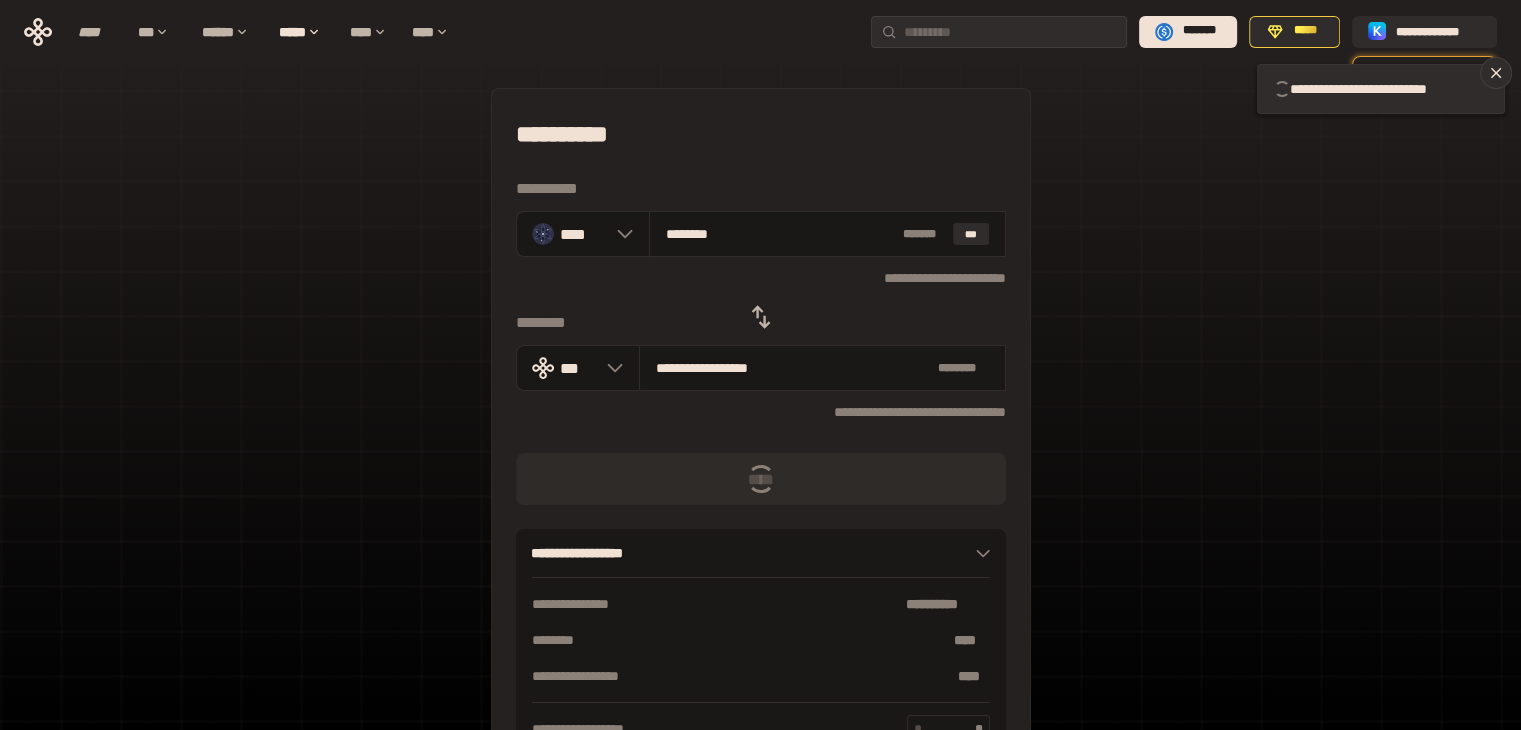type 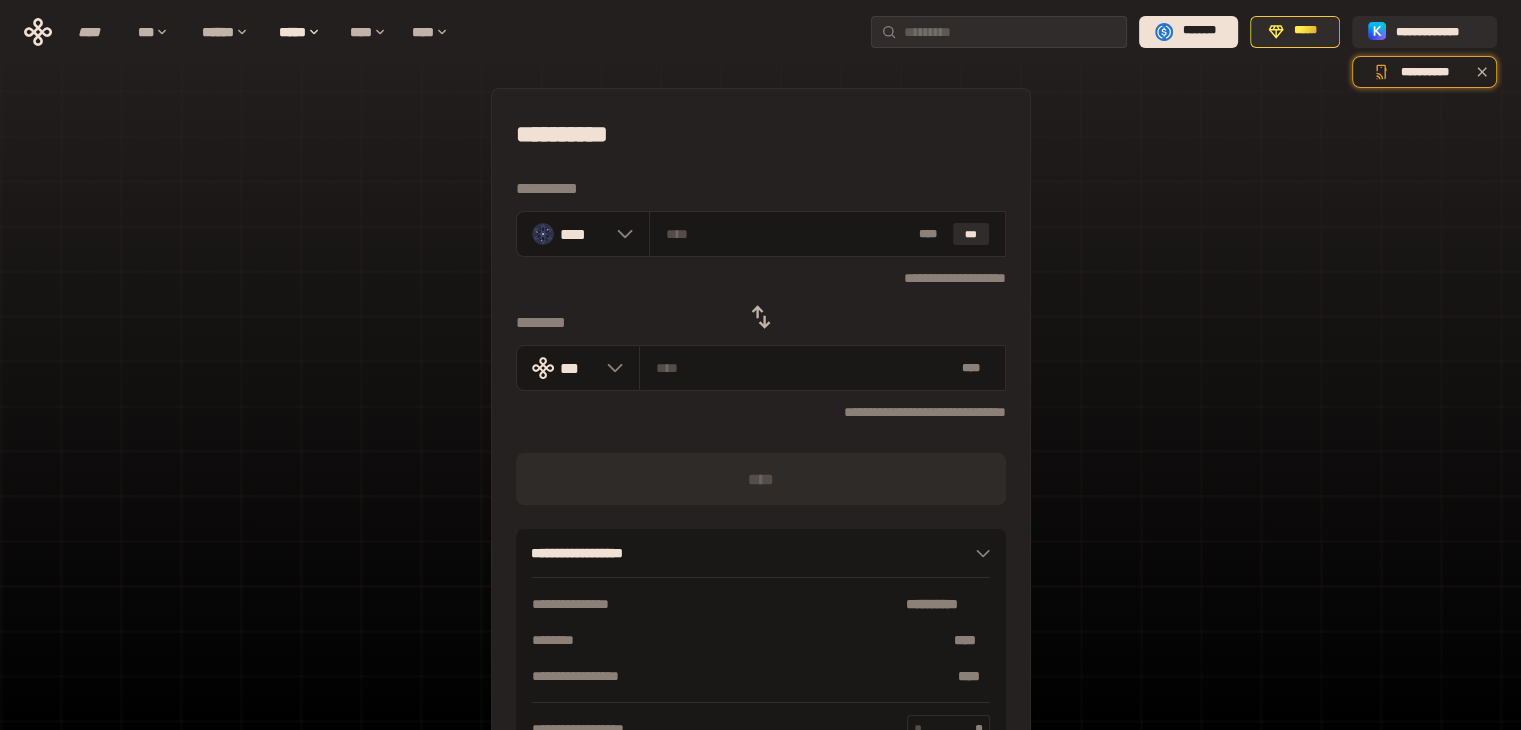 click 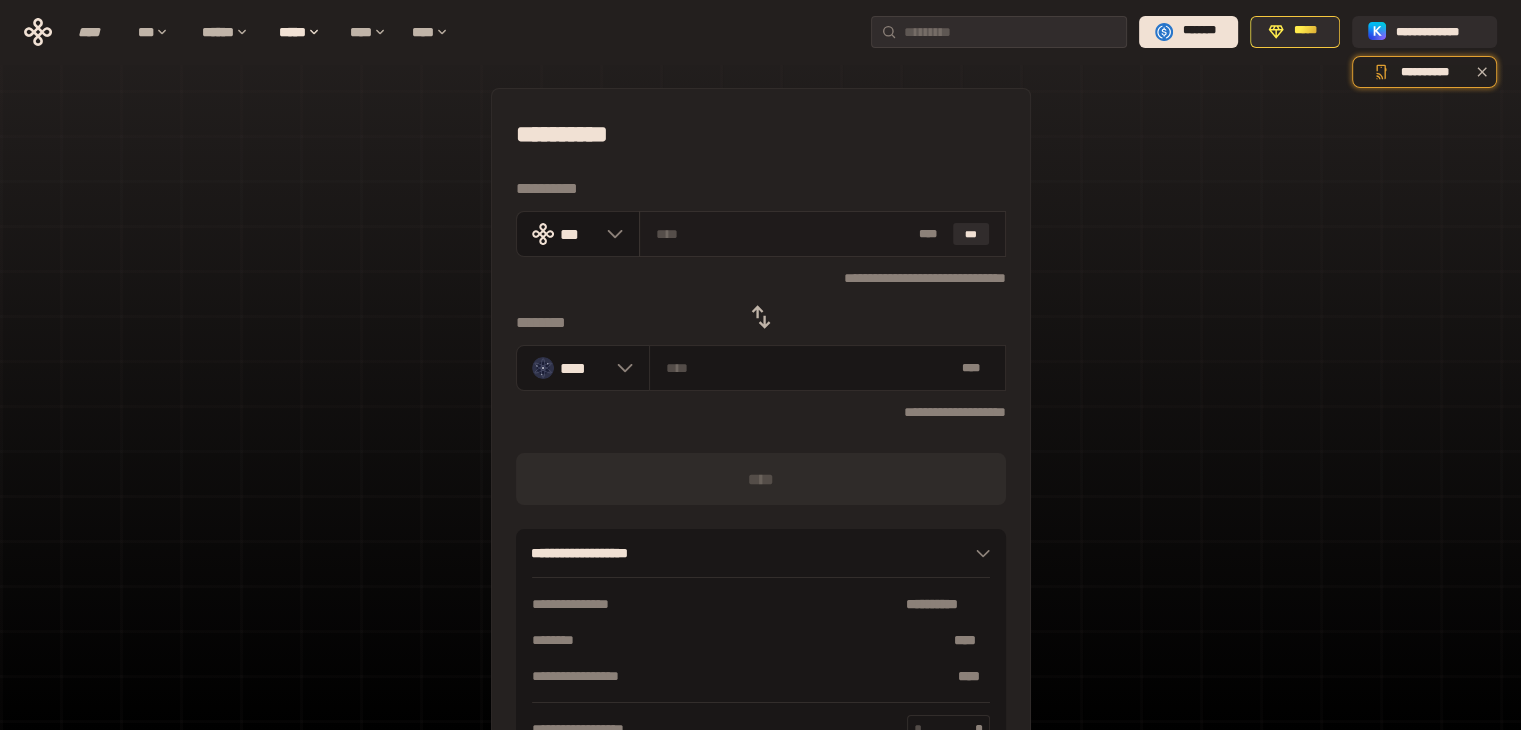 click at bounding box center (783, 234) 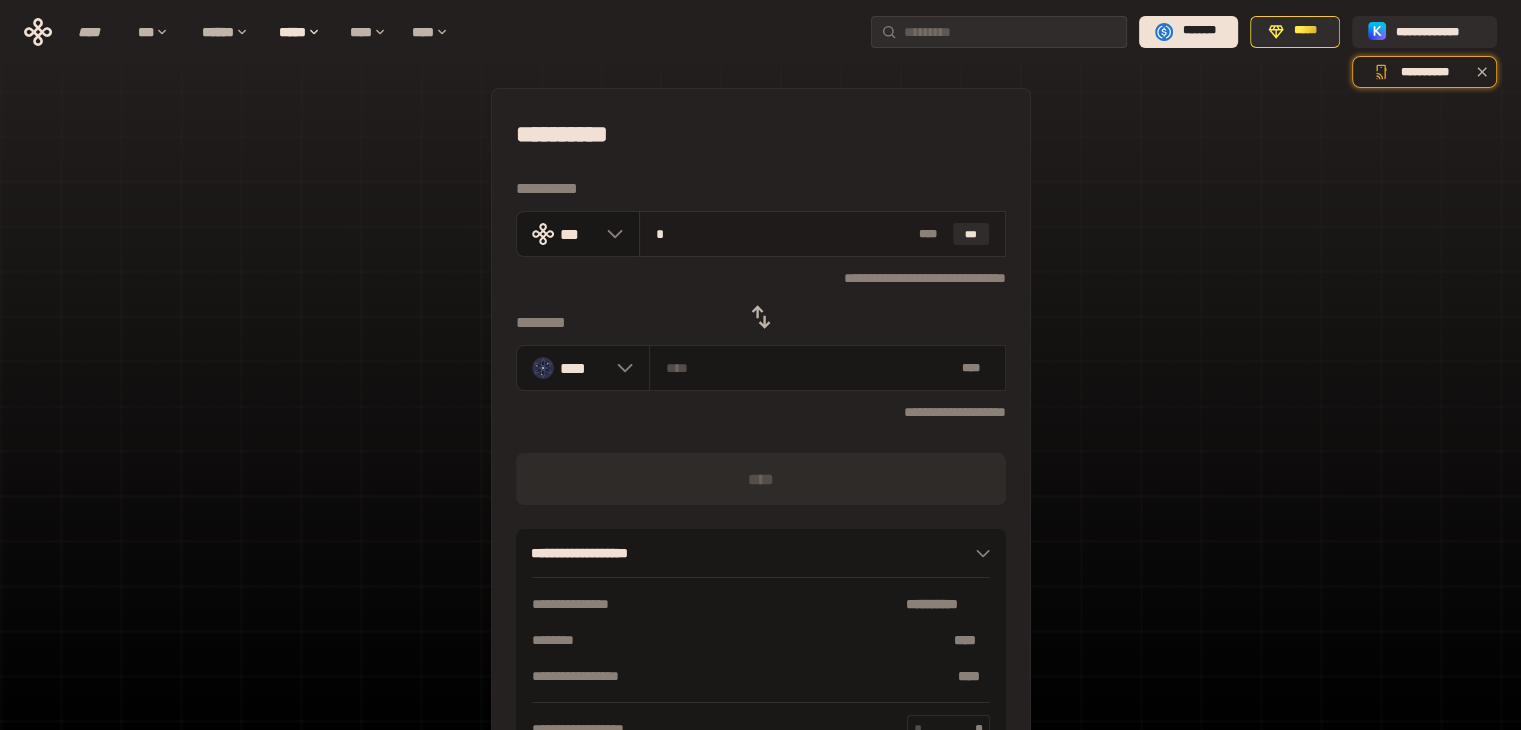 type on "********" 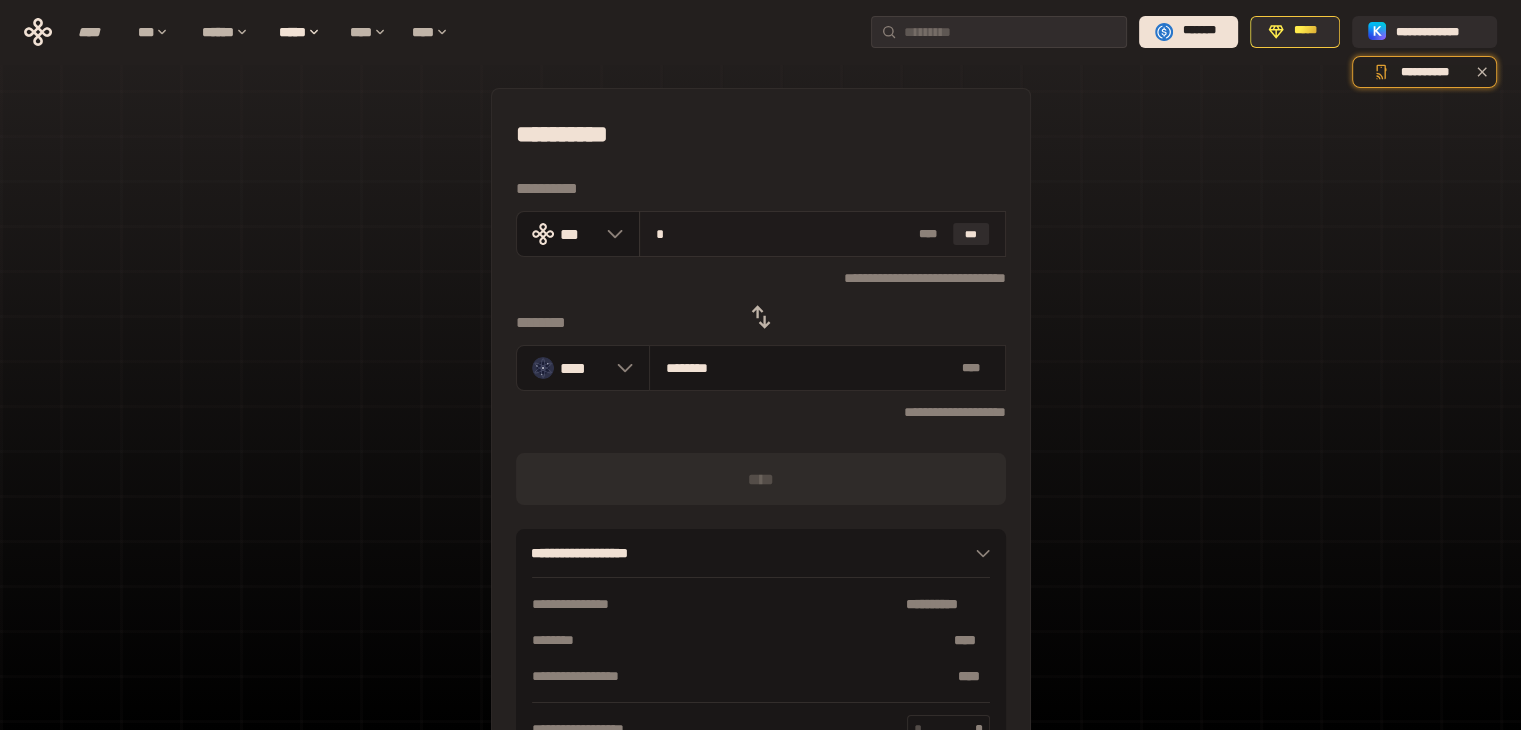 type on "**" 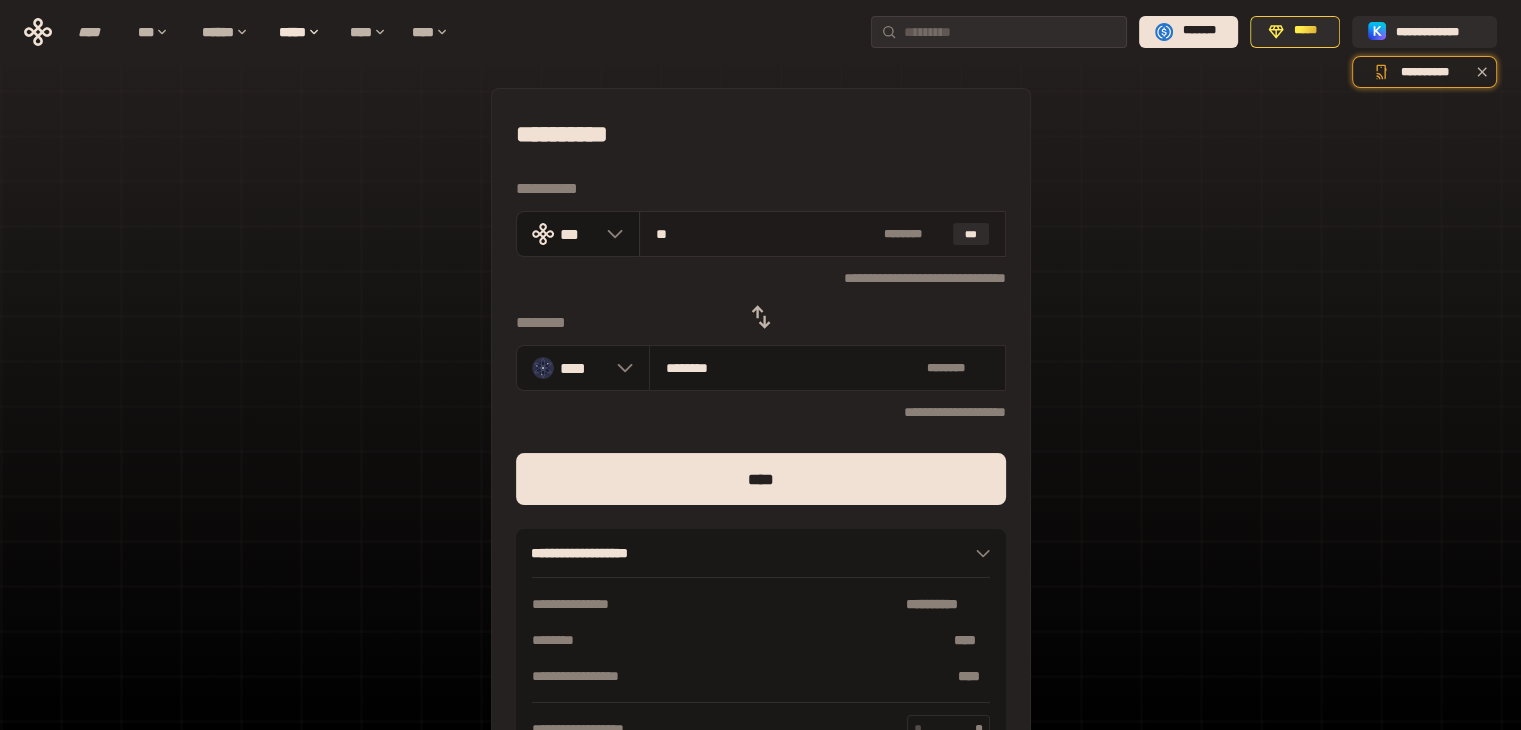 type on "********" 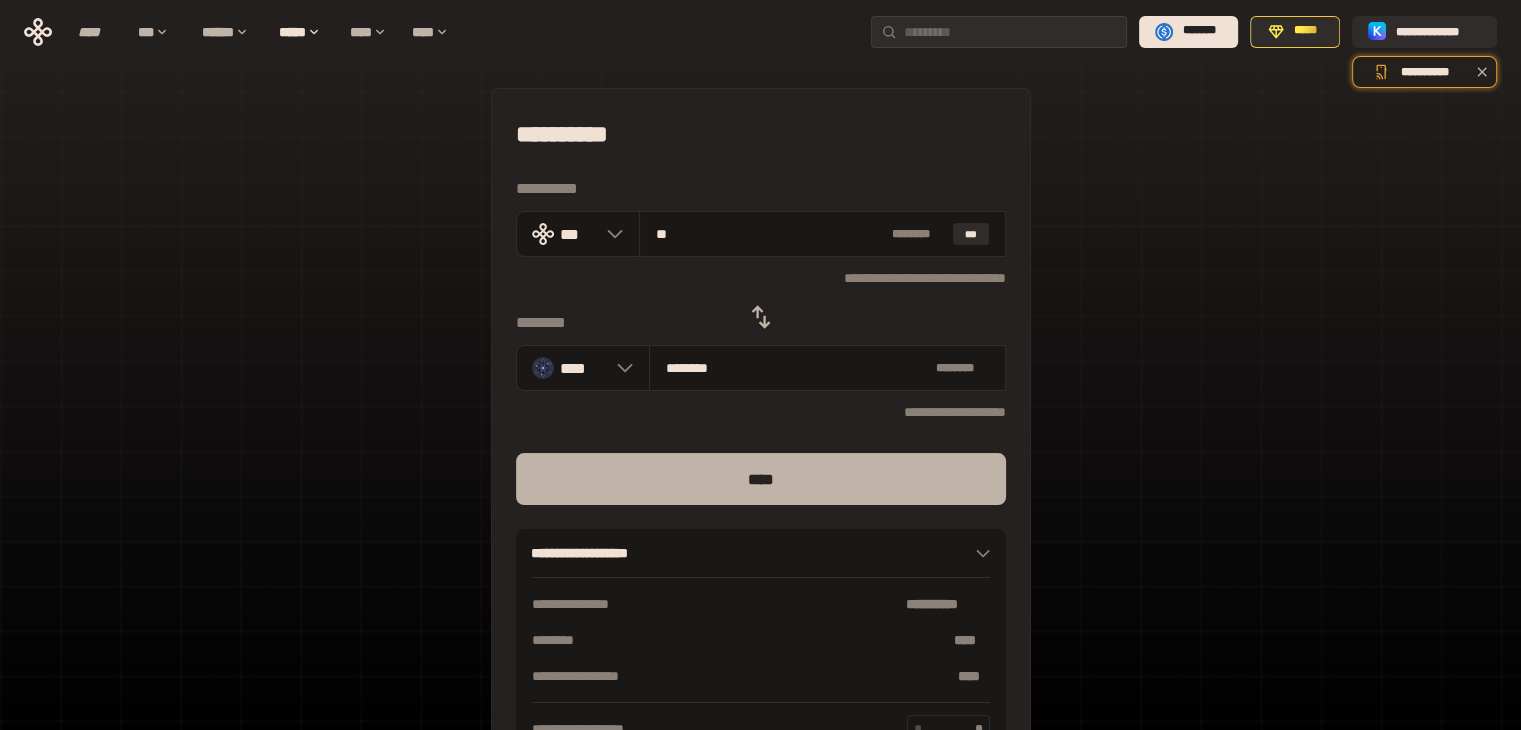 type on "**" 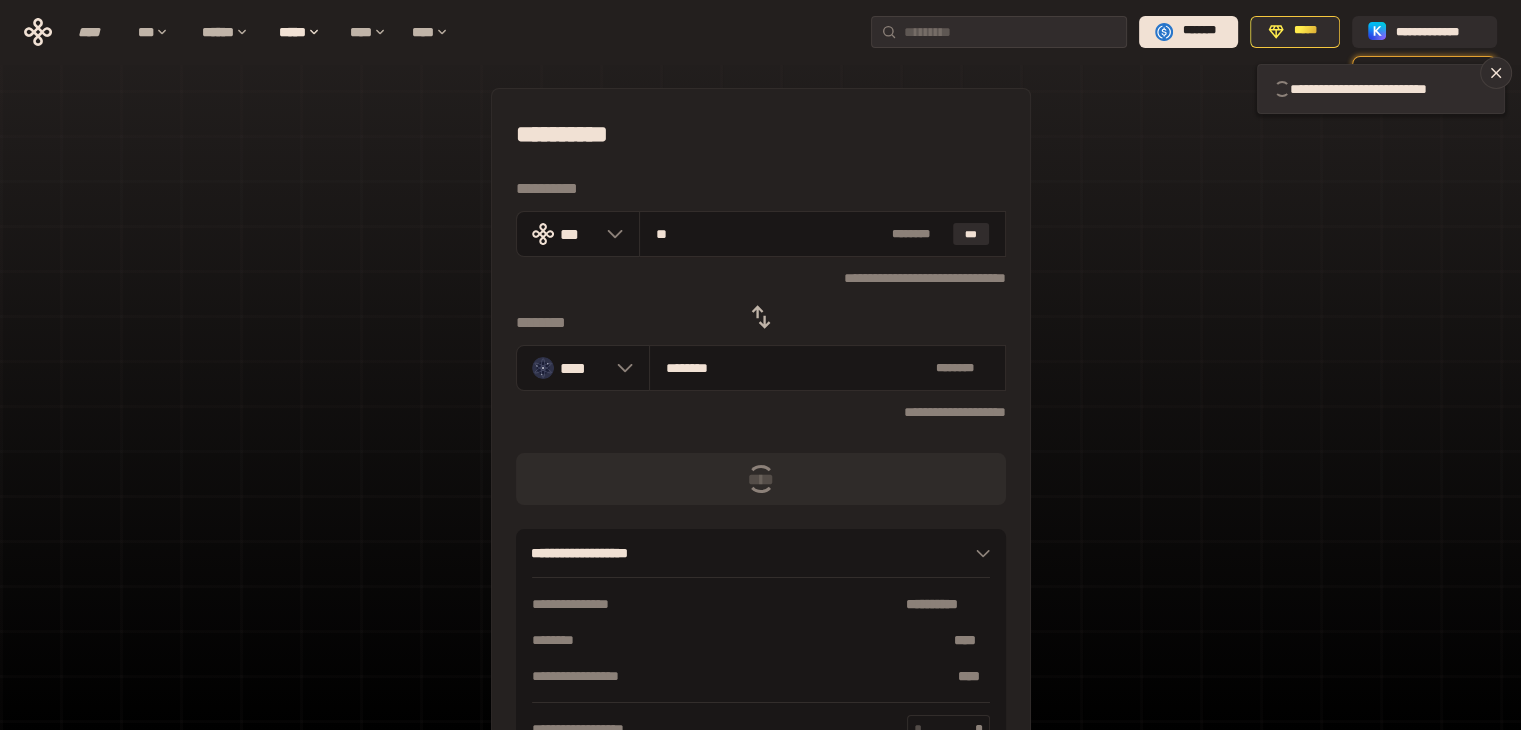 type 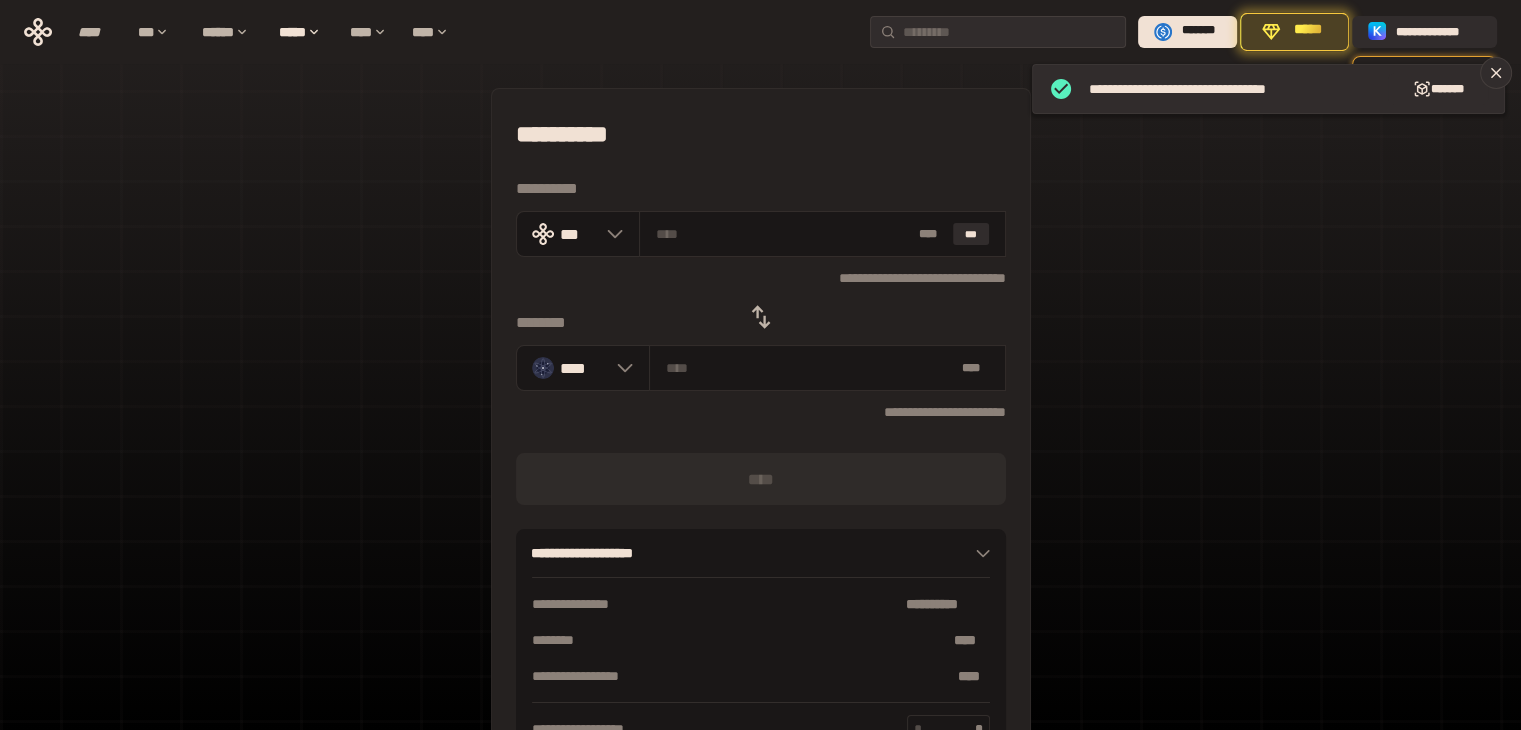 click 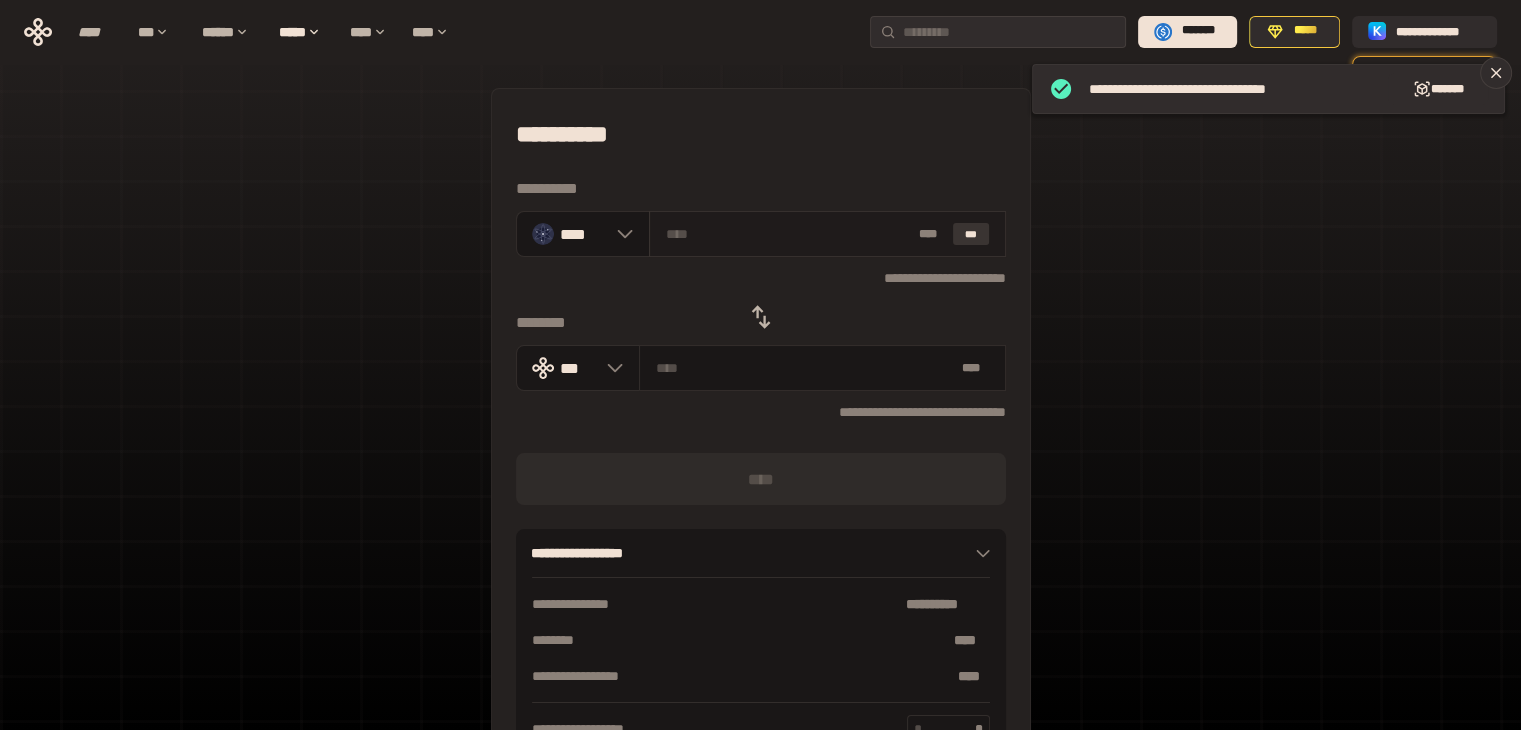 click on "***" at bounding box center [971, 234] 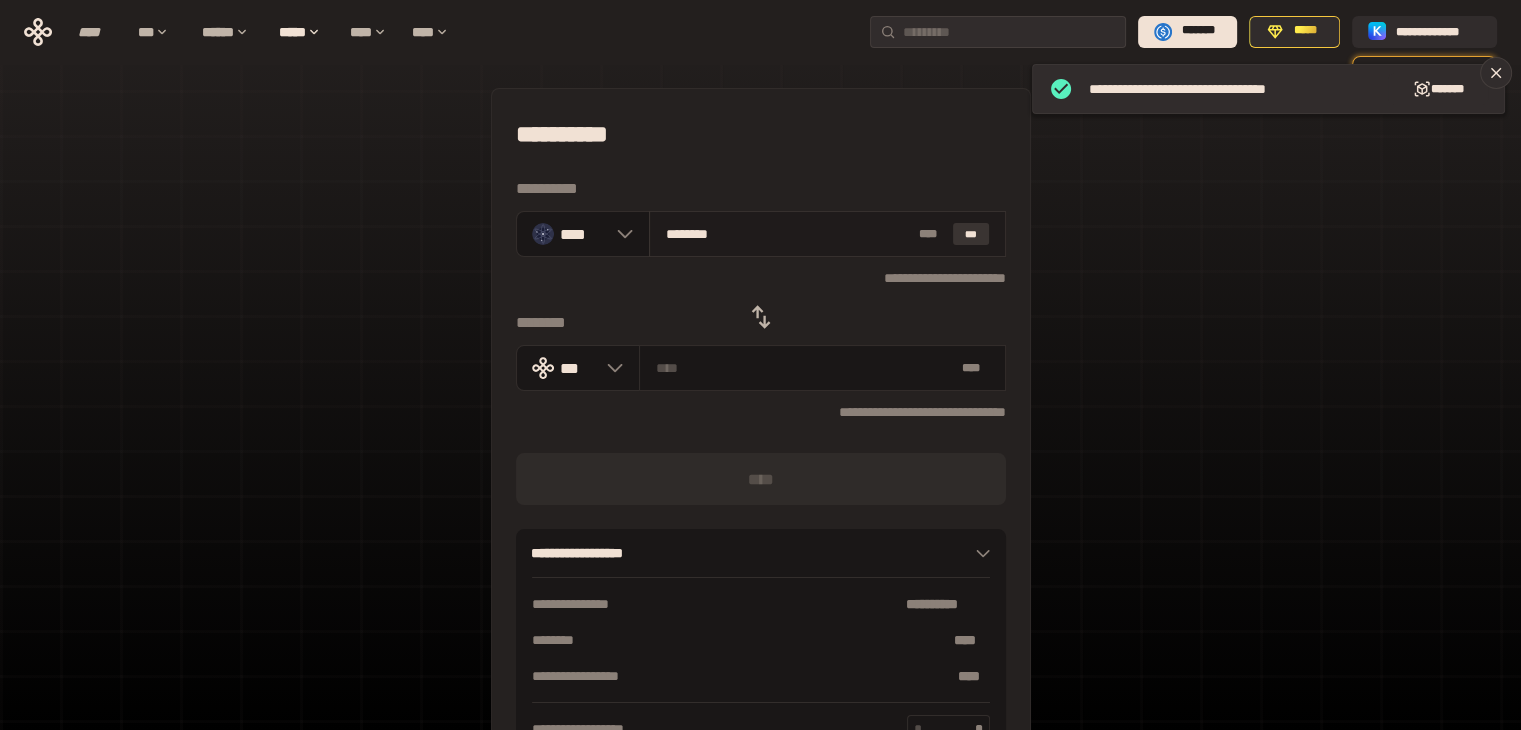 type on "**********" 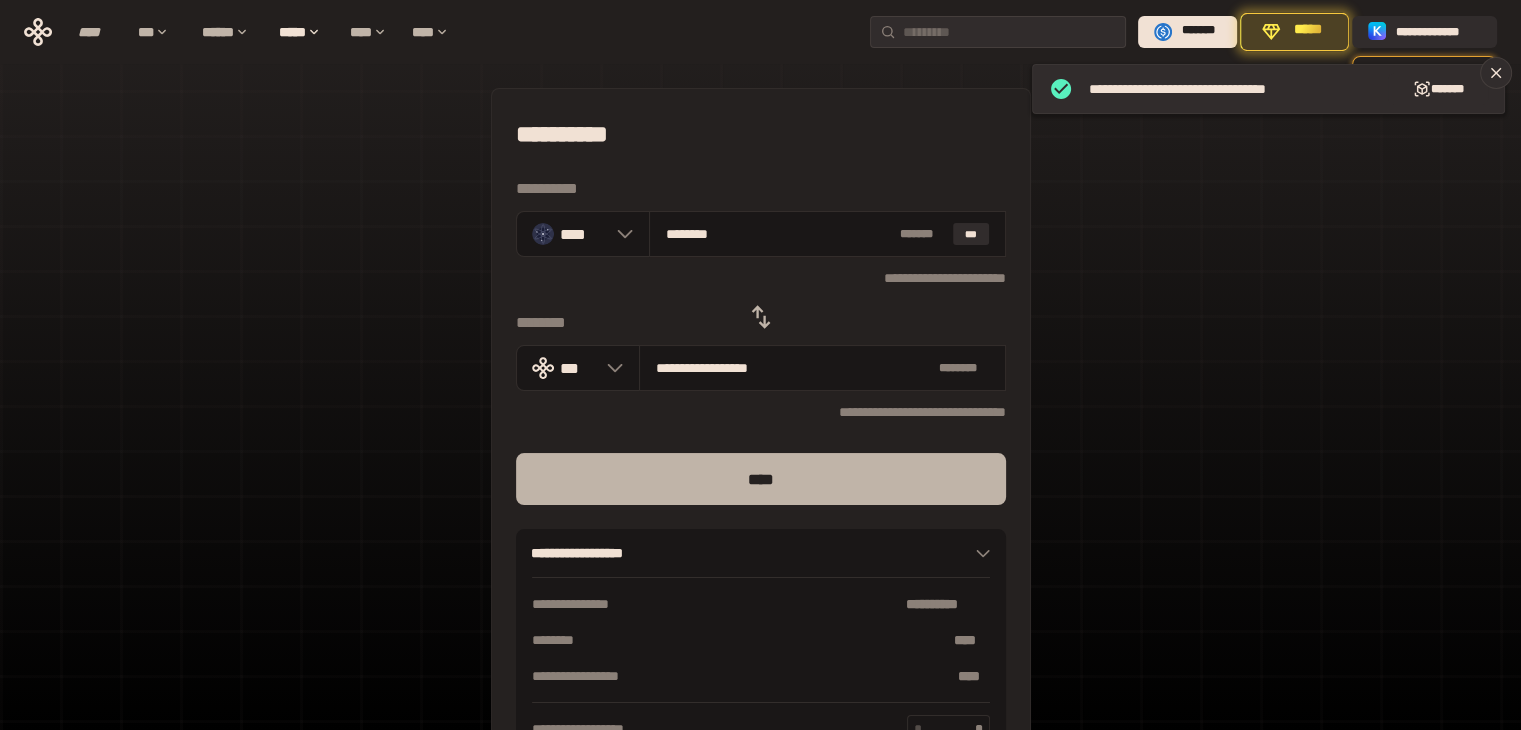 click on "****" at bounding box center (761, 479) 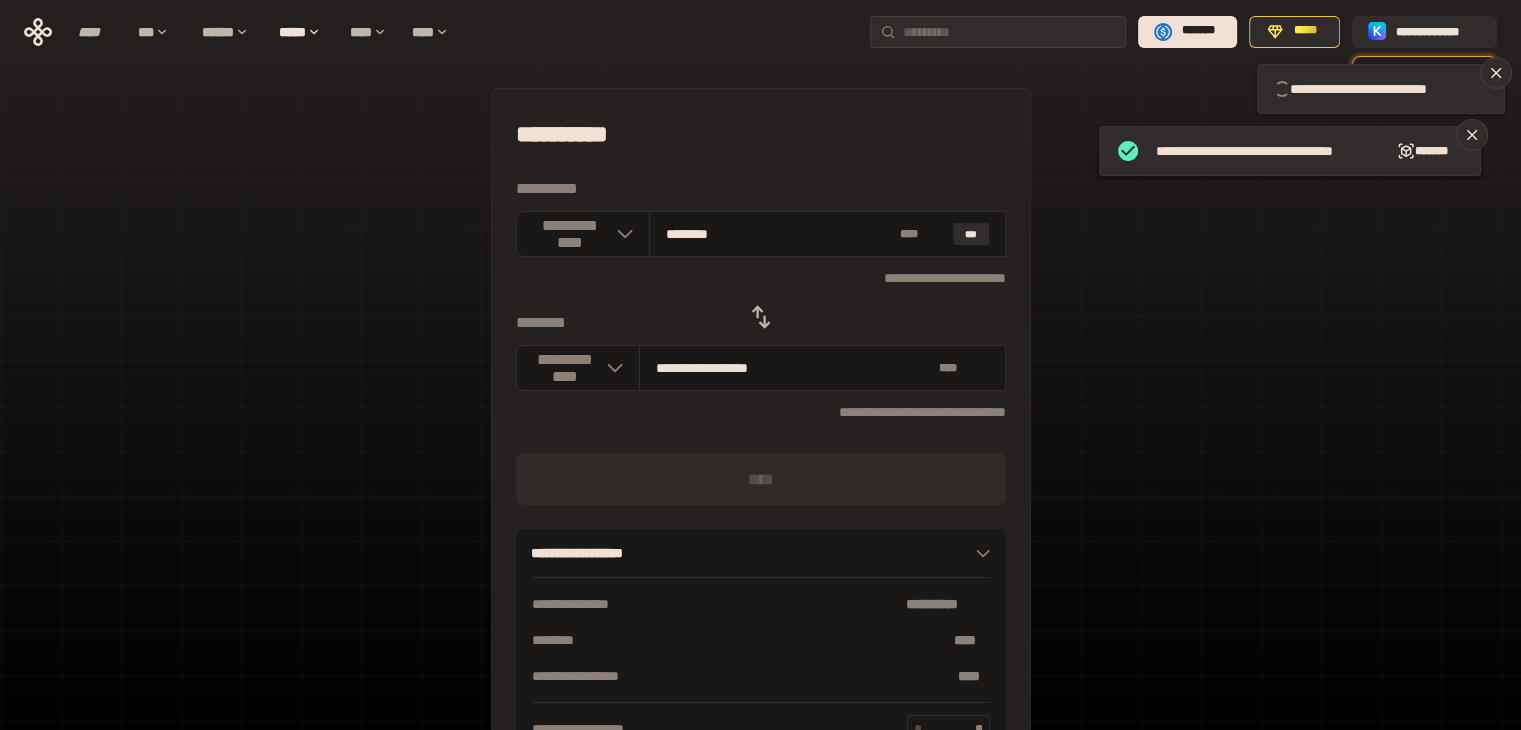 type 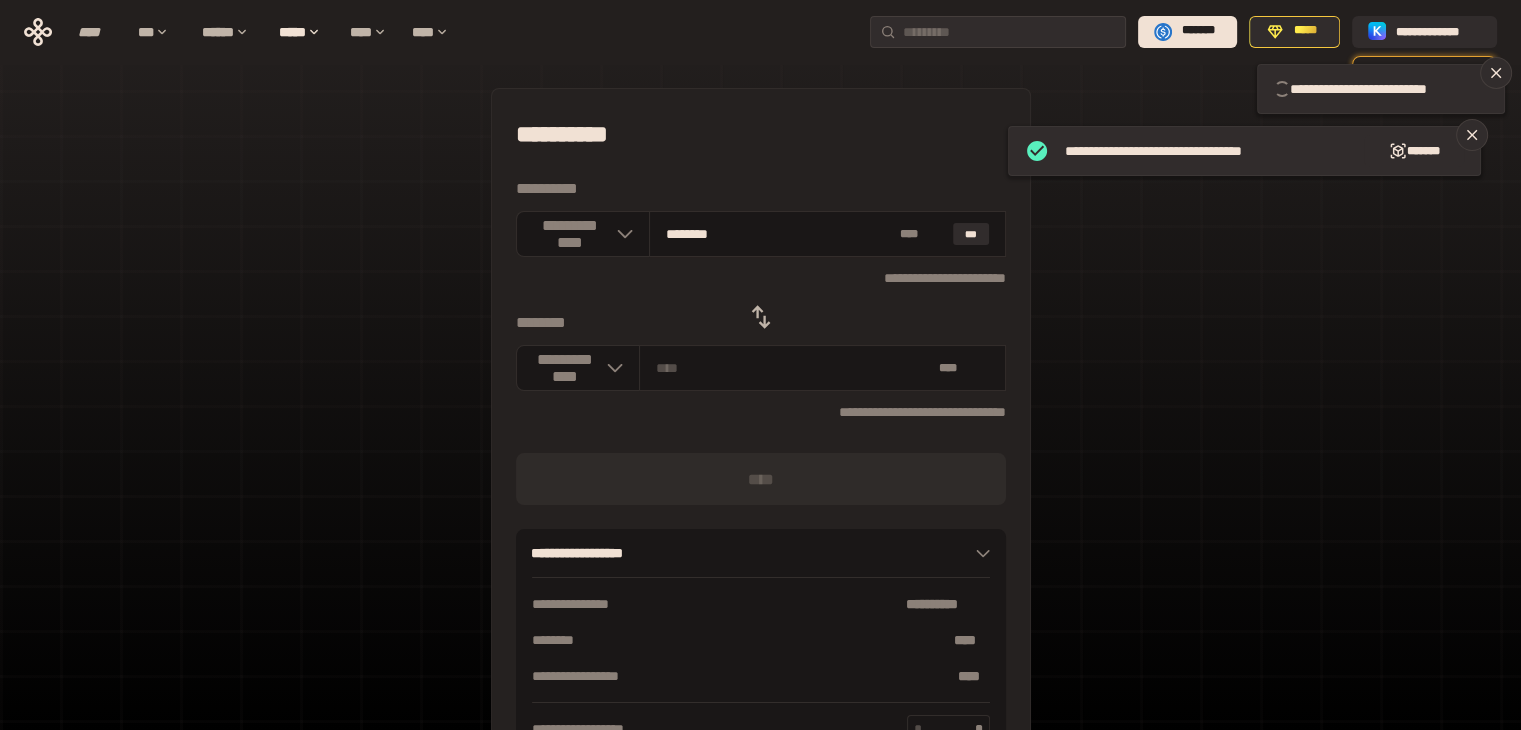 type 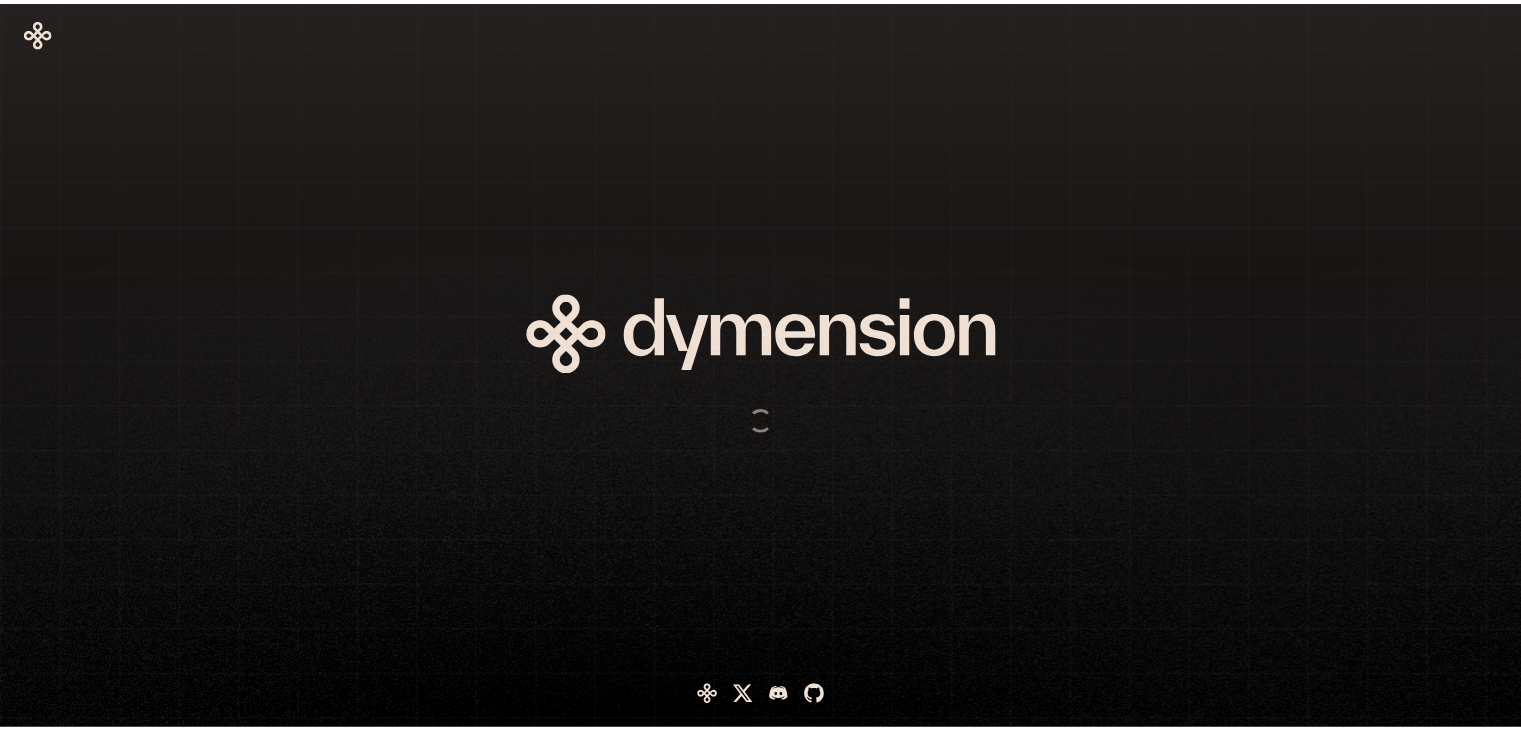 scroll, scrollTop: 0, scrollLeft: 0, axis: both 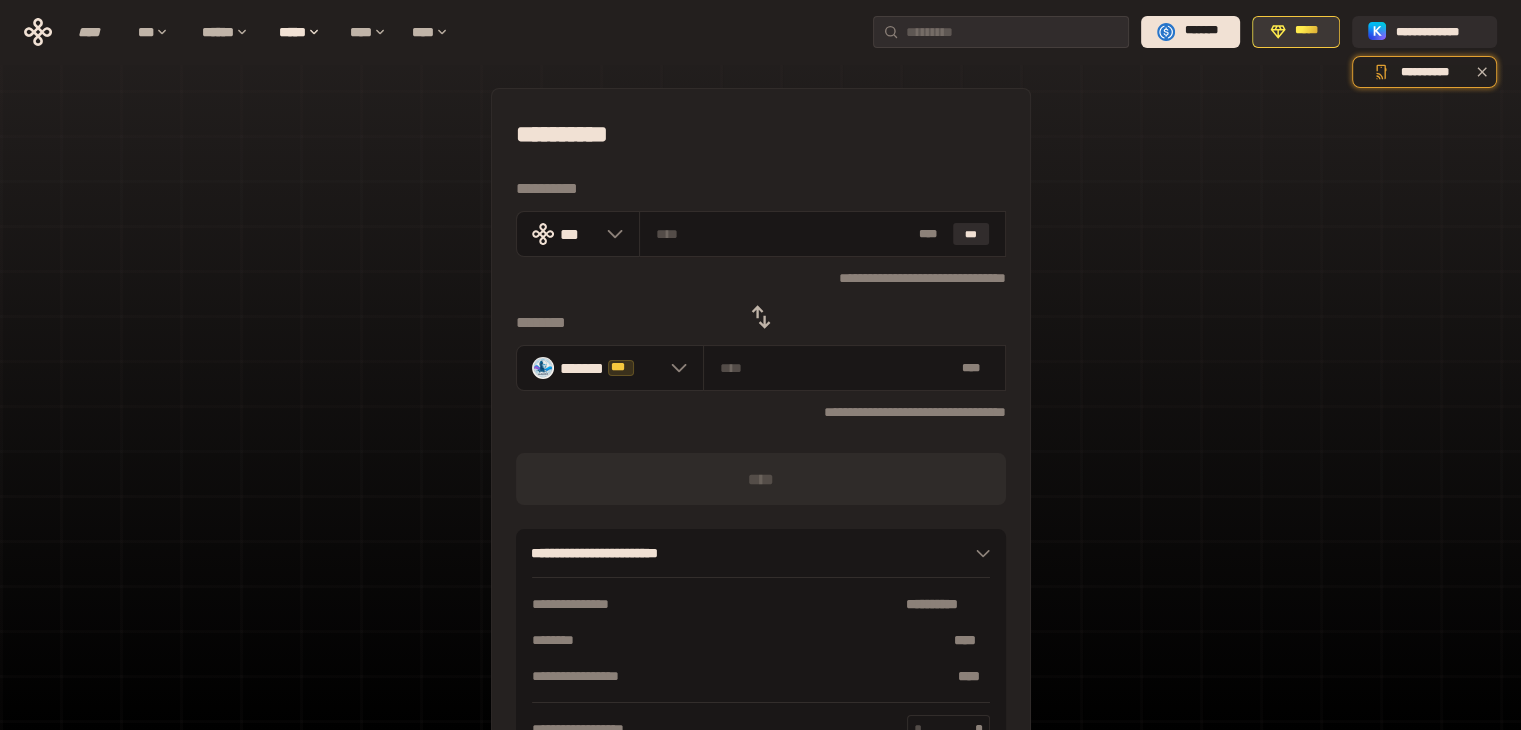 click on "*****" at bounding box center [1307, 31] 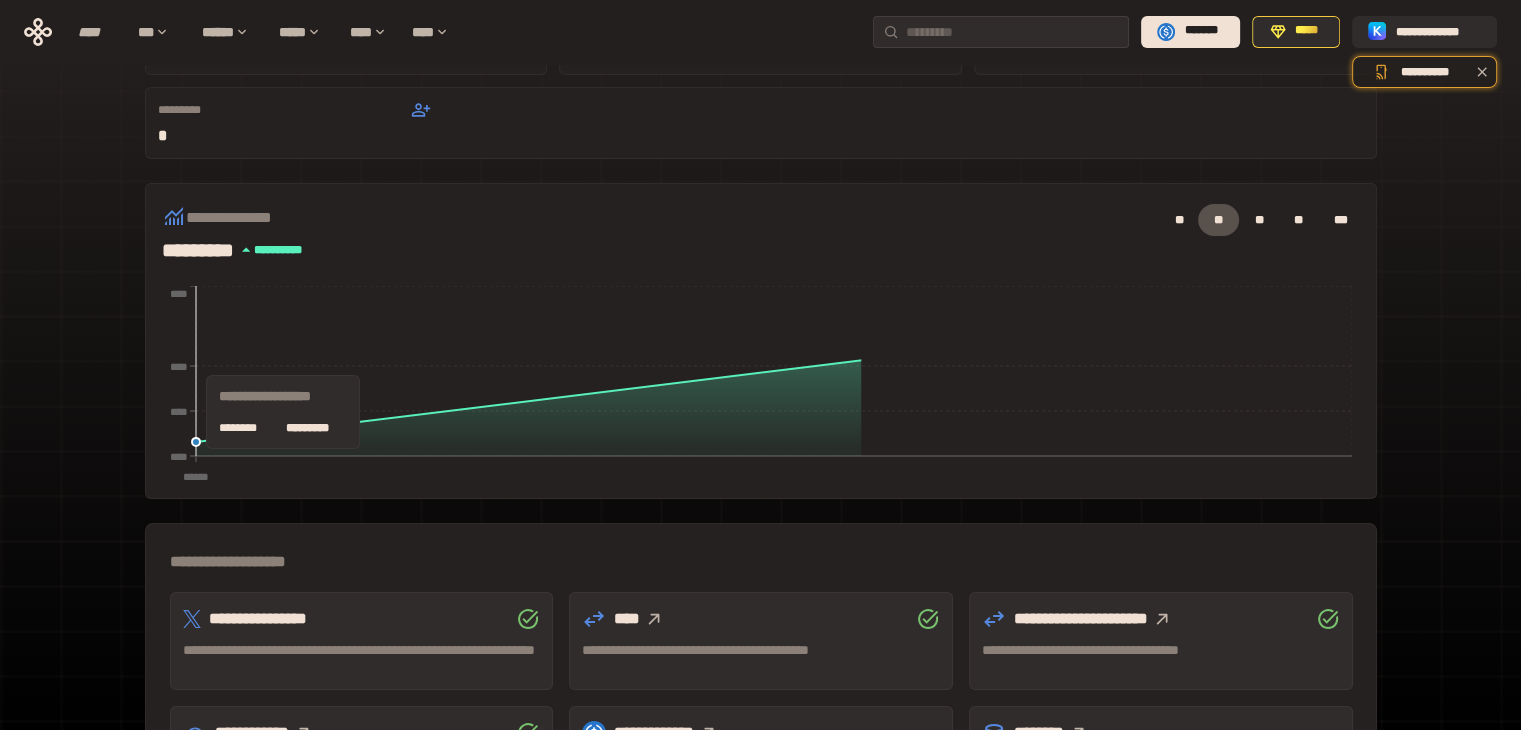 scroll, scrollTop: 300, scrollLeft: 0, axis: vertical 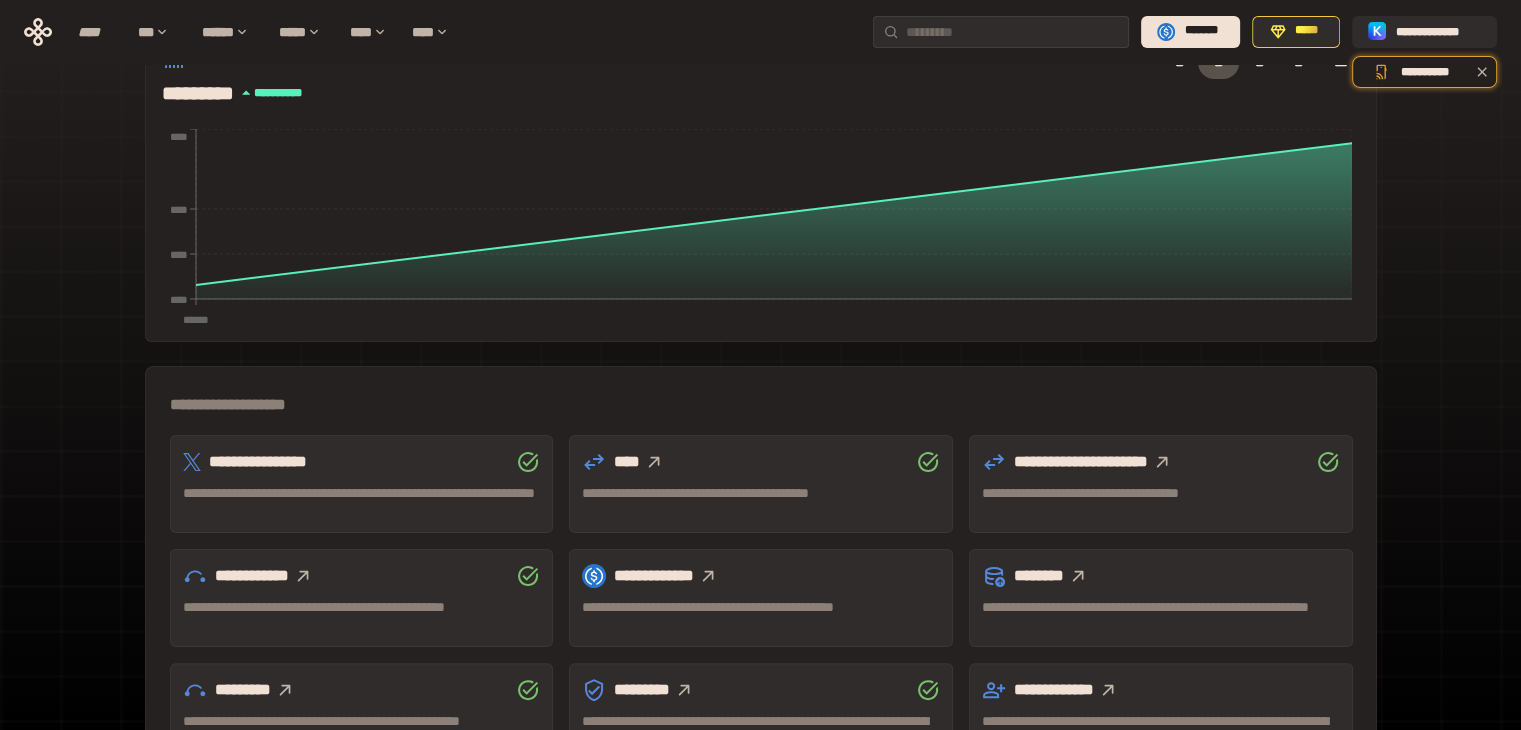 click 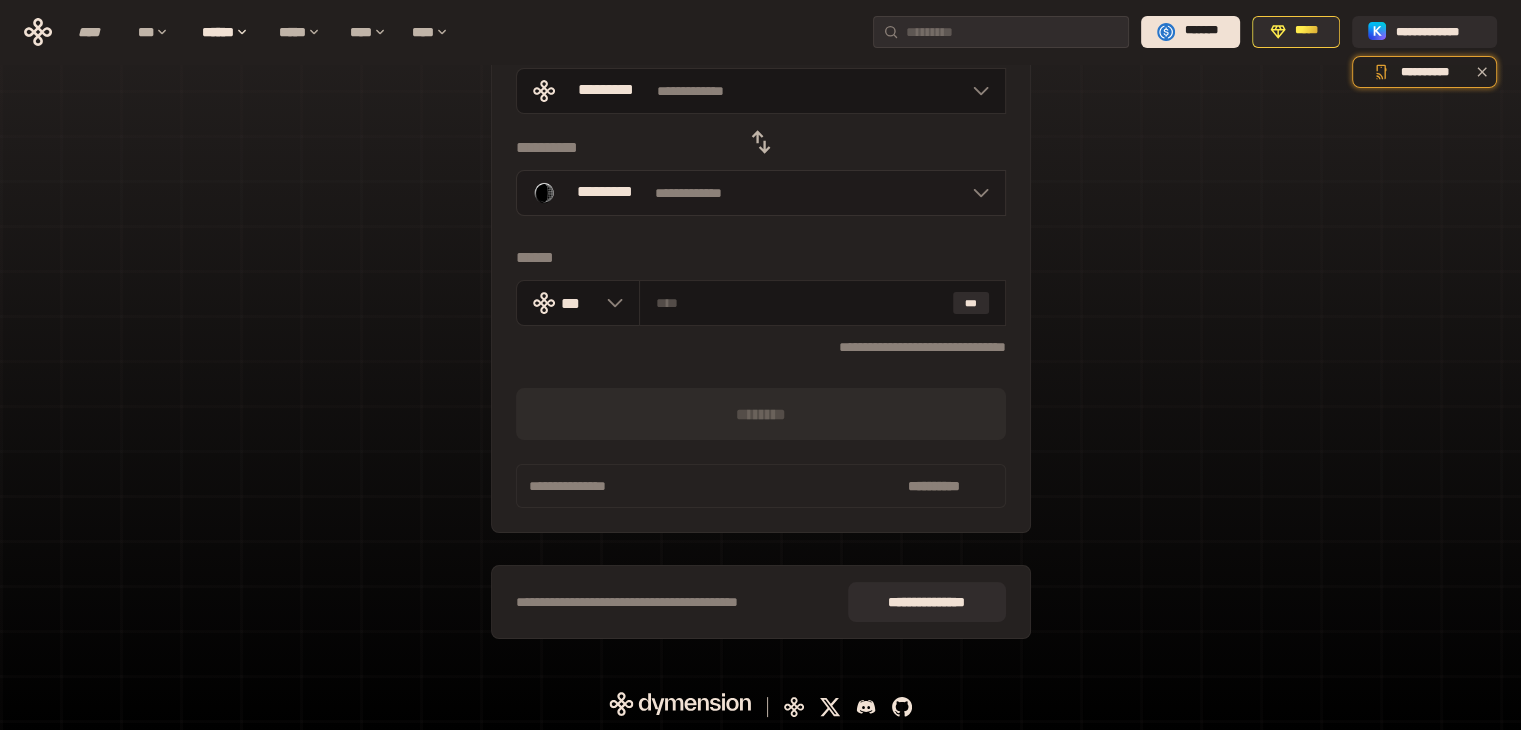 click on "**********" at bounding box center [761, 193] 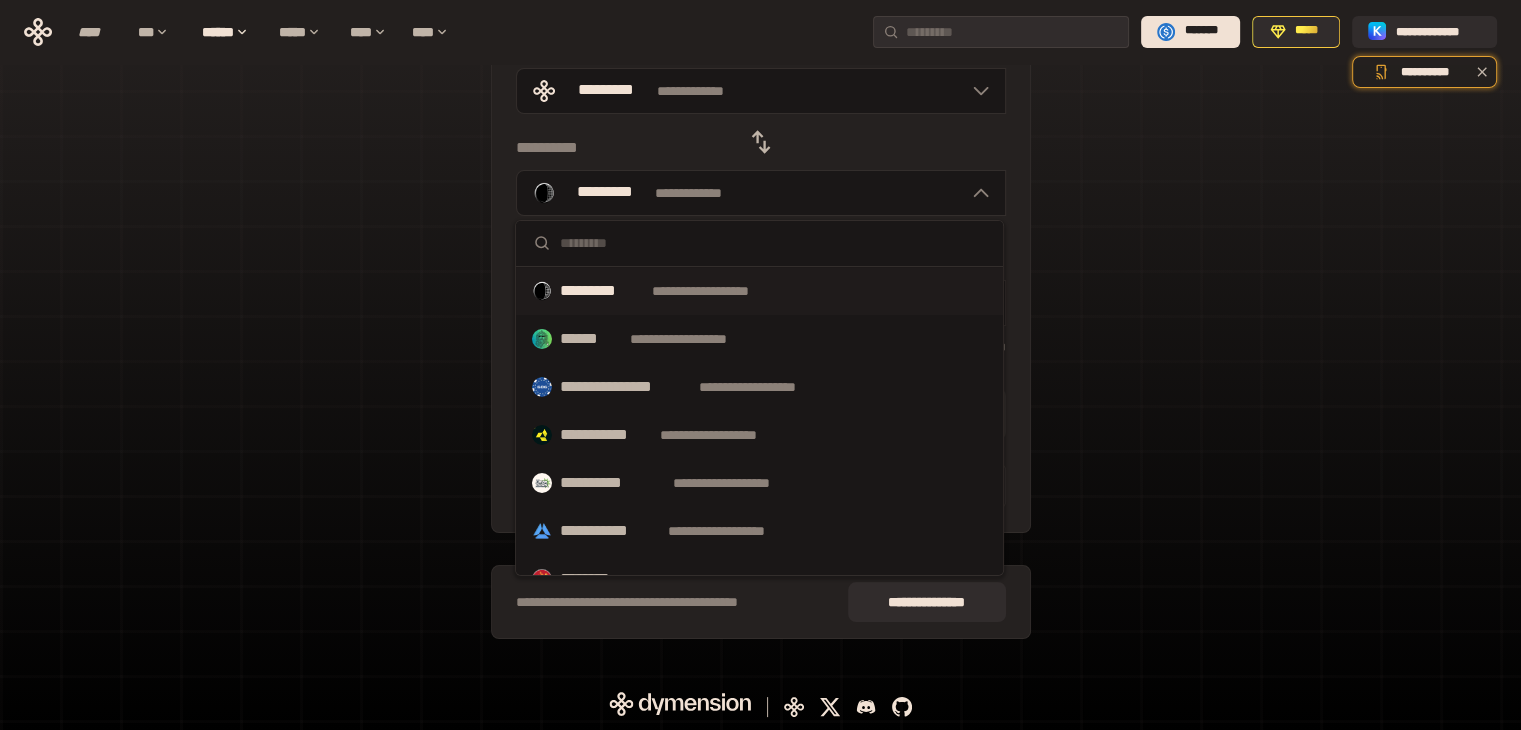 click on "**********" at bounding box center (606, 435) 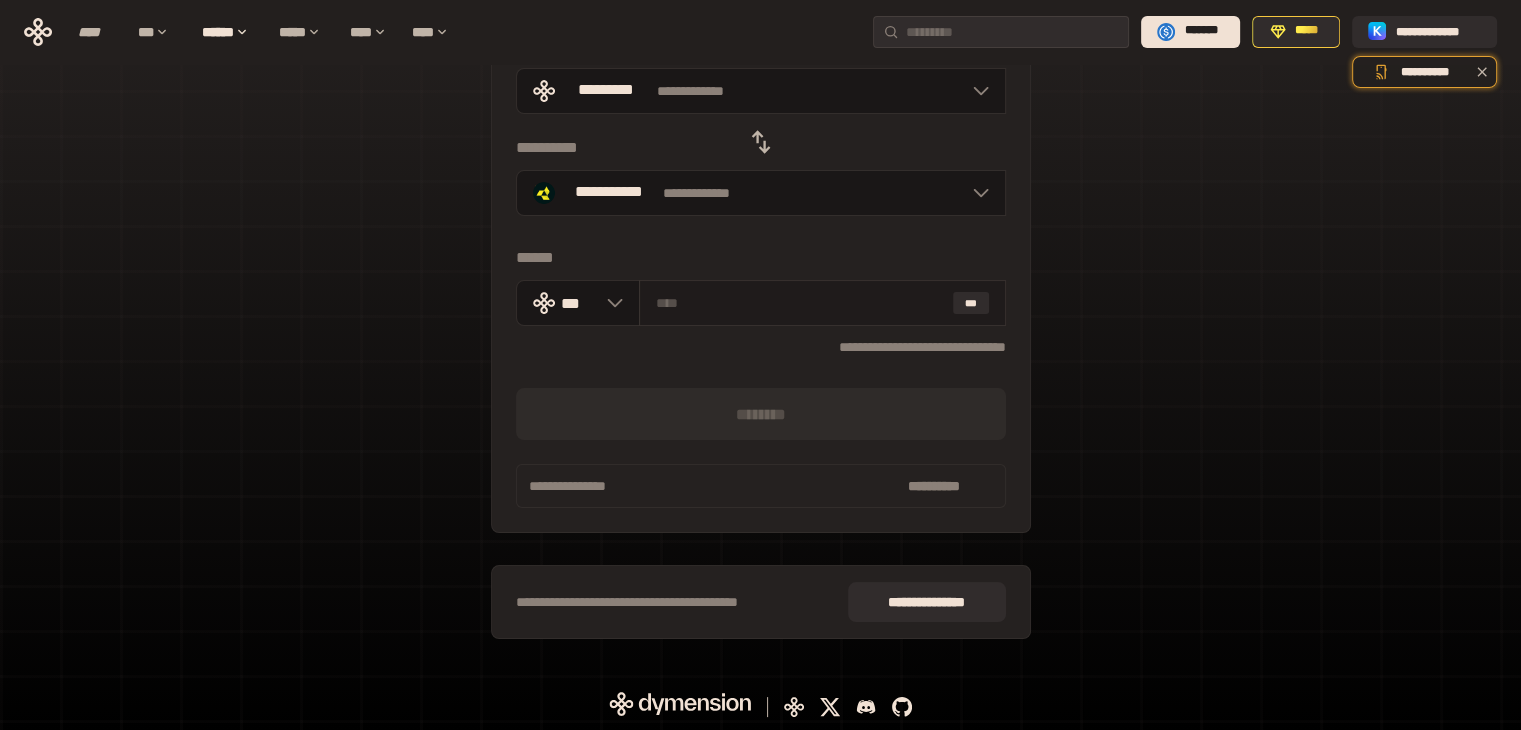 click on "***" at bounding box center [822, 303] 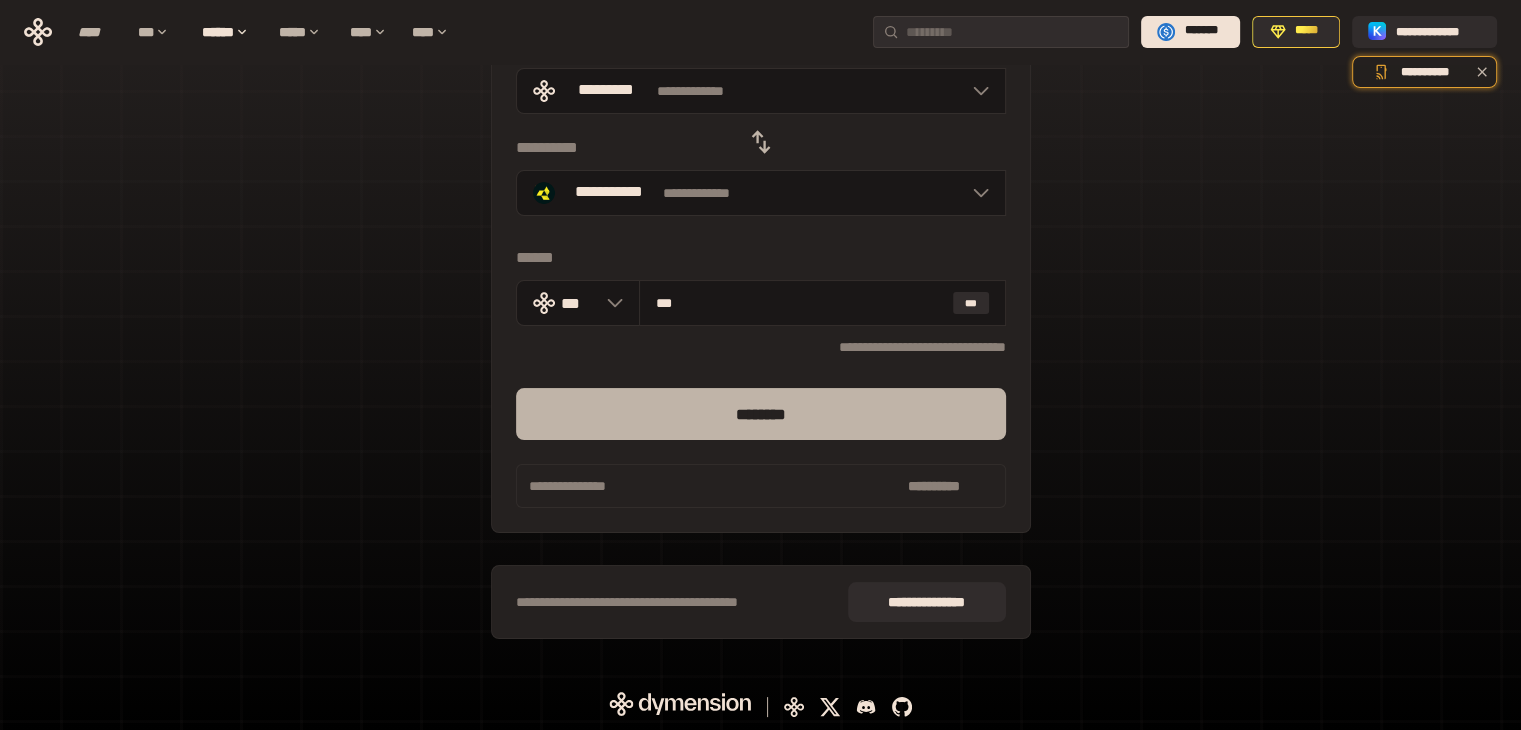 type on "***" 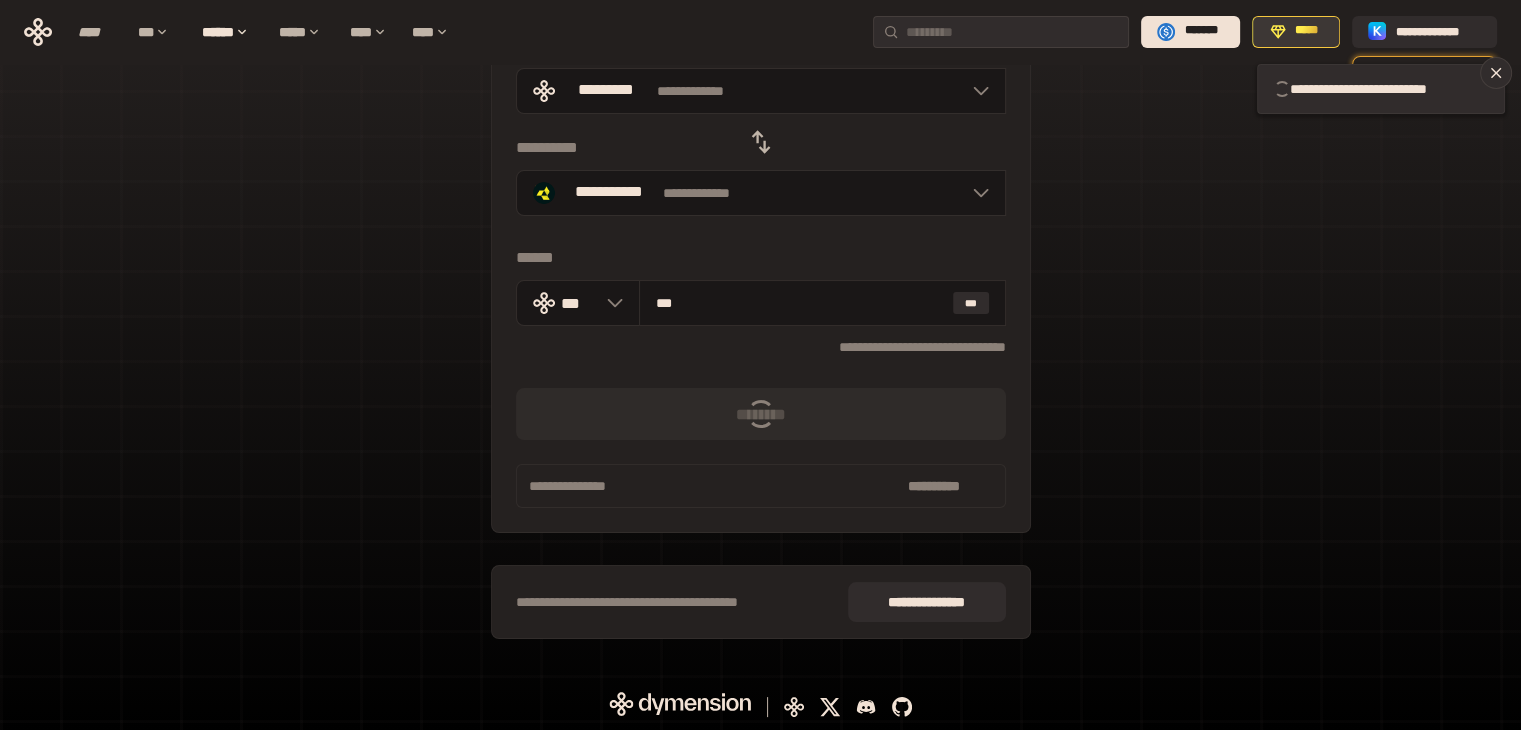click on "*****" at bounding box center (1307, 31) 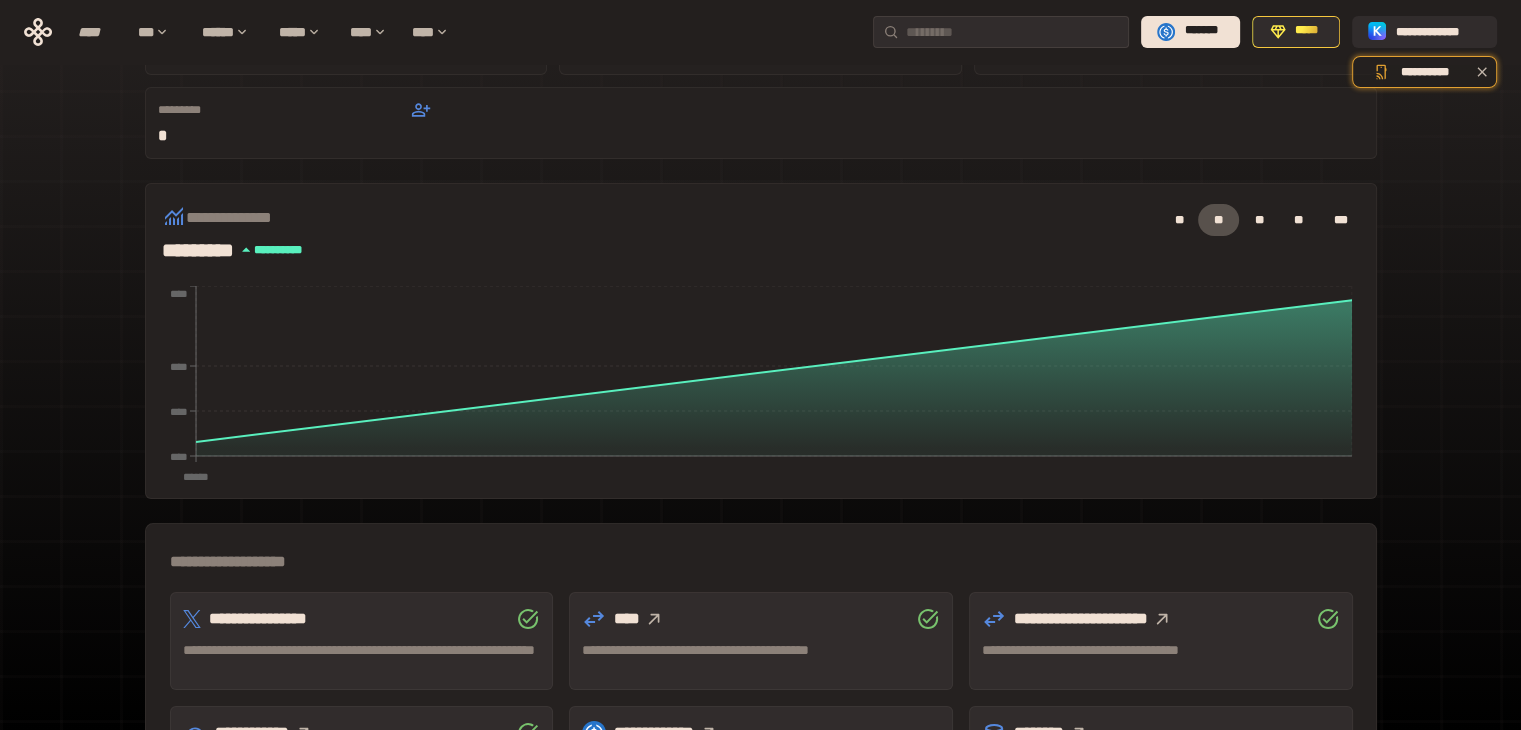 click 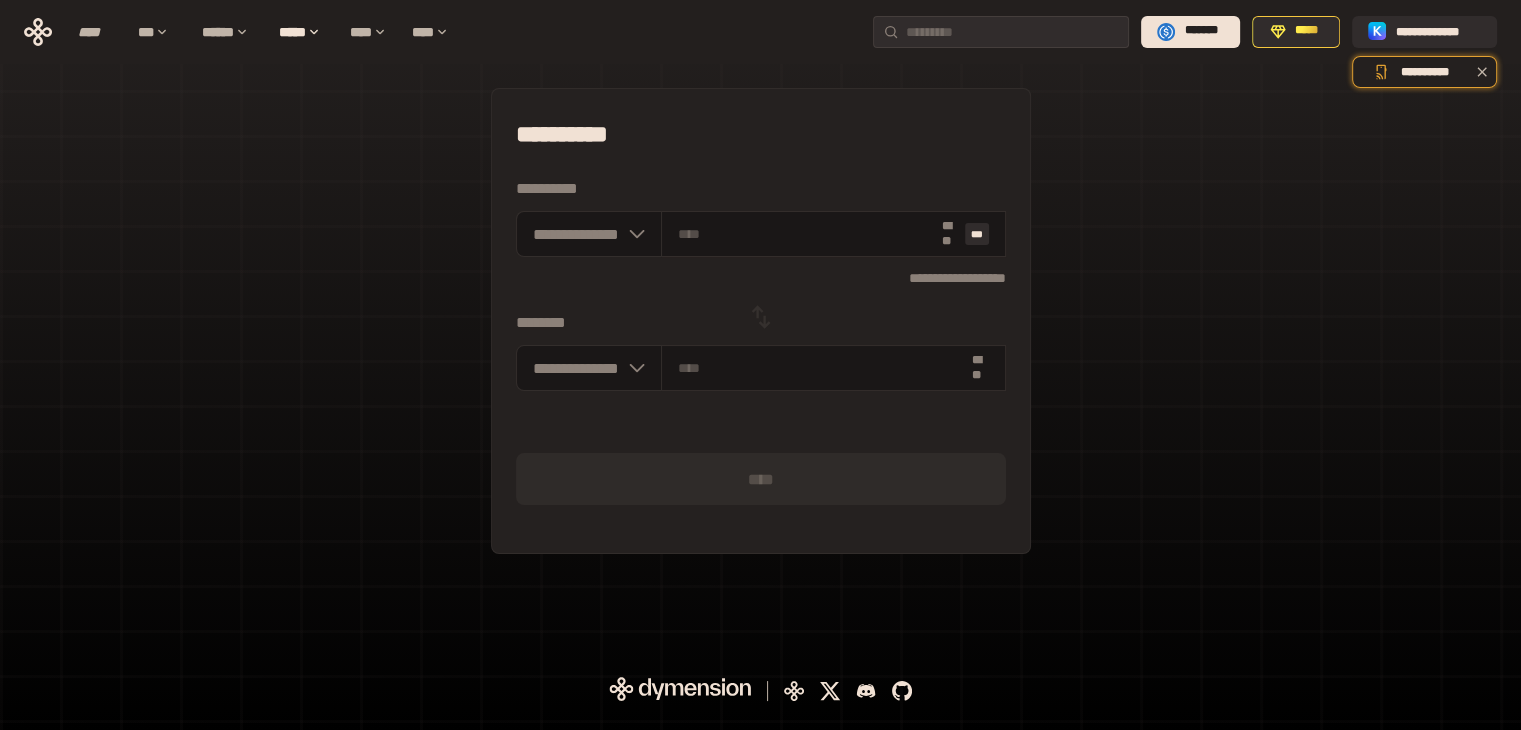 scroll, scrollTop: 0, scrollLeft: 0, axis: both 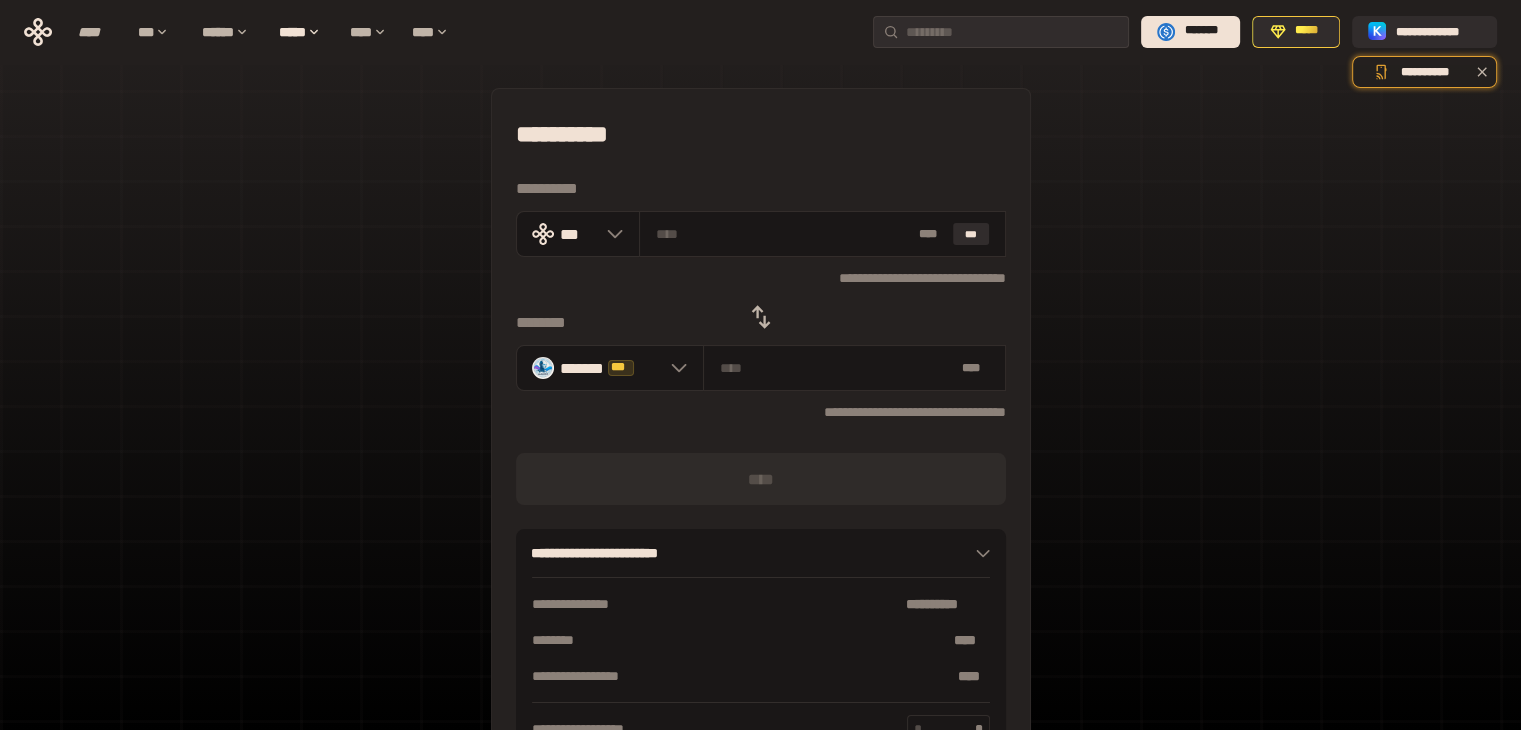 click 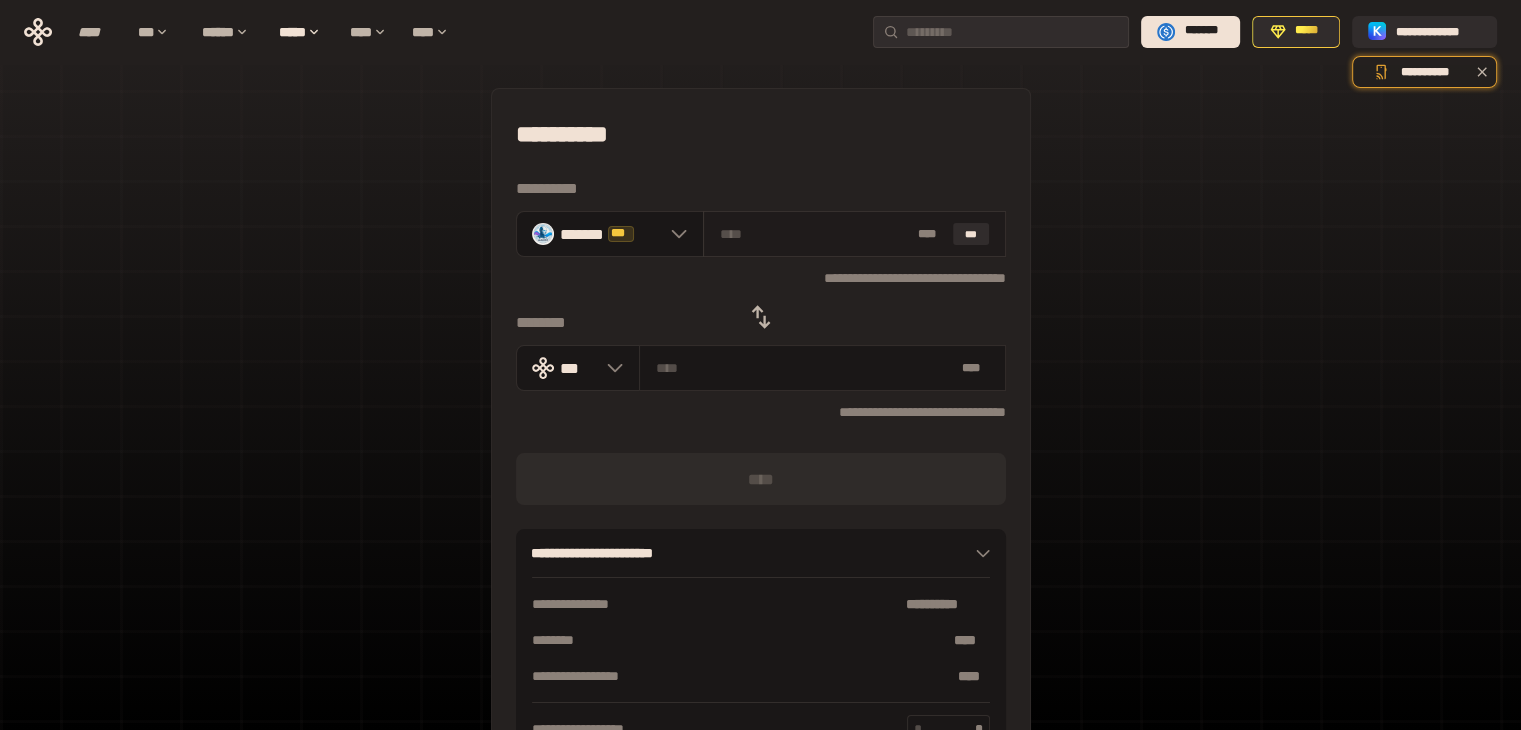 click on "* ** ***" at bounding box center [854, 234] 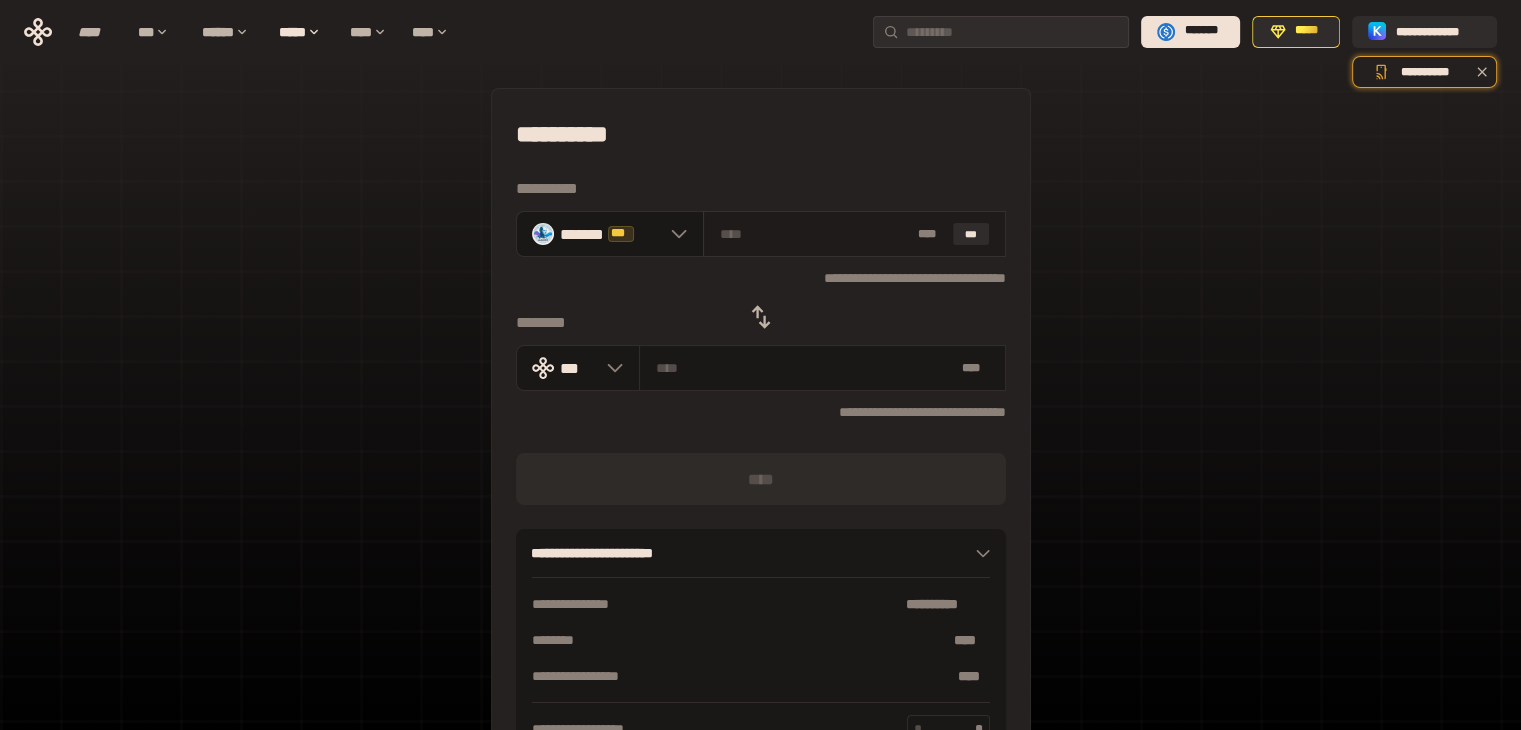 type on "*" 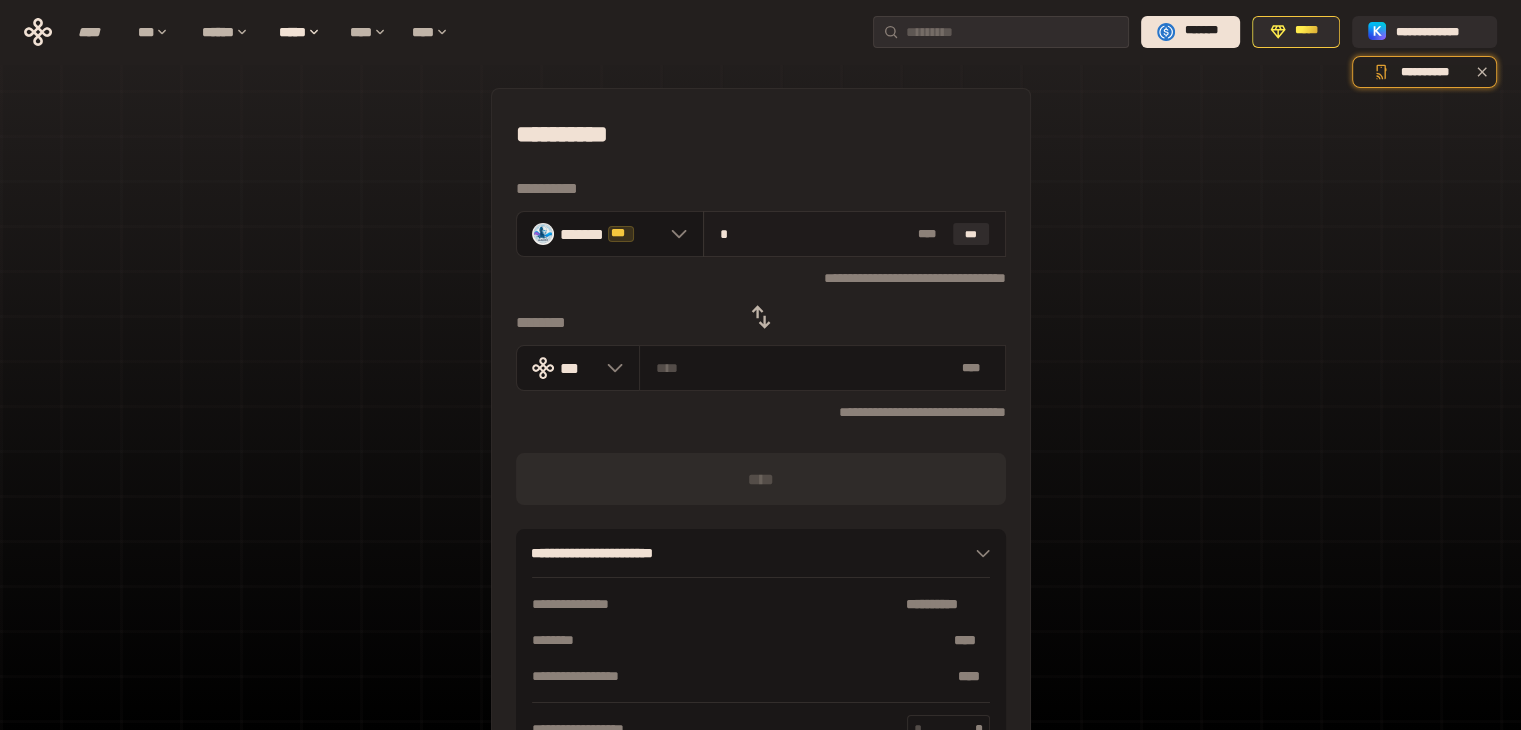 type on "**********" 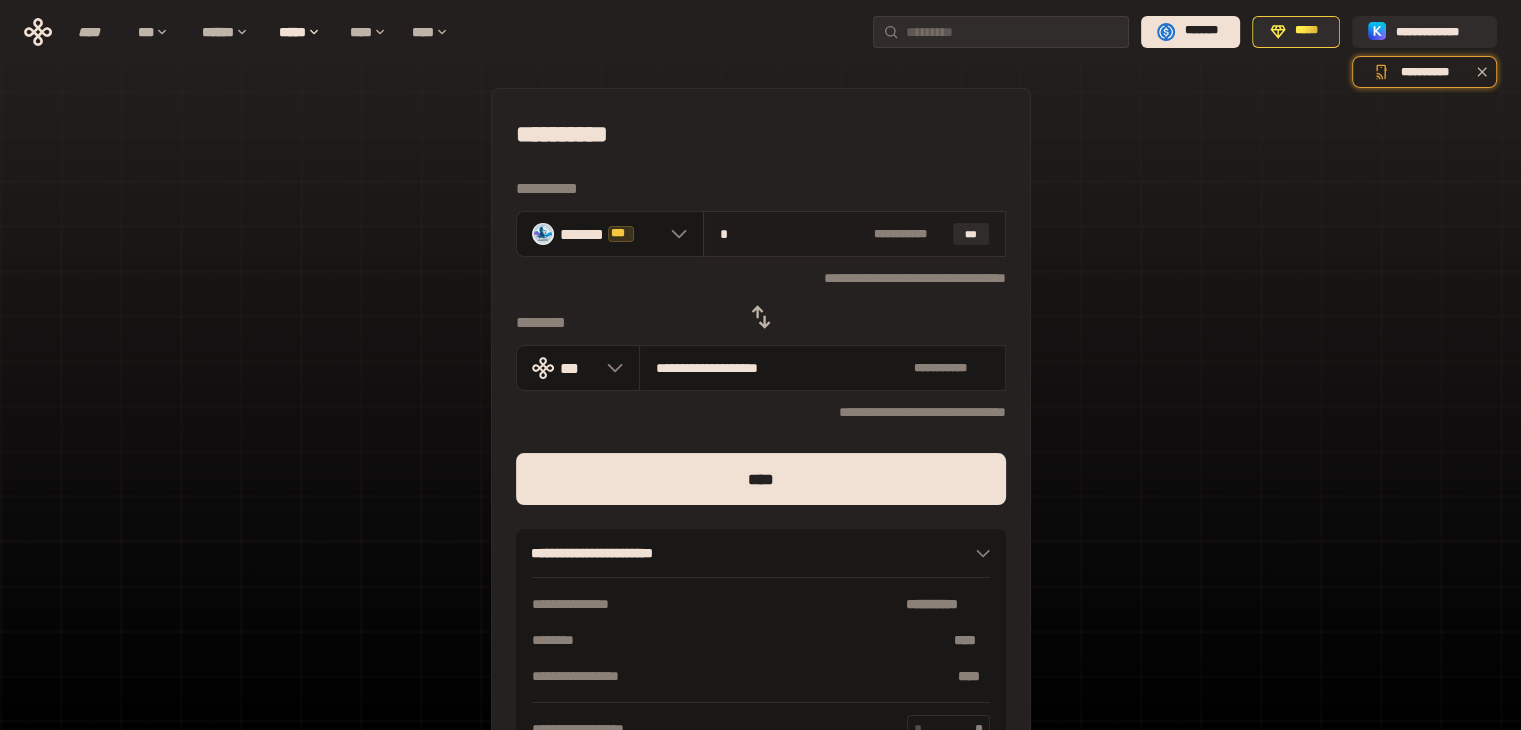 type on "**" 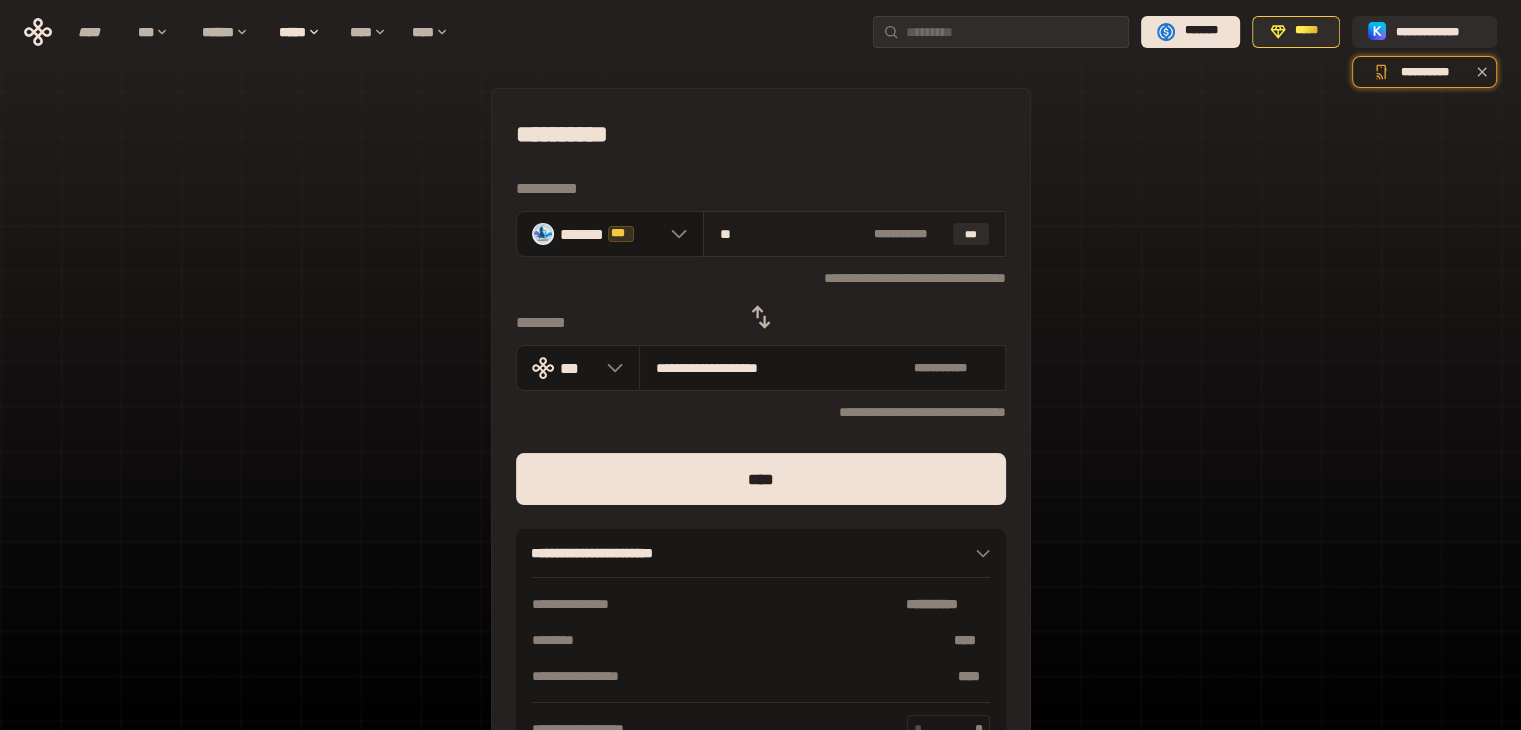 type on "**********" 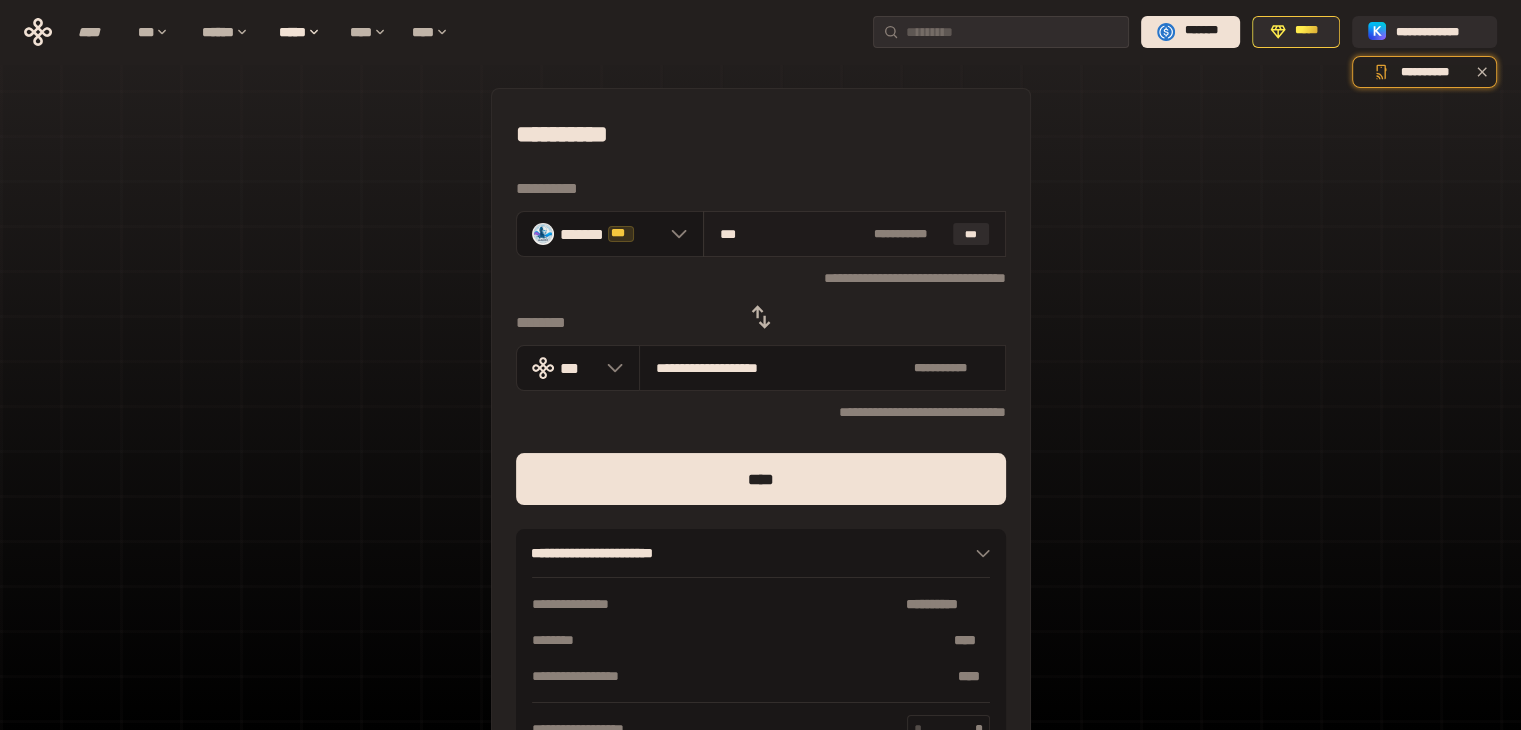 type on "**********" 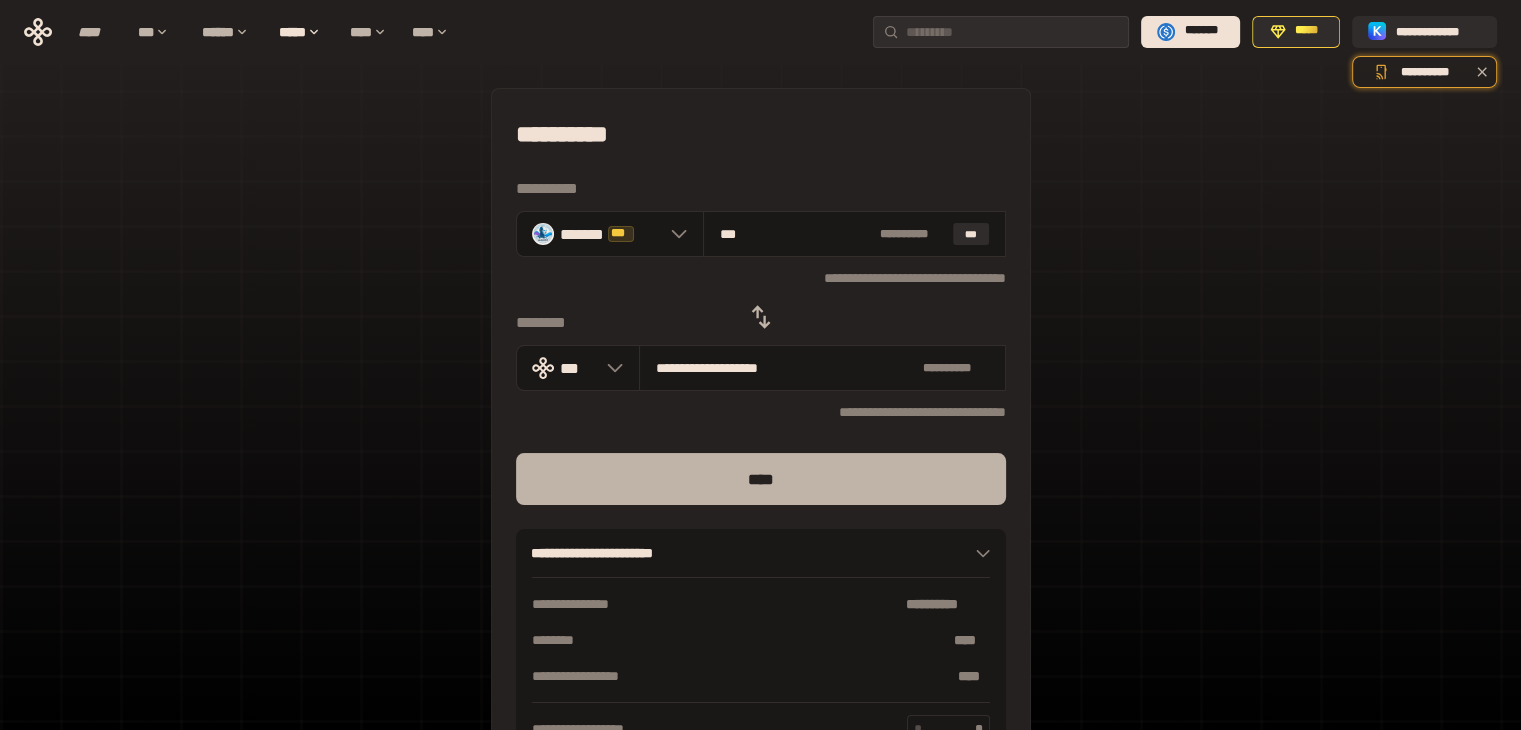 type on "***" 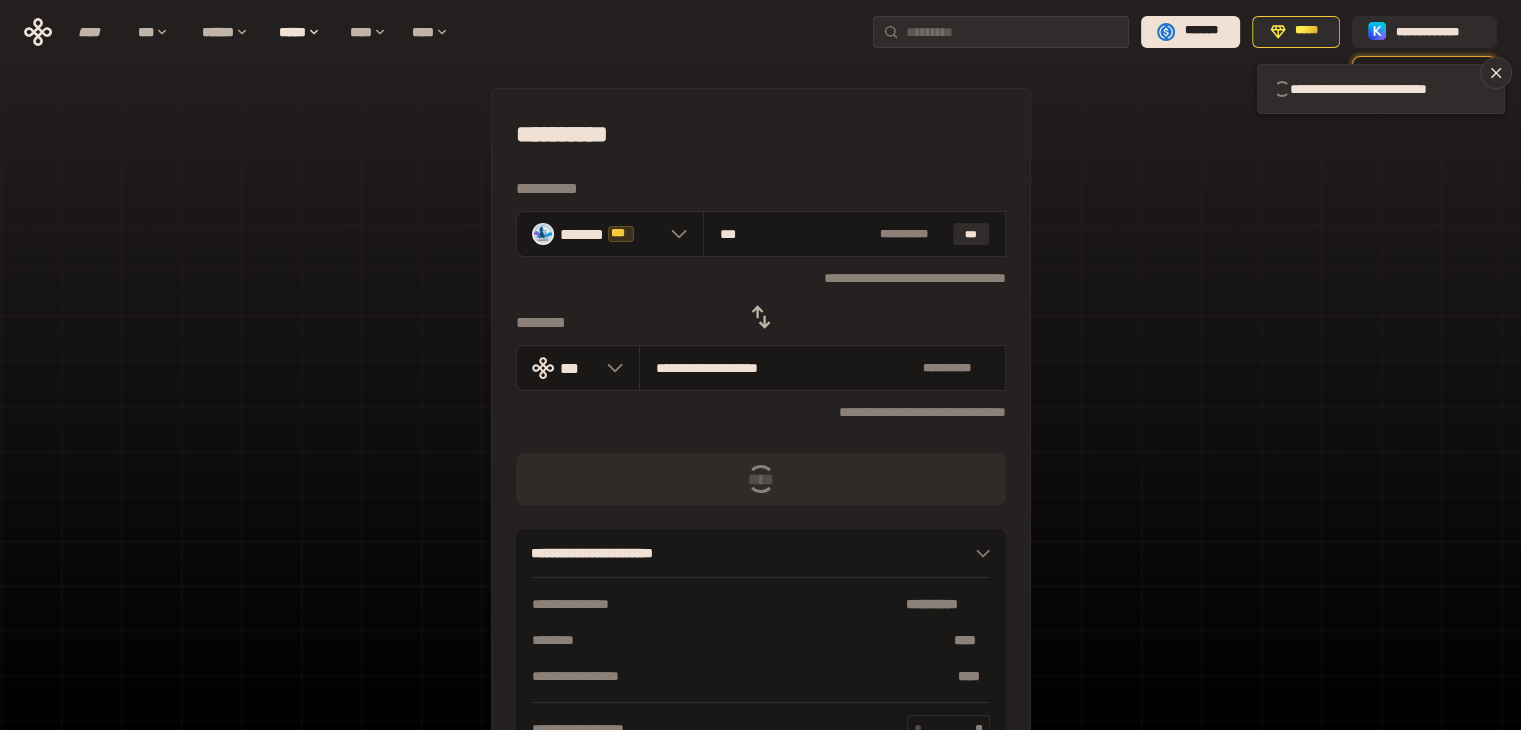 type 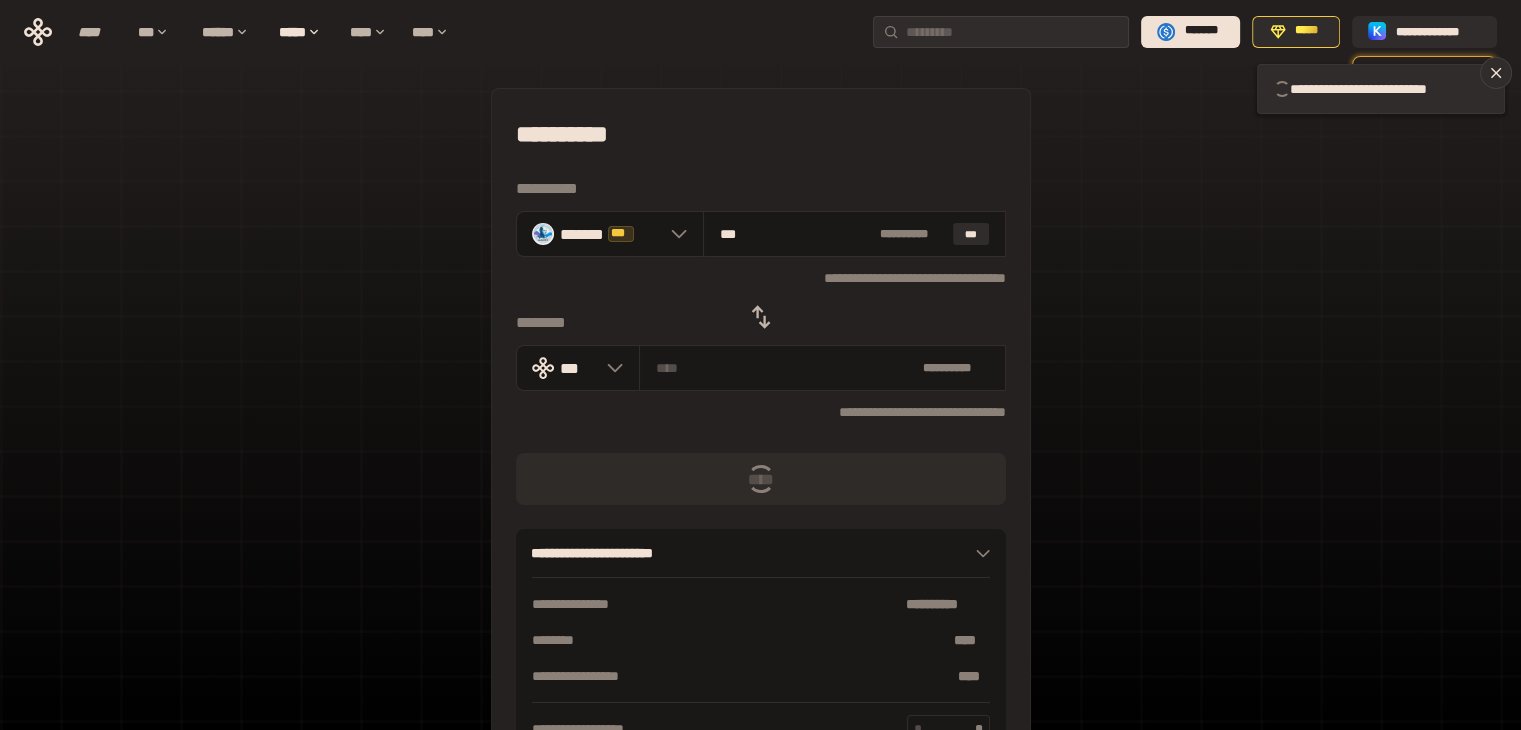 type 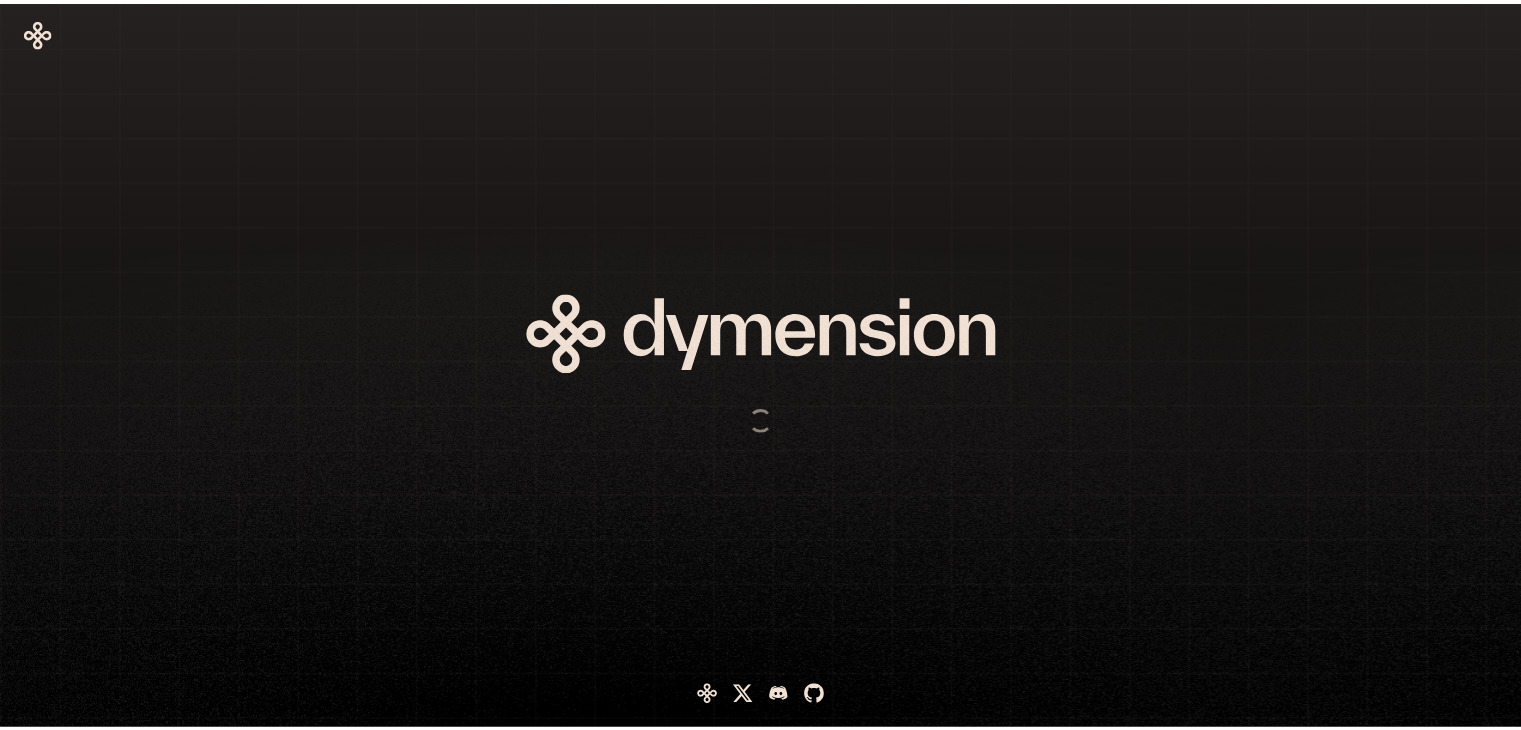 scroll, scrollTop: 0, scrollLeft: 0, axis: both 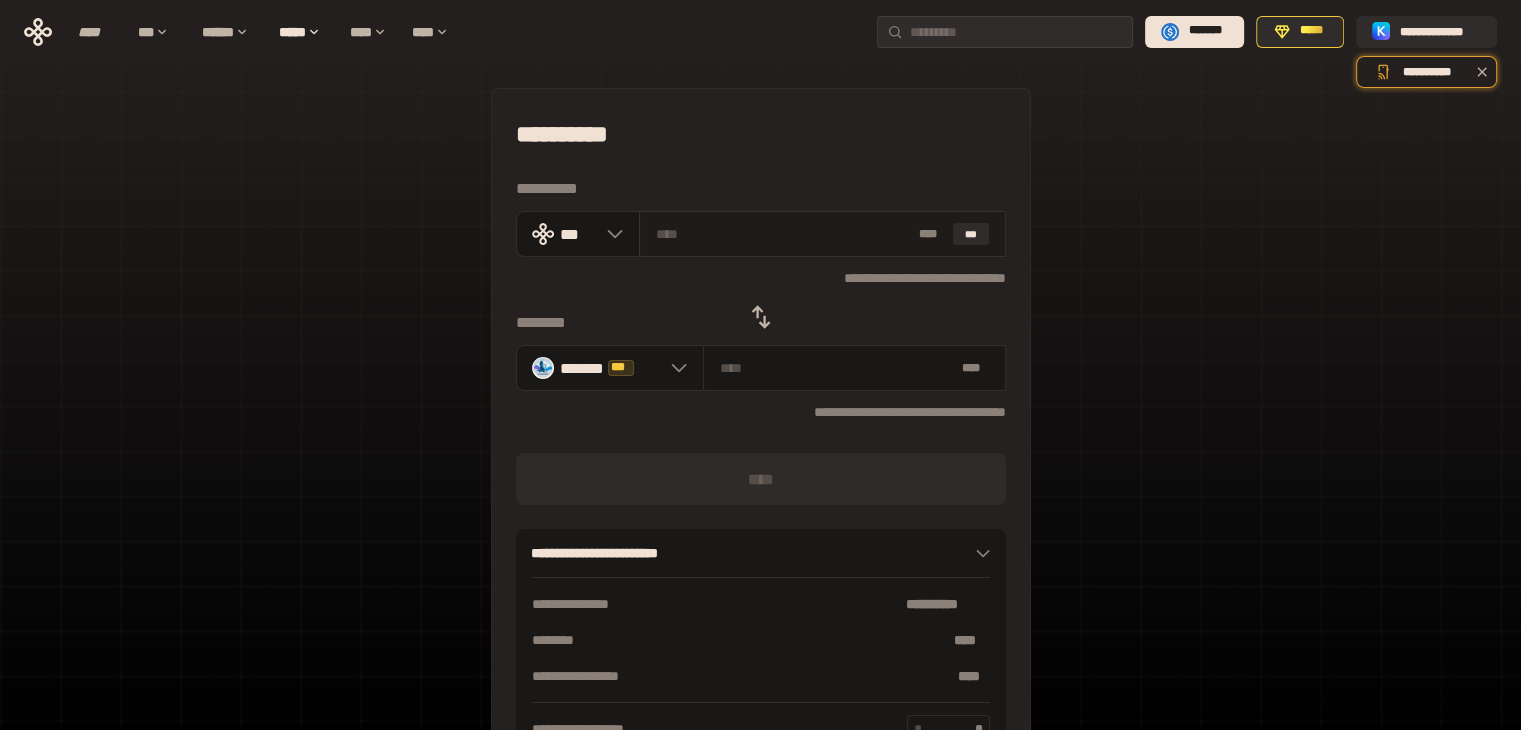 click at bounding box center [783, 234] 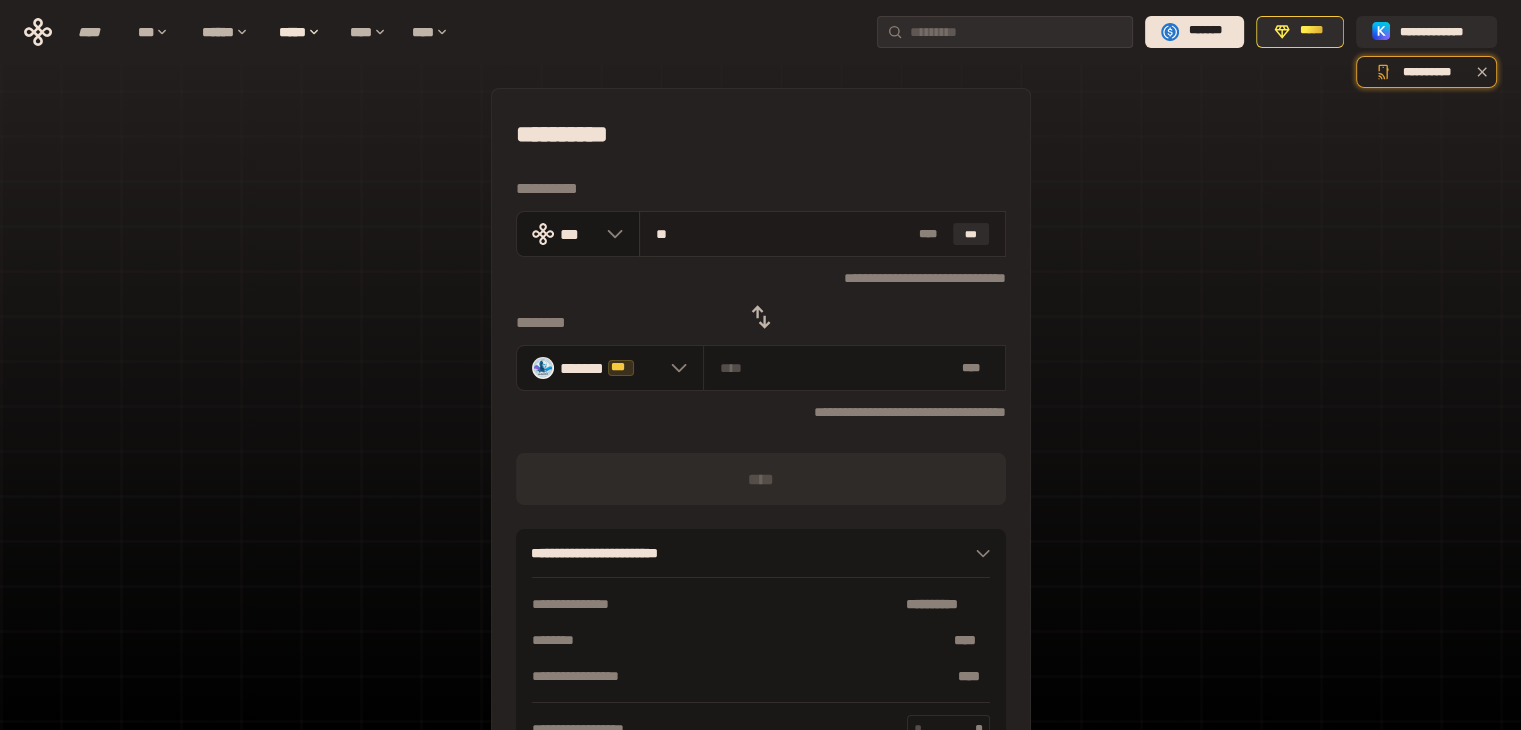 type on "***" 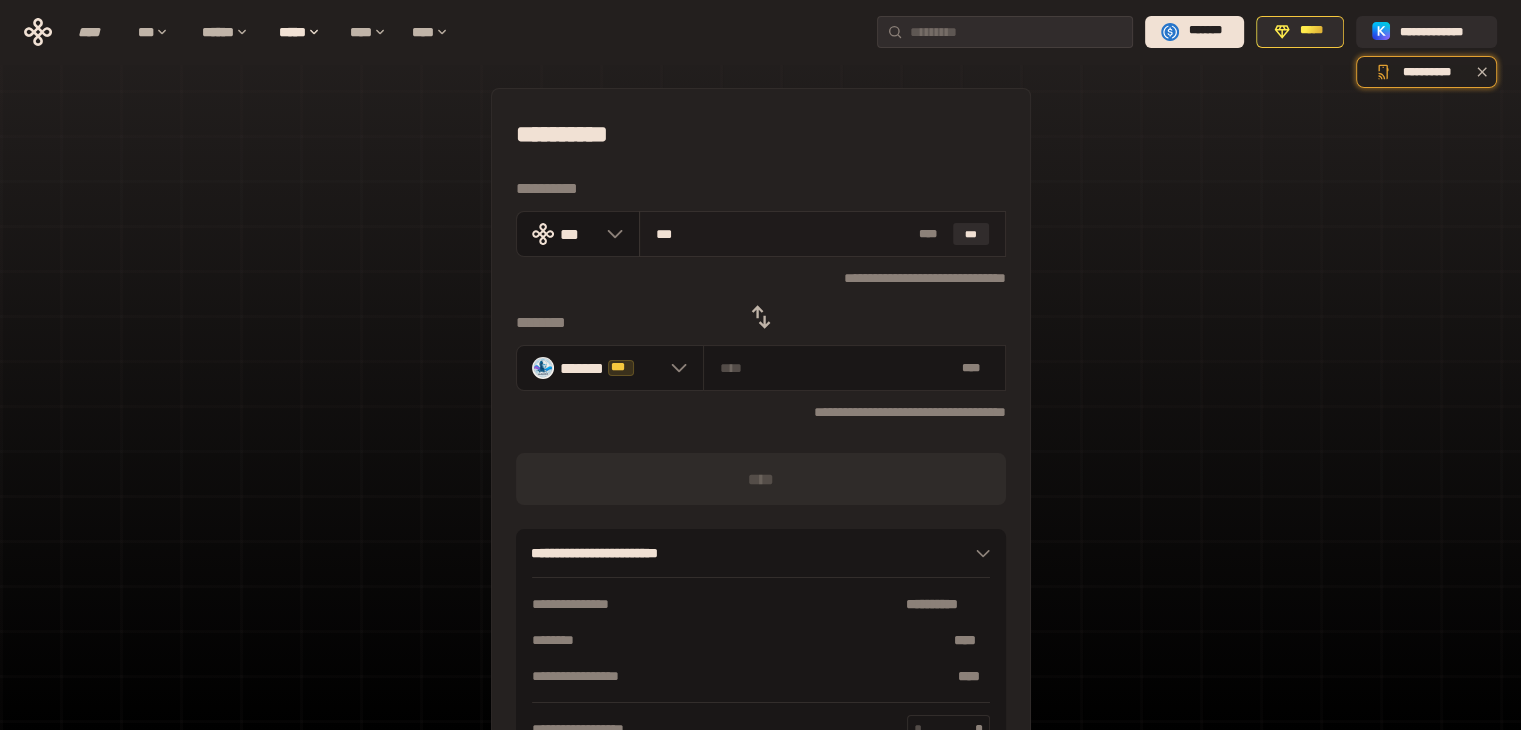 type on "**********" 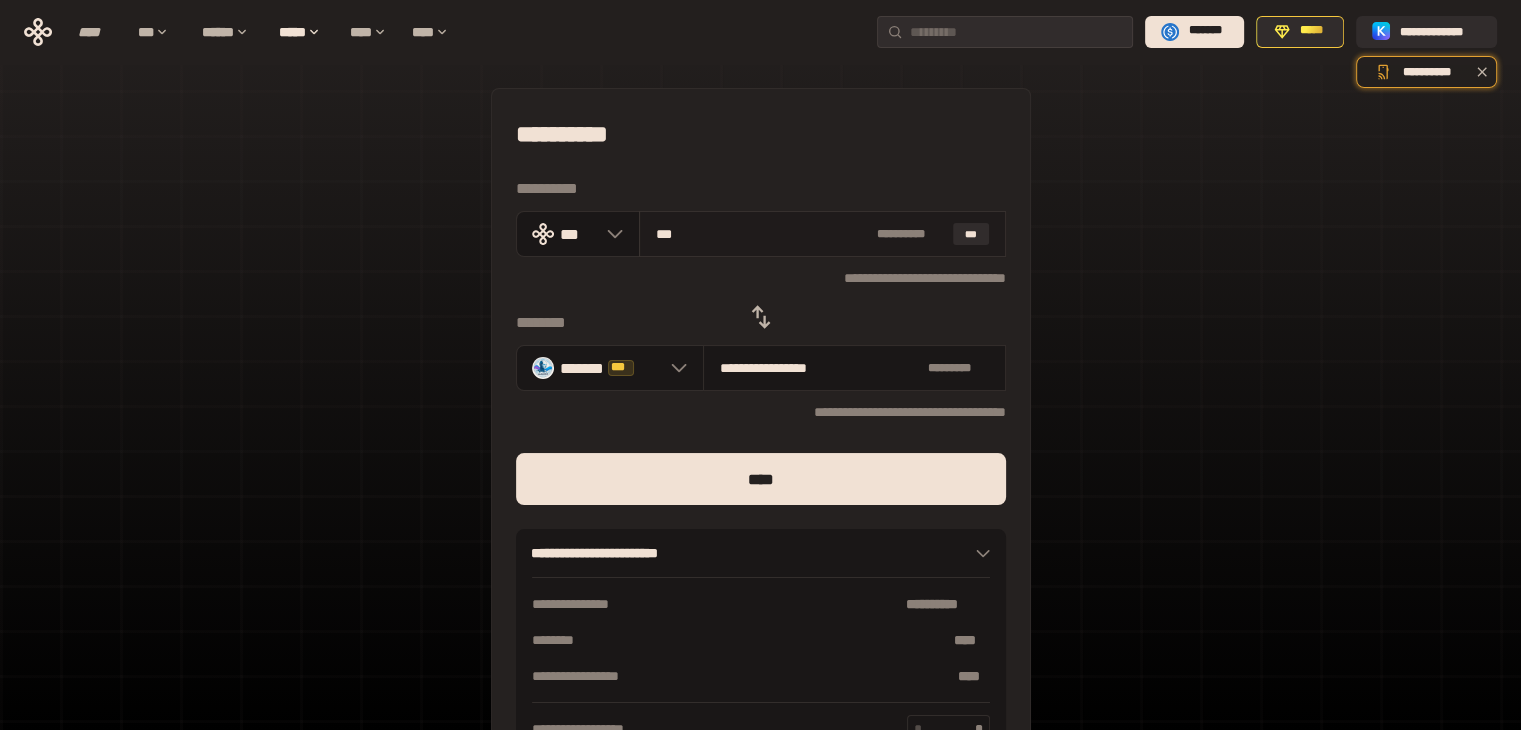 type on "****" 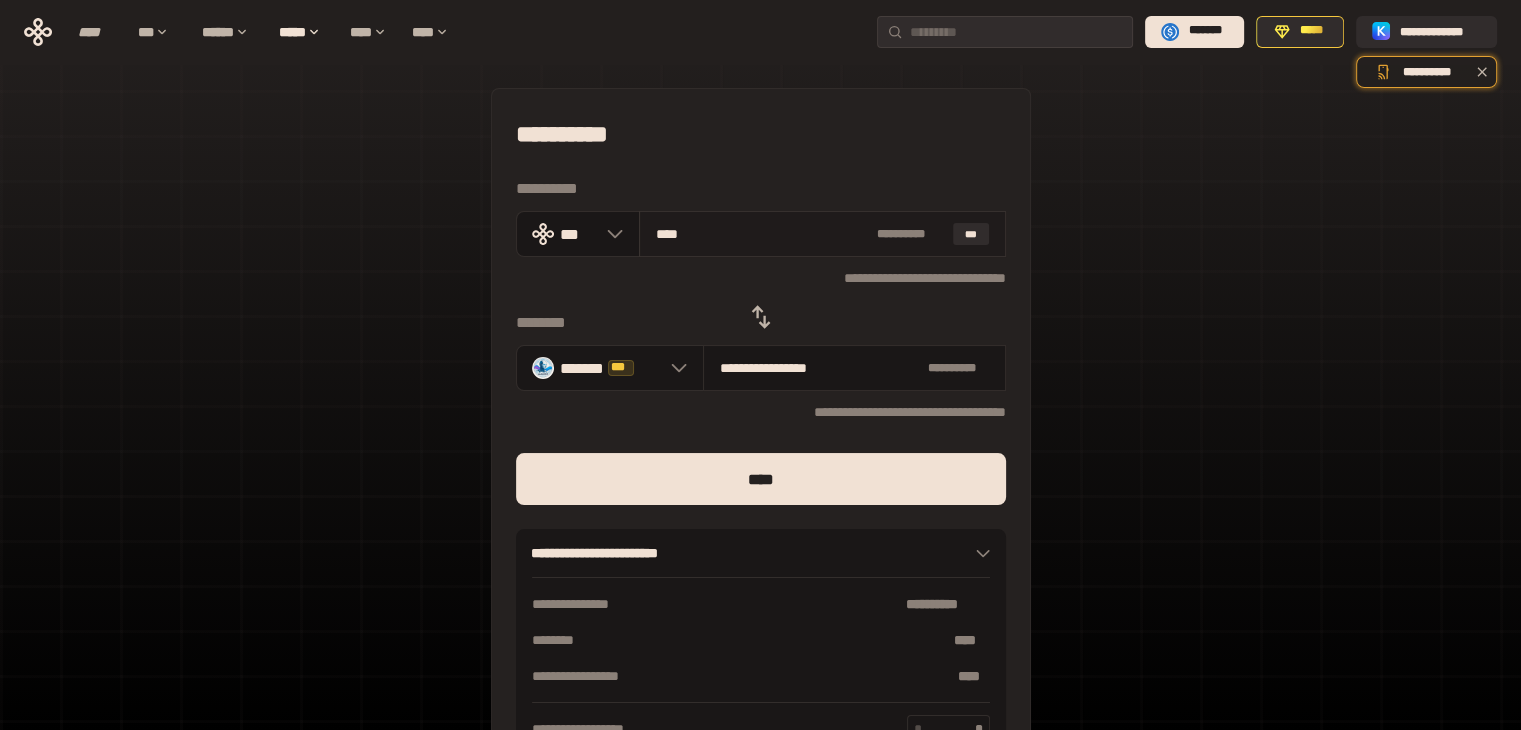 type on "**********" 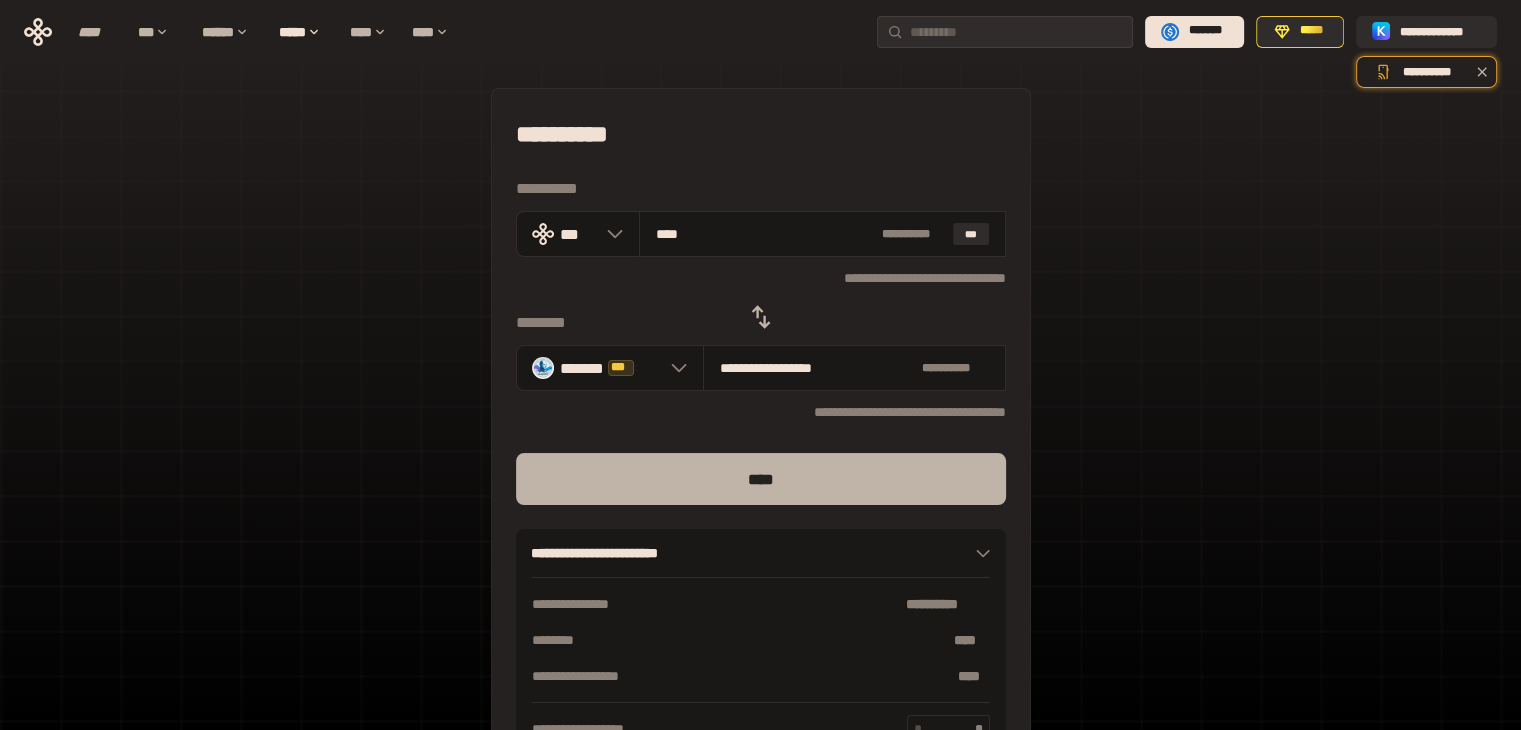 type on "****" 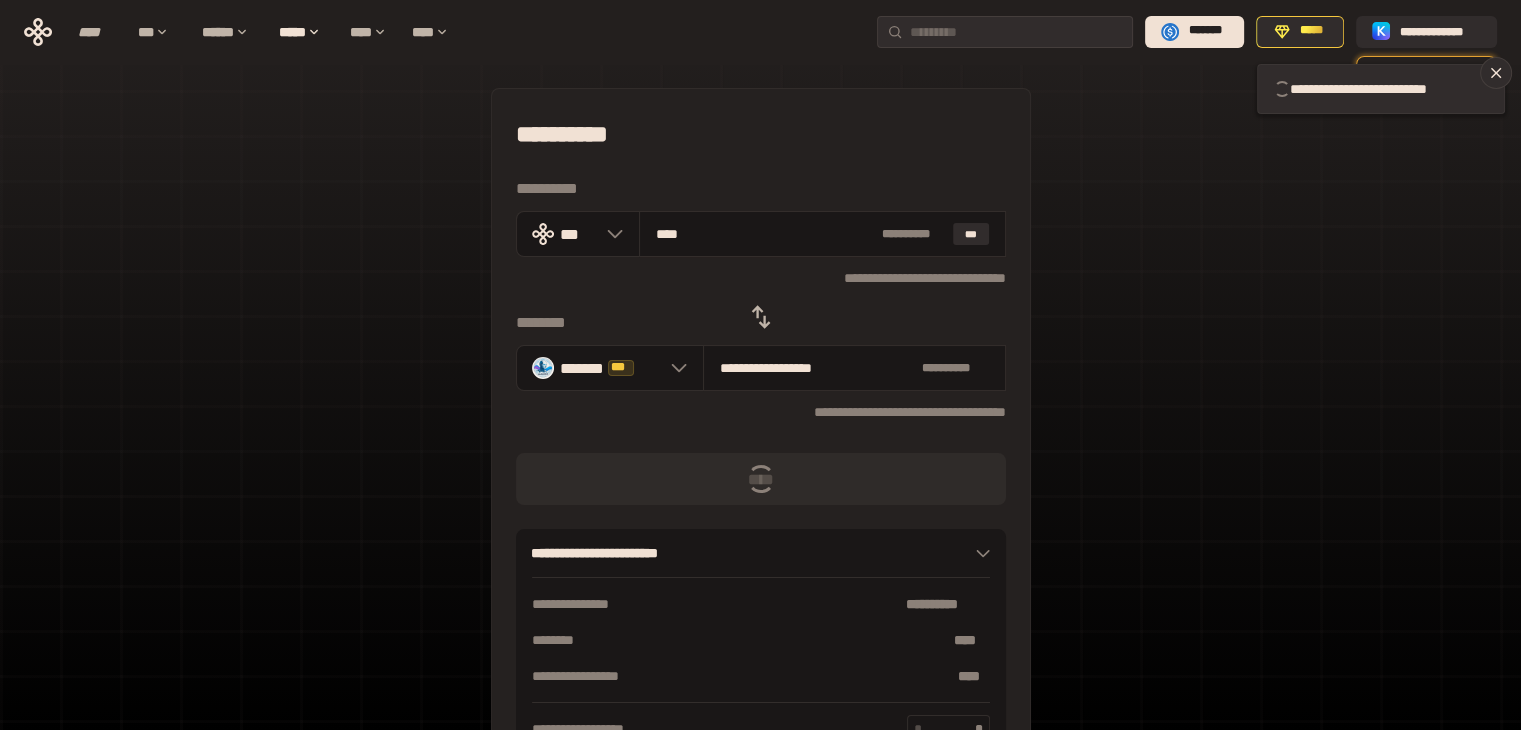 type 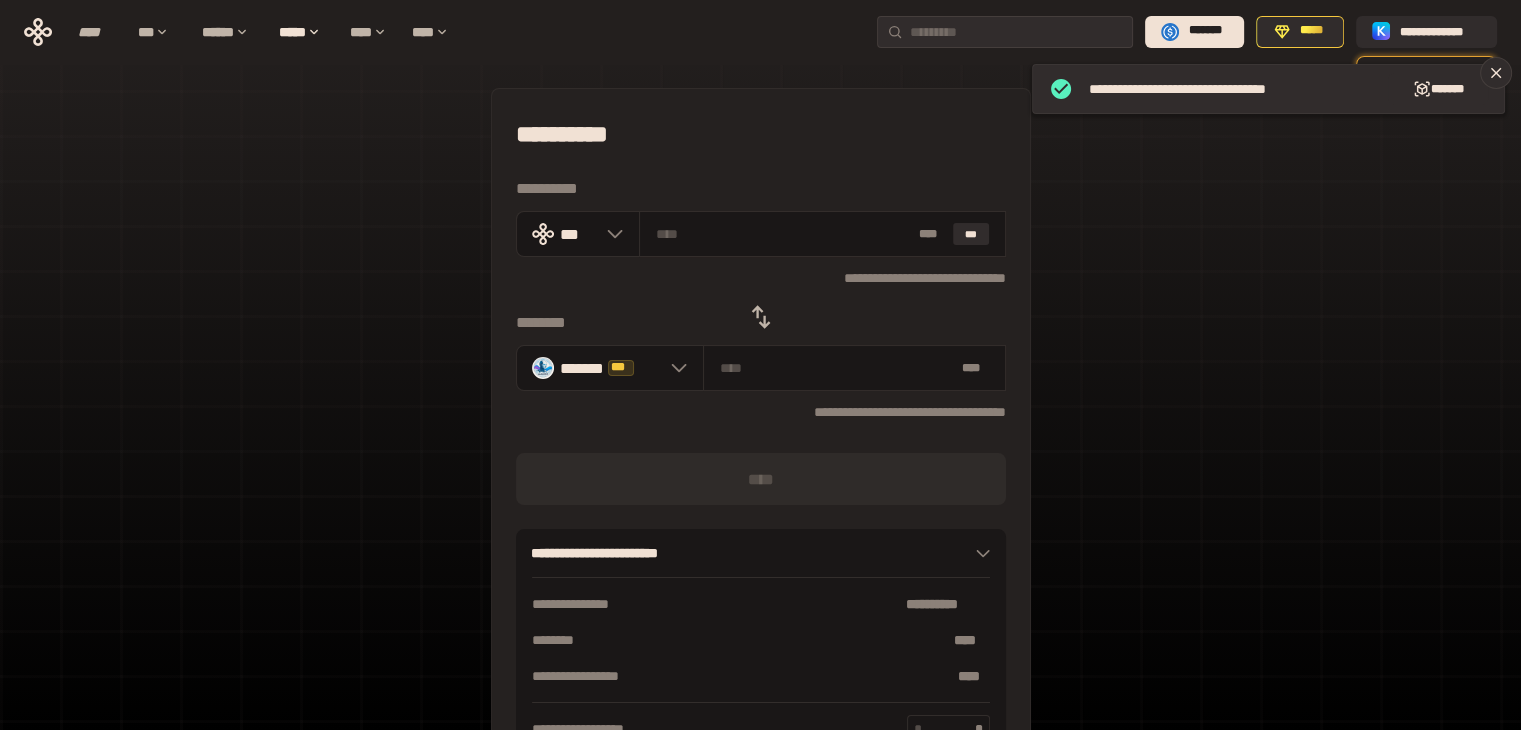 click 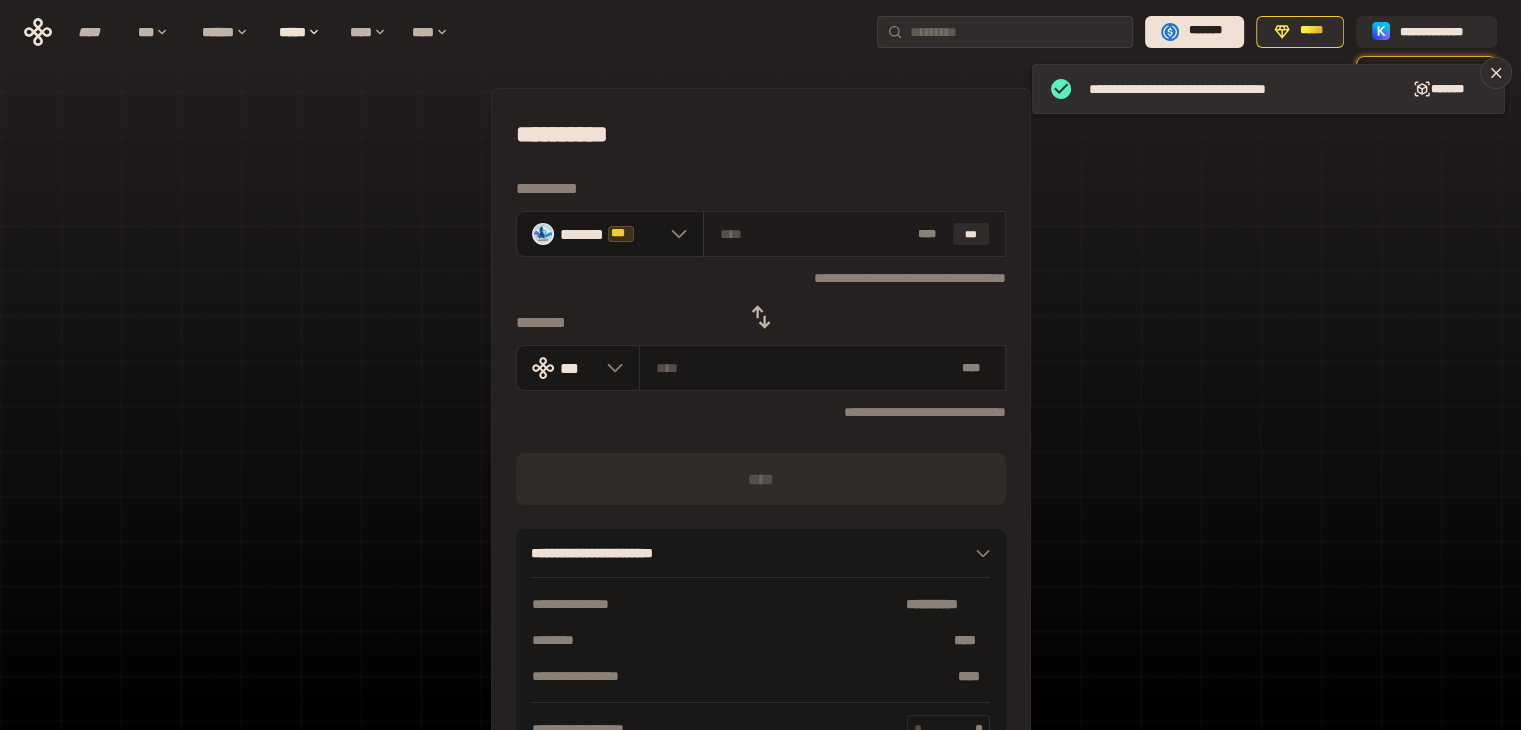 click at bounding box center [815, 234] 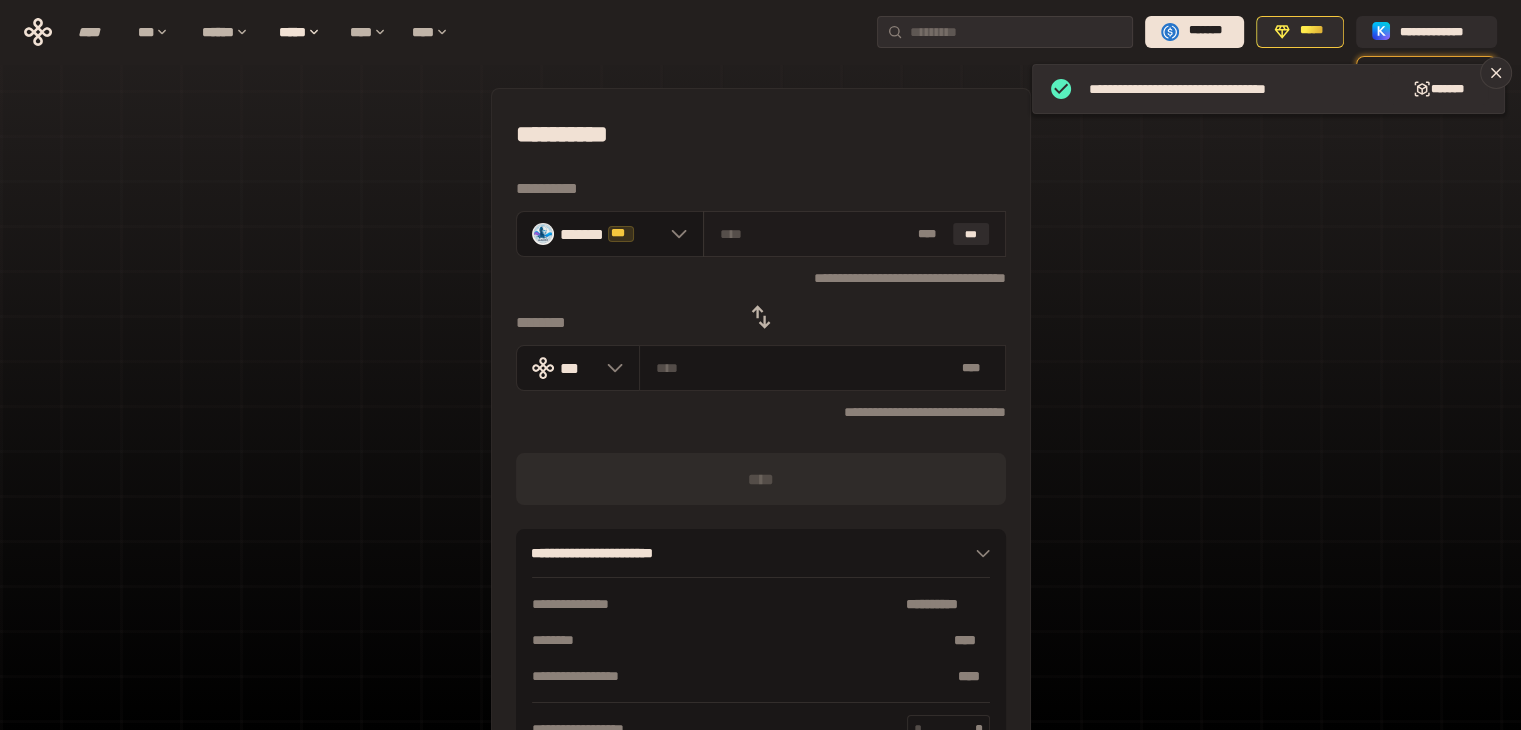 type on "*" 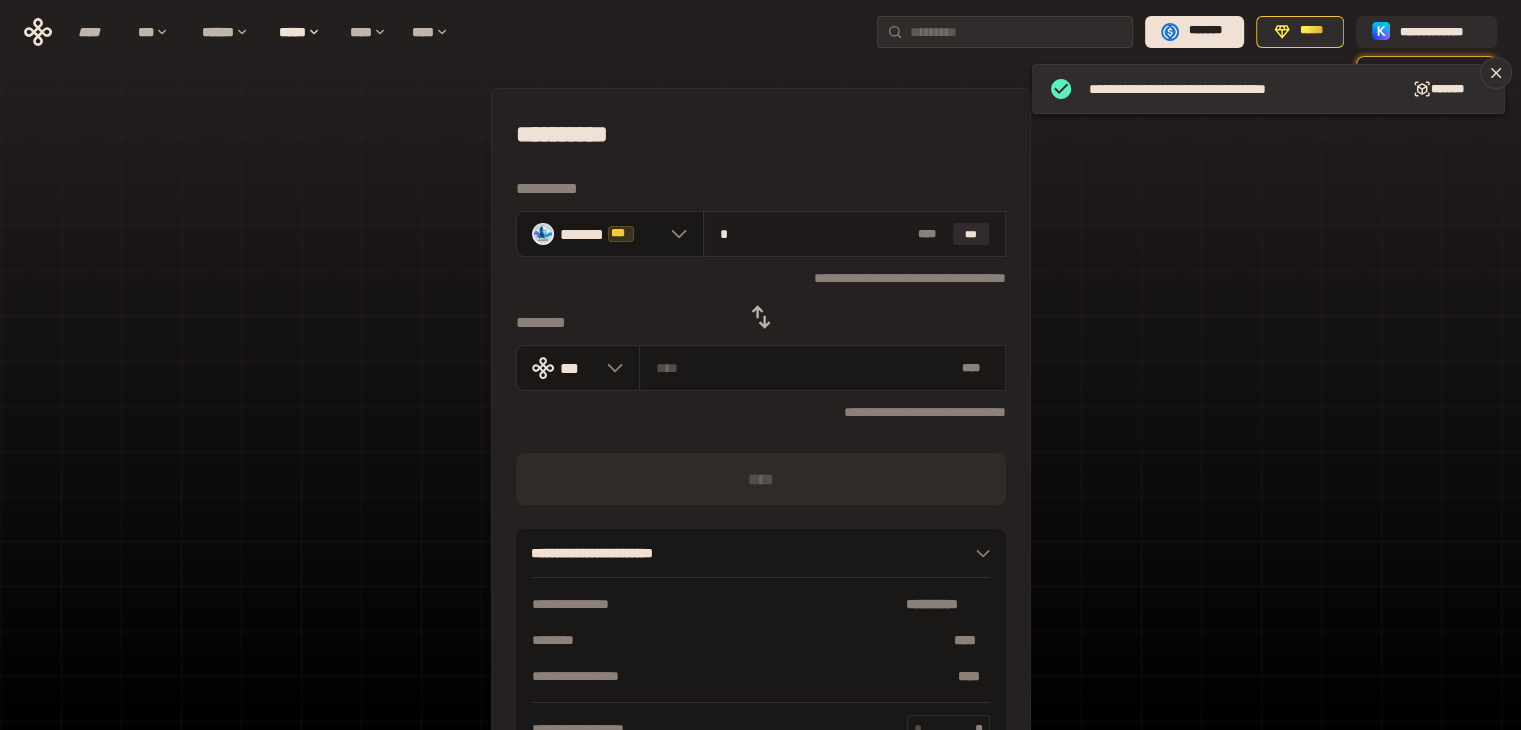 type on "**********" 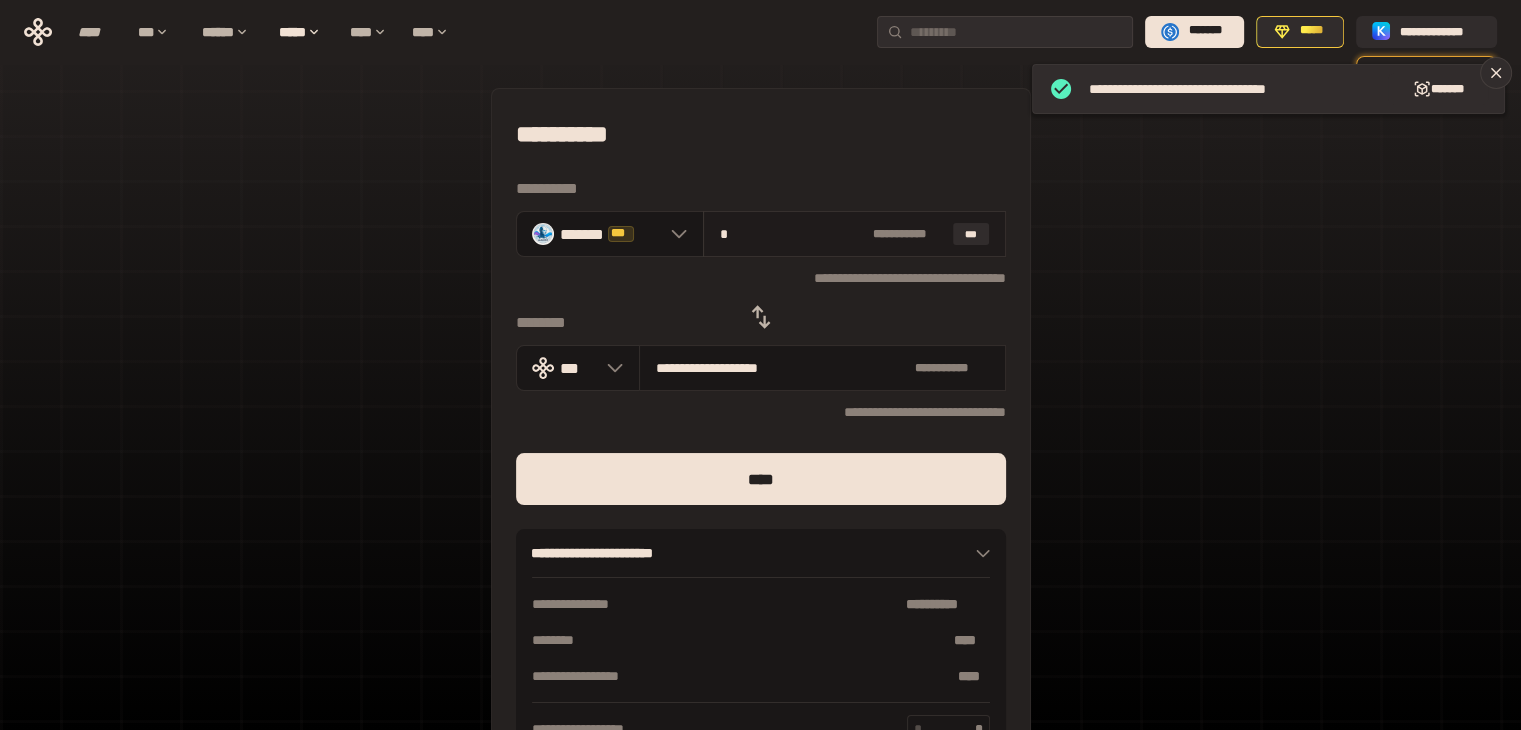 type on "**" 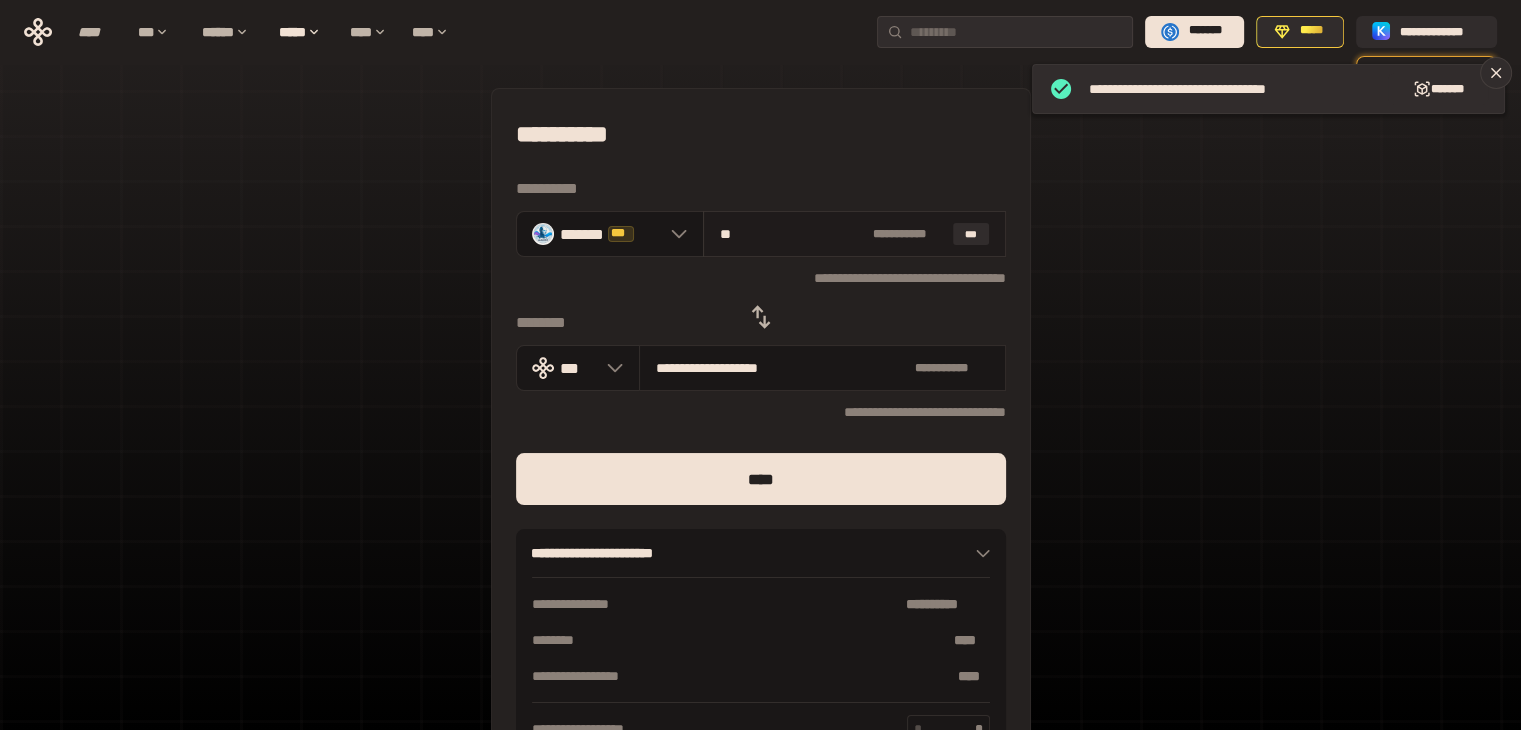 type on "**********" 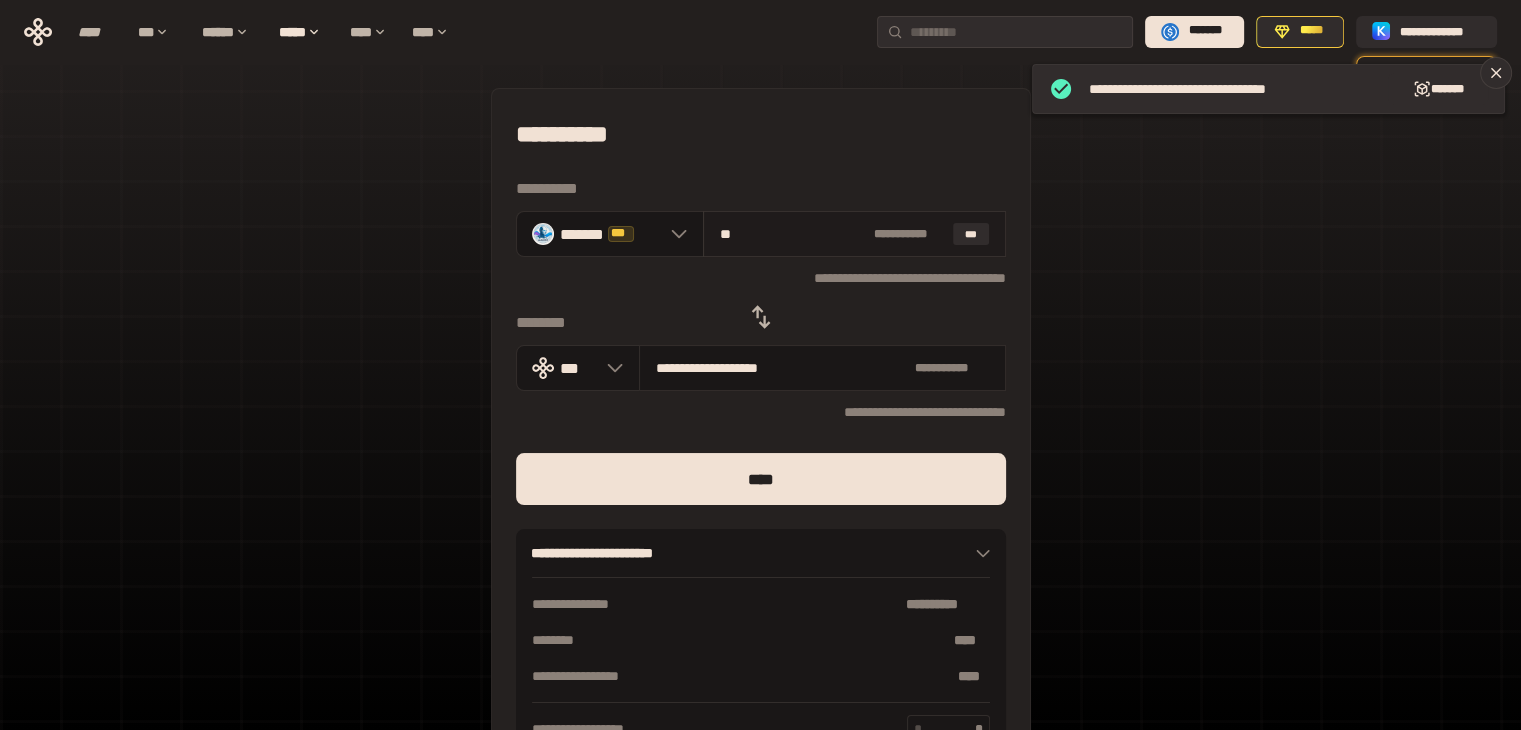 type on "***" 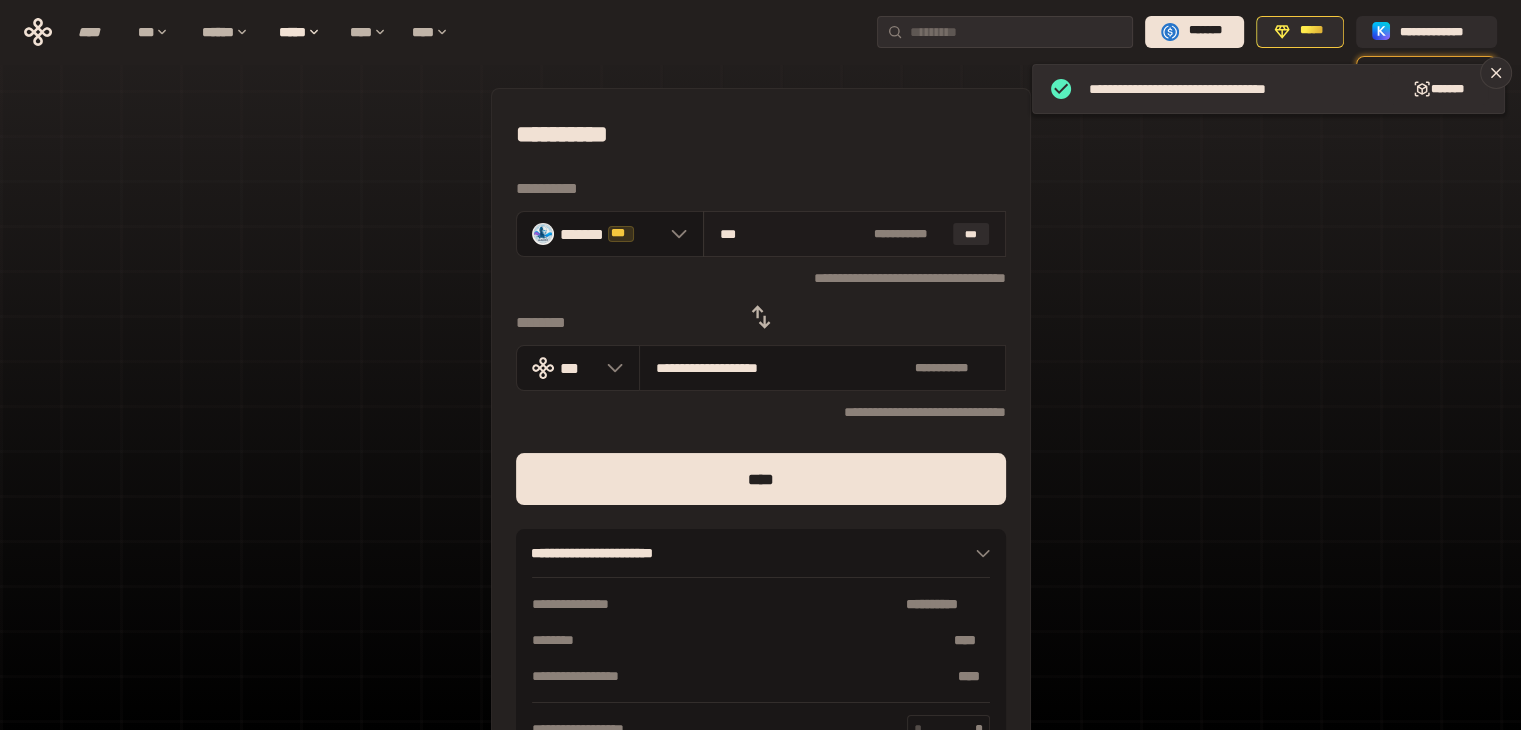 type on "**********" 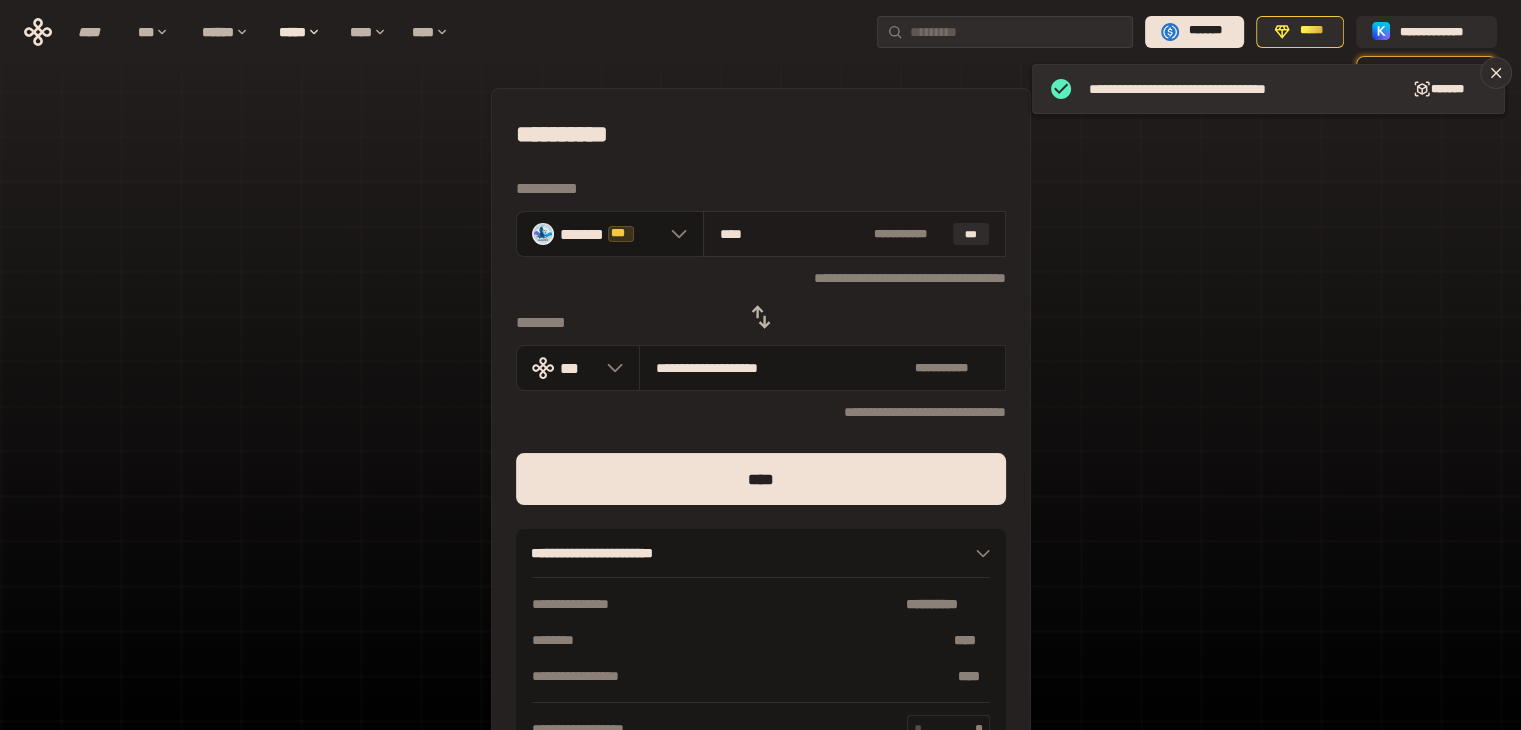 type on "**********" 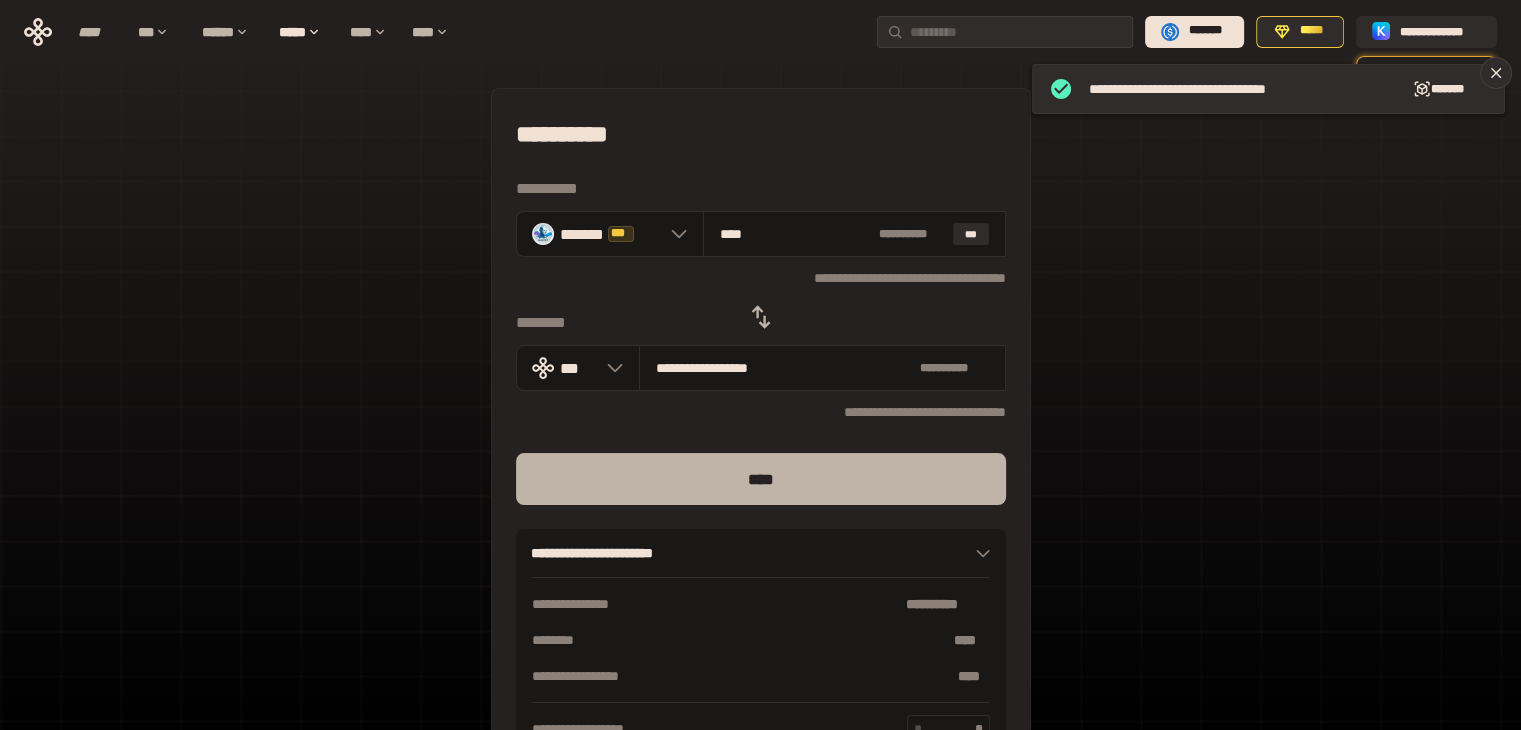 type on "****" 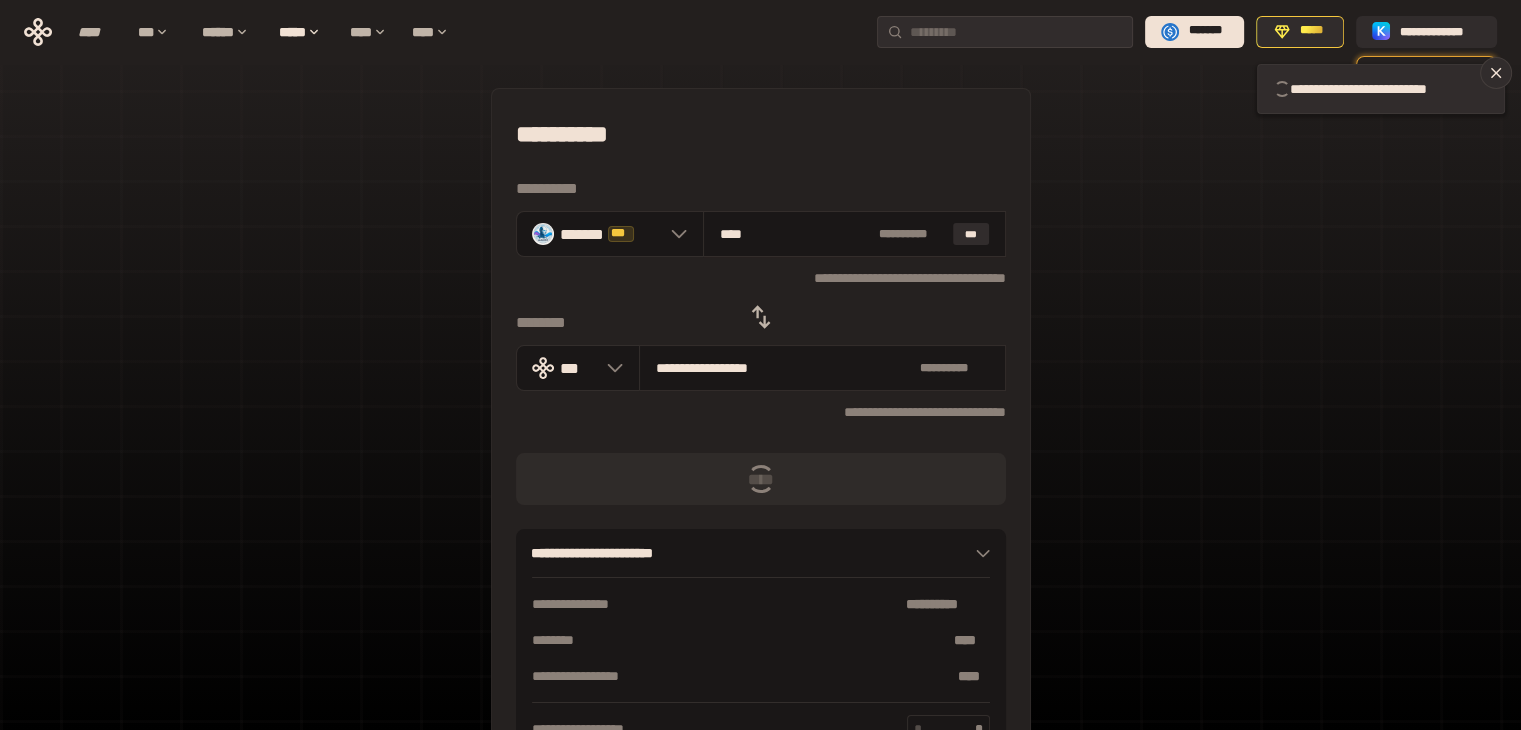 type 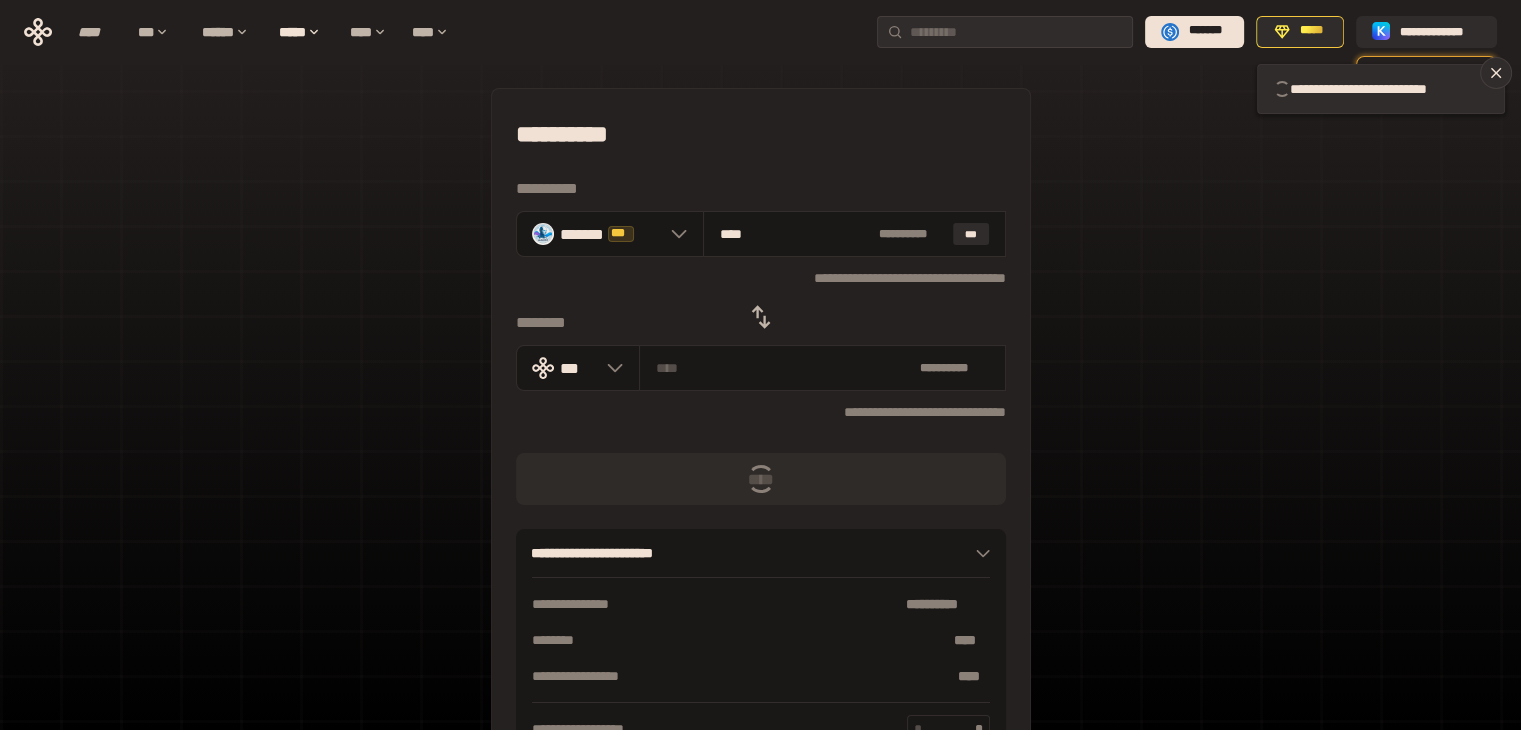 type 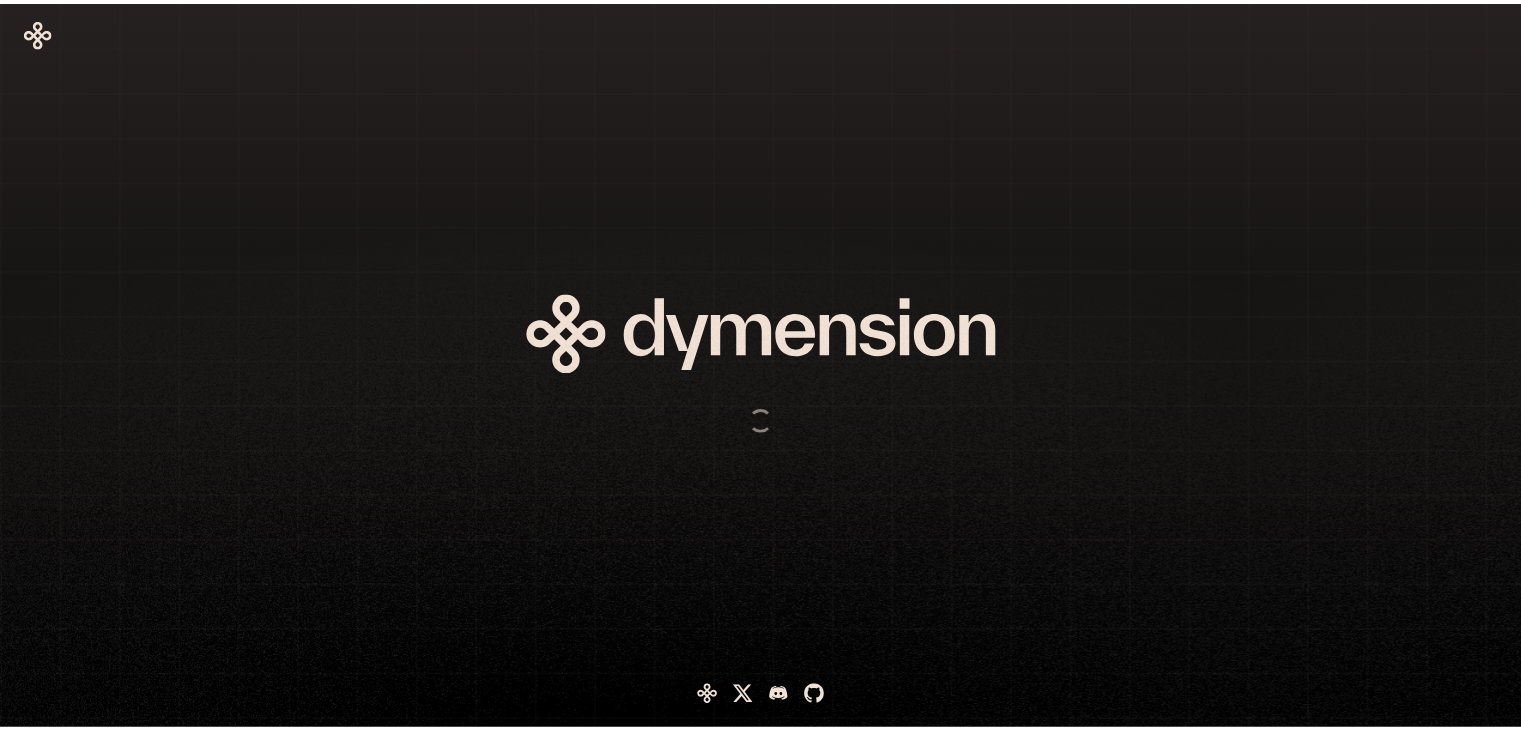 scroll, scrollTop: 0, scrollLeft: 0, axis: both 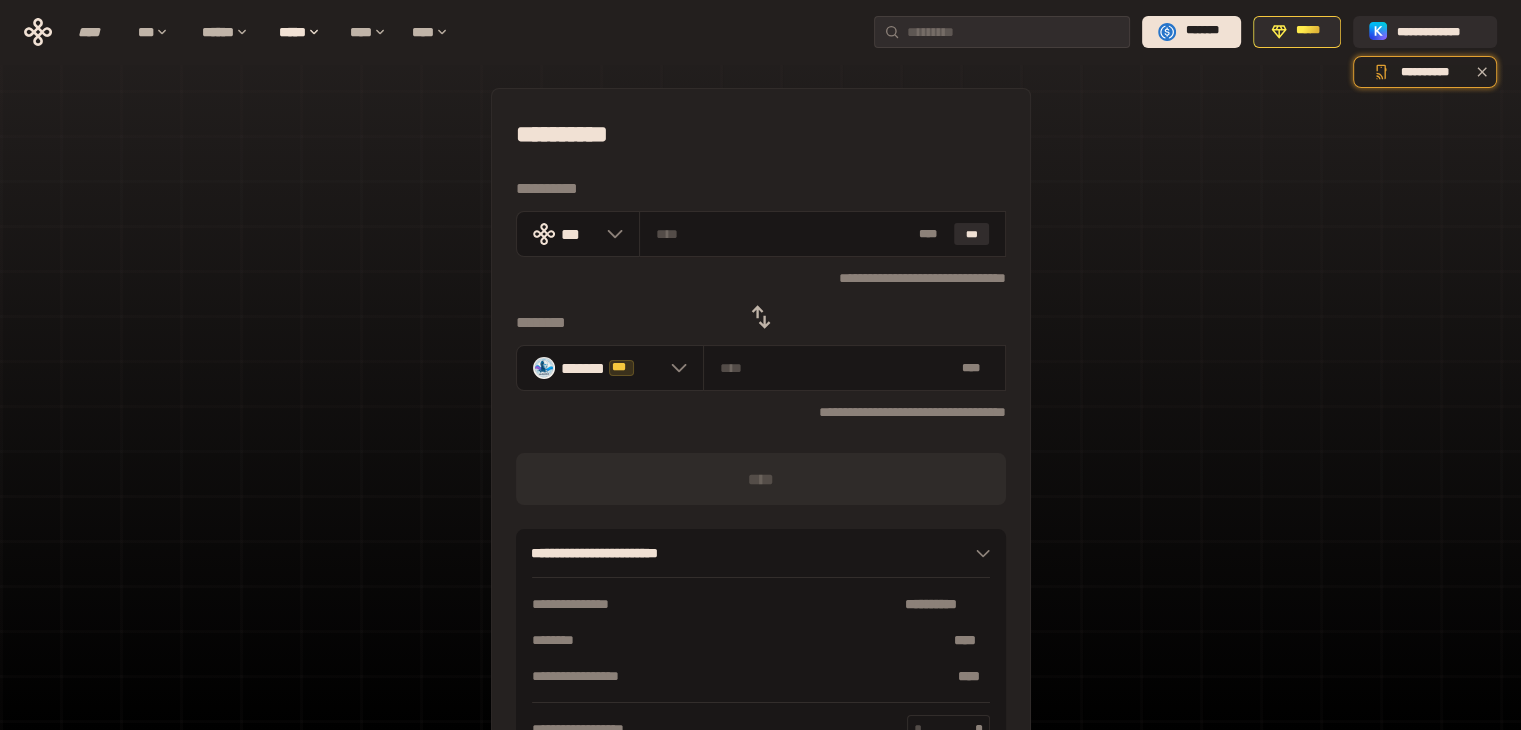 click on "**********" at bounding box center [760, 32] 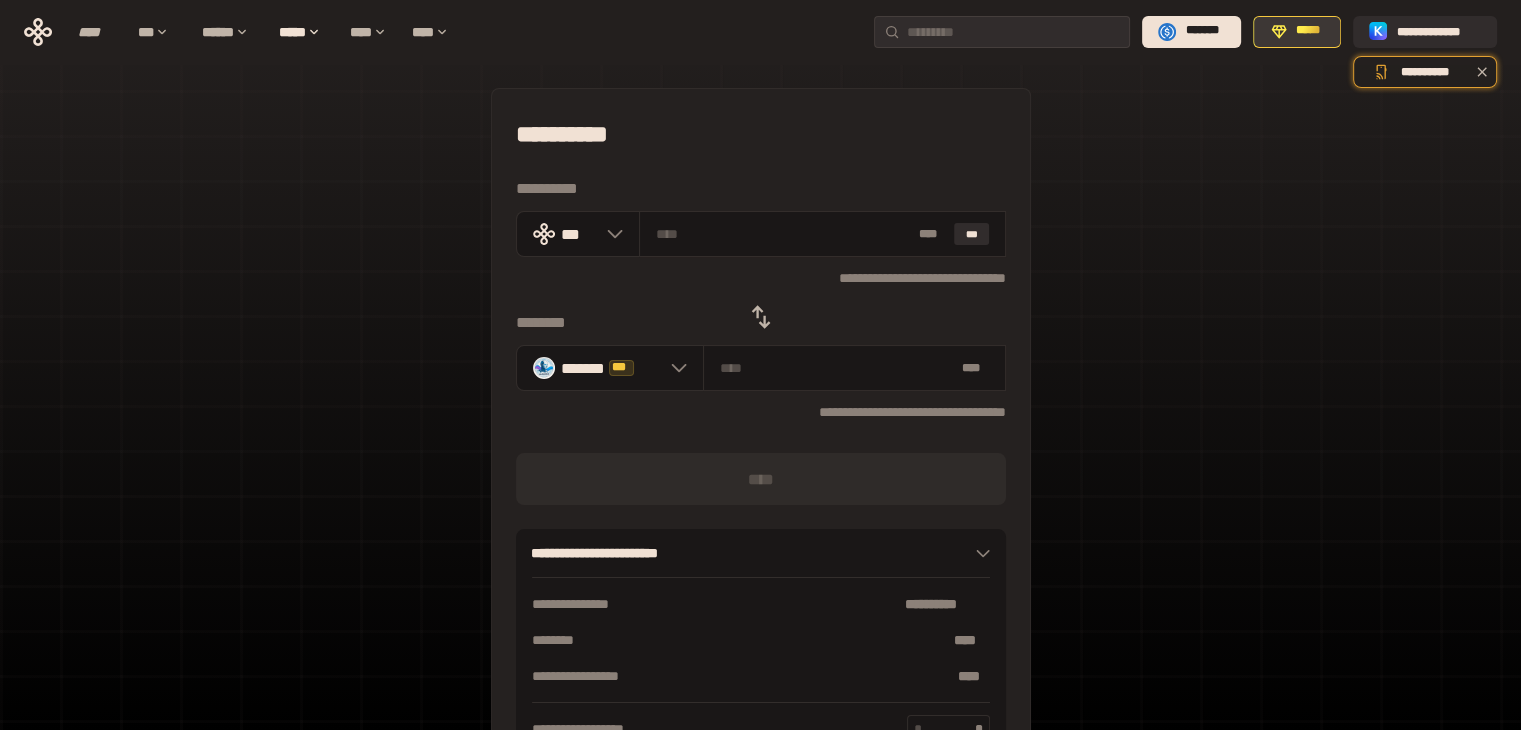 click on "*****" at bounding box center [1297, 32] 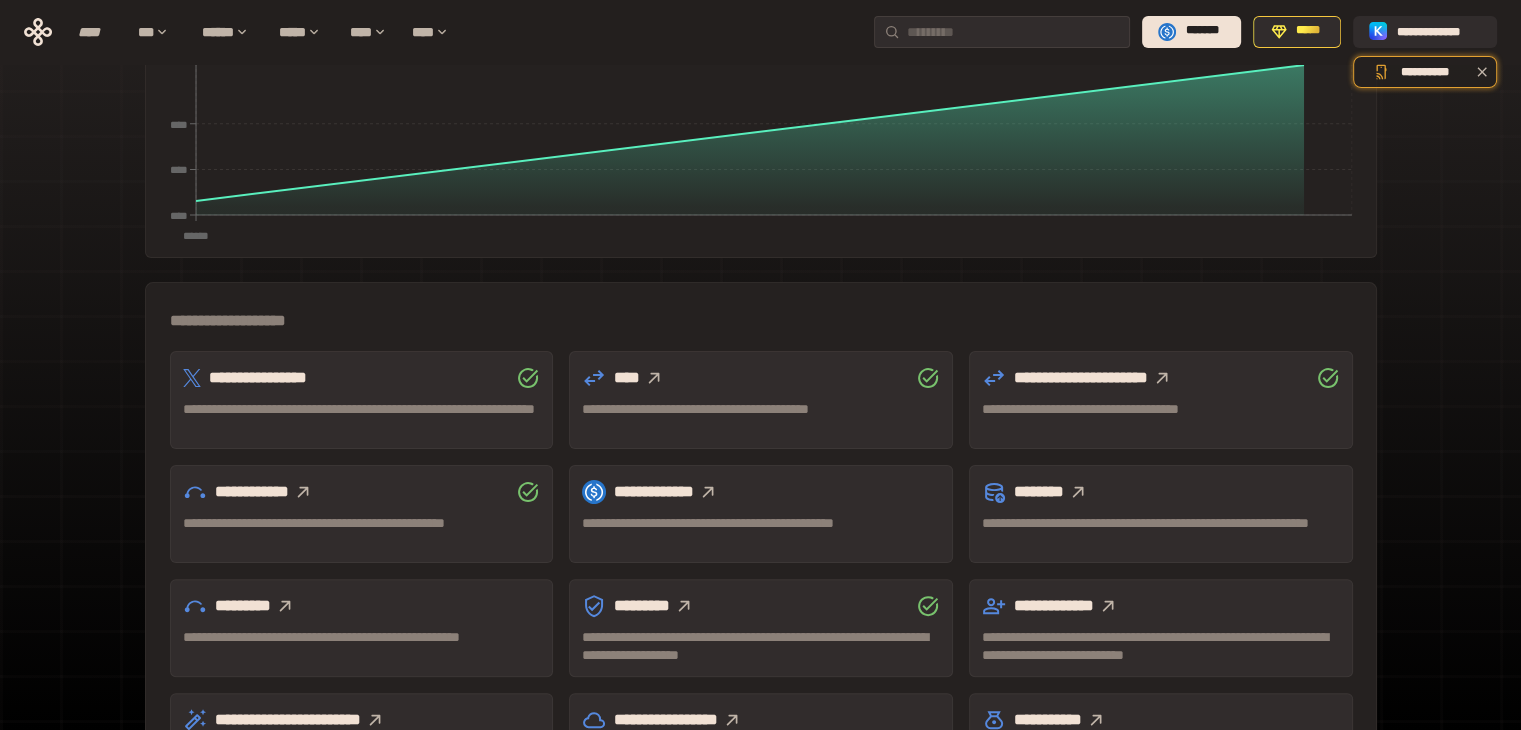 scroll, scrollTop: 400, scrollLeft: 0, axis: vertical 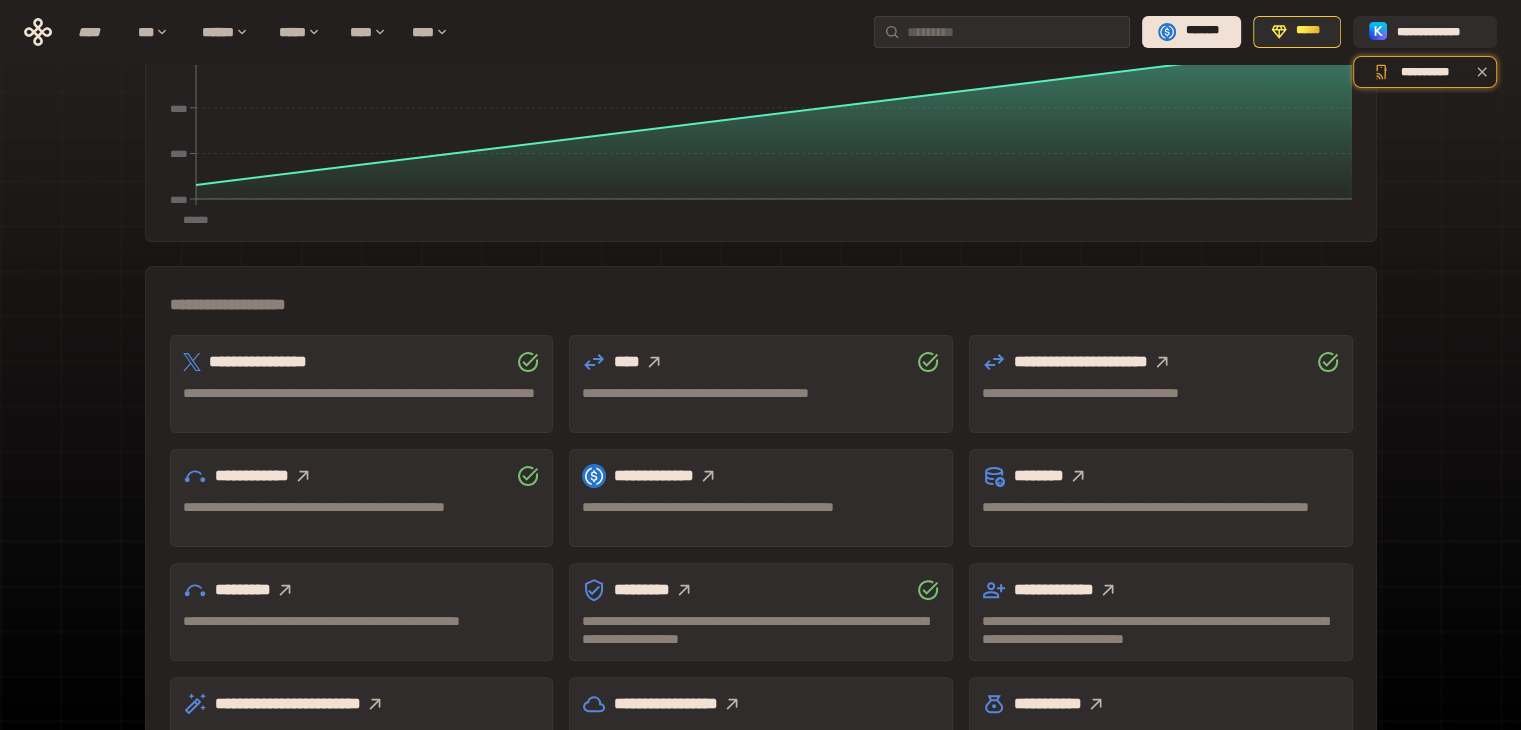 click 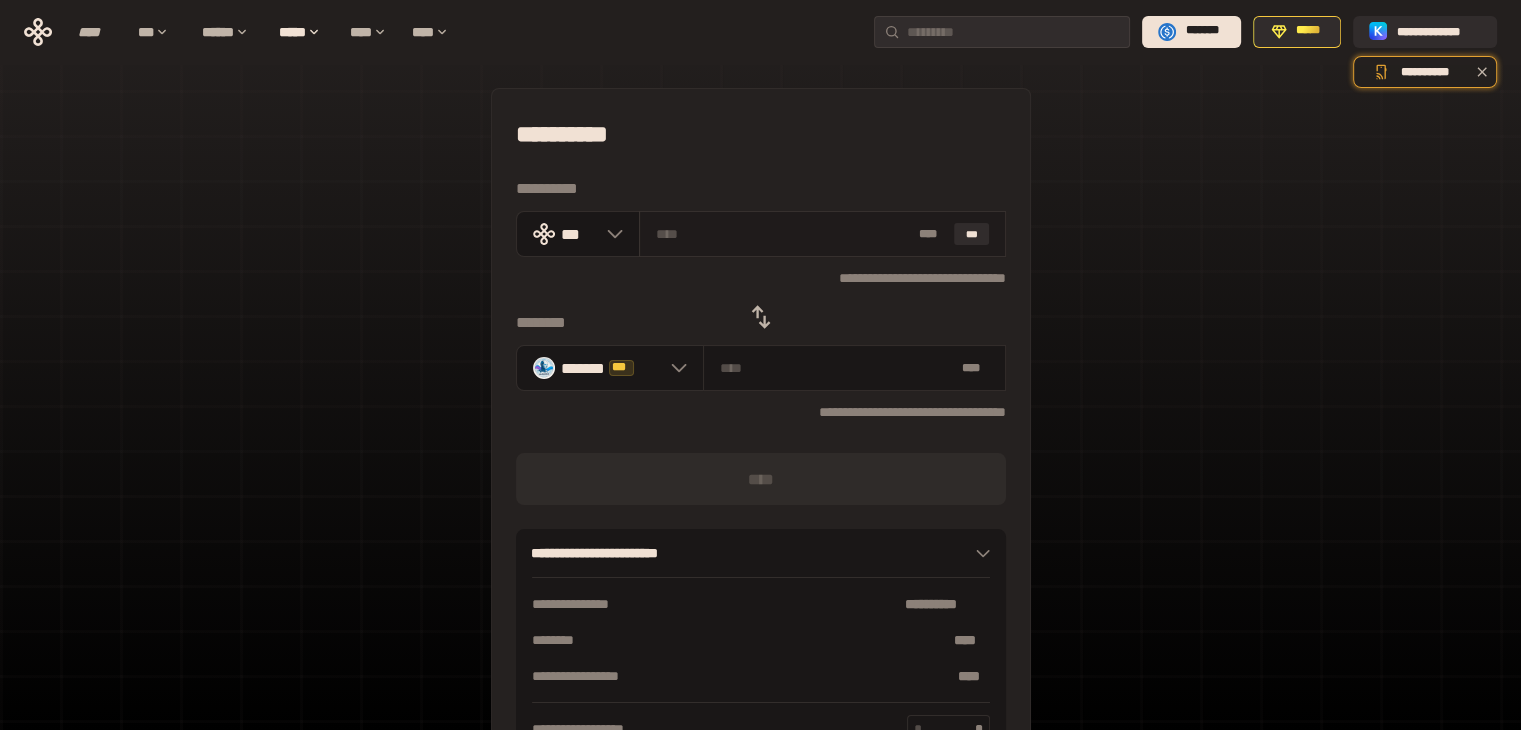 click at bounding box center [783, 234] 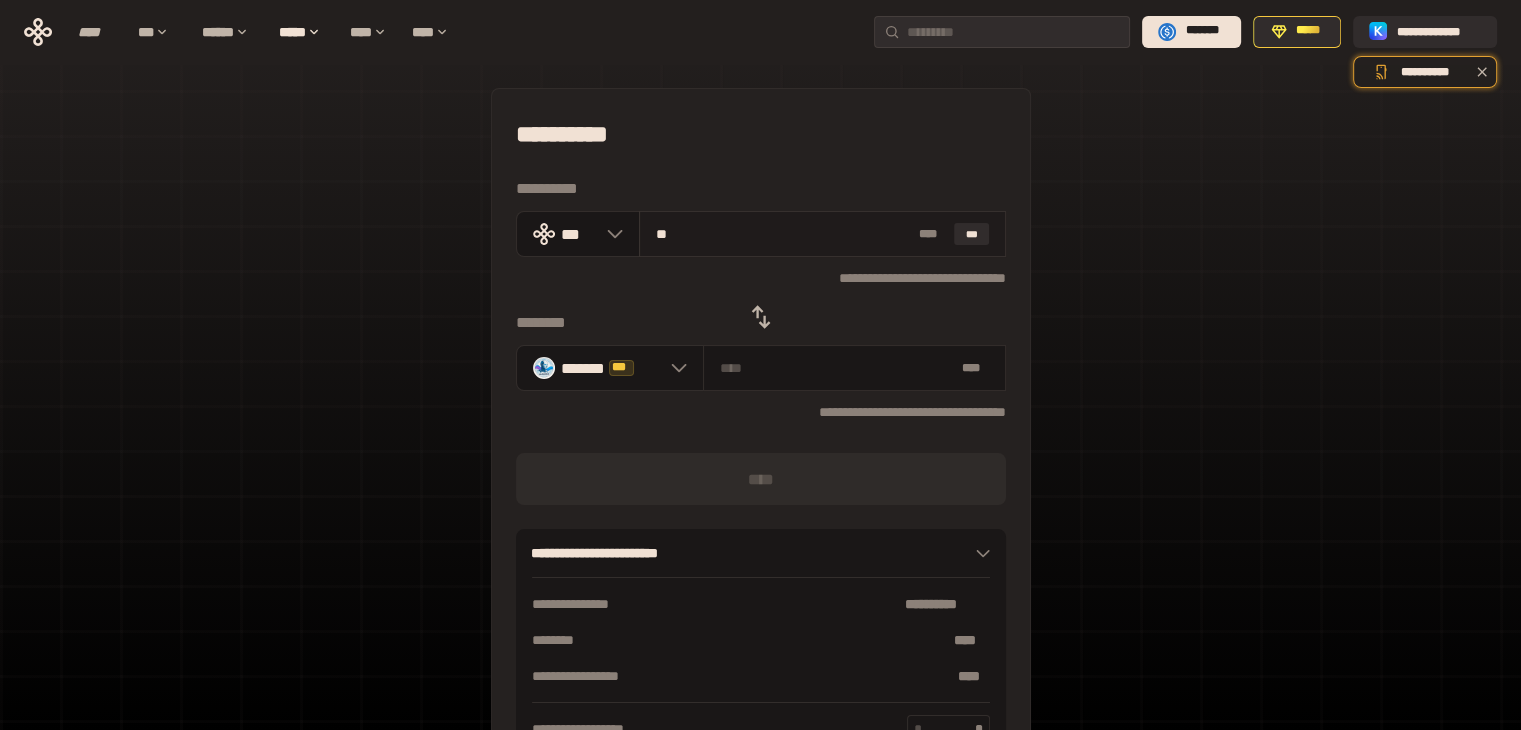 type on "***" 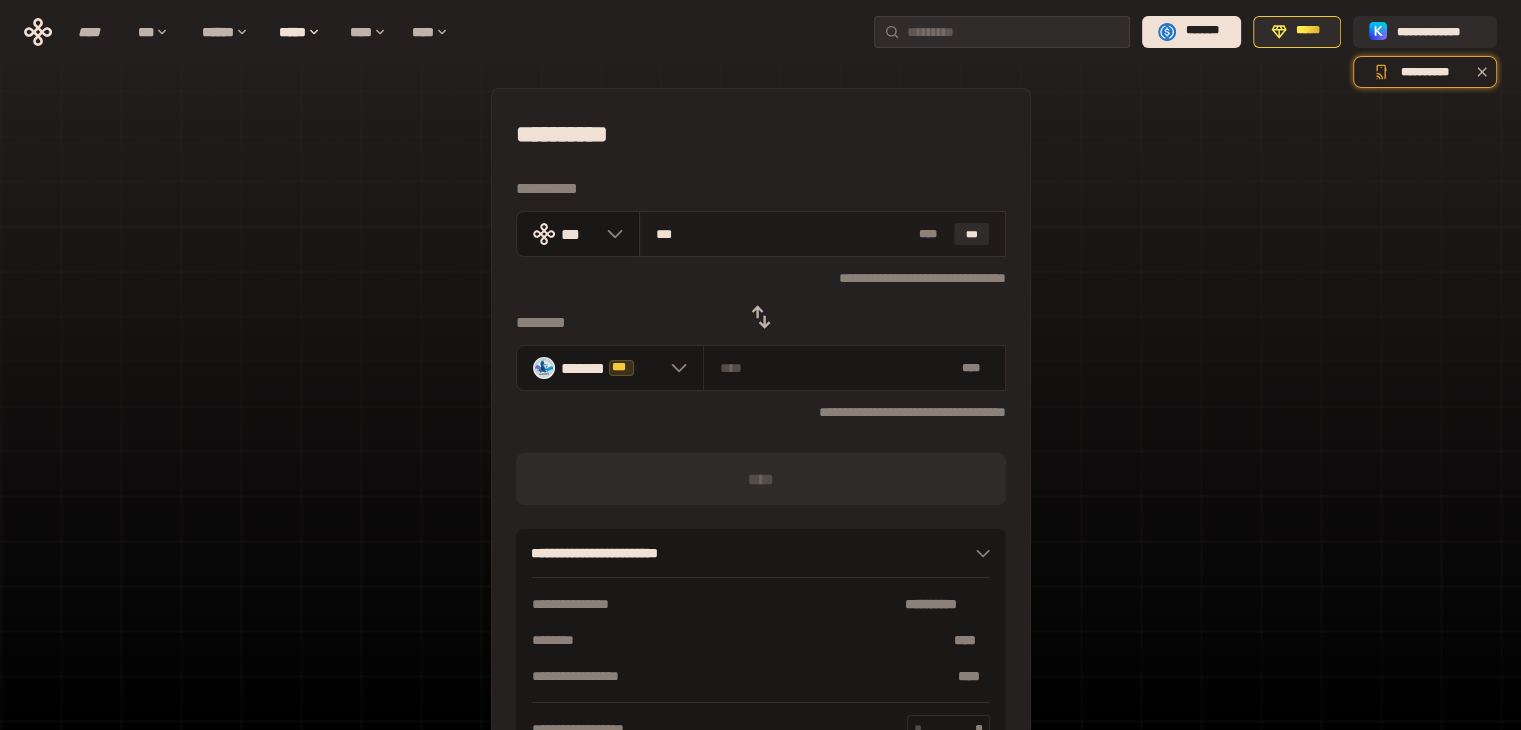 type on "**********" 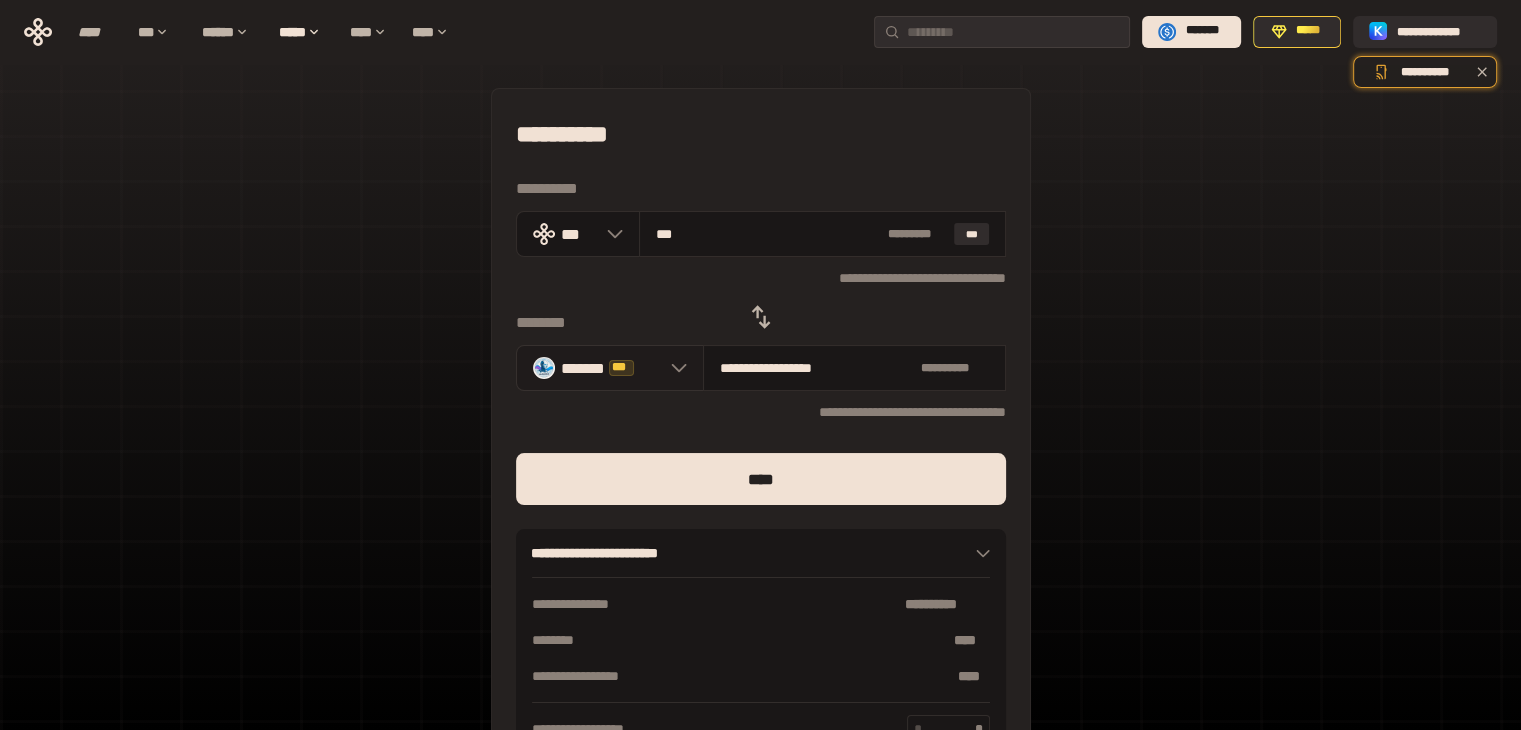 type on "***" 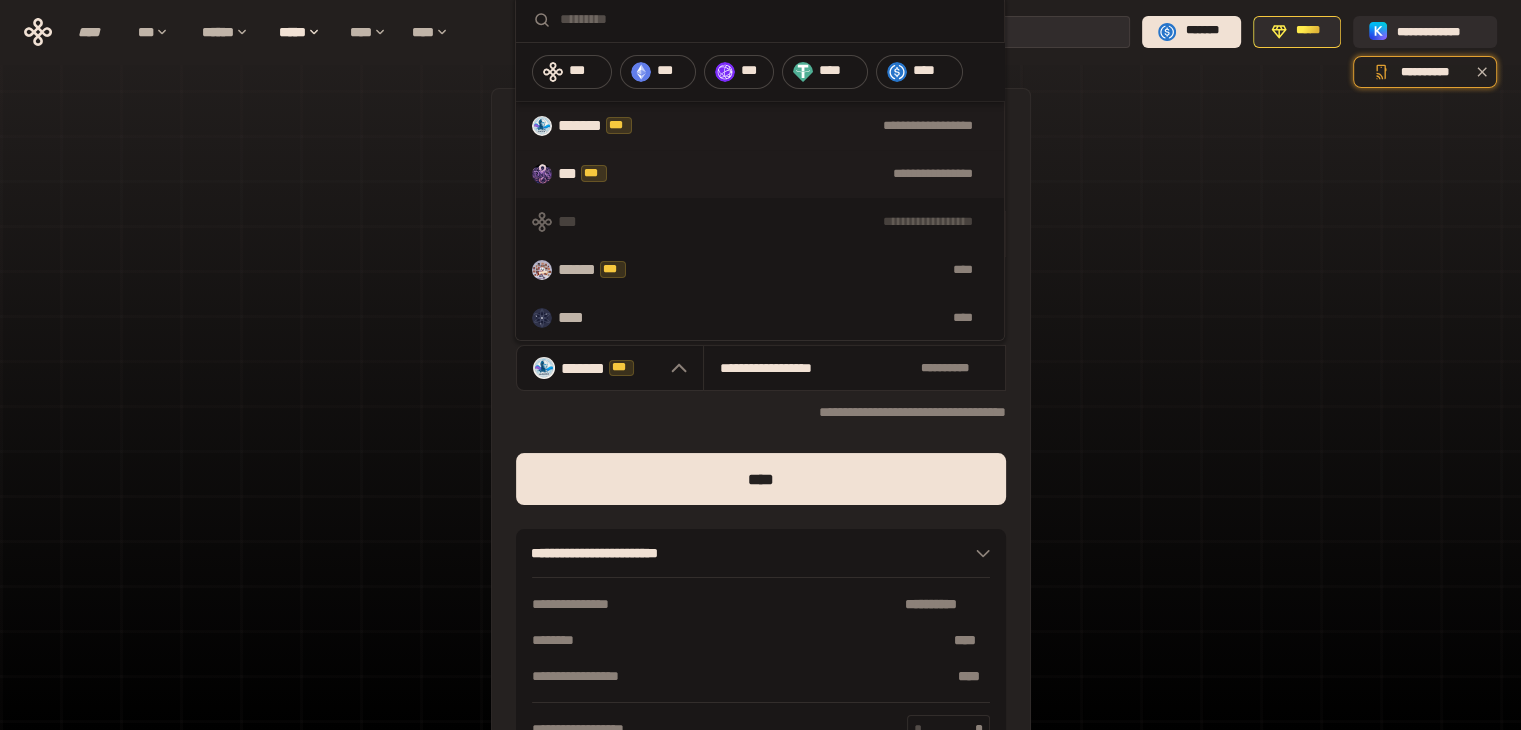 click on "***   ***" at bounding box center [591, 174] 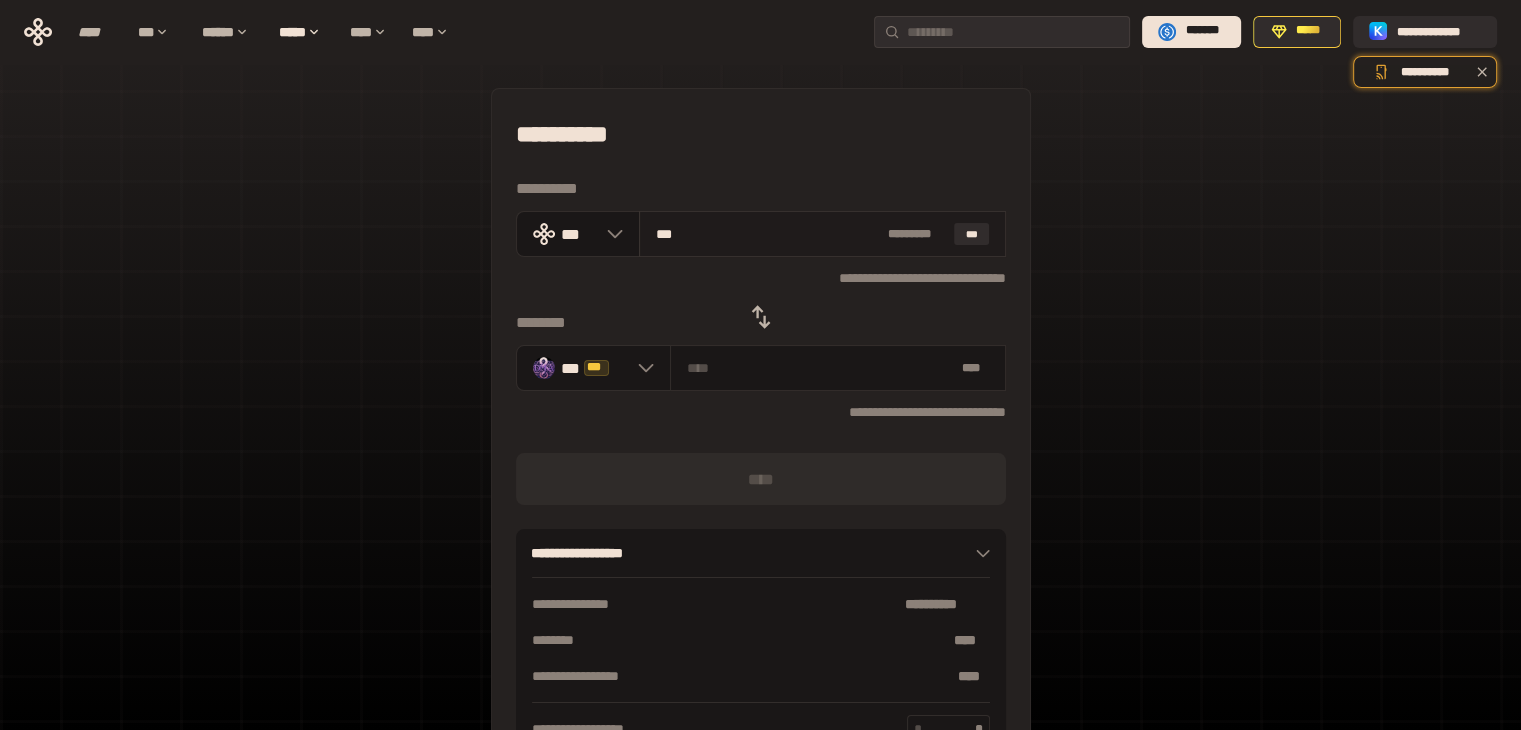 click on "***" at bounding box center [768, 234] 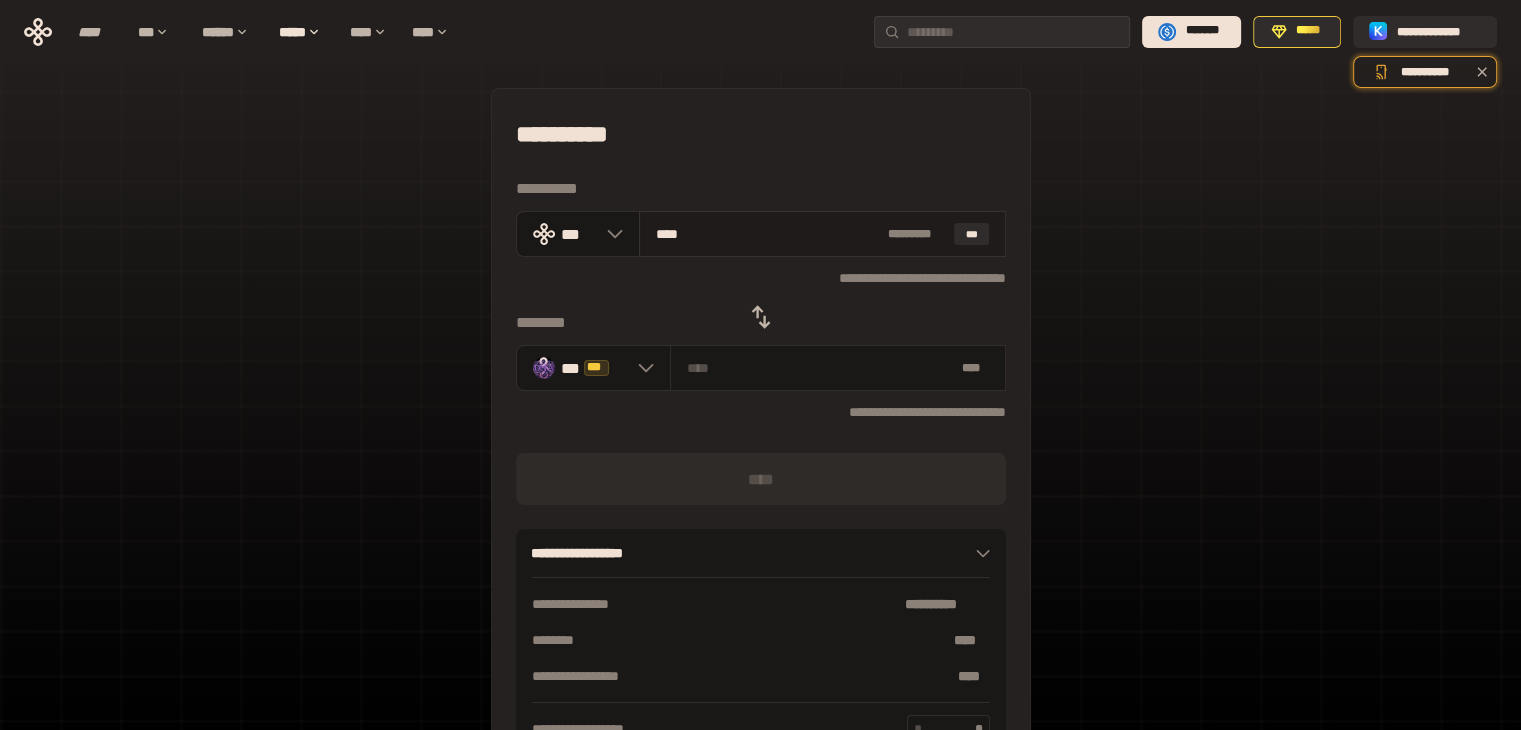 type on "**********" 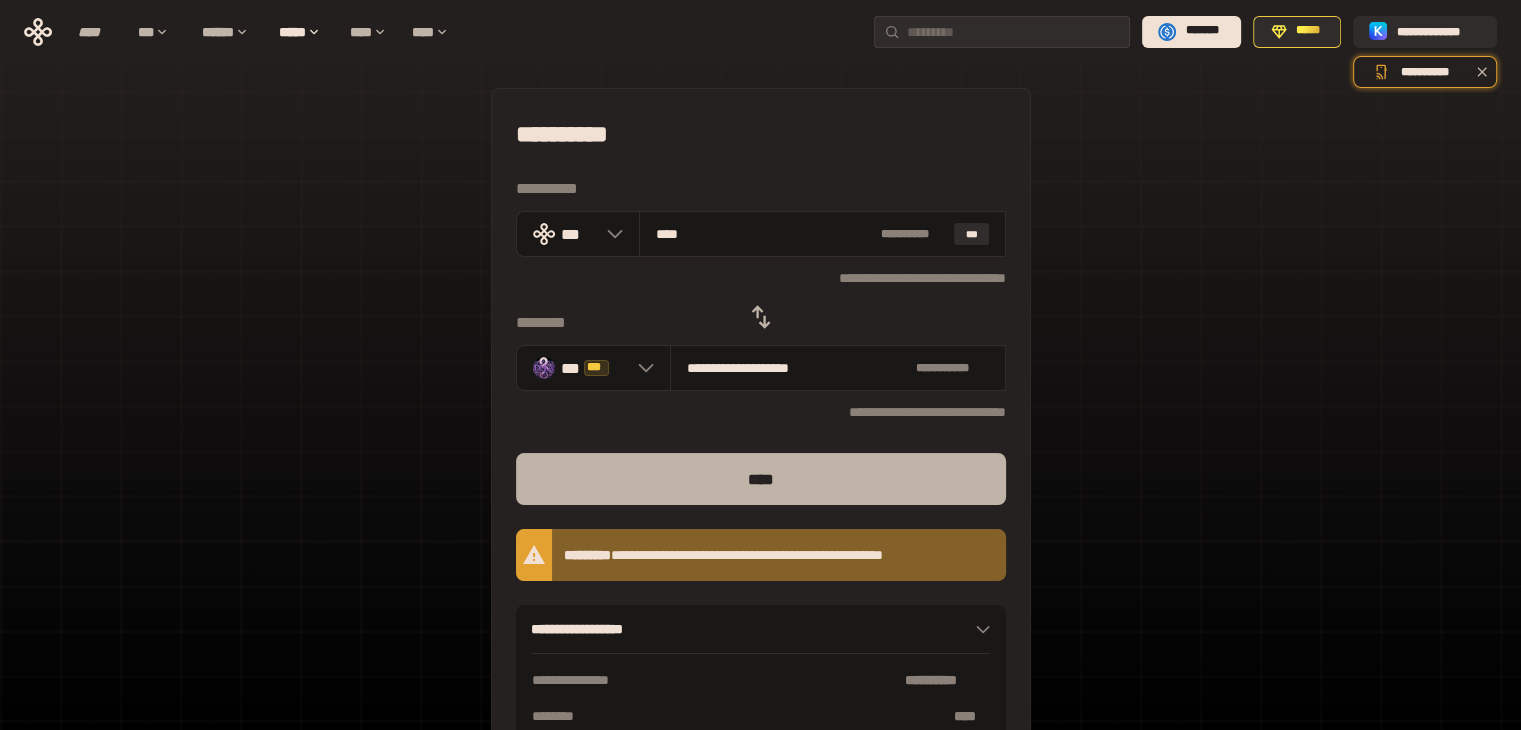 type on "****" 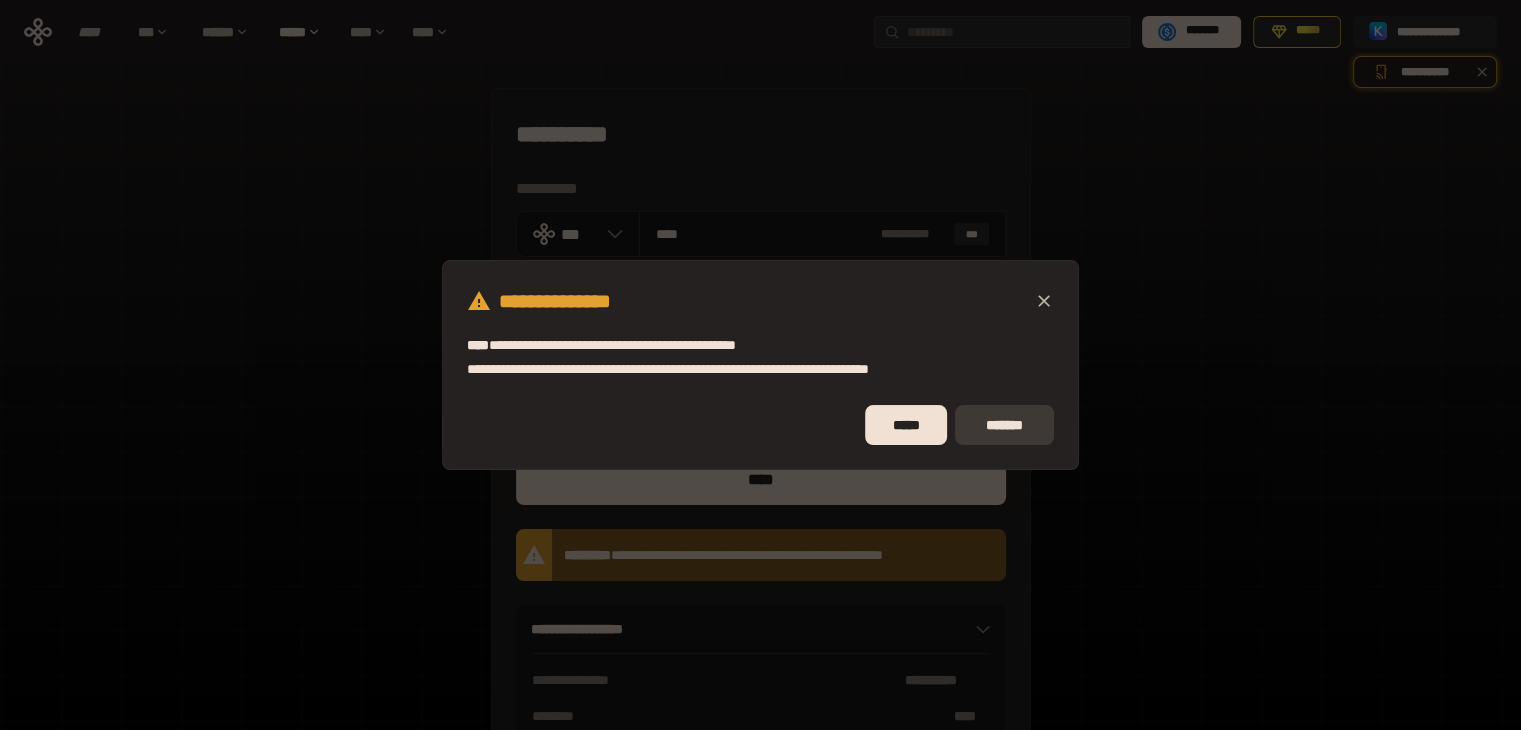 click on "*******" at bounding box center (1004, 425) 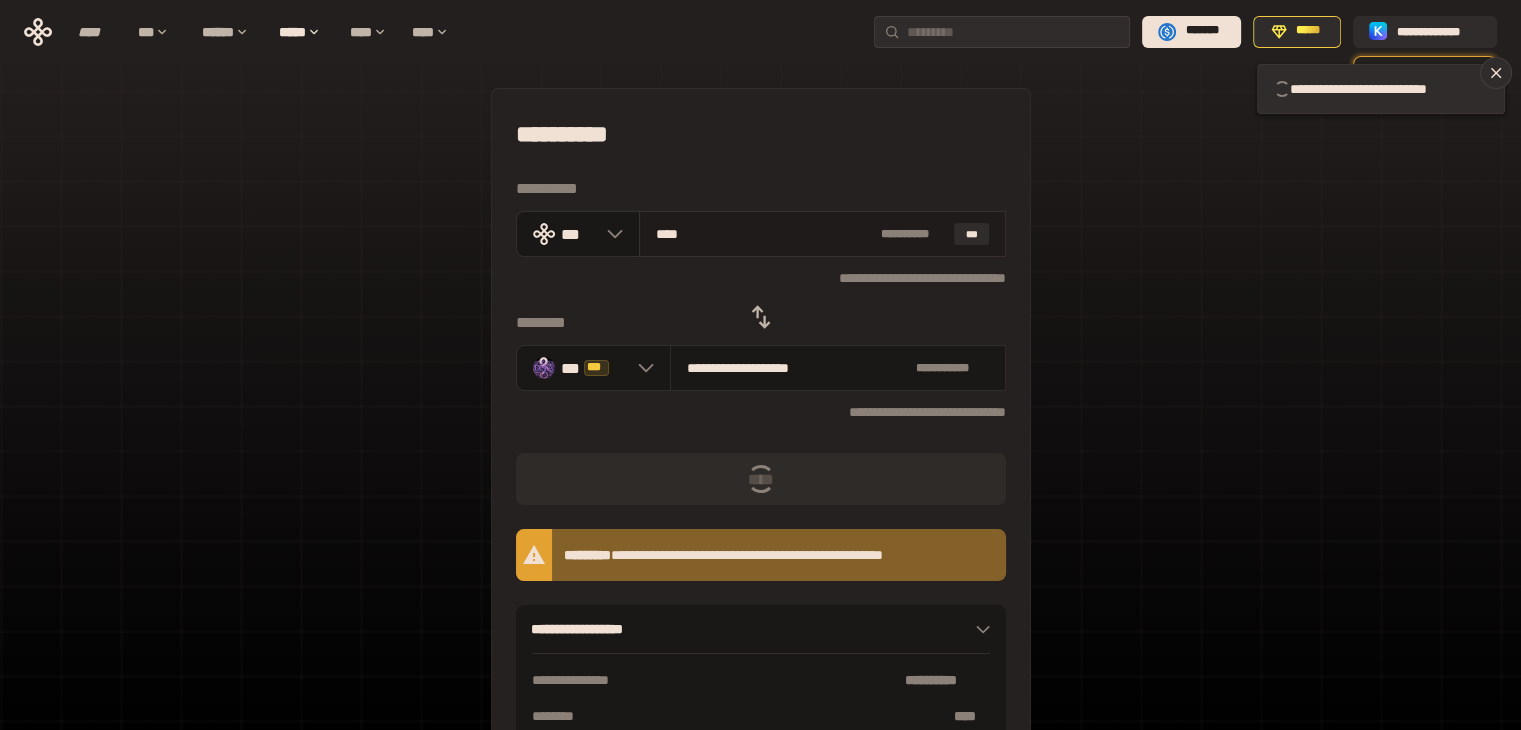 type 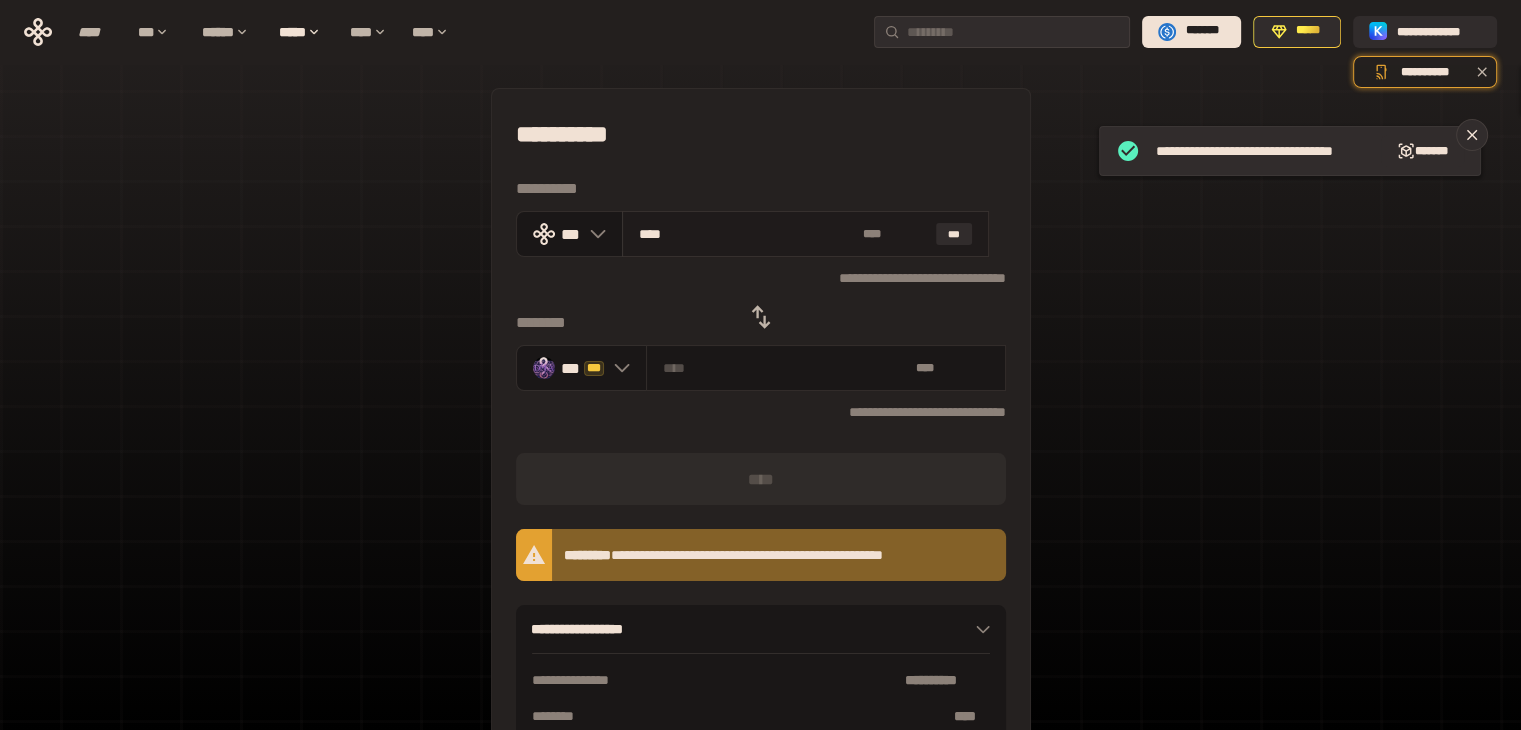 type 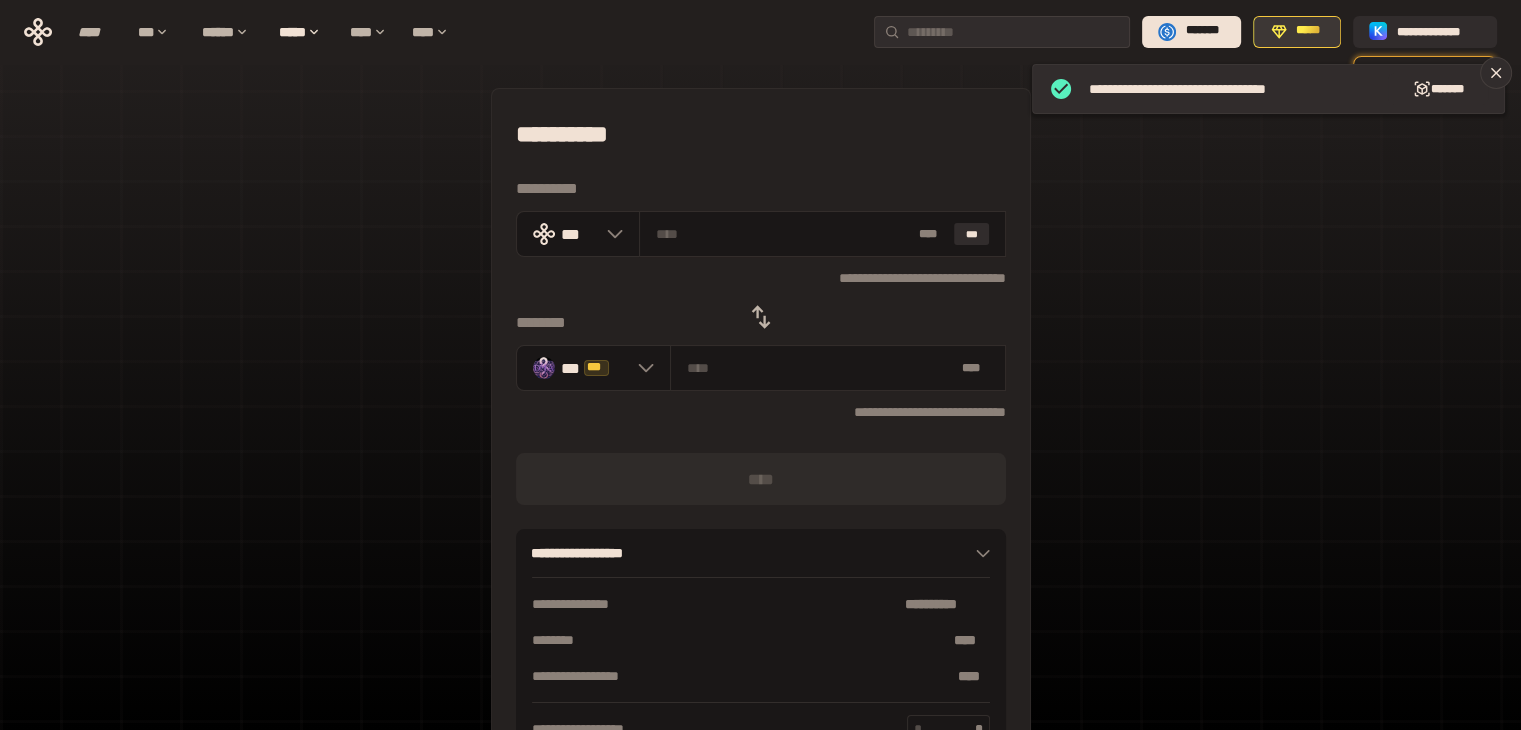 click 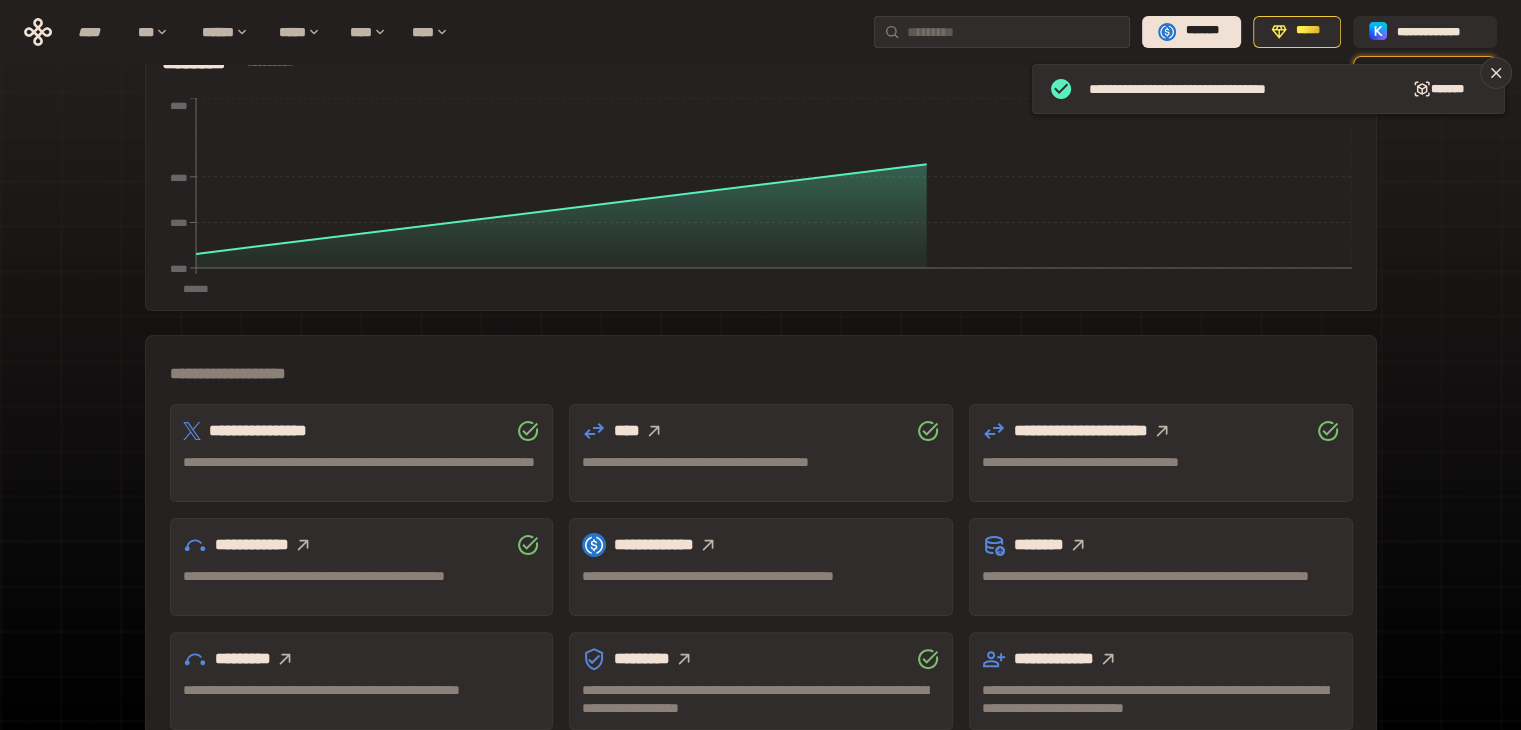 scroll, scrollTop: 400, scrollLeft: 0, axis: vertical 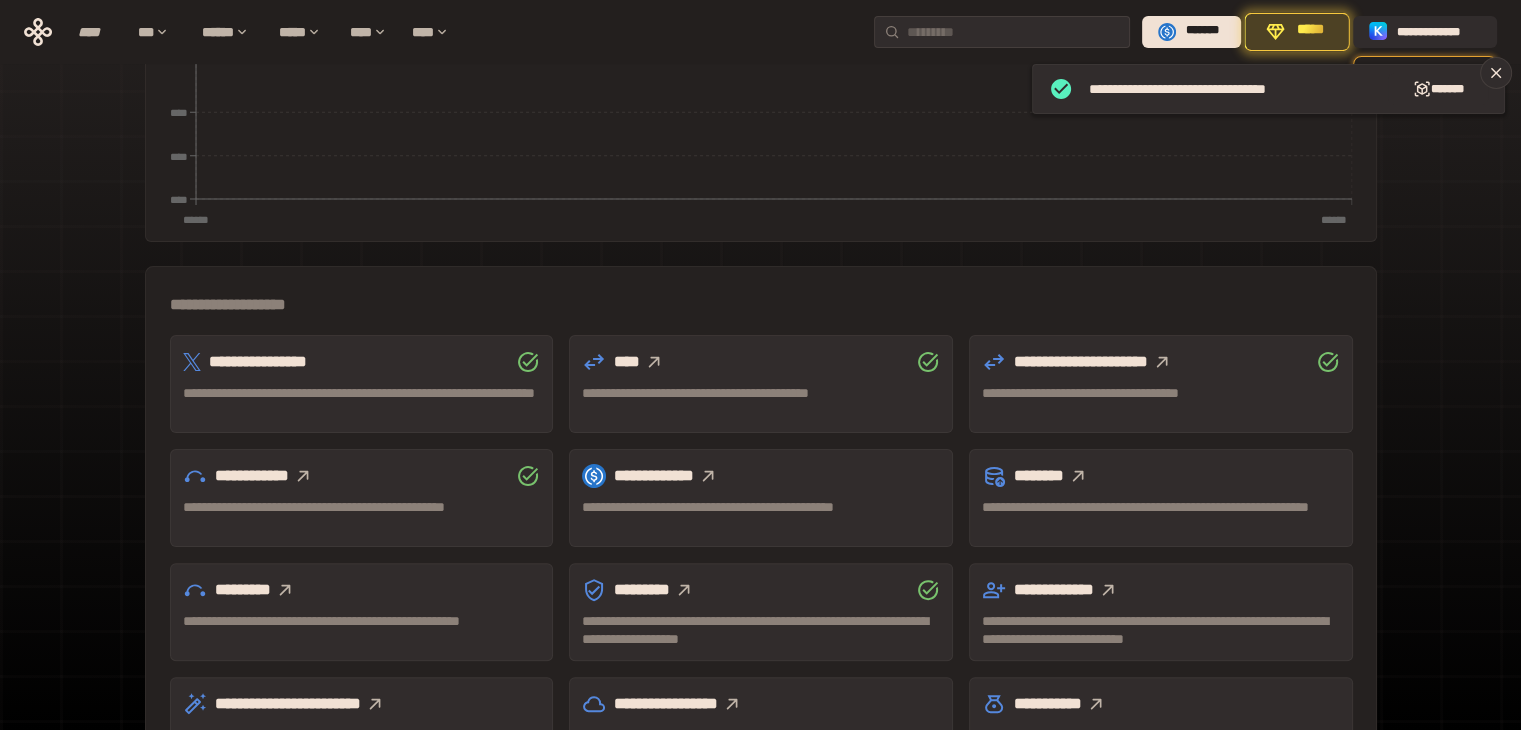 click at bounding box center (285, 590) 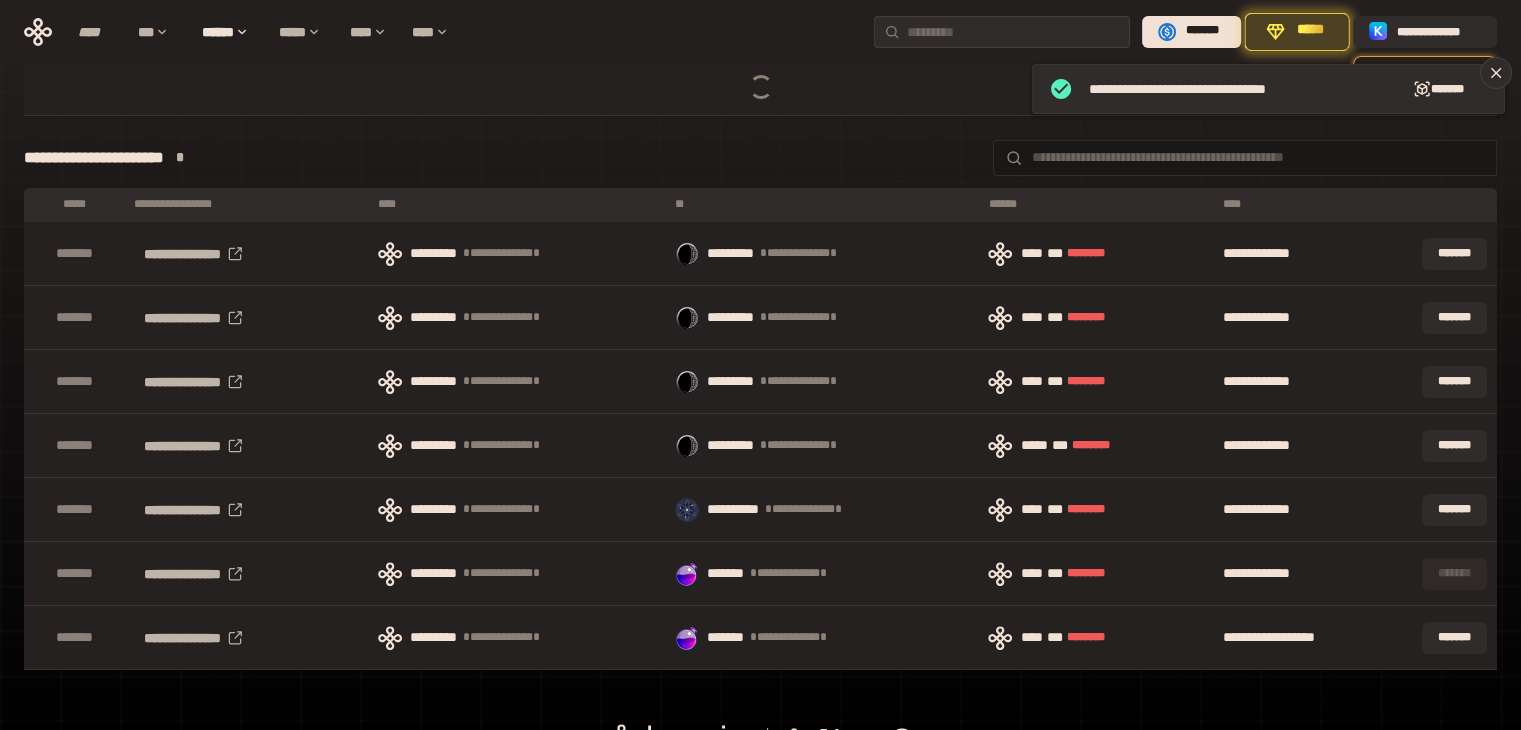 scroll, scrollTop: 0, scrollLeft: 0, axis: both 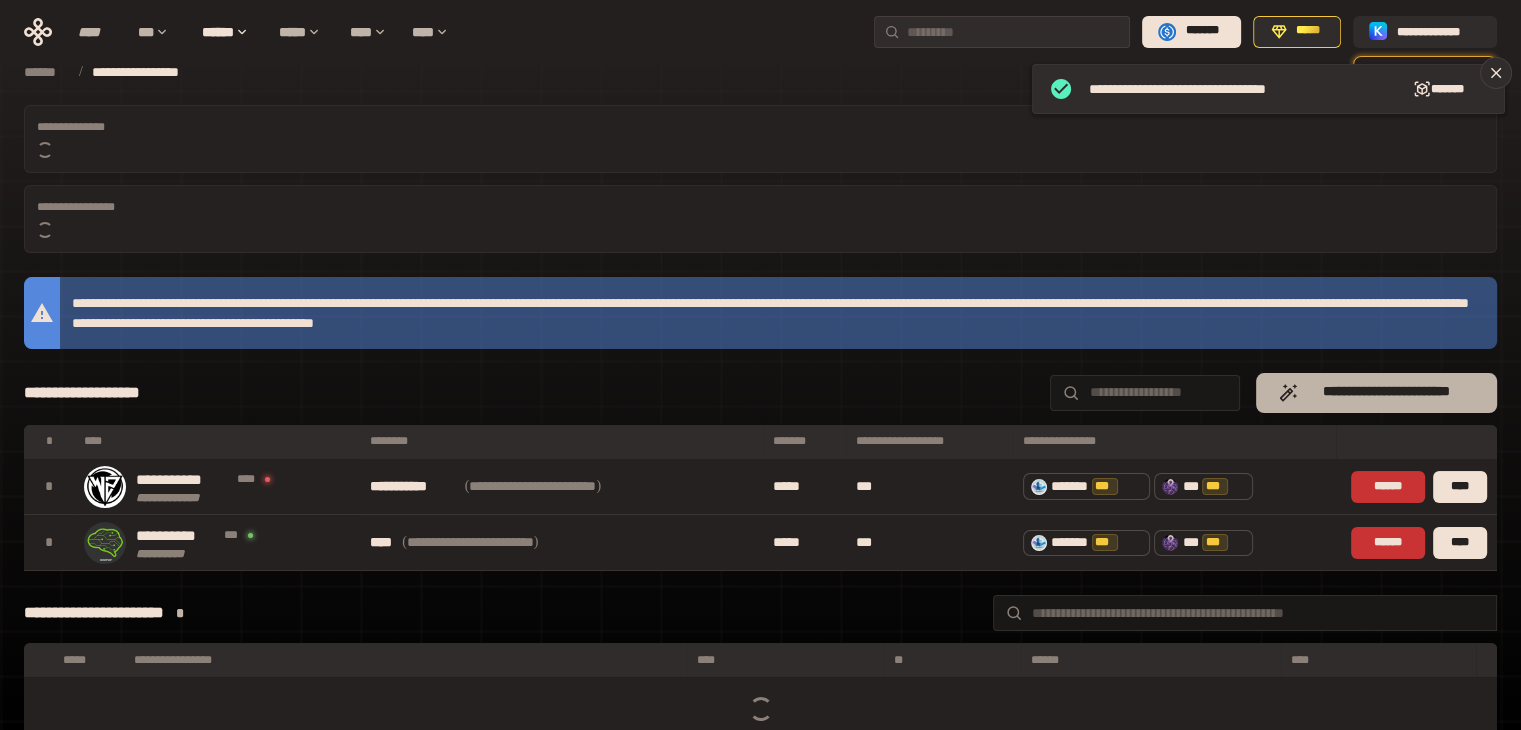 click on "**********" at bounding box center [1386, 392] 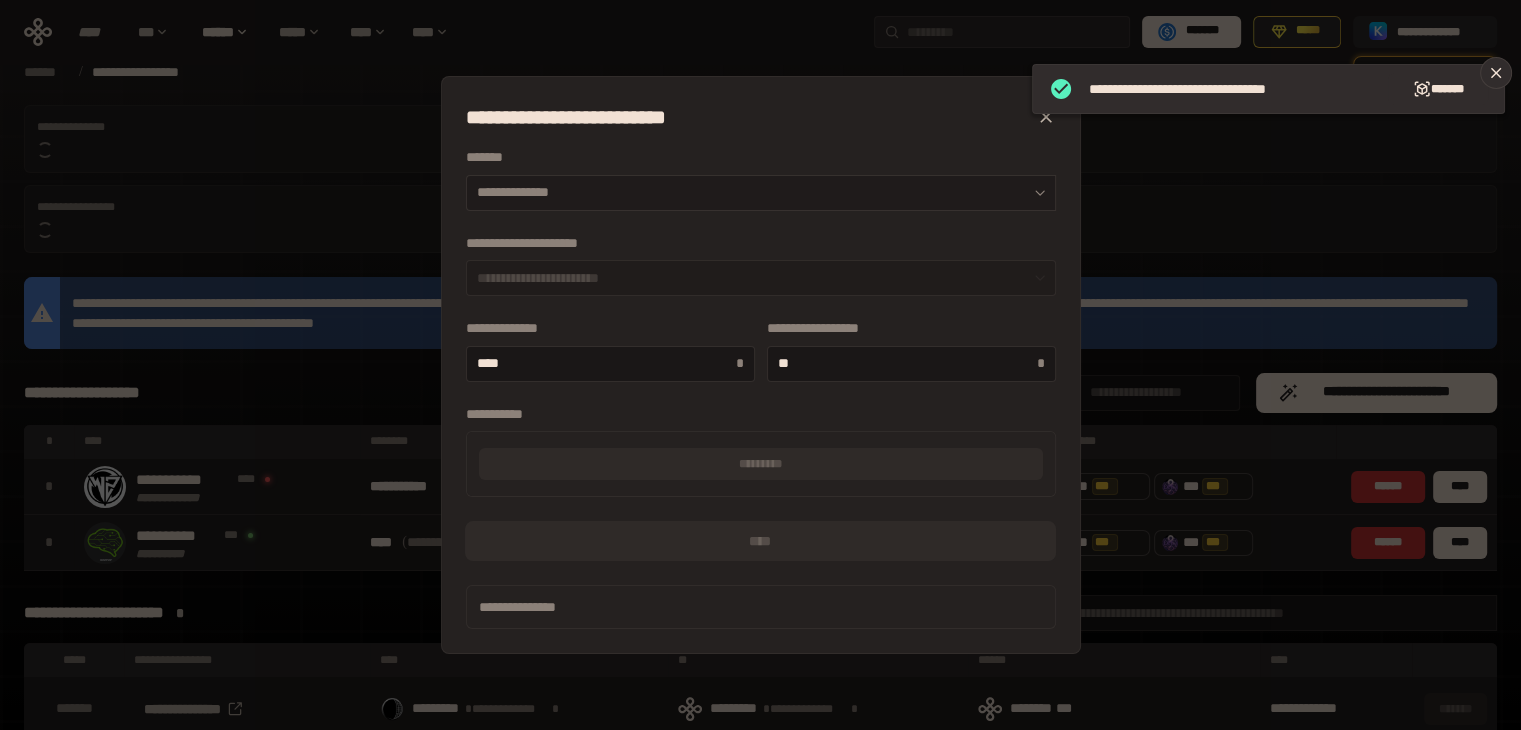 click on "**********" at bounding box center [761, 193] 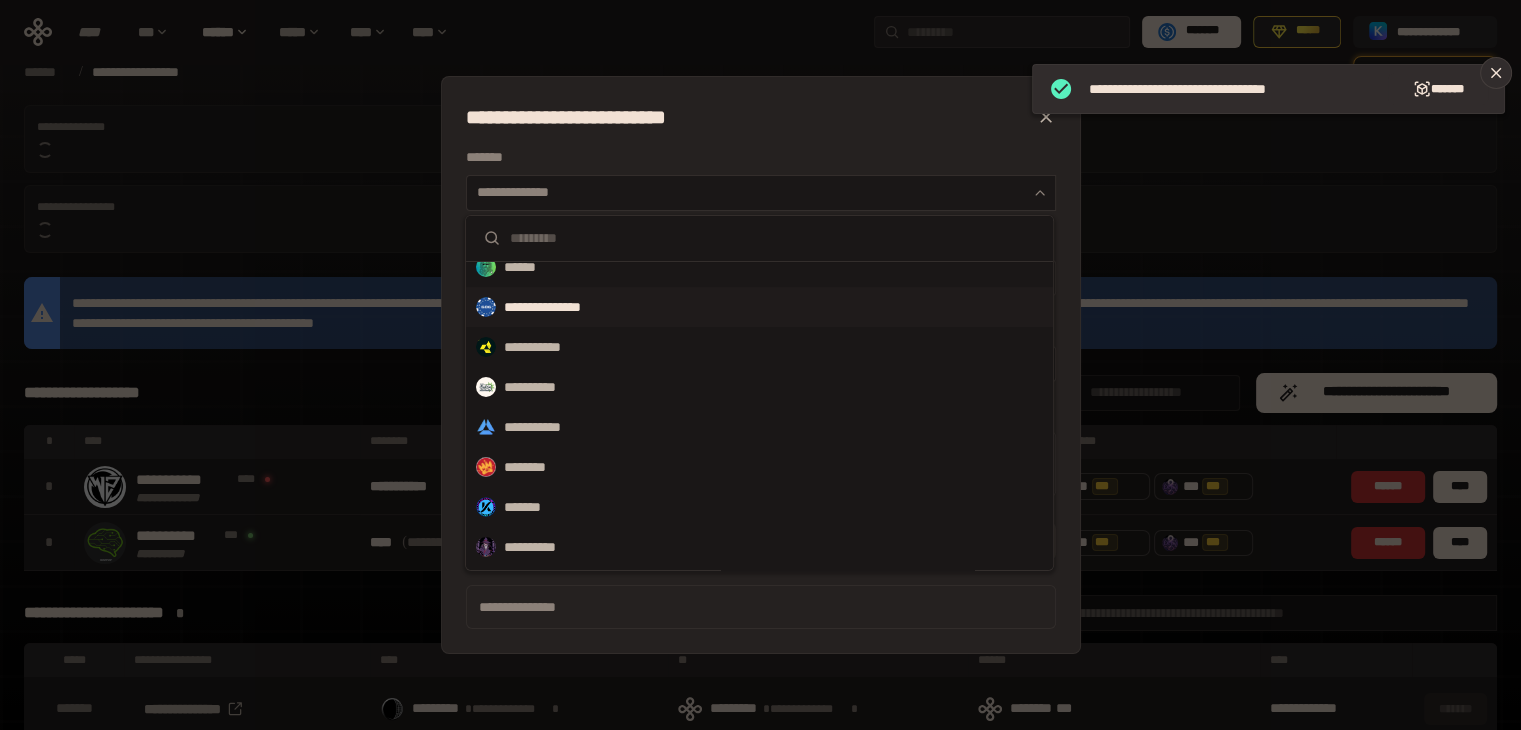 scroll, scrollTop: 132, scrollLeft: 0, axis: vertical 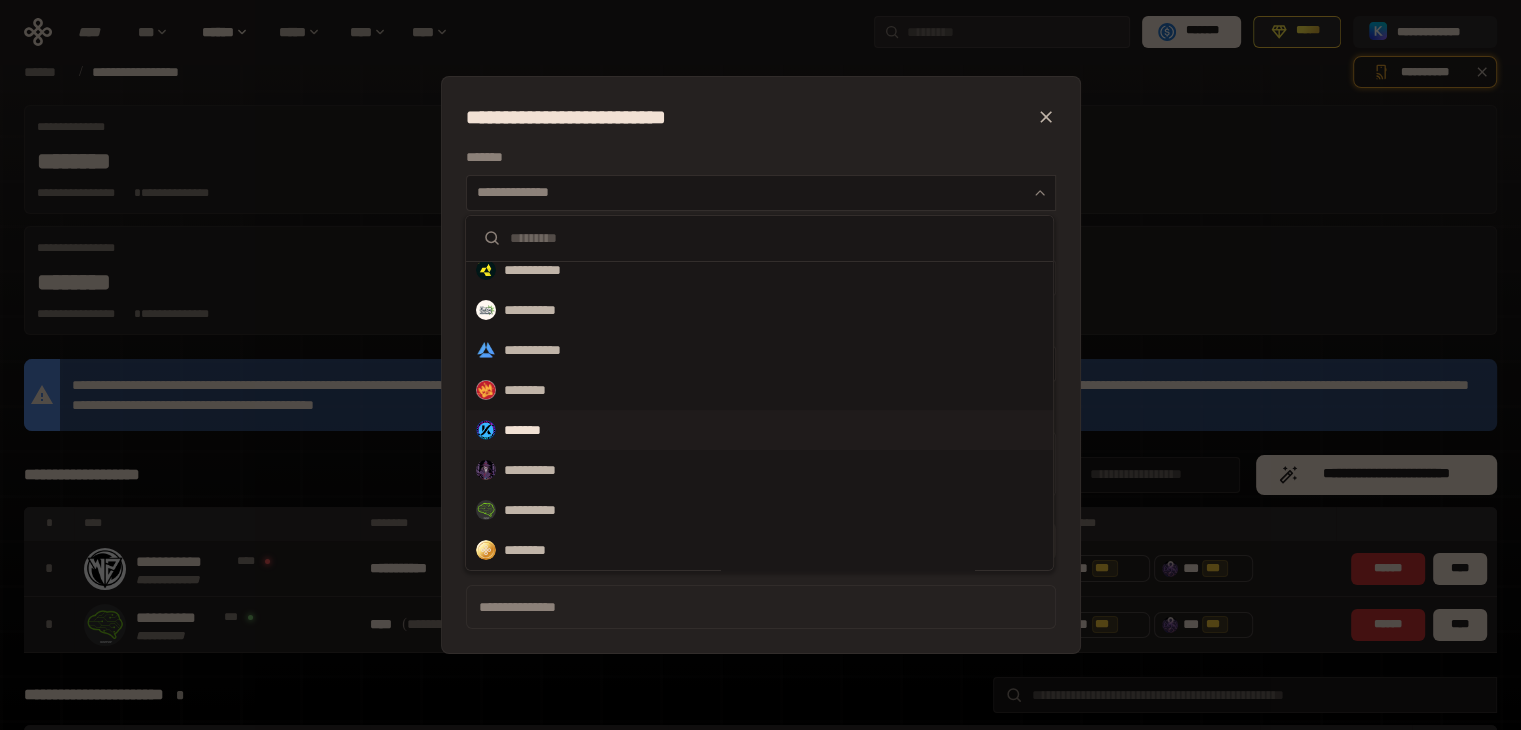 click on "*******" at bounding box center (531, 430) 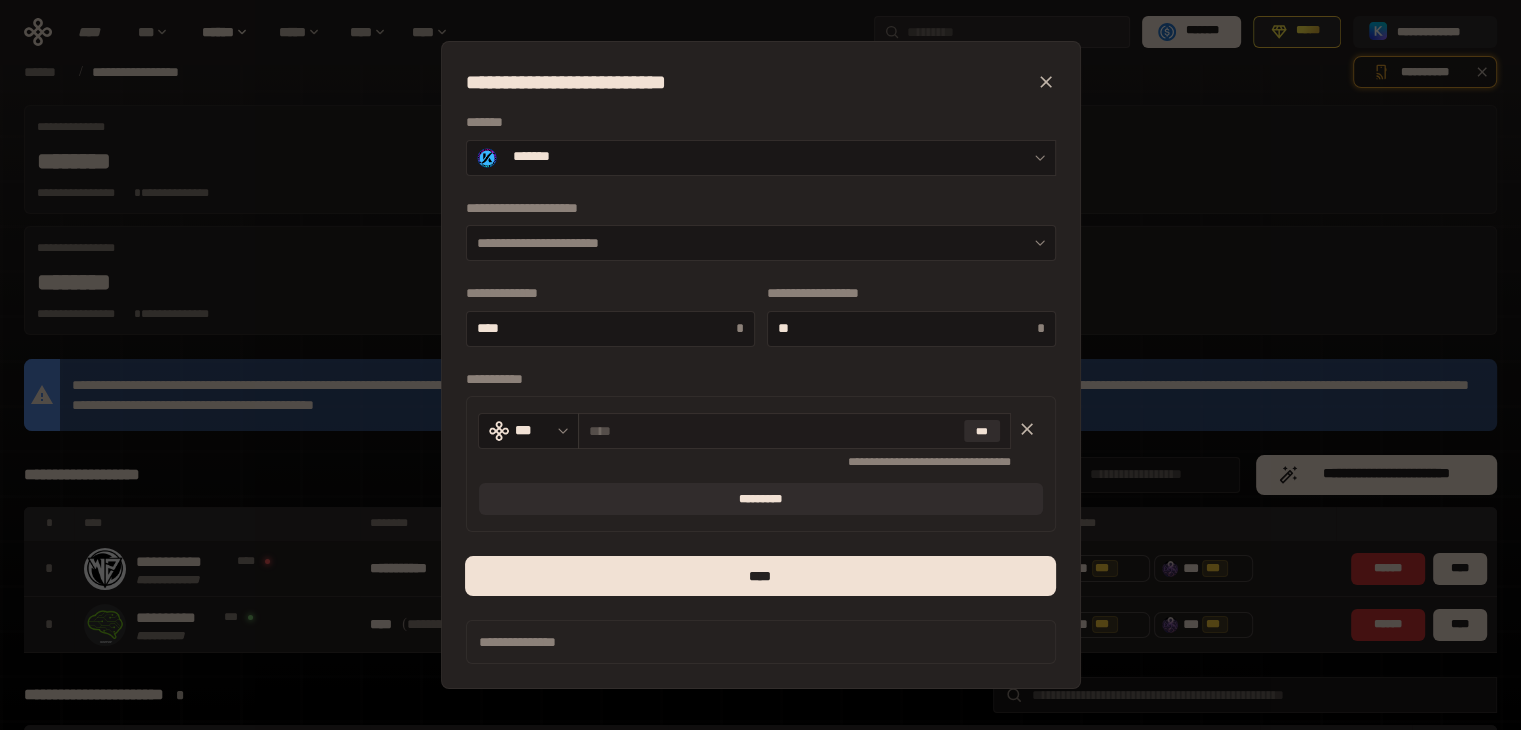 click at bounding box center (773, 431) 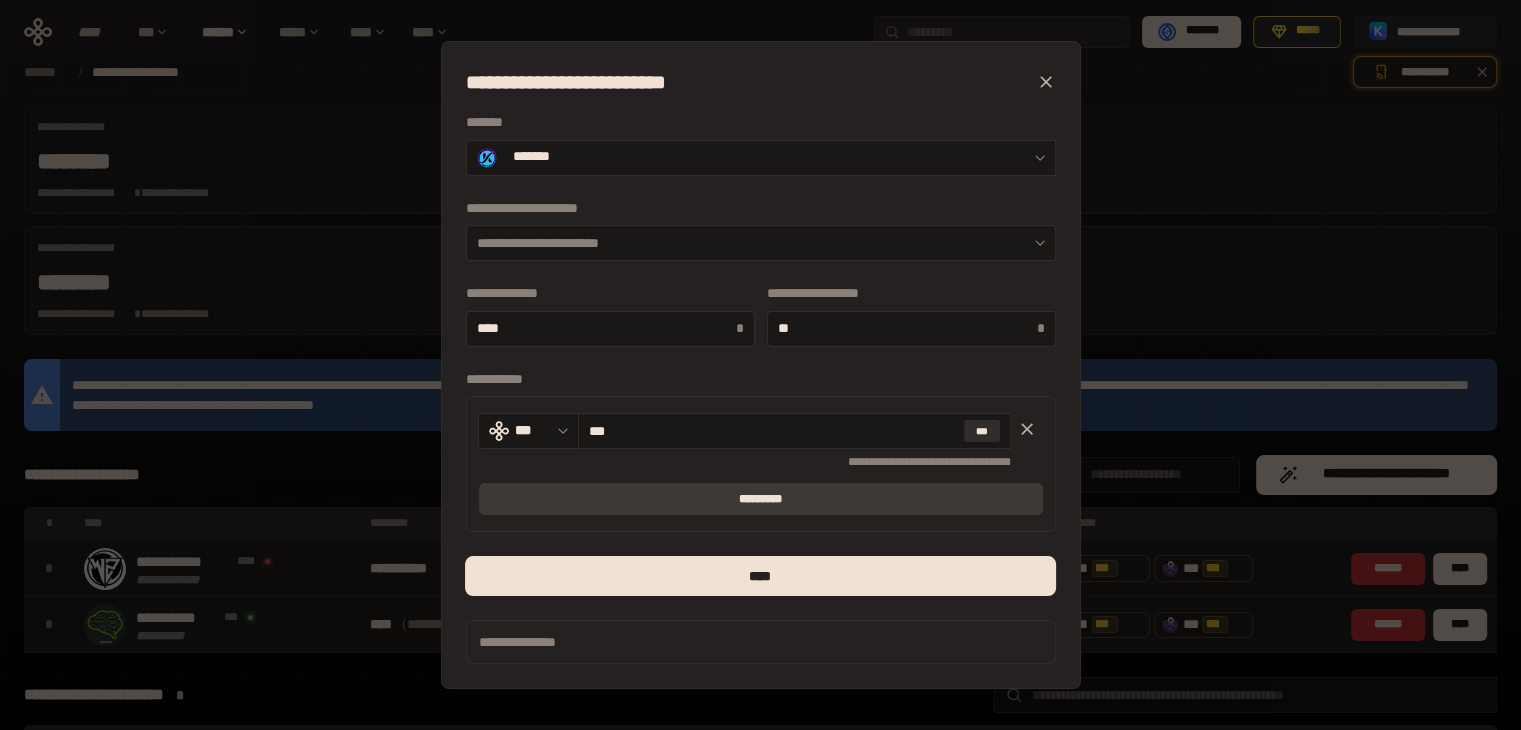 type on "***" 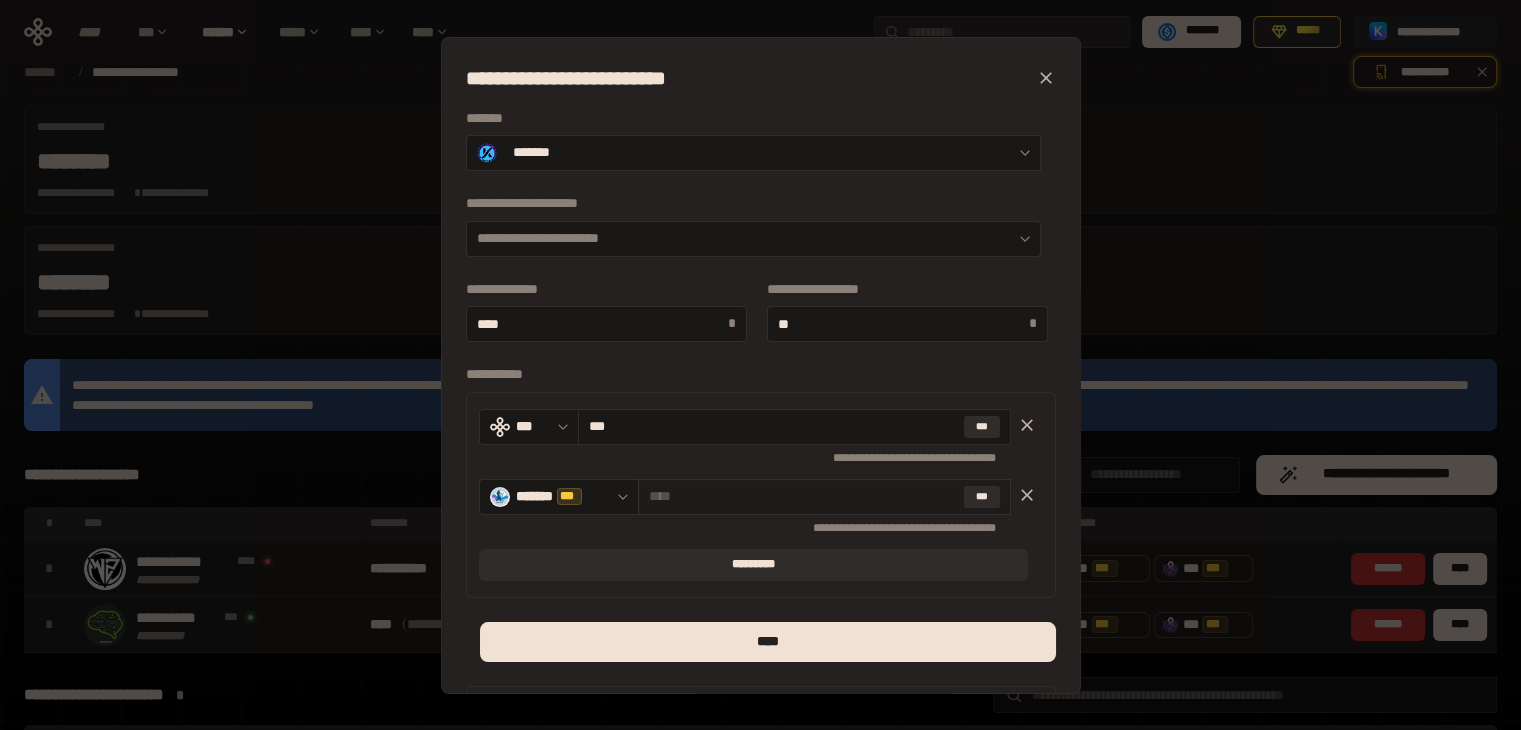 click at bounding box center (802, 496) 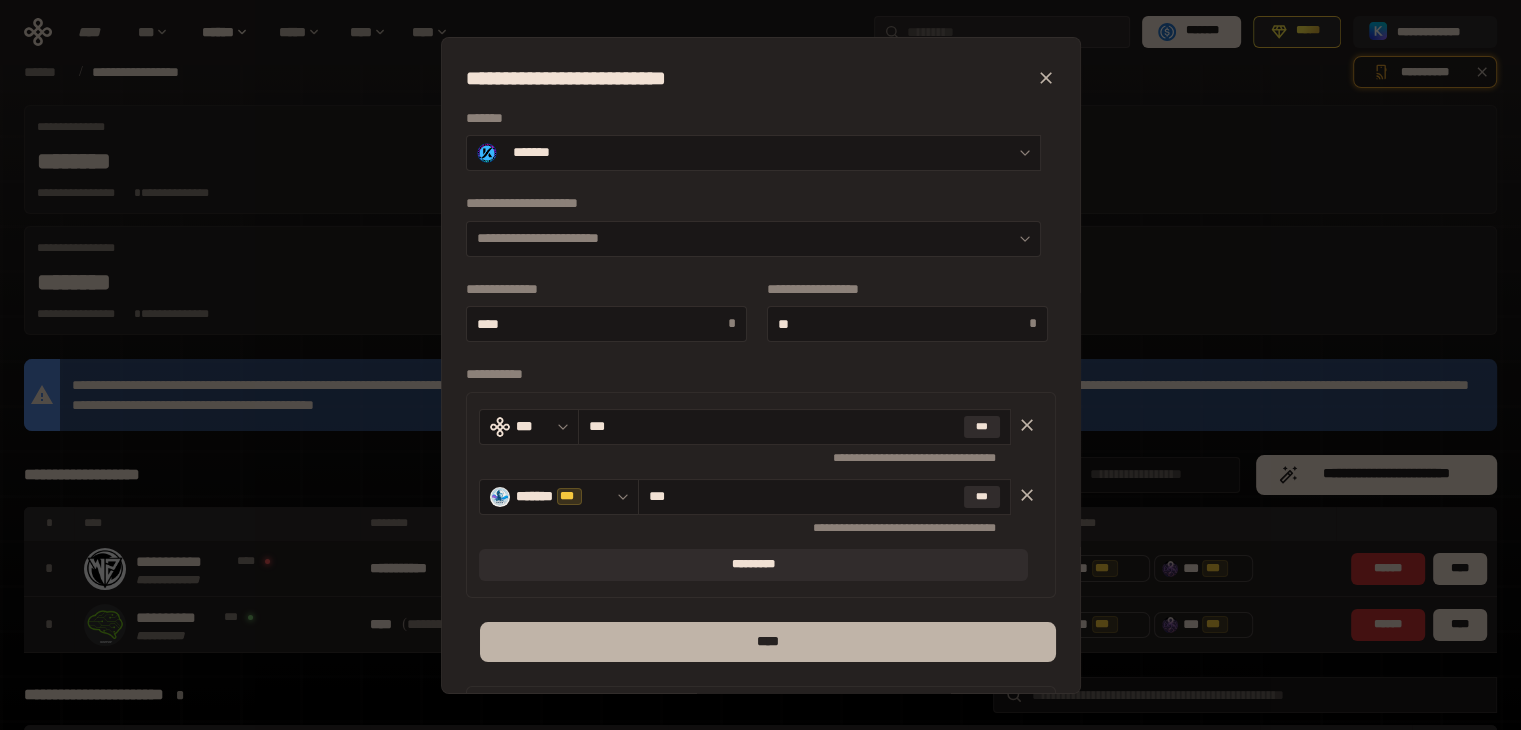 type on "***" 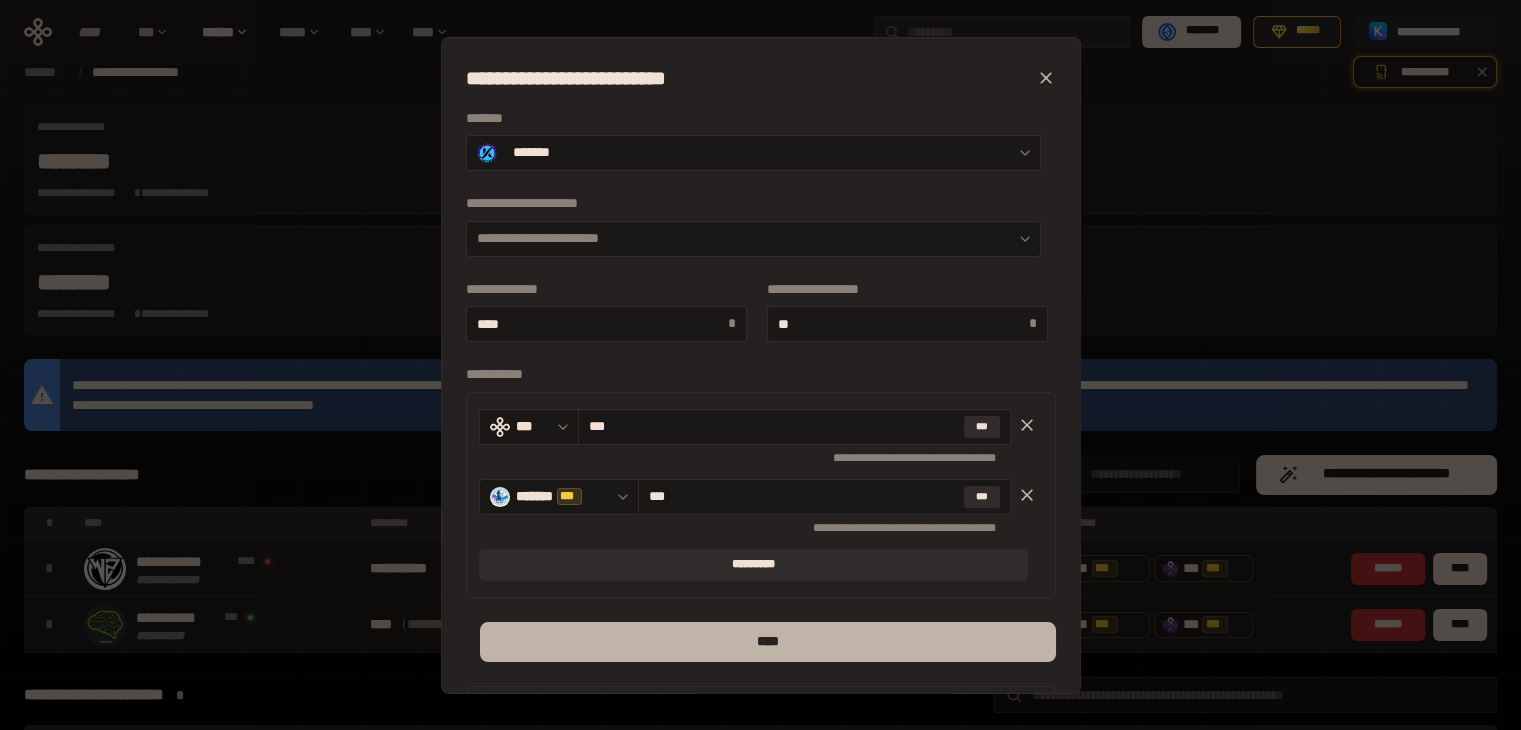 click on "****" at bounding box center (767, 642) 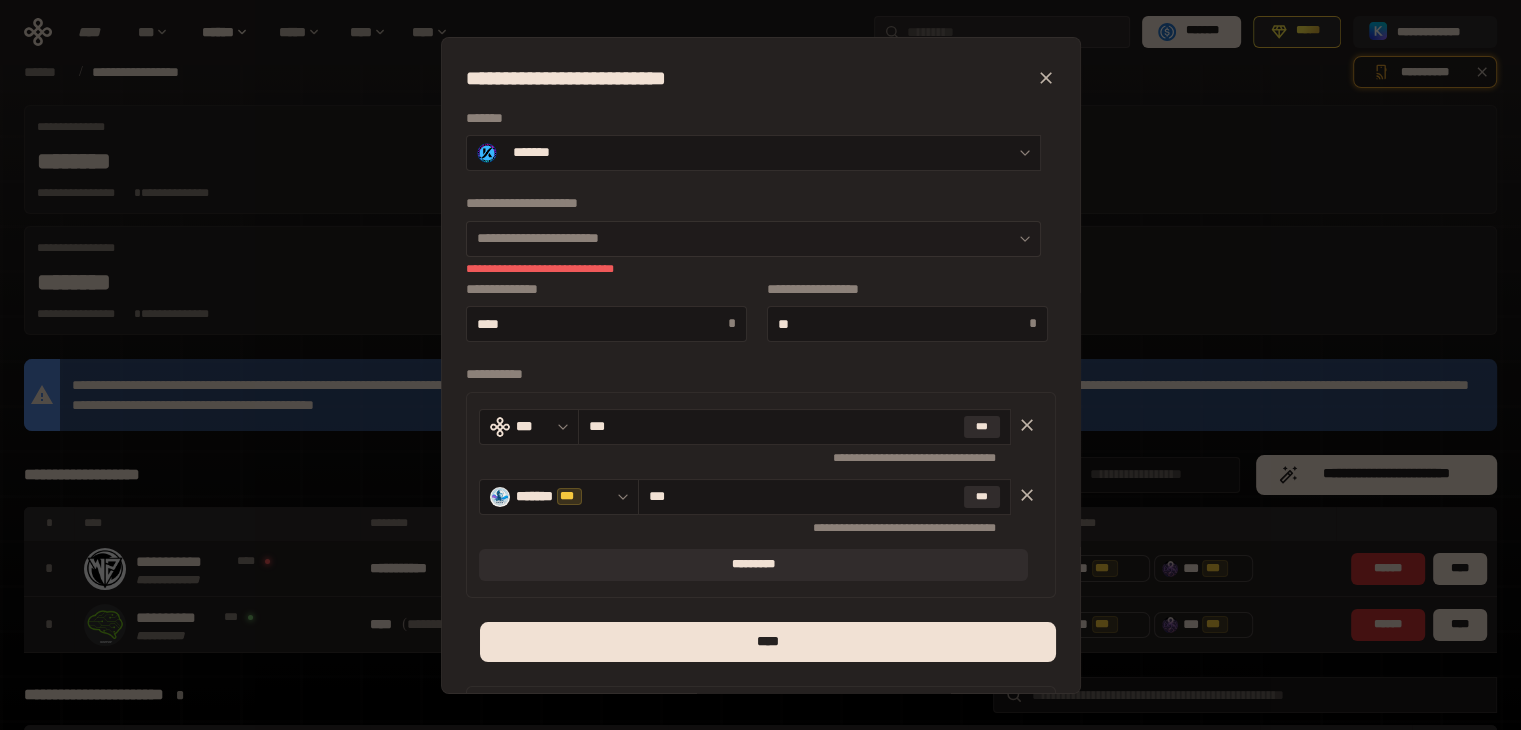 click on "**********" at bounding box center [753, 239] 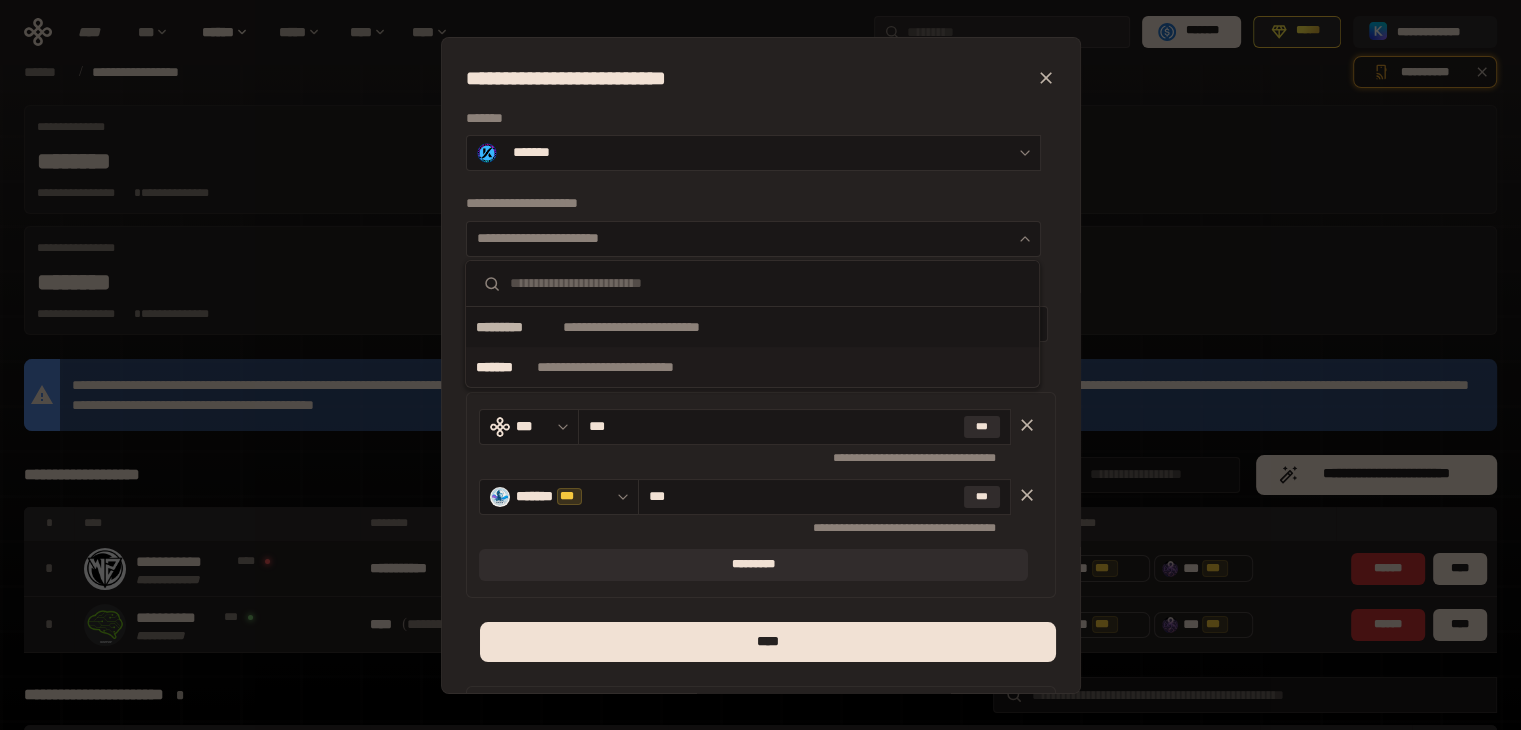 click on "*******" at bounding box center [504, 367] 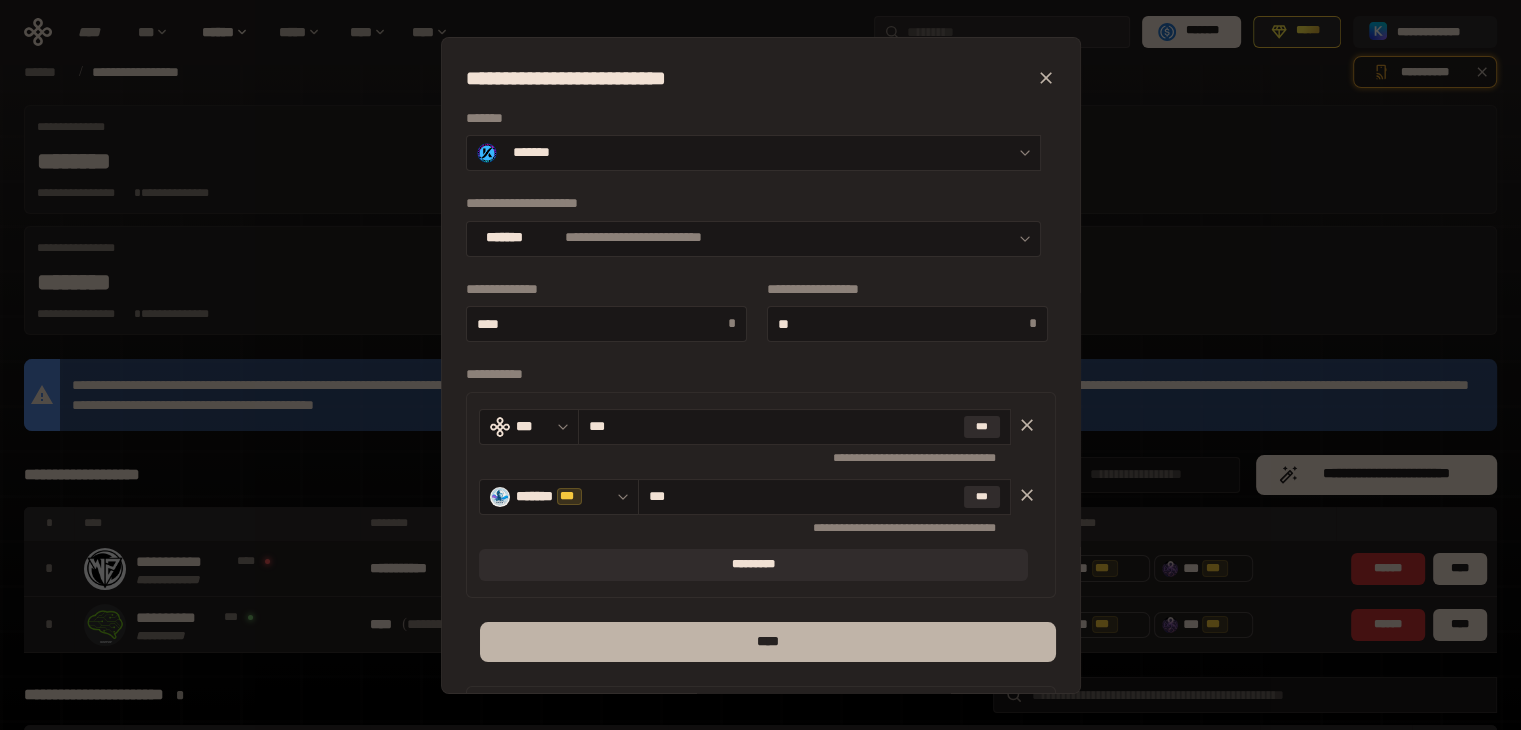 click on "****" at bounding box center [767, 642] 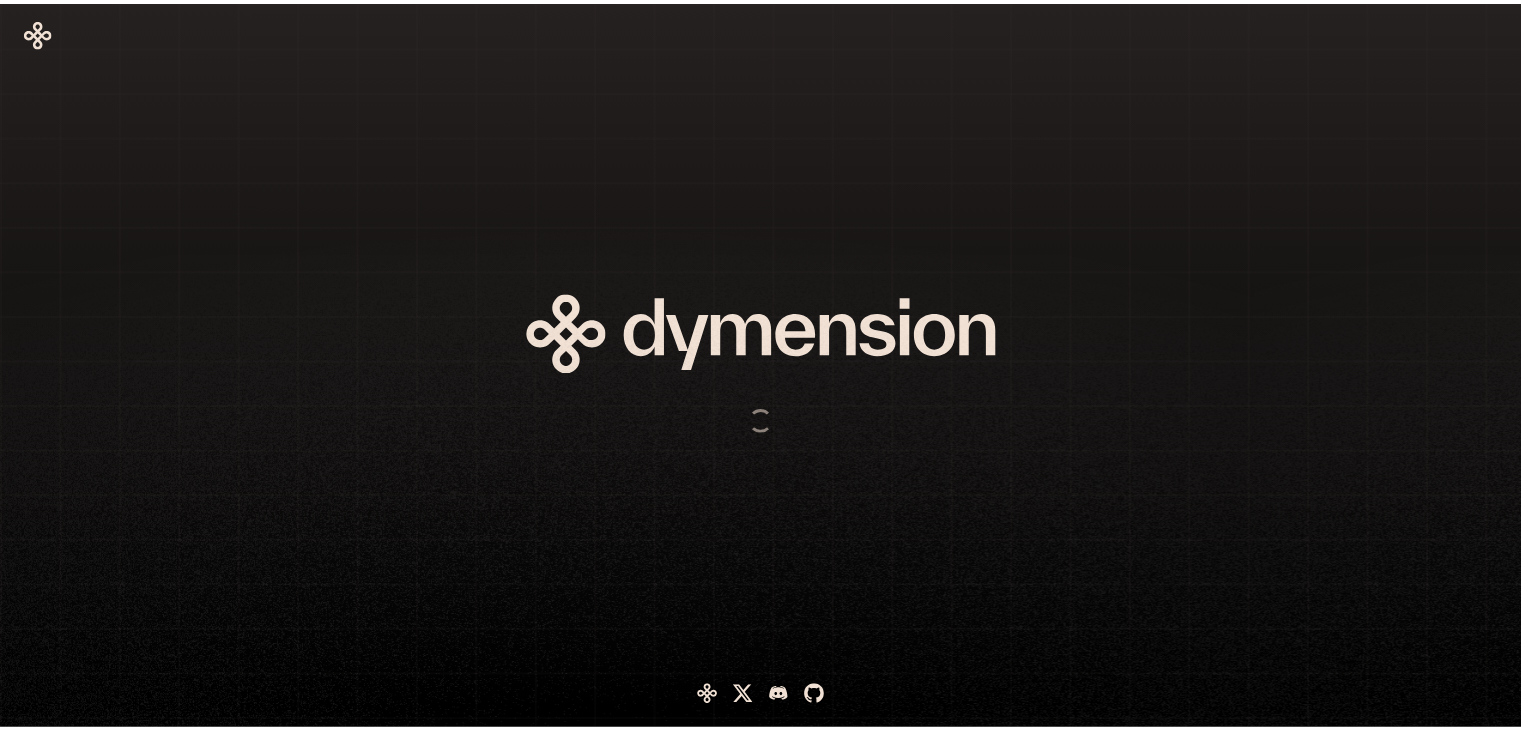 scroll, scrollTop: 0, scrollLeft: 0, axis: both 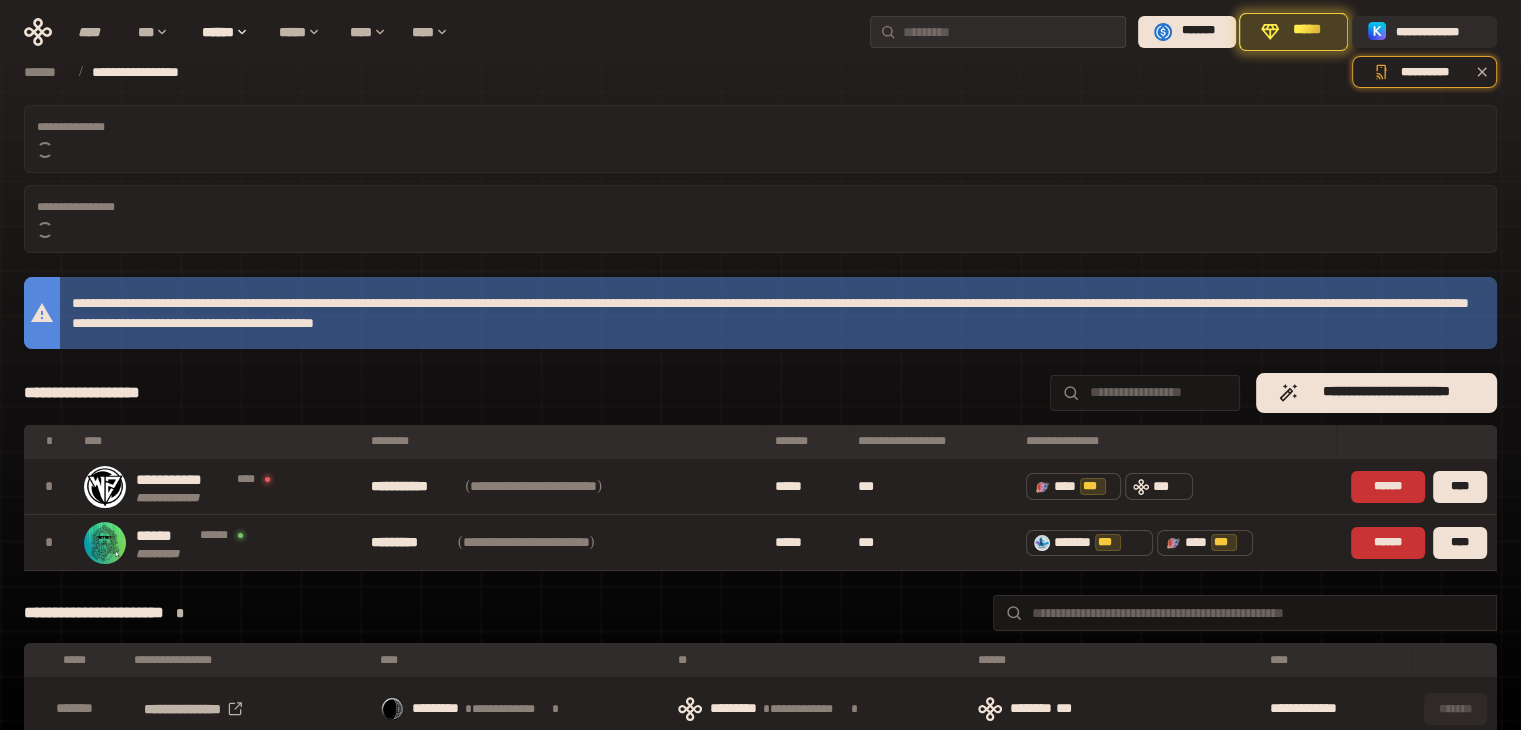 click 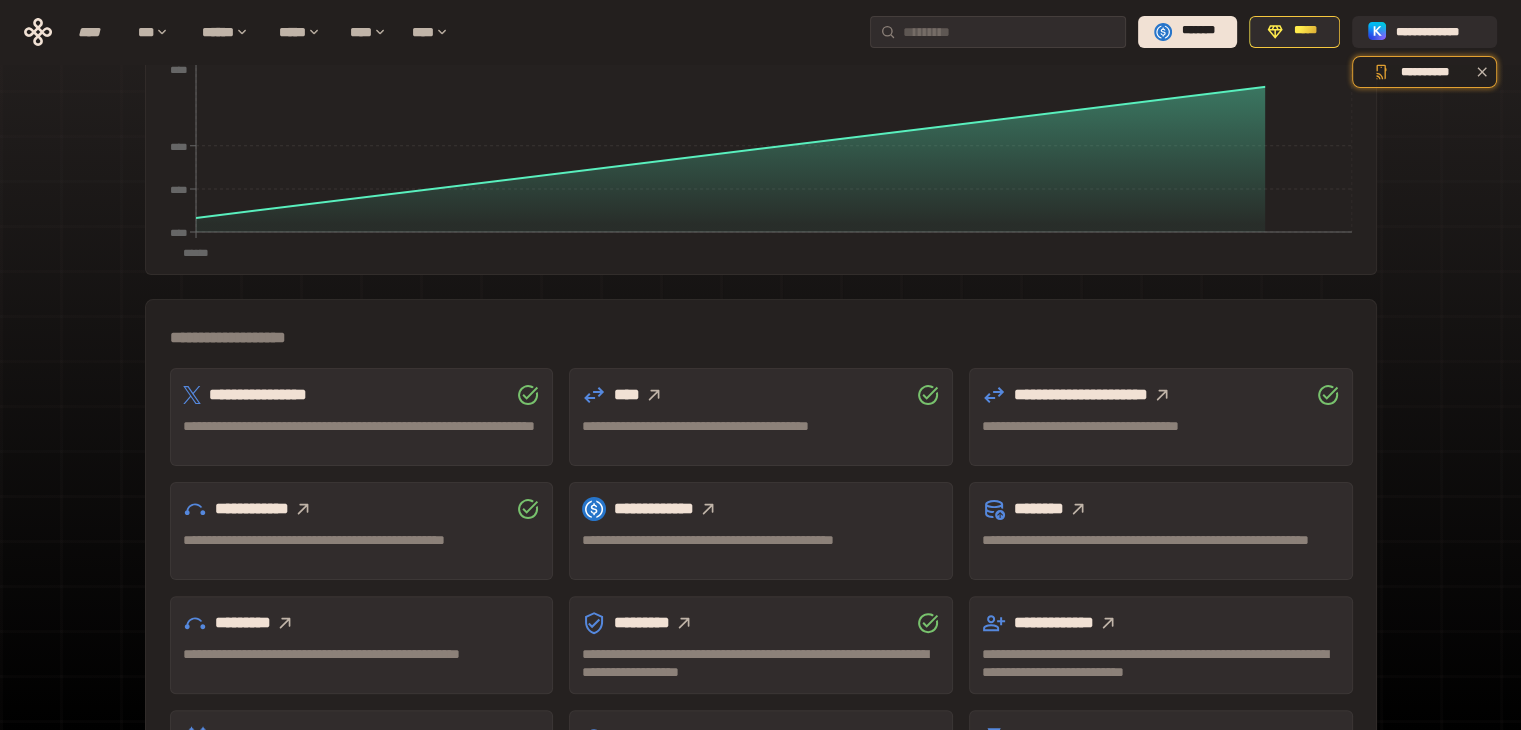 scroll, scrollTop: 400, scrollLeft: 0, axis: vertical 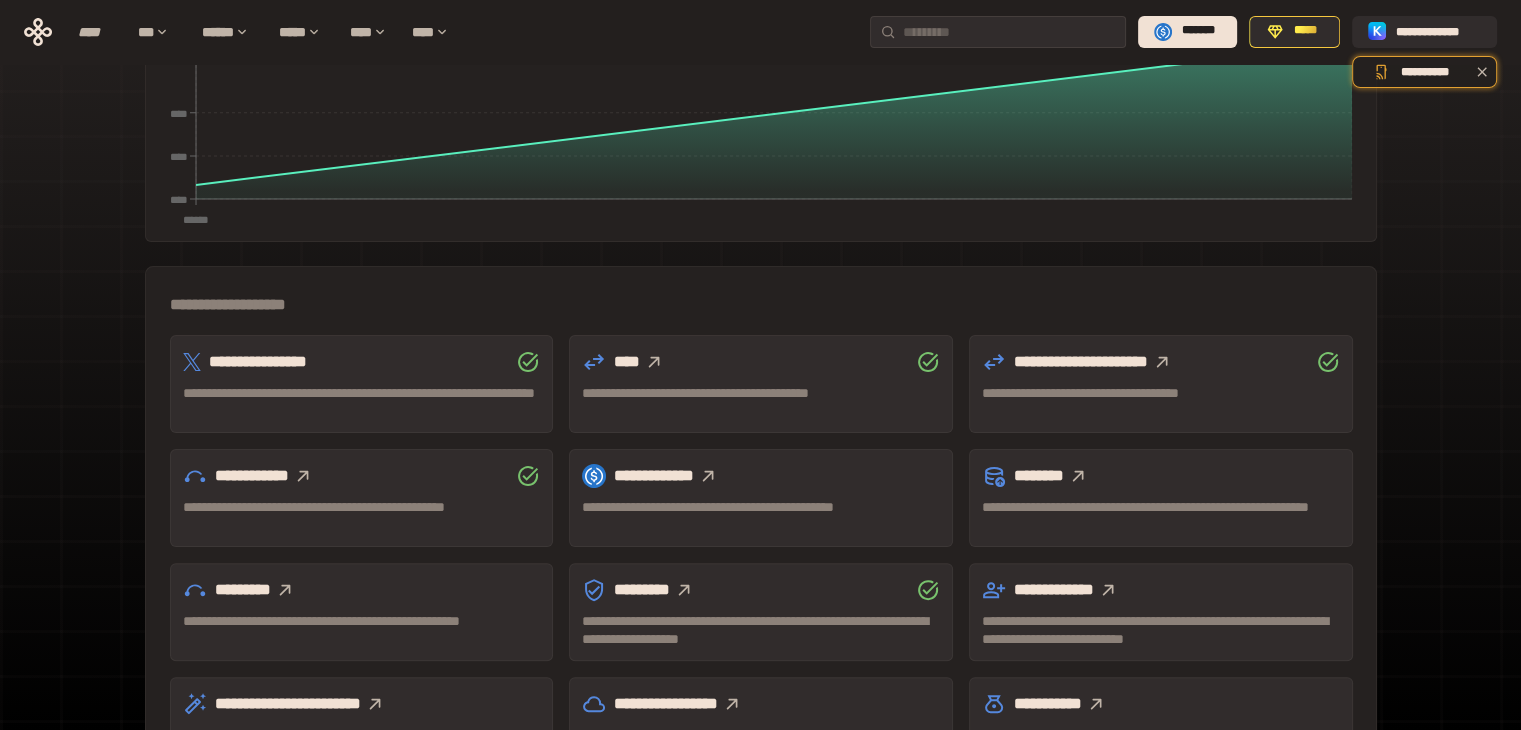 click 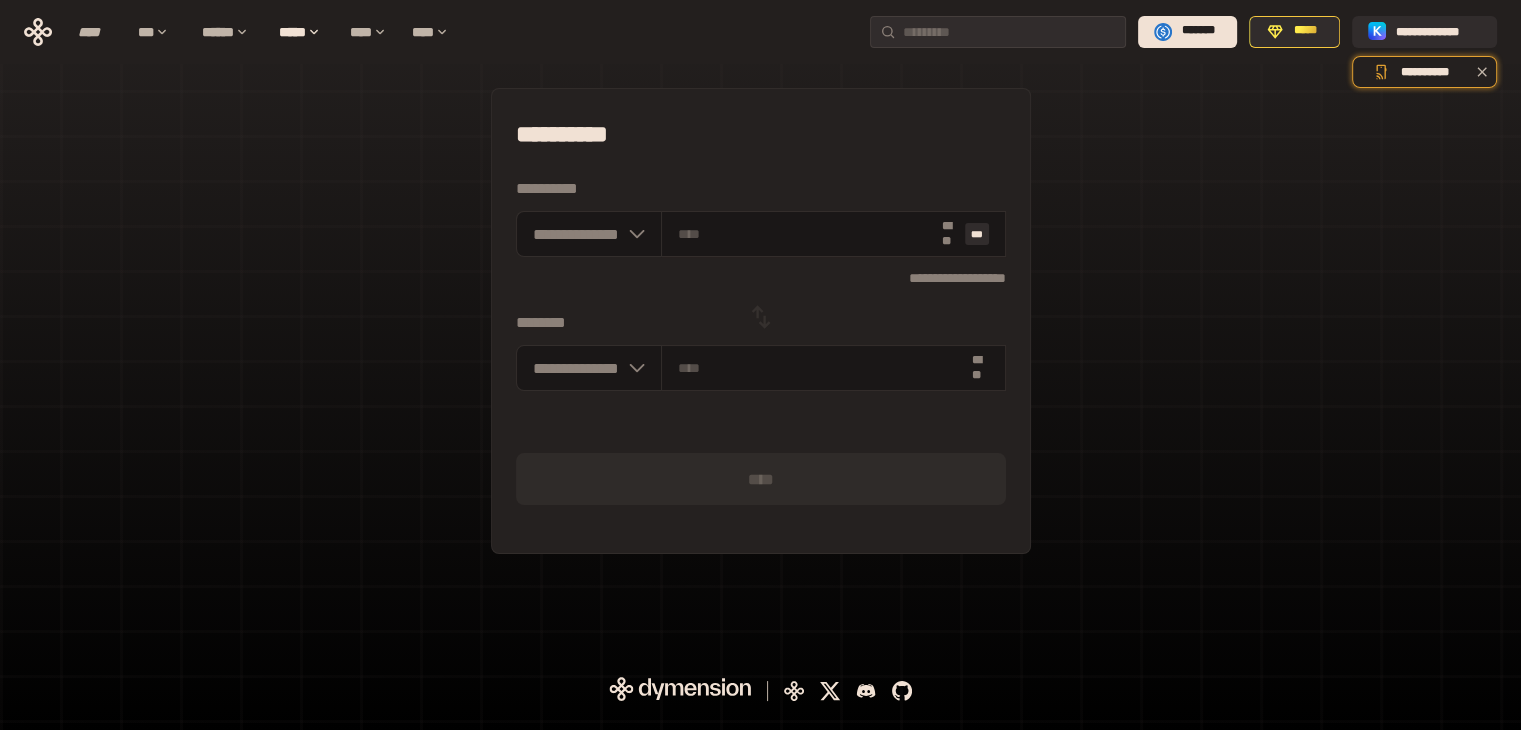 scroll, scrollTop: 0, scrollLeft: 0, axis: both 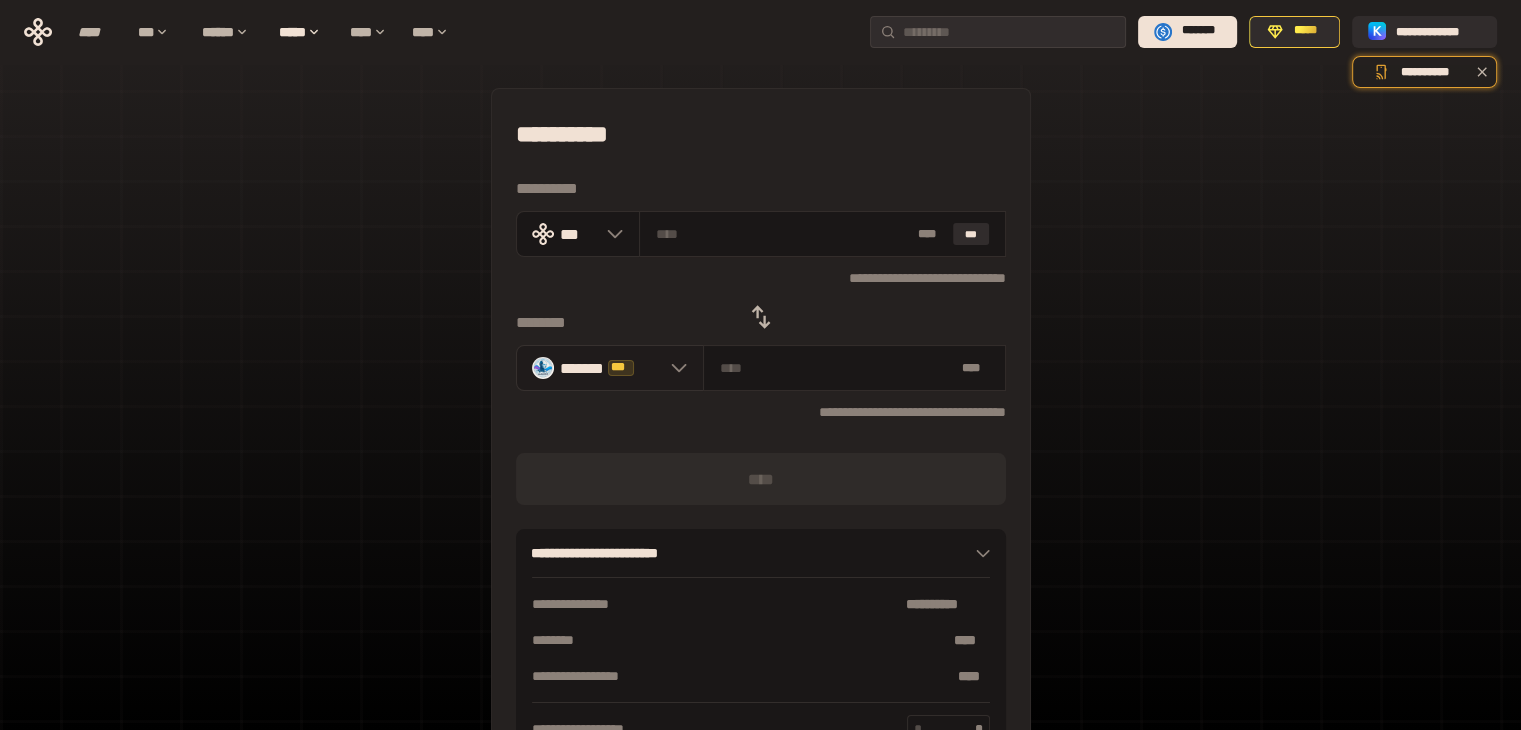 click 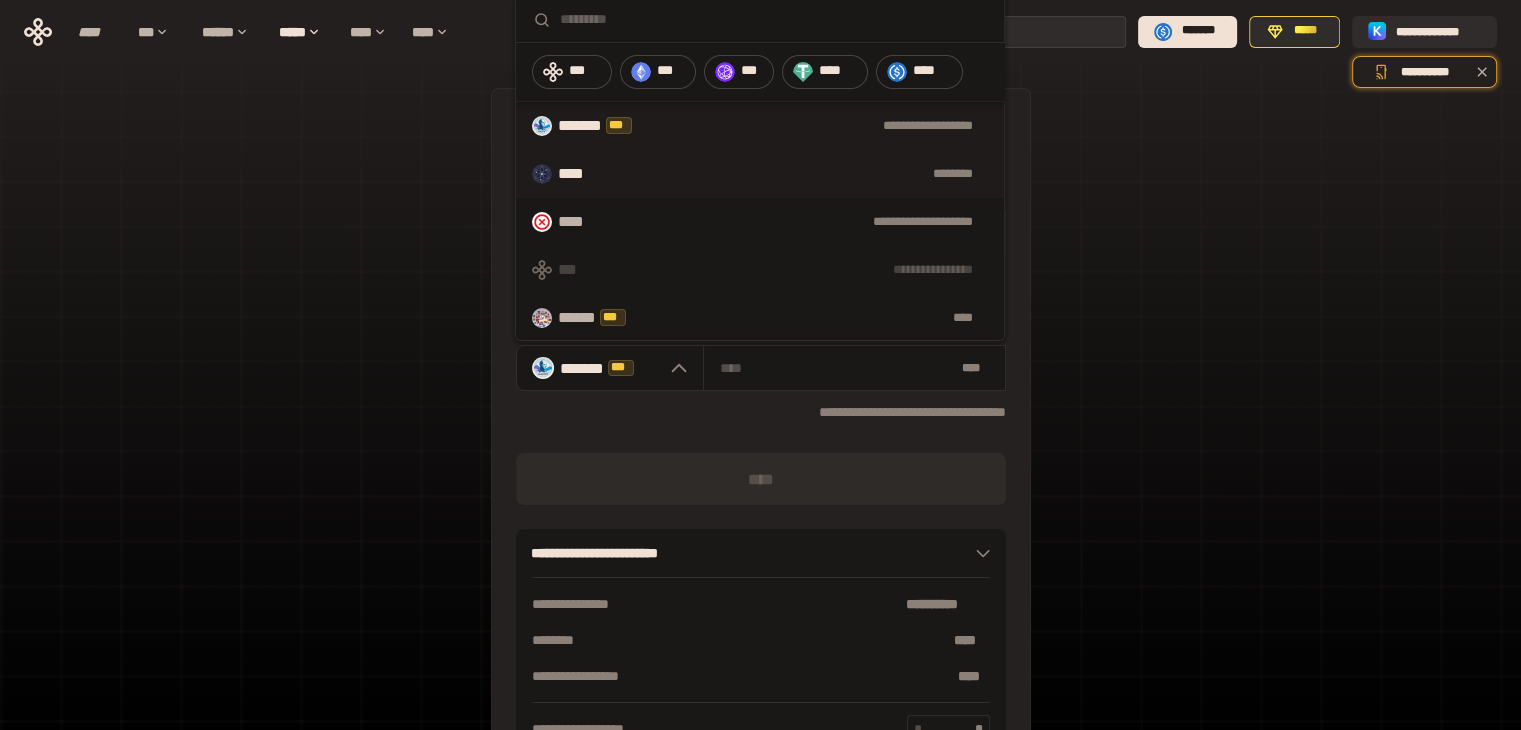 click on "**** ********" at bounding box center (760, 174) 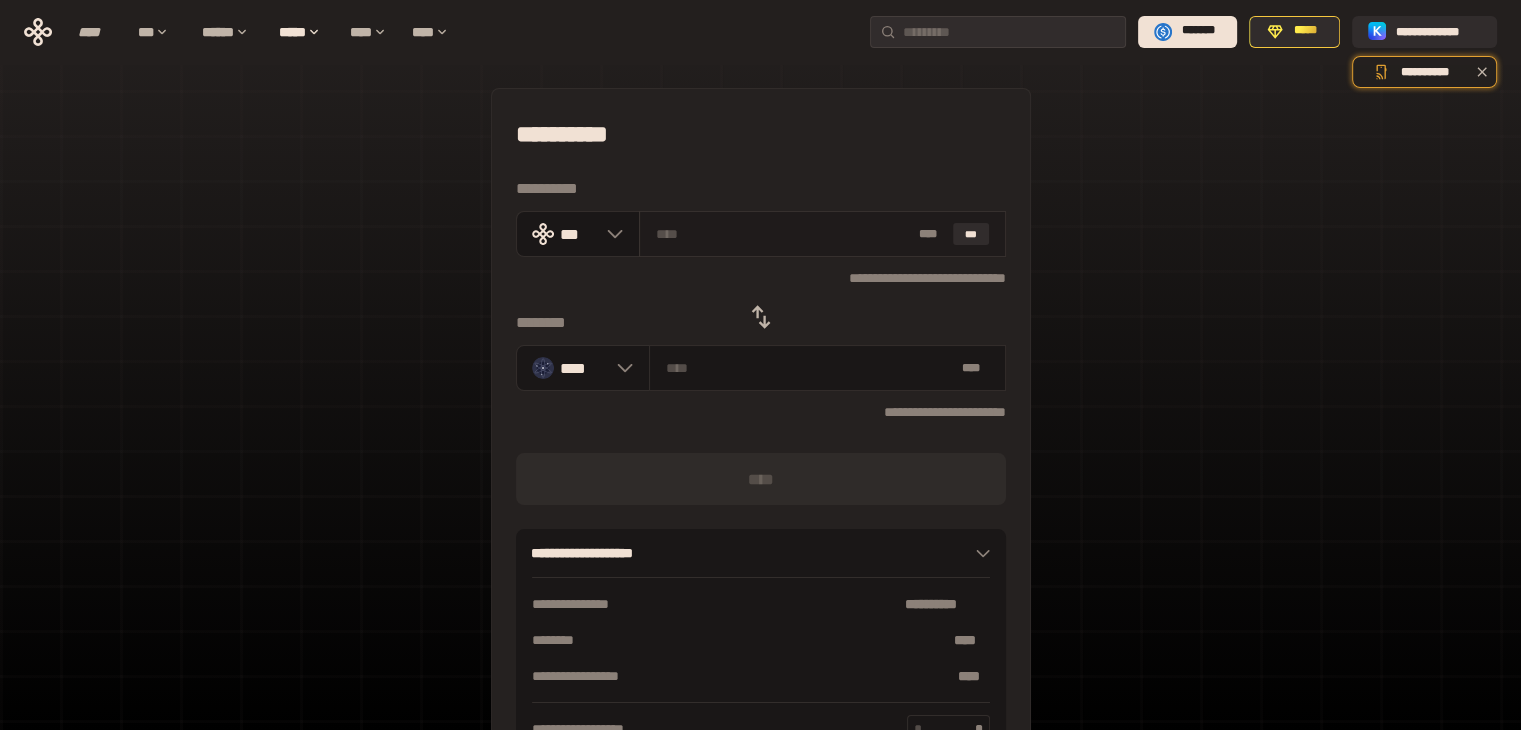 click at bounding box center (783, 234) 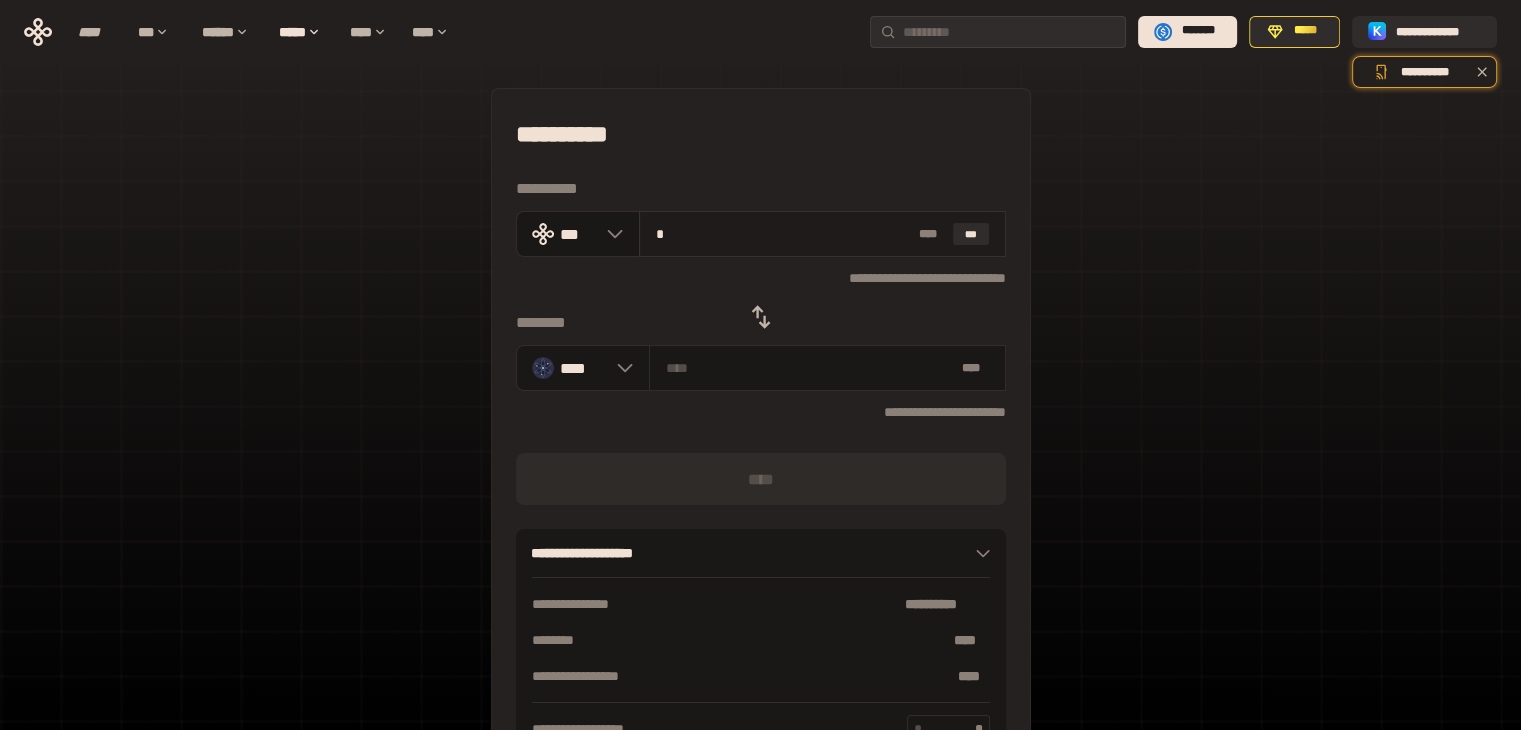 type on "********" 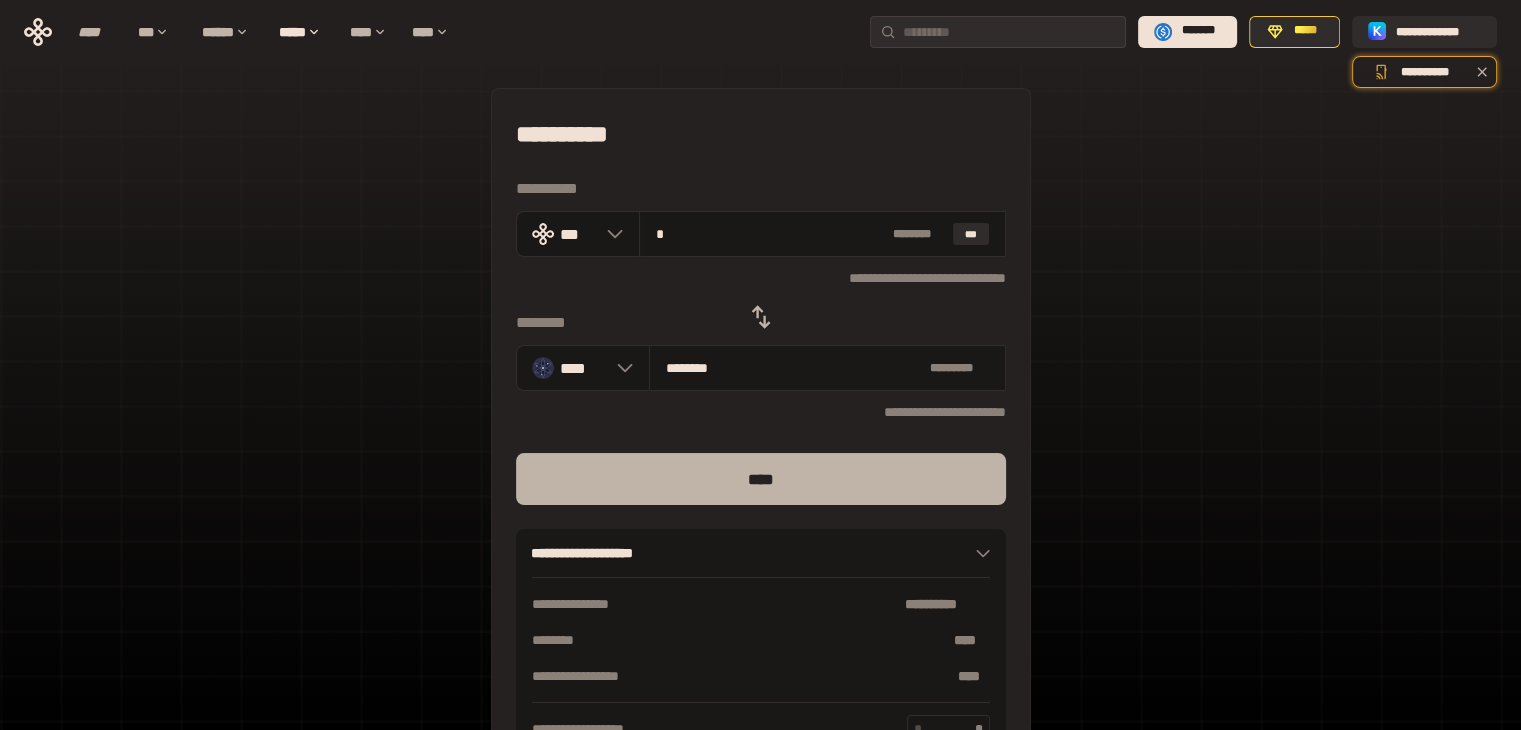 type on "*" 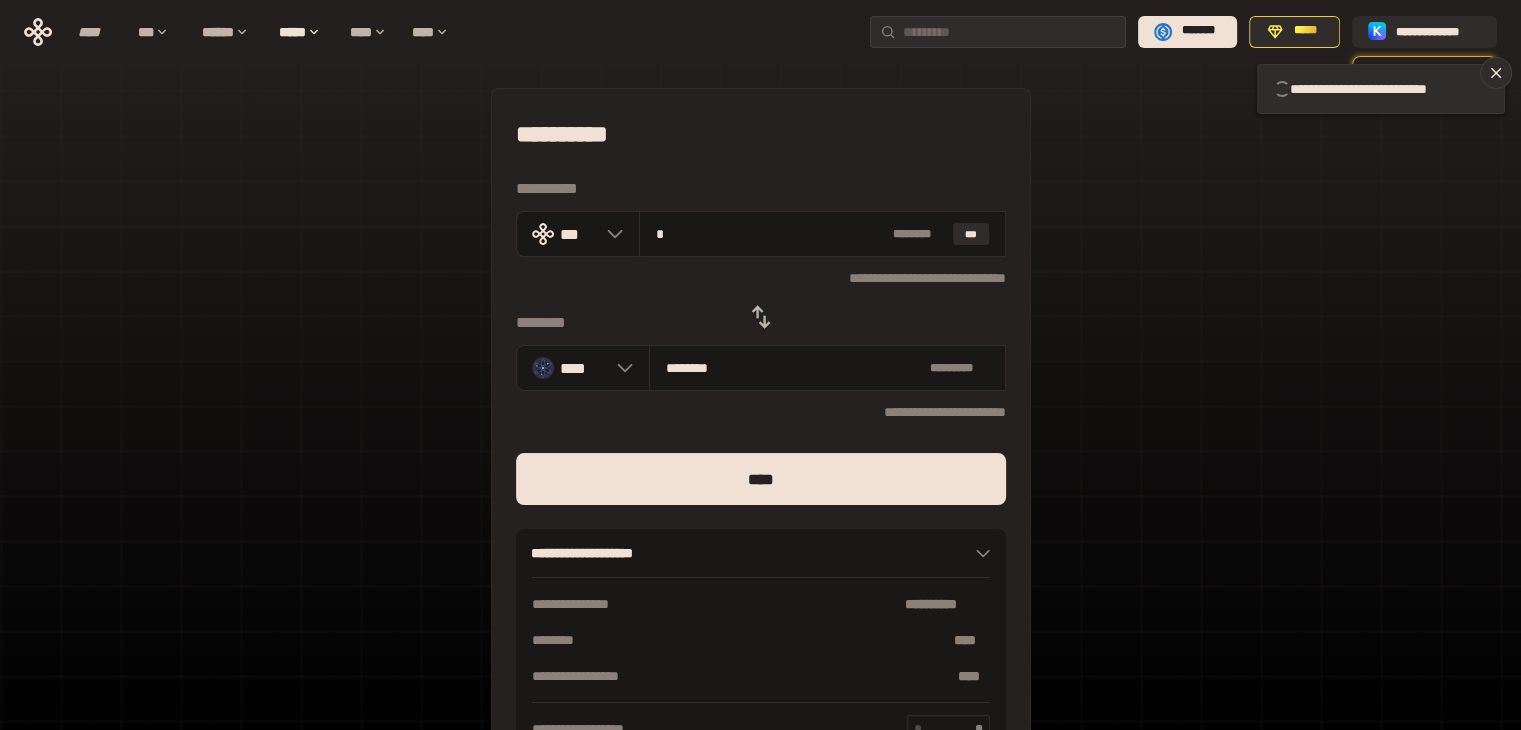 type 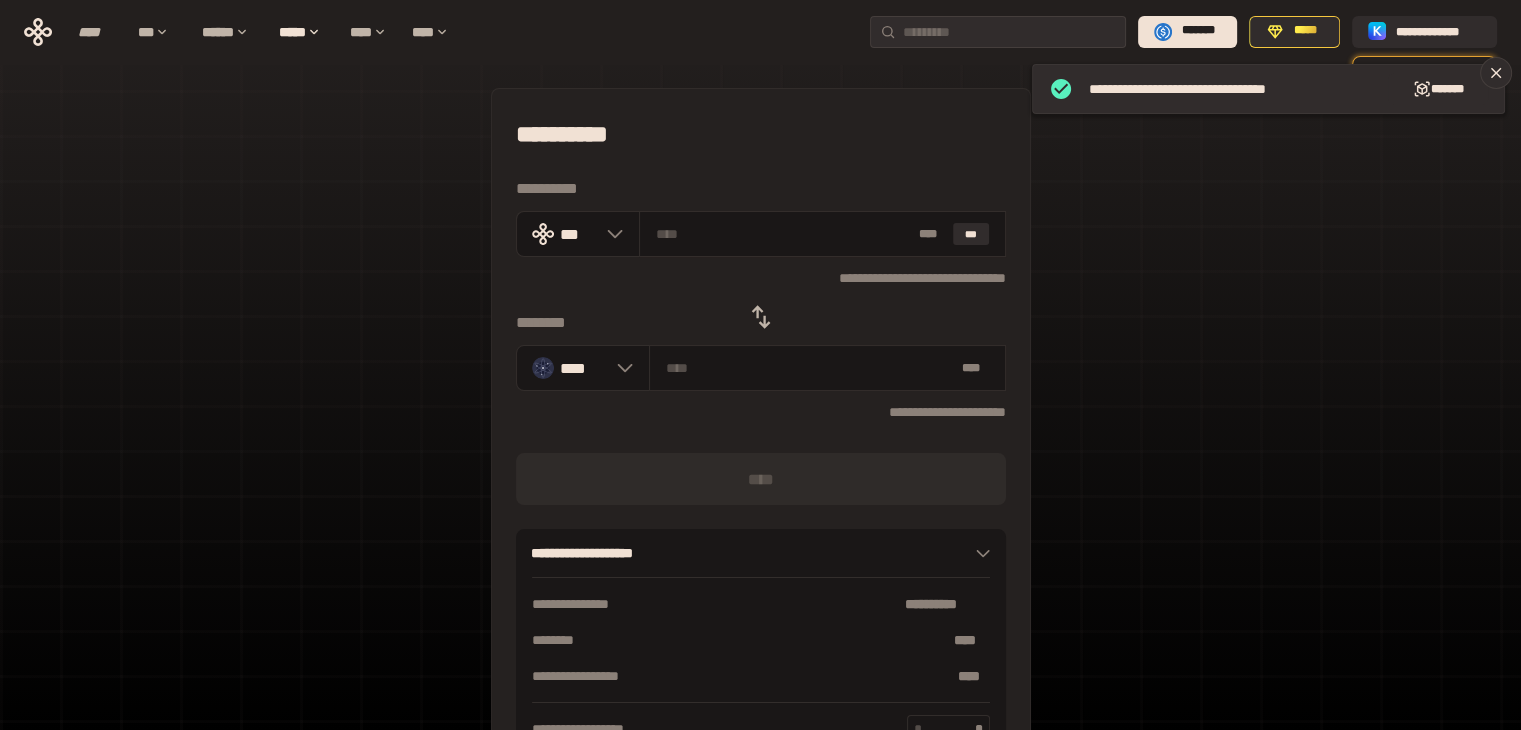 click 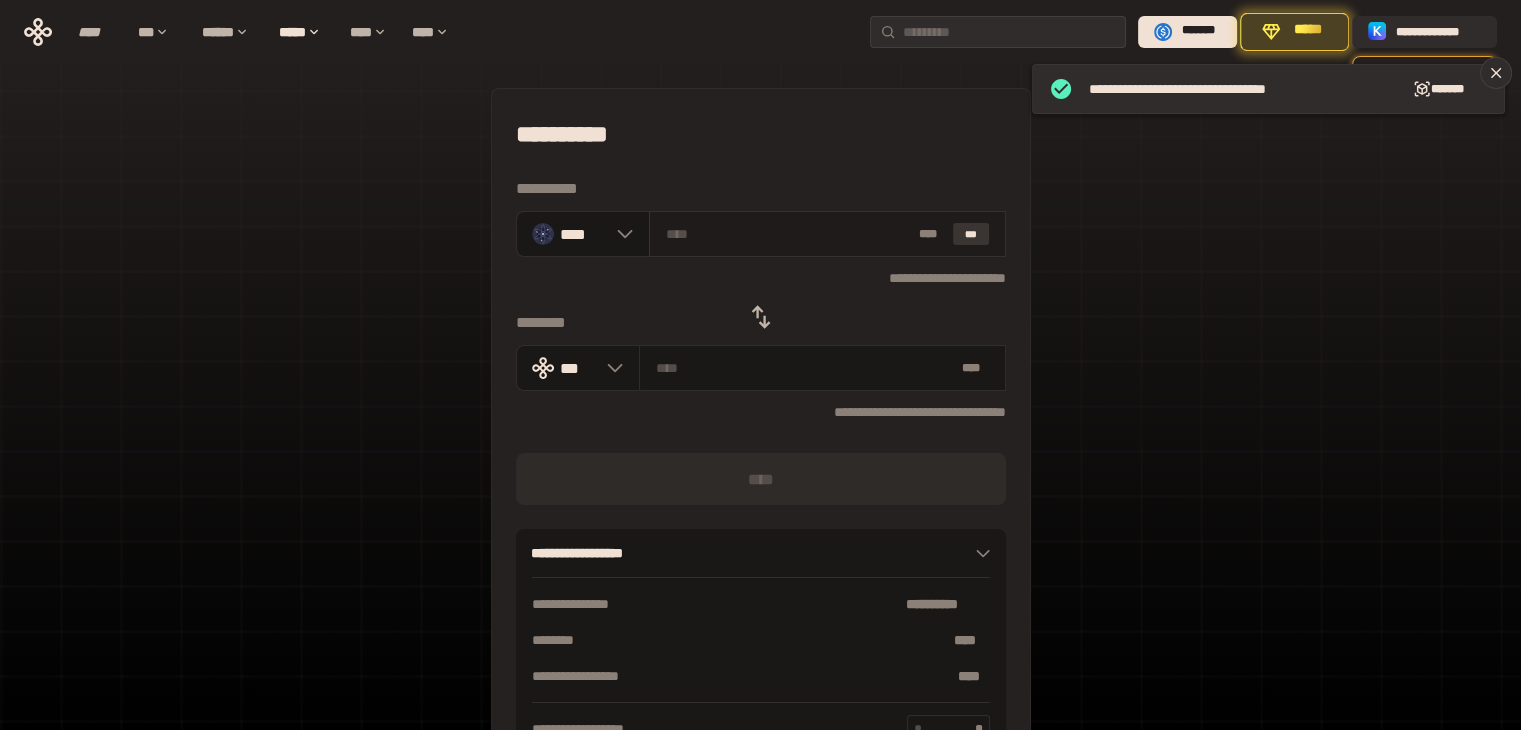 click on "***" at bounding box center [971, 234] 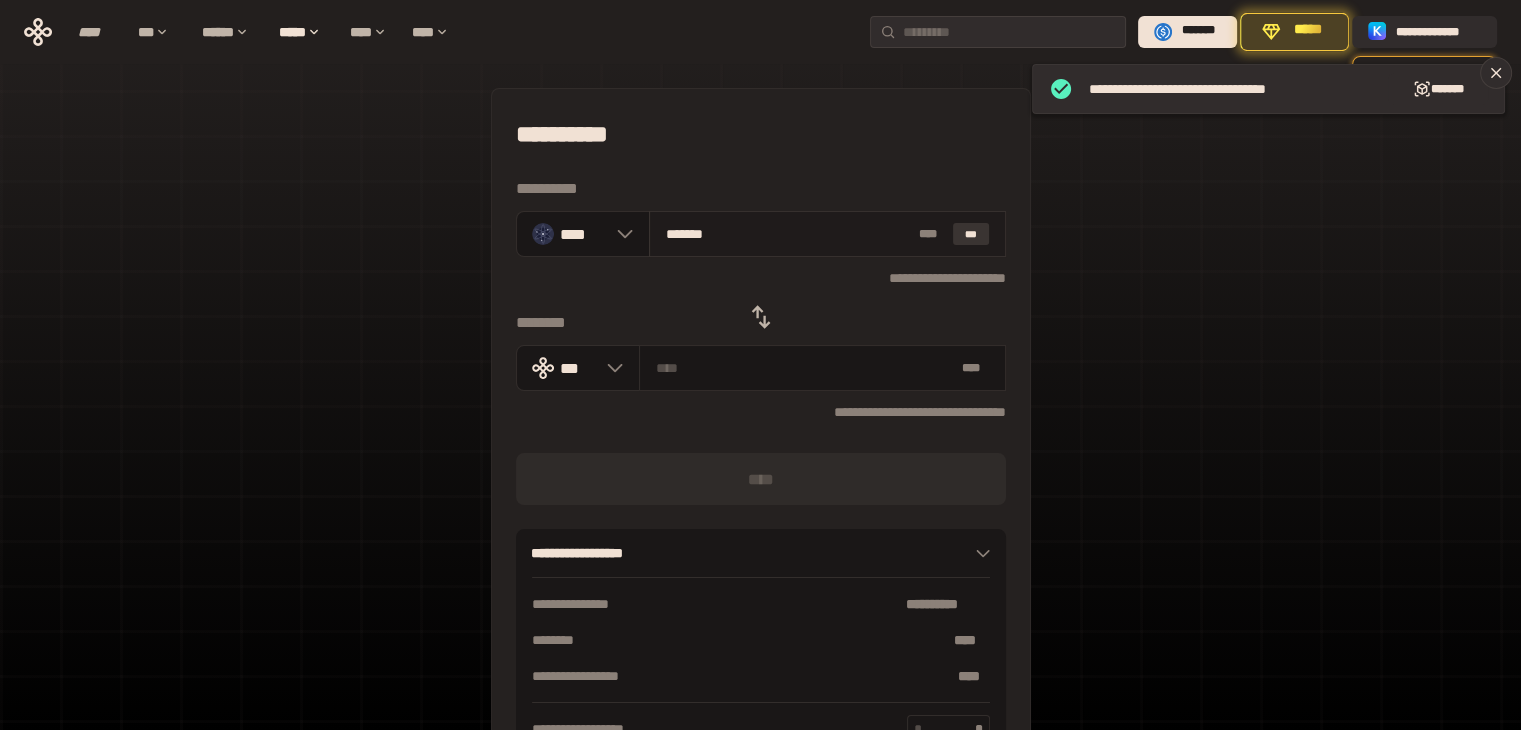 type on "**********" 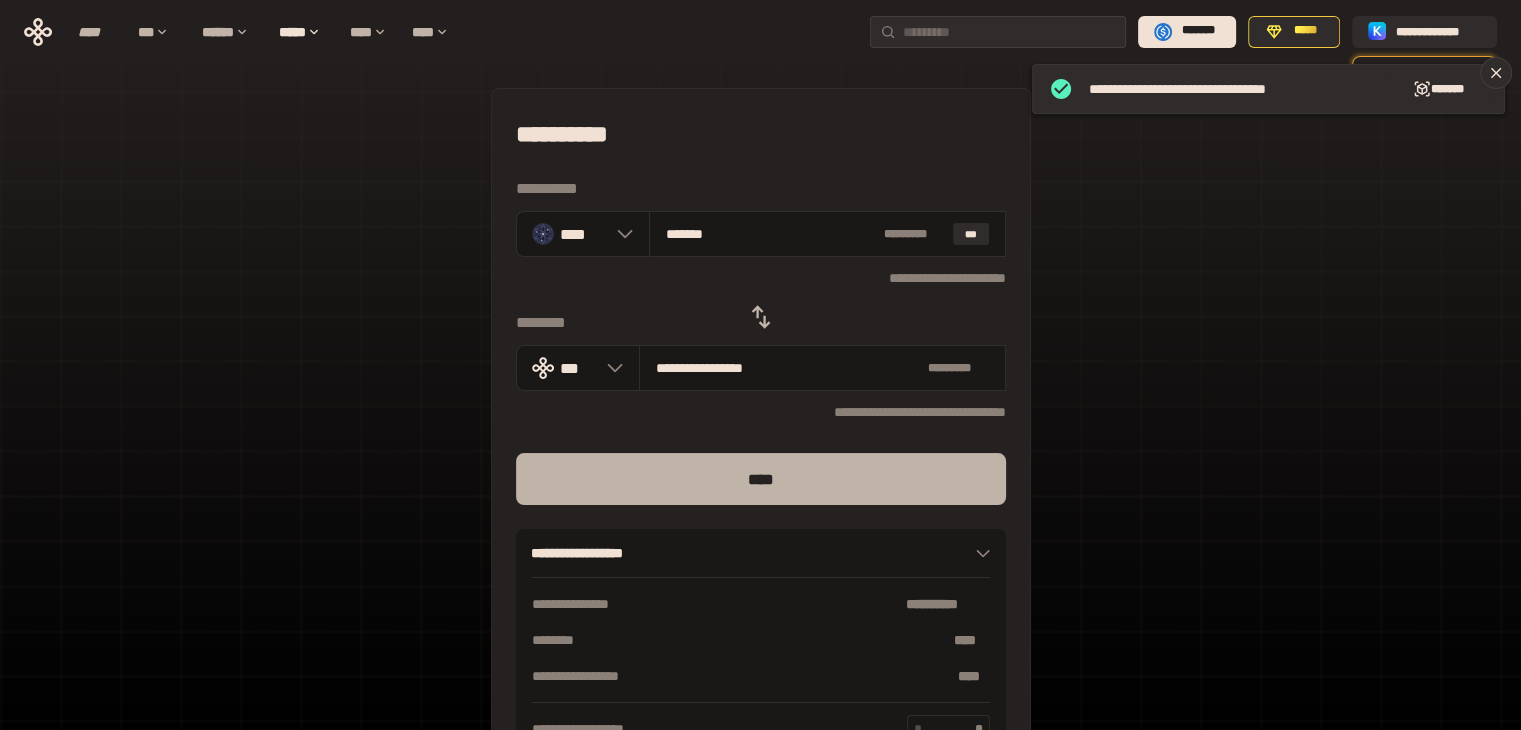 click on "****" at bounding box center (761, 479) 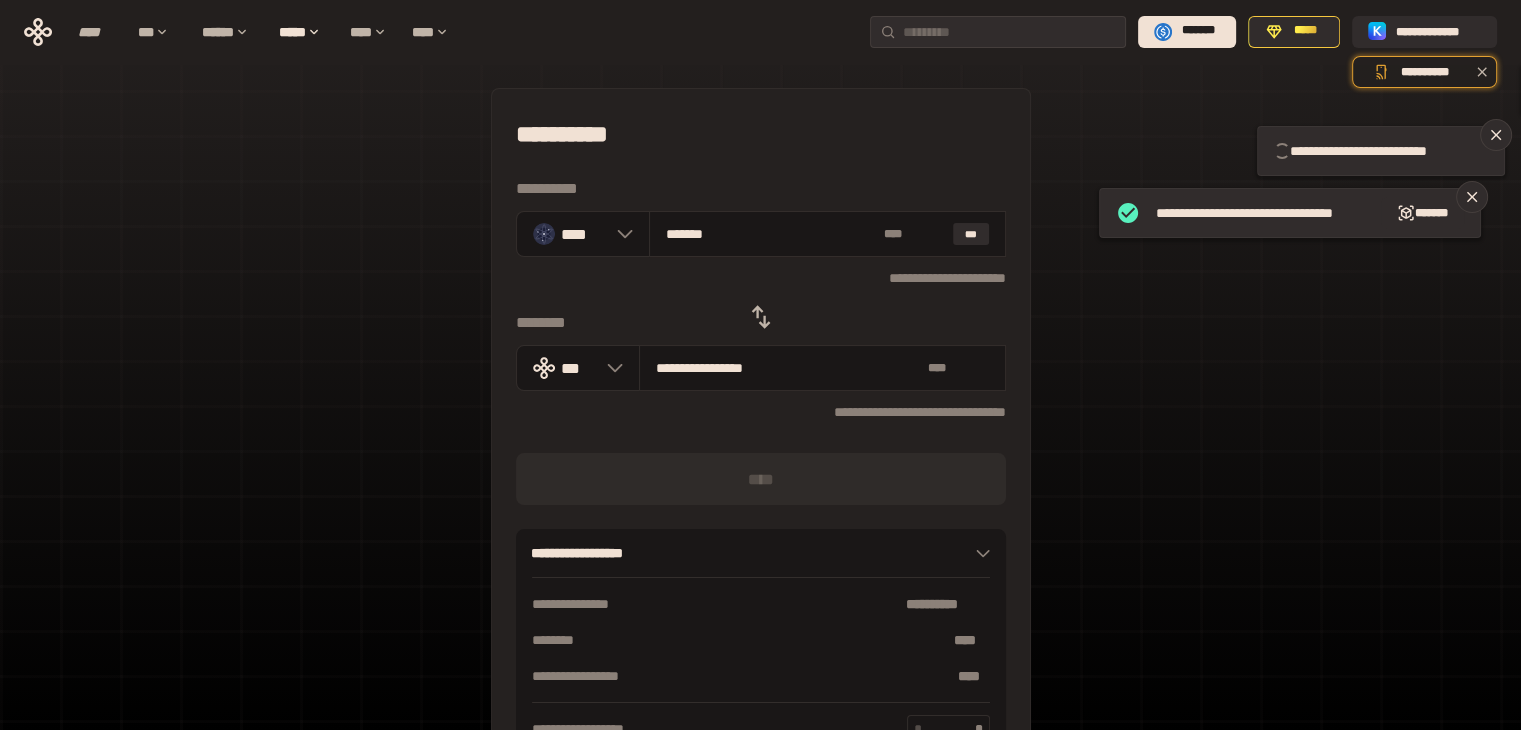 type 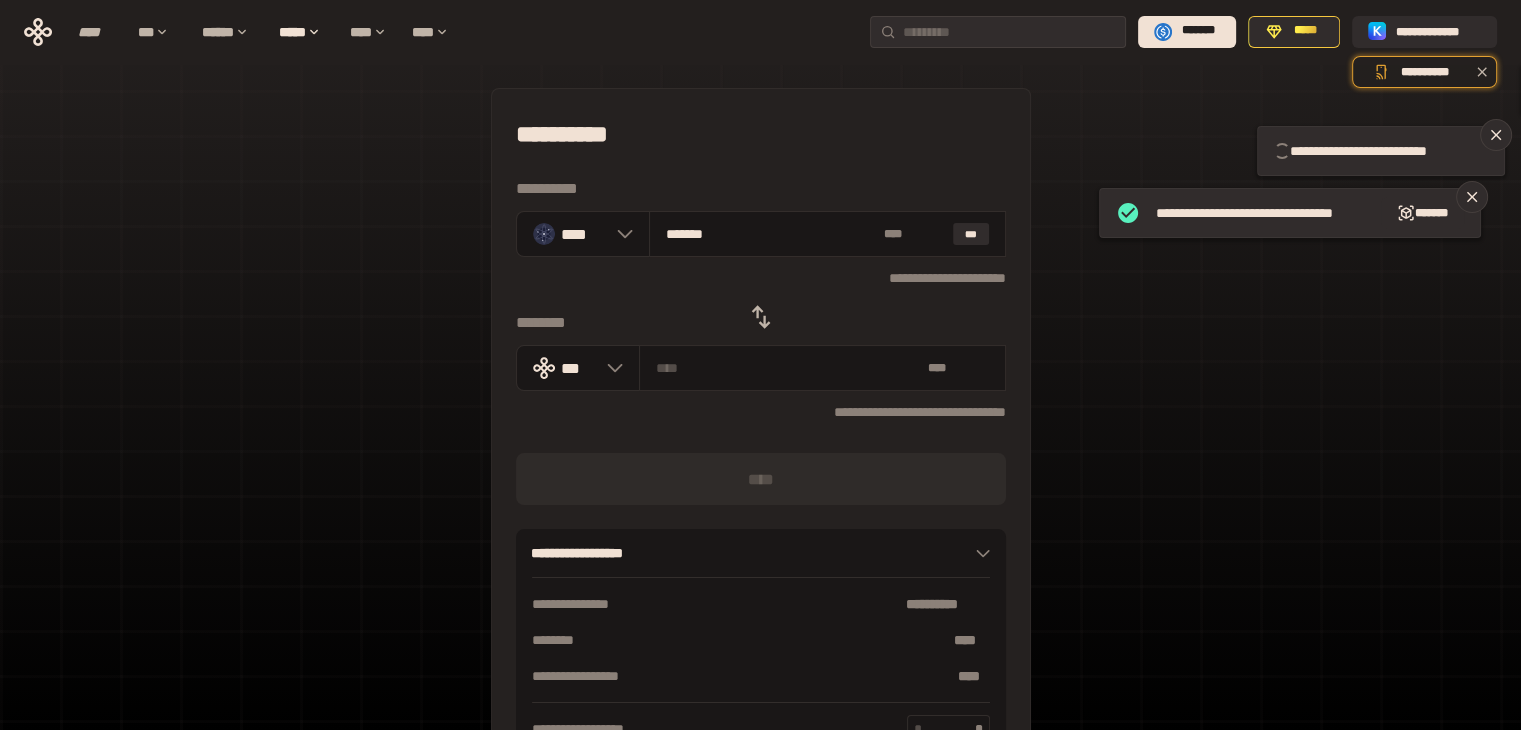 type 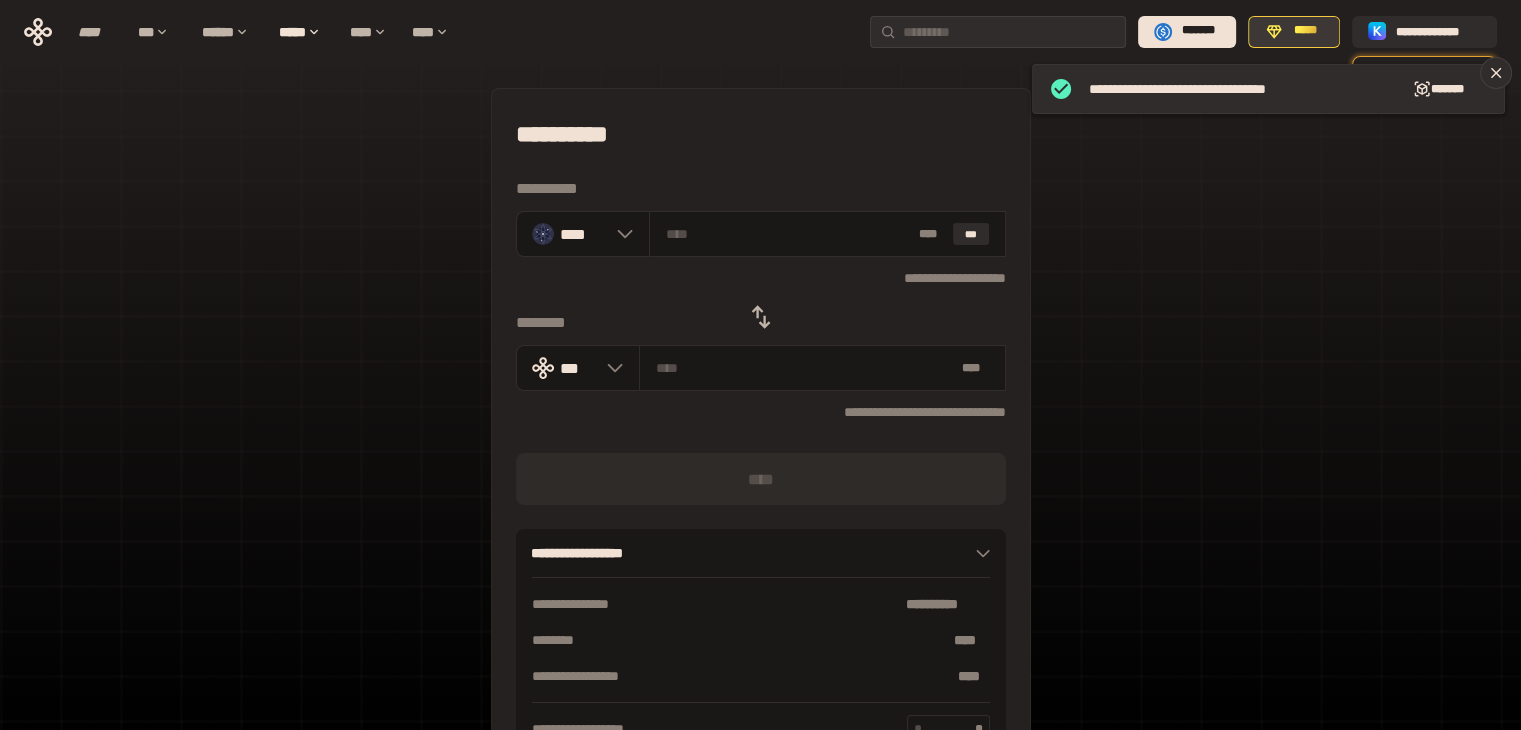 click on "*****" at bounding box center [1304, 31] 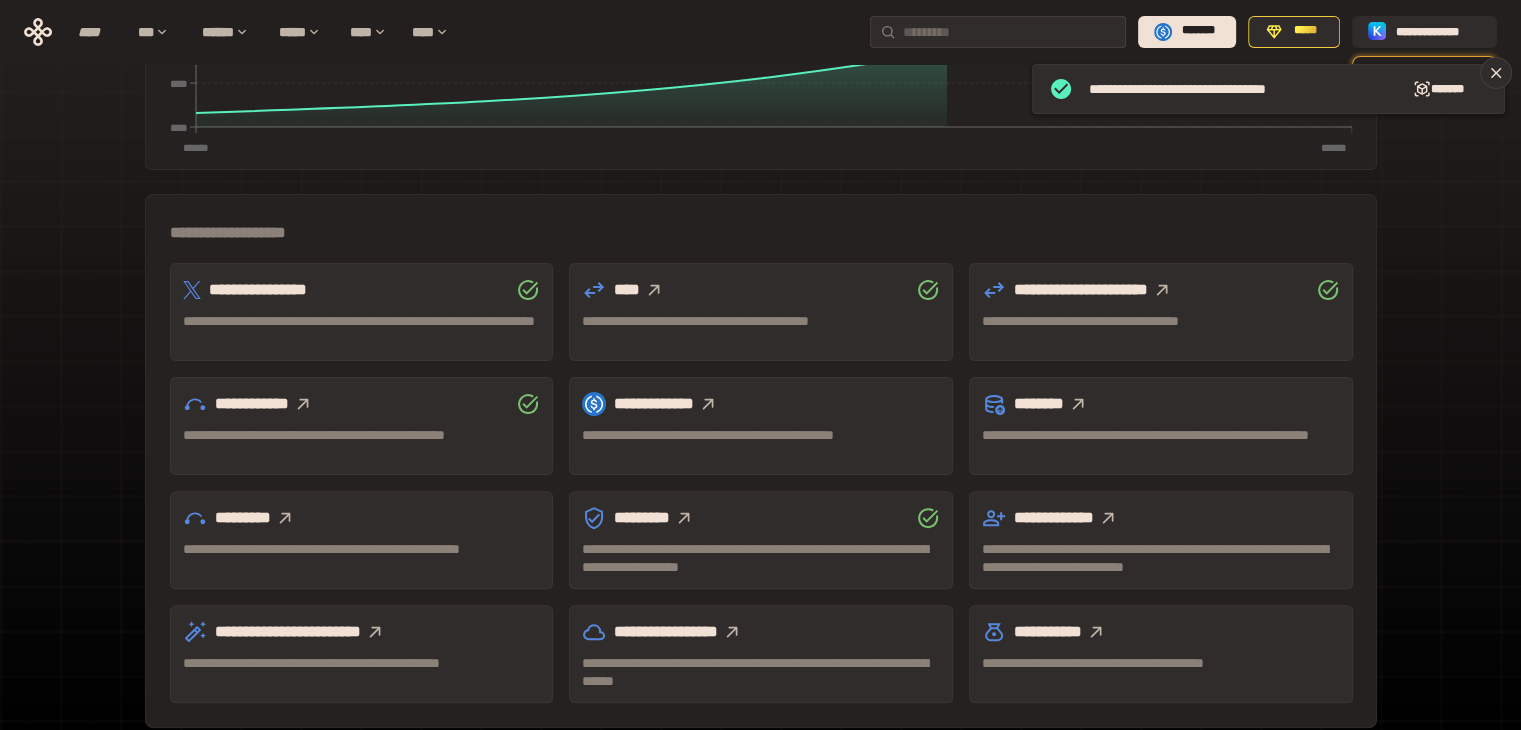 scroll, scrollTop: 475, scrollLeft: 0, axis: vertical 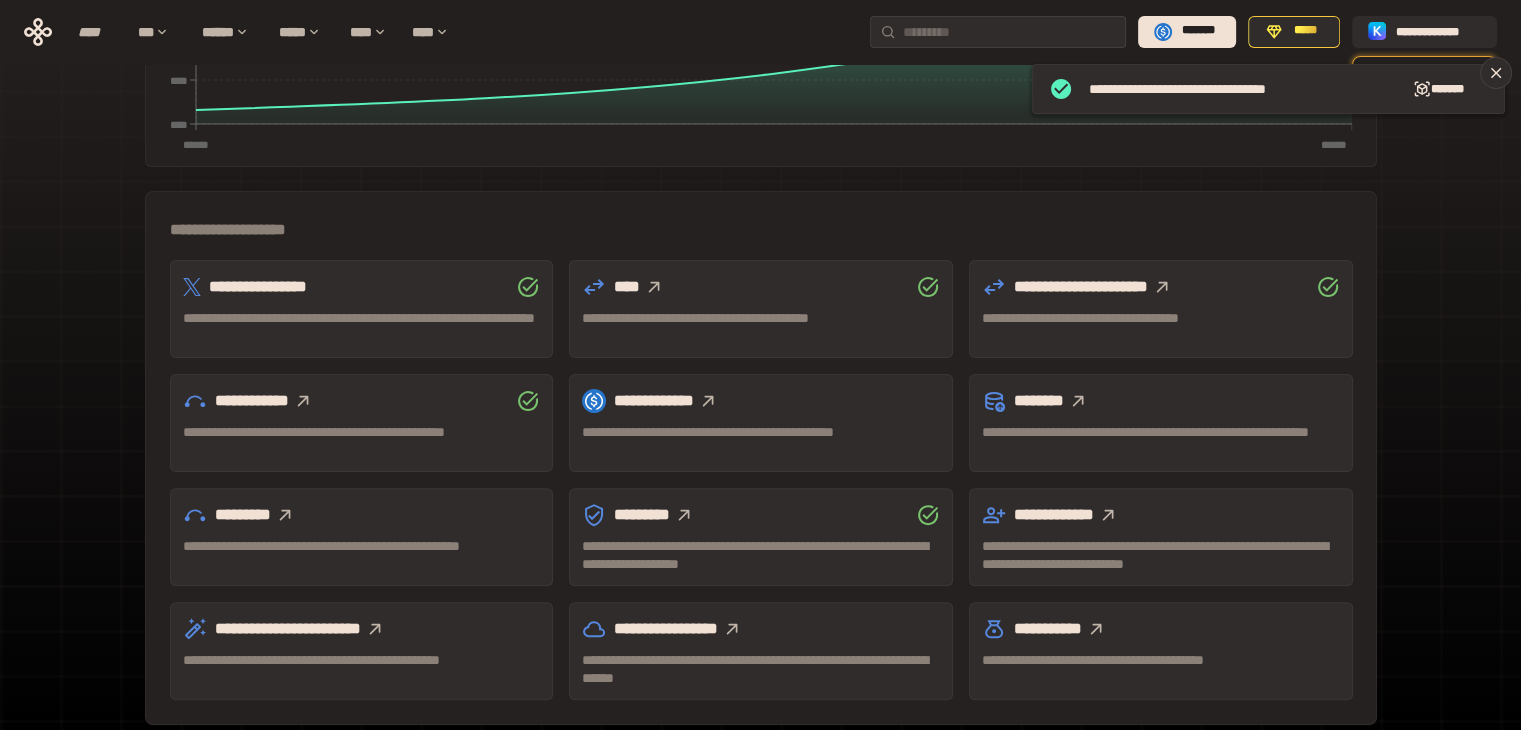 click 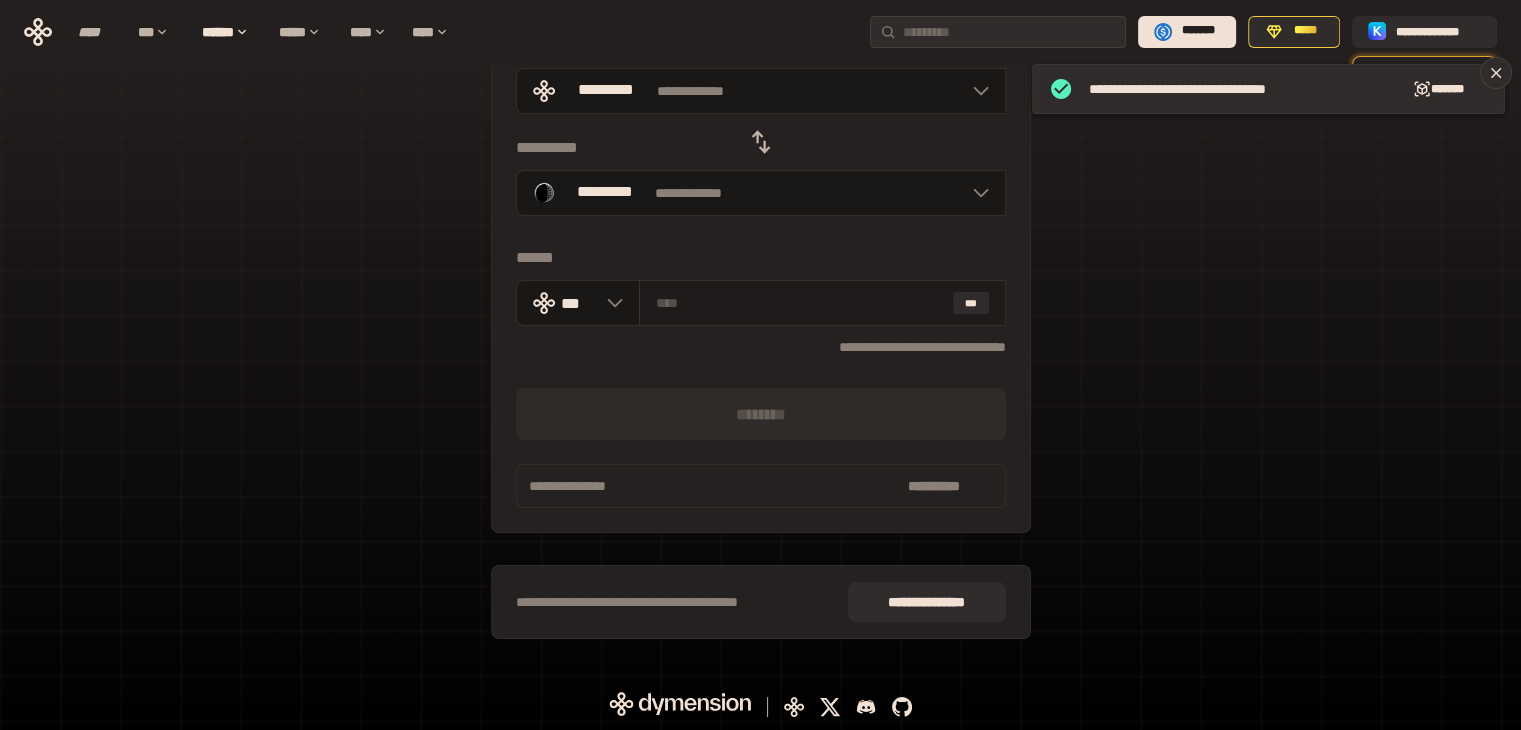 click on "***" at bounding box center [822, 303] 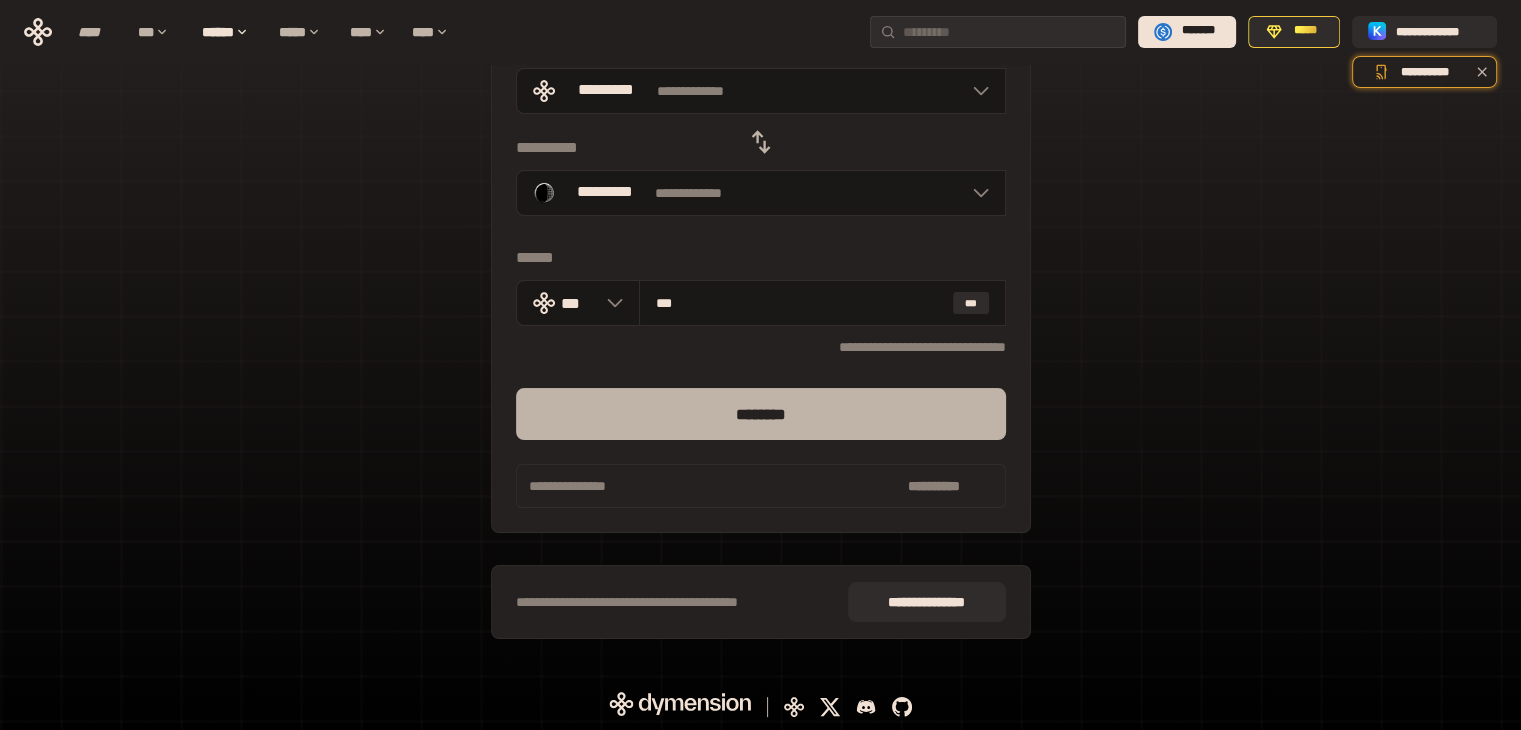 type on "***" 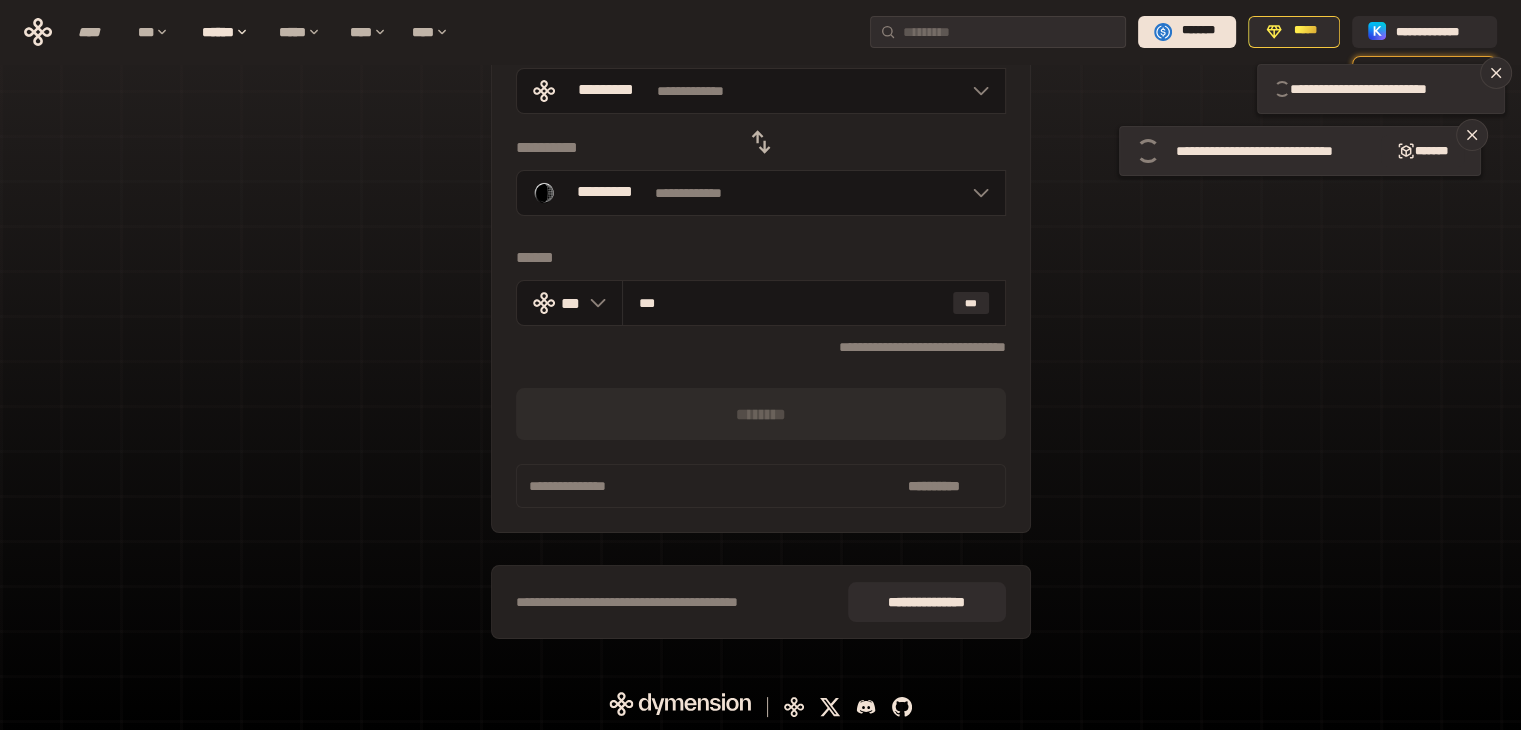type 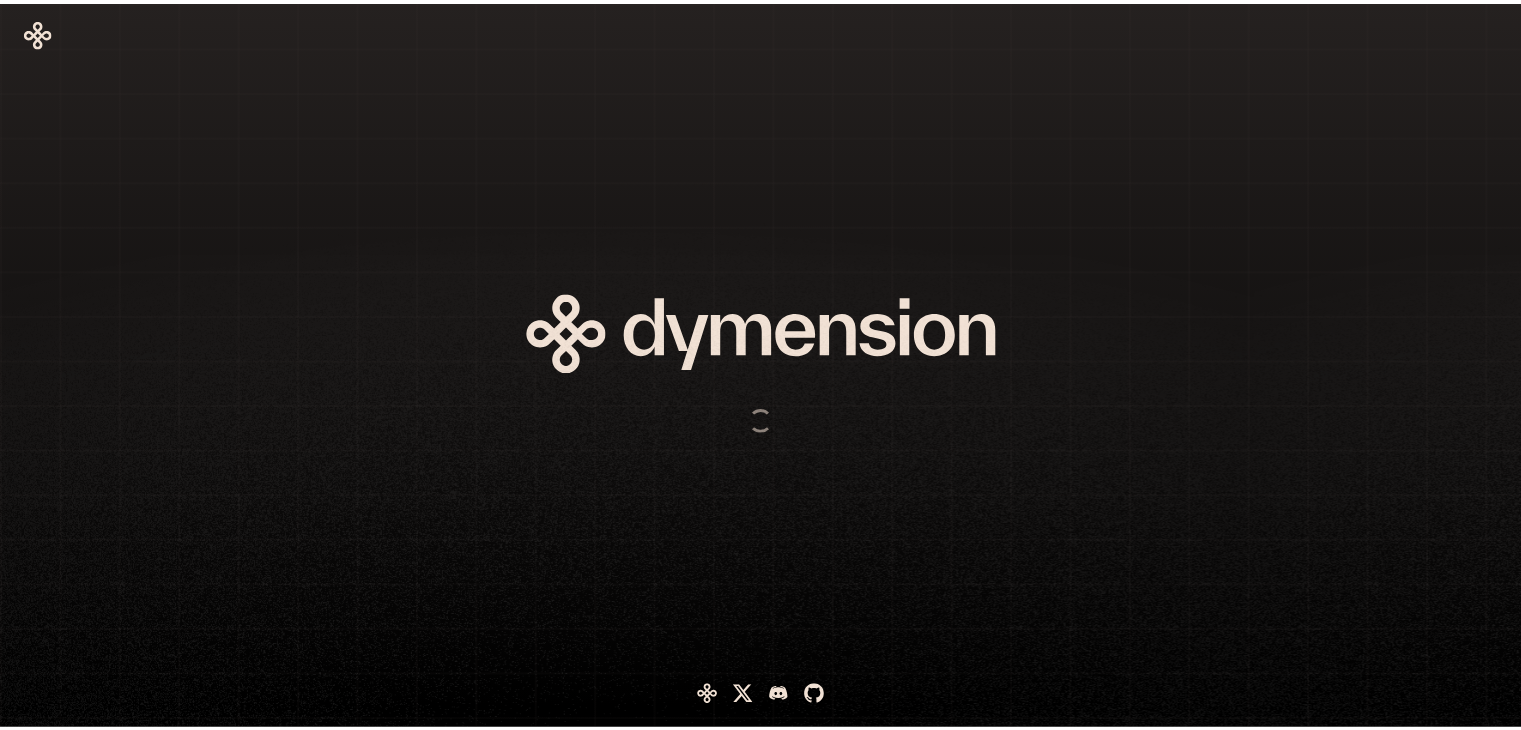 scroll, scrollTop: 0, scrollLeft: 0, axis: both 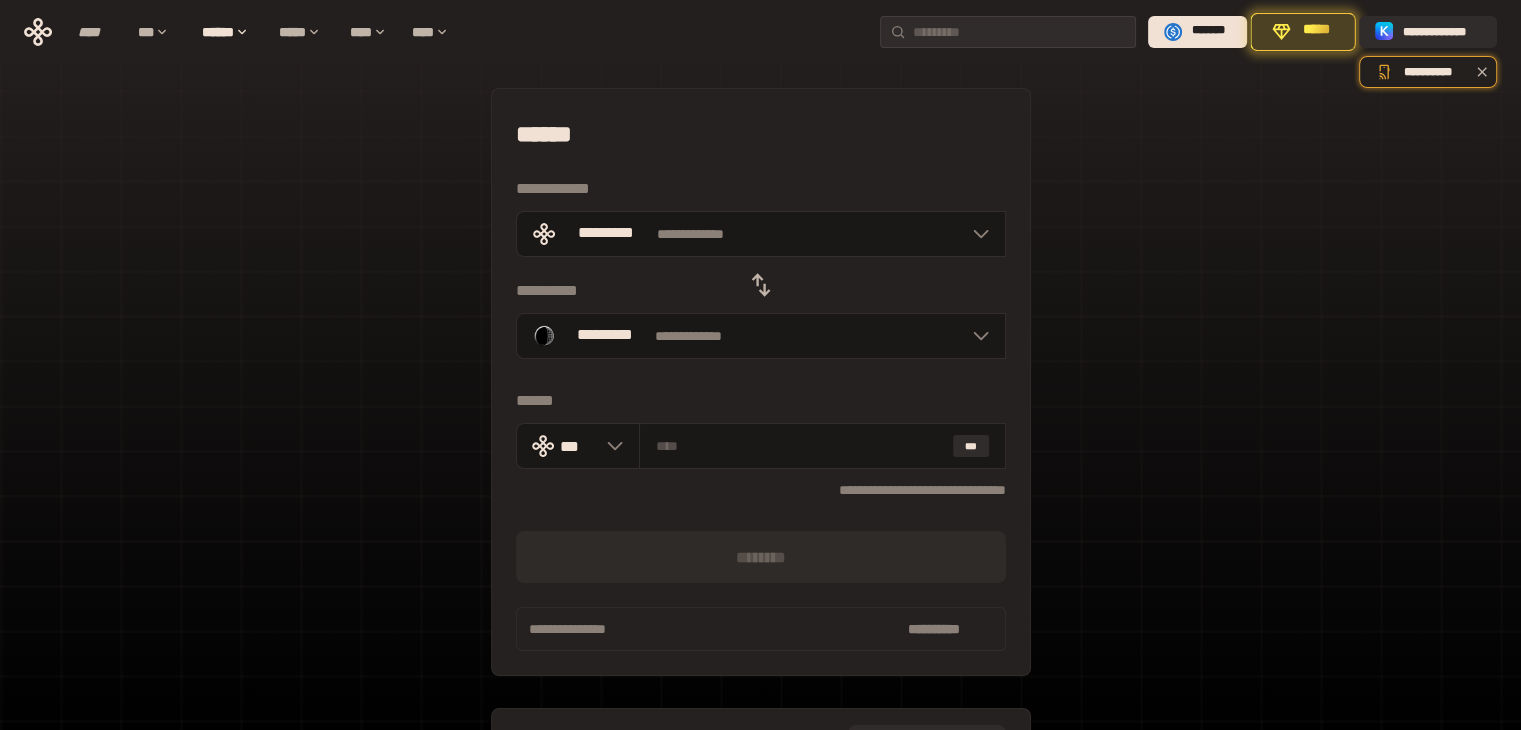 click on "*****" at bounding box center (1316, 32) 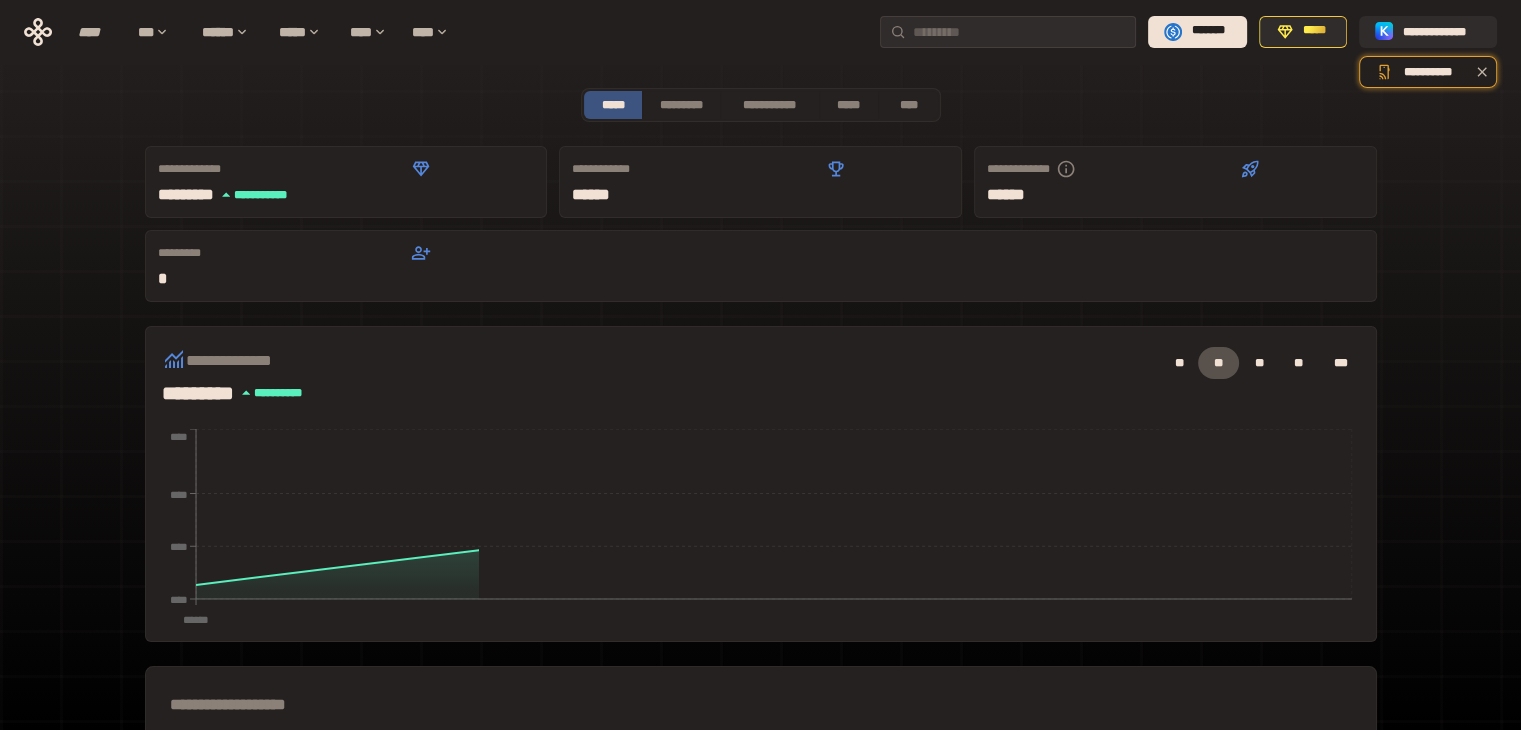scroll, scrollTop: 475, scrollLeft: 0, axis: vertical 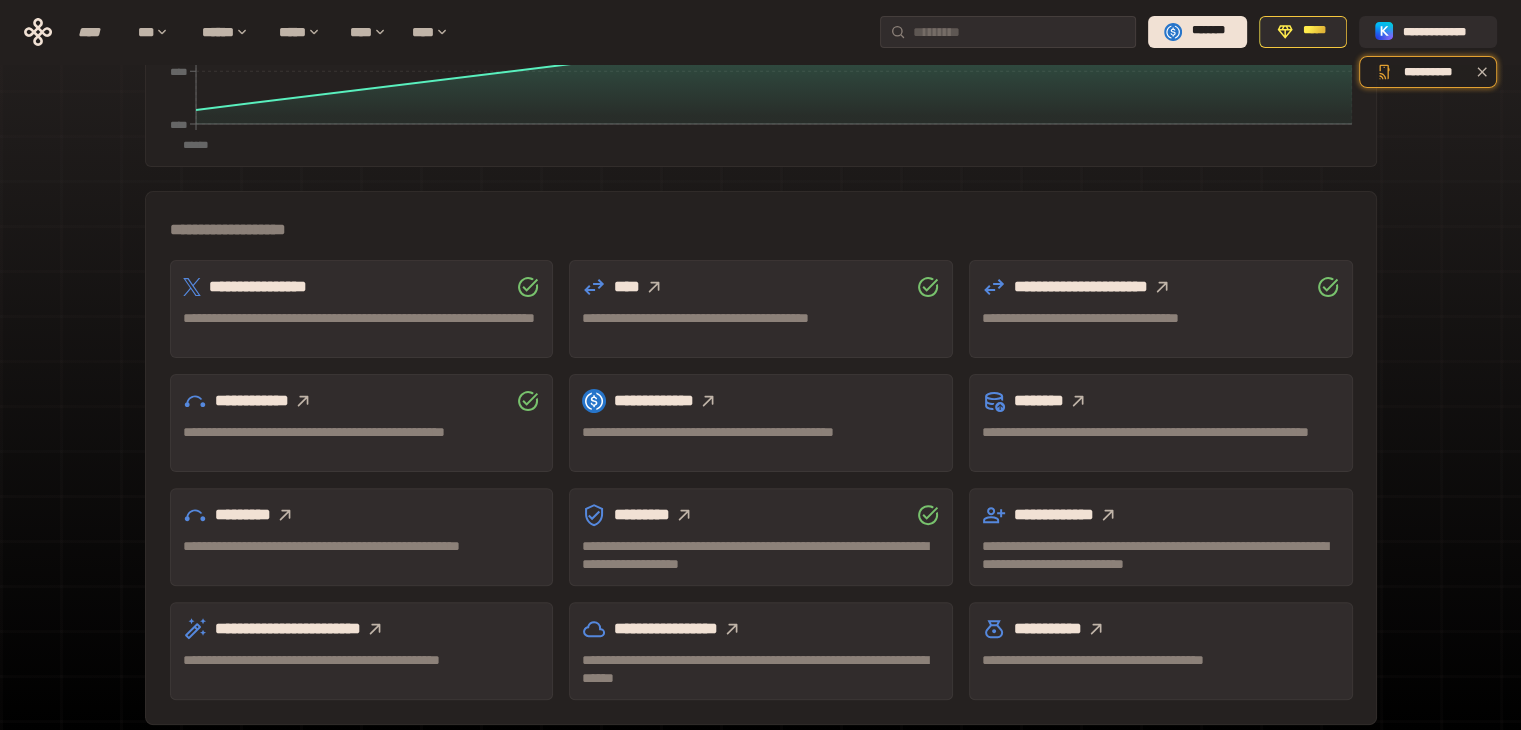 click 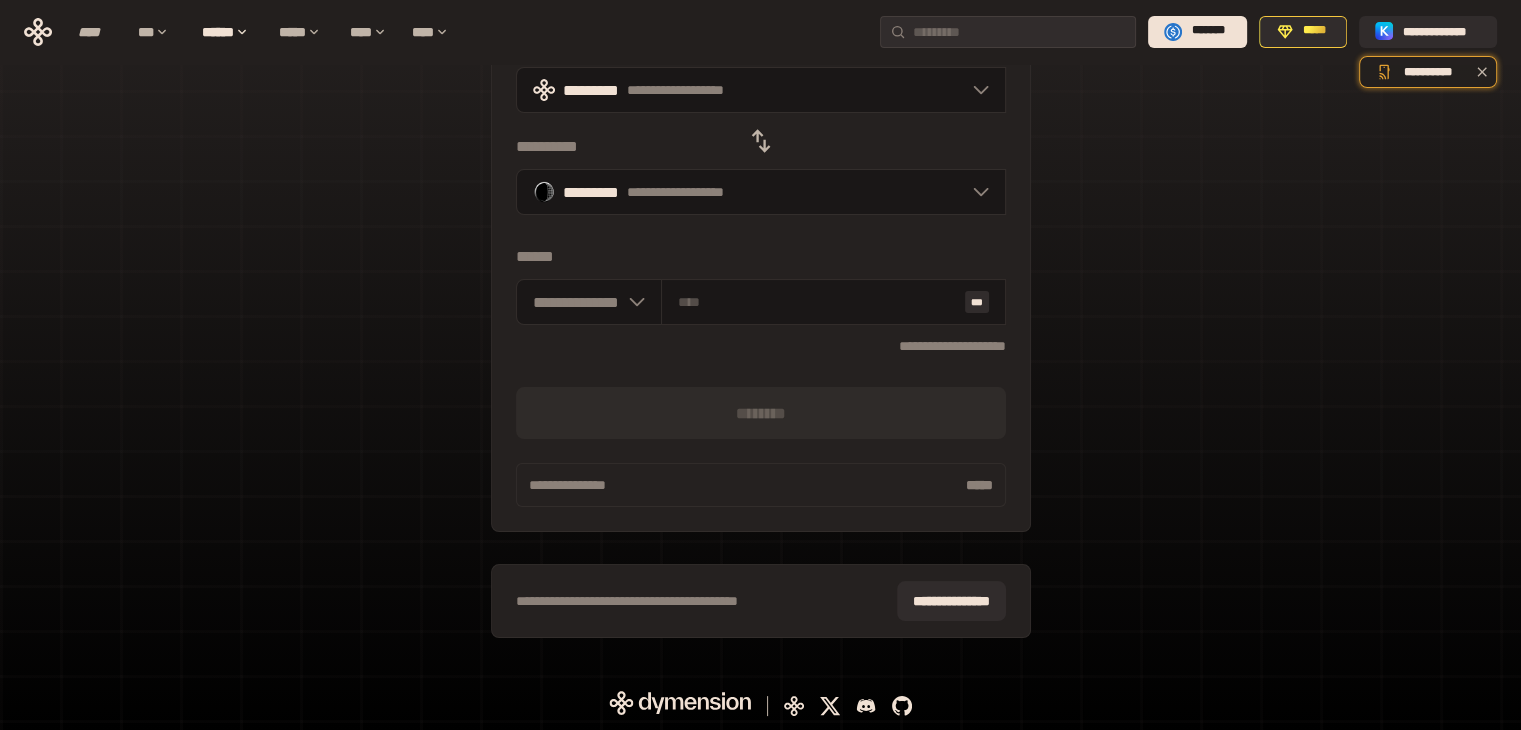 scroll, scrollTop: 143, scrollLeft: 0, axis: vertical 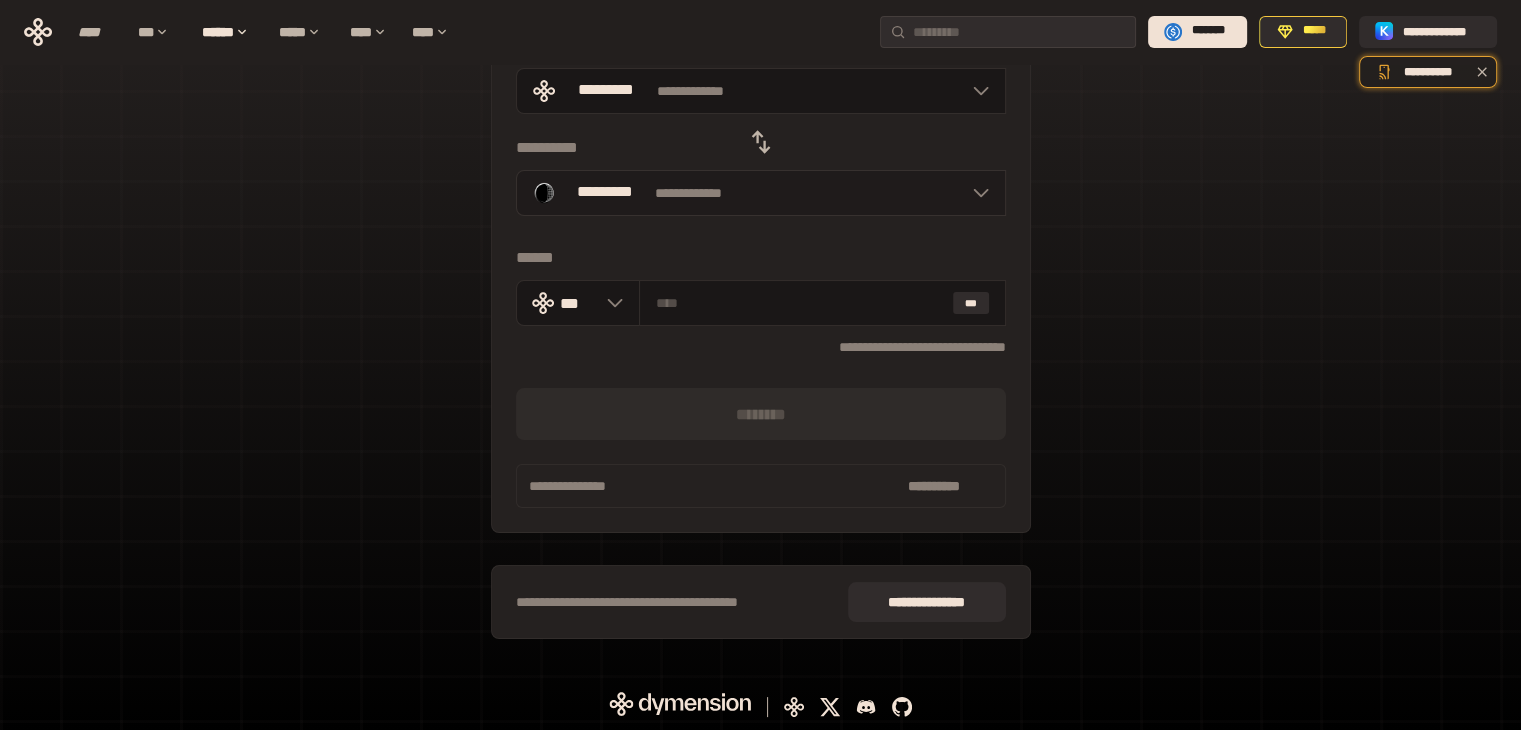 click on "**********" at bounding box center (761, 193) 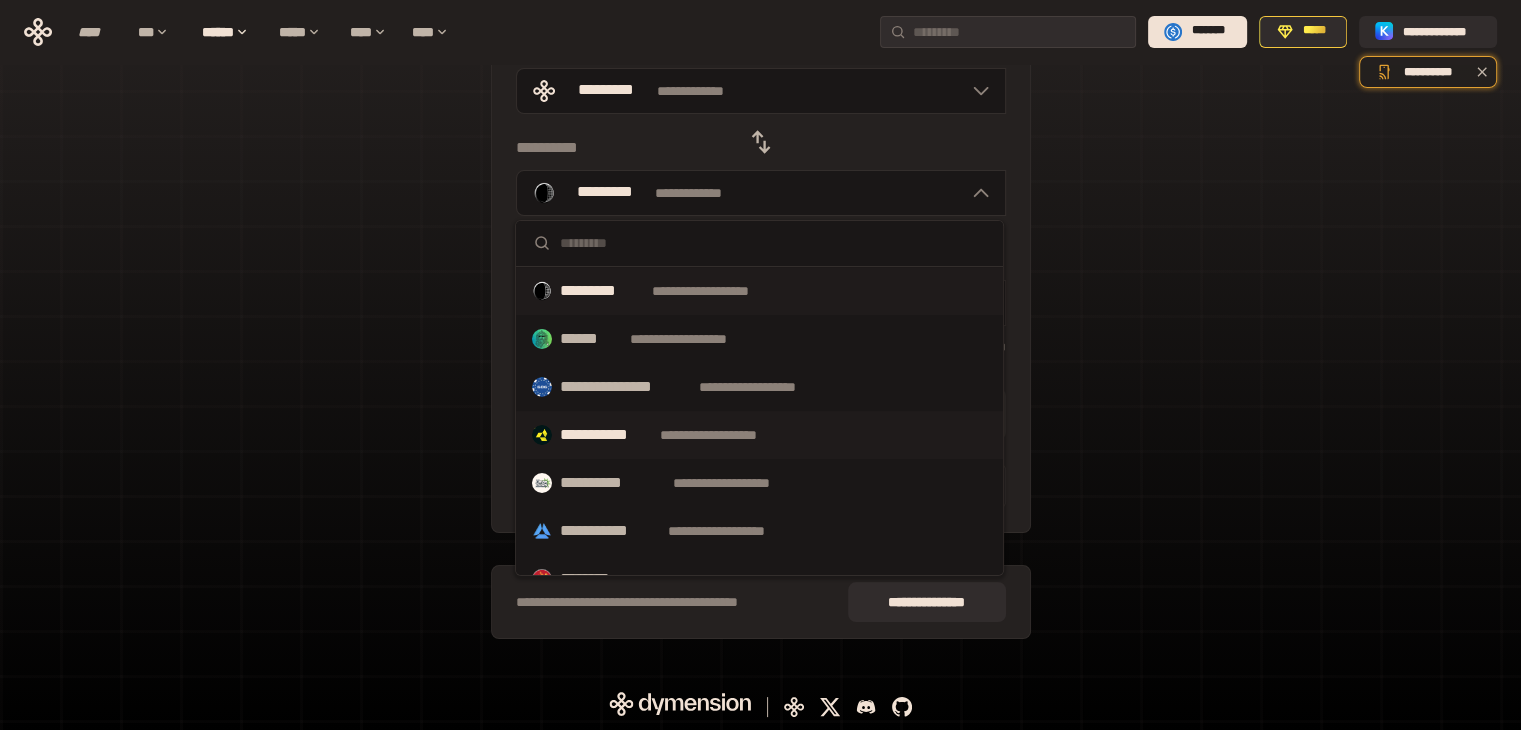 click on "**********" at bounding box center [606, 435] 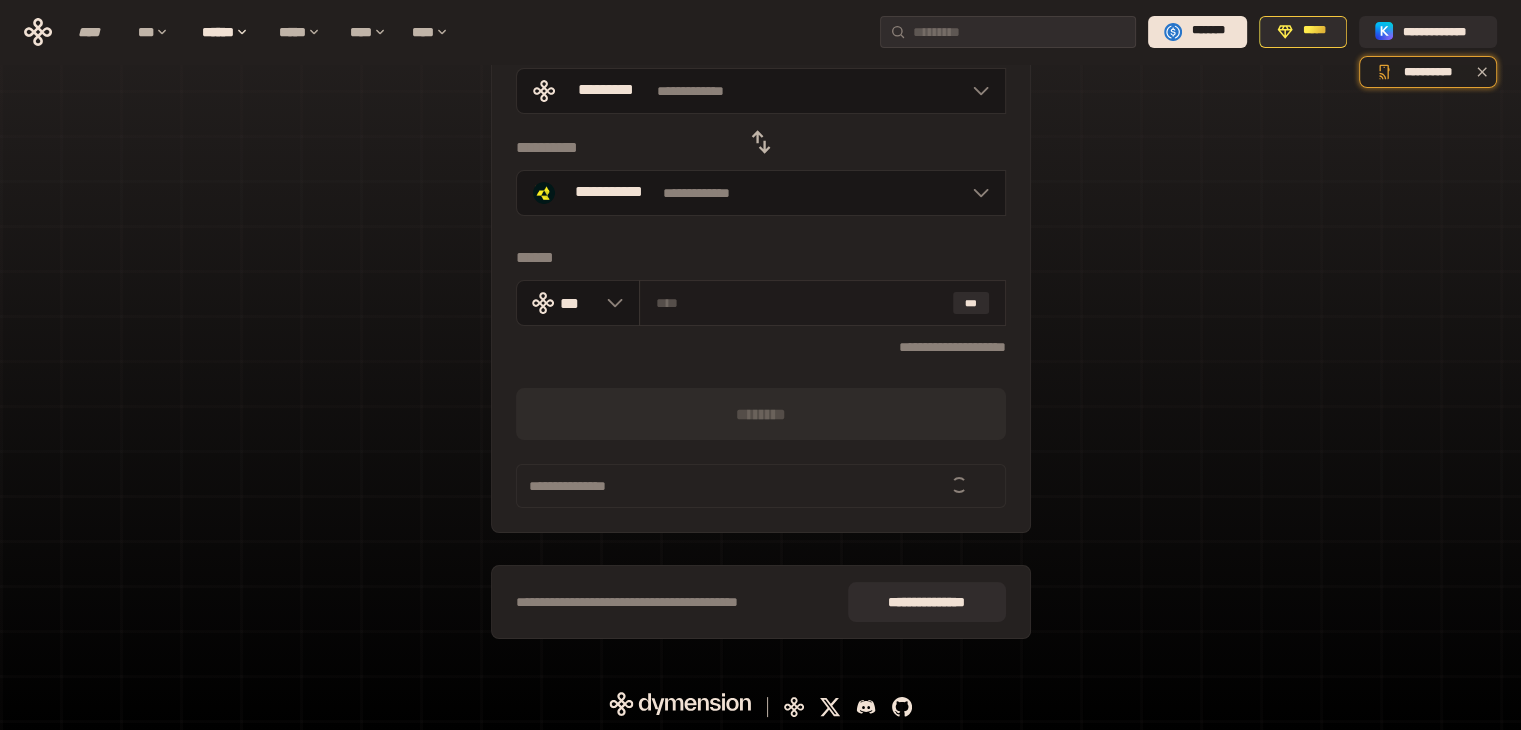 click at bounding box center [800, 303] 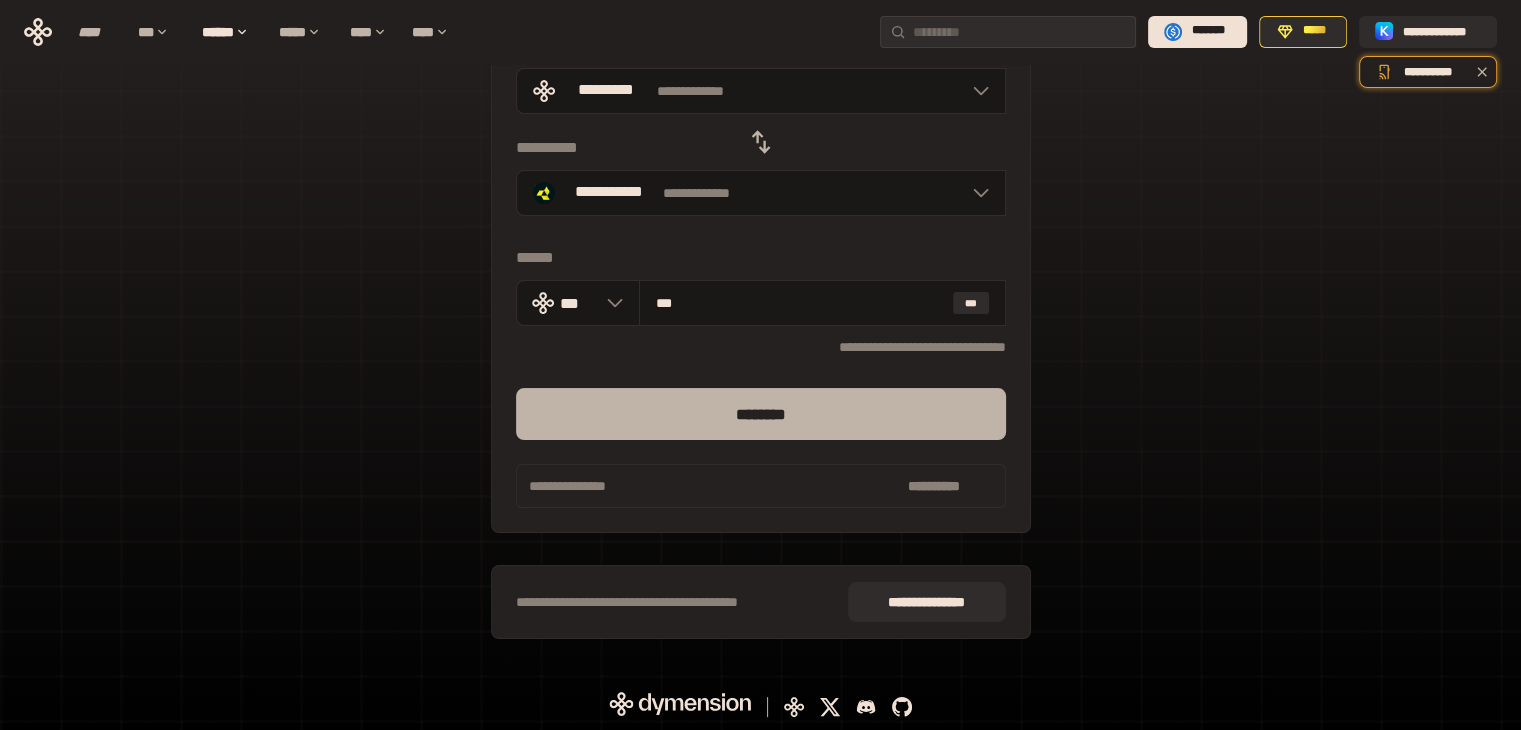 type on "***" 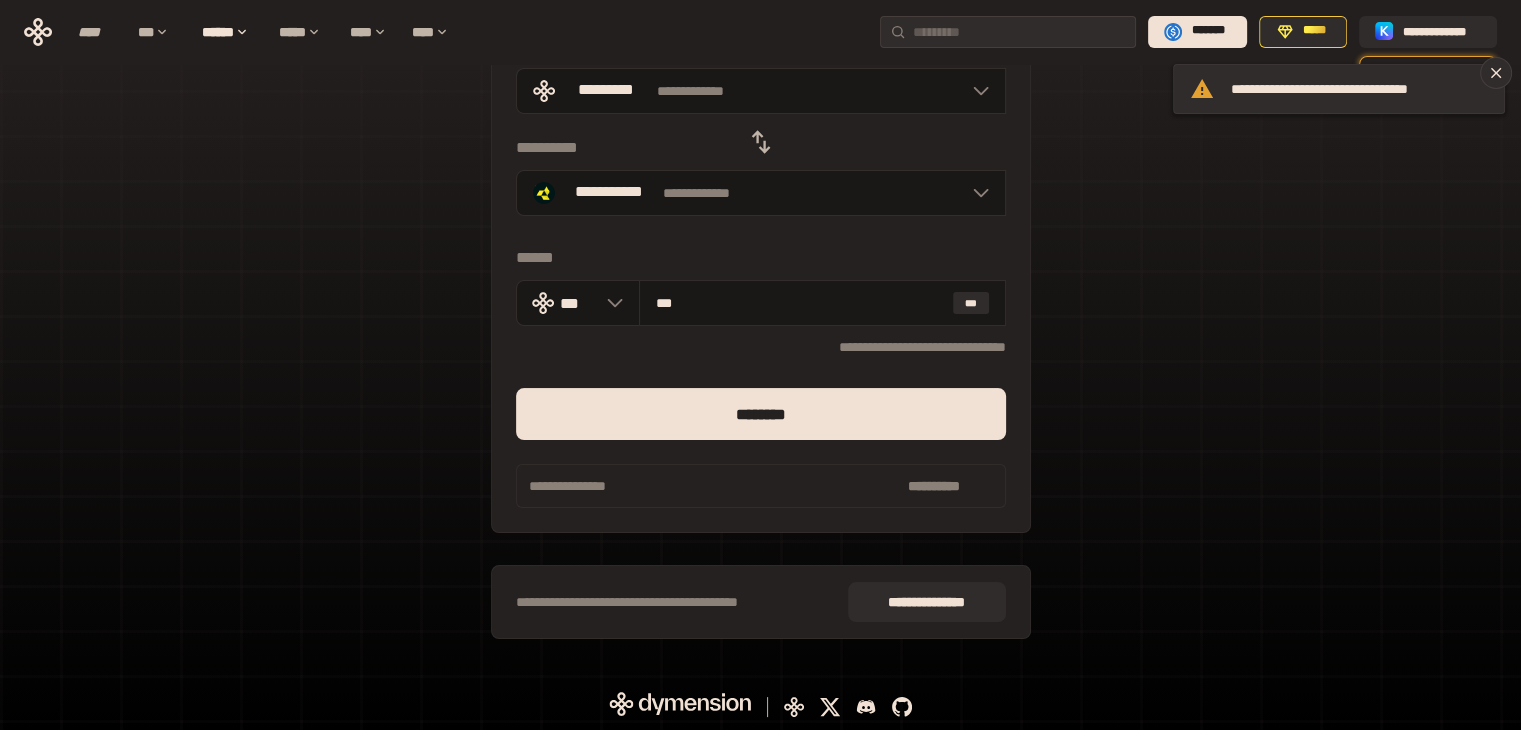 click at bounding box center [761, 452] 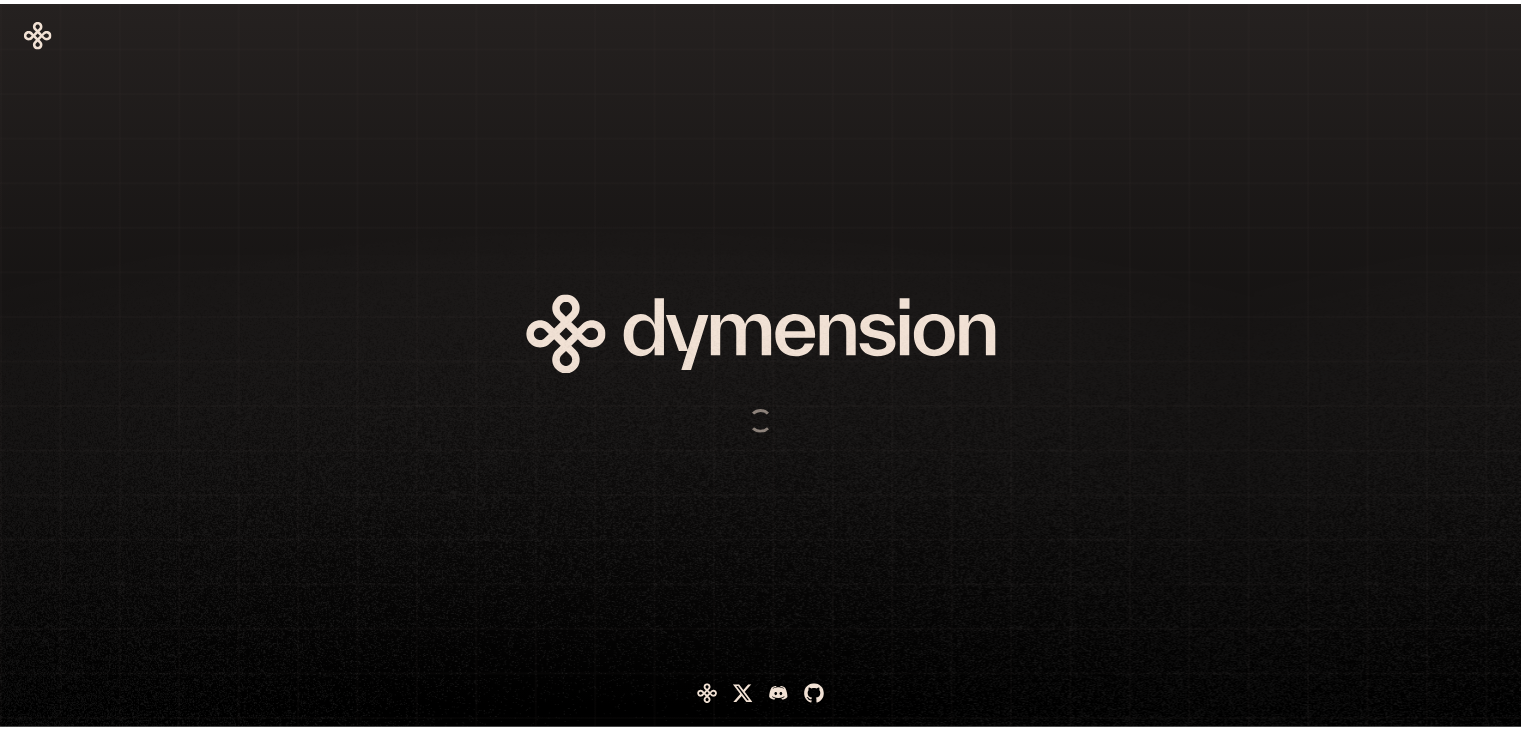 scroll, scrollTop: 0, scrollLeft: 0, axis: both 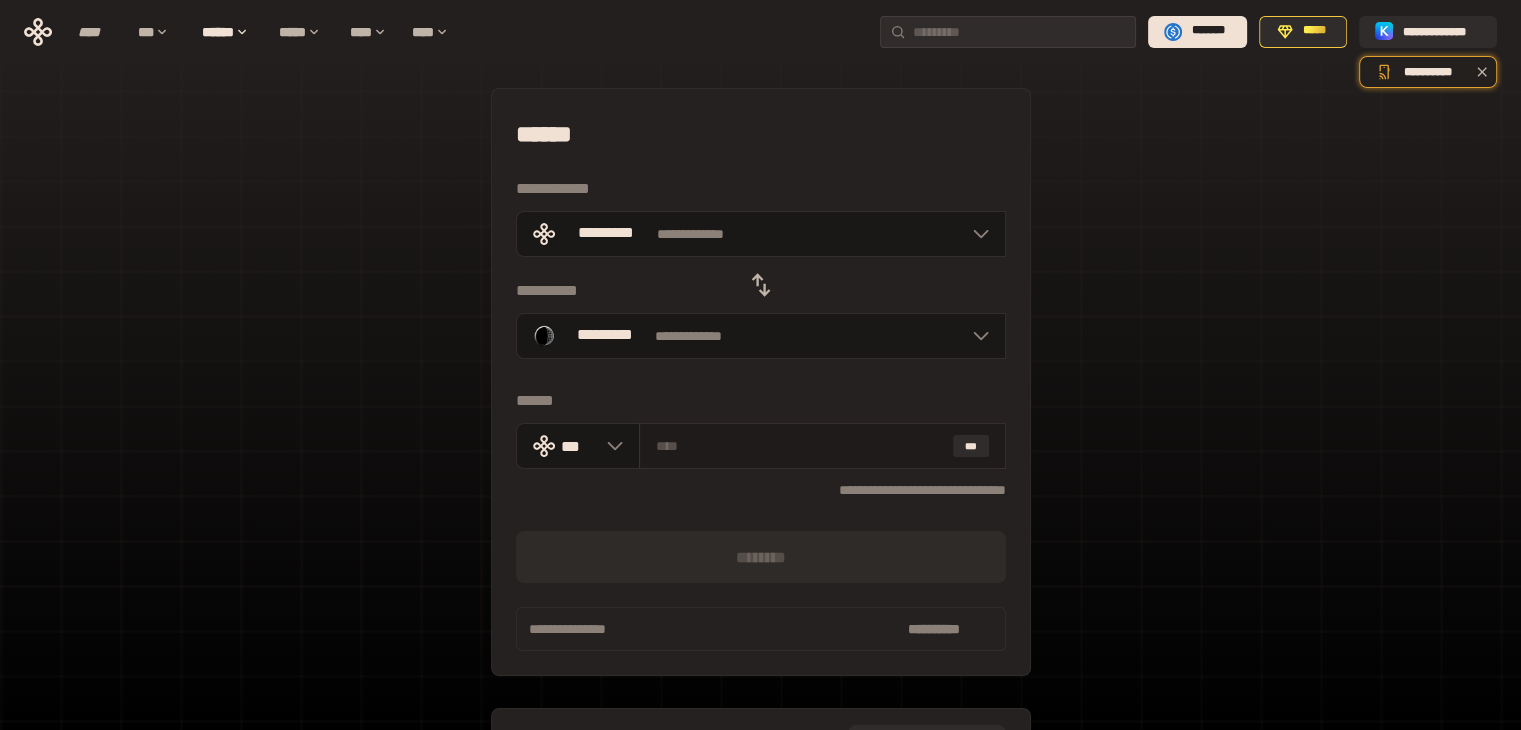 click at bounding box center [800, 446] 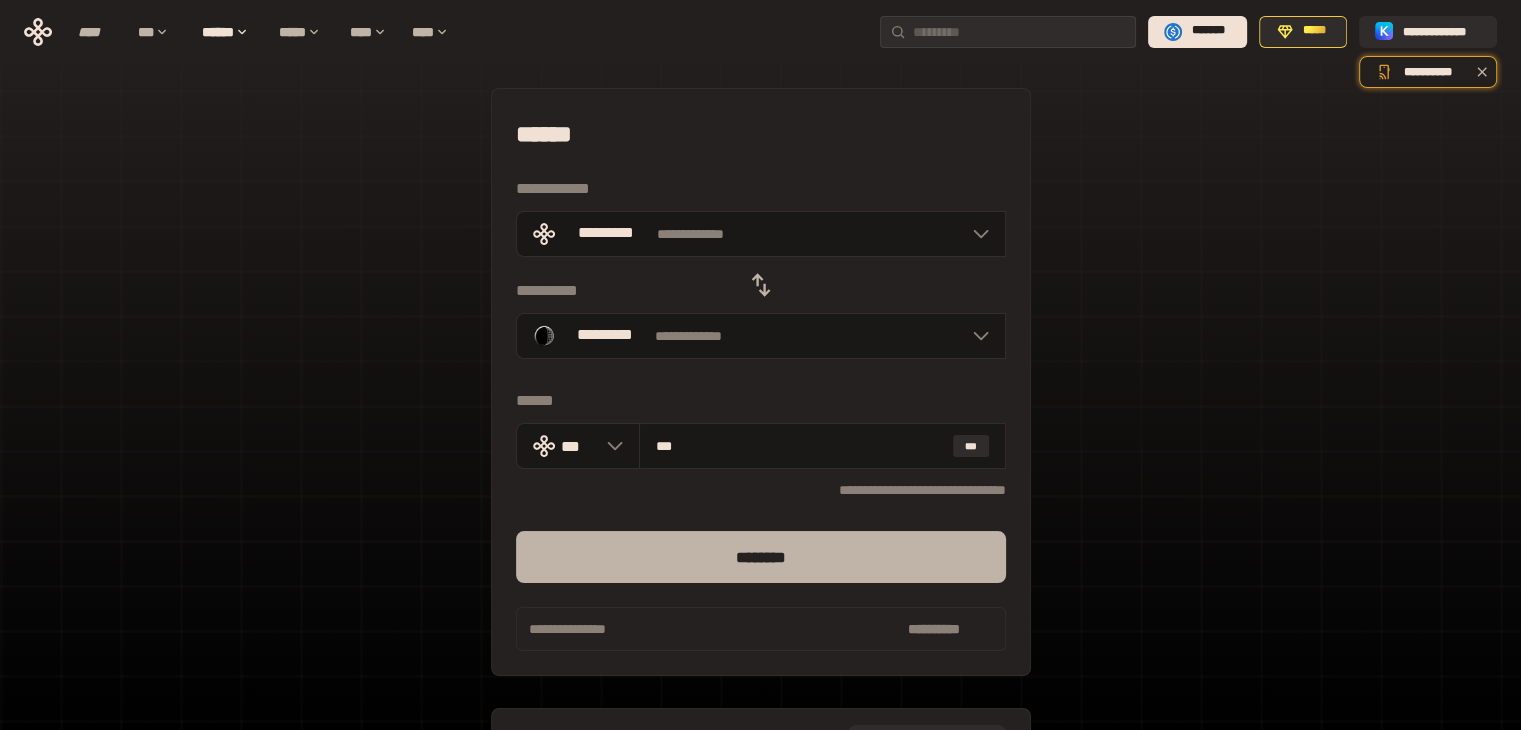type on "***" 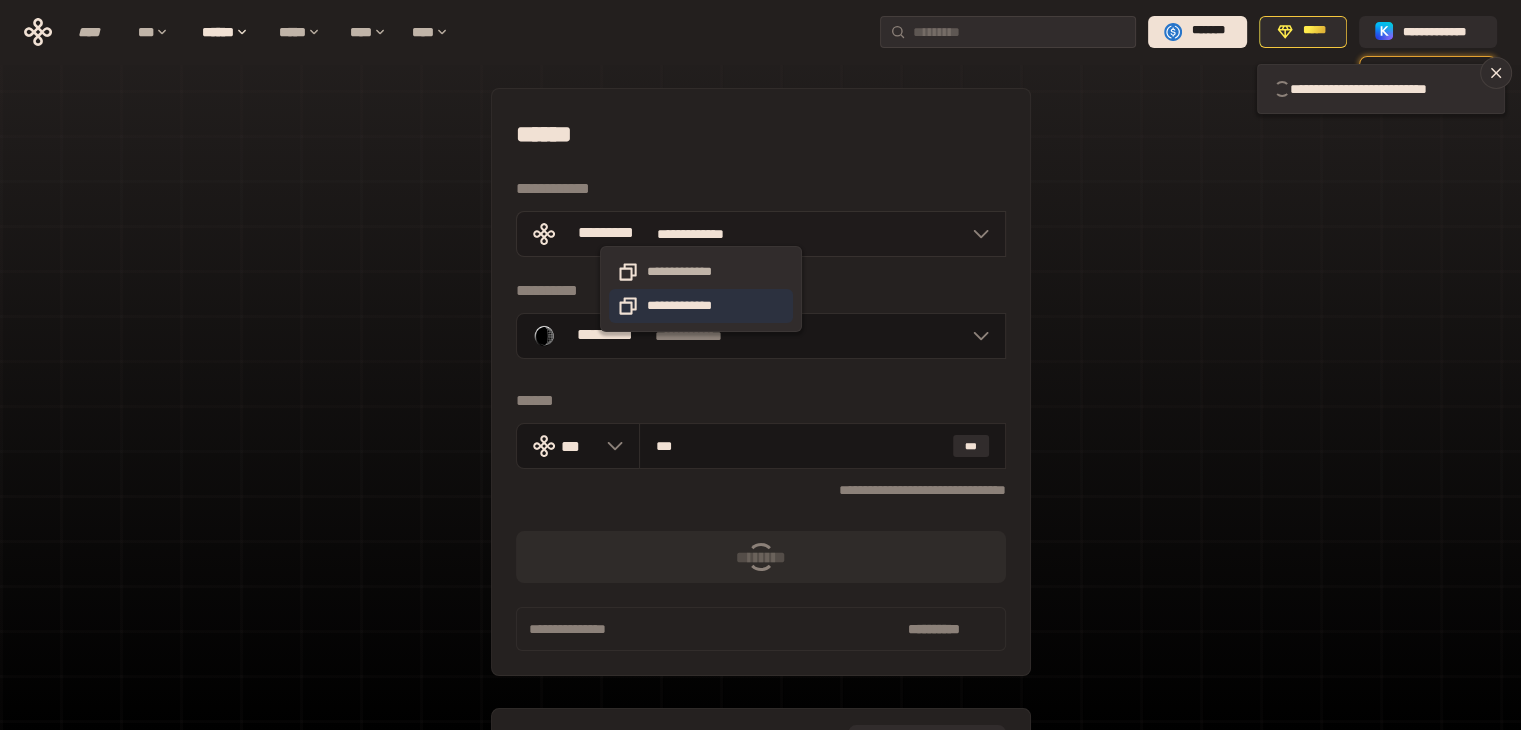 type 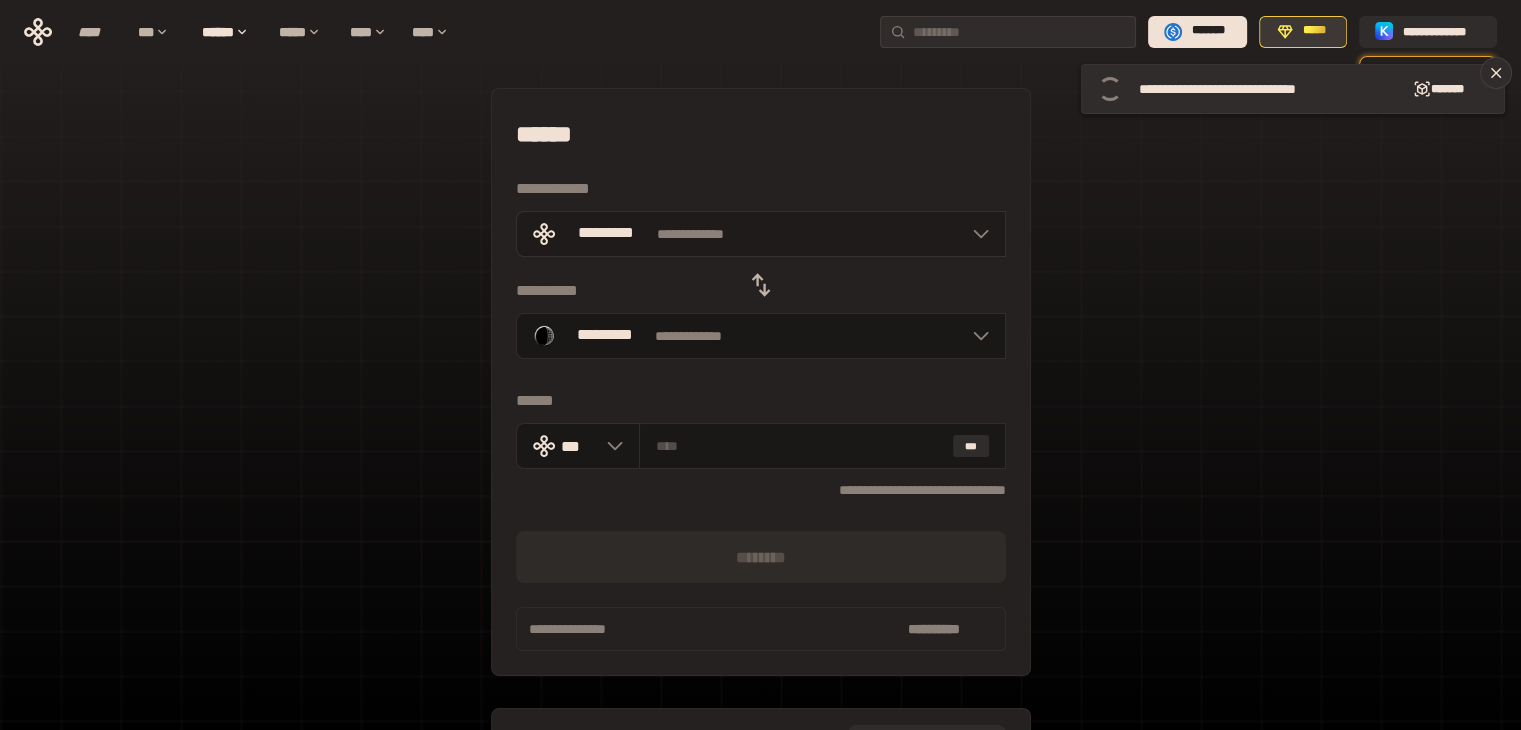 click on "*****" at bounding box center [1314, 31] 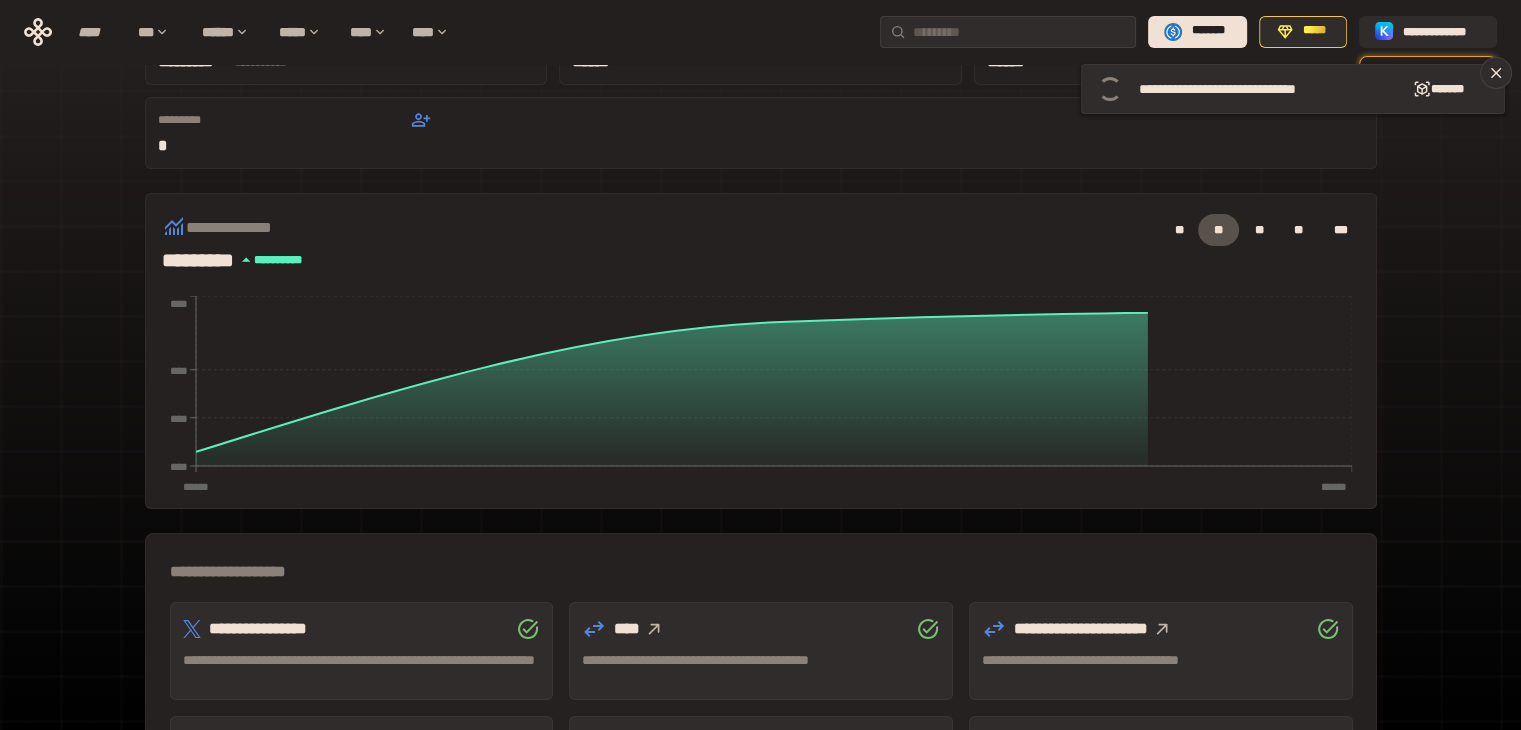scroll, scrollTop: 300, scrollLeft: 0, axis: vertical 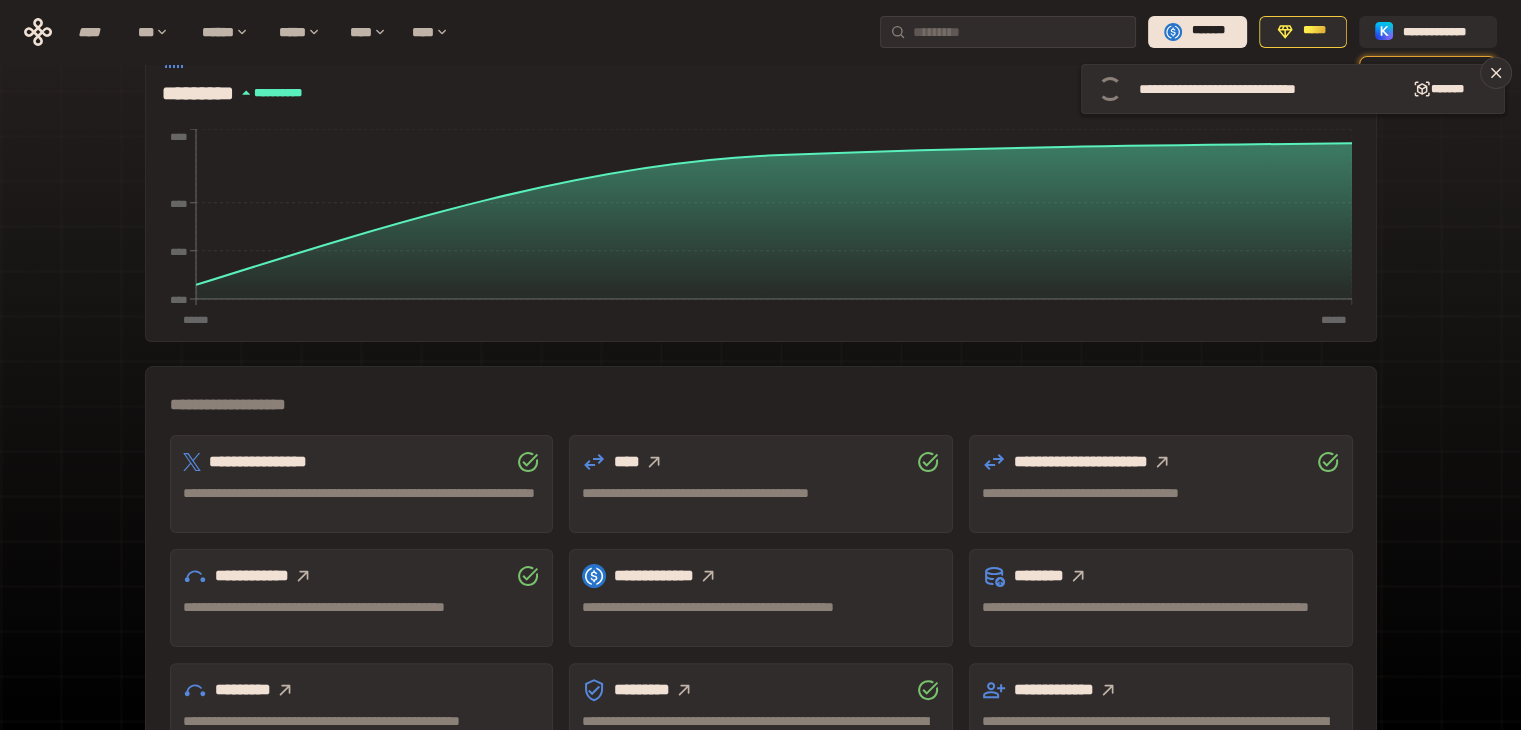 click 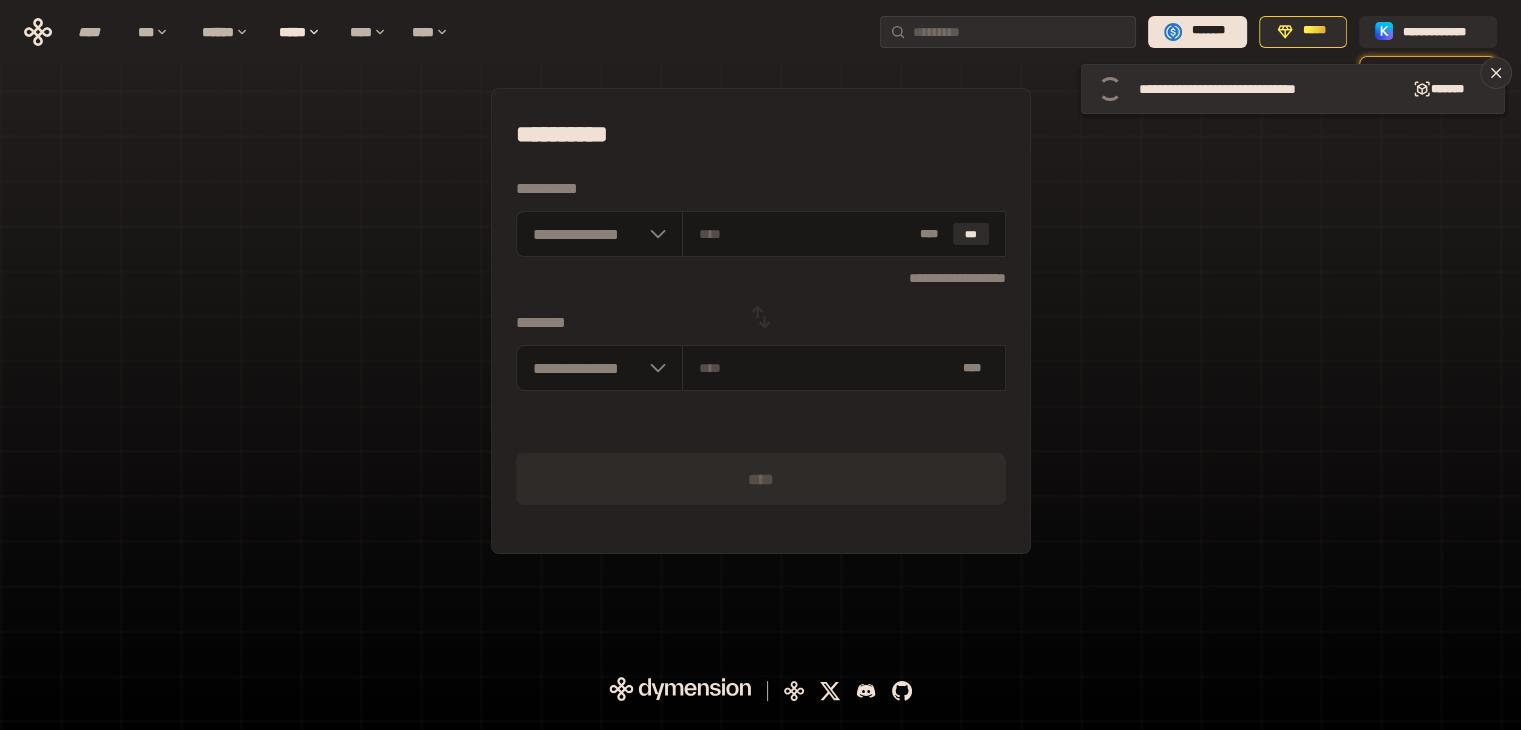 scroll, scrollTop: 0, scrollLeft: 0, axis: both 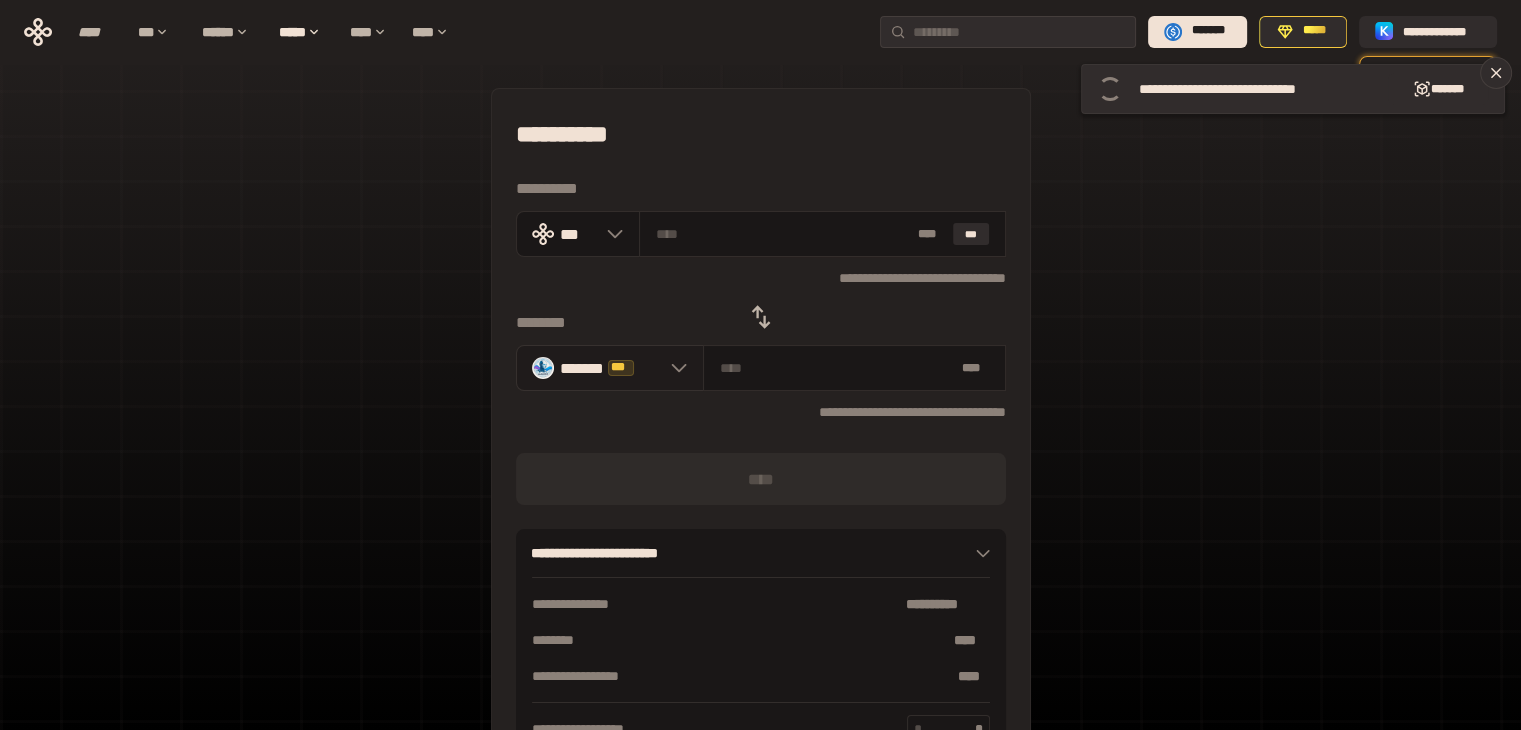 click 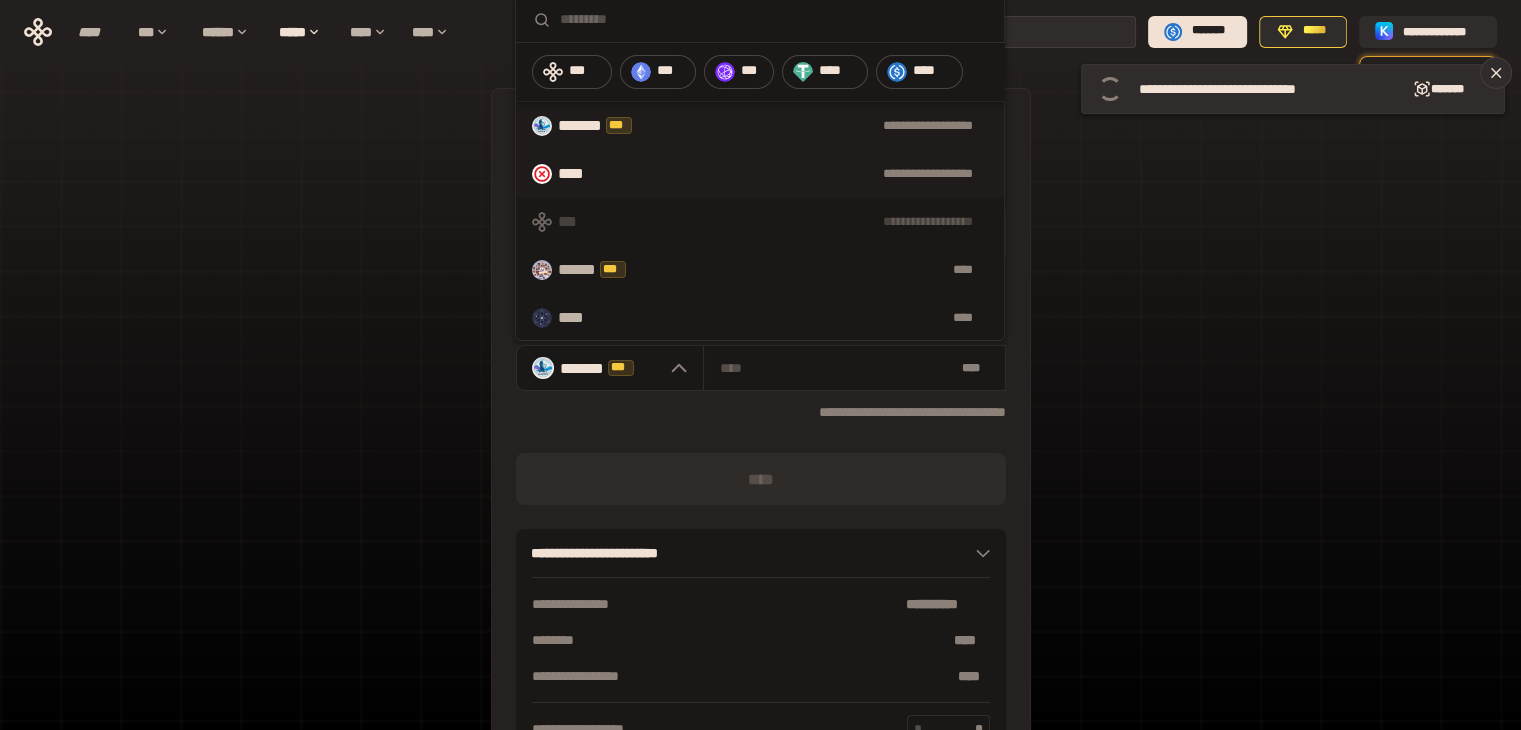 click on "**********" at bounding box center (760, 174) 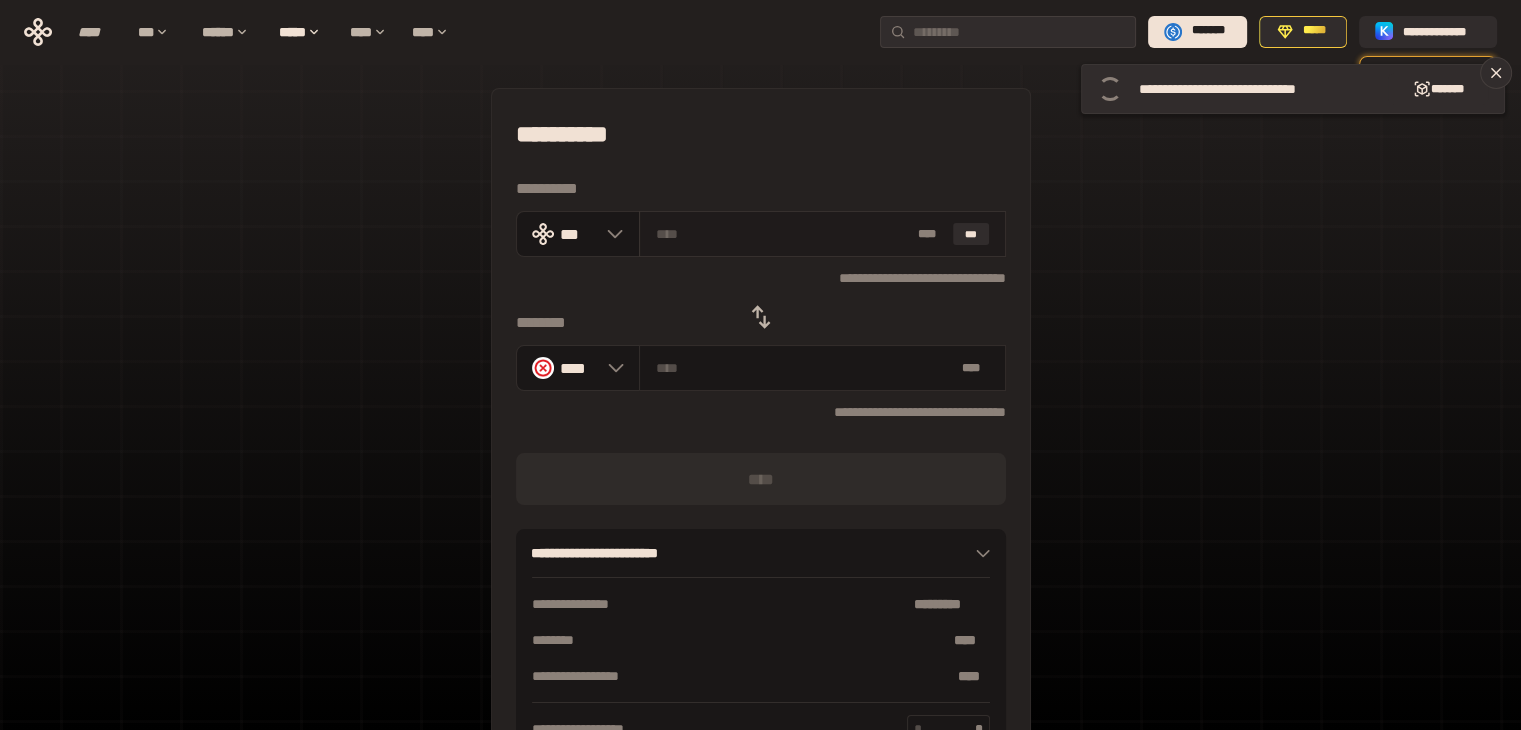 click at bounding box center [783, 234] 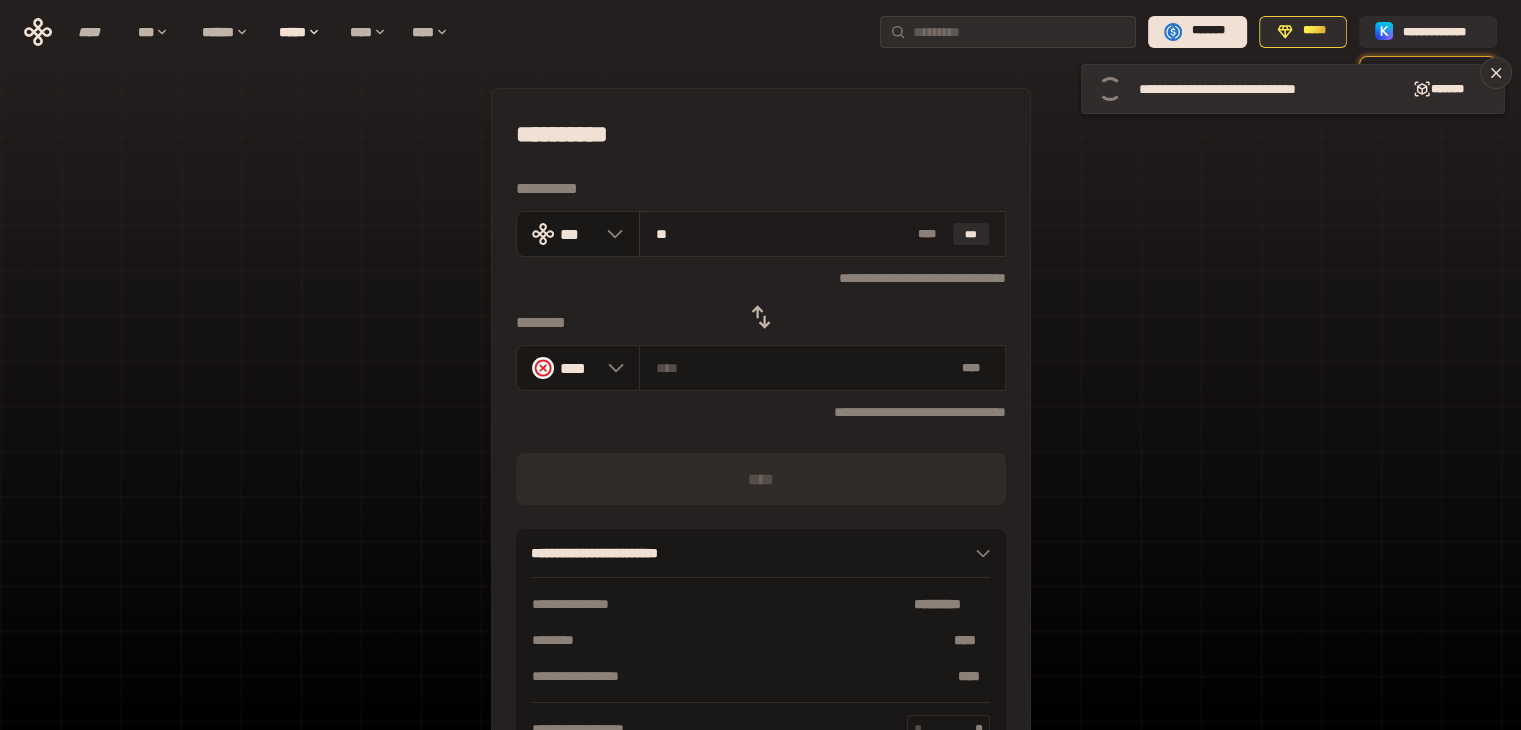 type on "***" 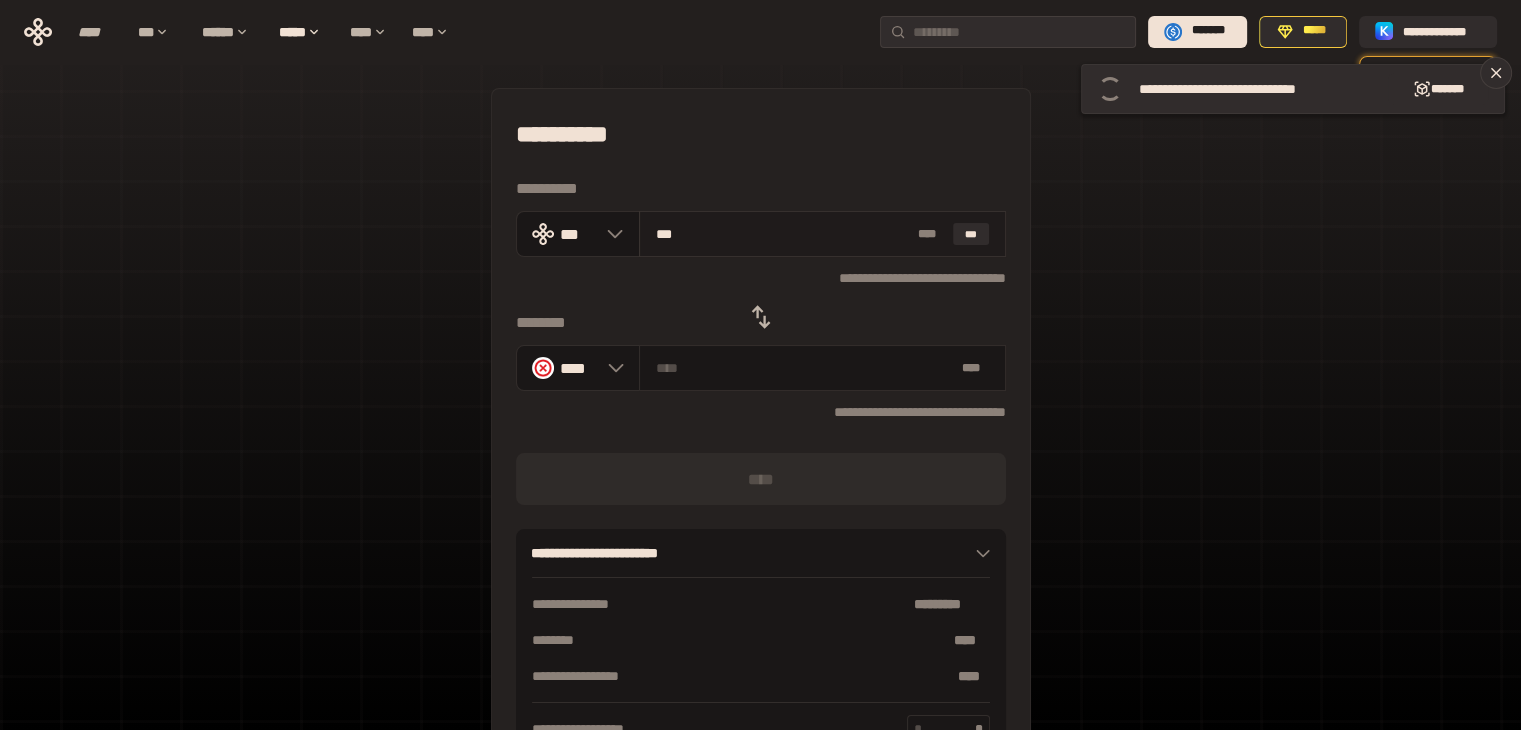 type on "**********" 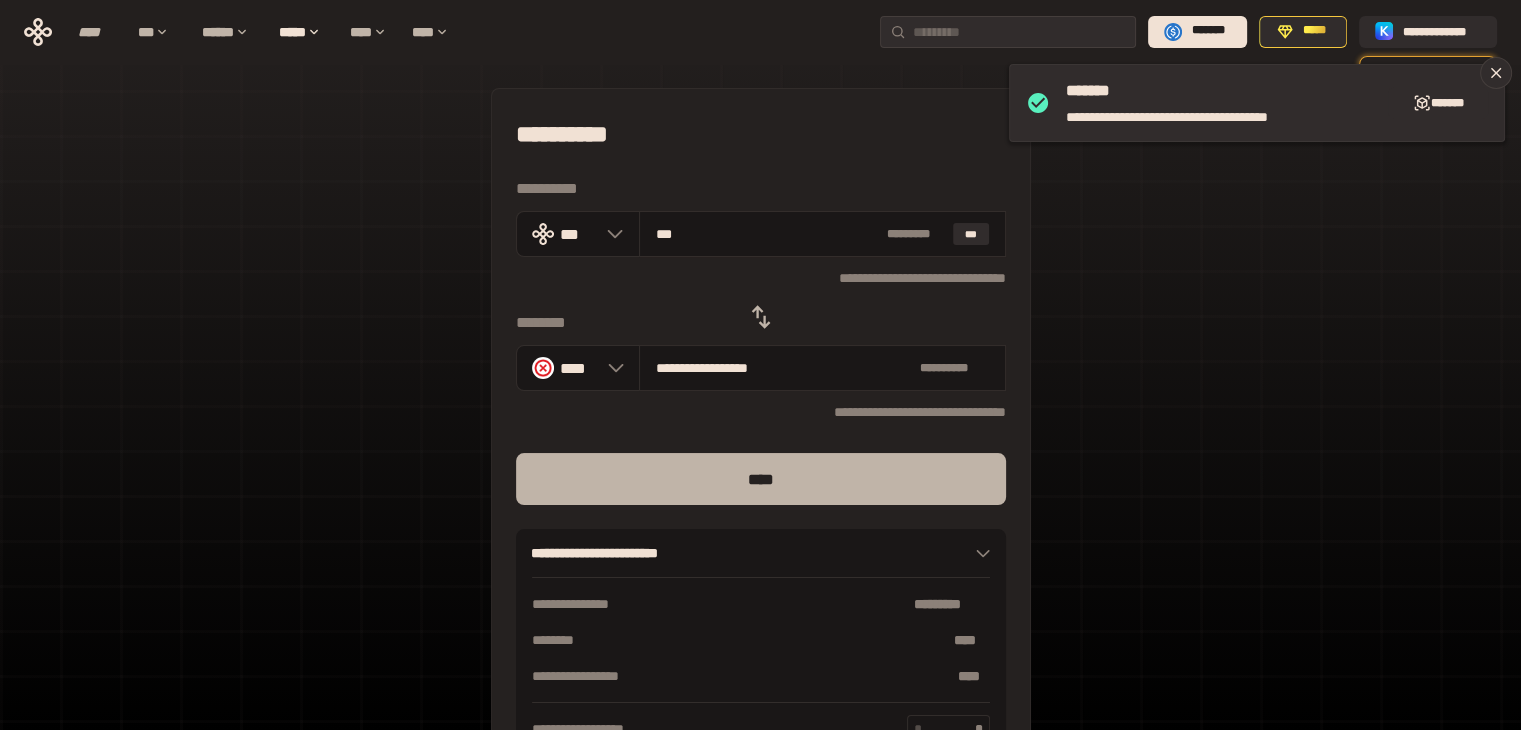 type on "***" 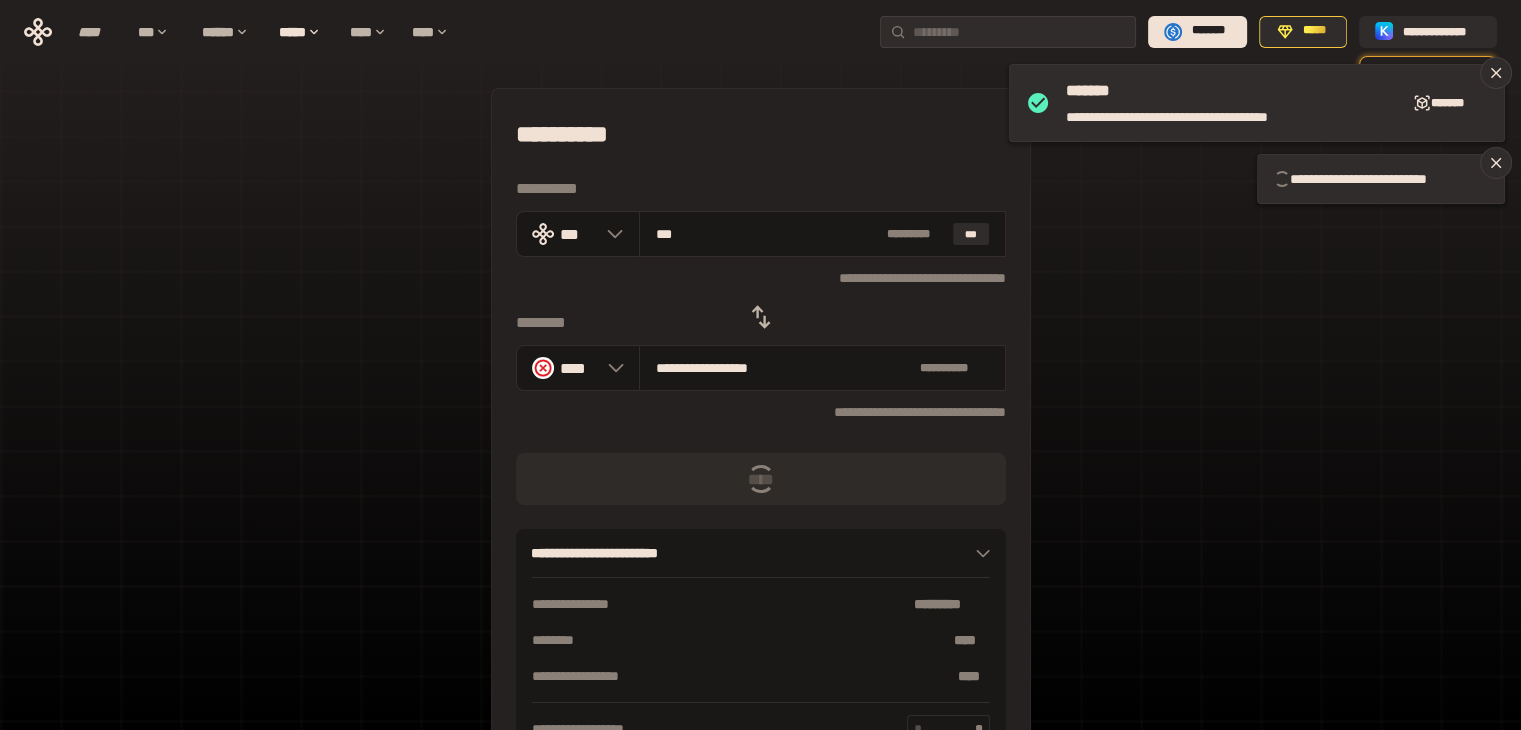 type 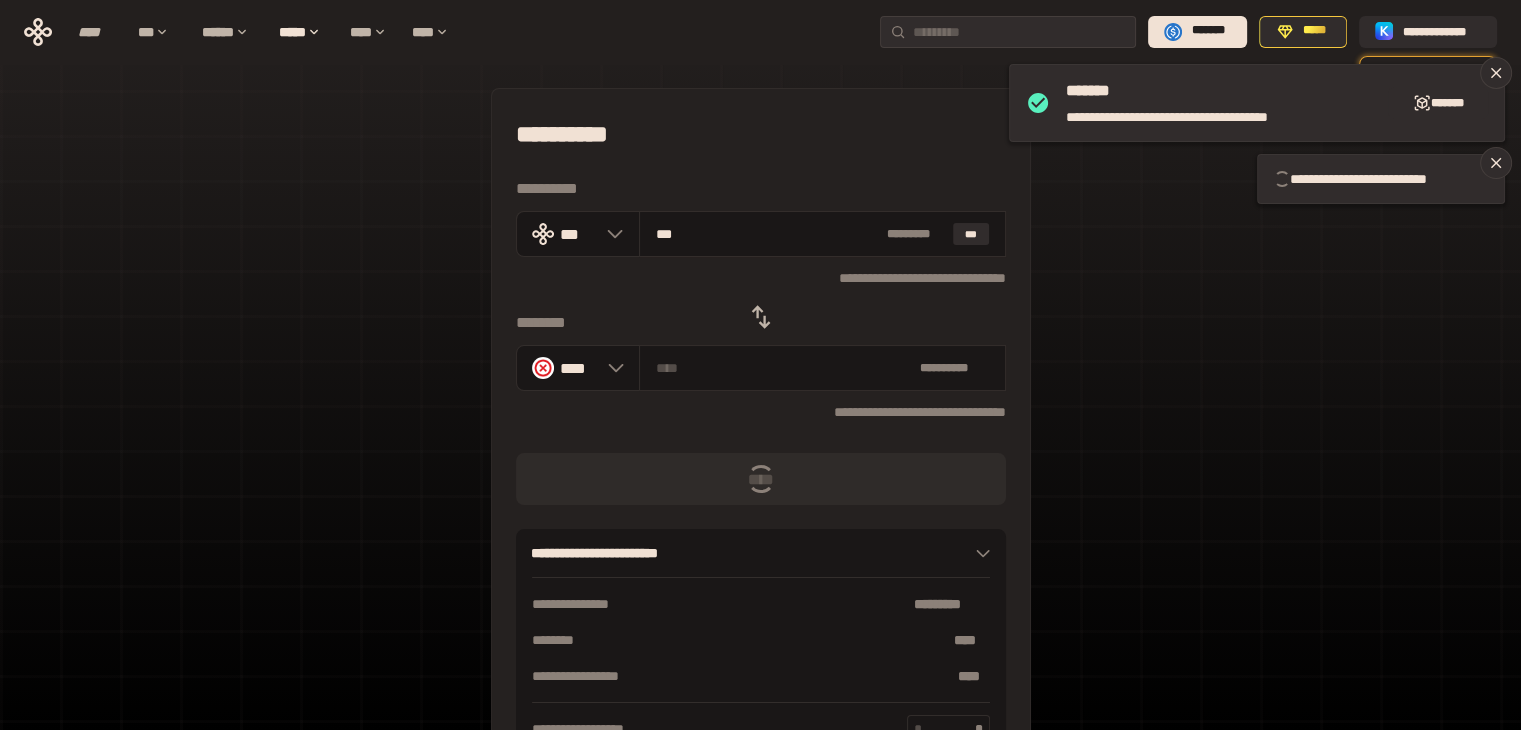 type 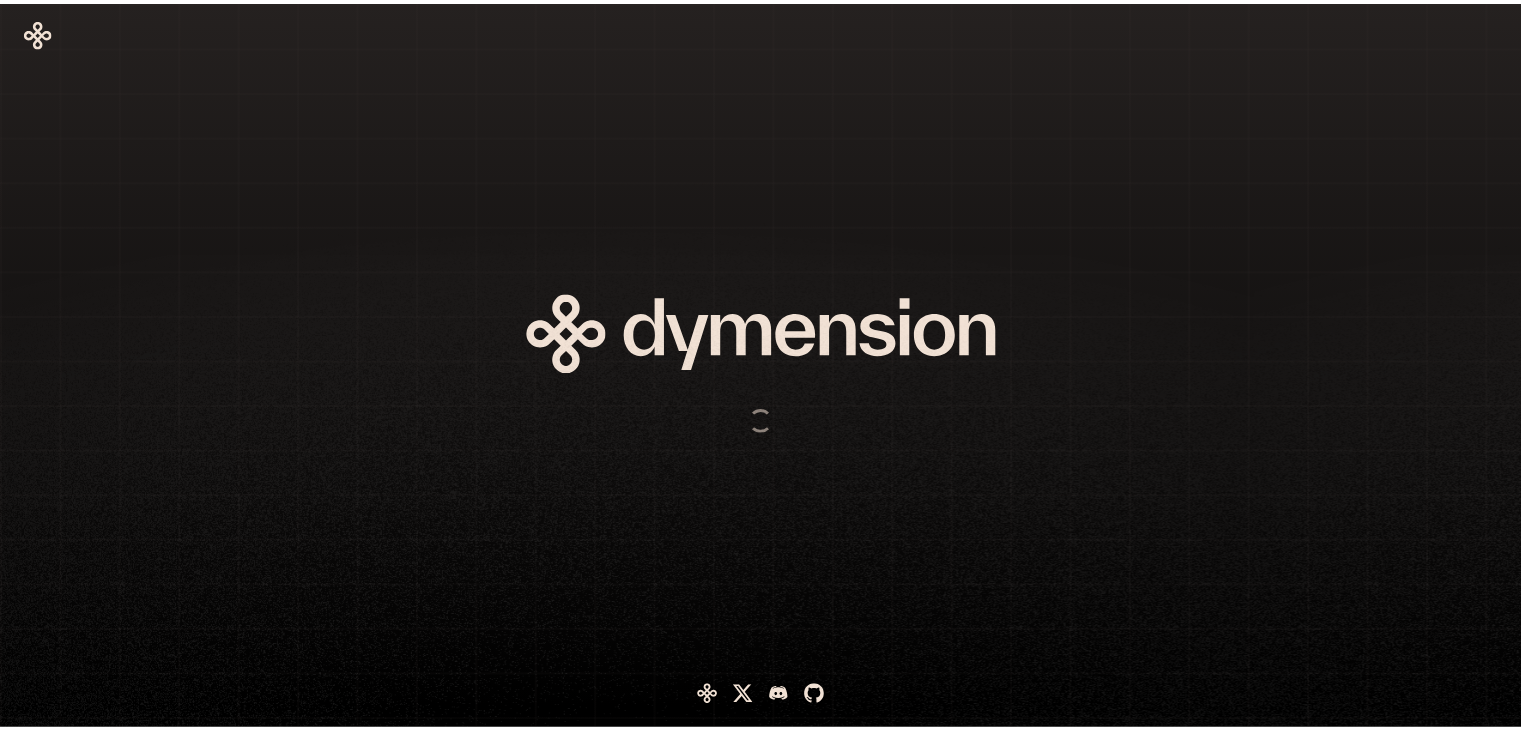 scroll, scrollTop: 0, scrollLeft: 0, axis: both 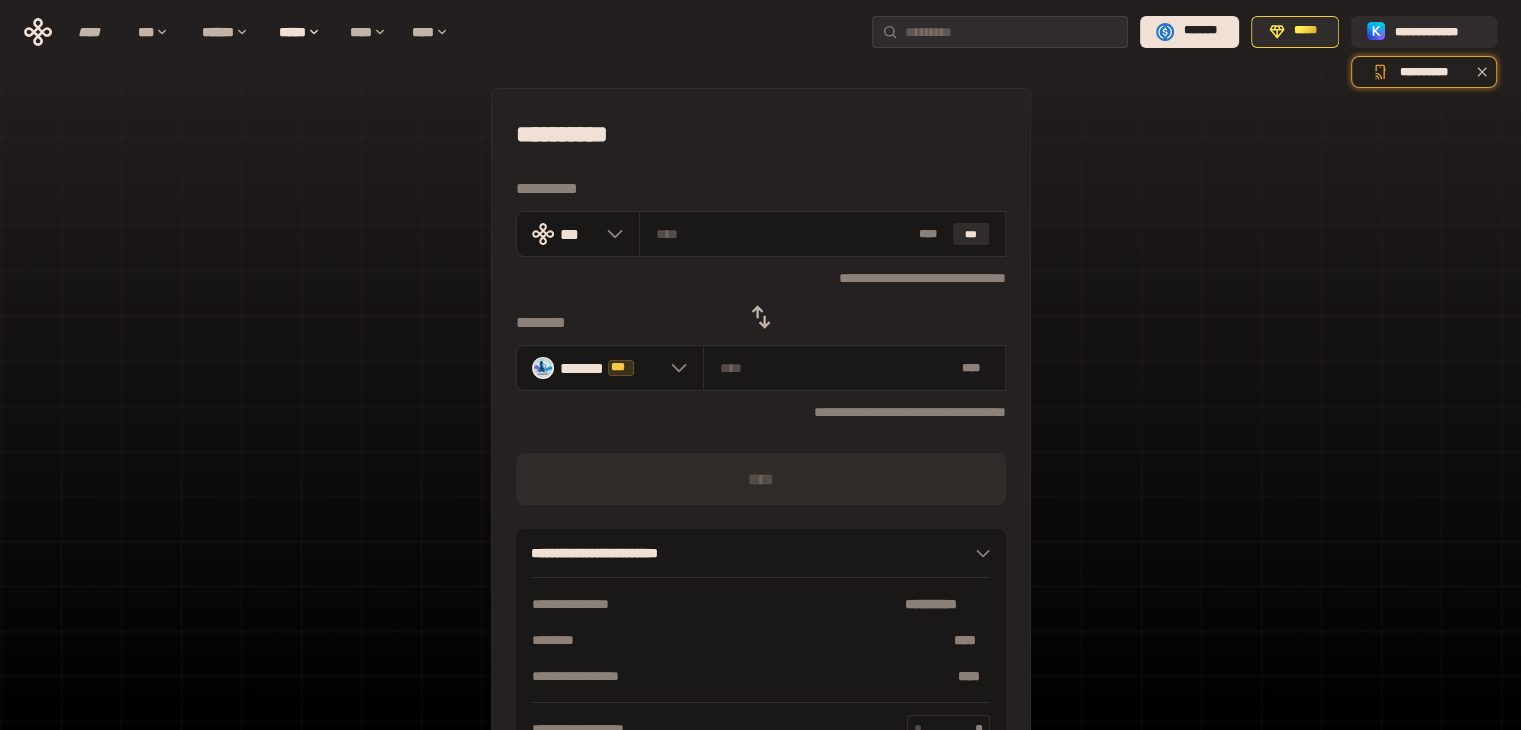 click 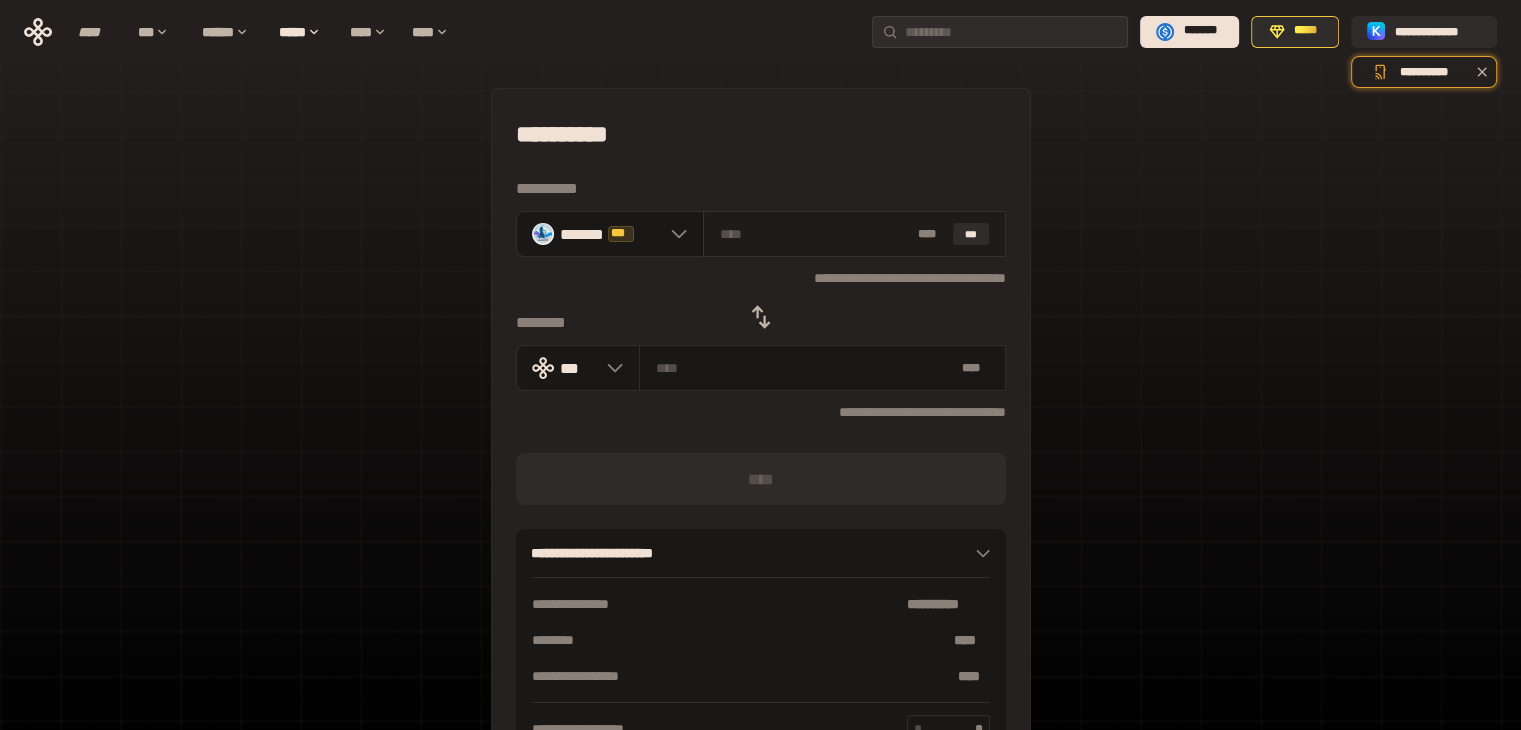 click at bounding box center (815, 234) 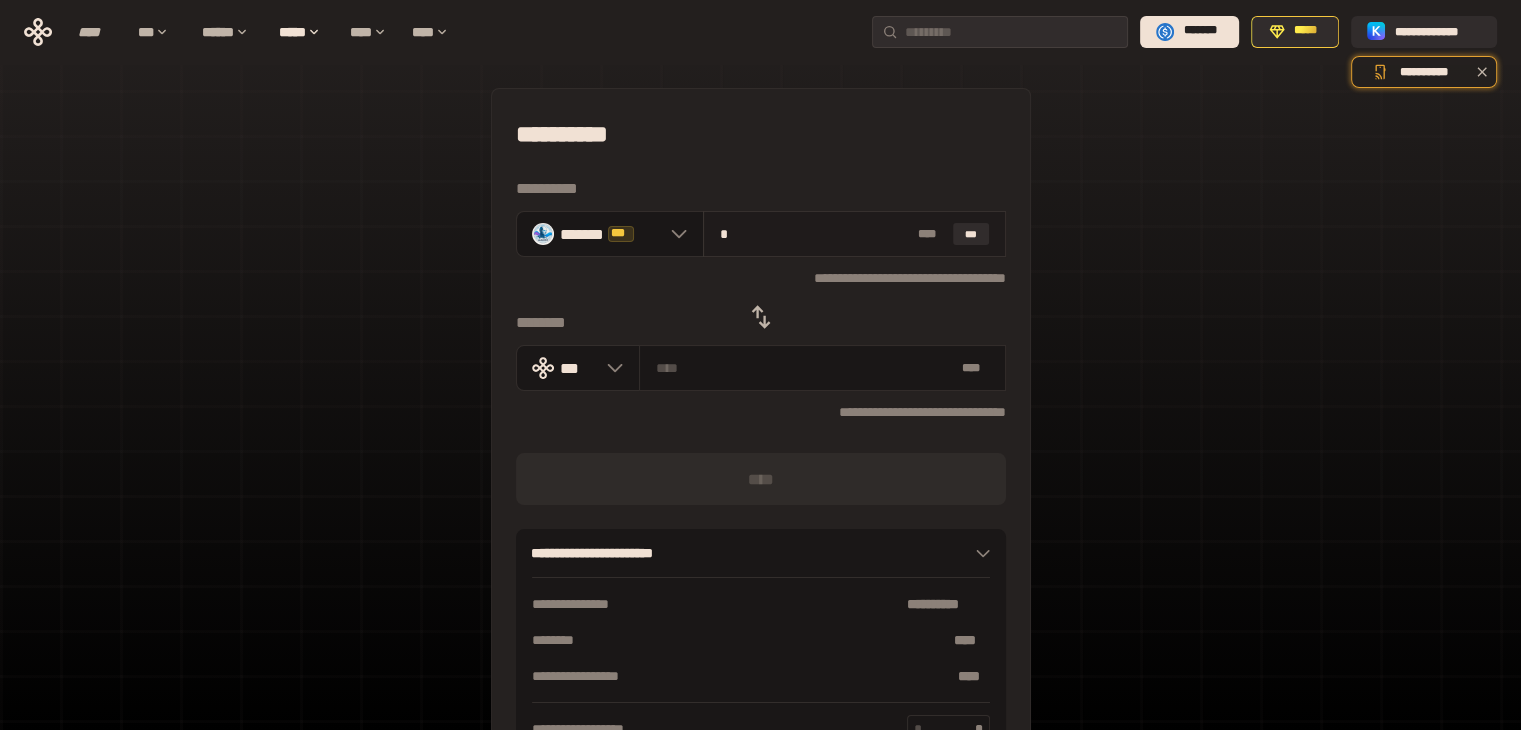 type on "**********" 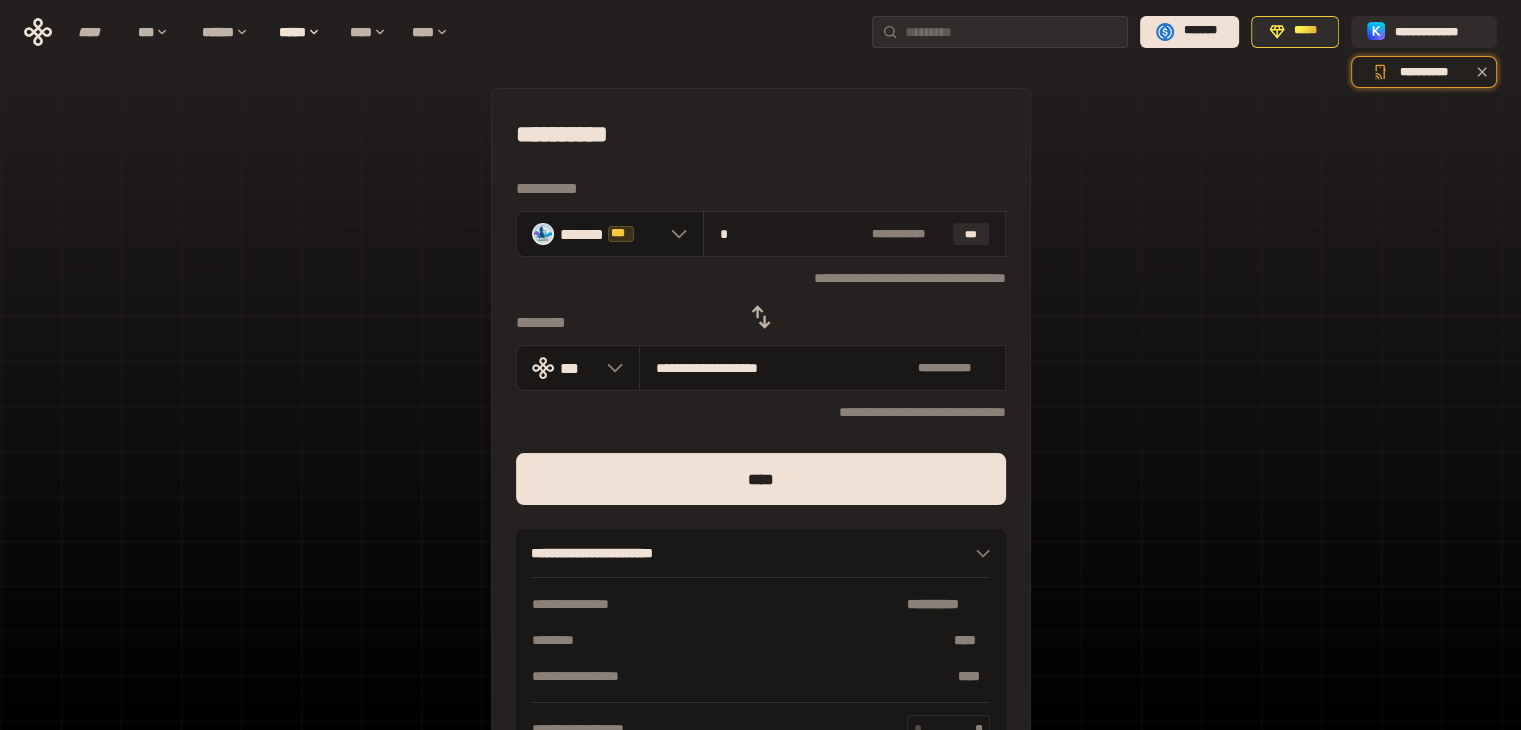 type on "**" 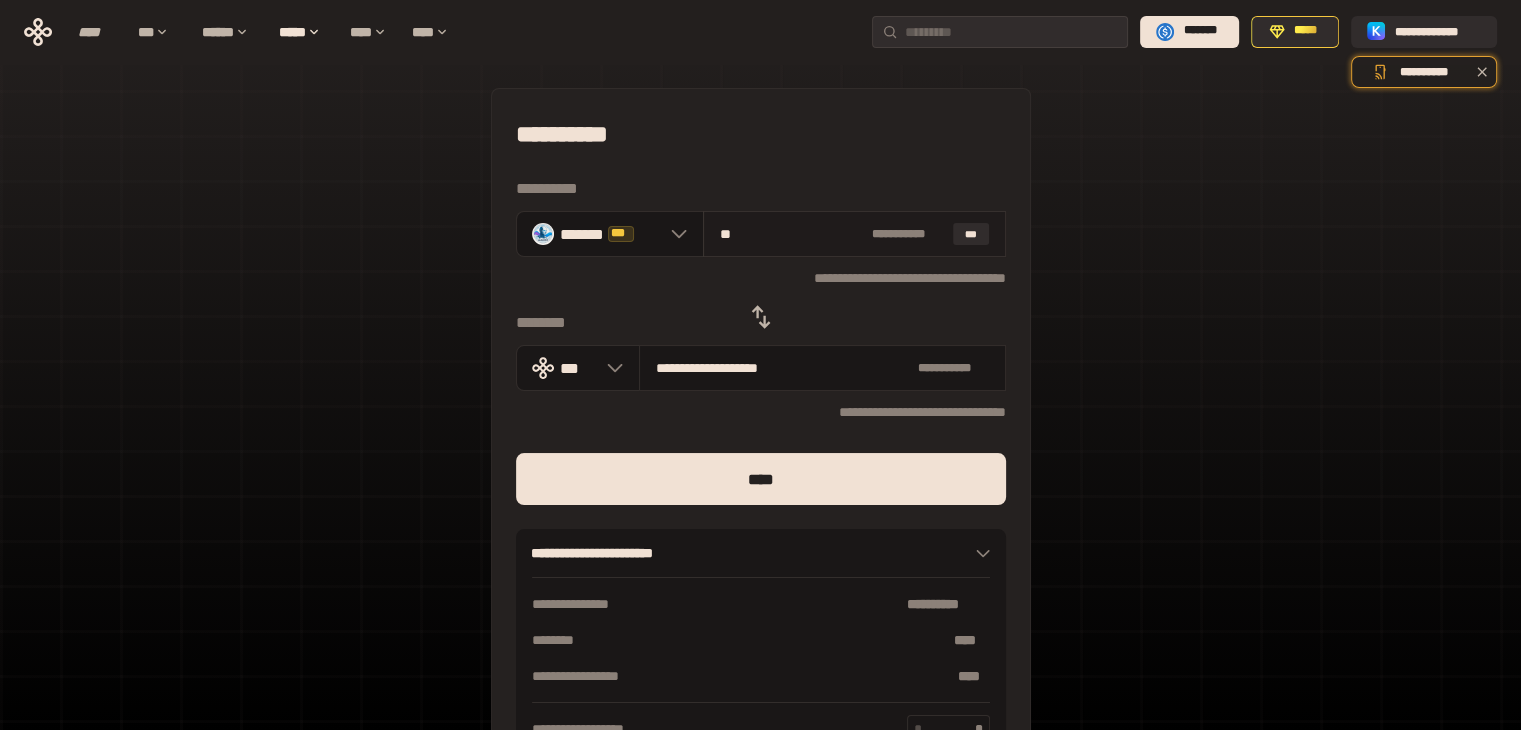 type on "**********" 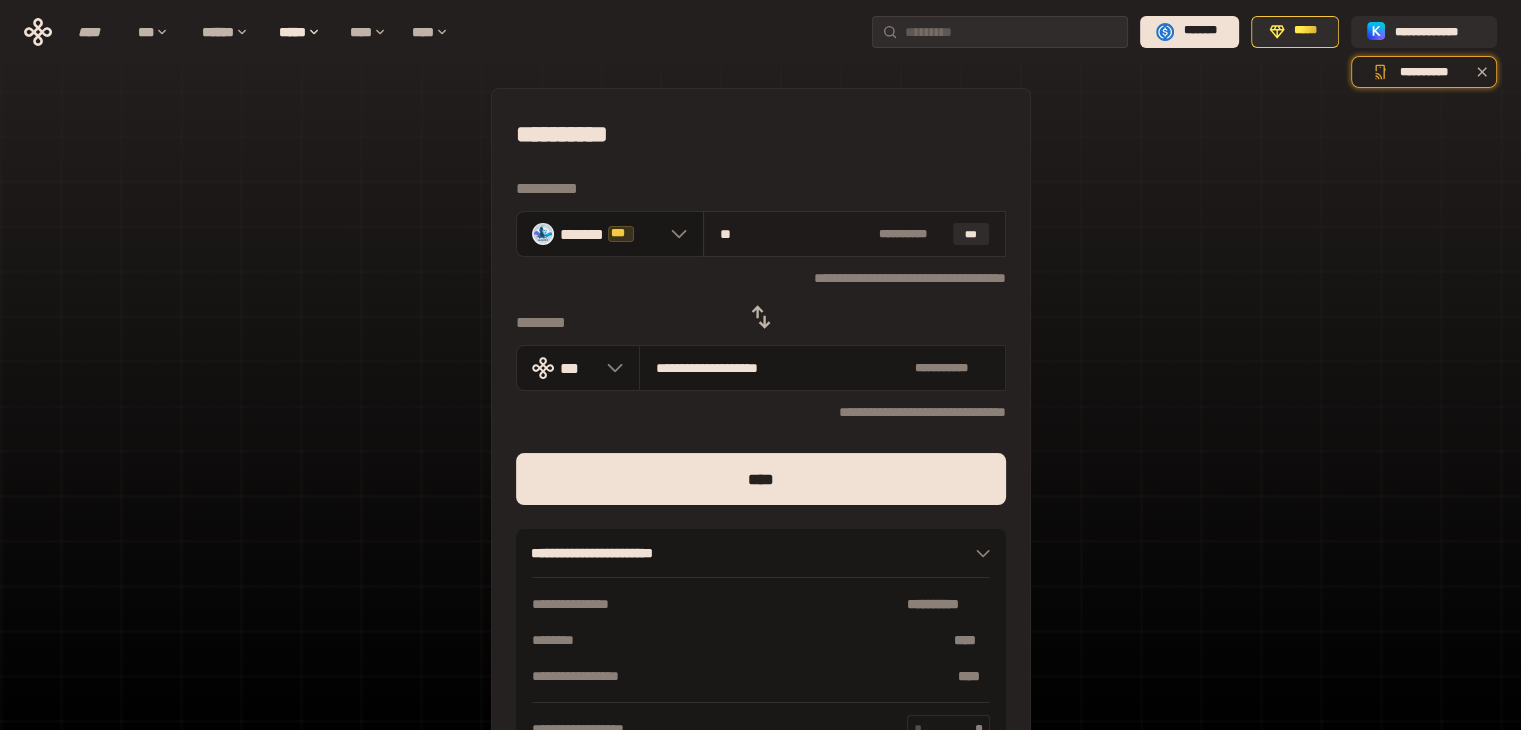 type on "***" 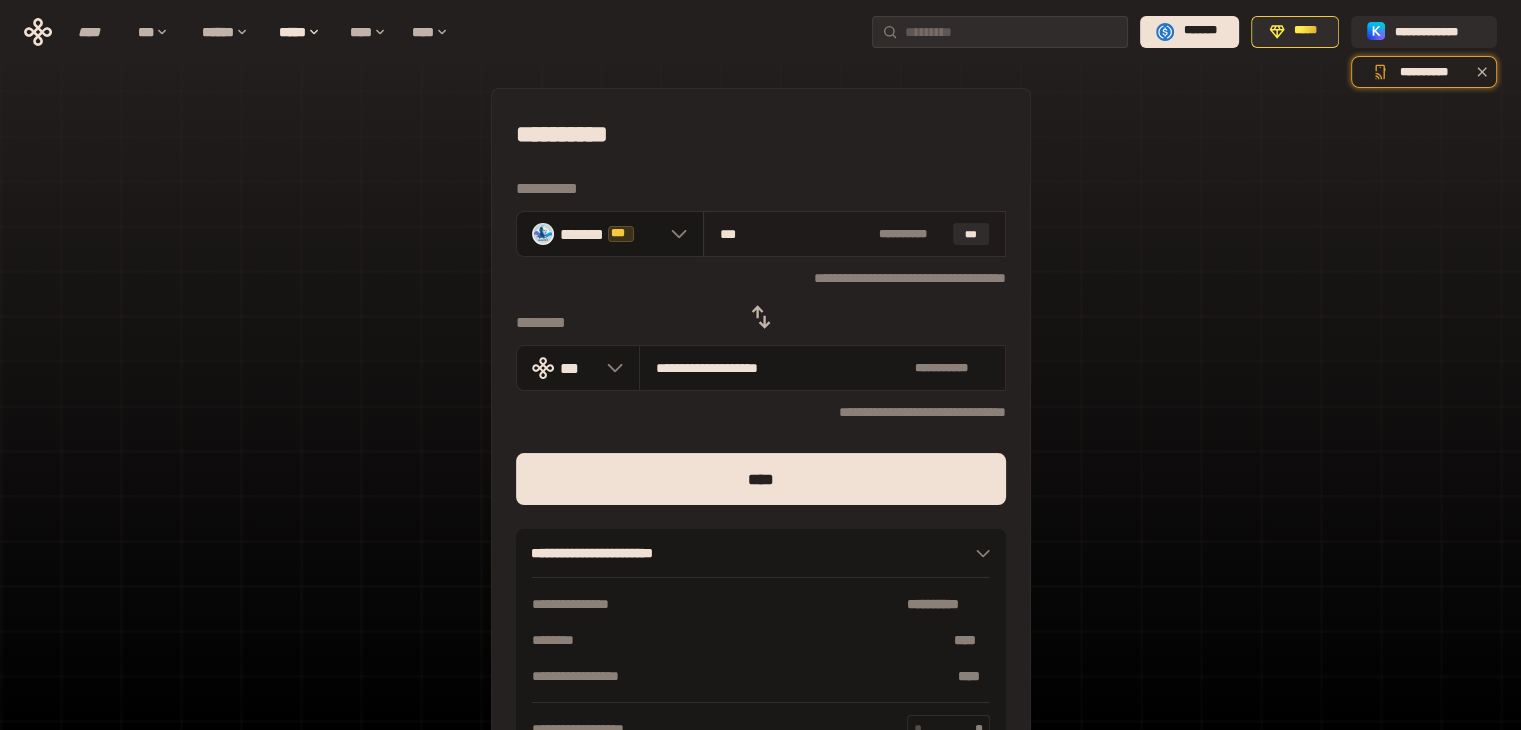 type on "**********" 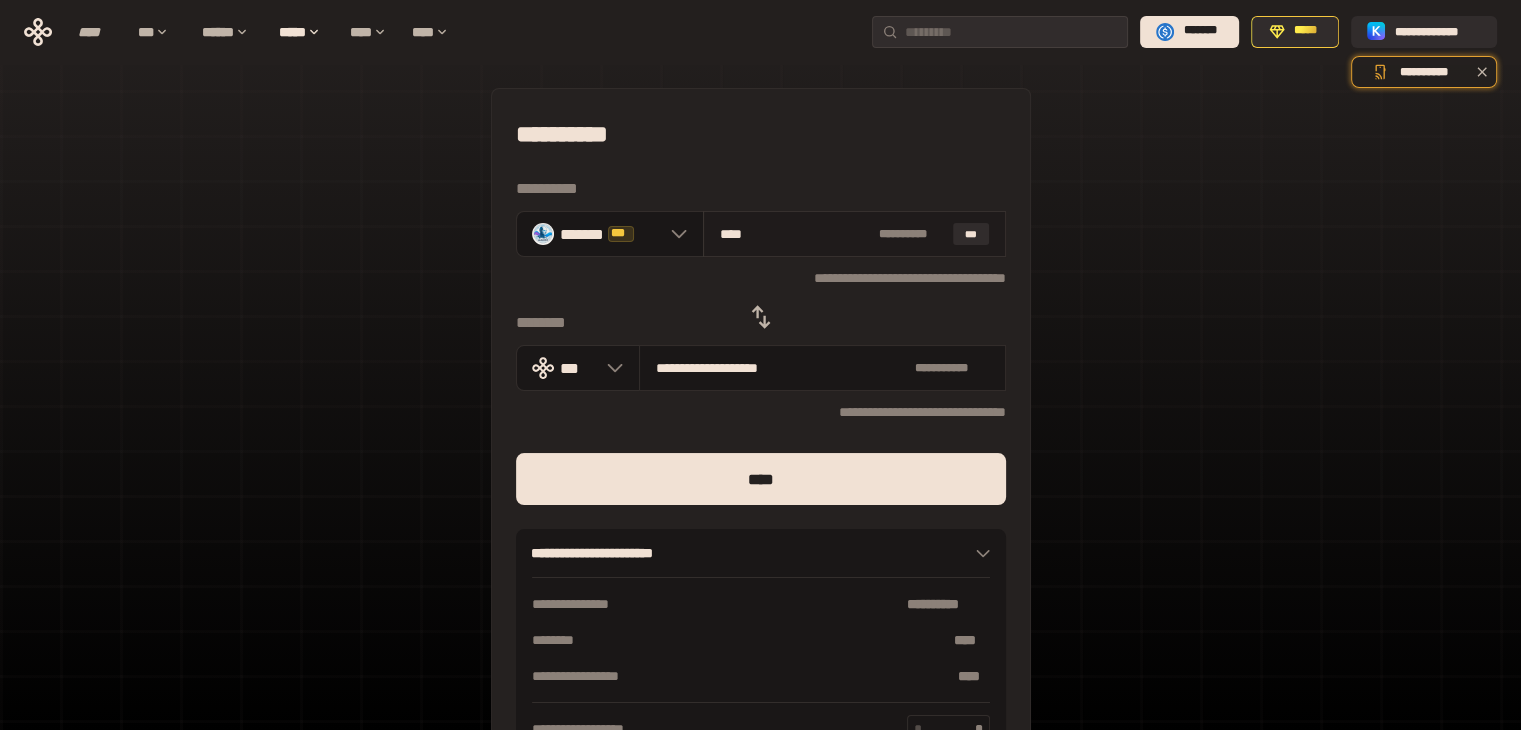 type on "**********" 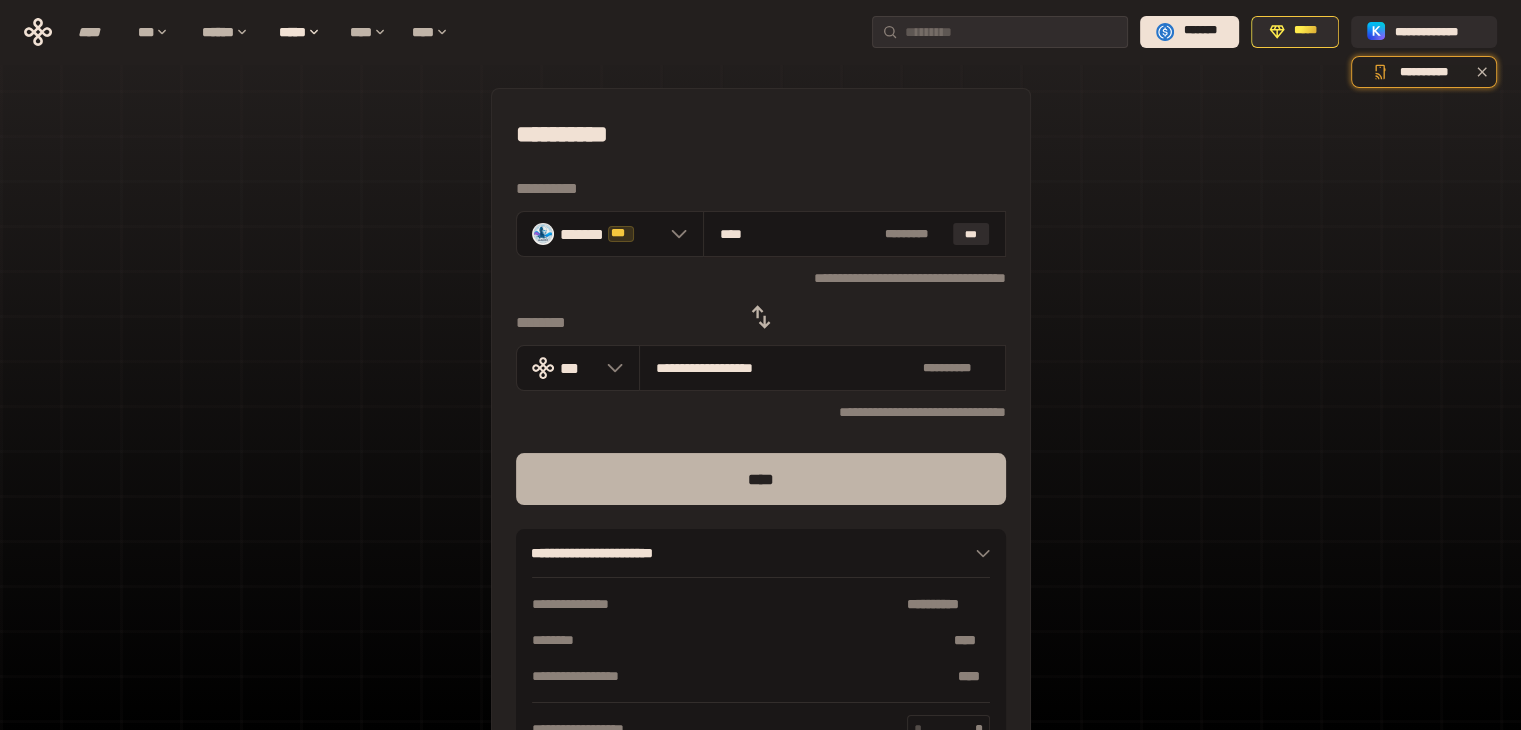 type on "****" 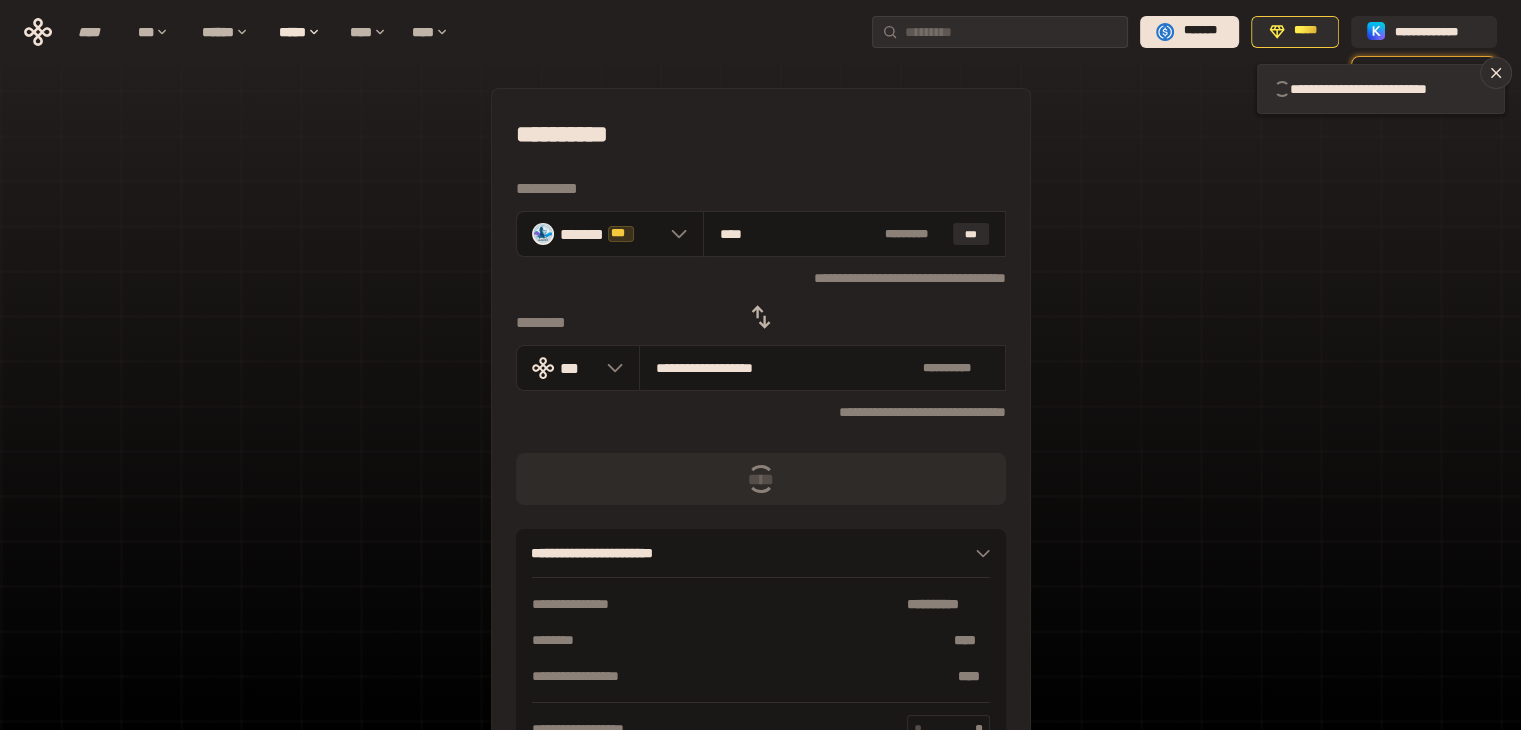 type 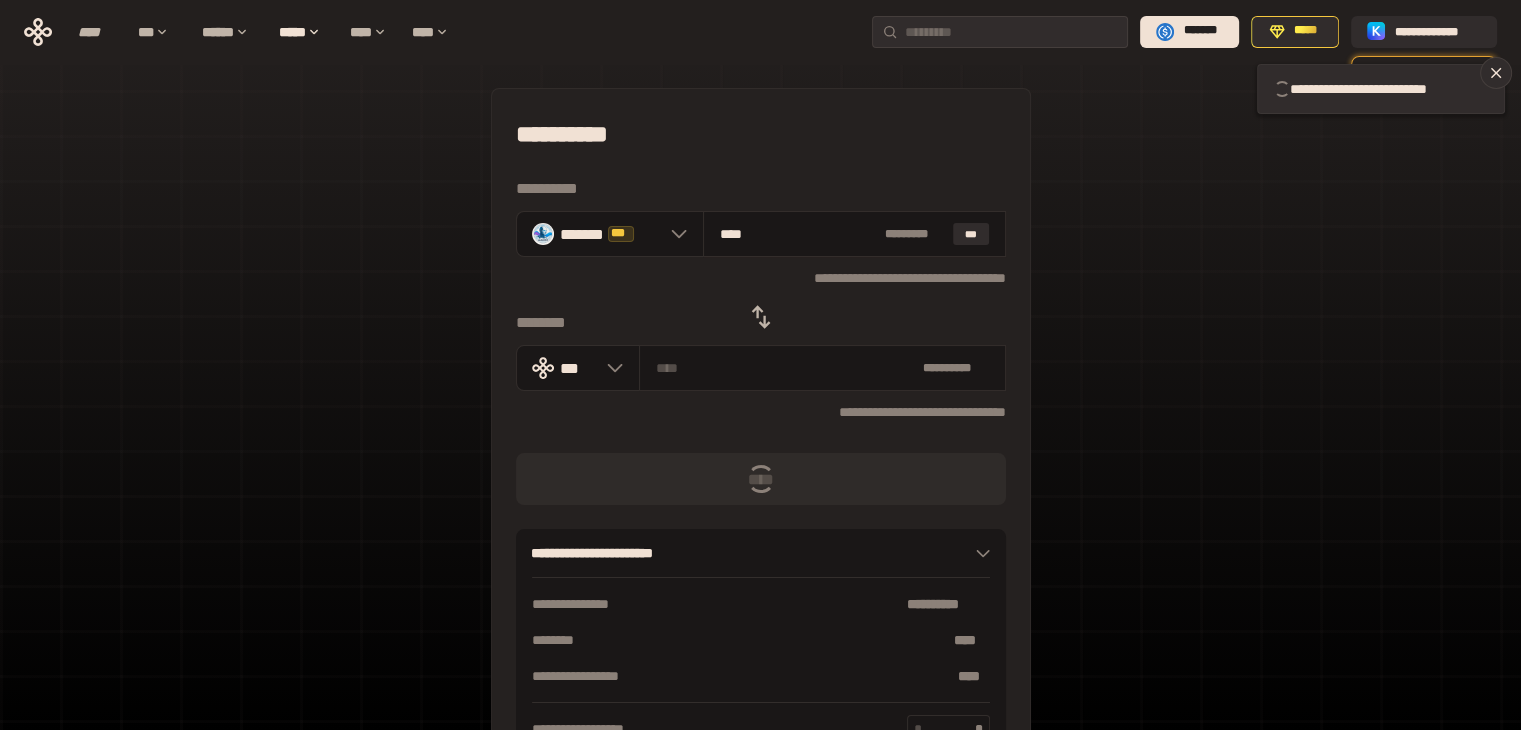 type 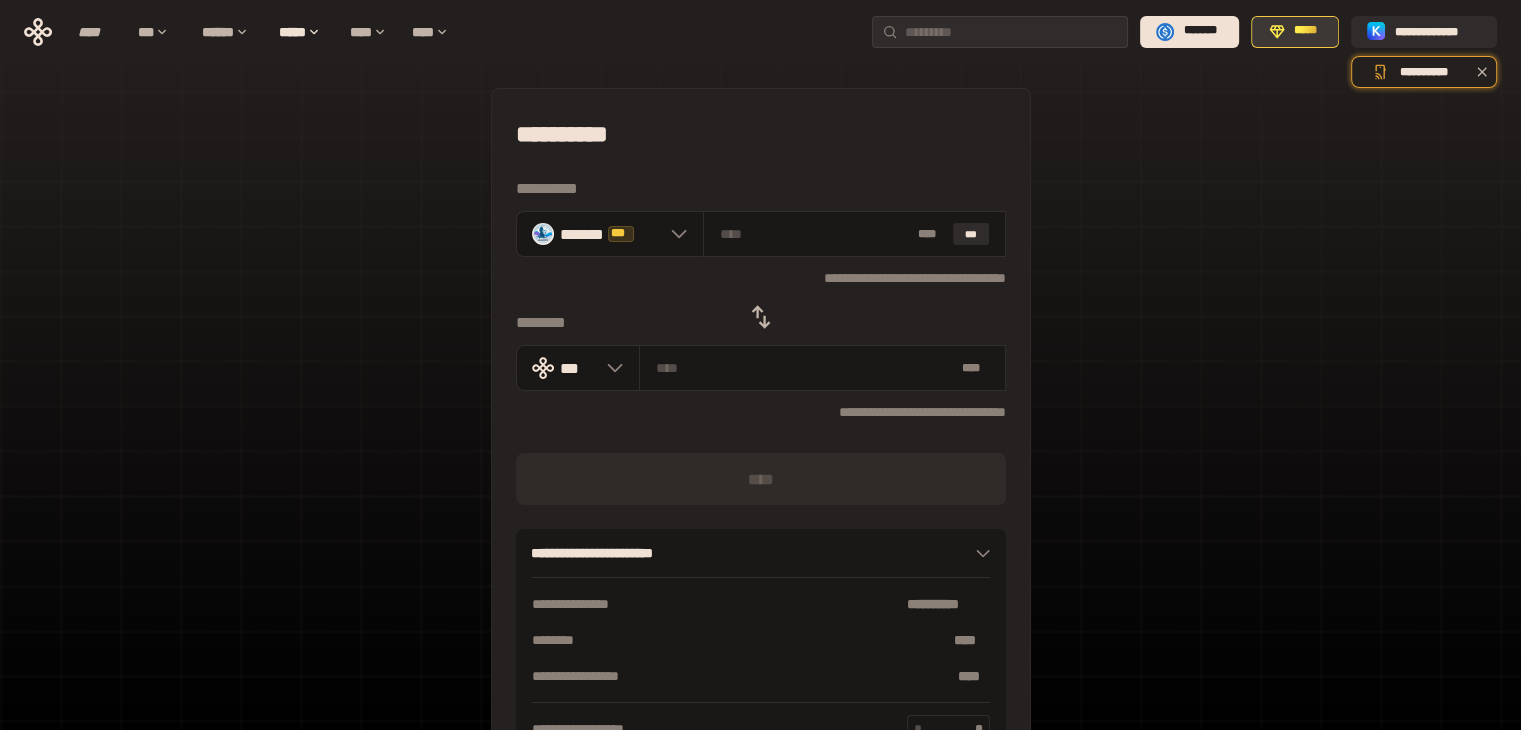 click on "*****" at bounding box center [1295, 32] 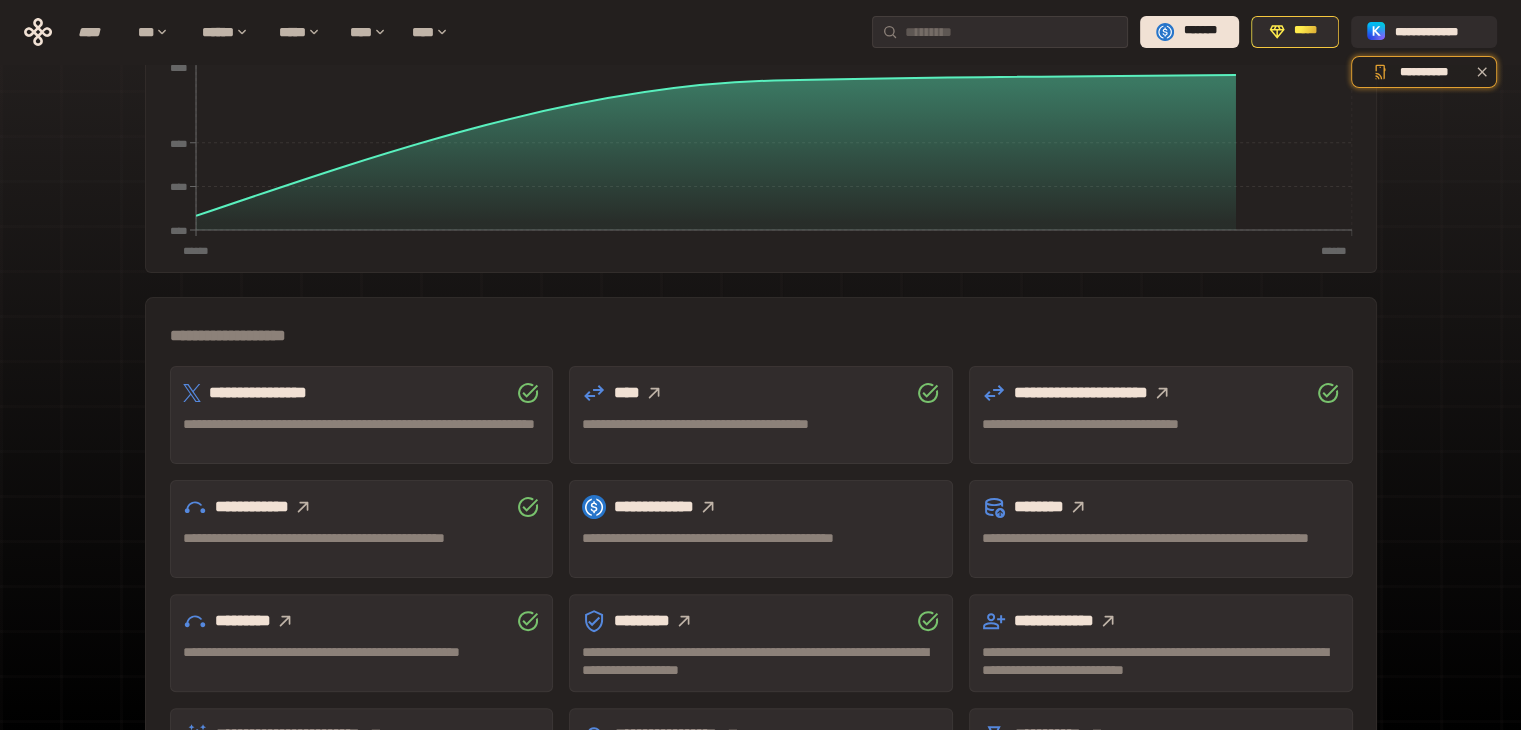 scroll, scrollTop: 475, scrollLeft: 0, axis: vertical 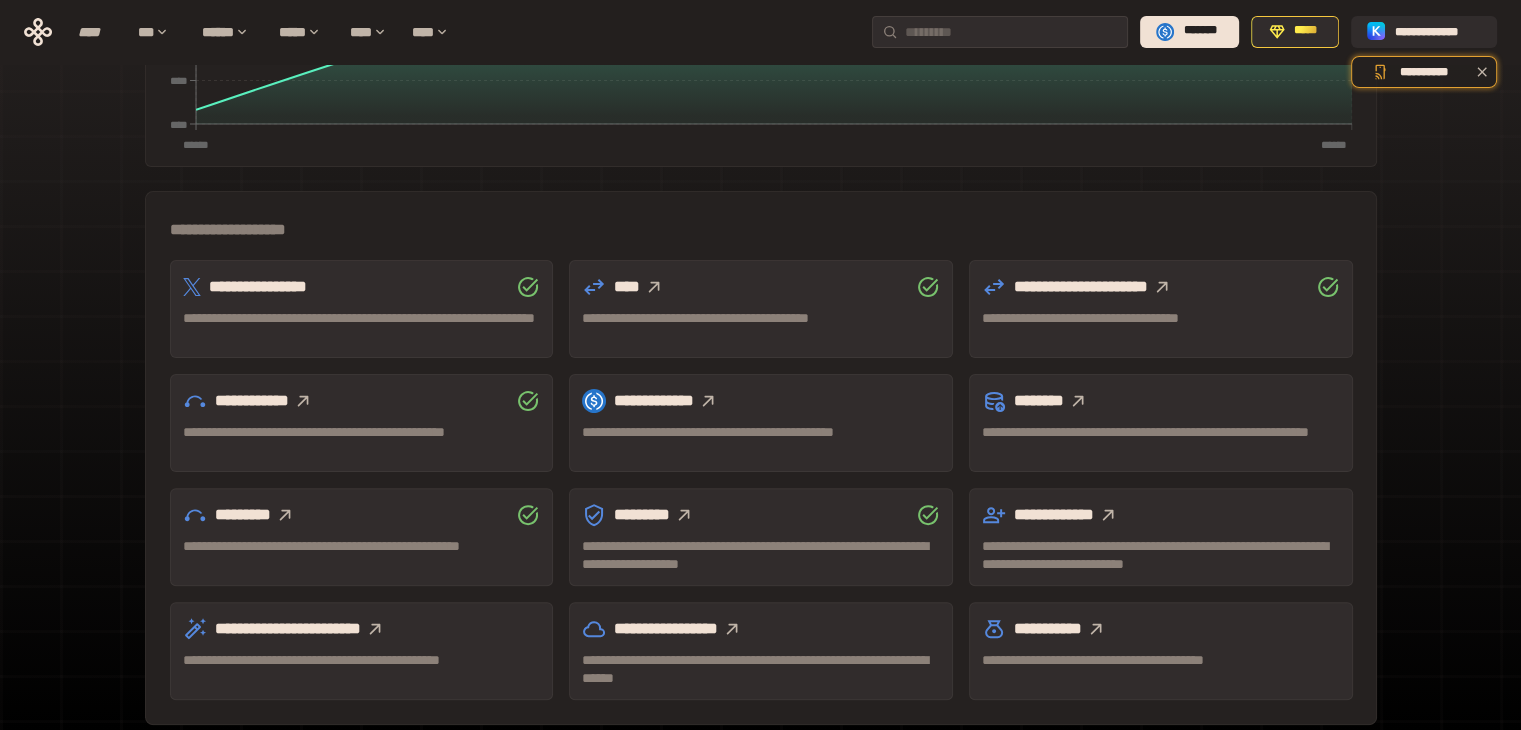 click 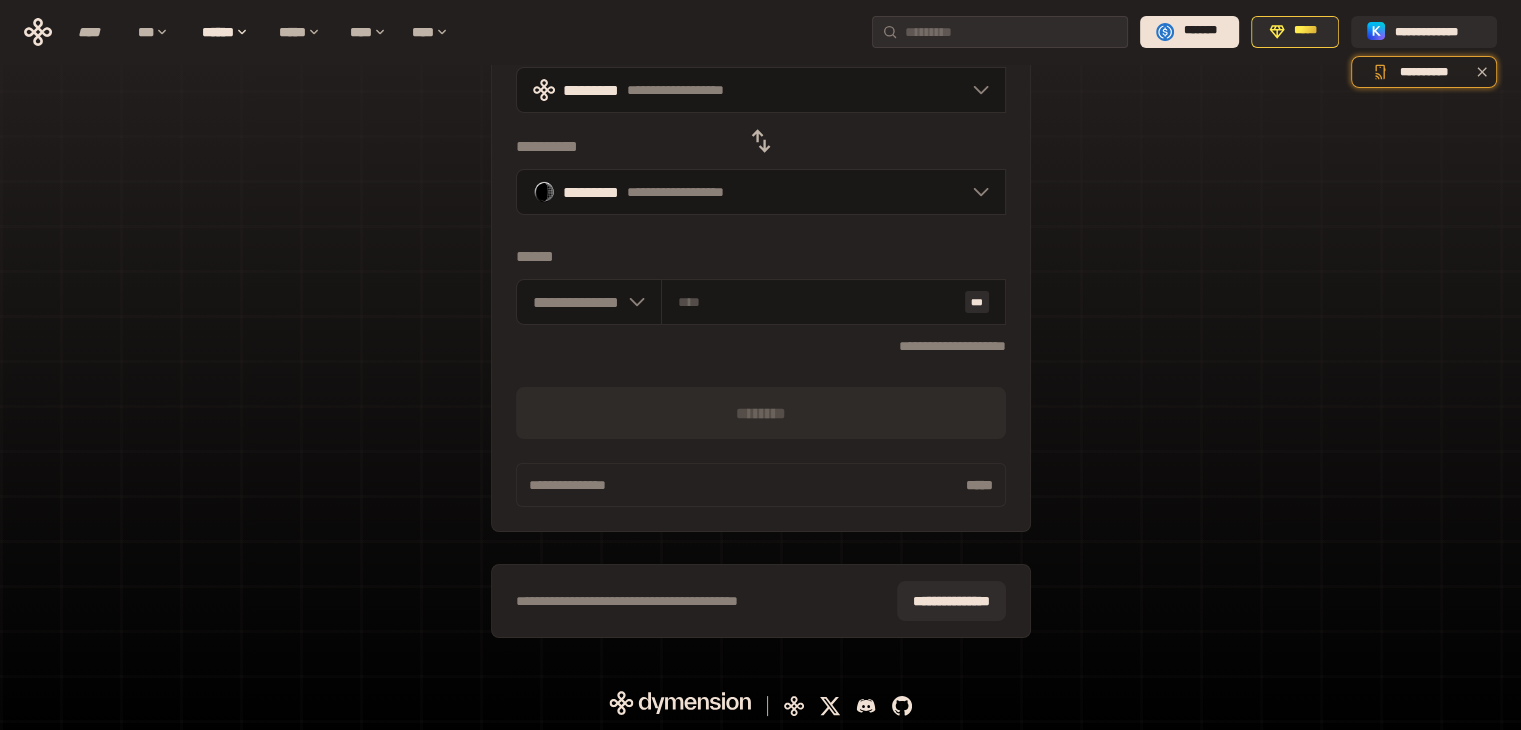 scroll, scrollTop: 143, scrollLeft: 0, axis: vertical 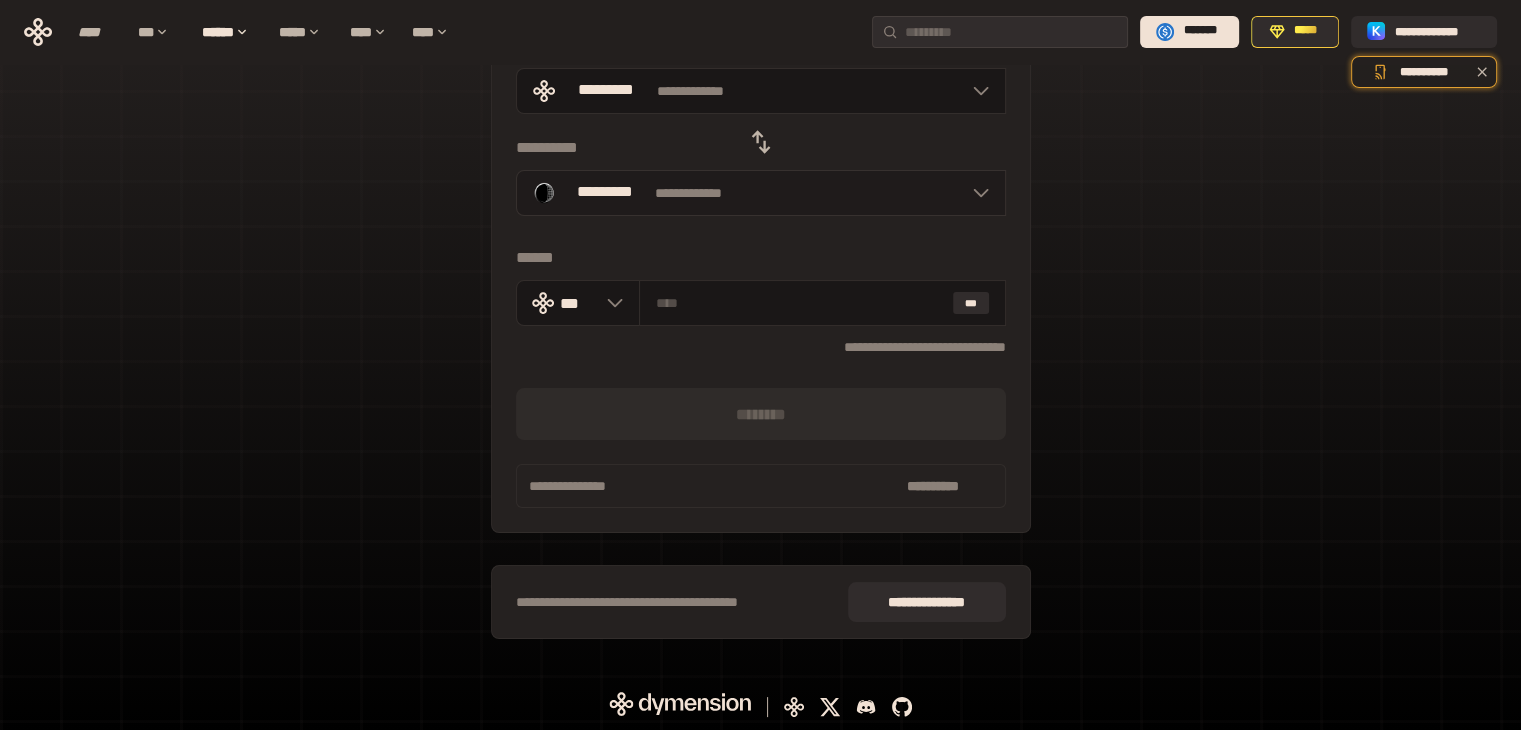 click on "**********" at bounding box center [761, 193] 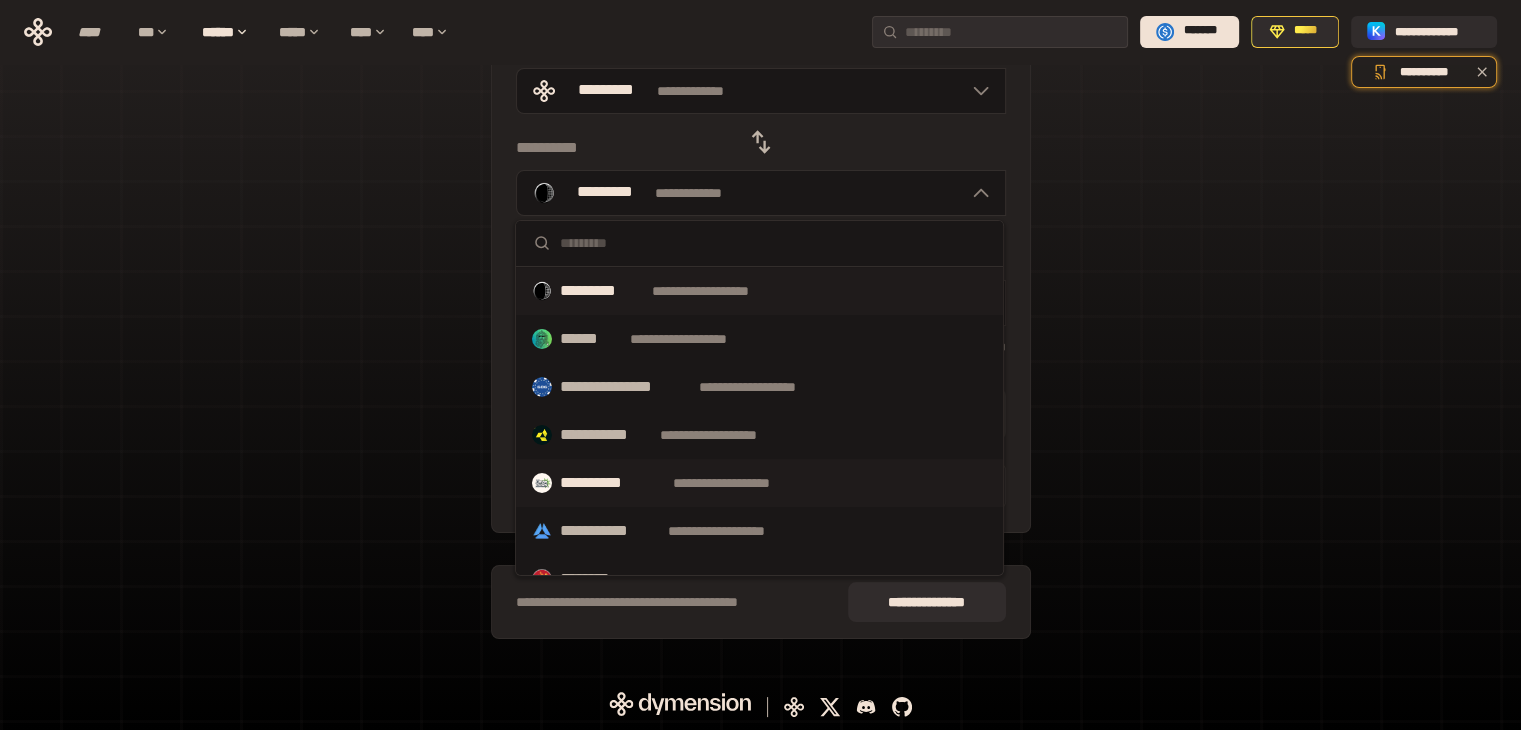 click on "**********" at bounding box center [612, 483] 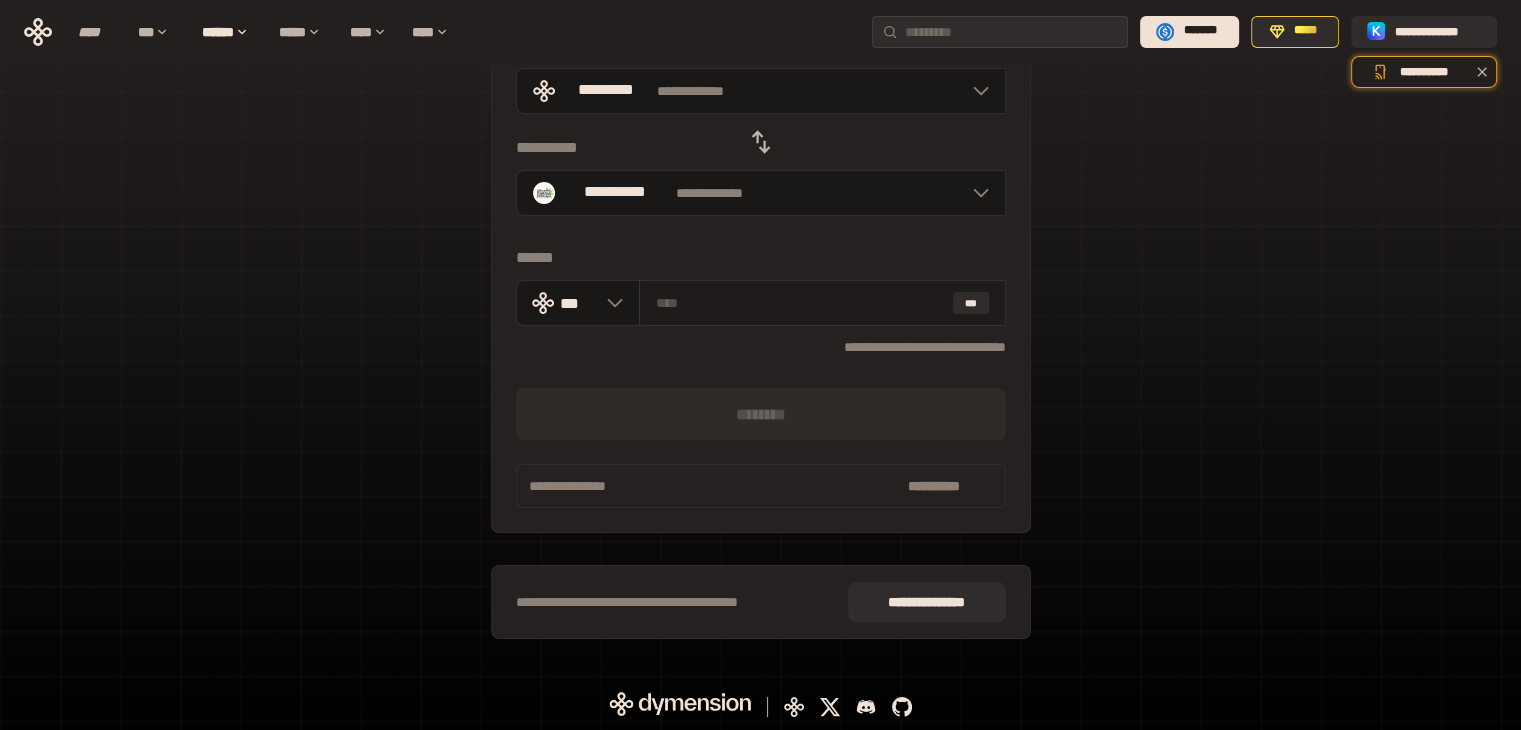 click at bounding box center [800, 303] 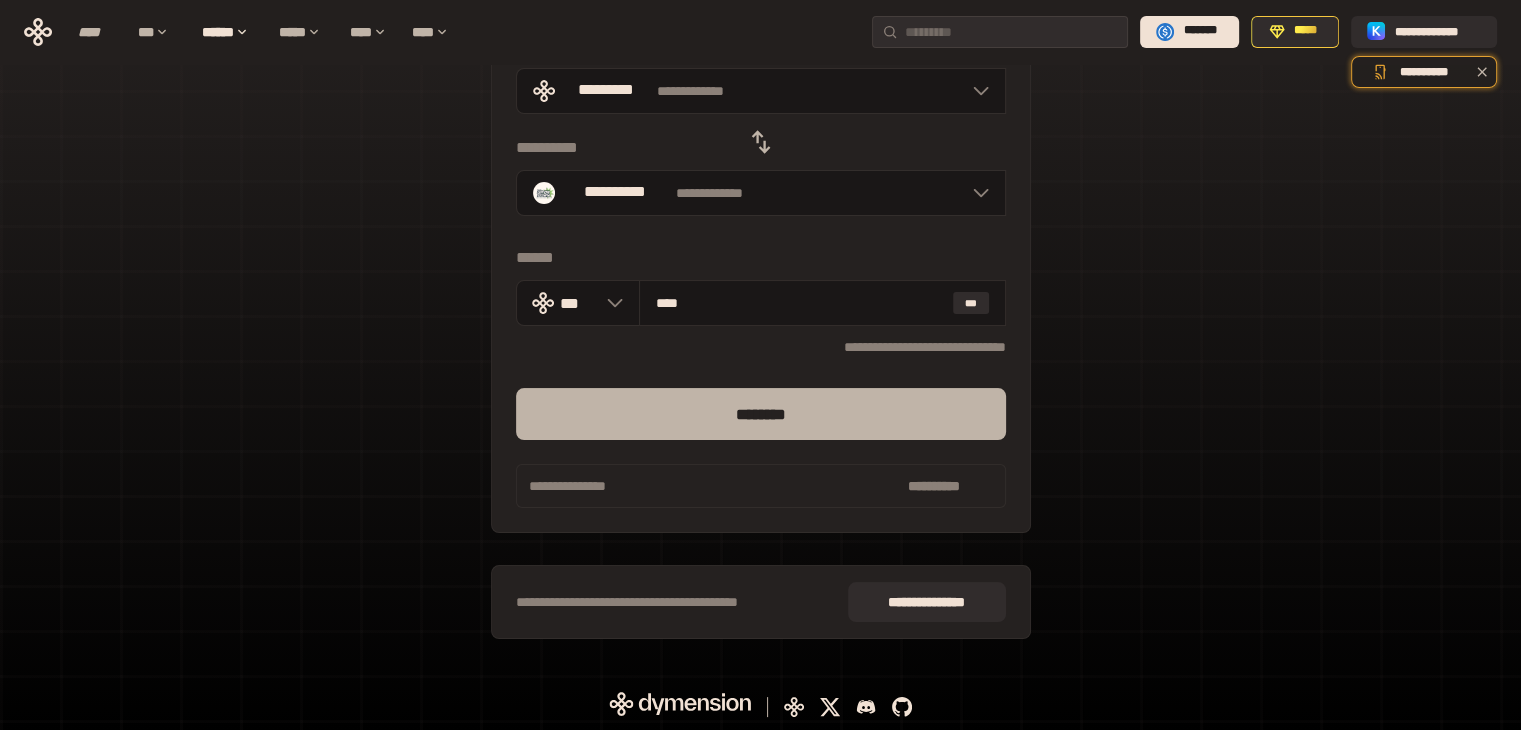 type on "****" 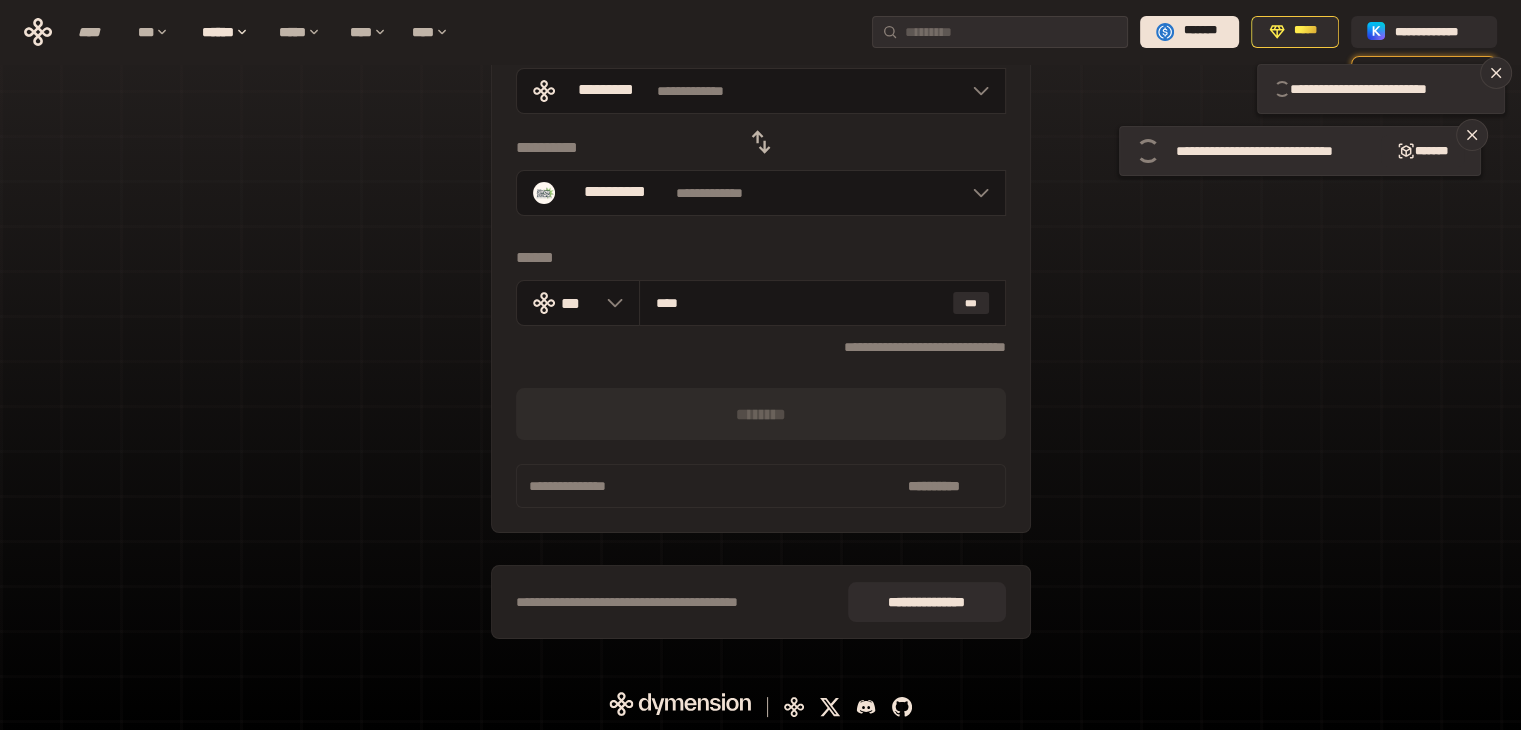 type 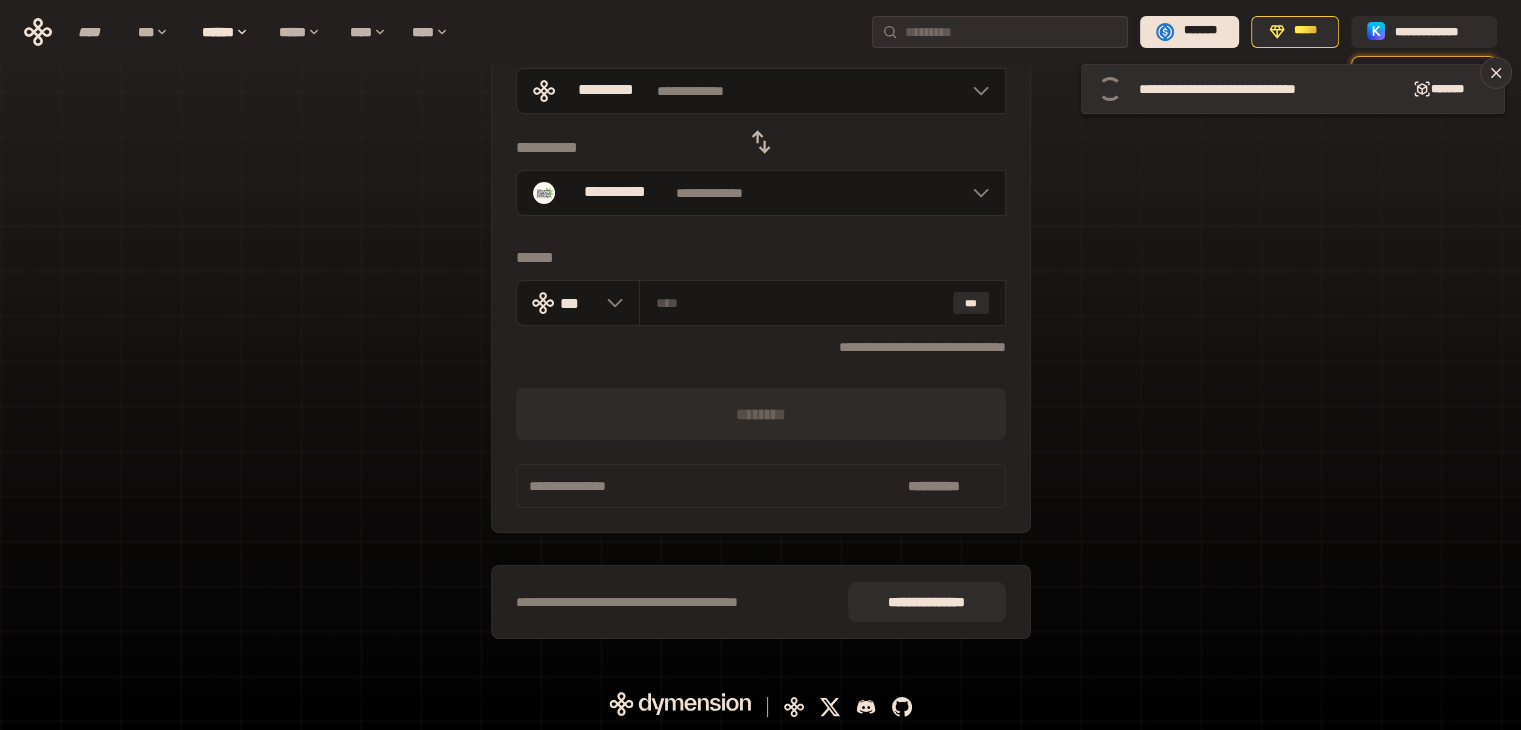 click on "**********" at bounding box center [760, 302] 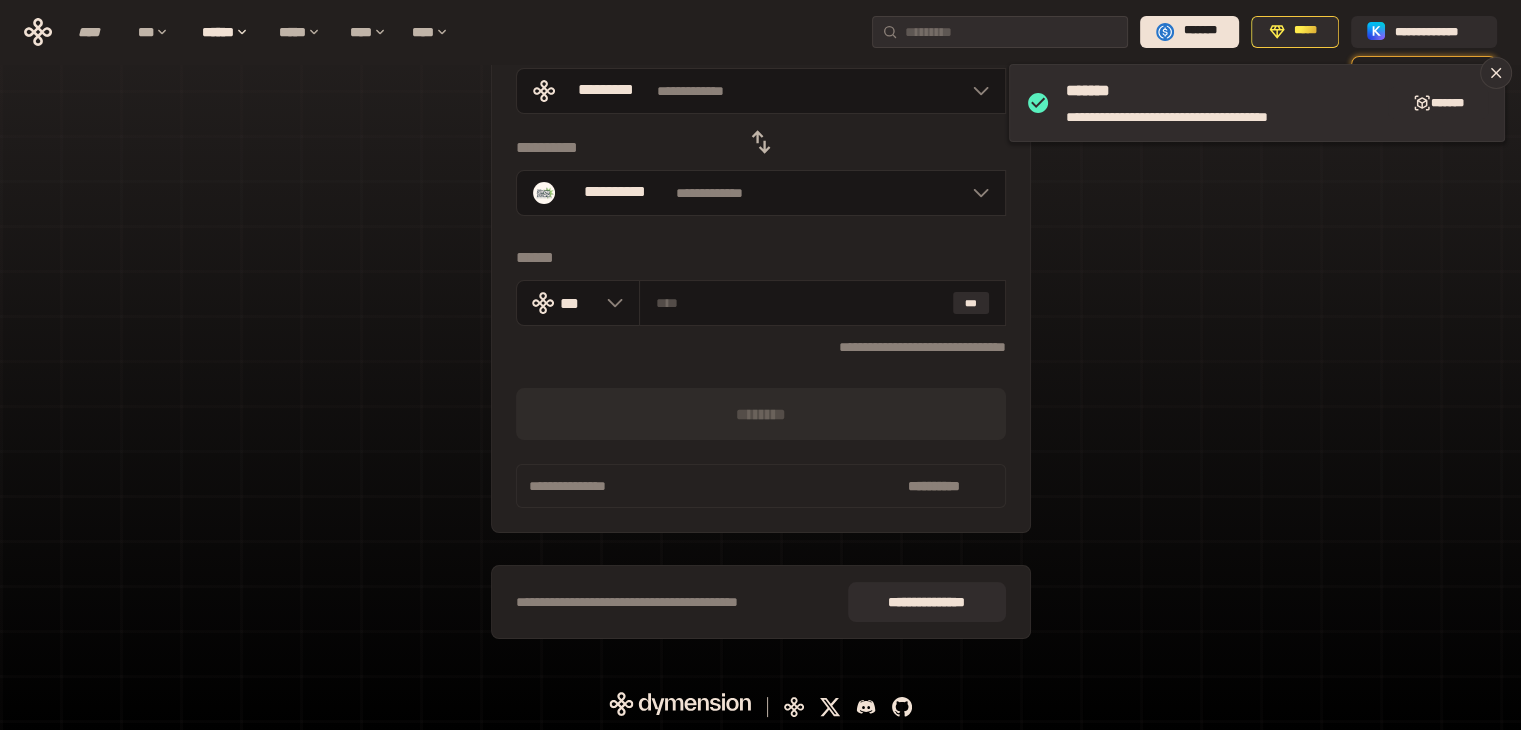 click on "**********" at bounding box center (760, 302) 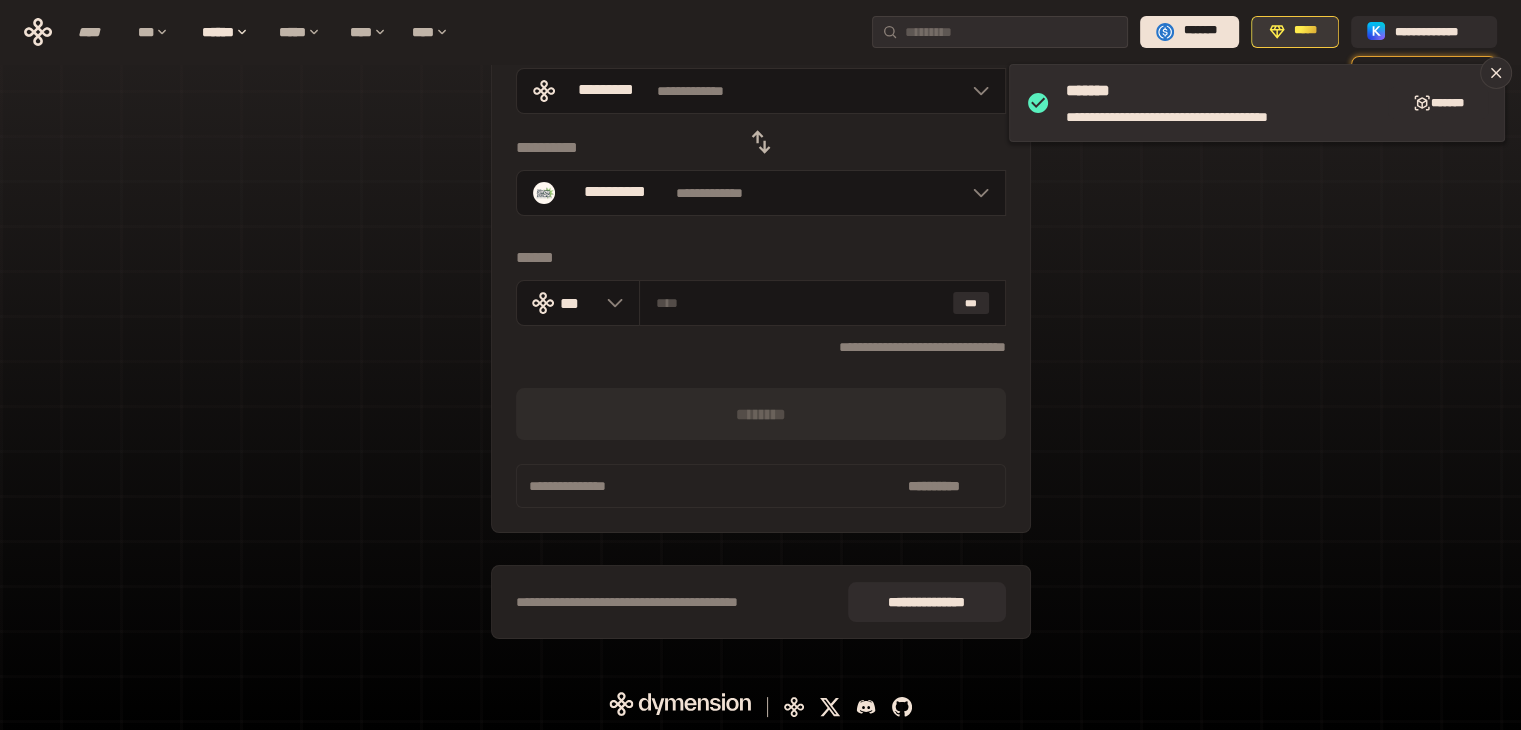 click on "*****" at bounding box center [1306, 31] 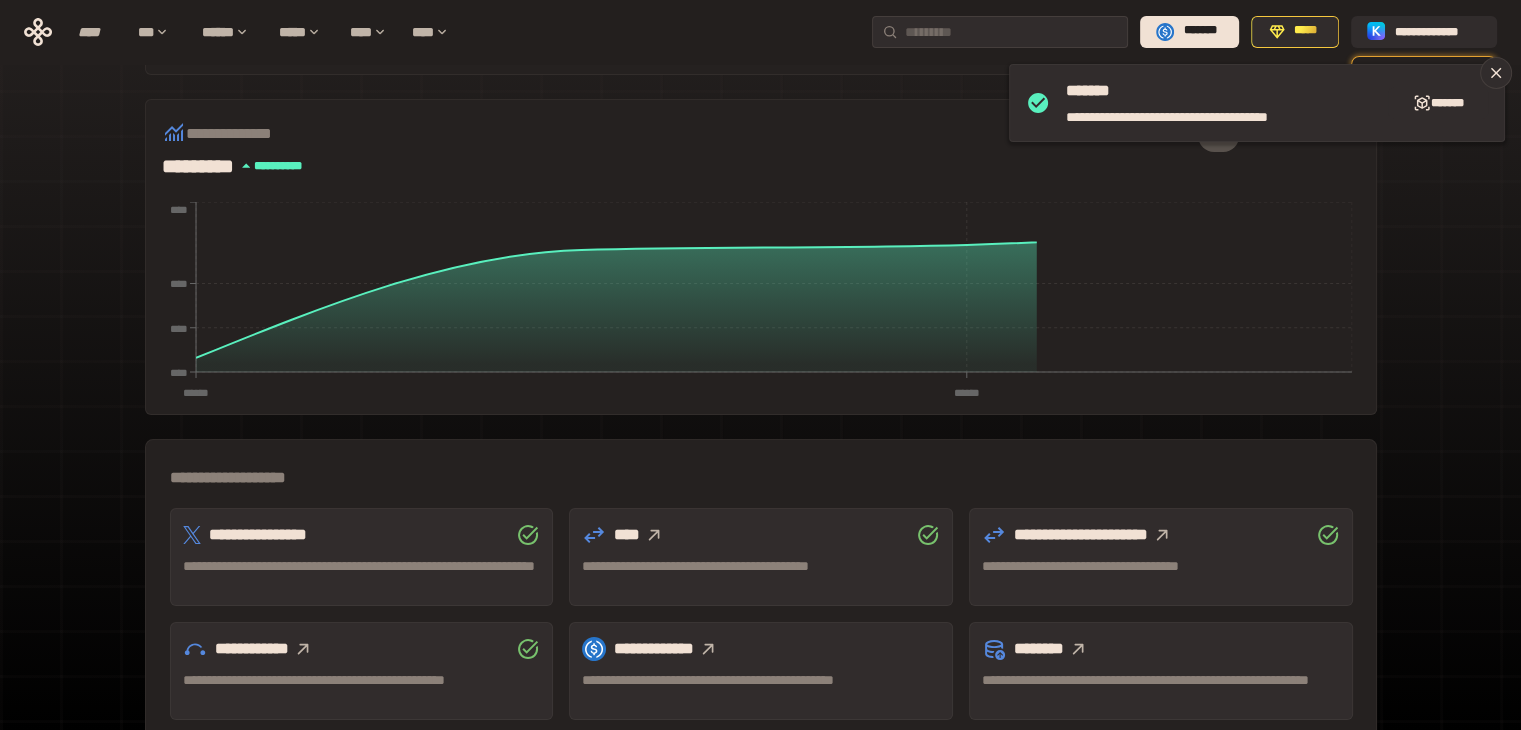 scroll, scrollTop: 343, scrollLeft: 0, axis: vertical 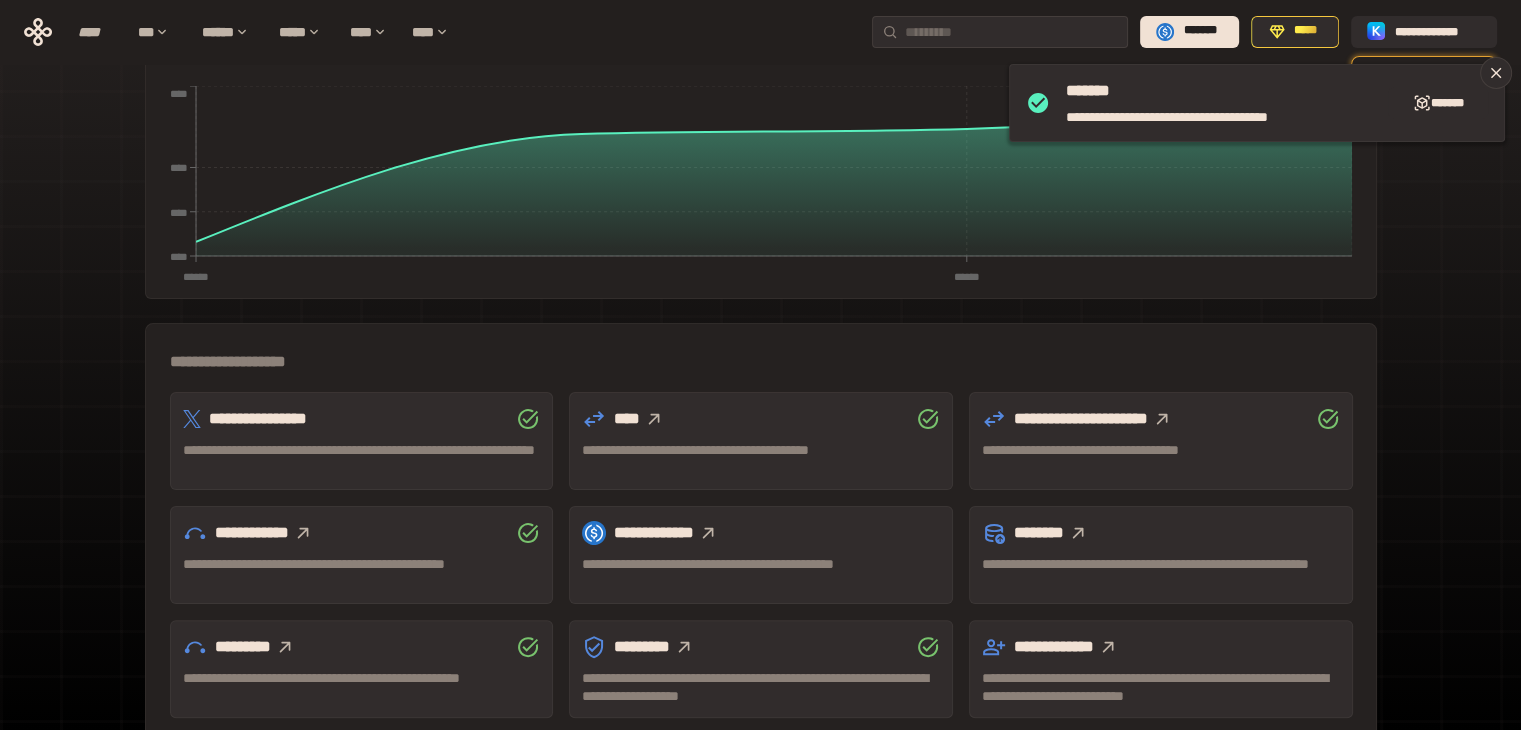 click 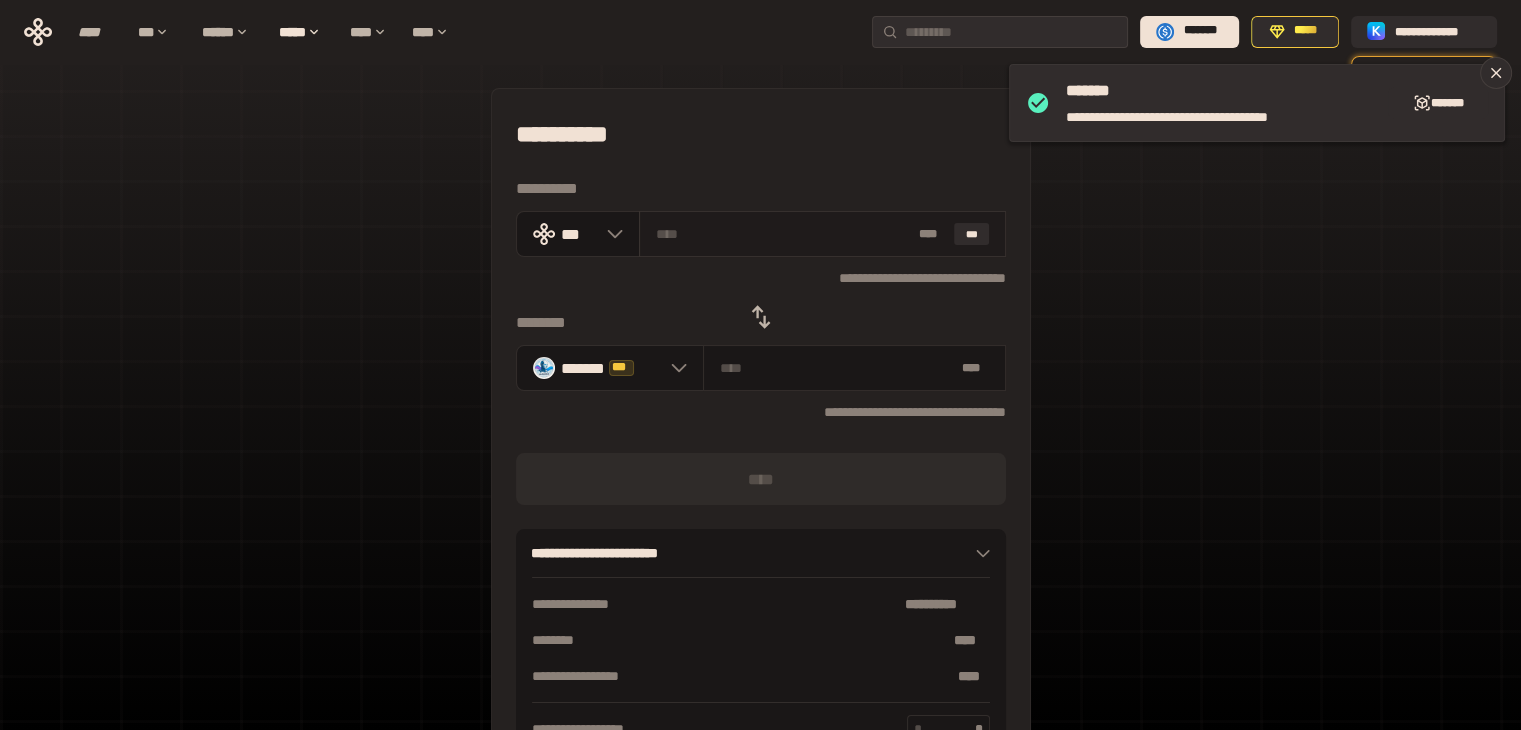 click at bounding box center [783, 234] 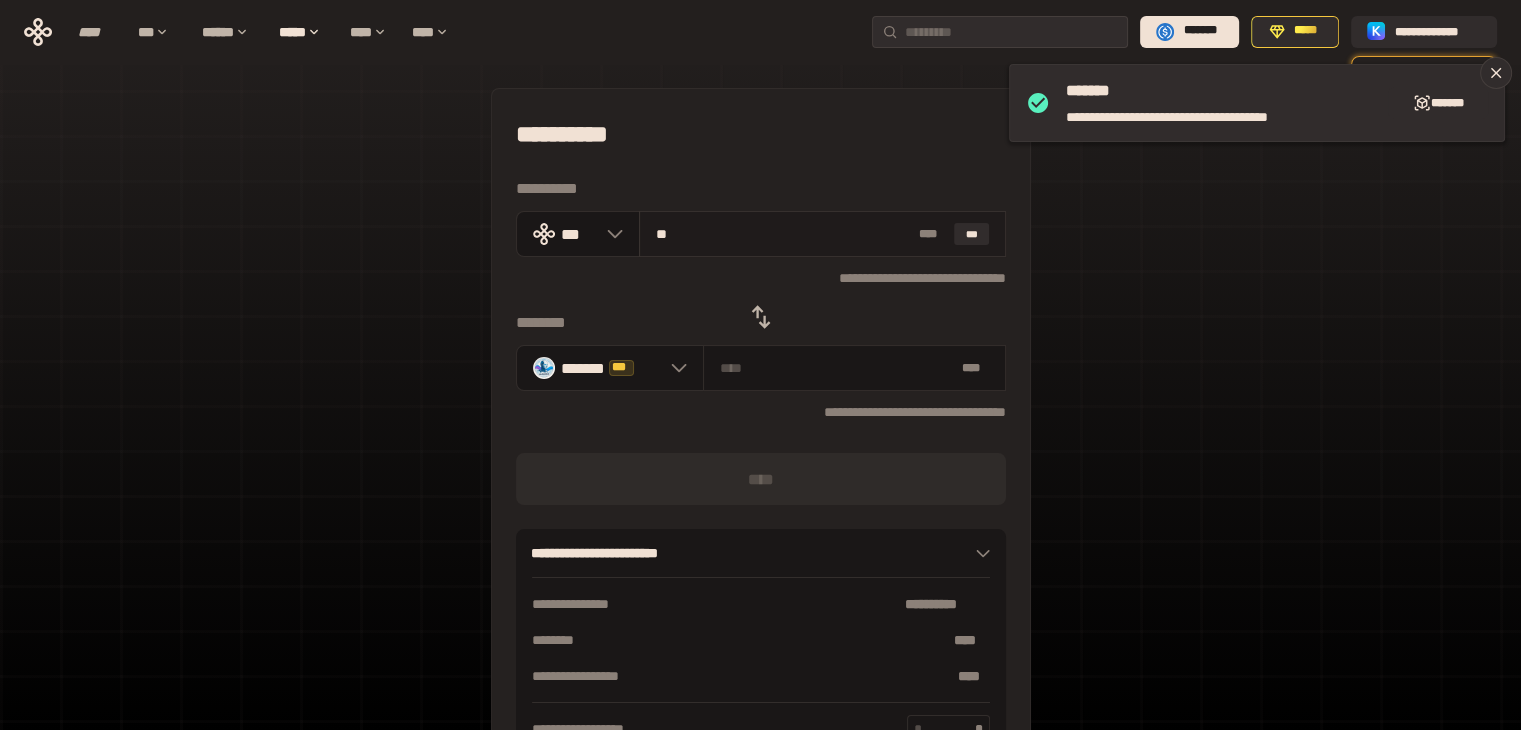 type on "***" 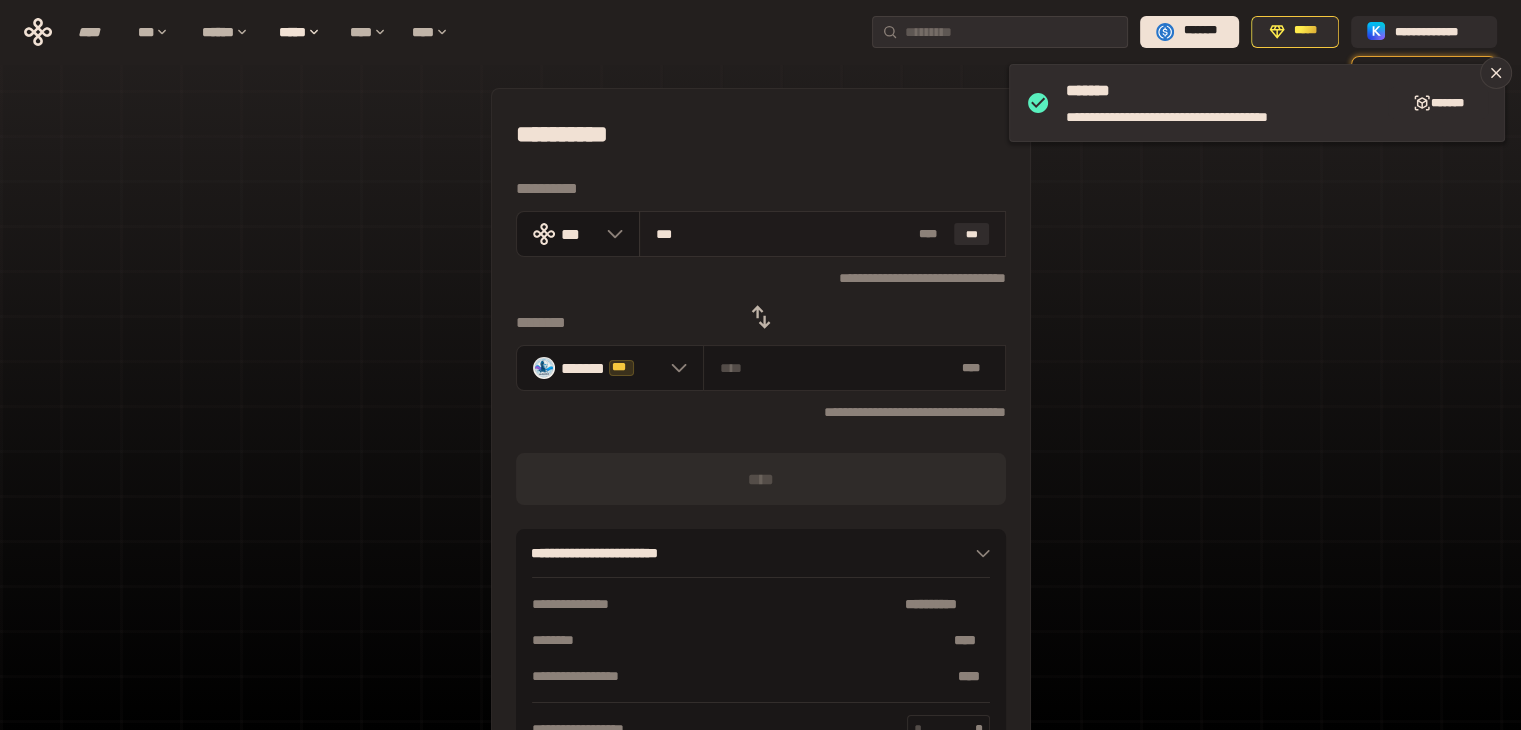 type on "**********" 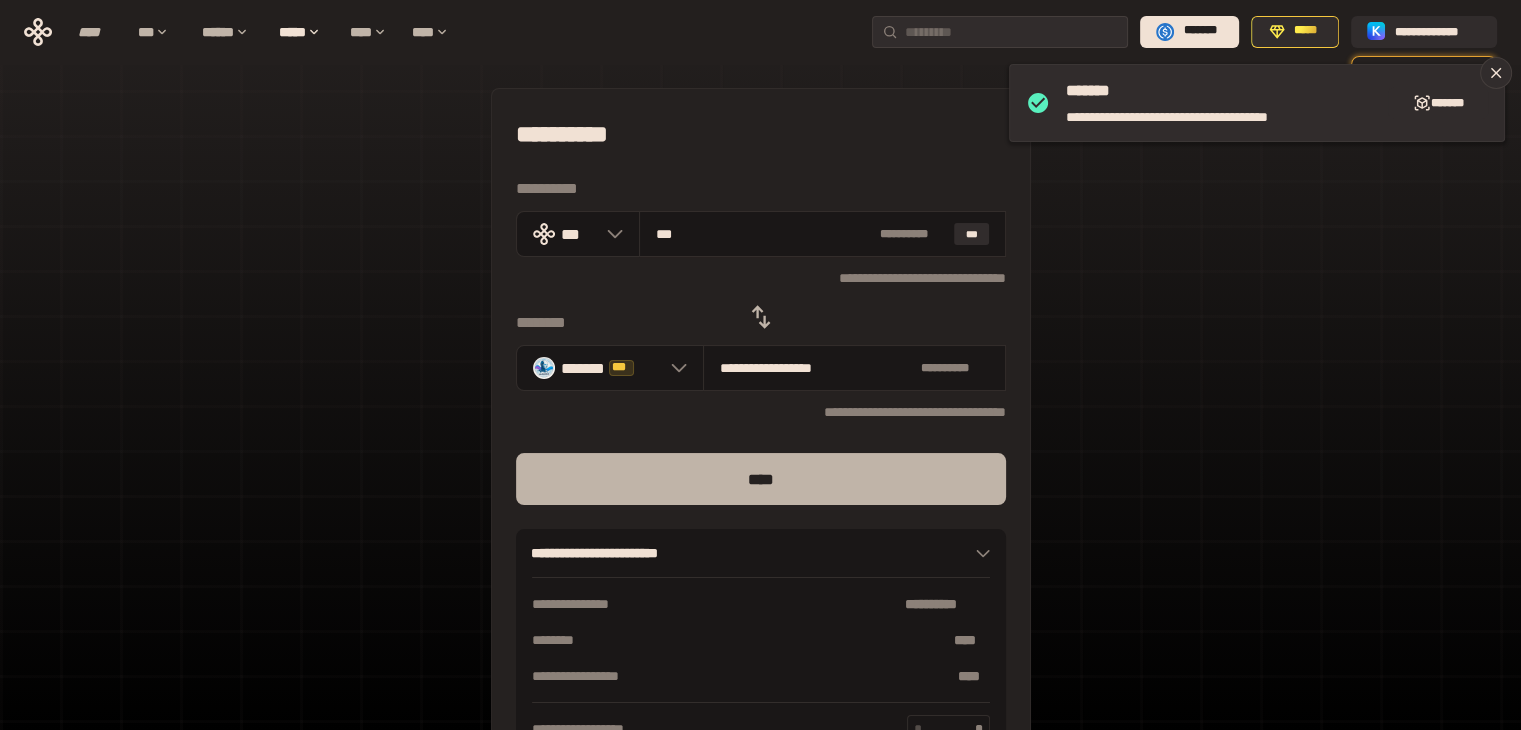 type on "***" 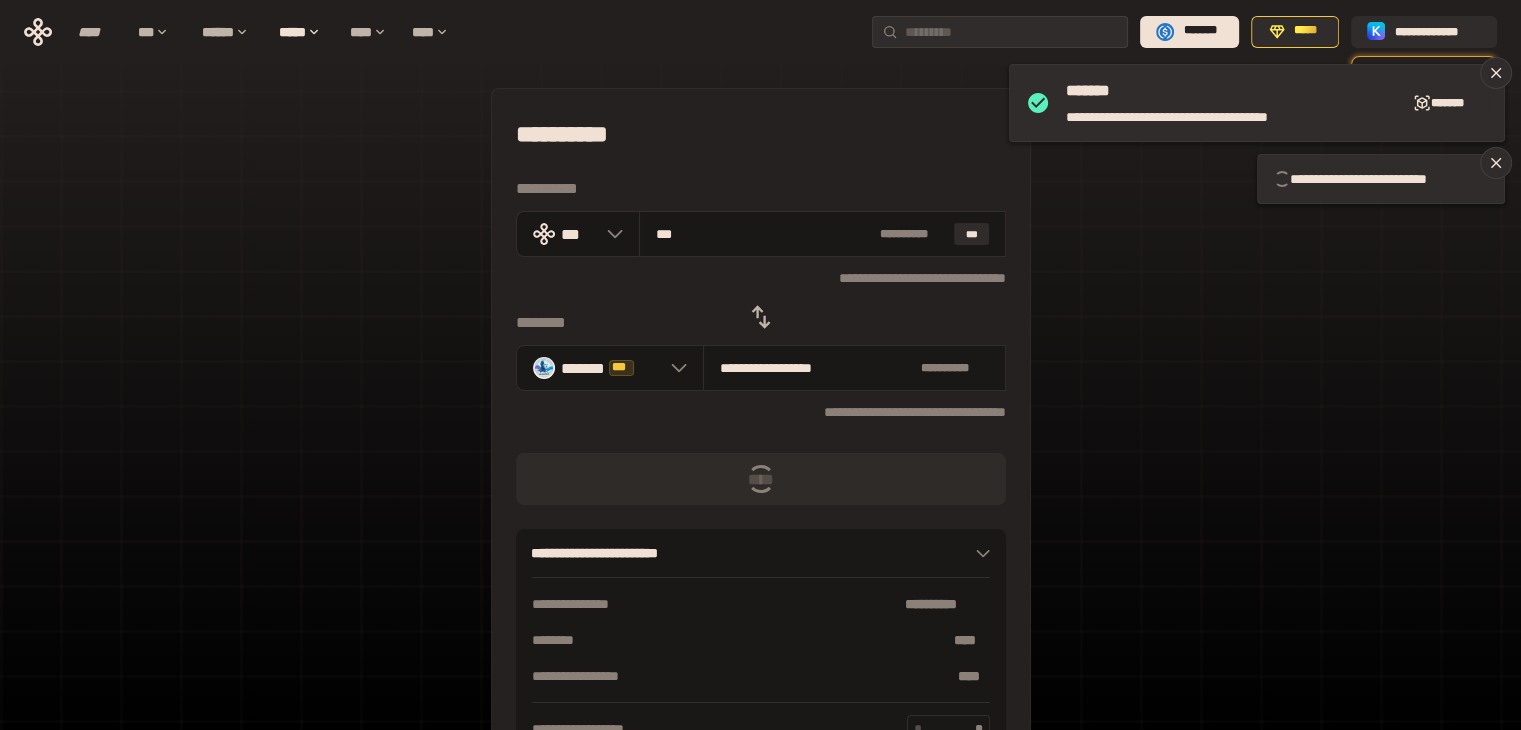 type 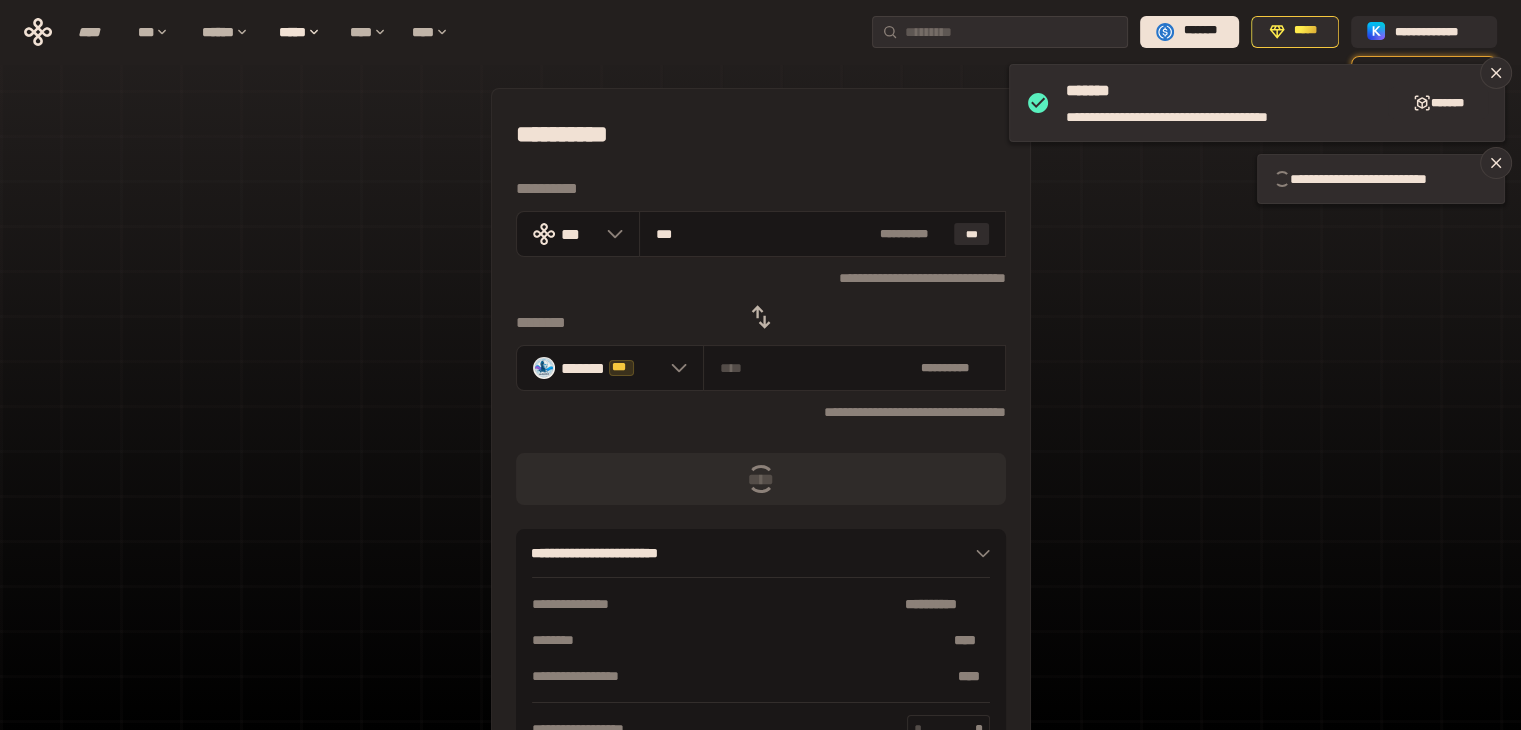 type 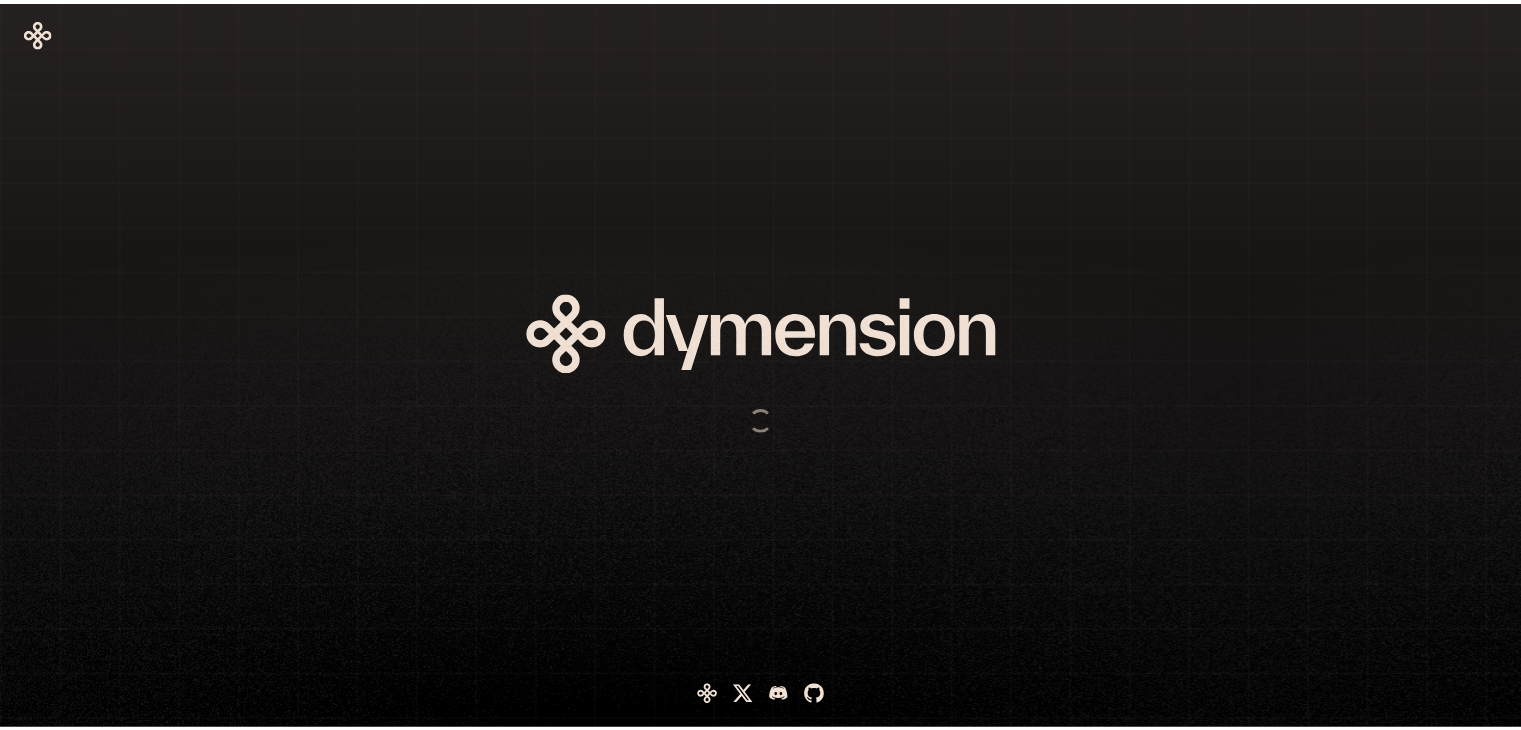 scroll, scrollTop: 0, scrollLeft: 0, axis: both 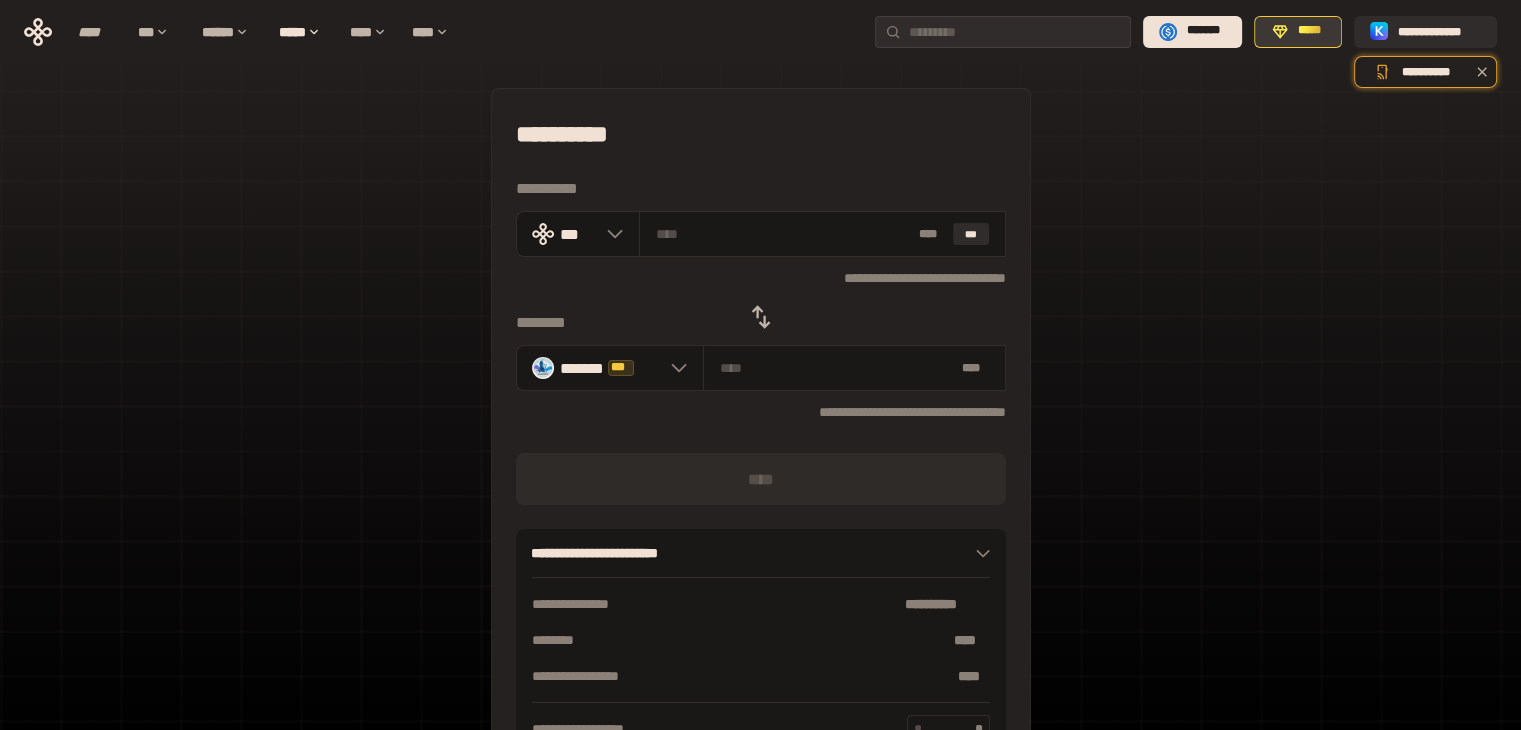 click on "*****" at bounding box center [1309, 31] 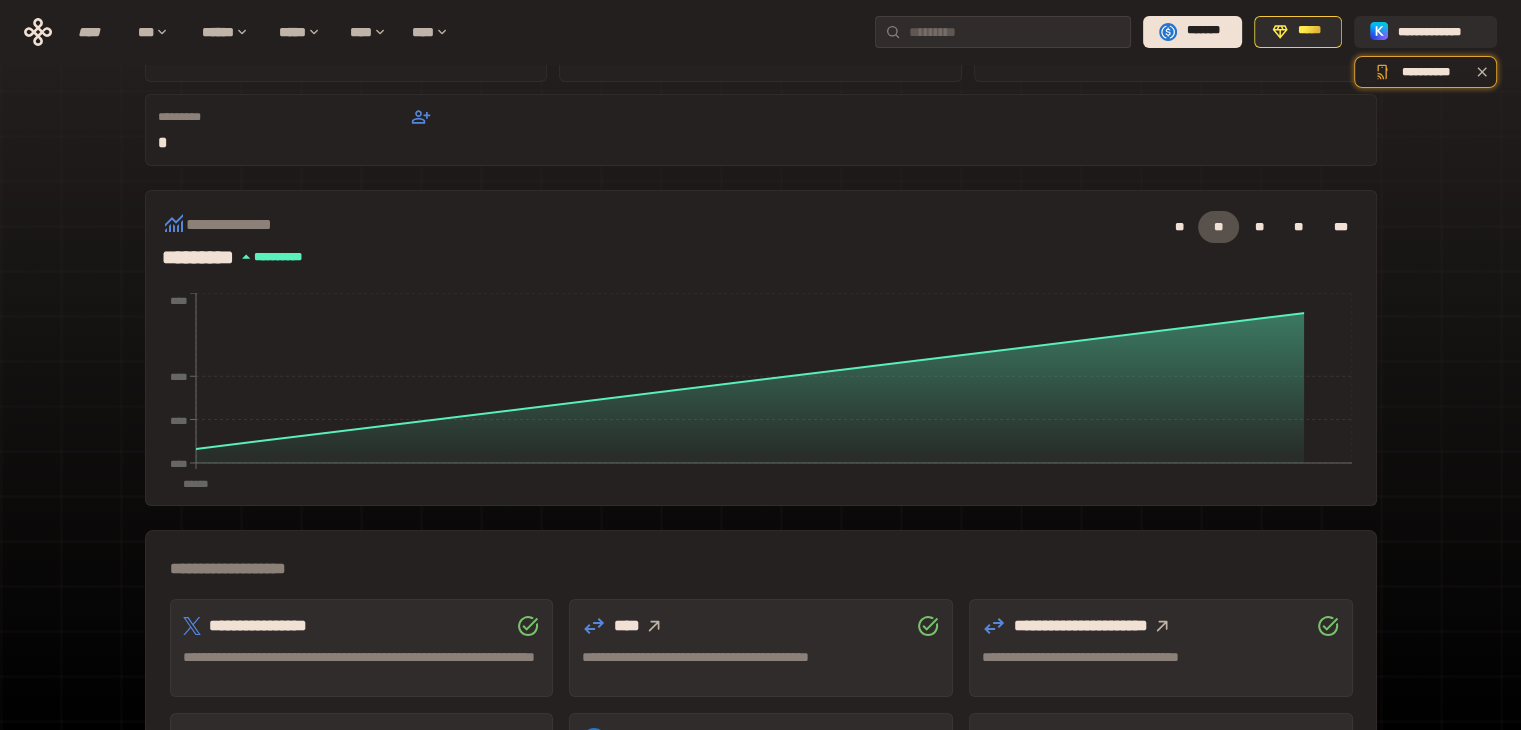 scroll, scrollTop: 300, scrollLeft: 0, axis: vertical 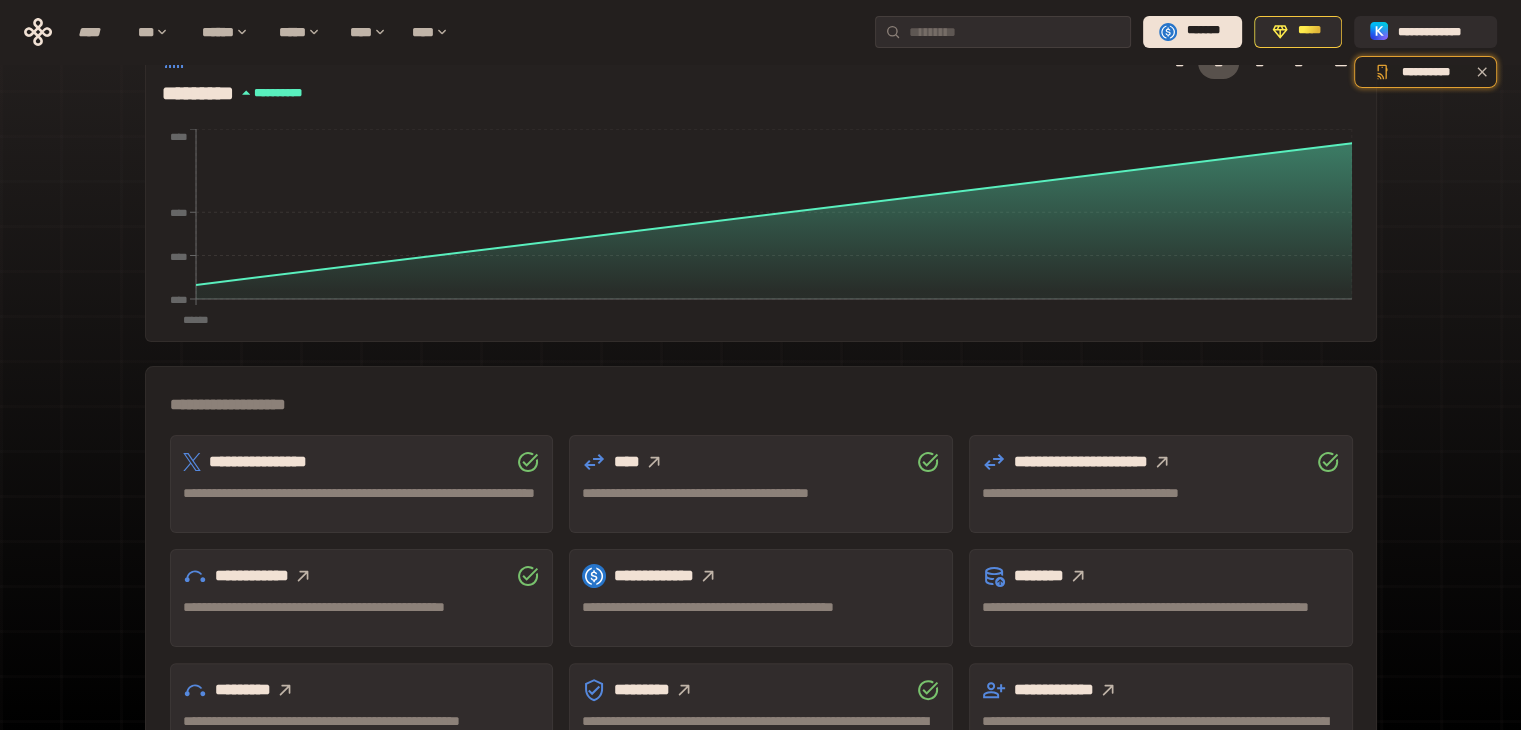 click 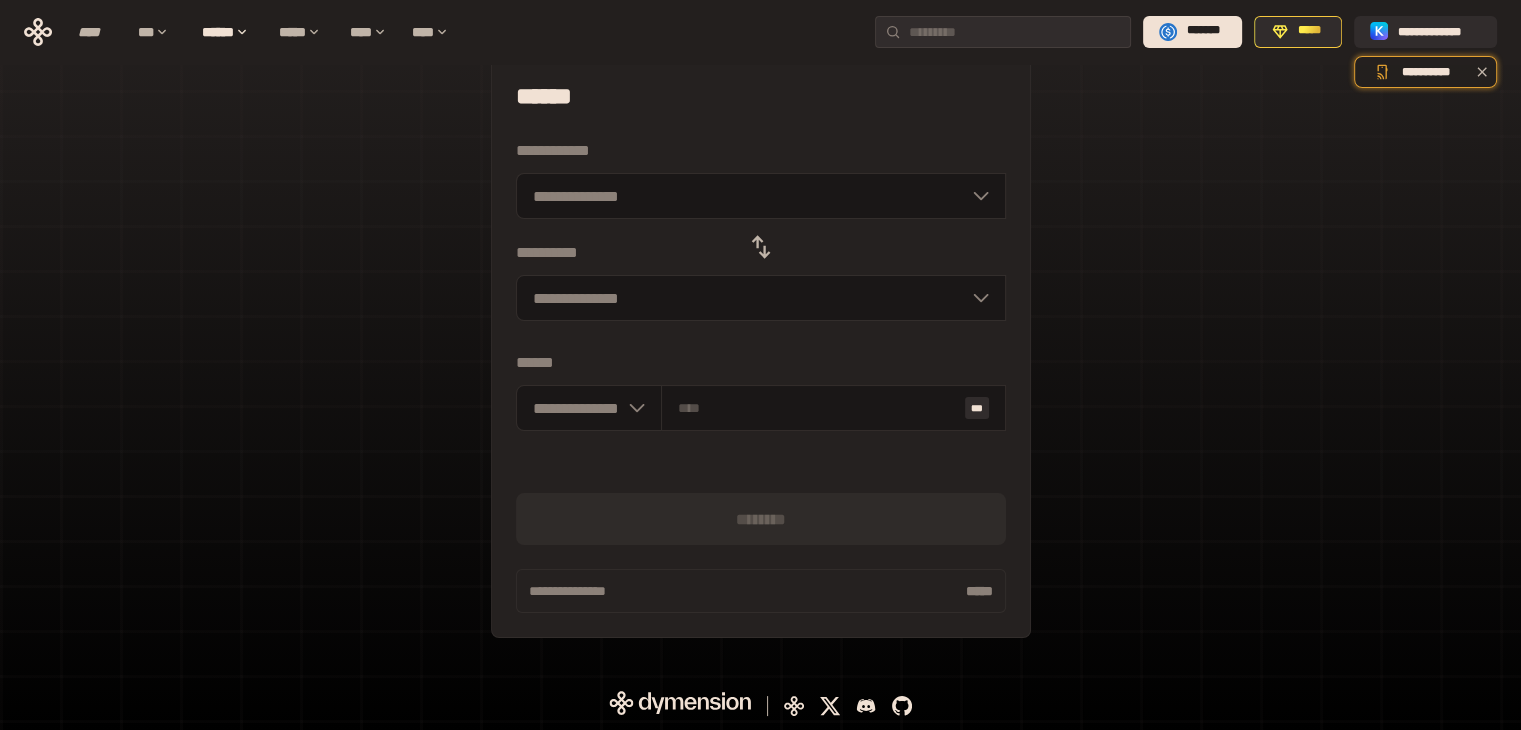 scroll, scrollTop: 143, scrollLeft: 0, axis: vertical 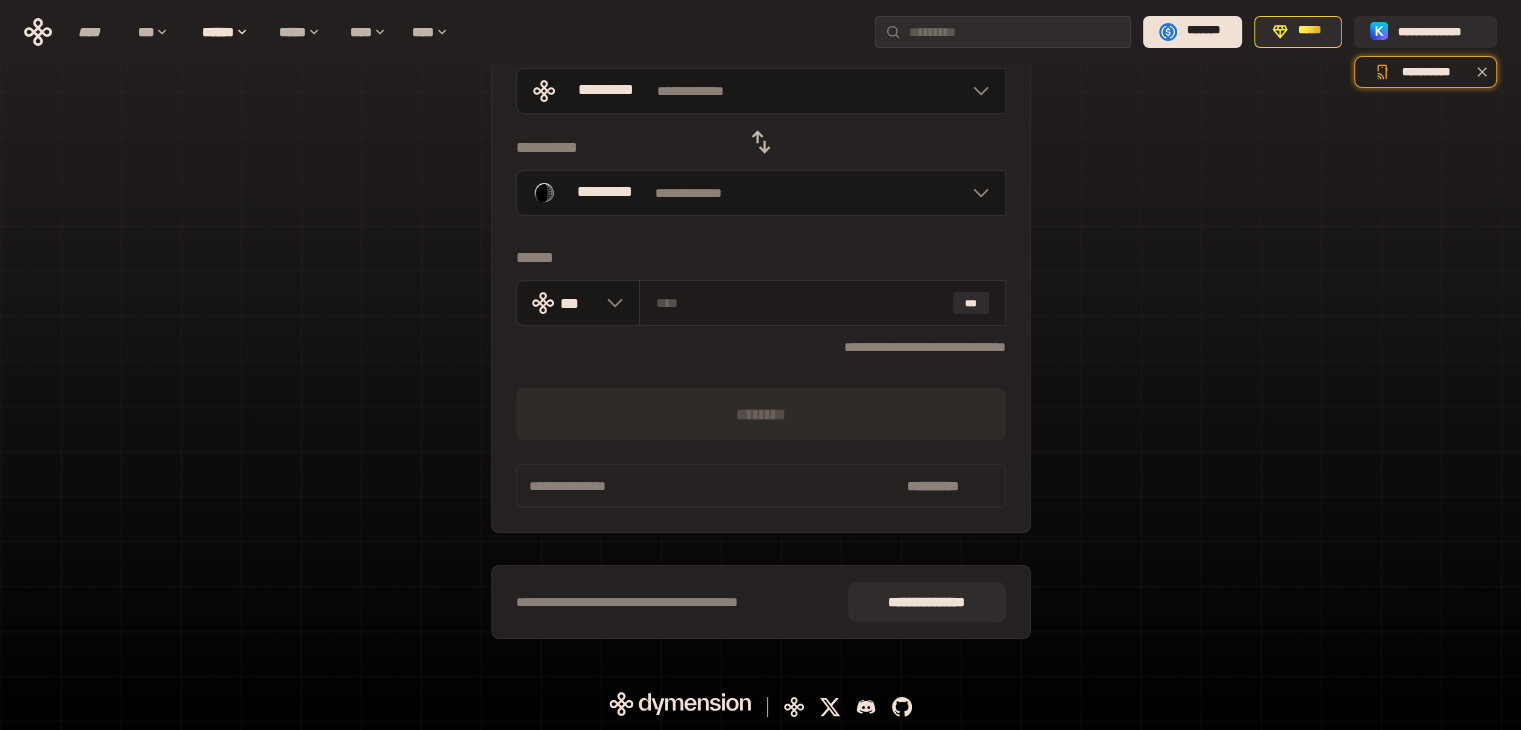 click at bounding box center (800, 303) 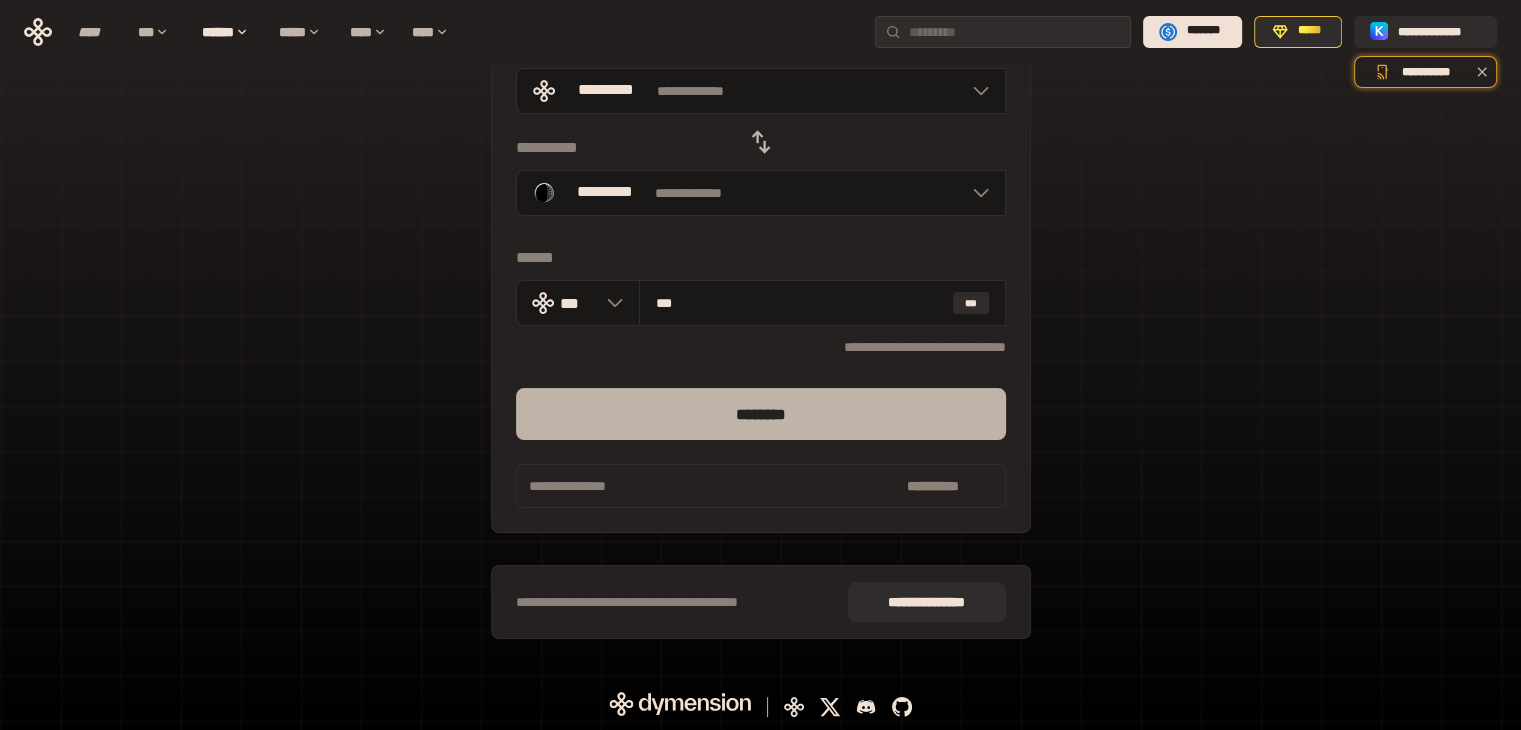 type on "***" 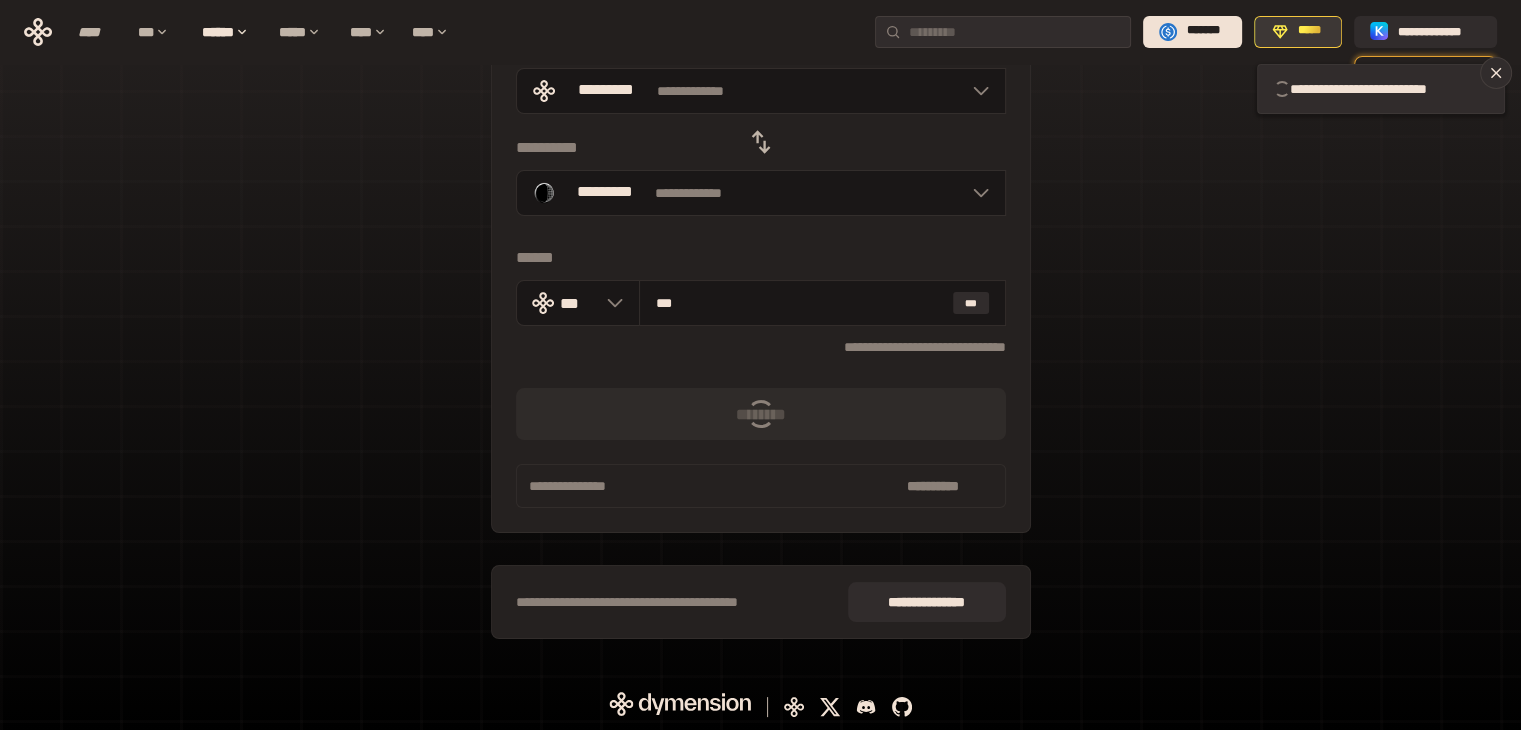 click on "*****" at bounding box center (1309, 31) 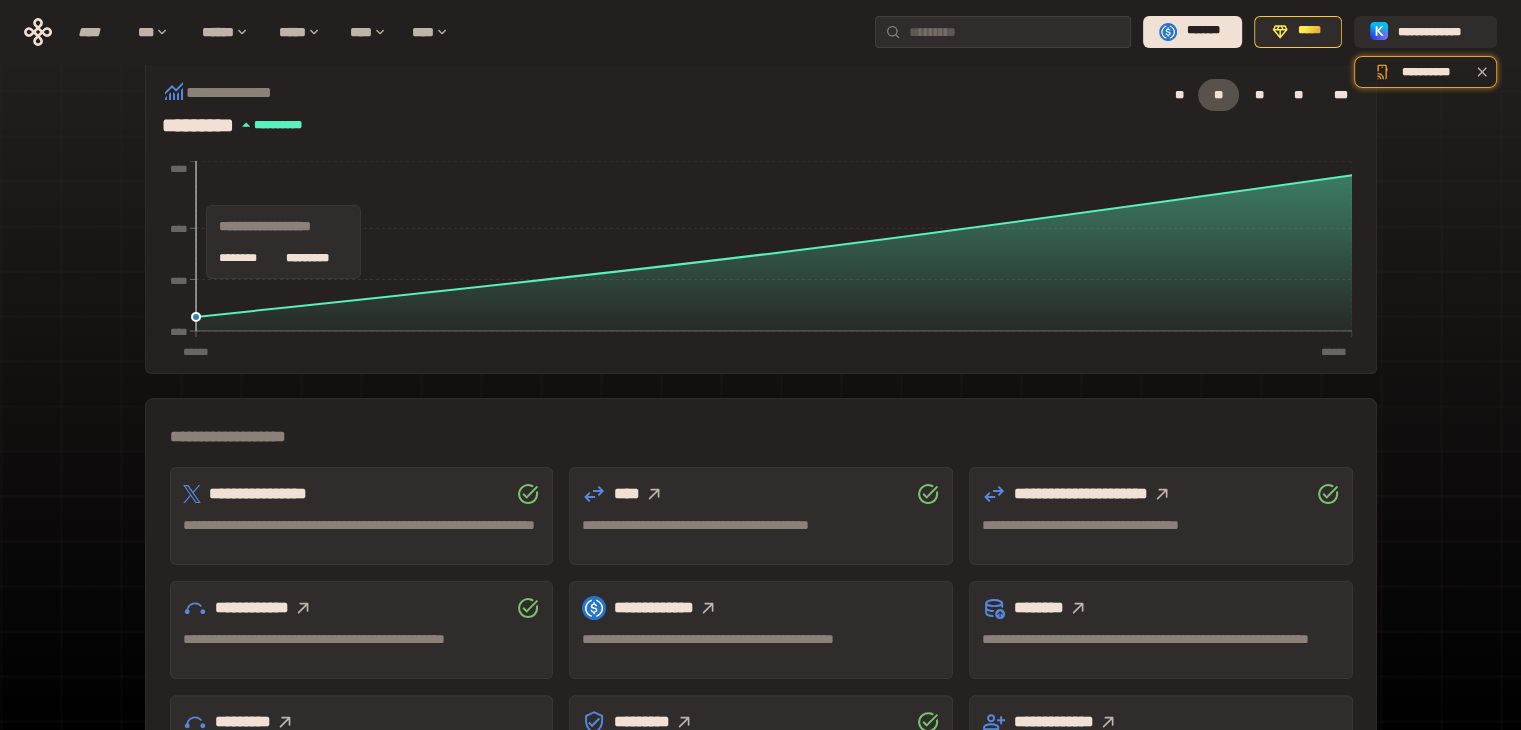 scroll, scrollTop: 343, scrollLeft: 0, axis: vertical 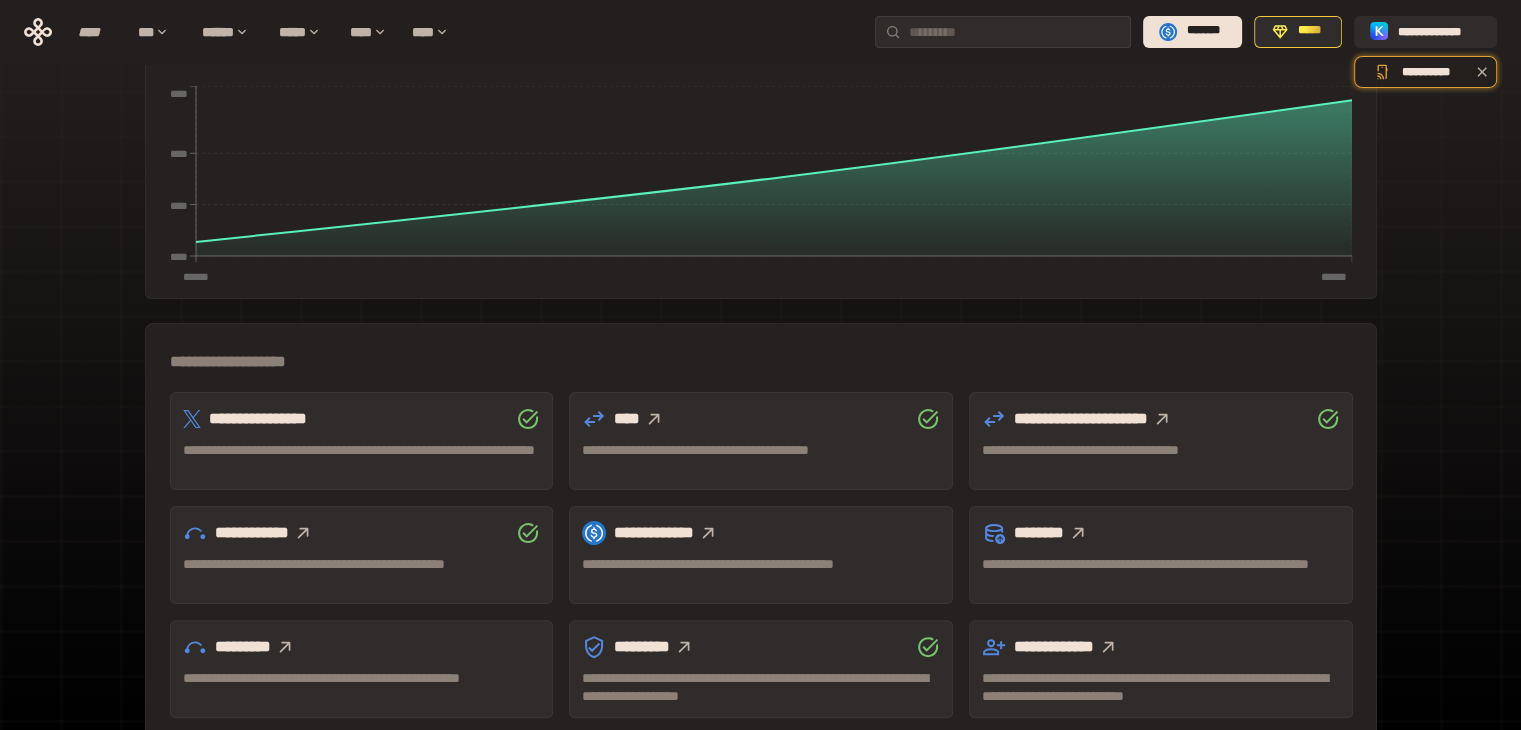 click 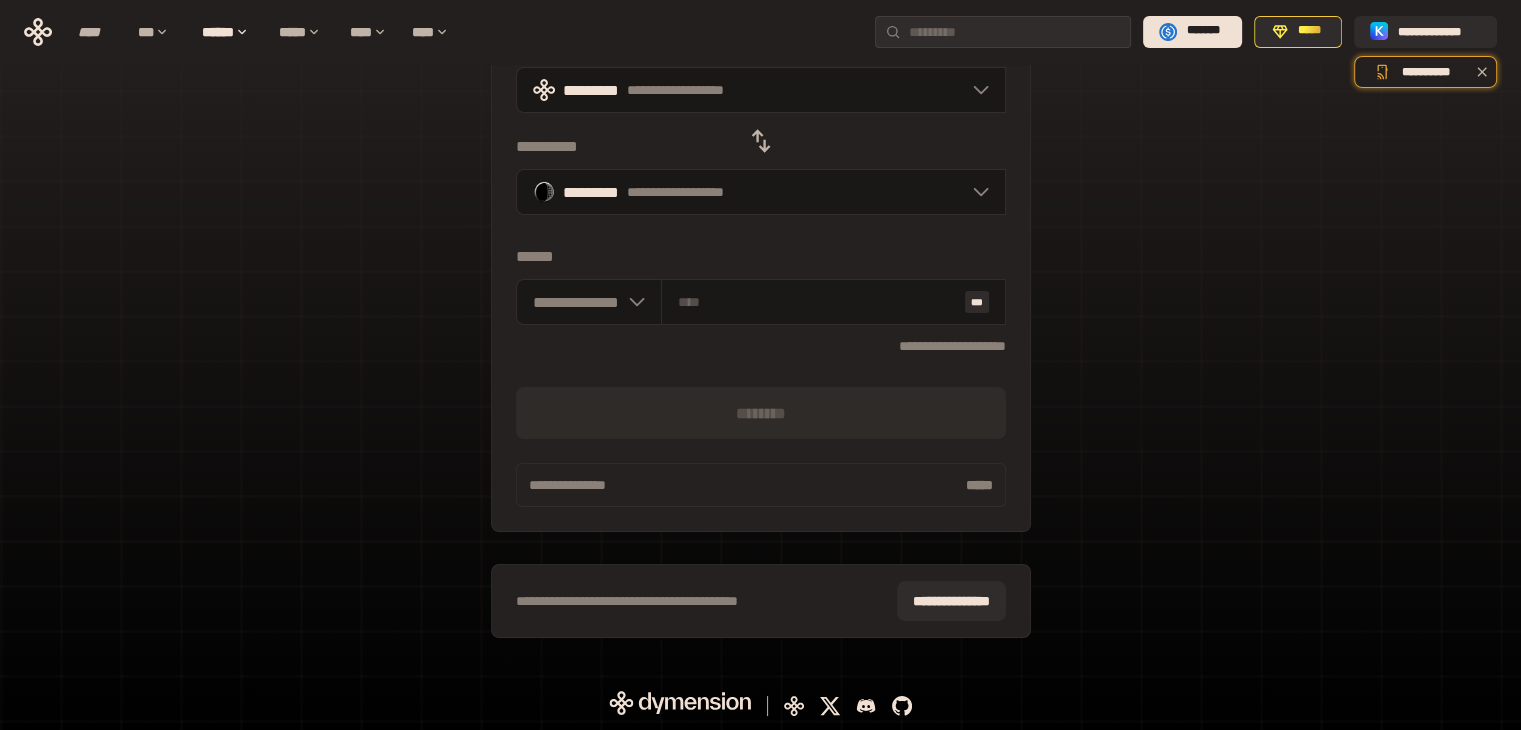 scroll, scrollTop: 143, scrollLeft: 0, axis: vertical 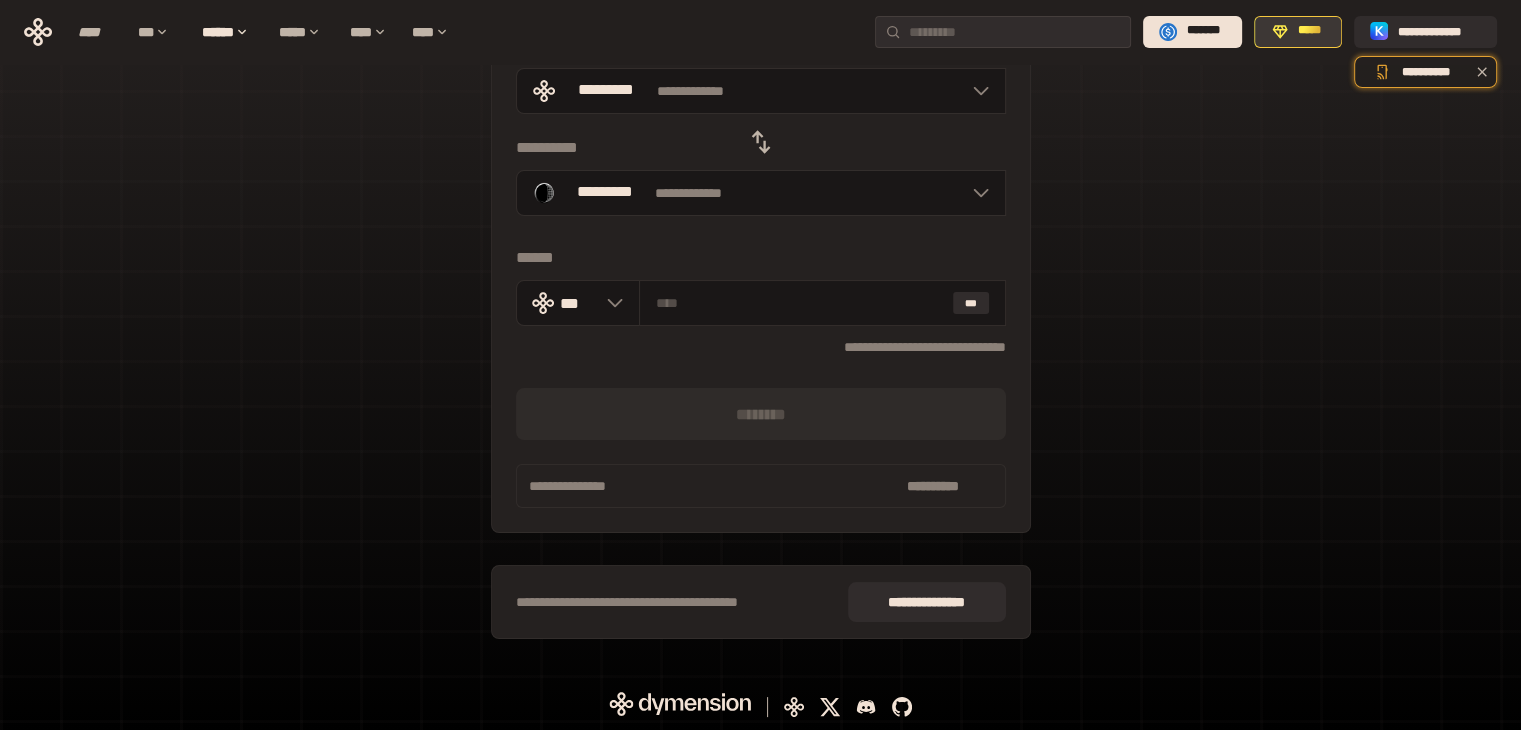 click on "*****" at bounding box center [1309, 31] 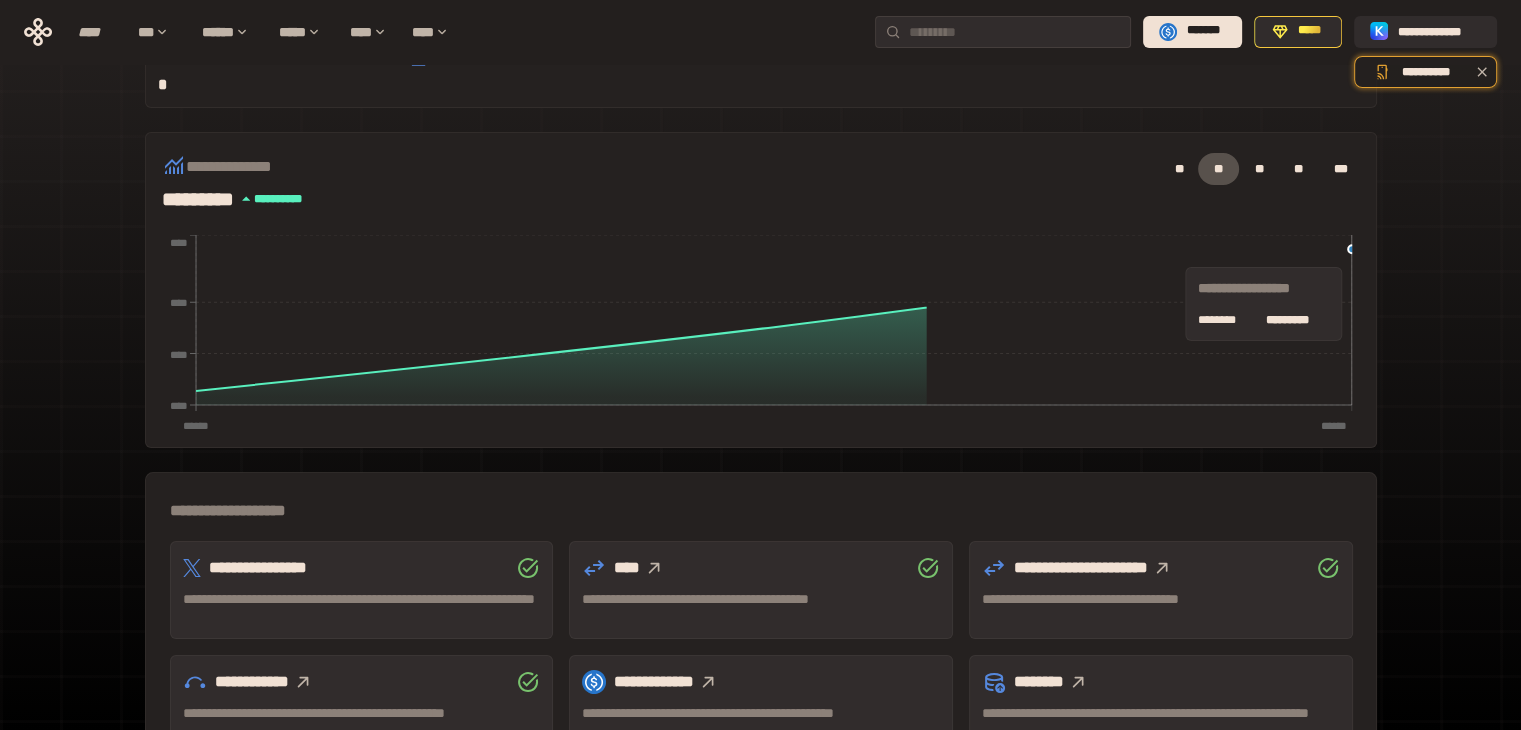 scroll, scrollTop: 243, scrollLeft: 0, axis: vertical 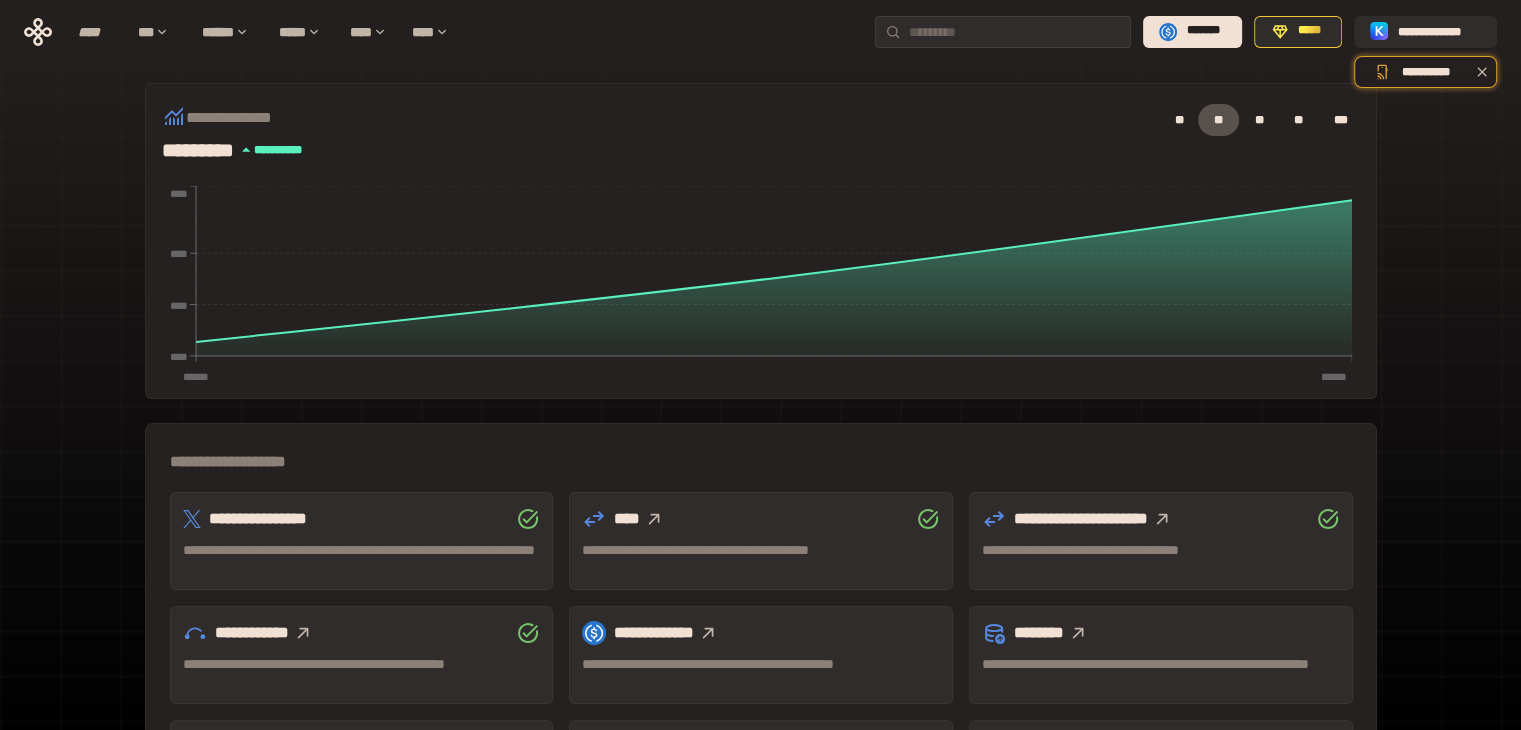 click 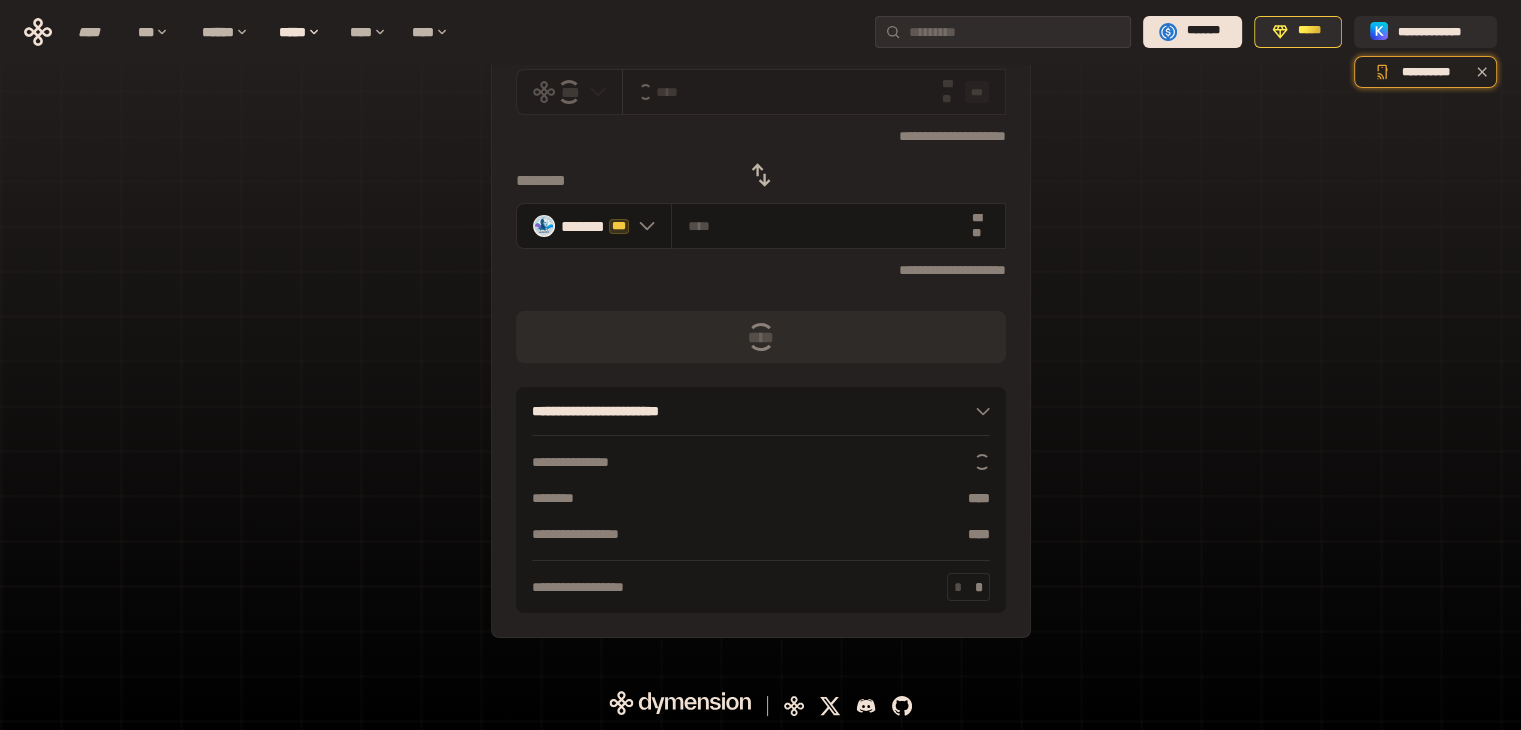 scroll, scrollTop: 0, scrollLeft: 0, axis: both 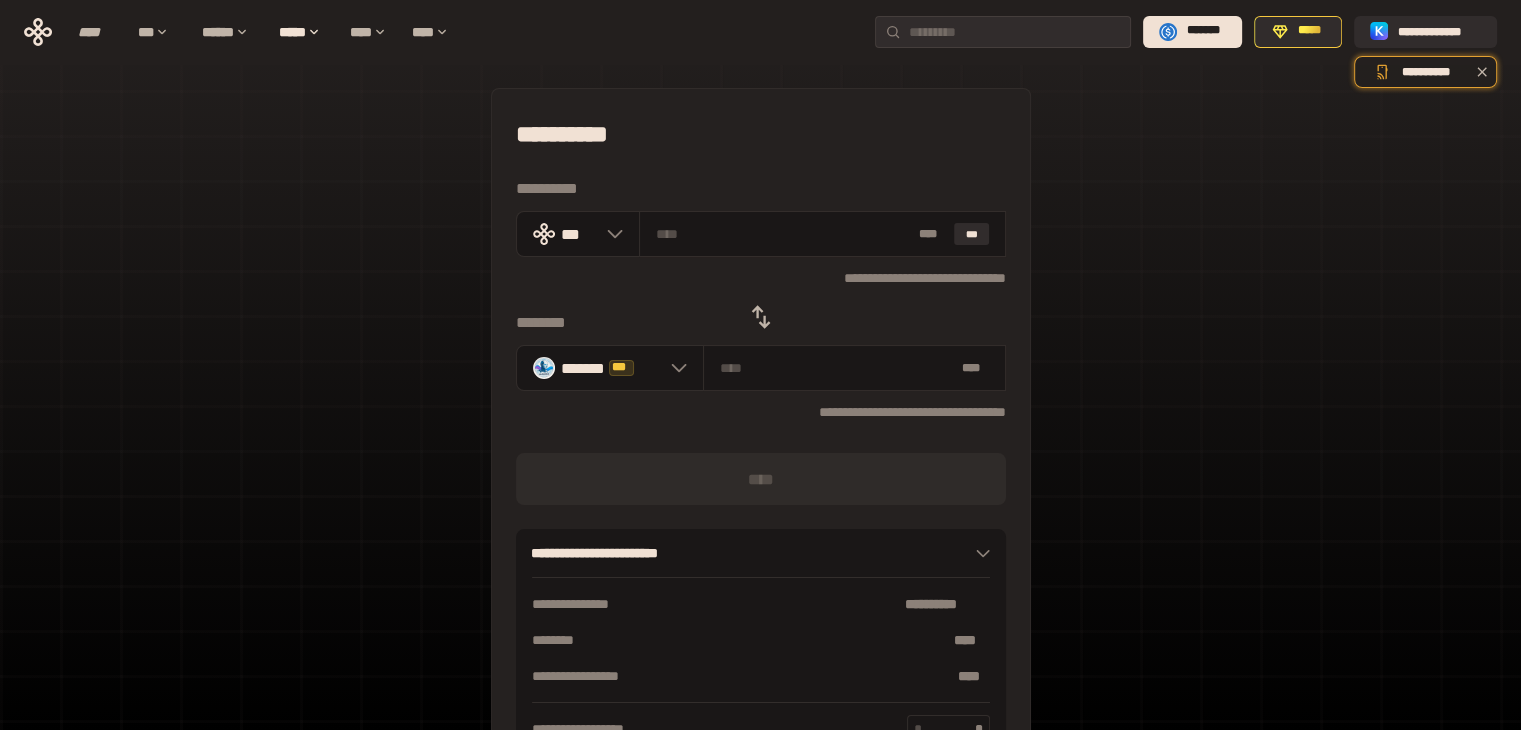 click 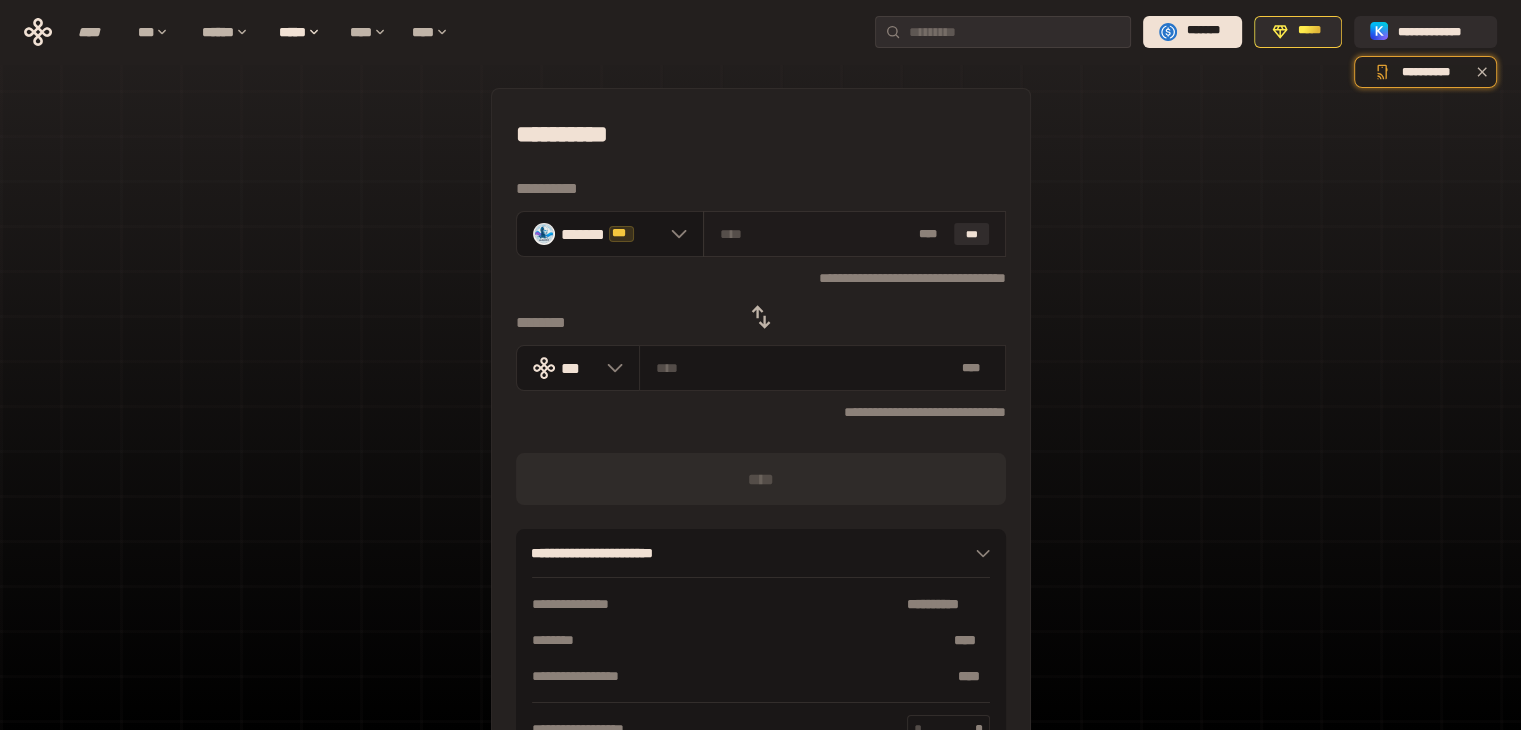 click at bounding box center (815, 234) 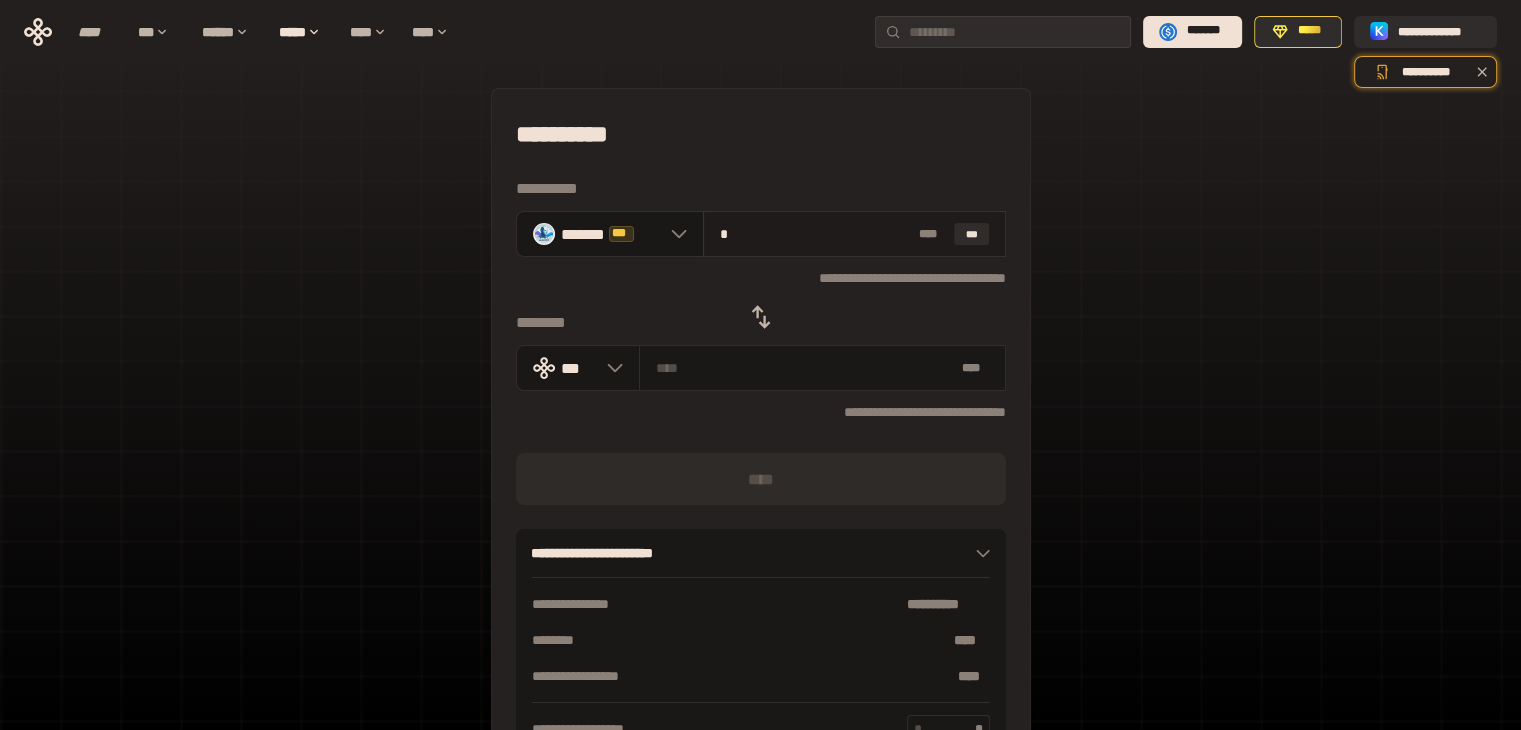 type on "**********" 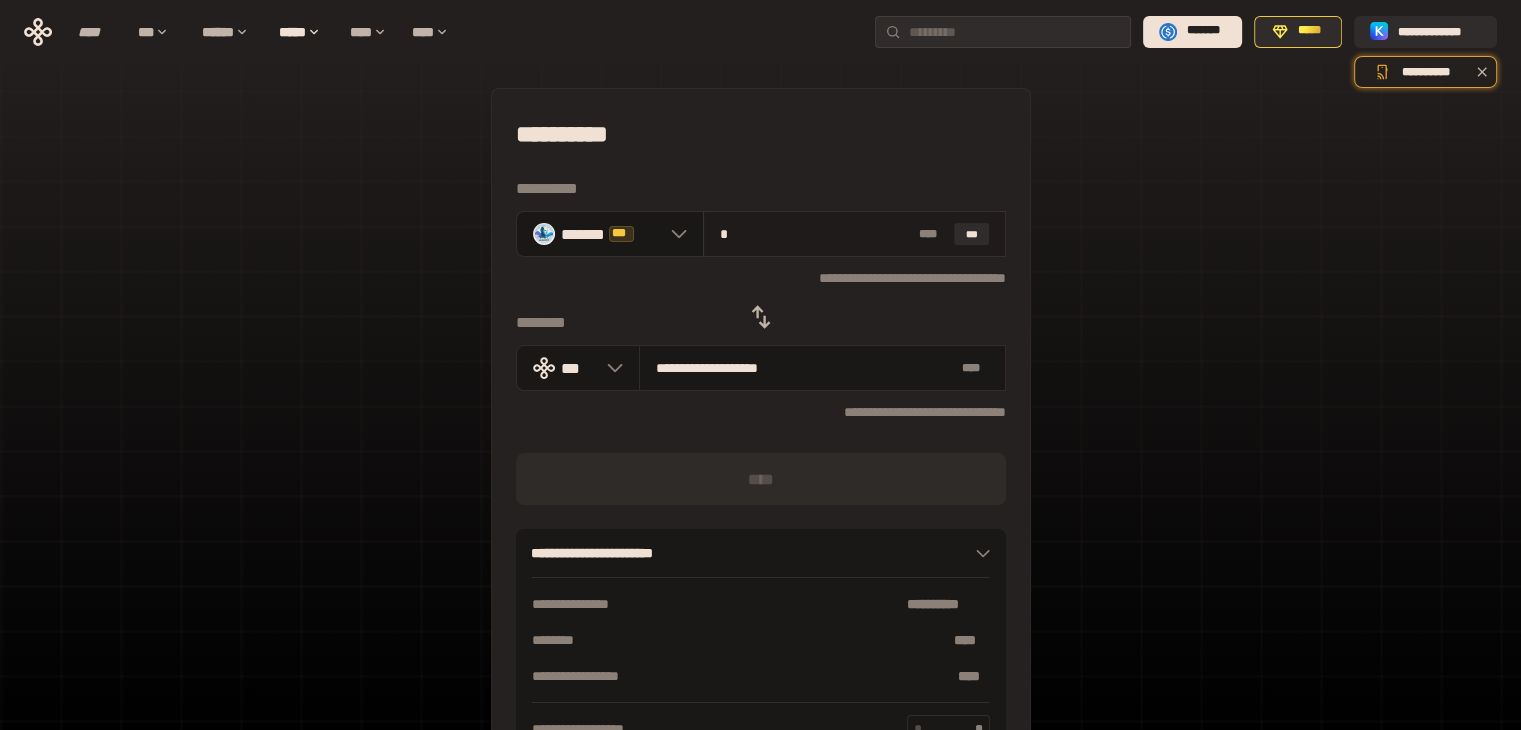 type on "**" 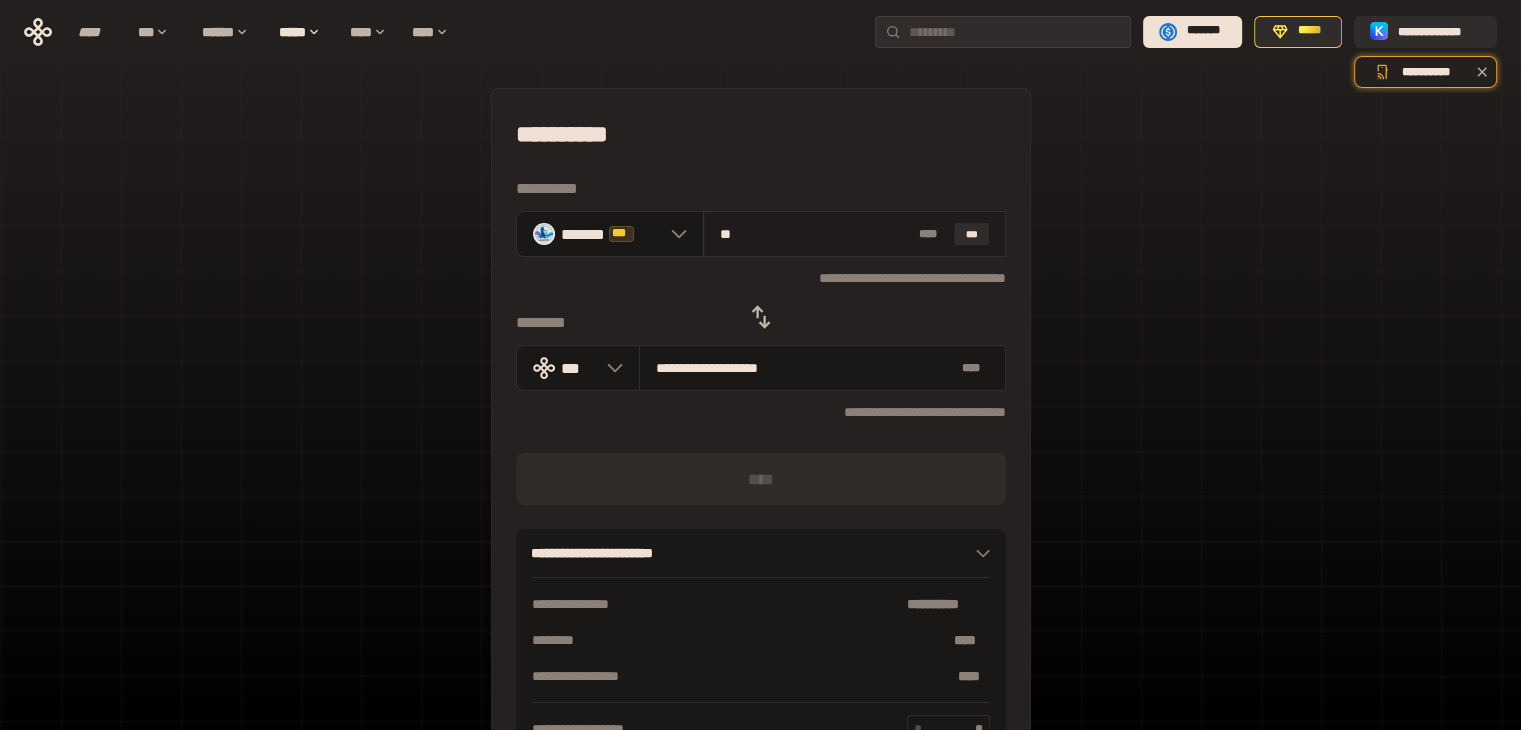 type on "**********" 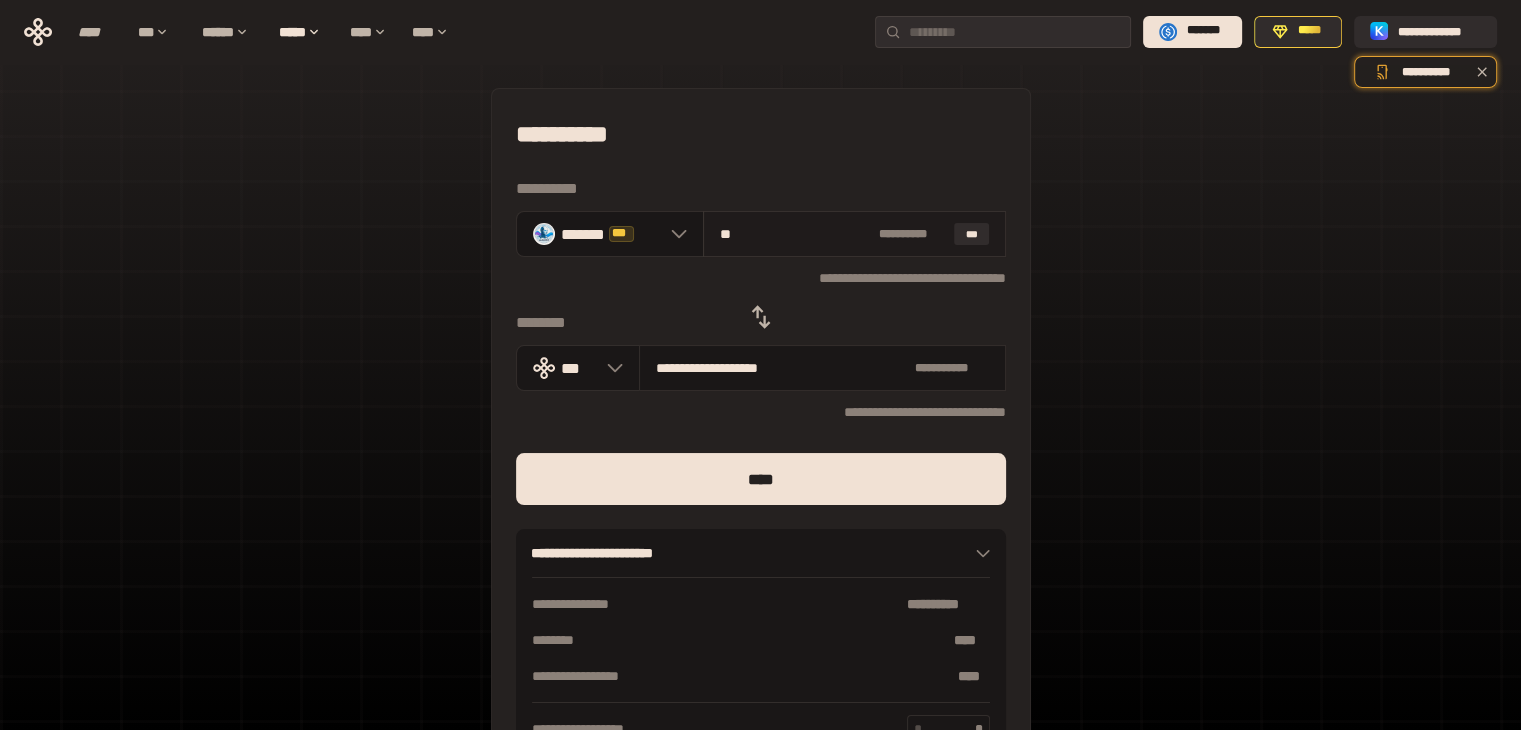 type on "***" 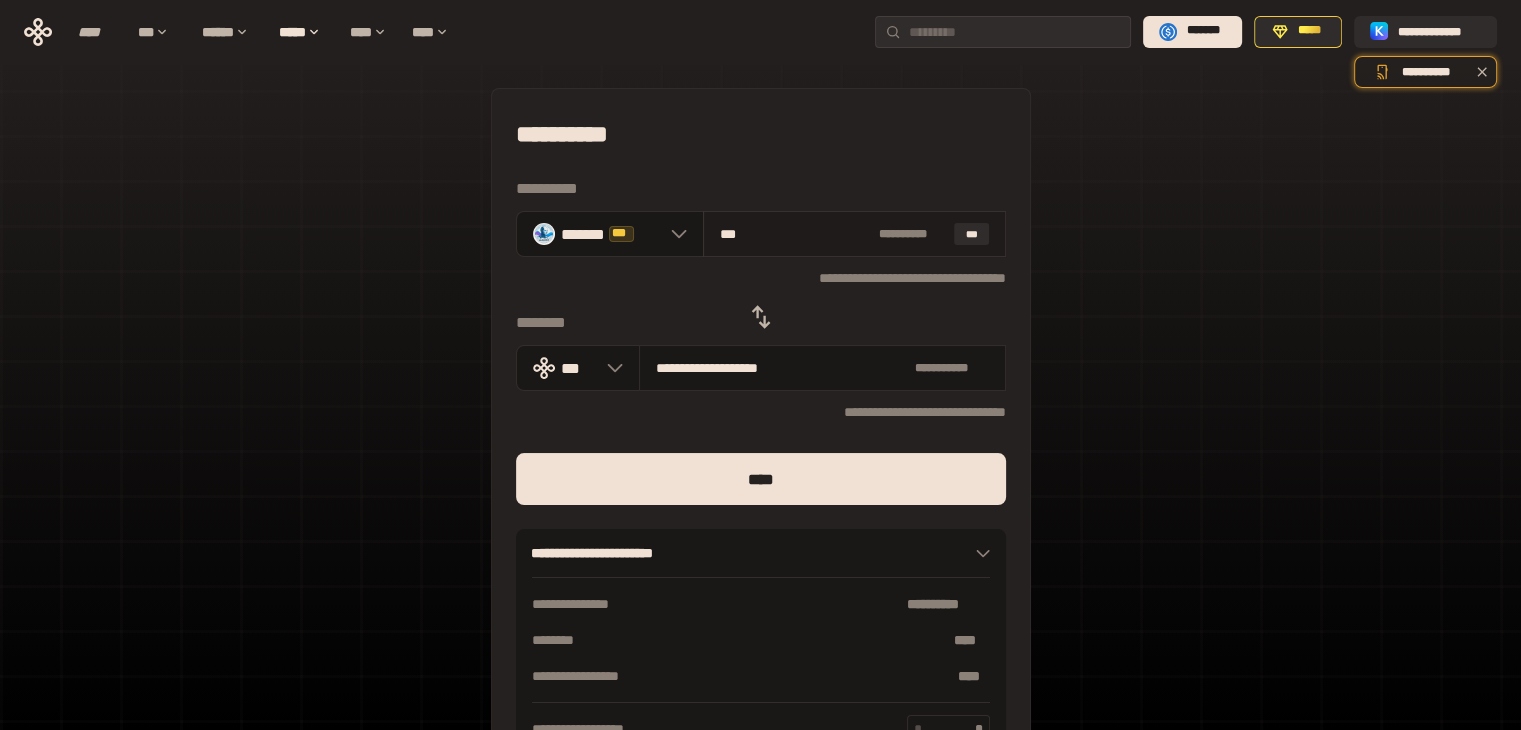 type on "**********" 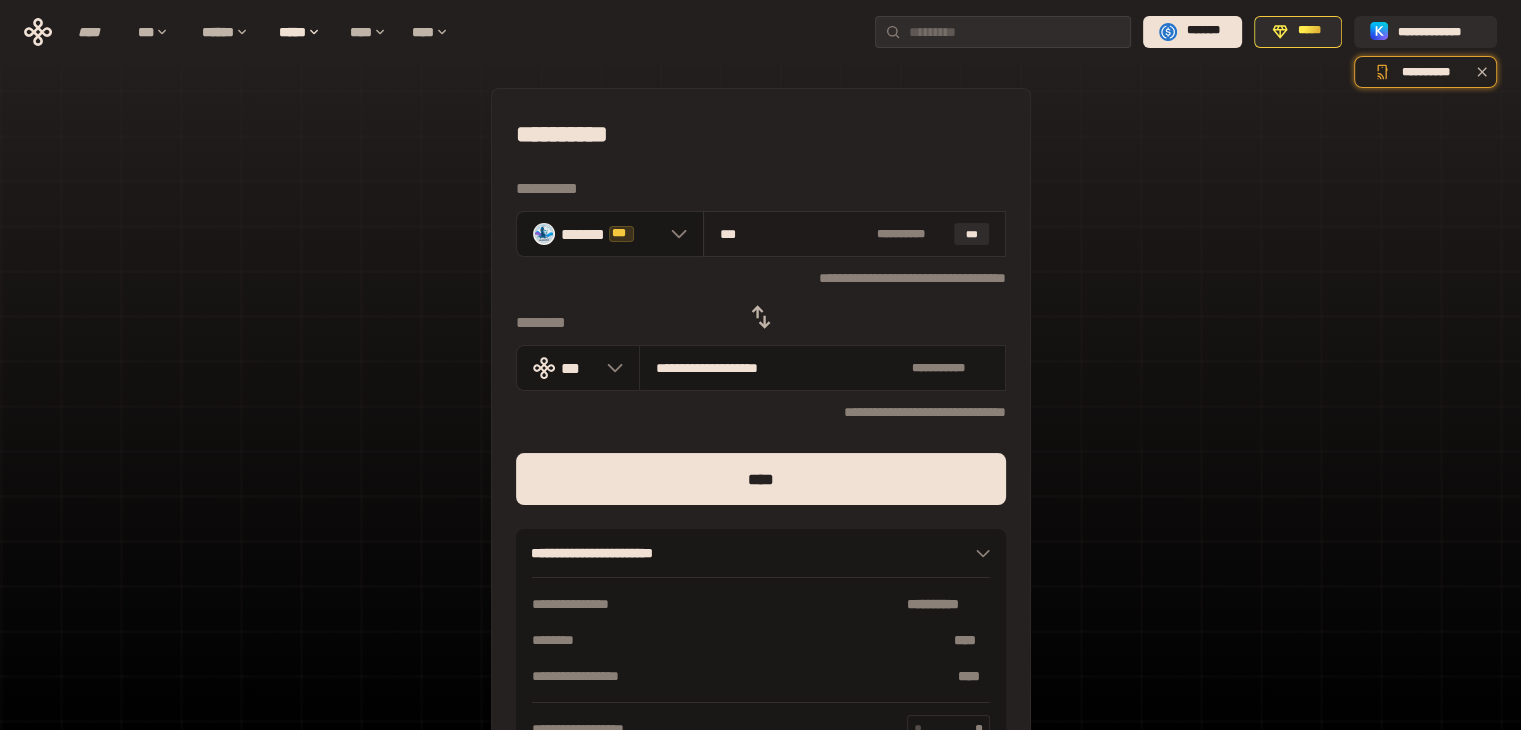type on "****" 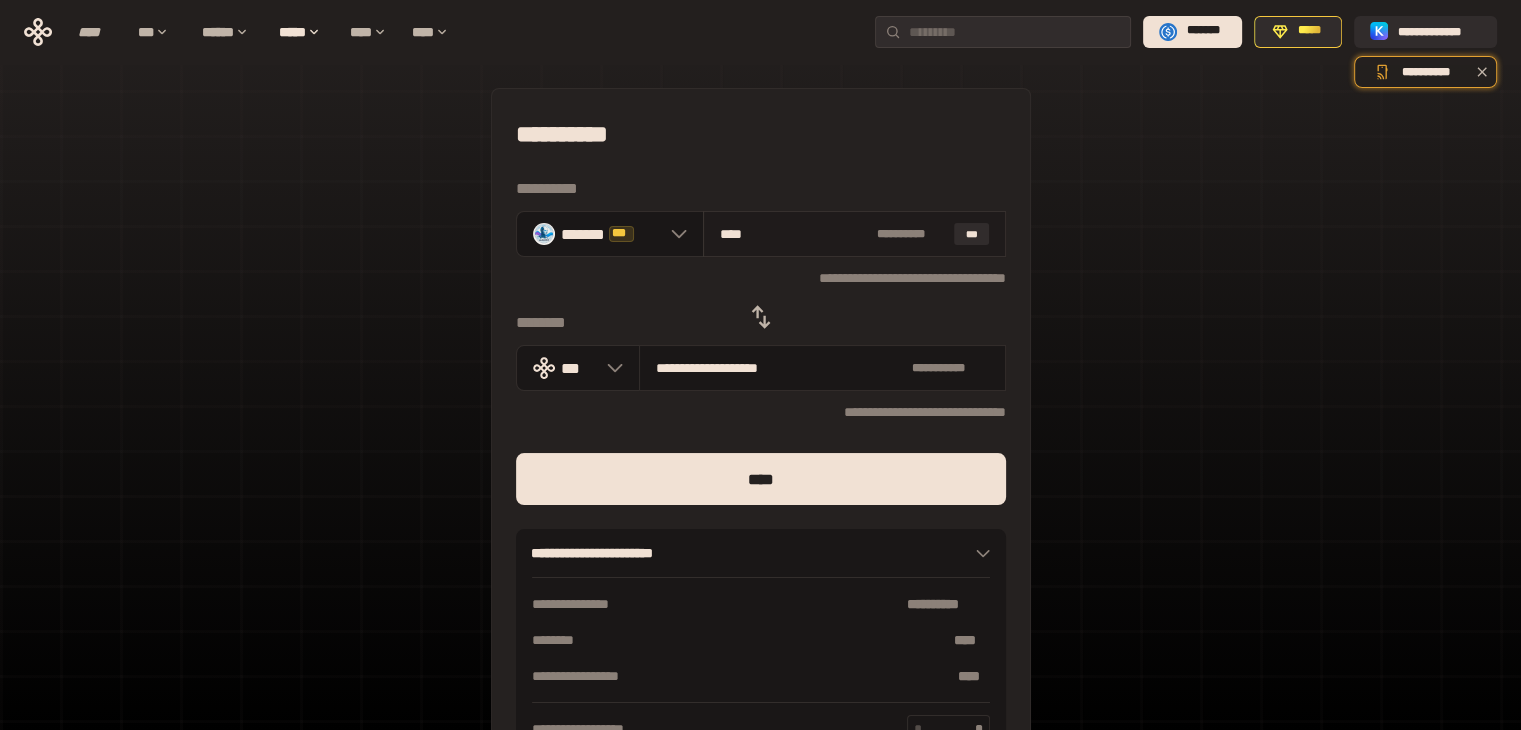 type on "**********" 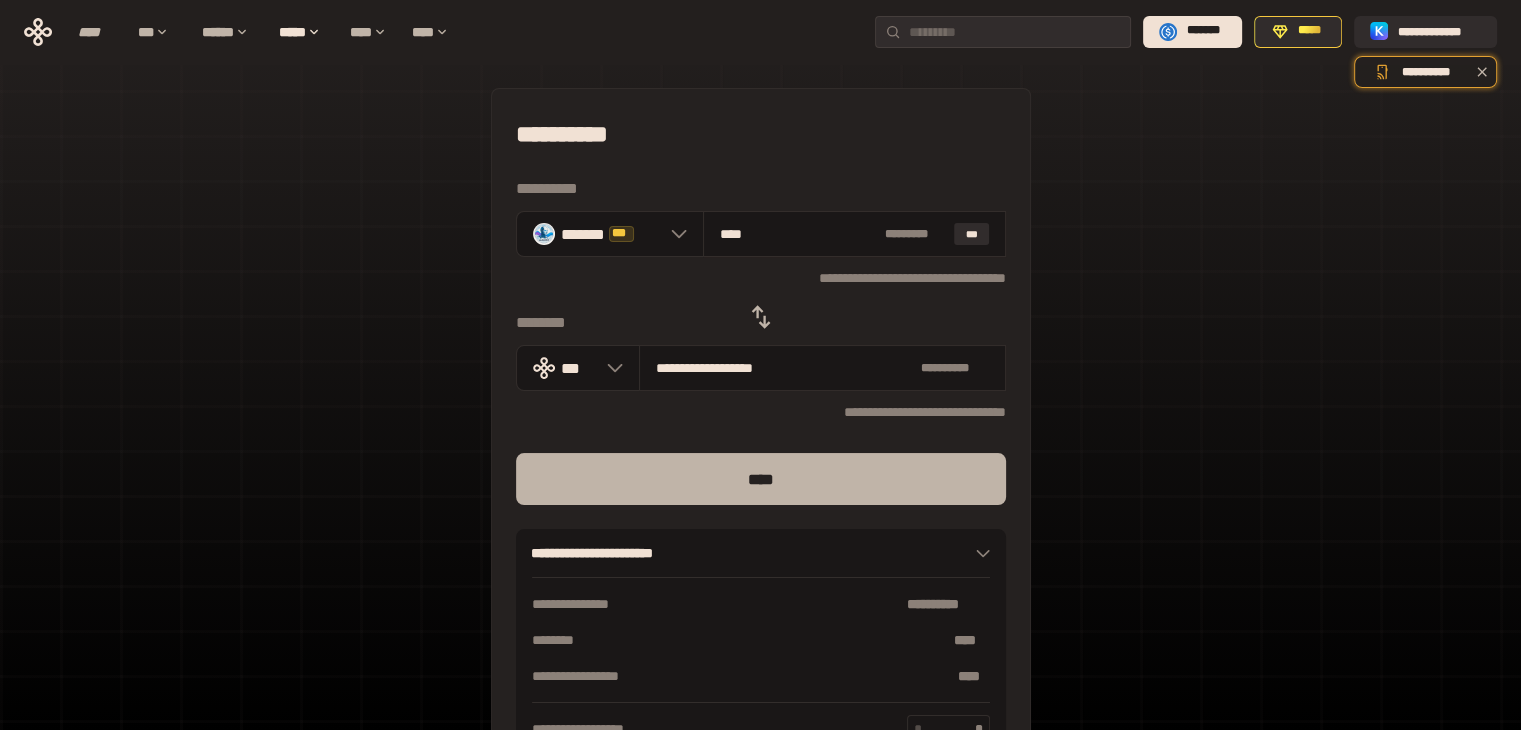type on "****" 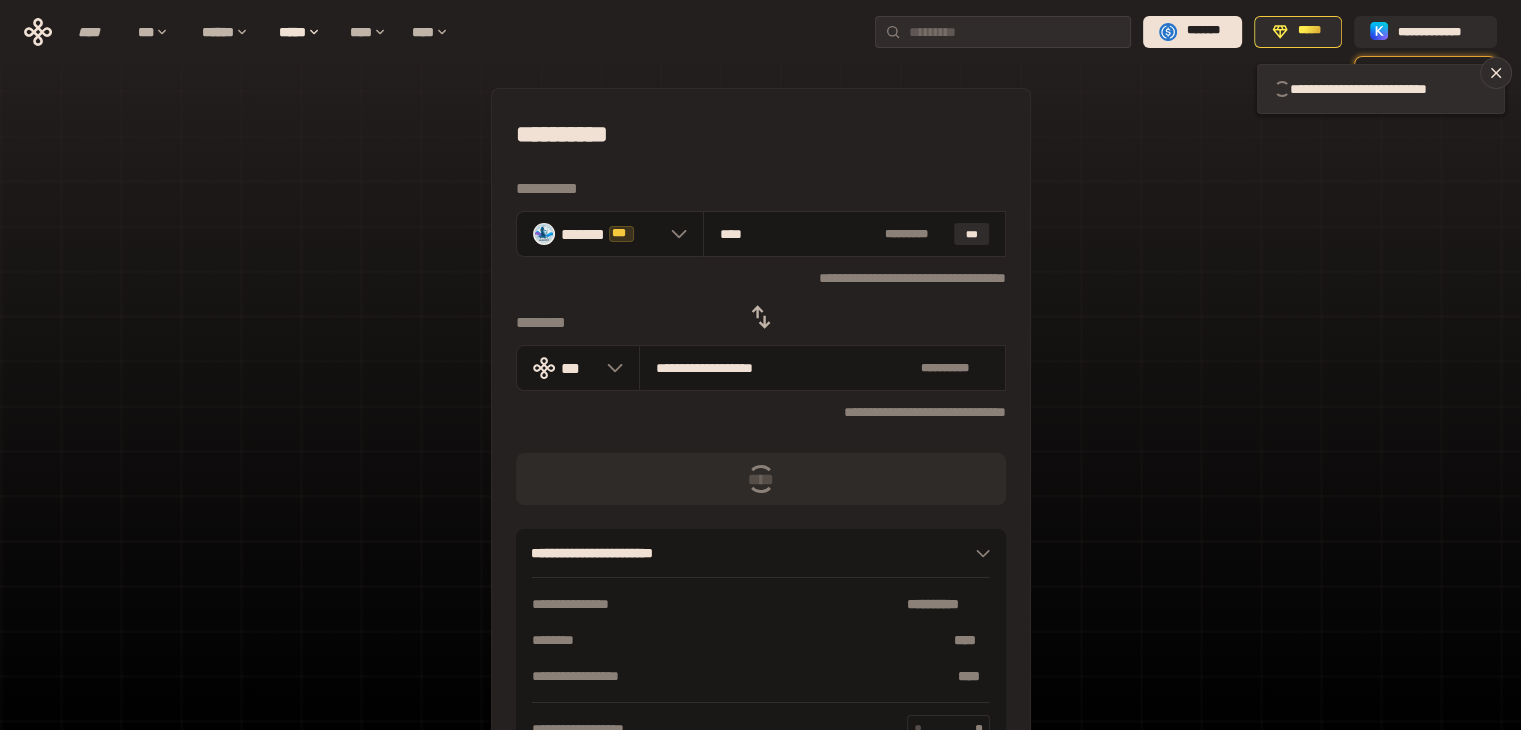 type 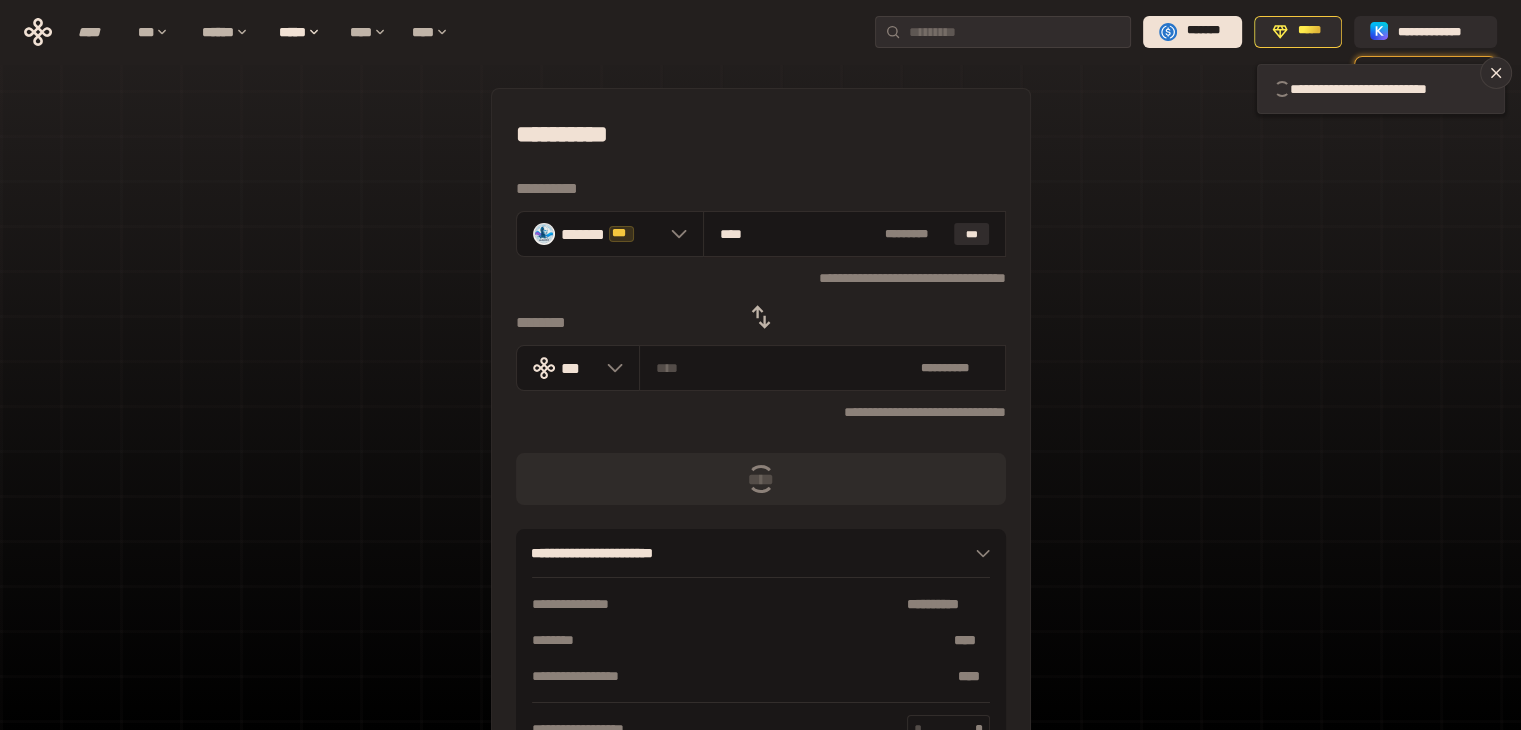 type 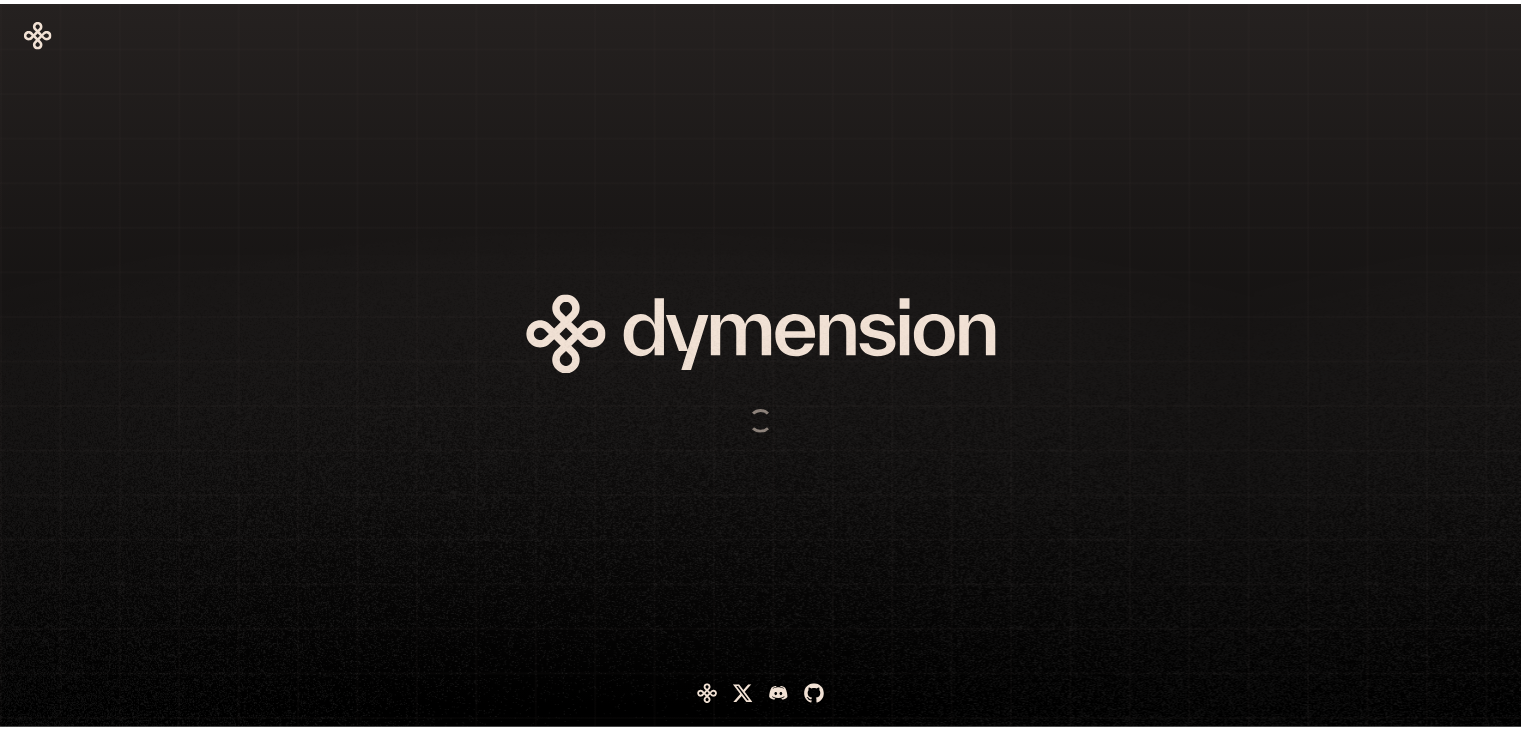 scroll, scrollTop: 0, scrollLeft: 0, axis: both 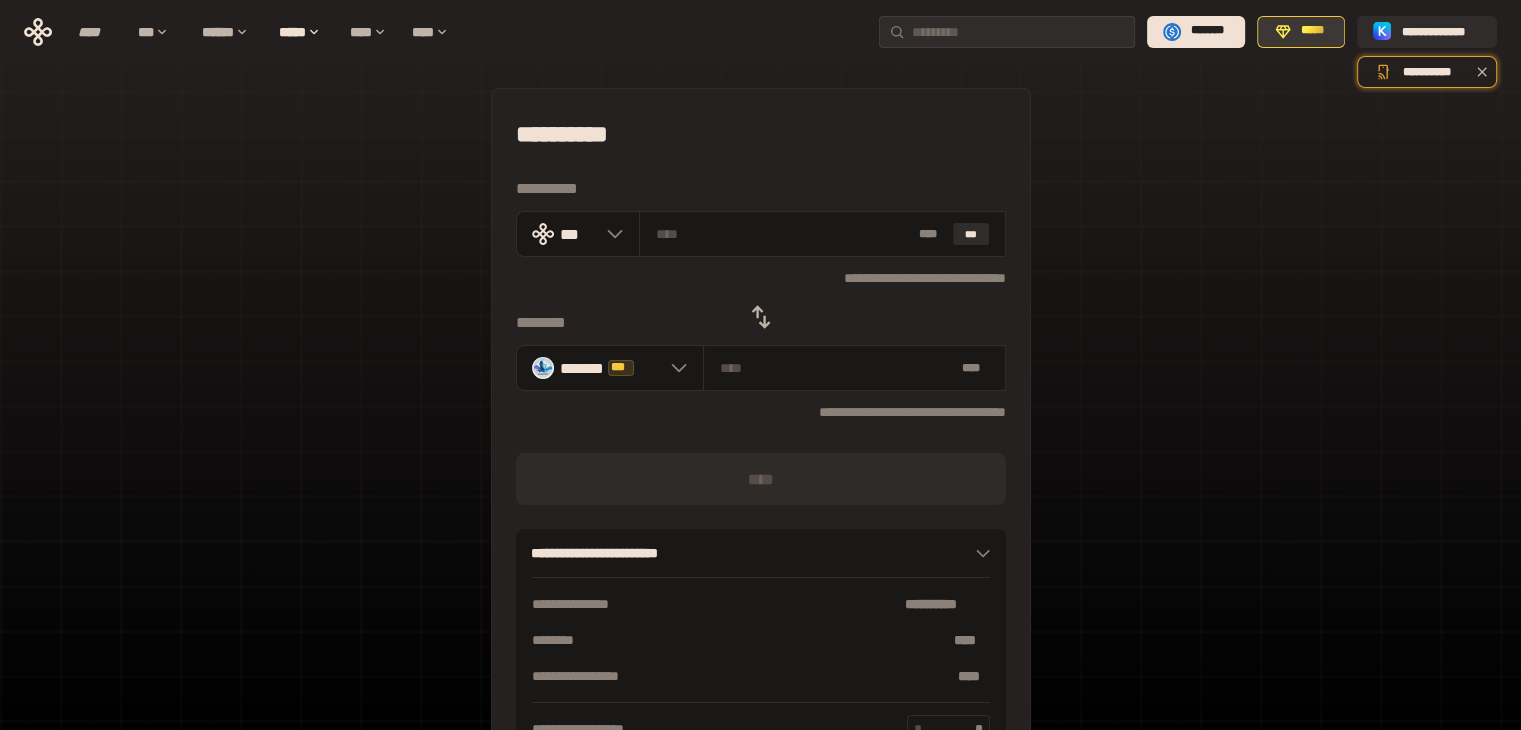 click 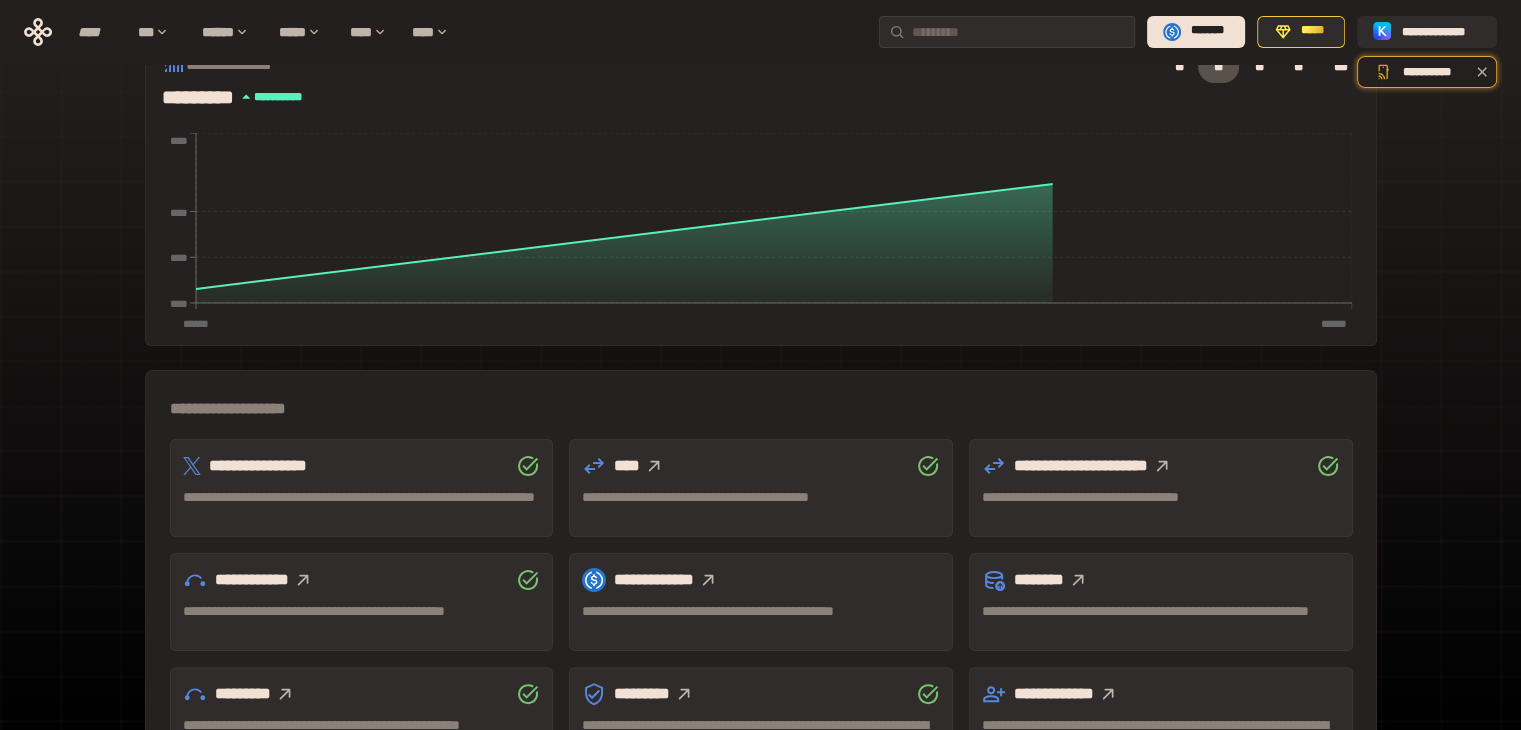 scroll, scrollTop: 300, scrollLeft: 0, axis: vertical 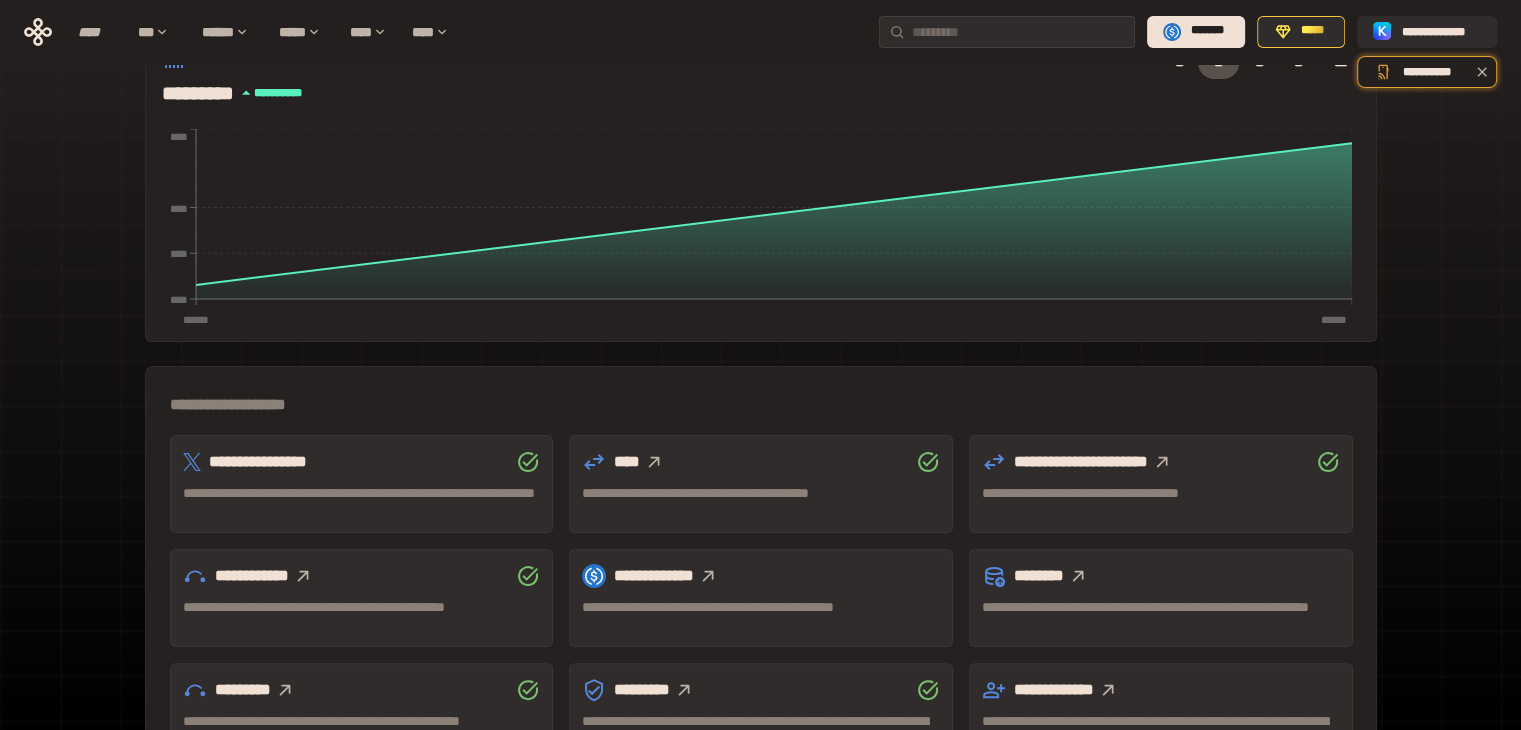 click 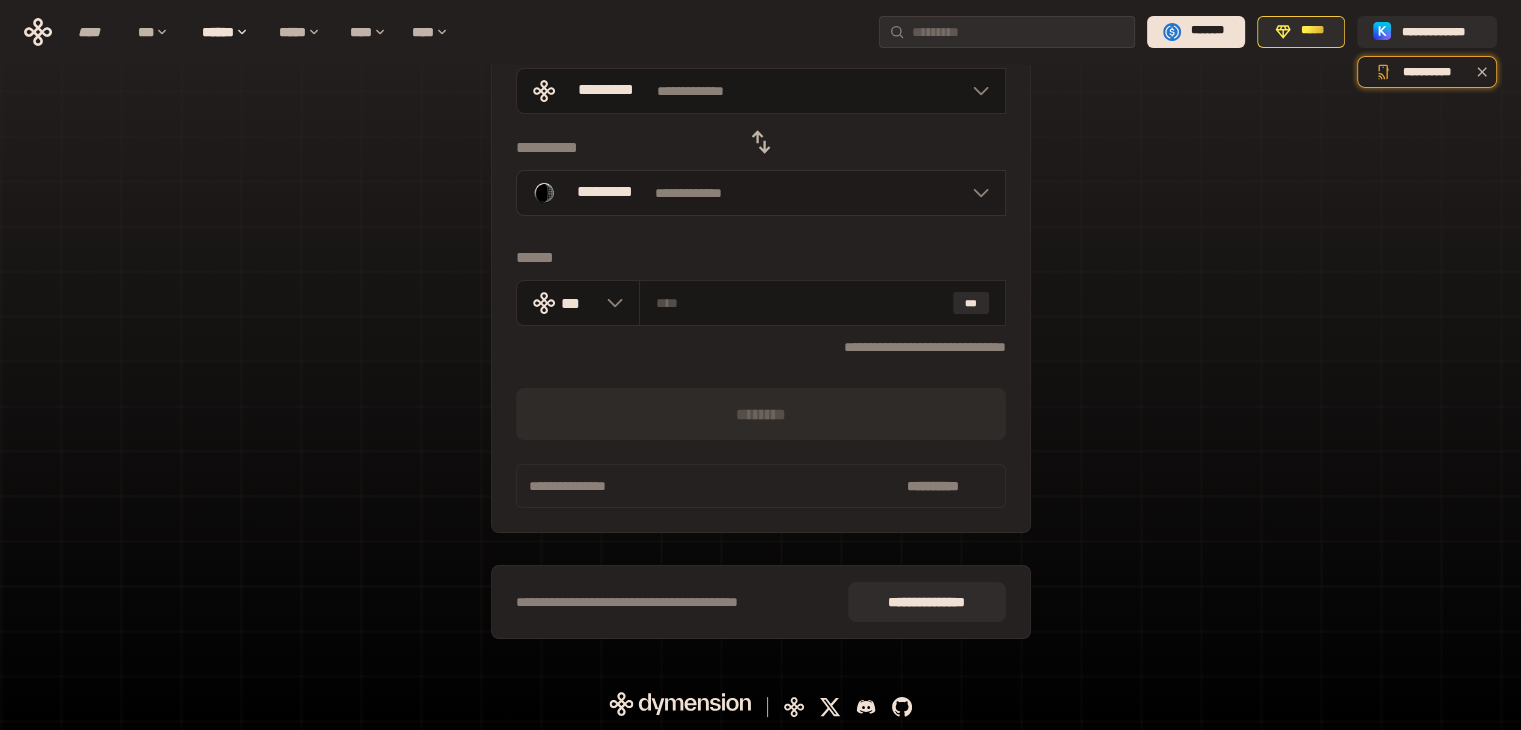 click on "**********" at bounding box center [761, 193] 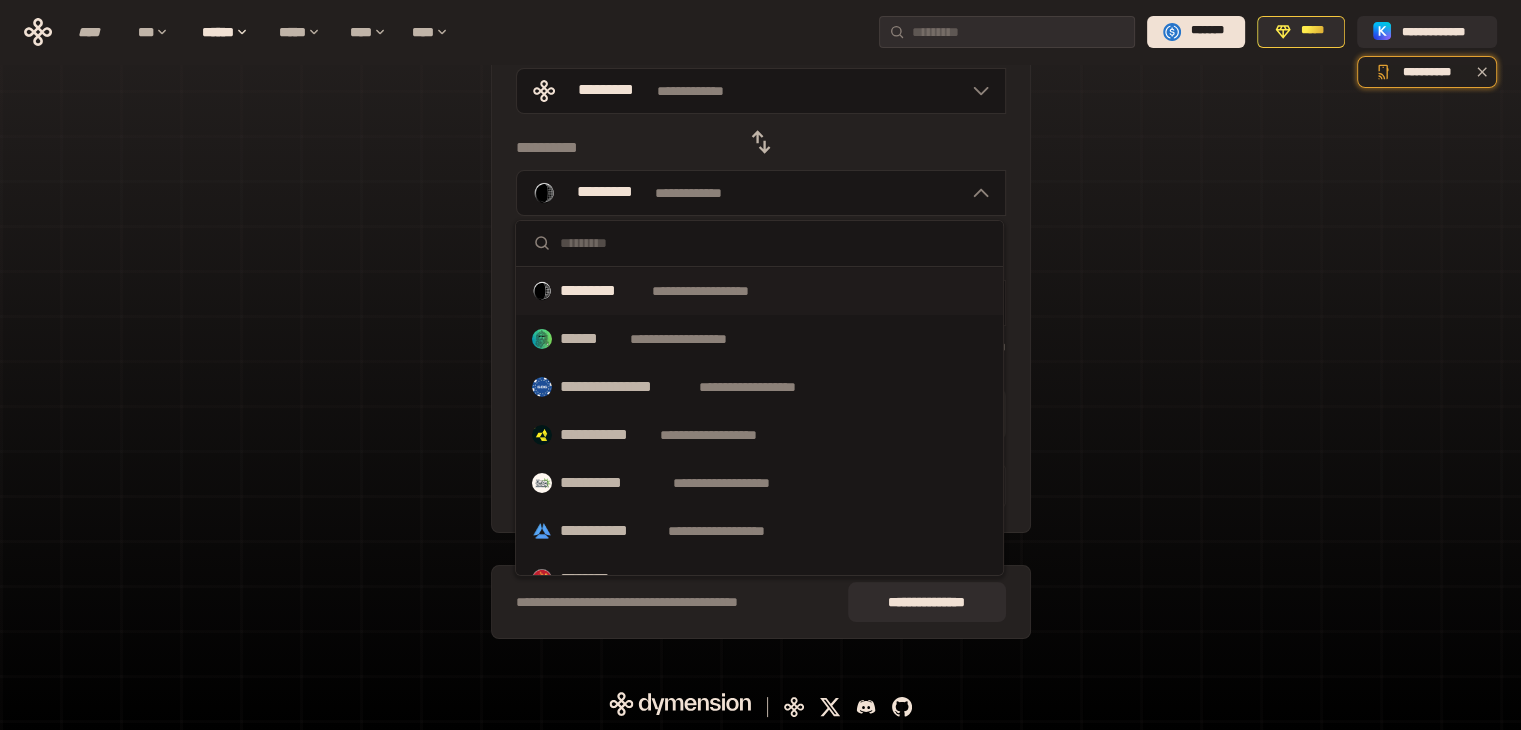click on "**********" at bounding box center (606, 435) 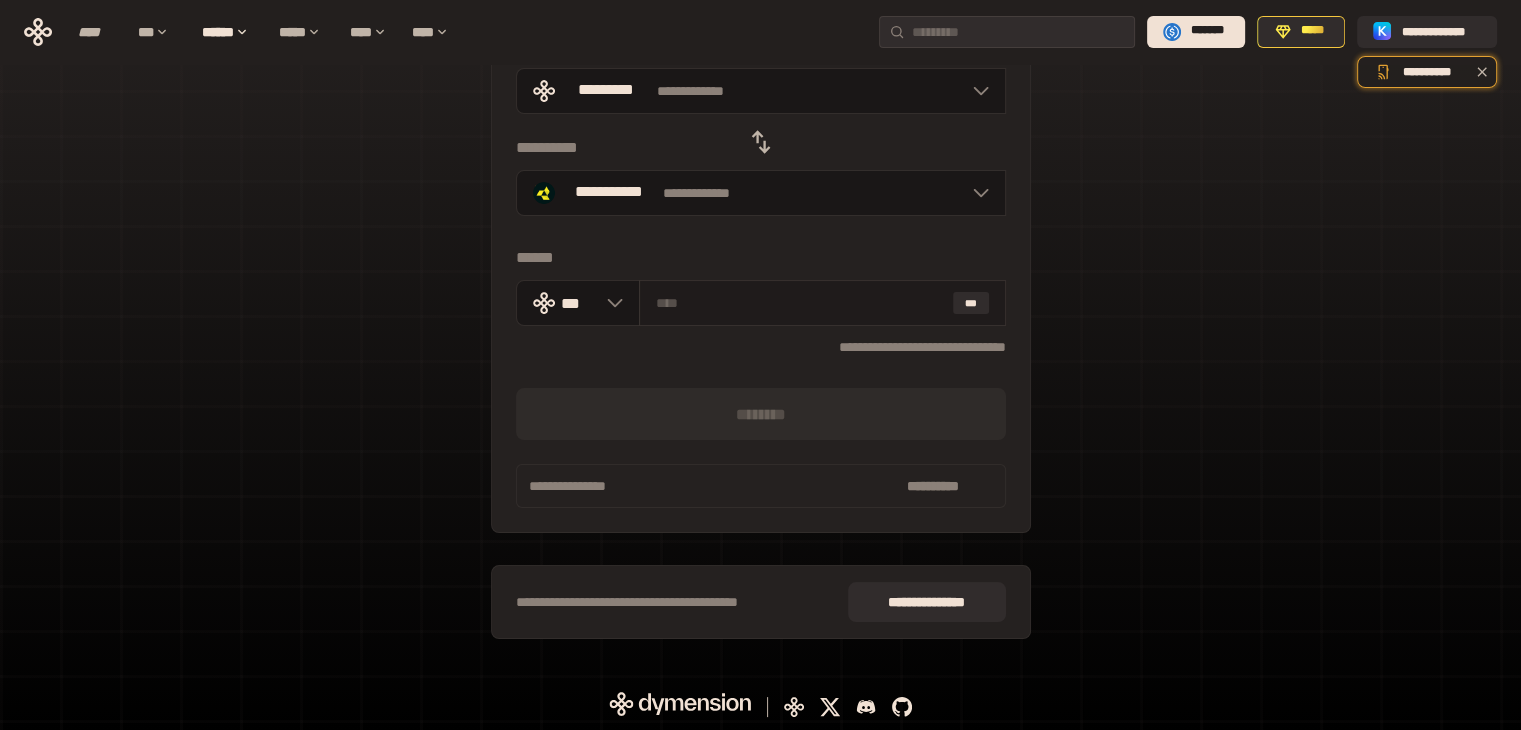 click at bounding box center (800, 303) 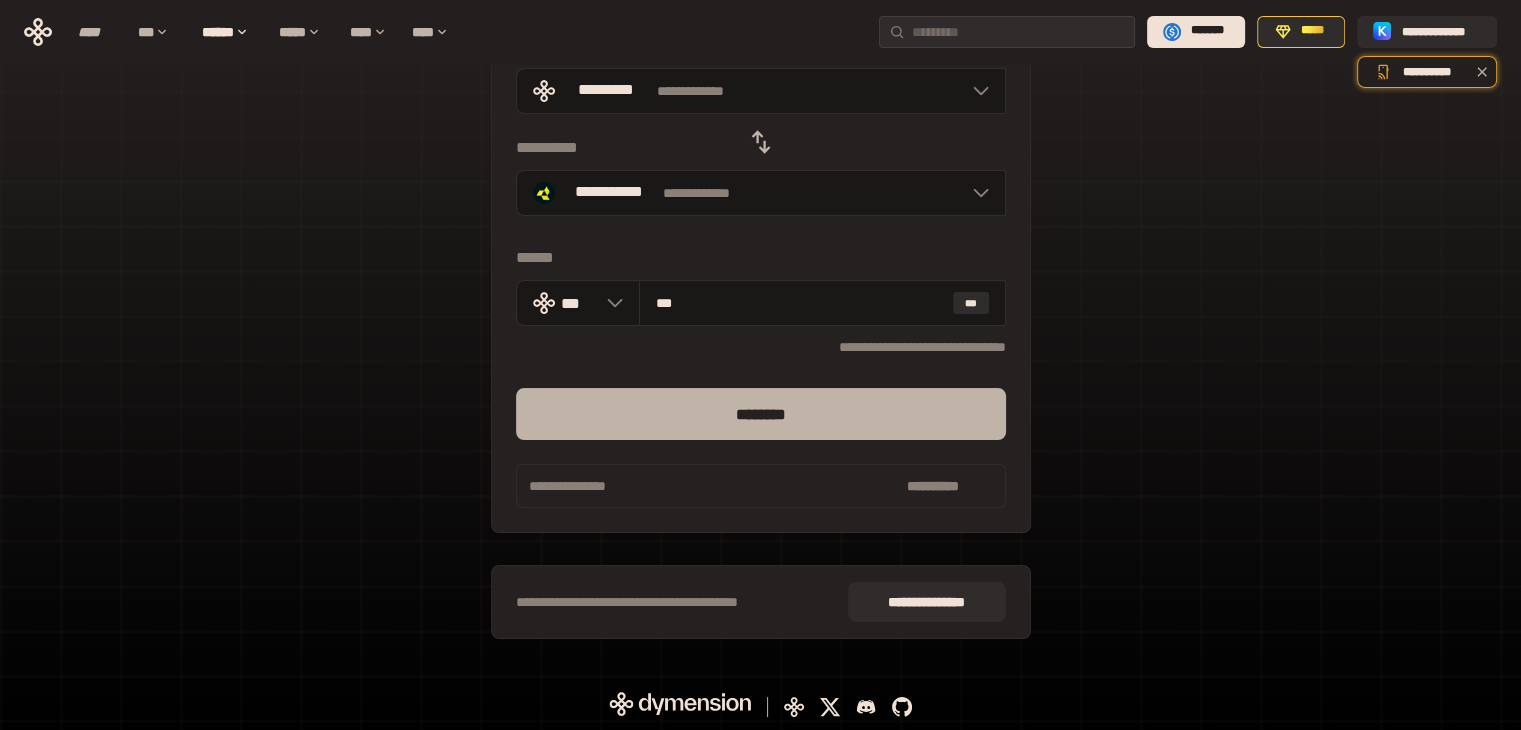 type on "***" 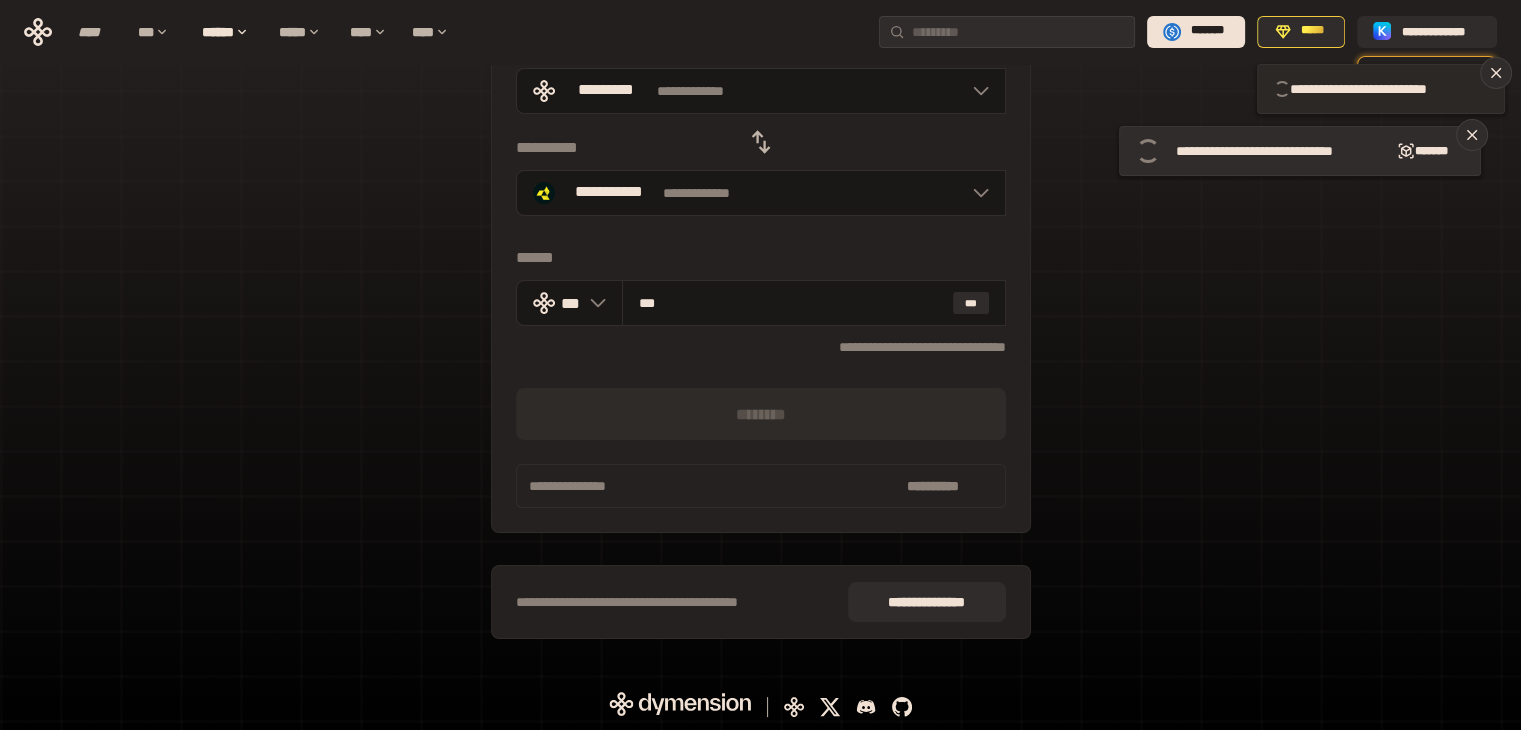 type 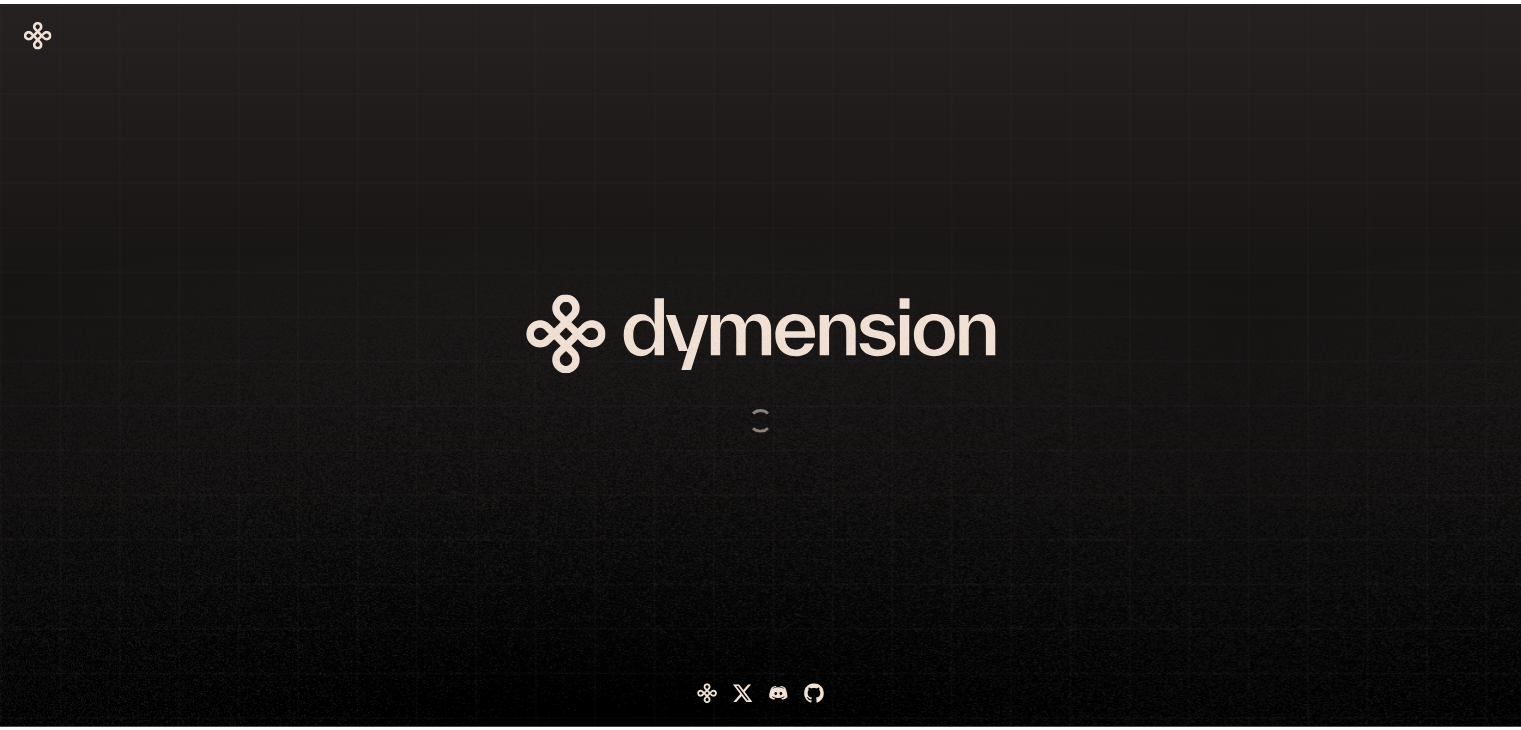 scroll, scrollTop: 0, scrollLeft: 0, axis: both 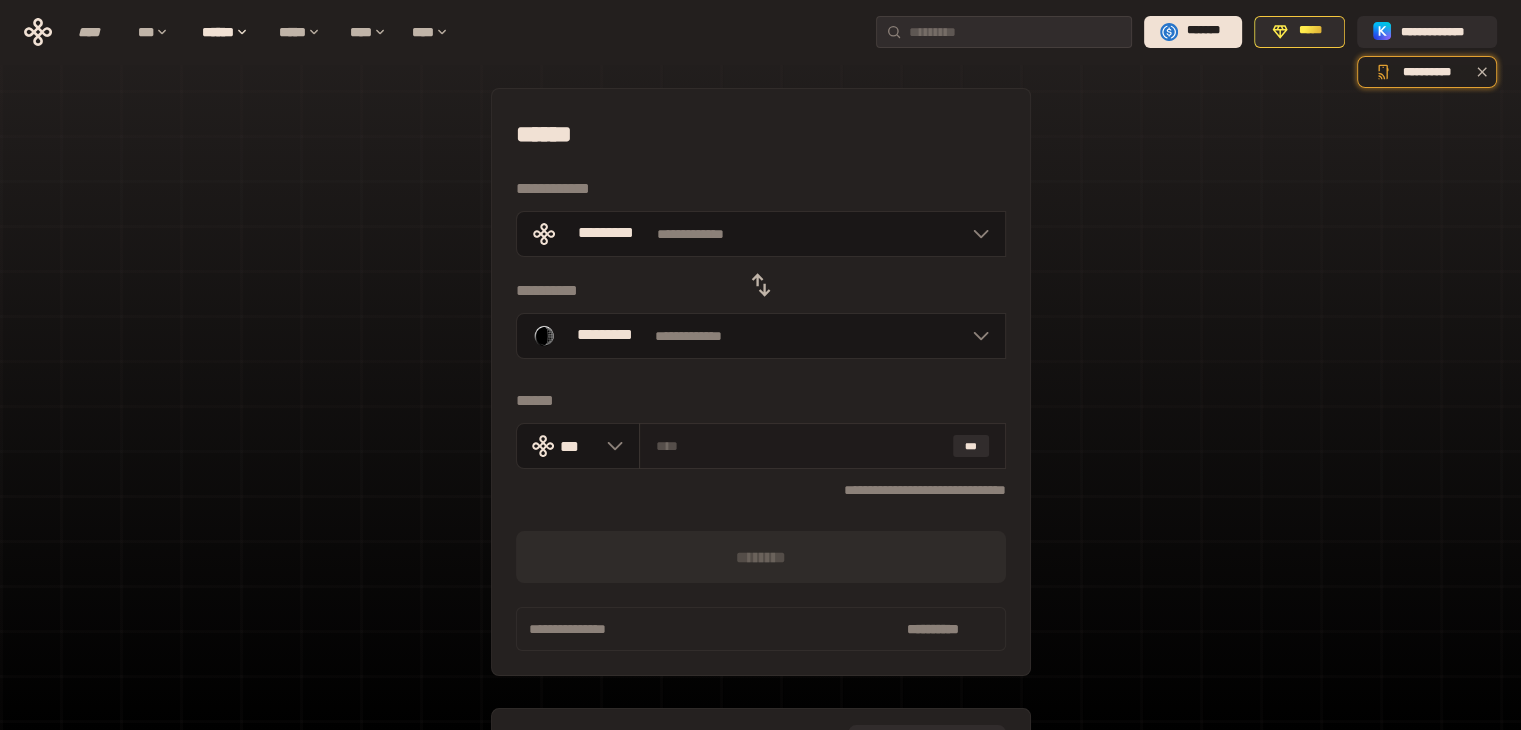 click at bounding box center [800, 446] 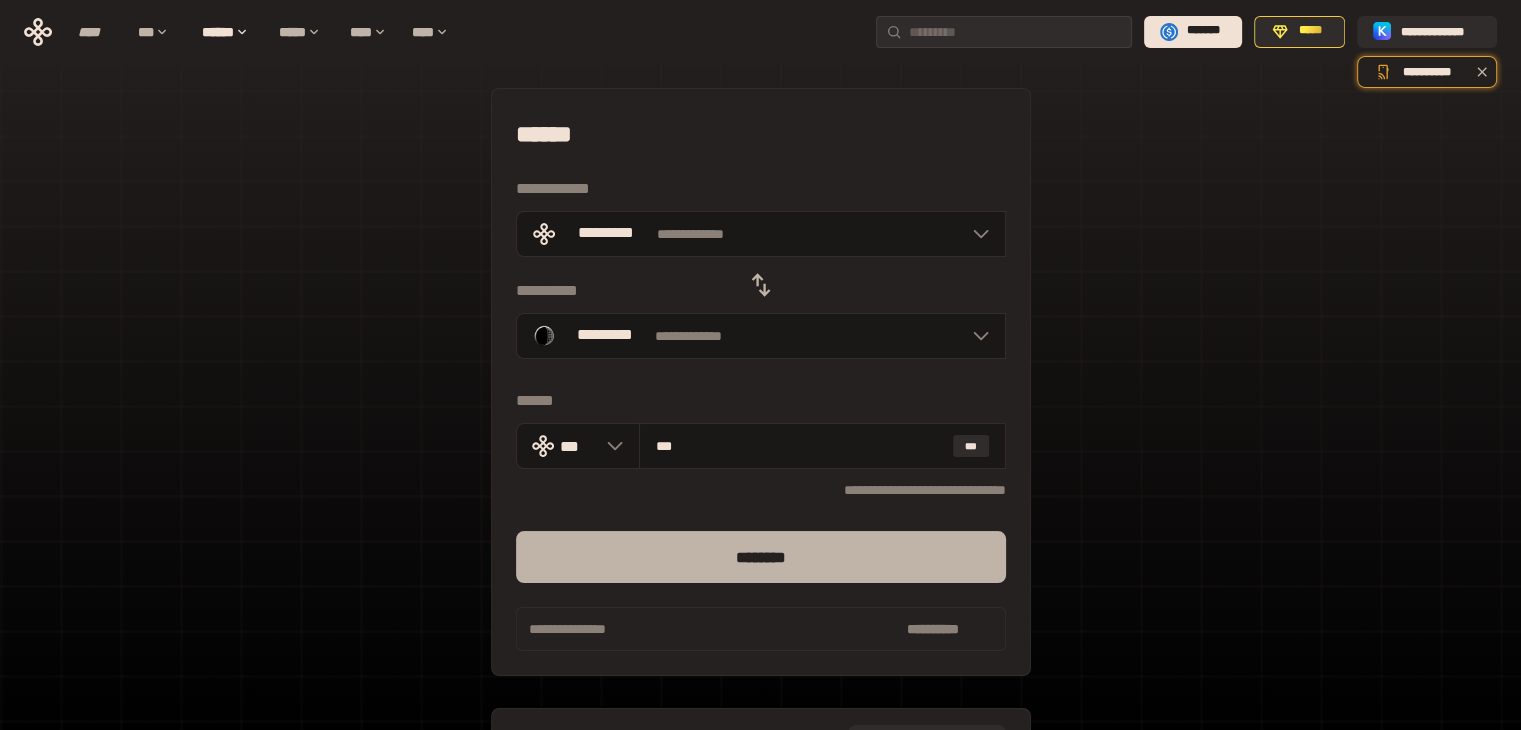 type on "***" 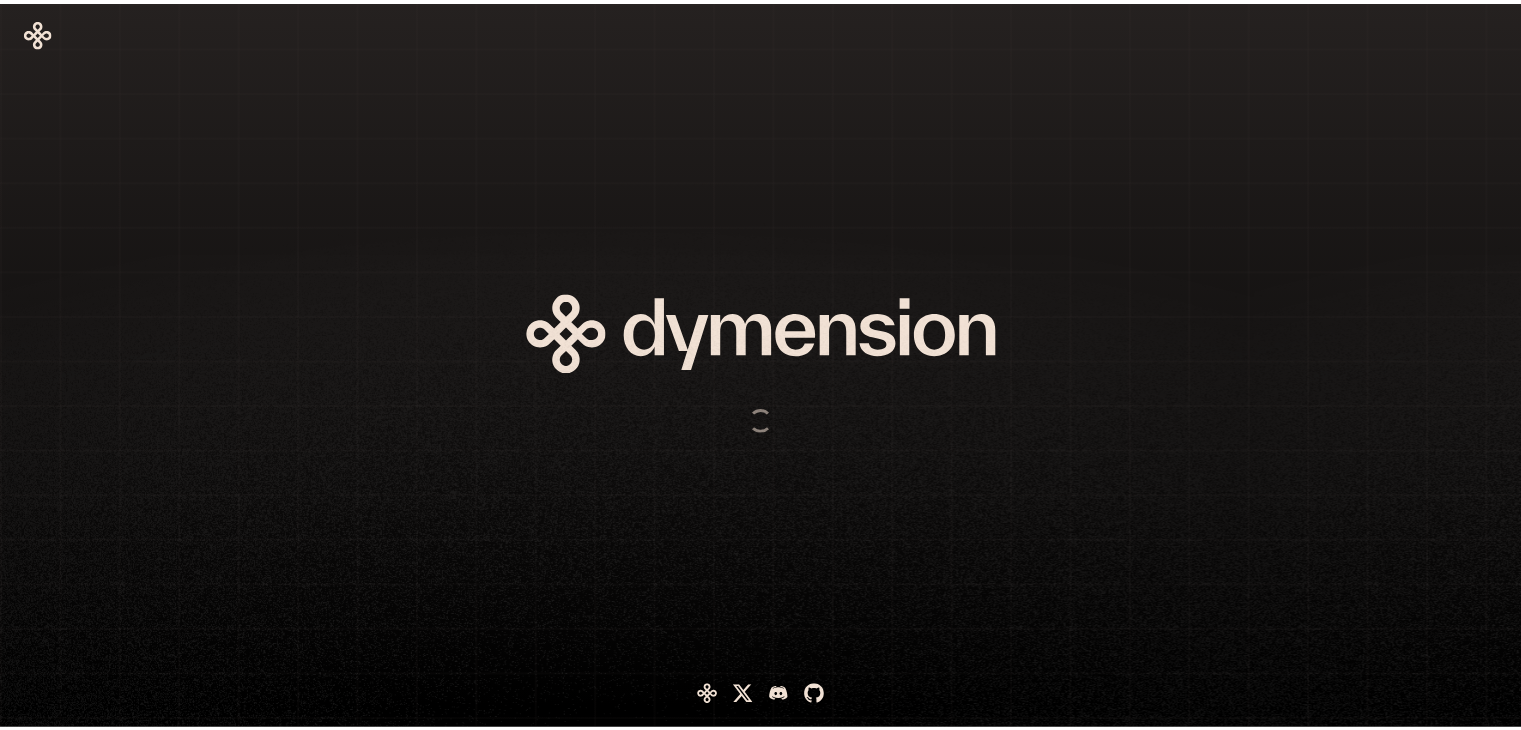 scroll, scrollTop: 0, scrollLeft: 0, axis: both 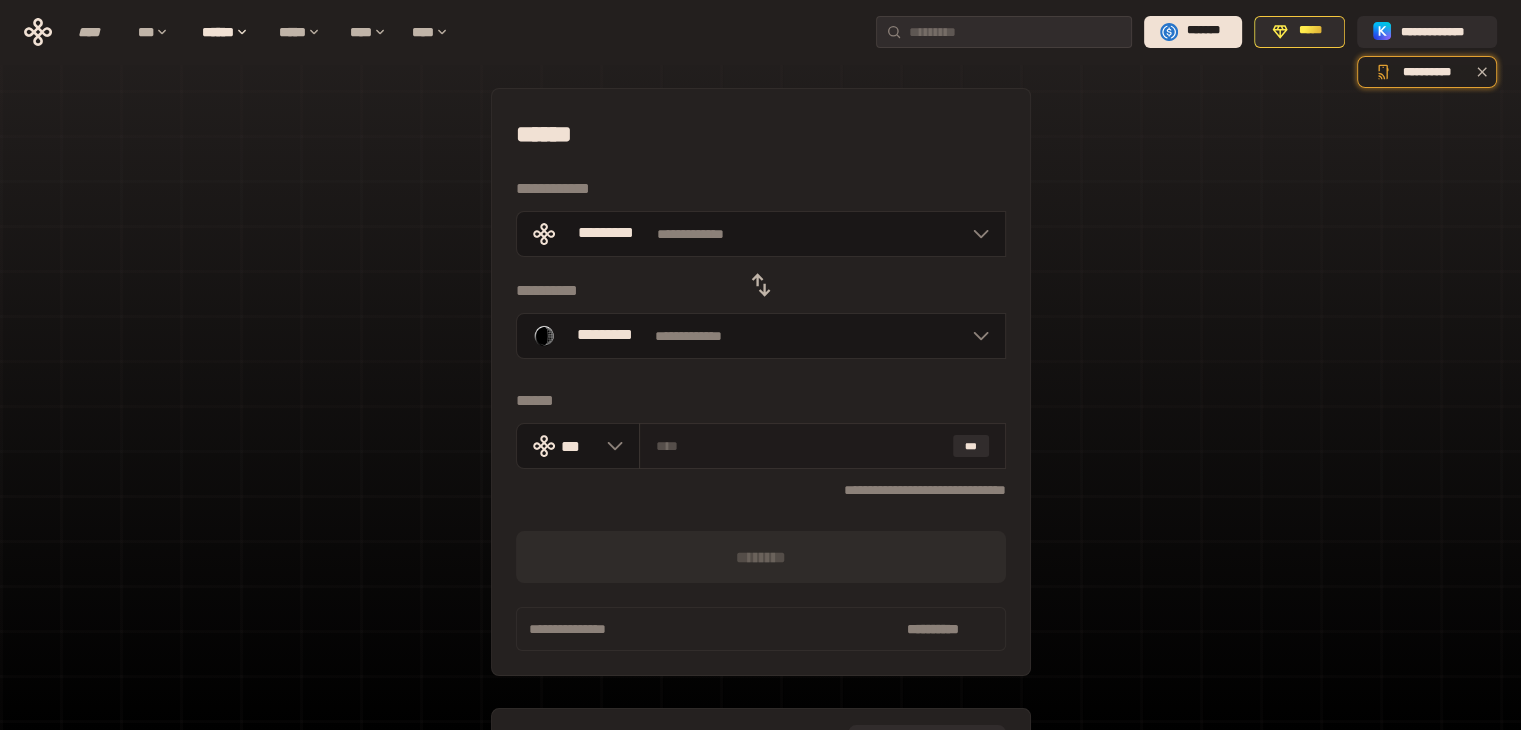 click on "***" at bounding box center (822, 446) 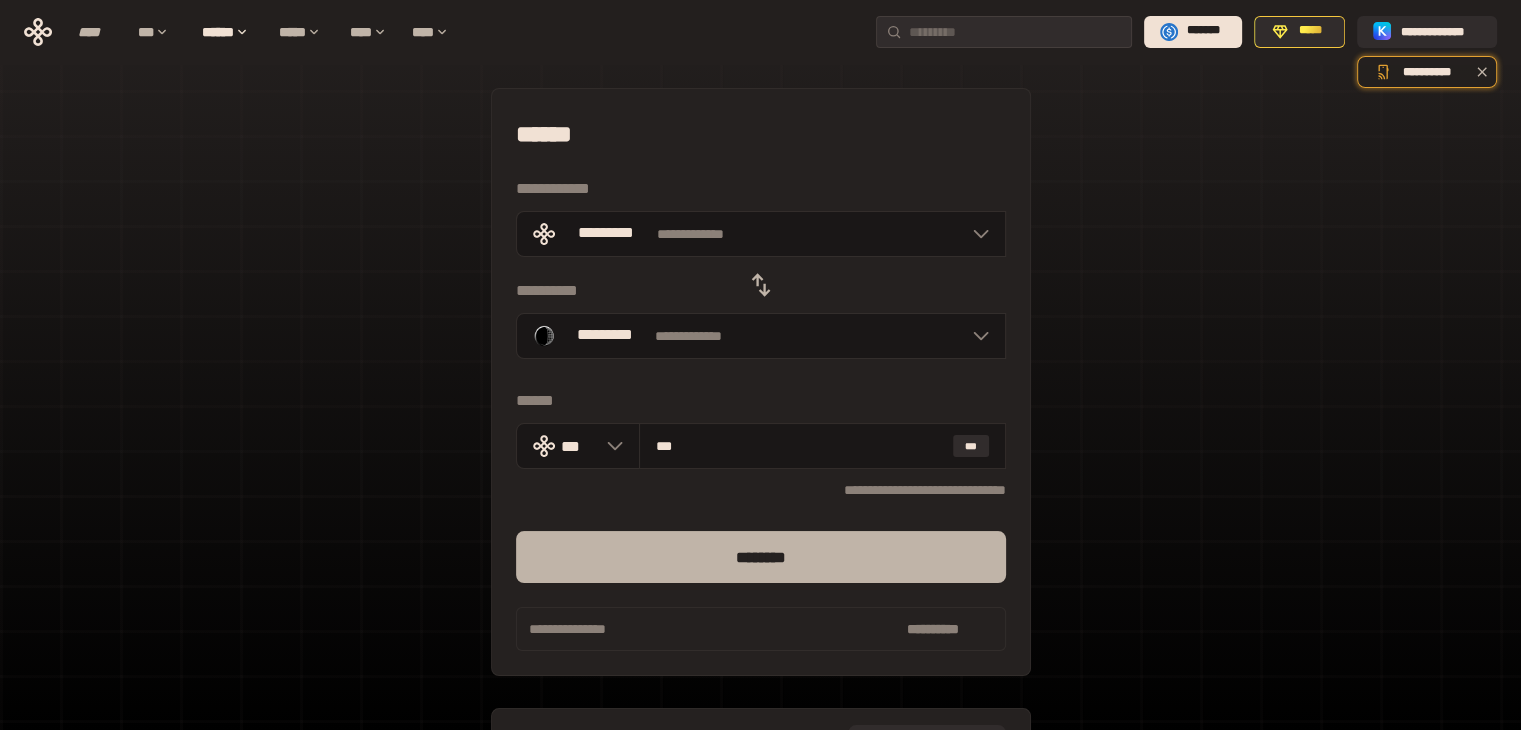 type on "***" 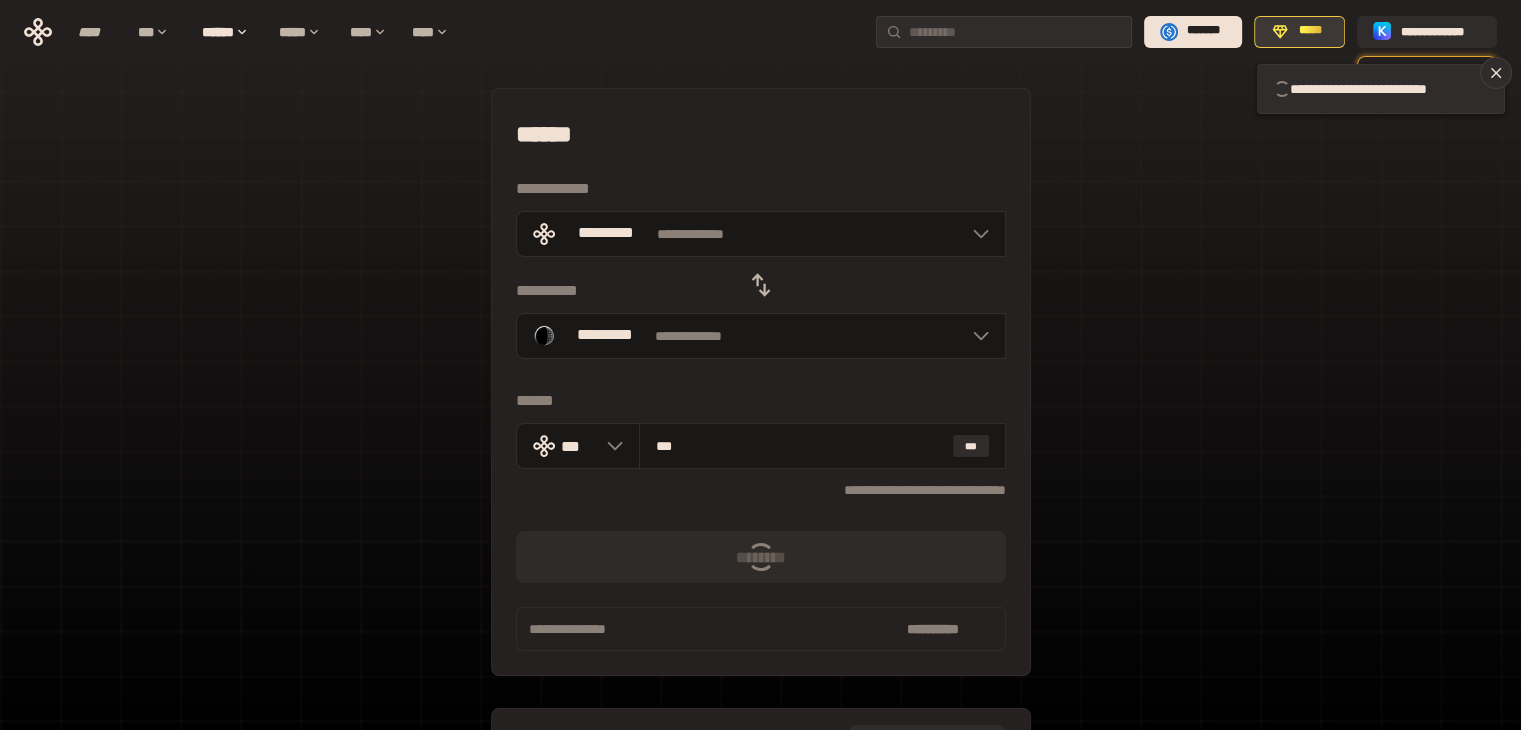 click on "*****" at bounding box center (1310, 31) 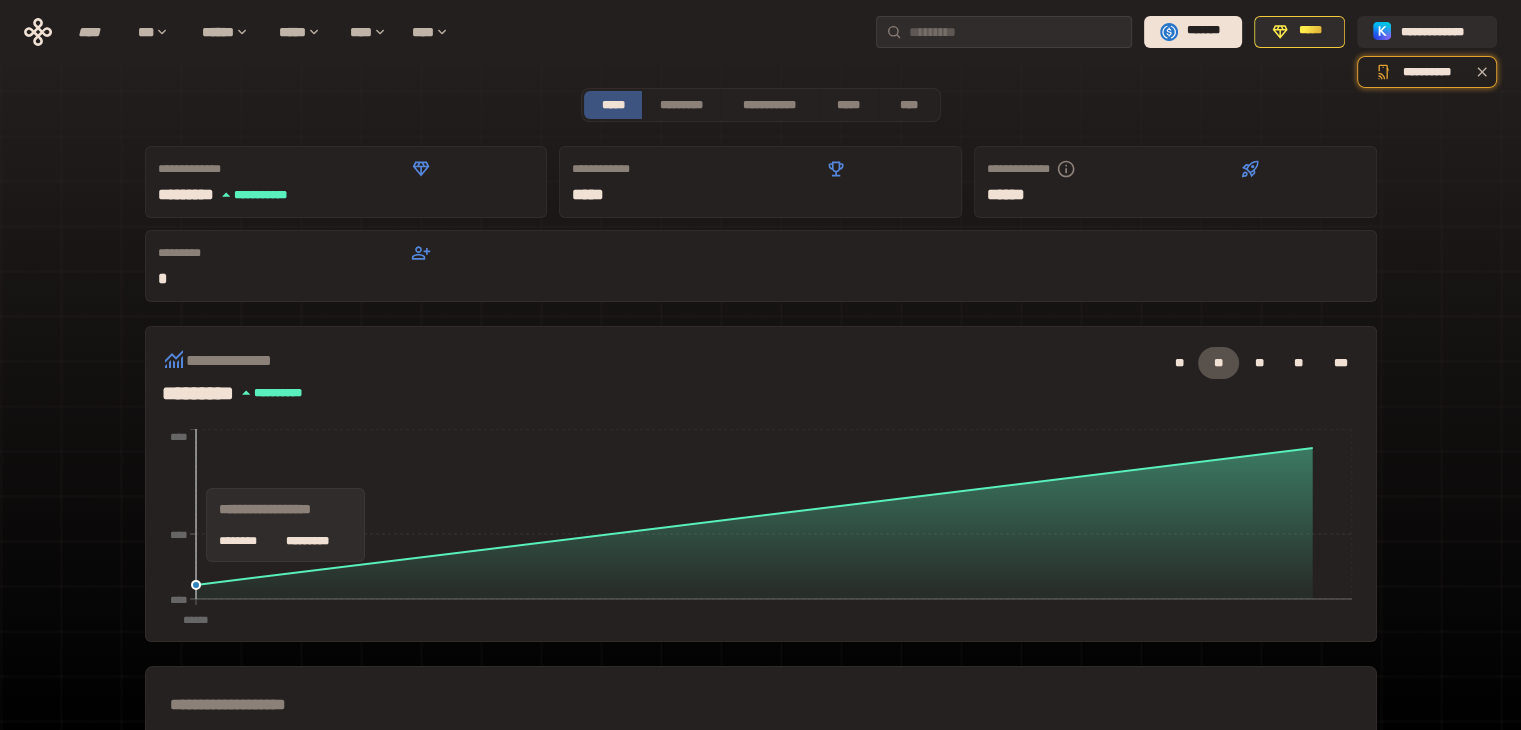 scroll, scrollTop: 200, scrollLeft: 0, axis: vertical 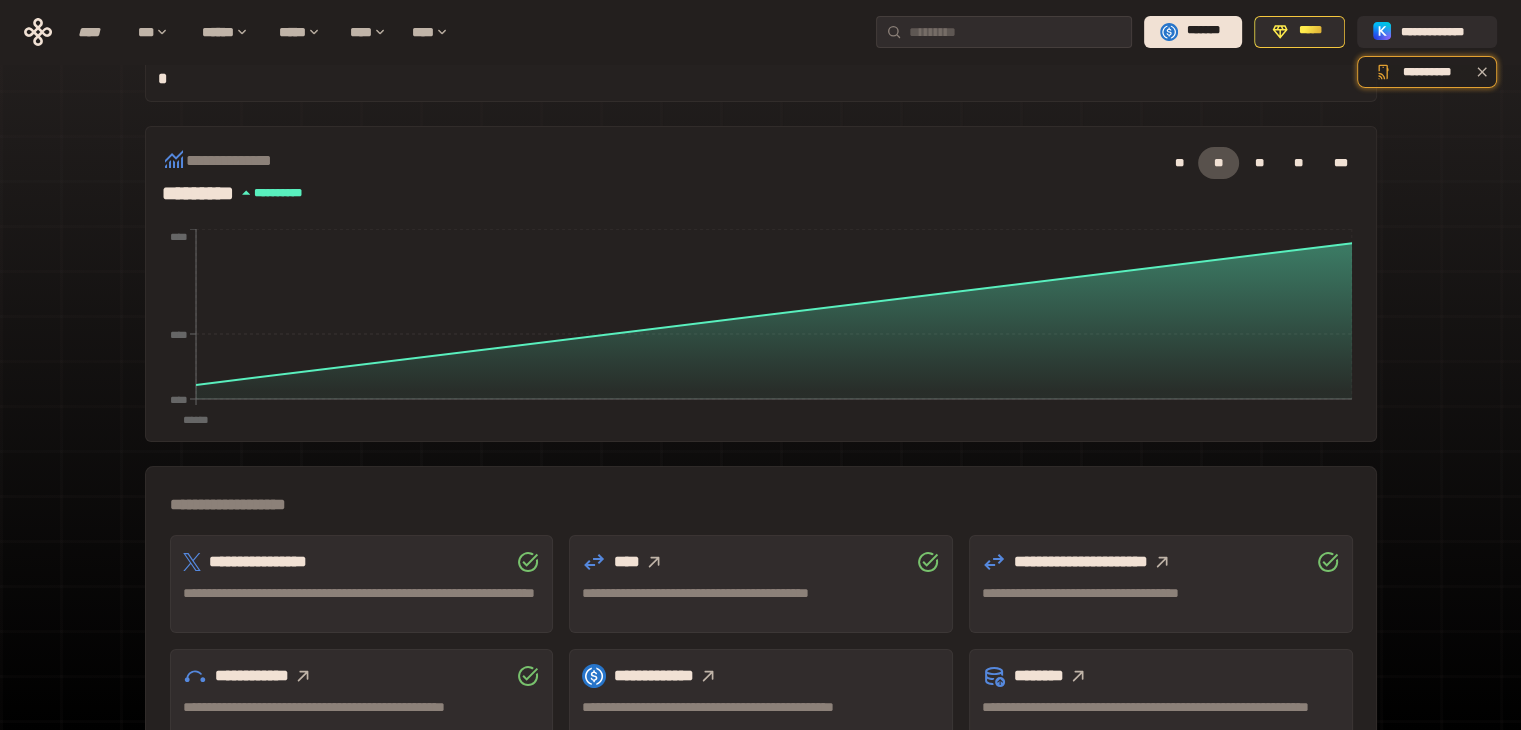 click 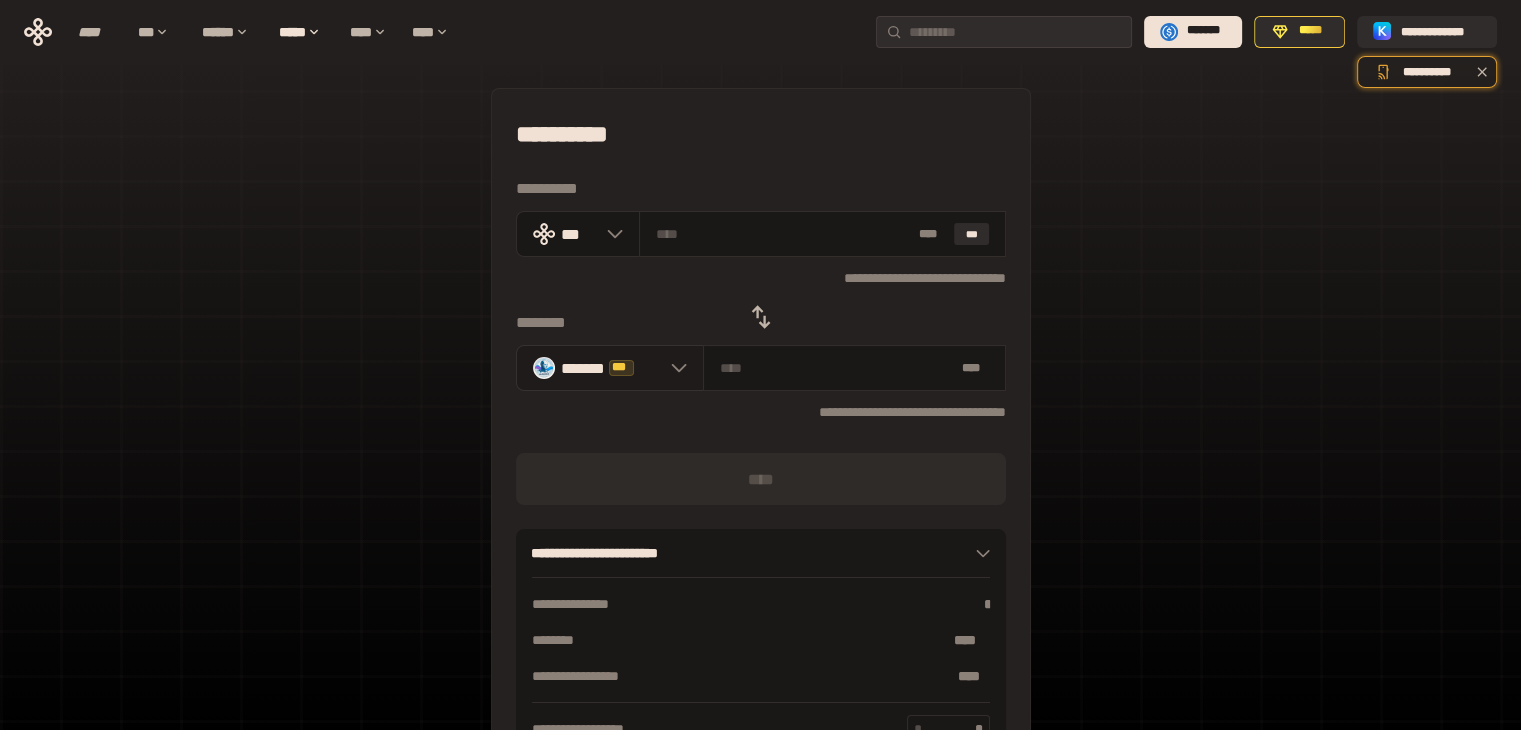 click 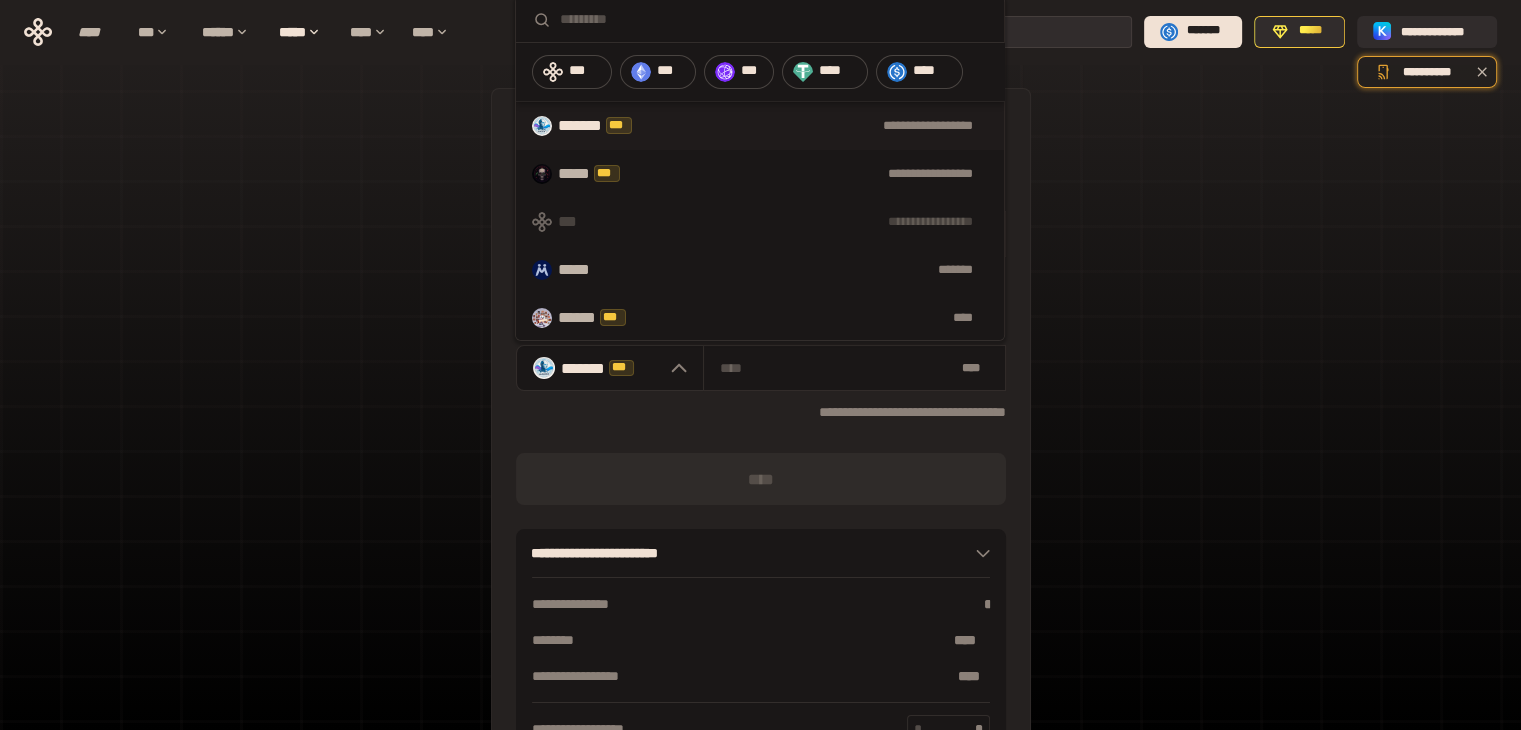 scroll, scrollTop: 100, scrollLeft: 0, axis: vertical 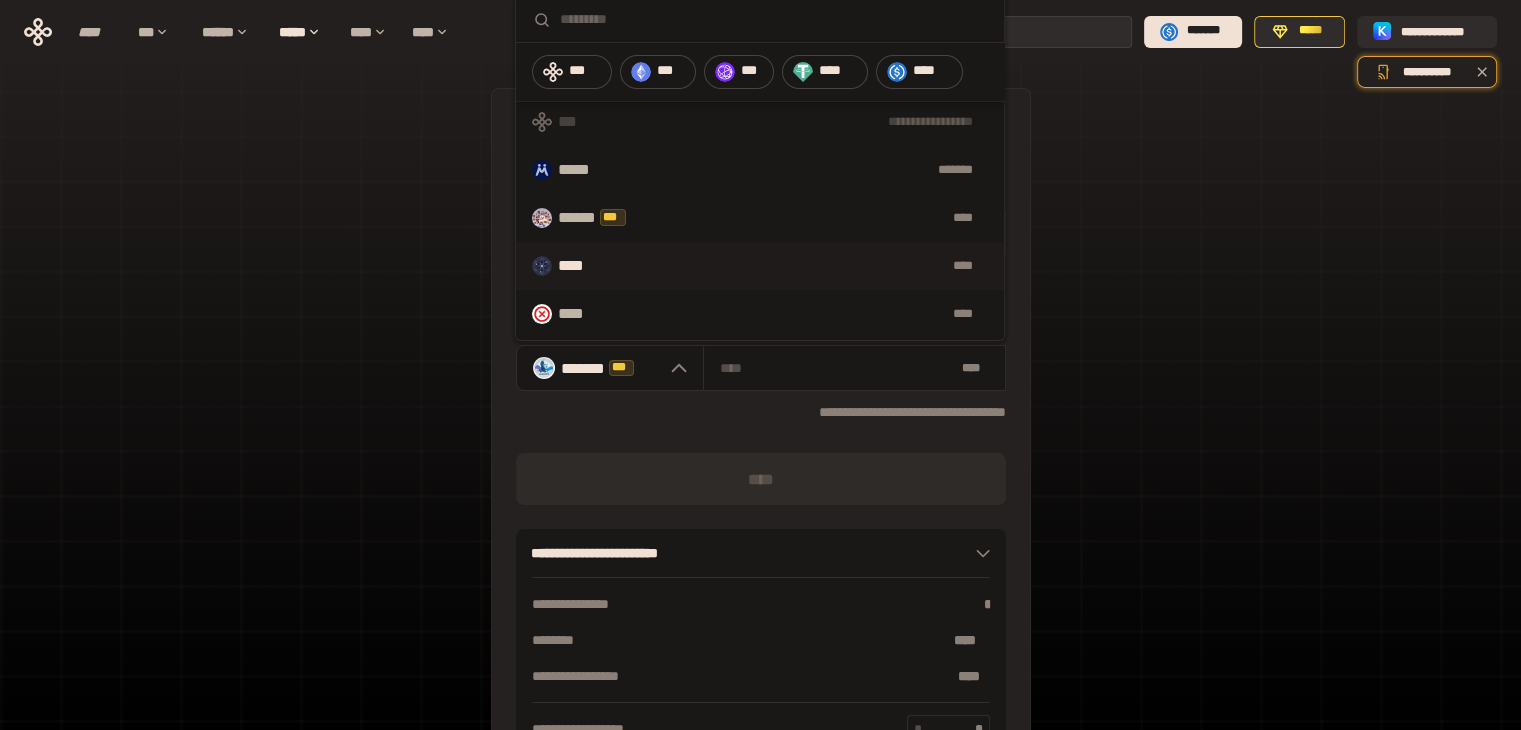 click on "****" at bounding box center [581, 266] 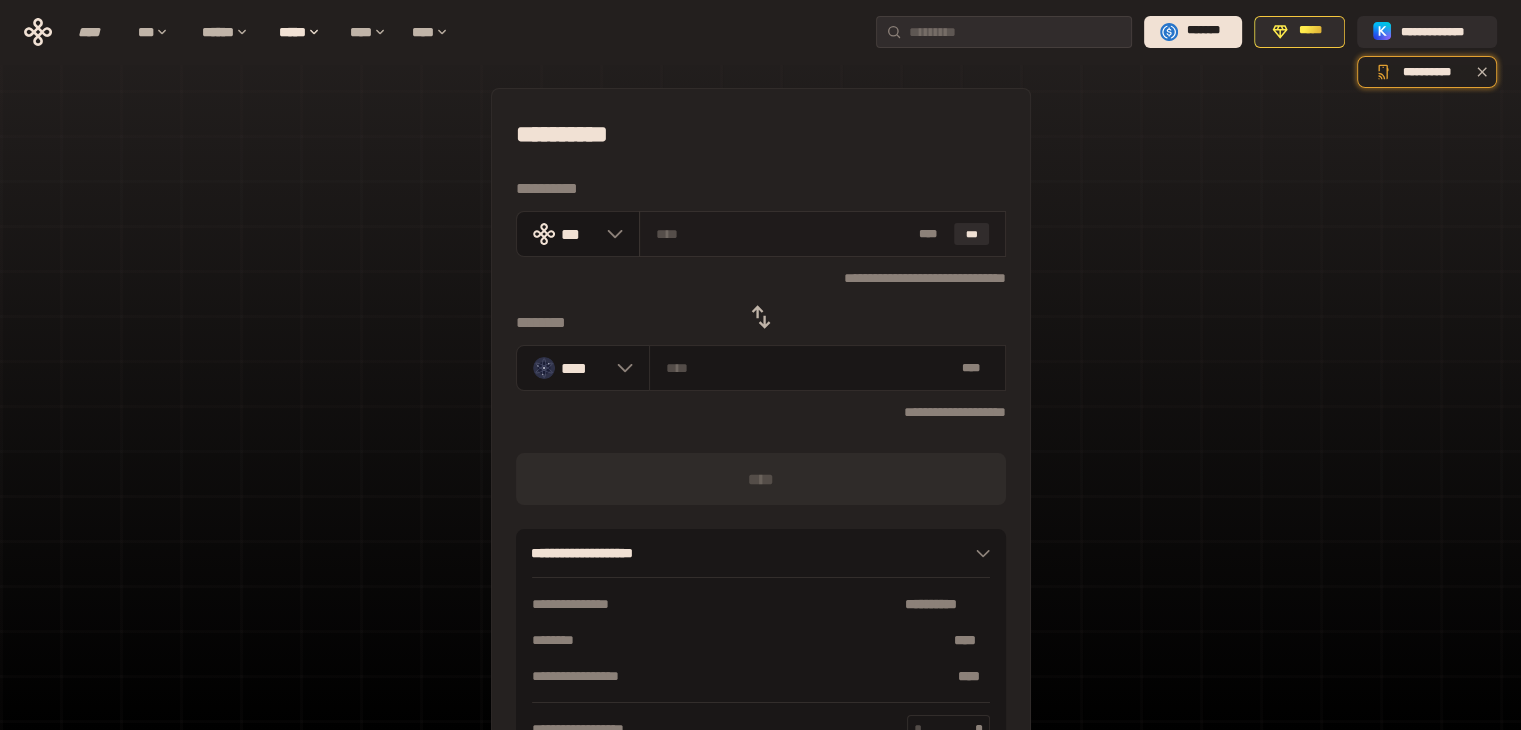 click at bounding box center [783, 234] 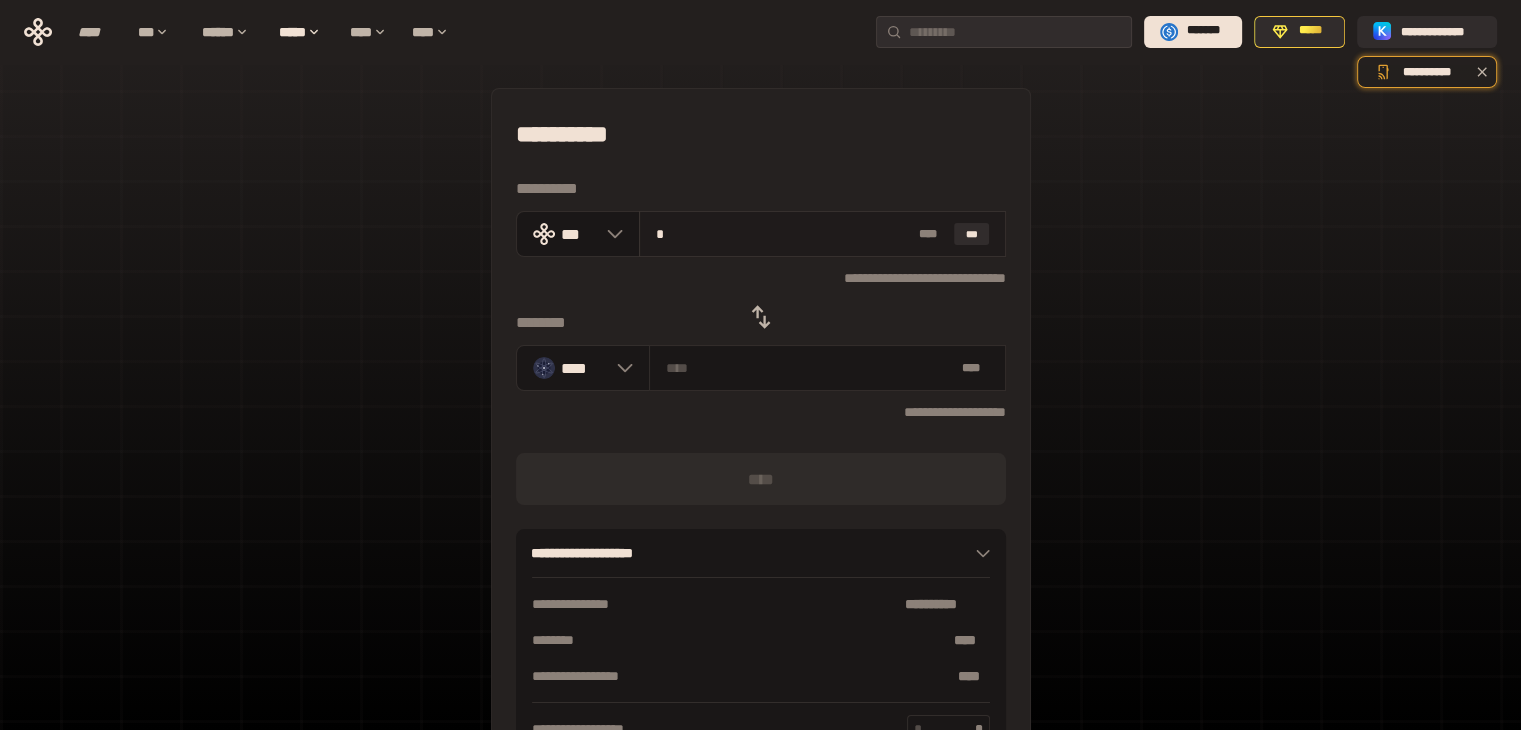 type on "********" 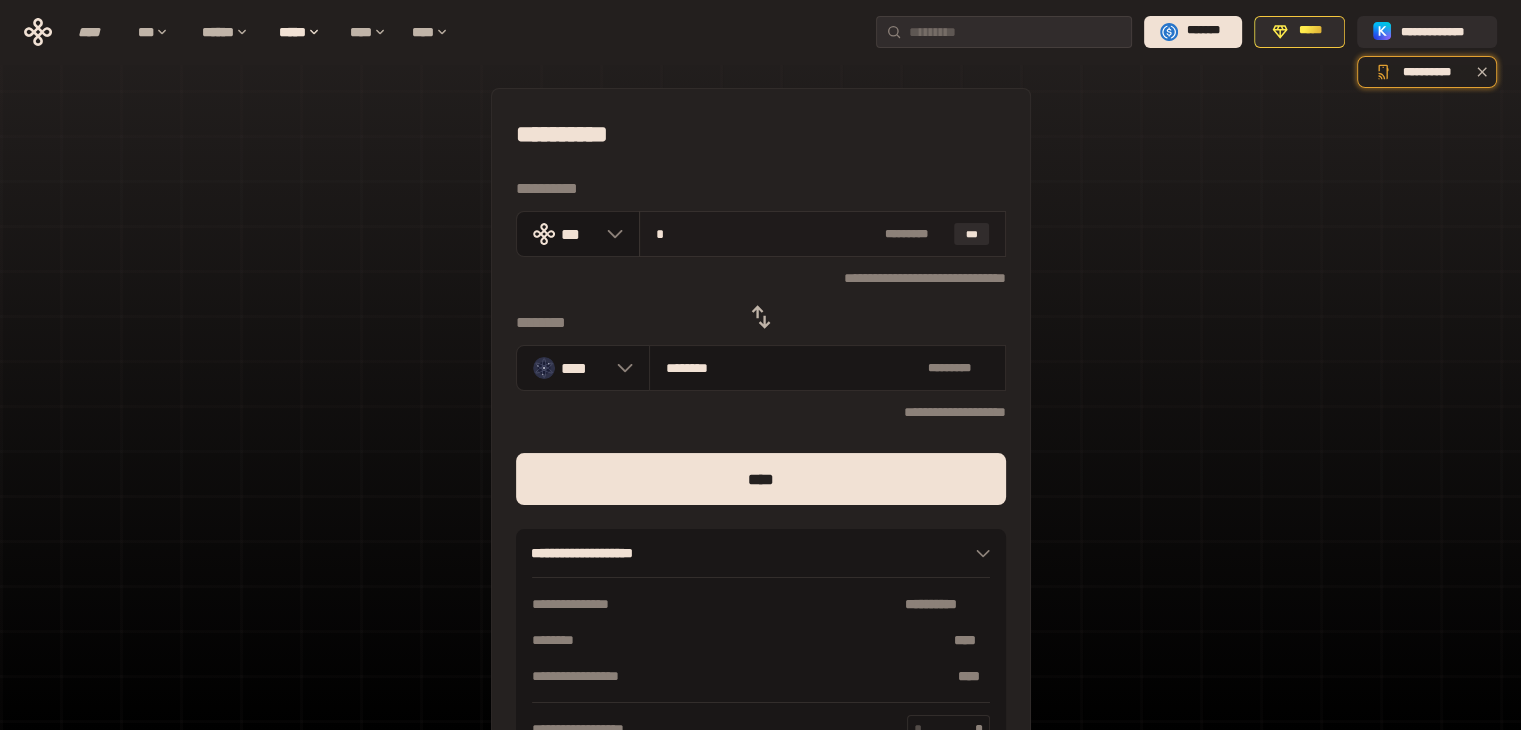 type on "**" 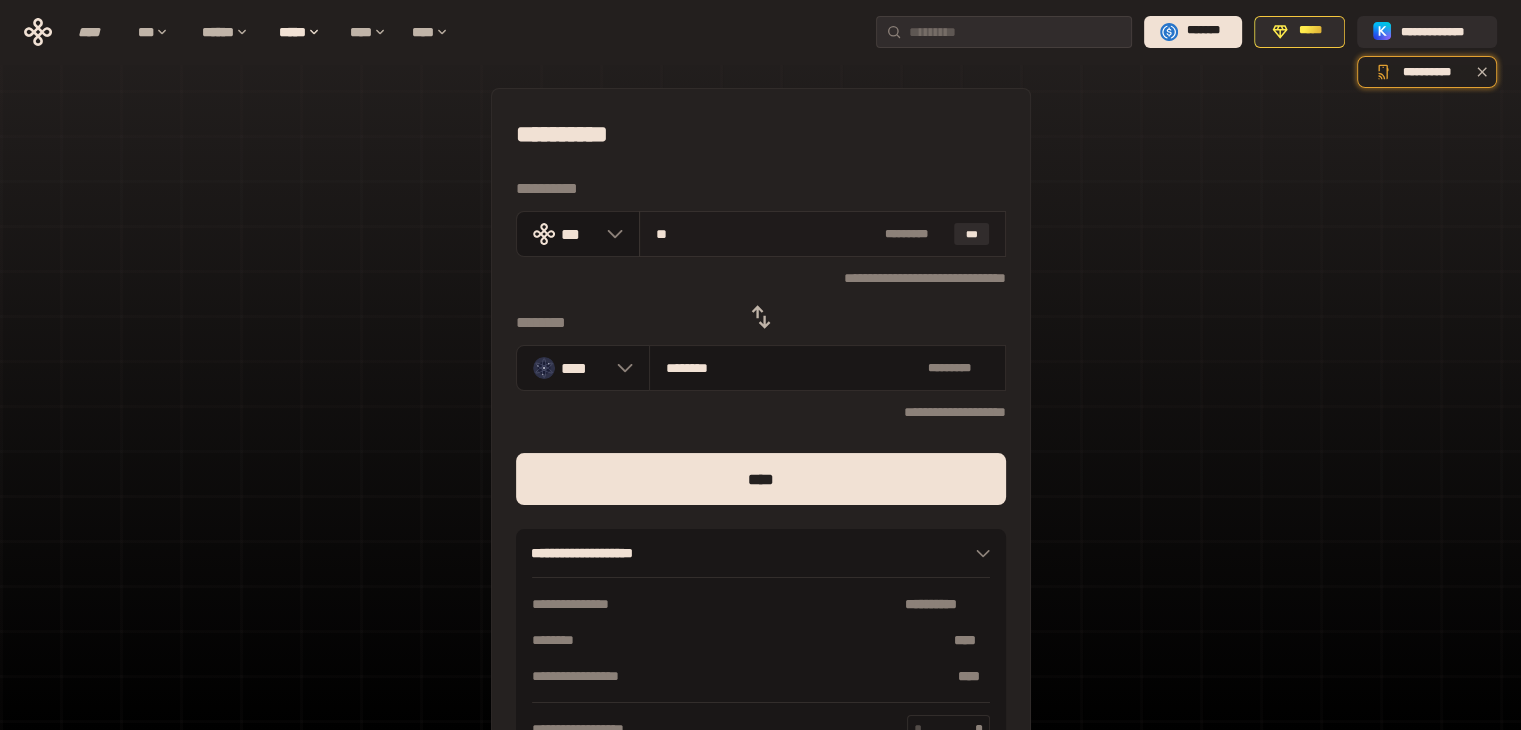 type on "********" 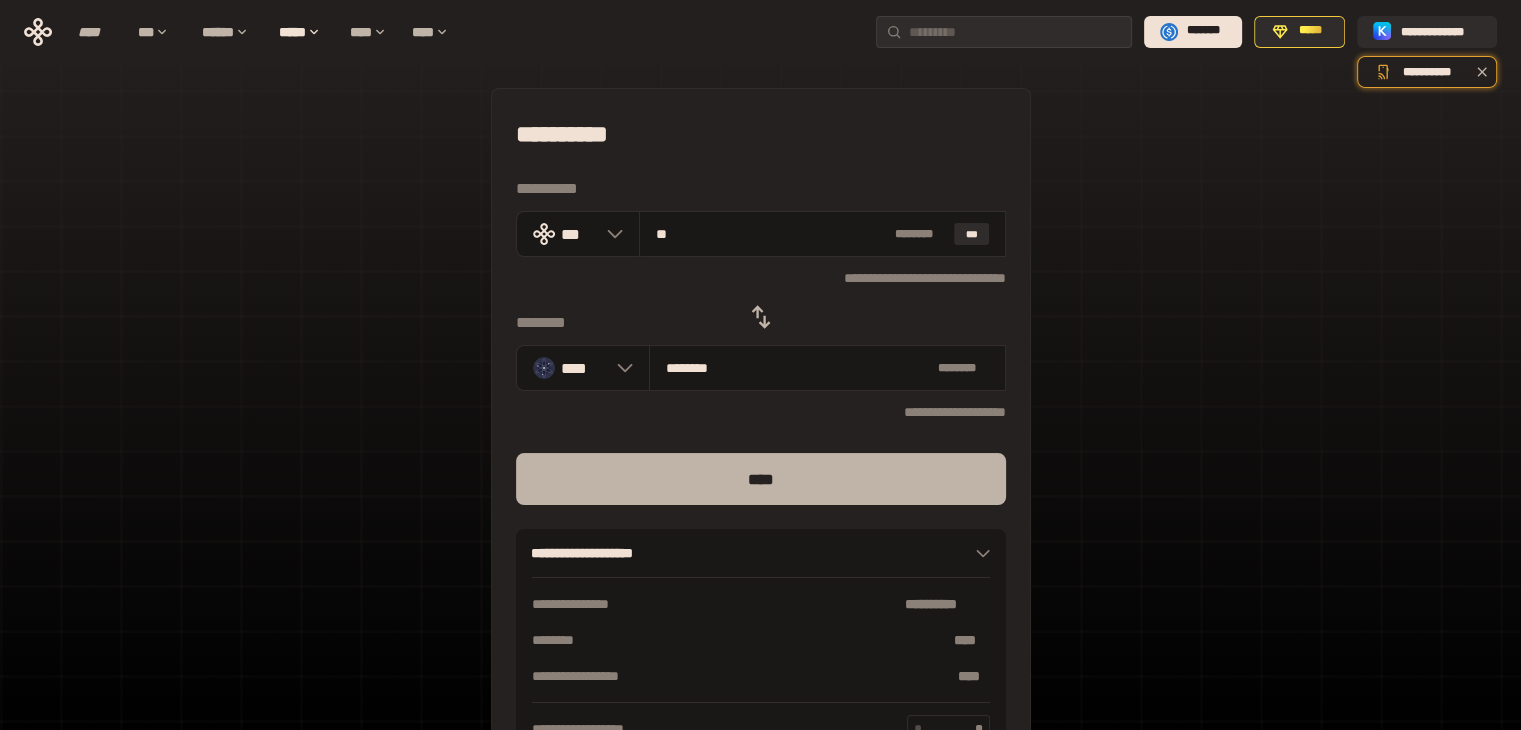 type on "**" 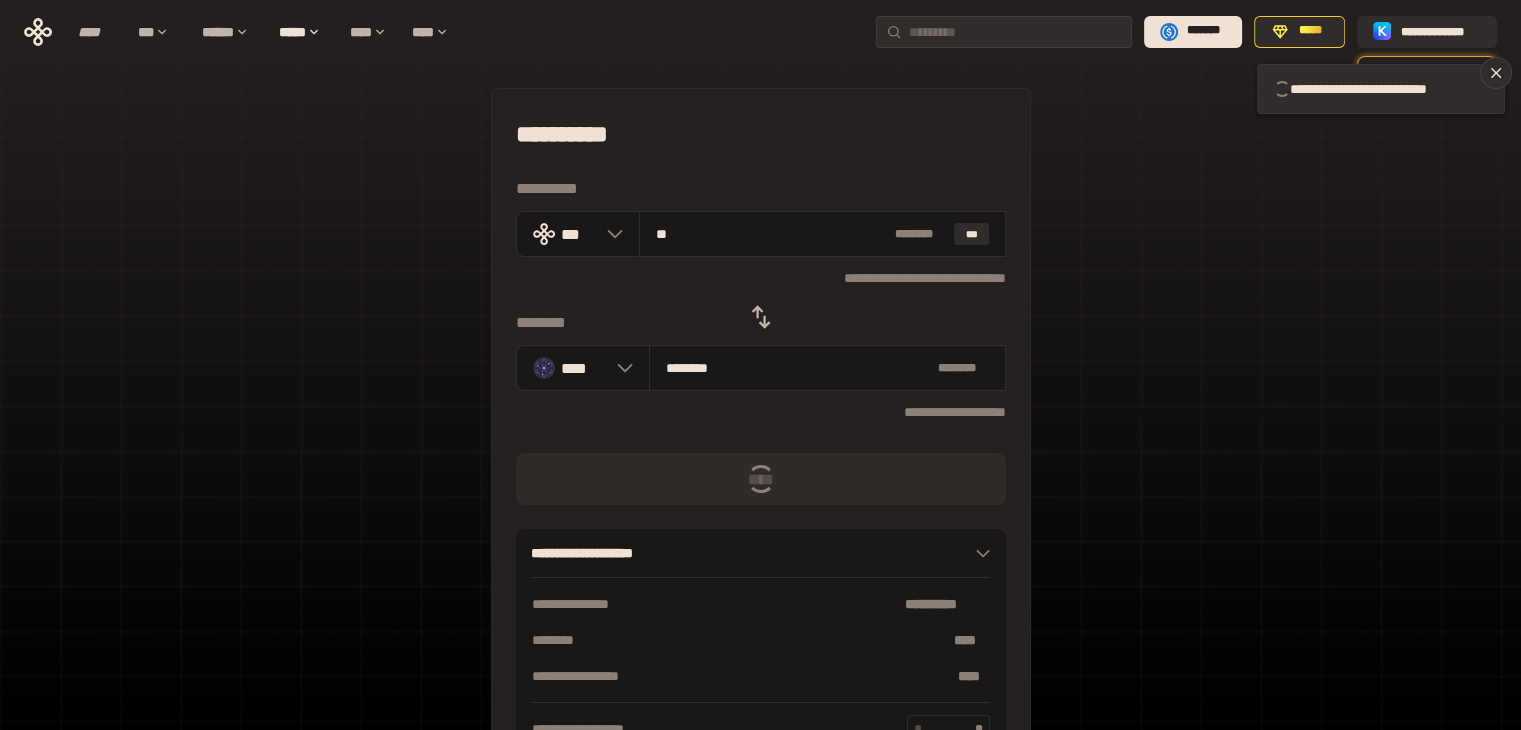 type 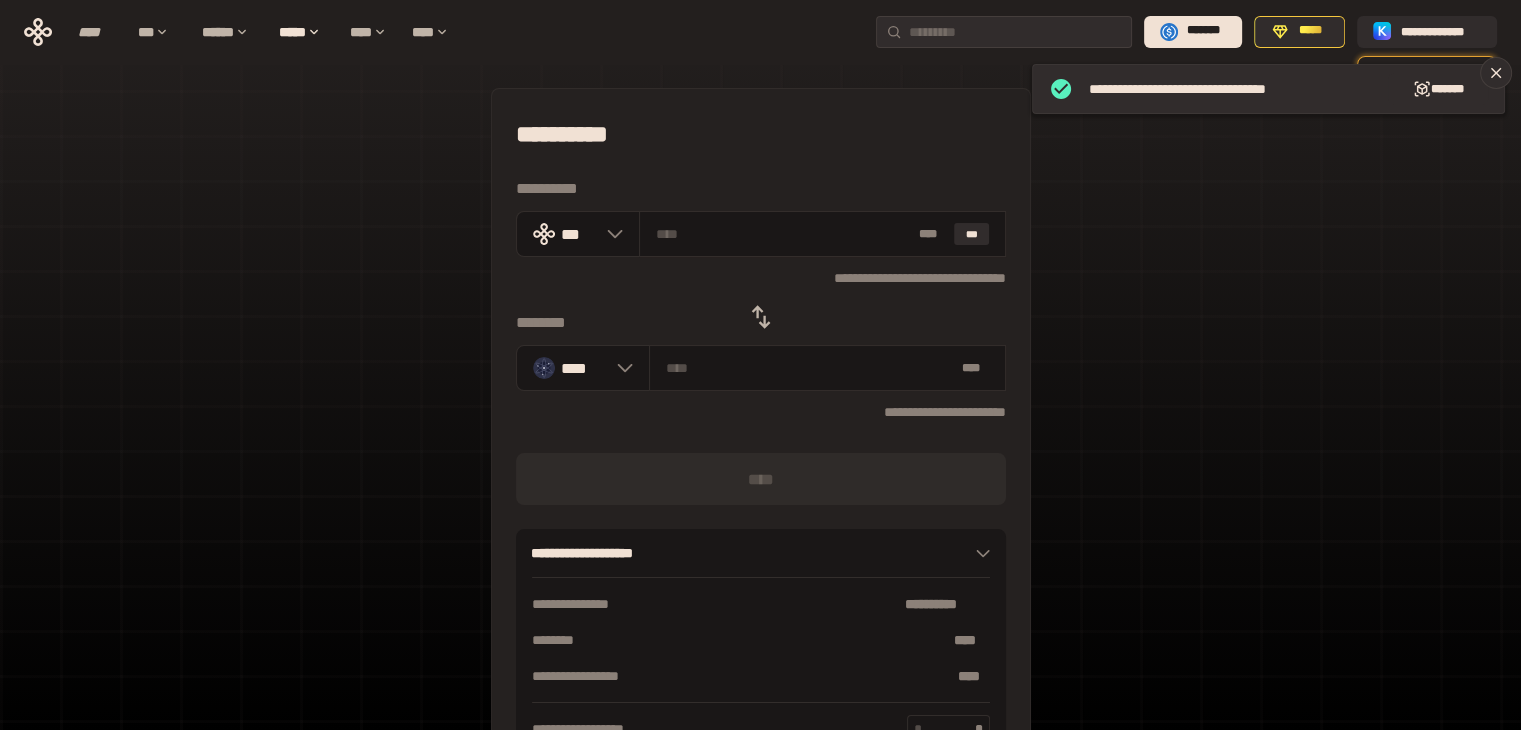 click 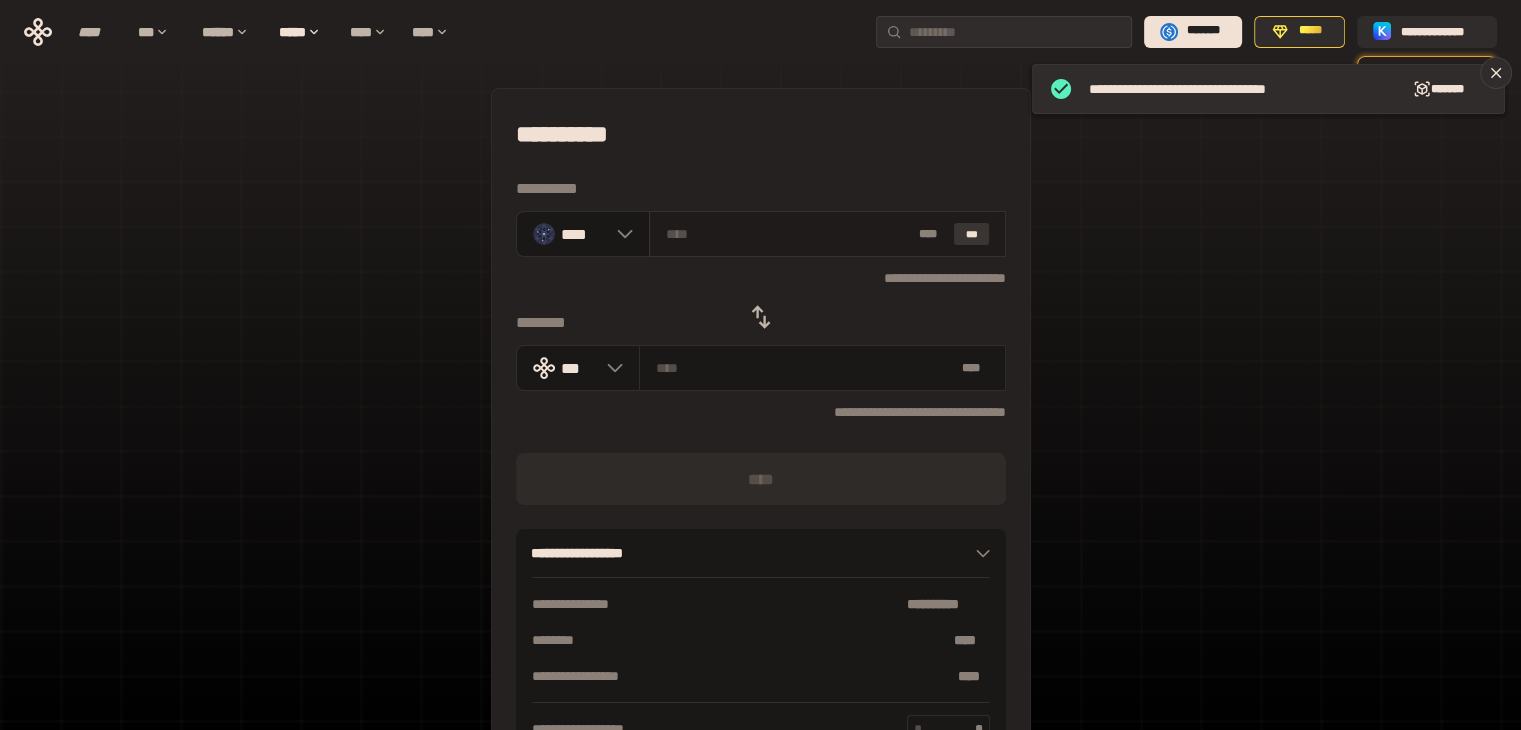 click on "***" at bounding box center [972, 234] 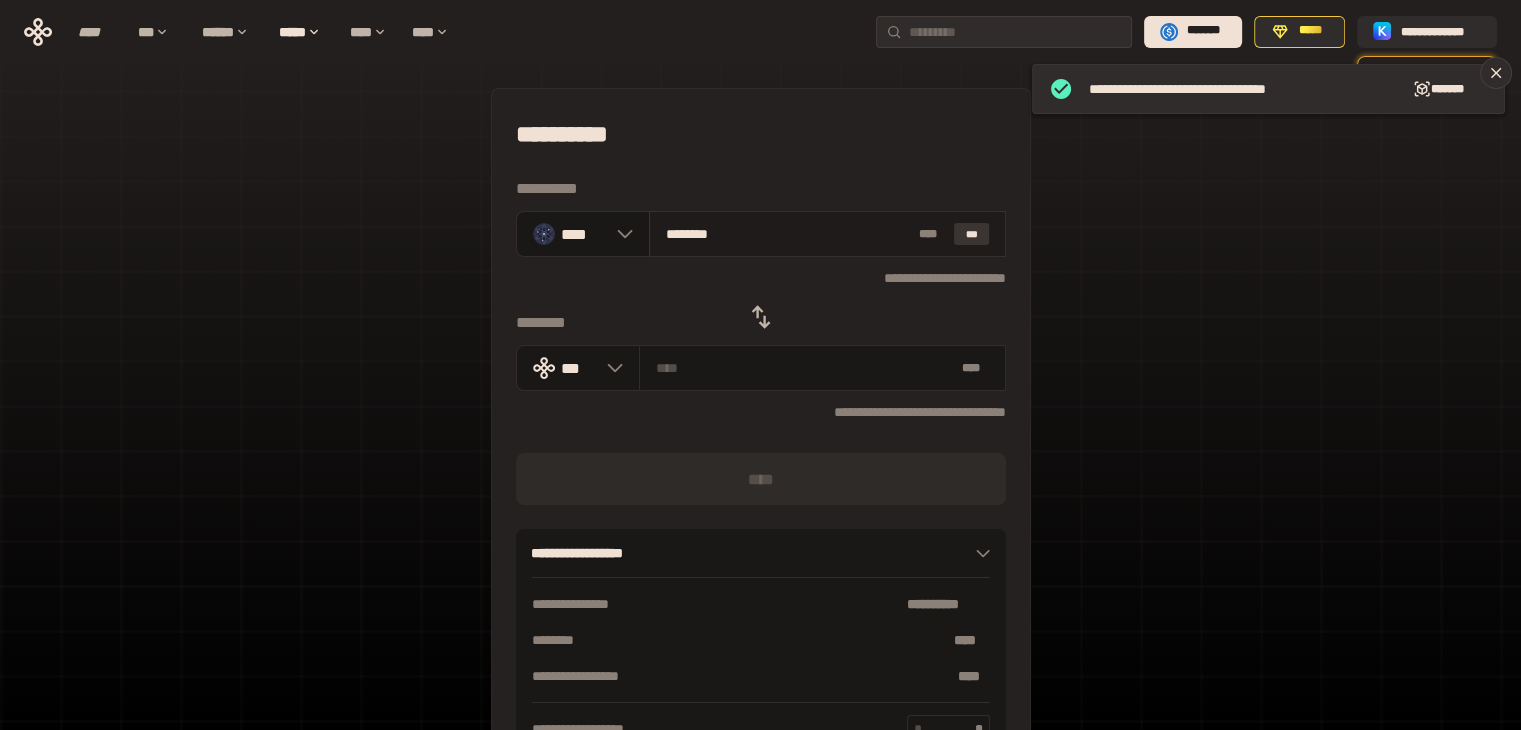 type on "**********" 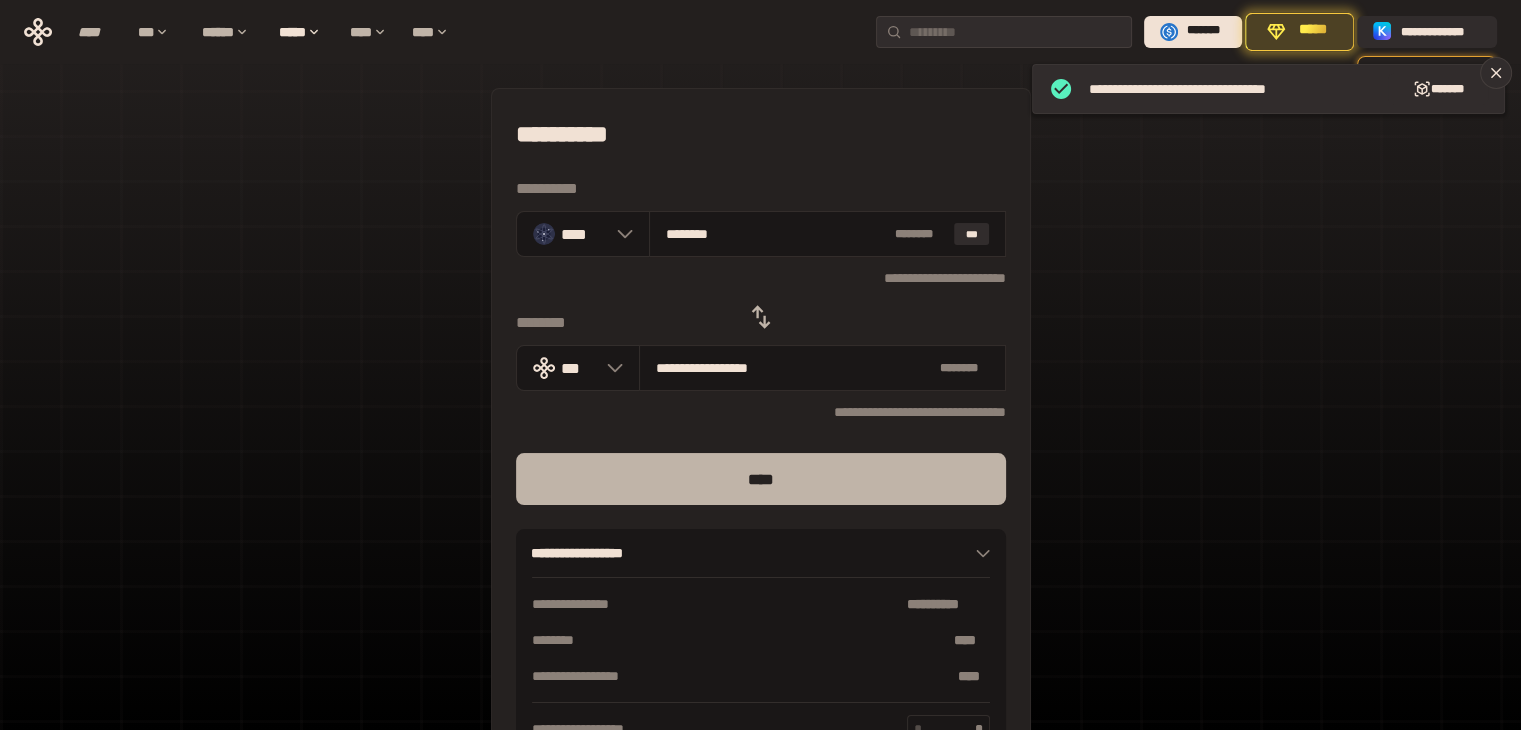 click on "****" at bounding box center (761, 479) 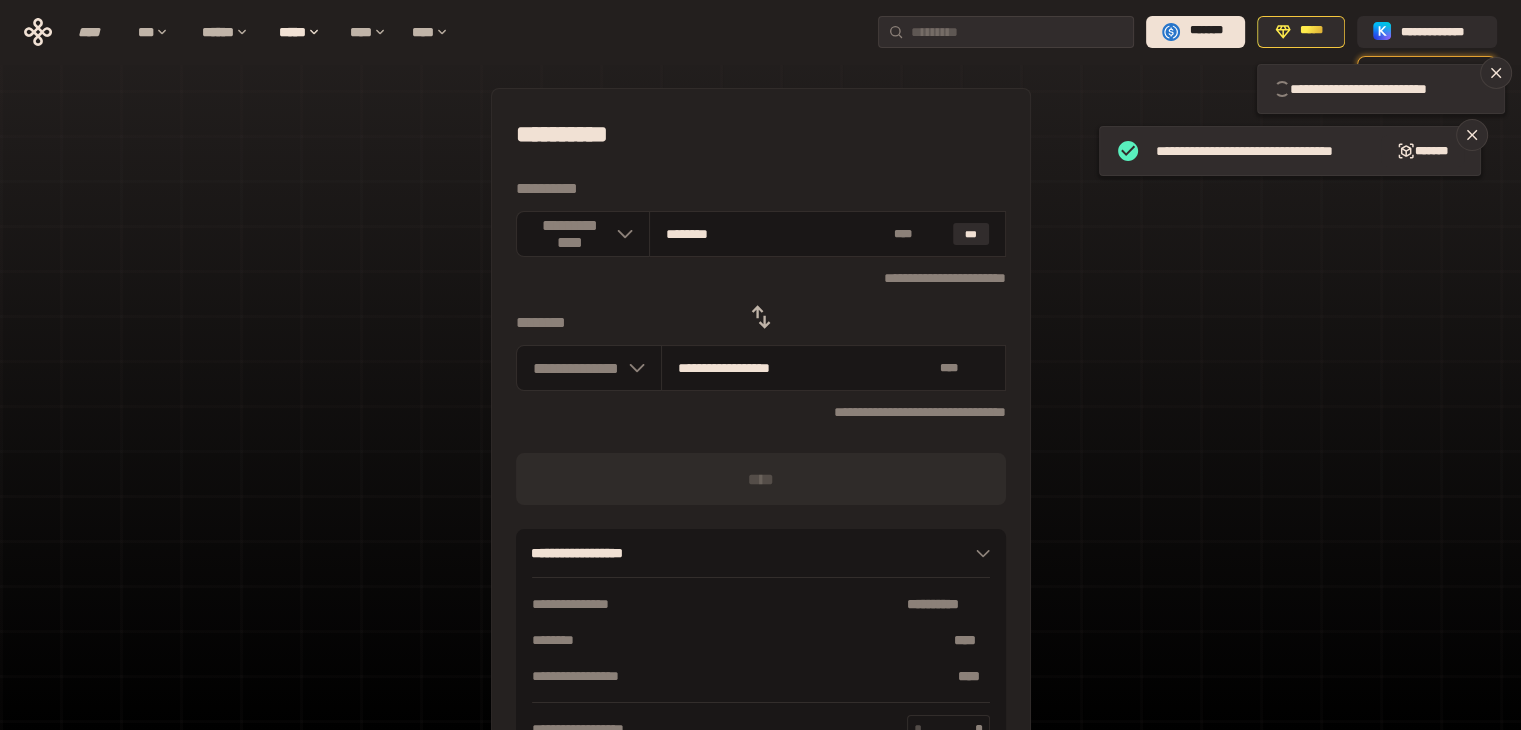 type 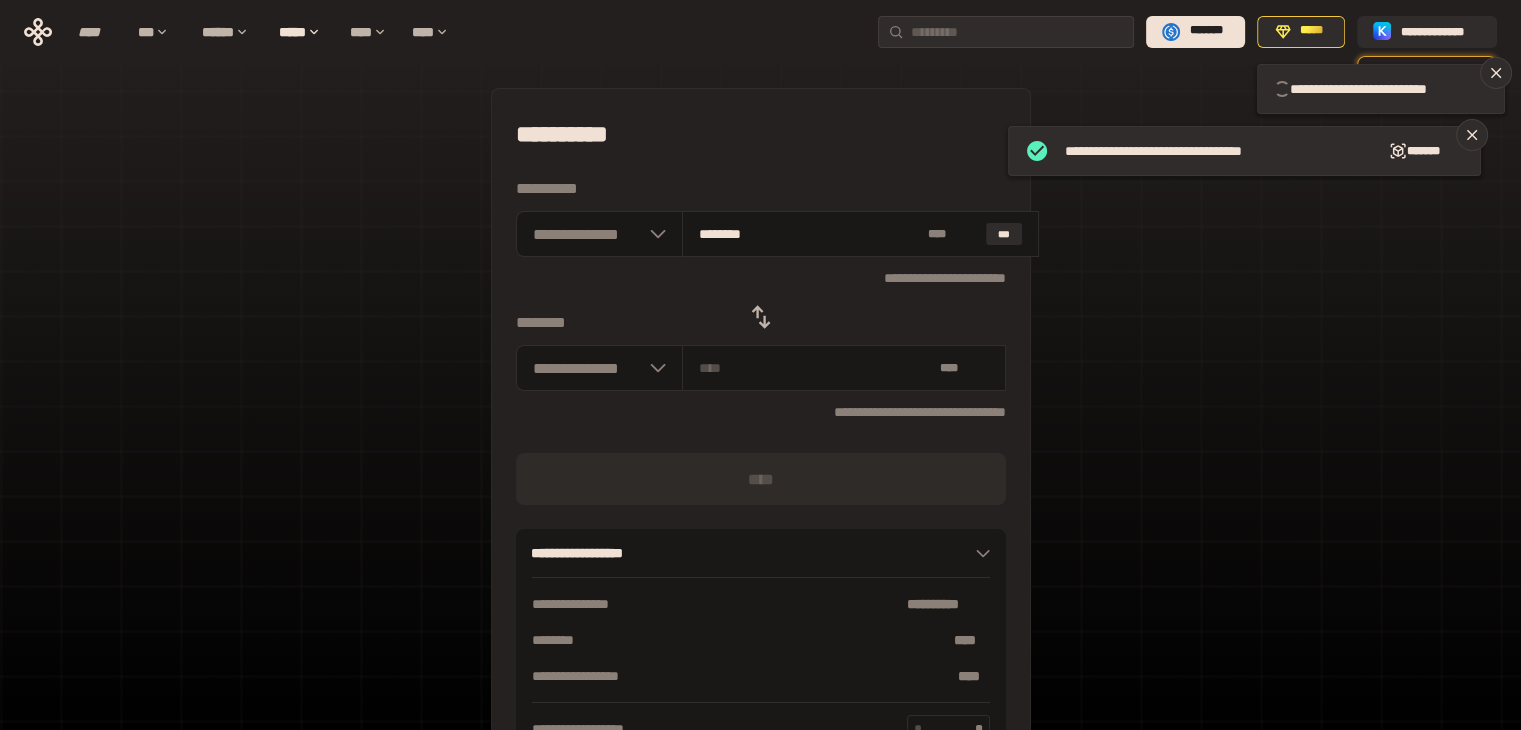 type 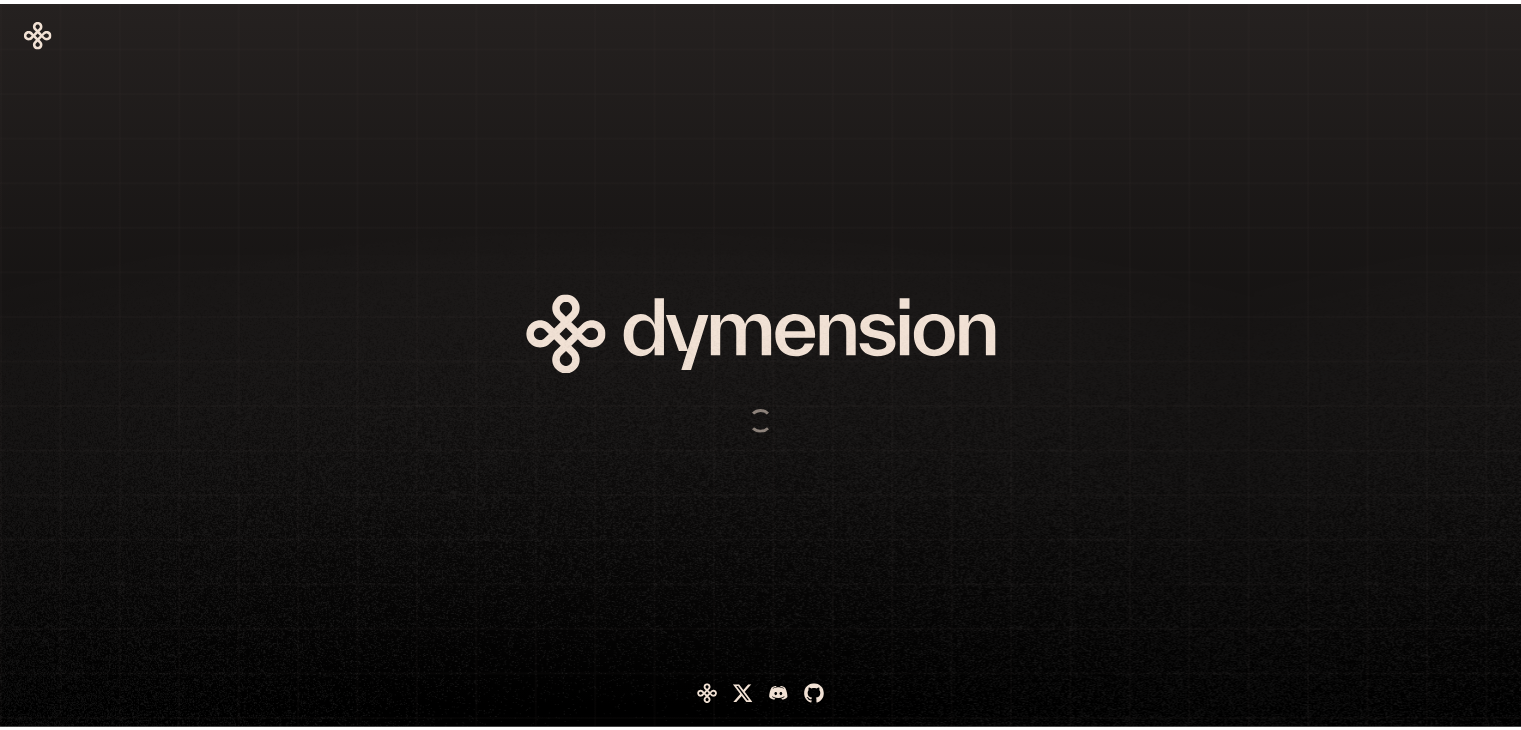 scroll, scrollTop: 0, scrollLeft: 0, axis: both 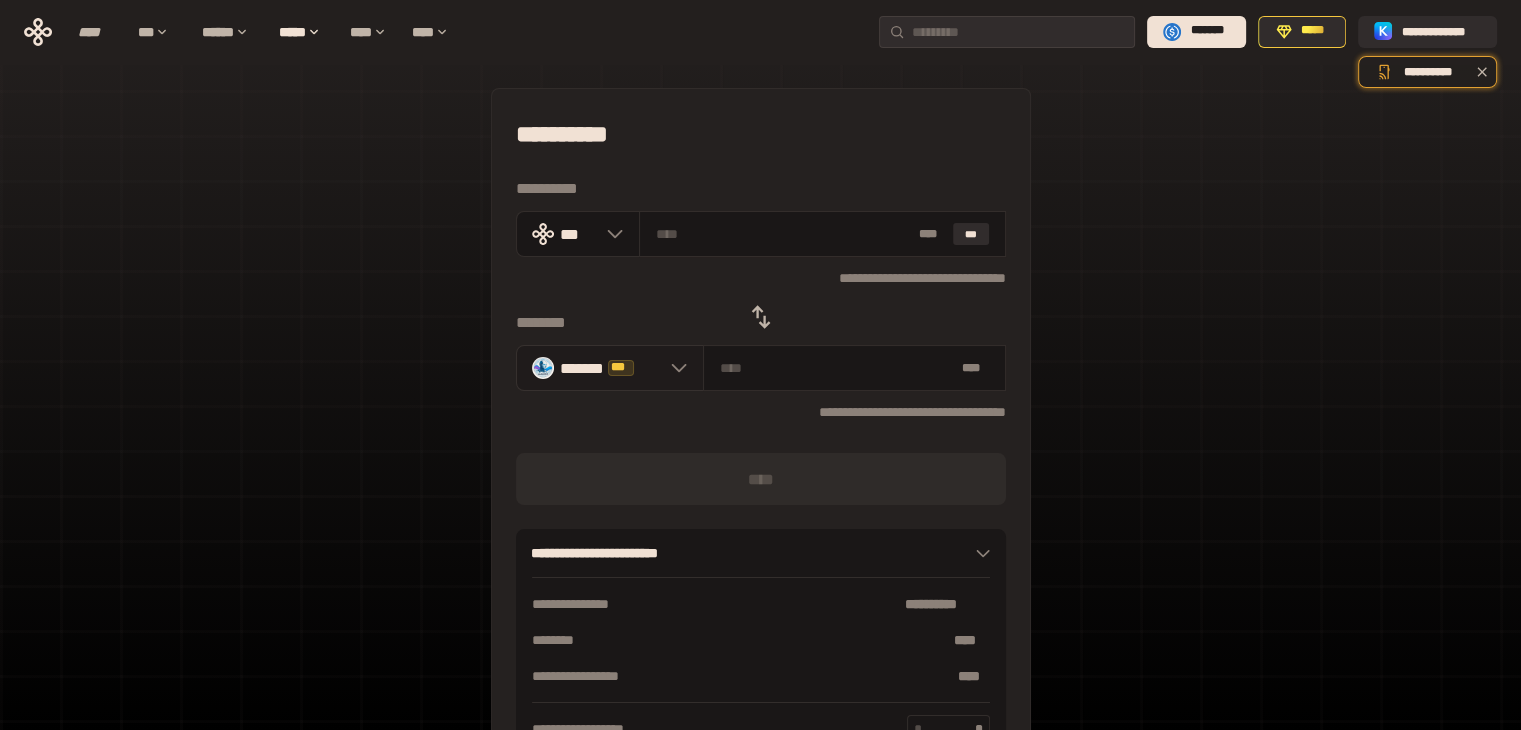 click at bounding box center (674, 368) 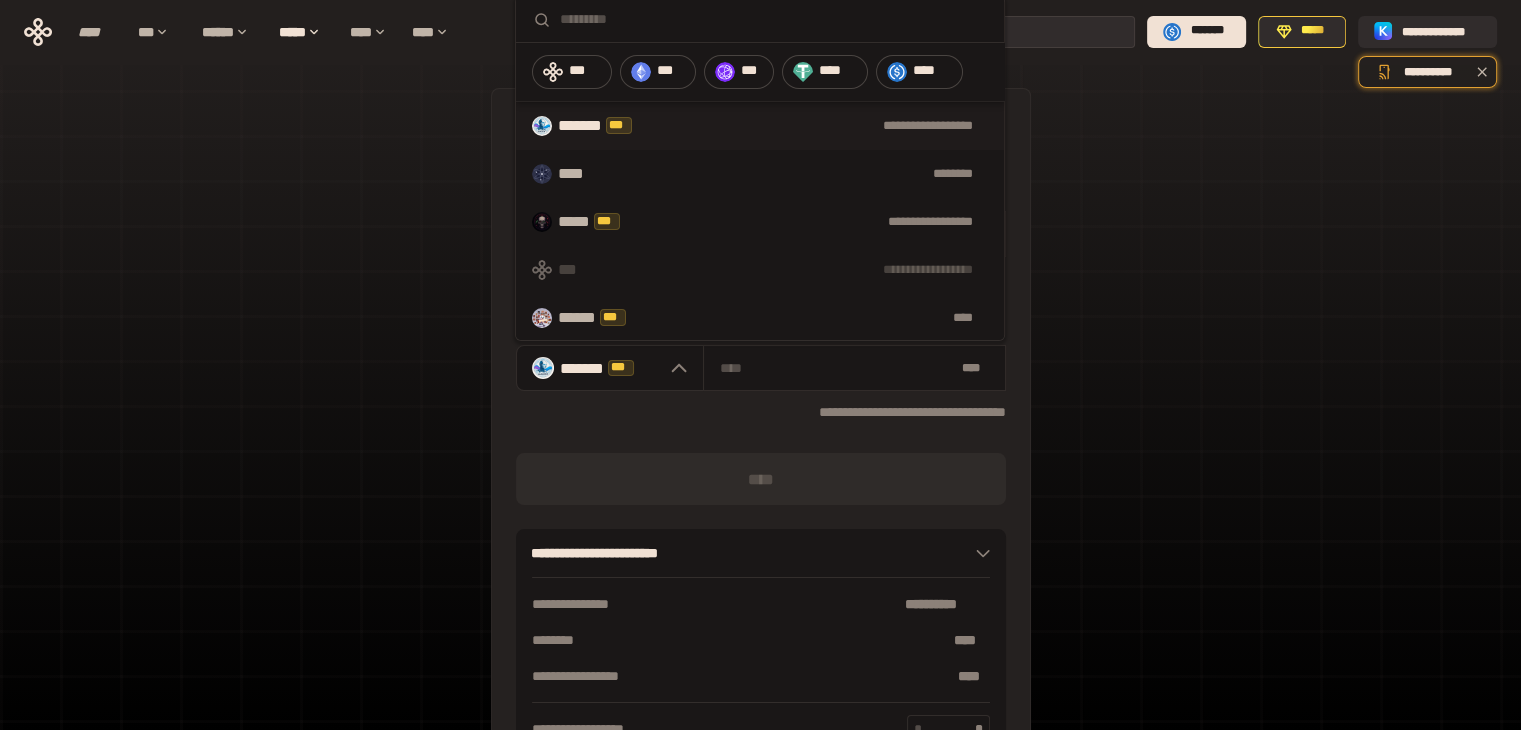 click on "**** ********" at bounding box center (760, 174) 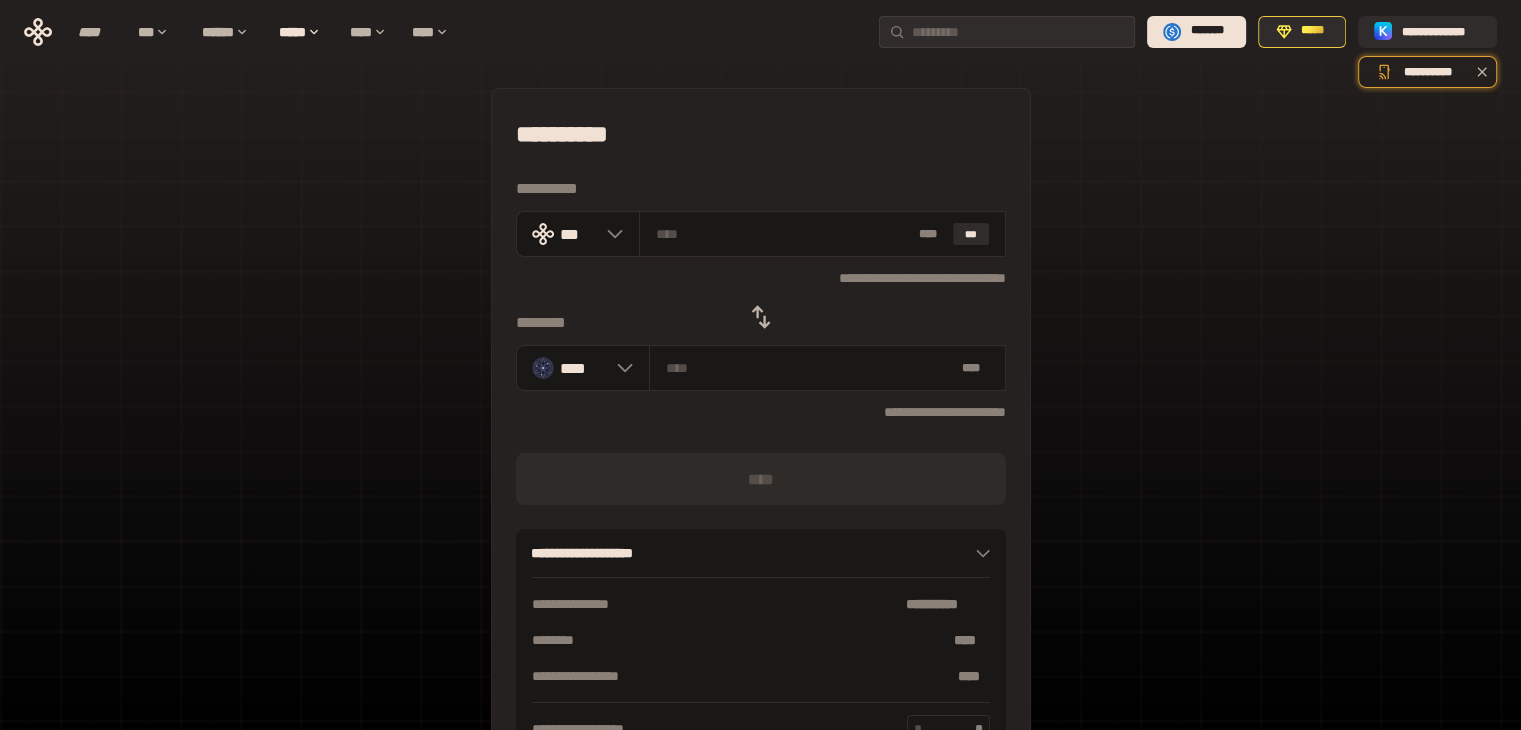 click 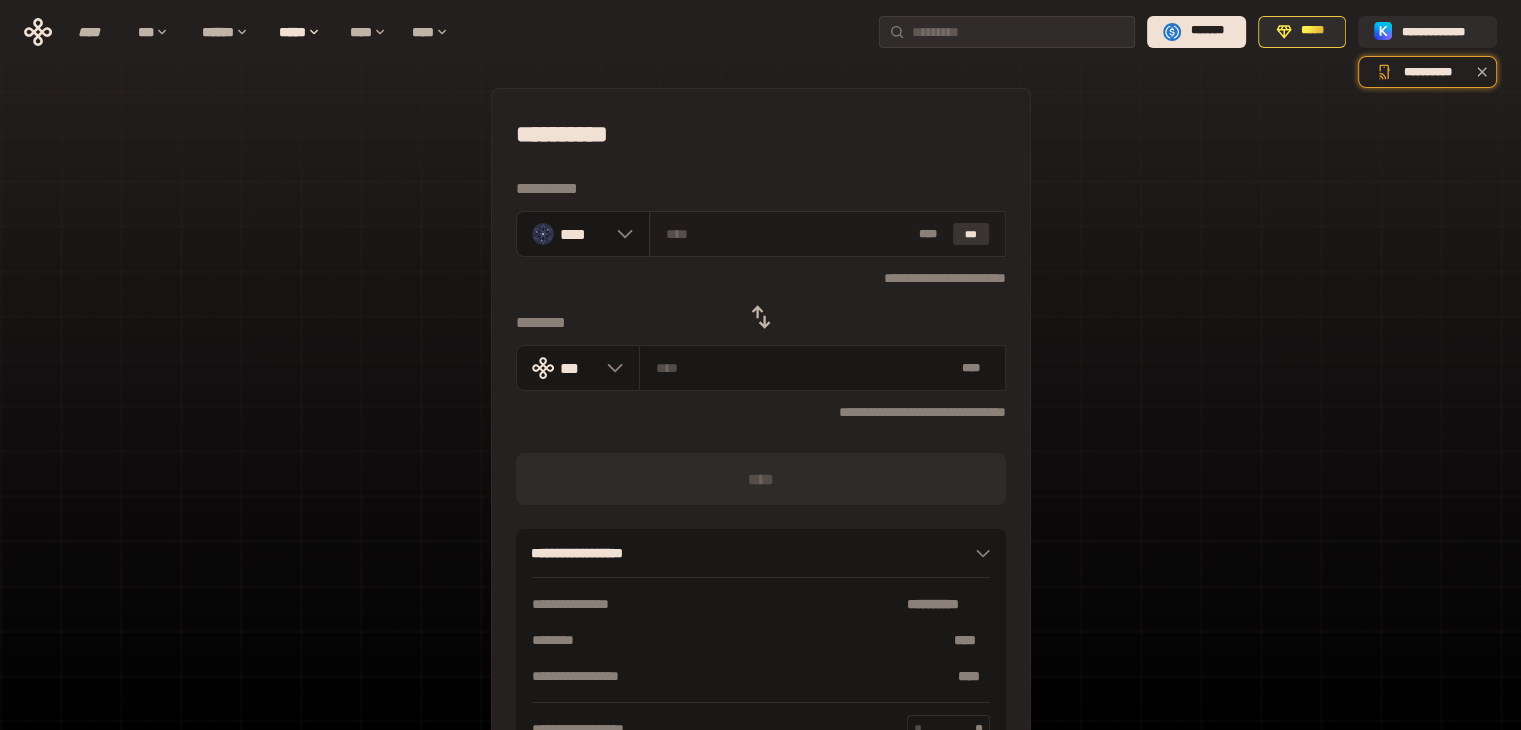 click on "***" at bounding box center [971, 234] 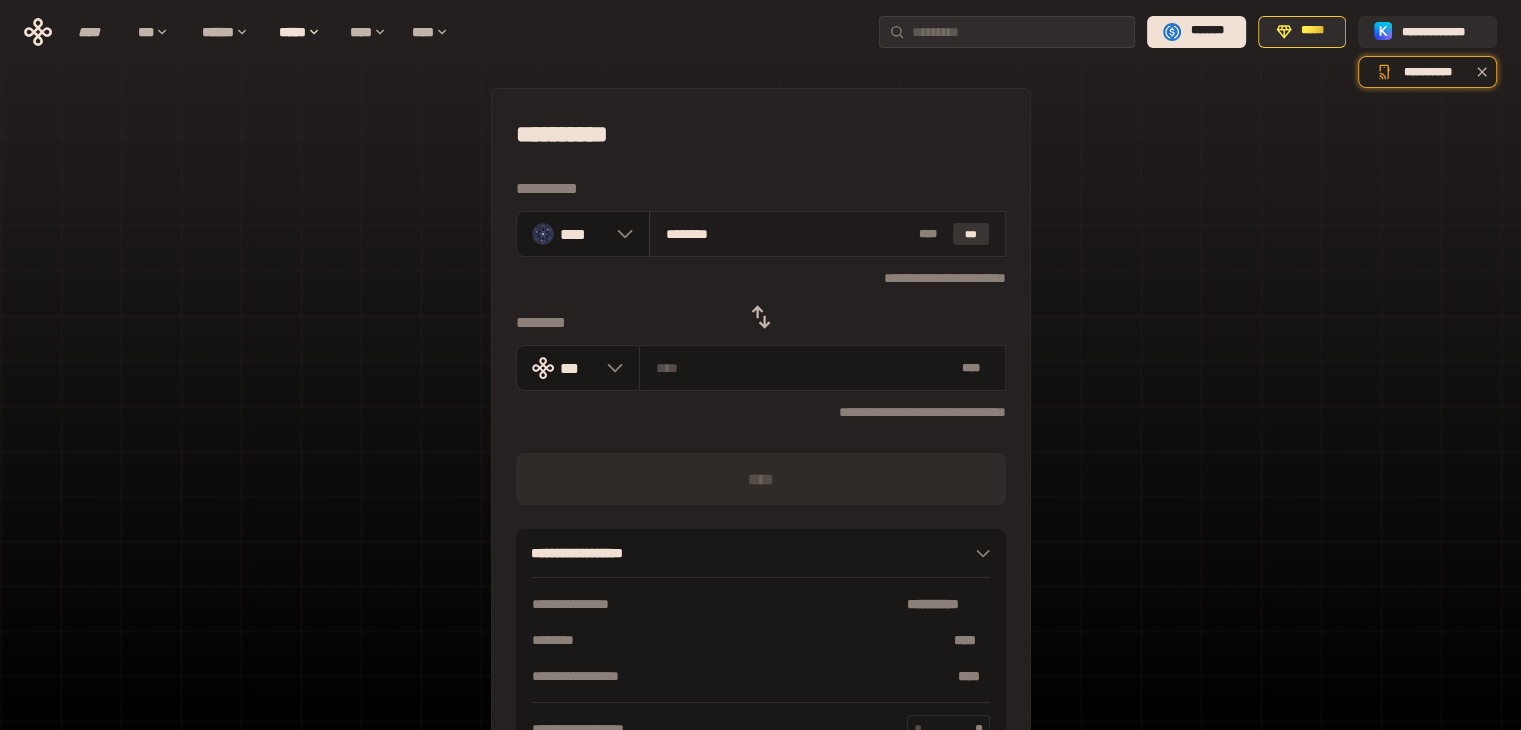 type on "**********" 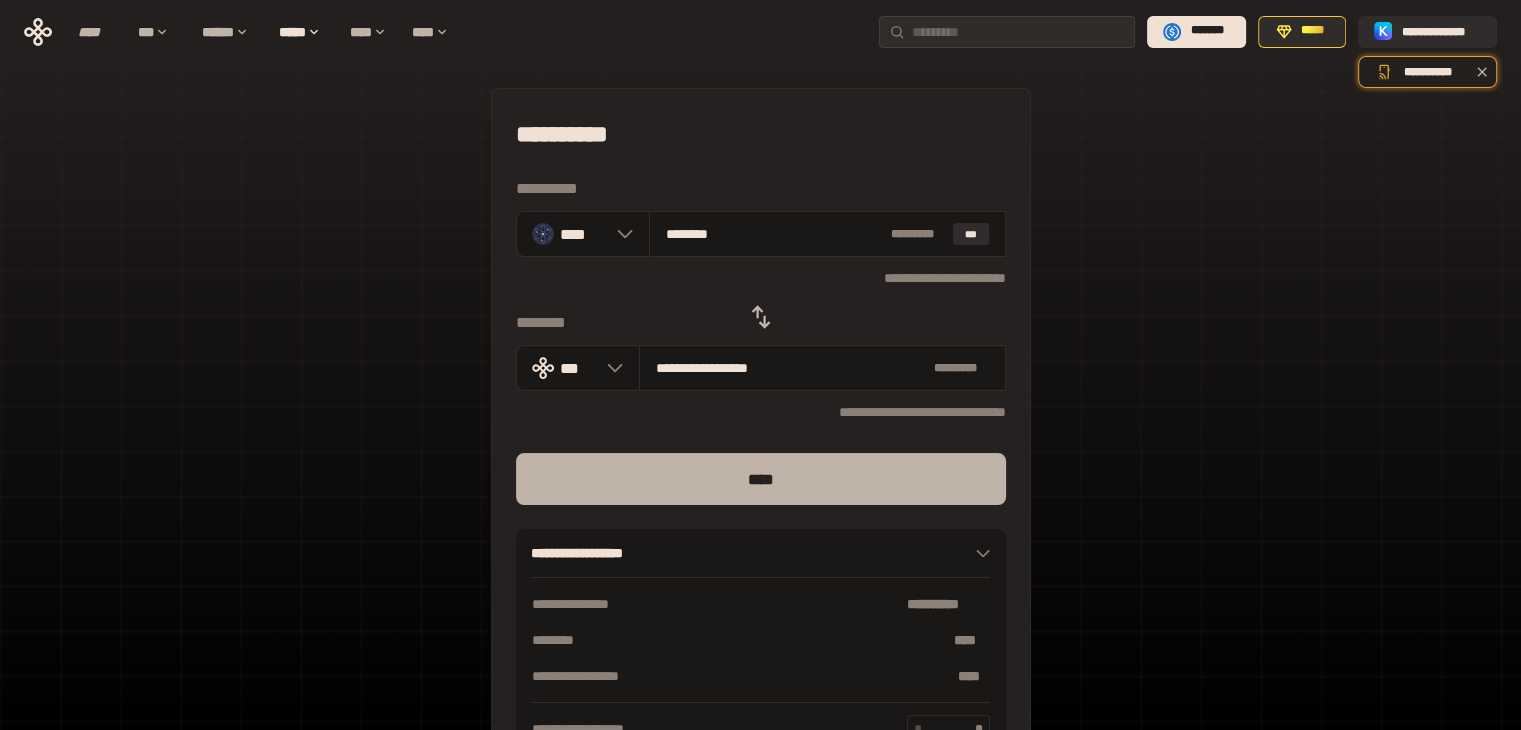 click on "****" at bounding box center (761, 479) 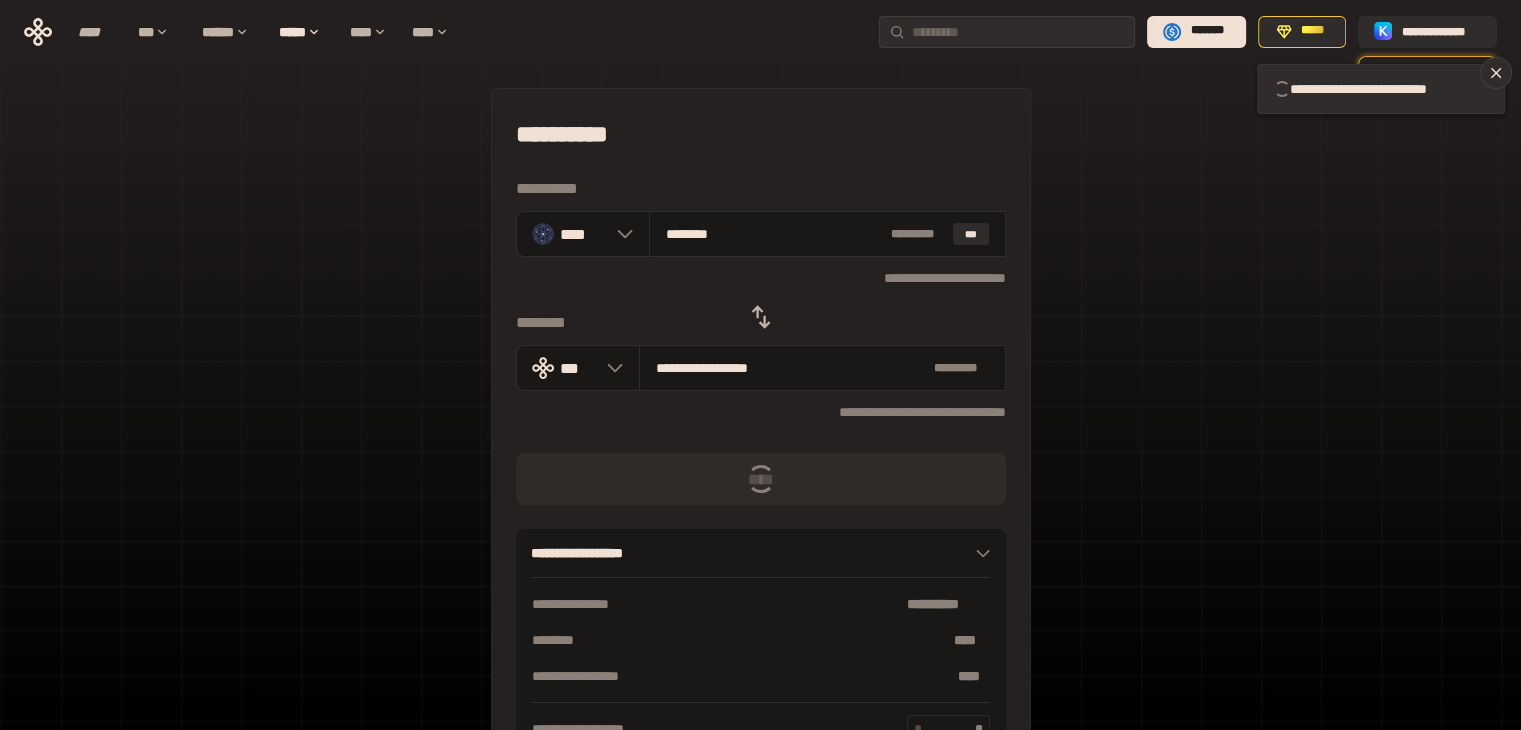 type 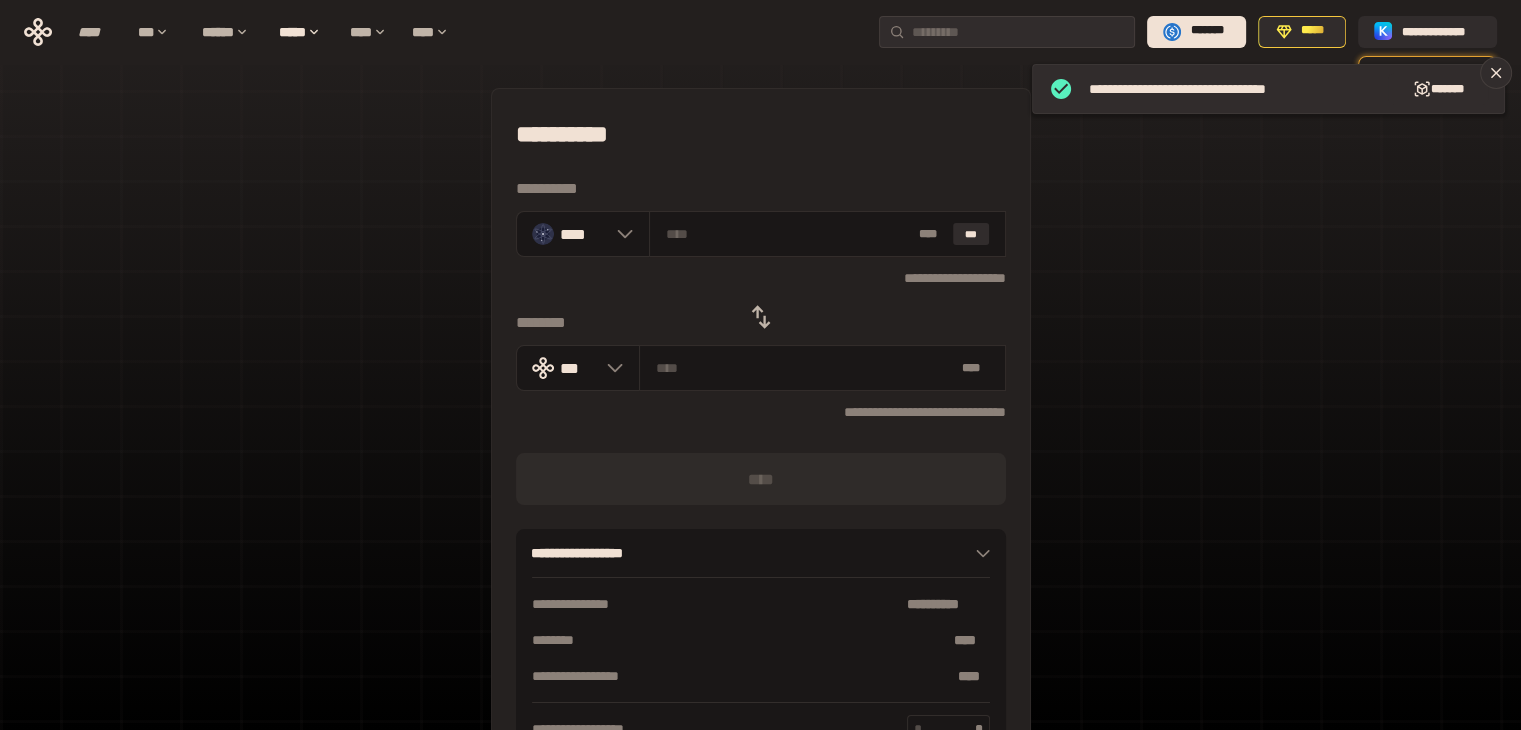 click 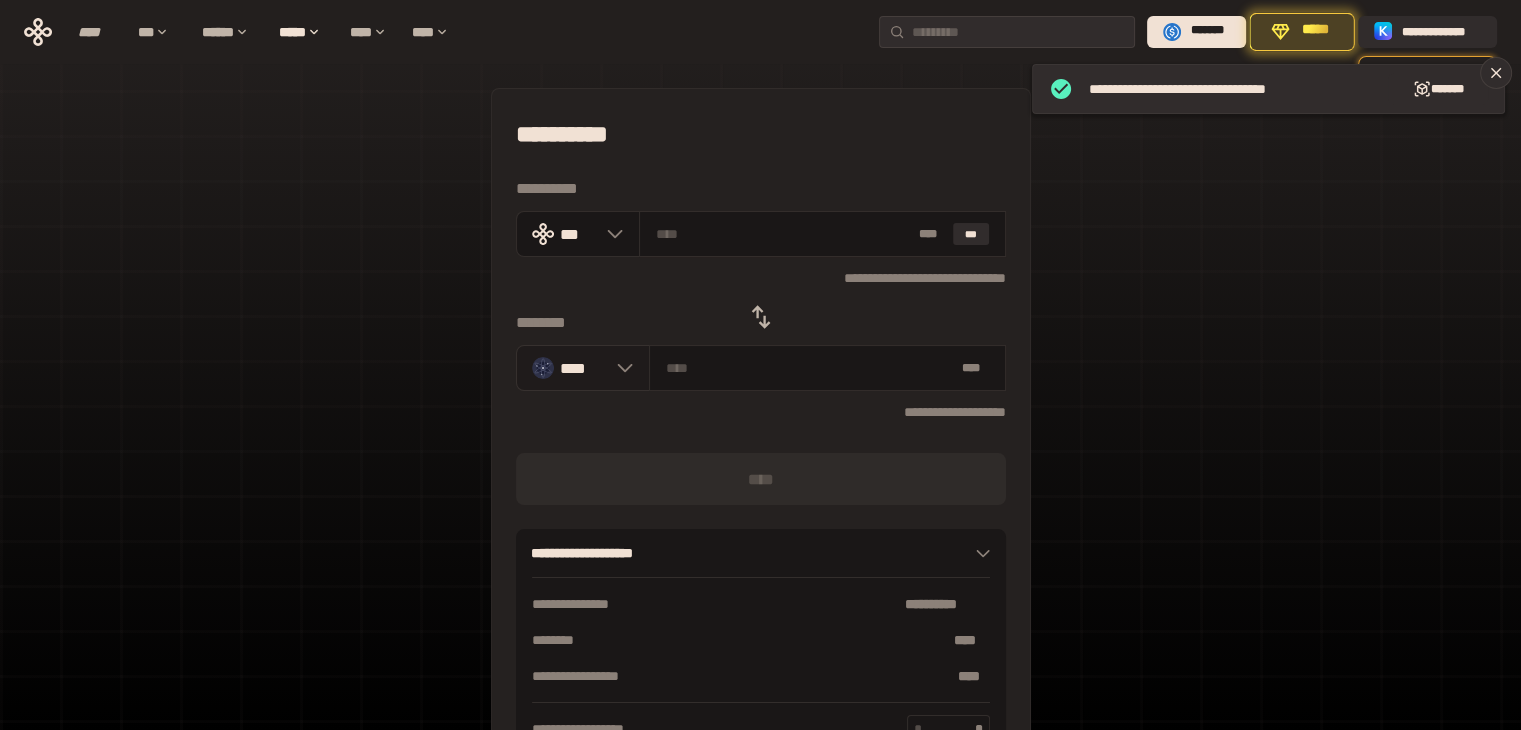 click 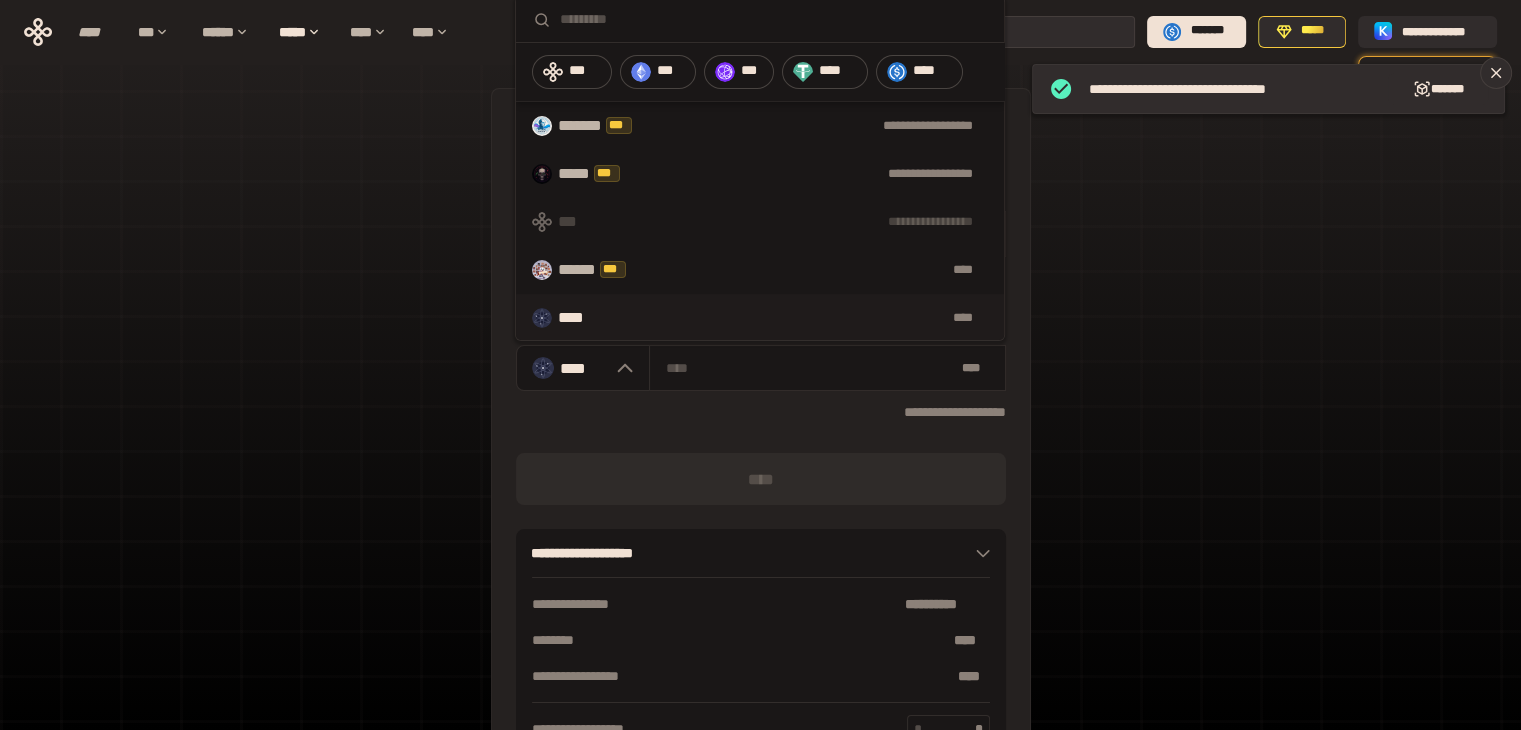 click on "*****   ***" at bounding box center (600, 174) 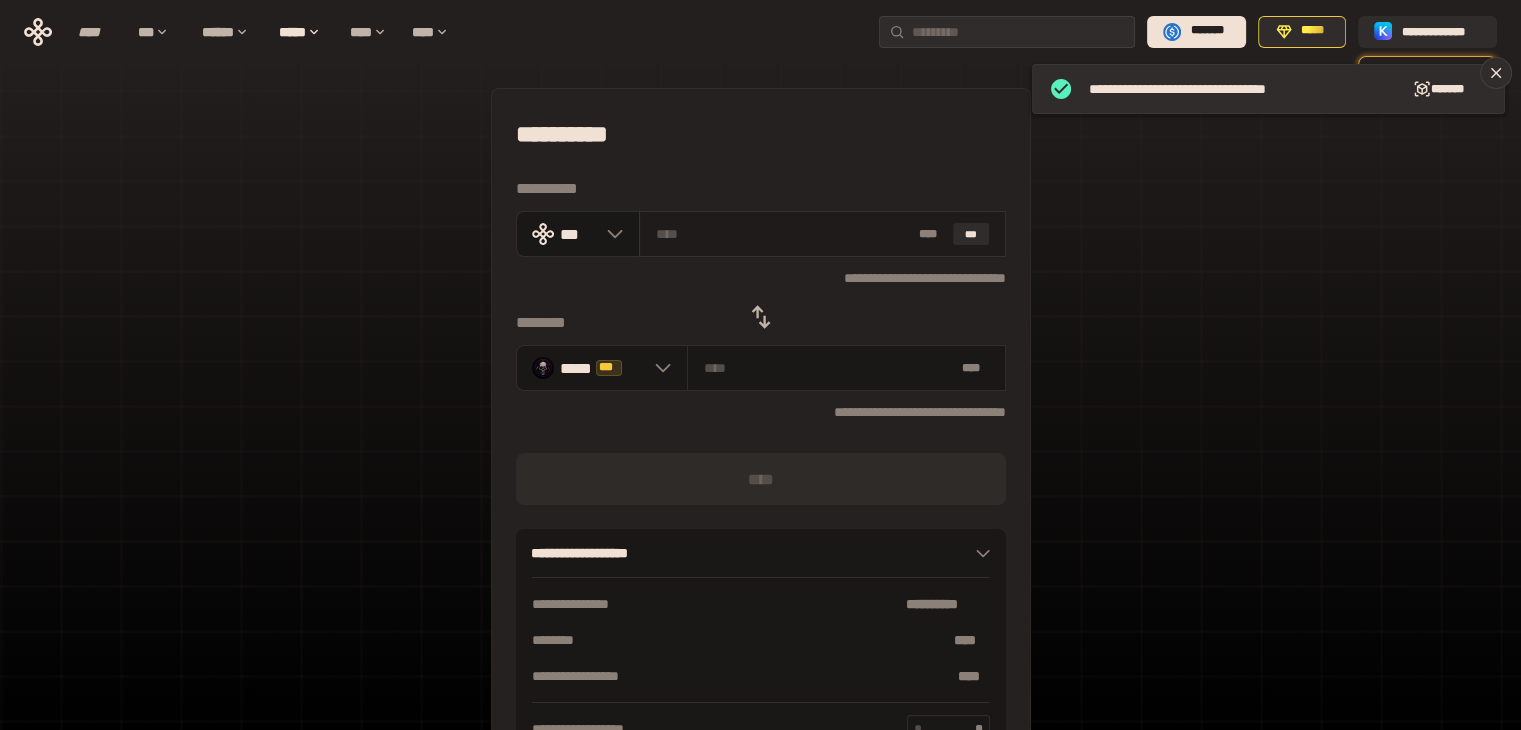click at bounding box center (783, 234) 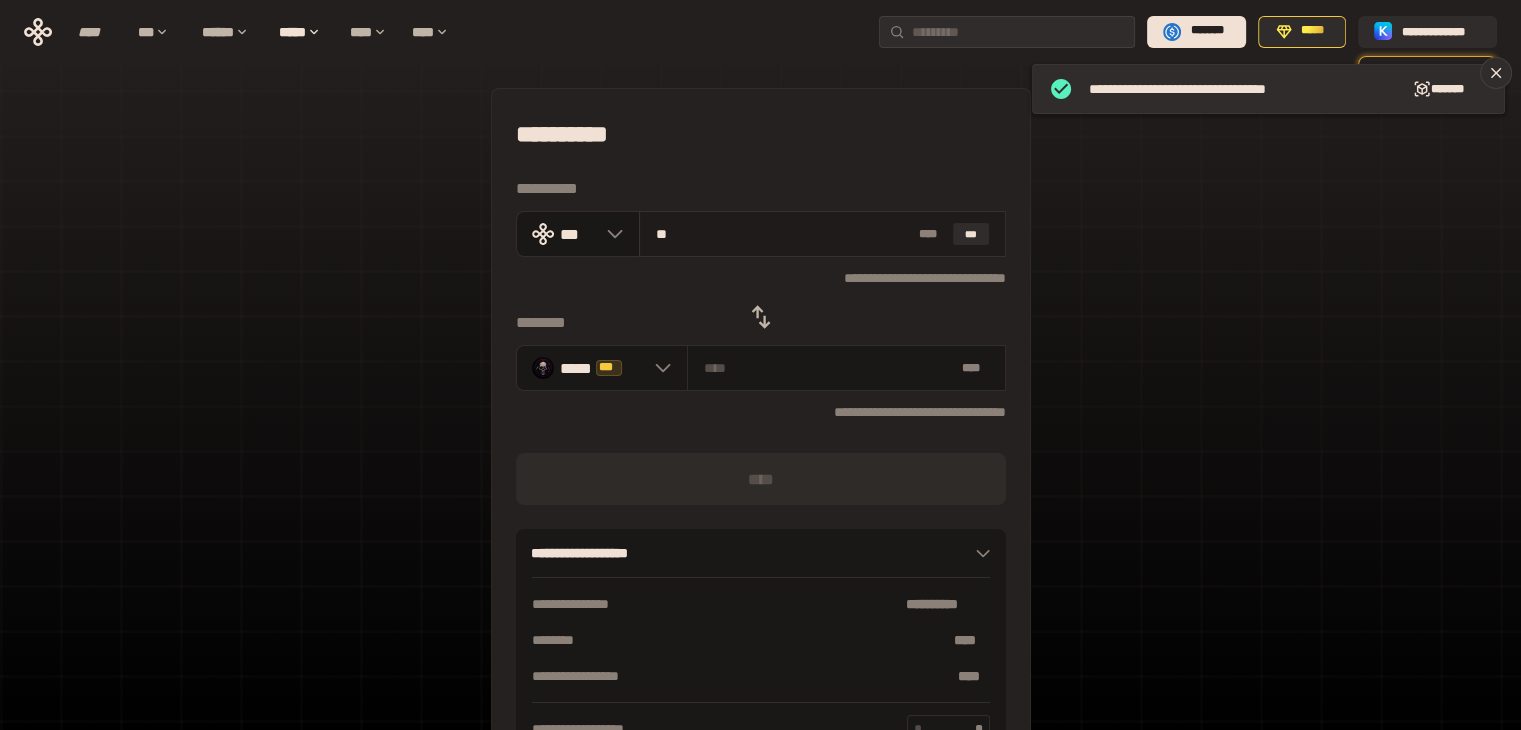 type on "***" 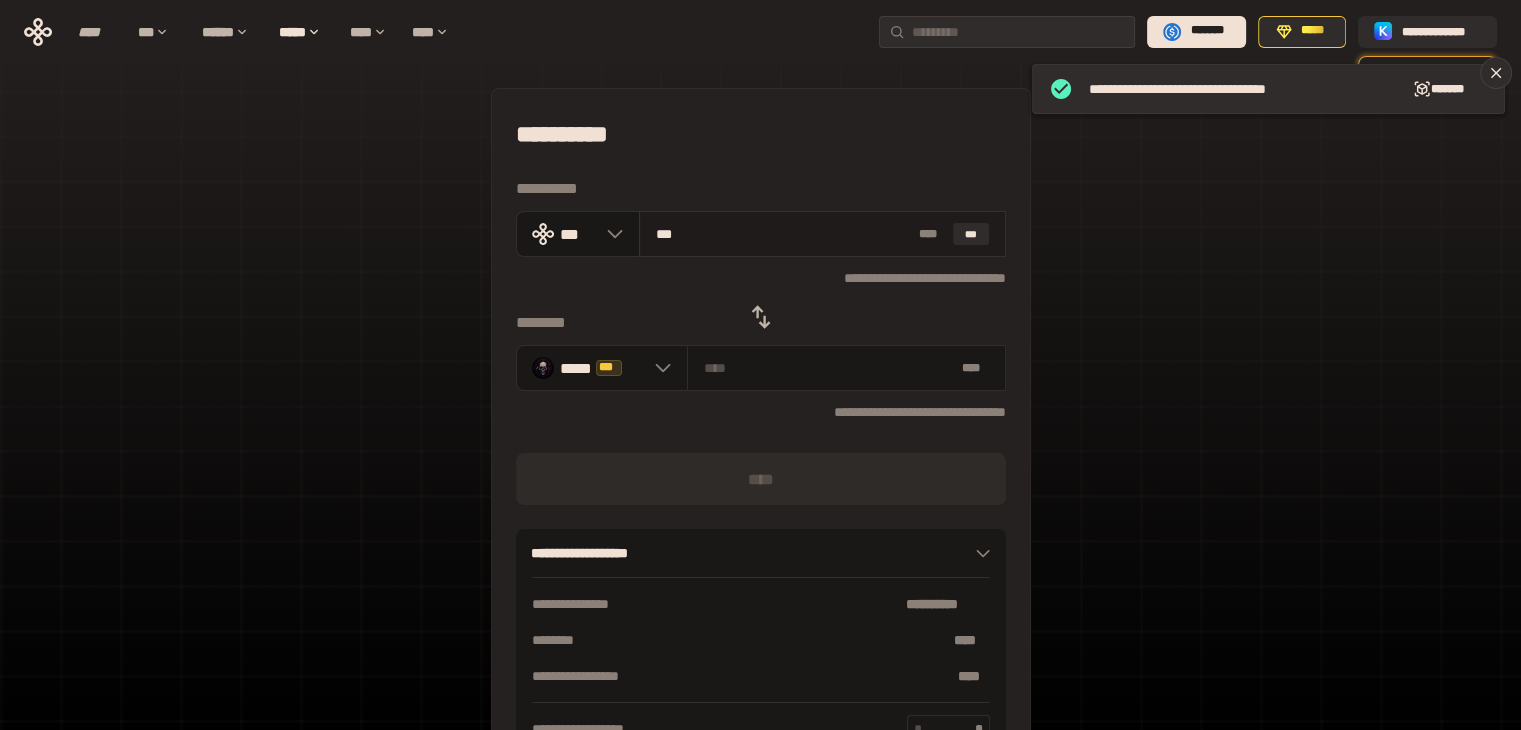 type on "**********" 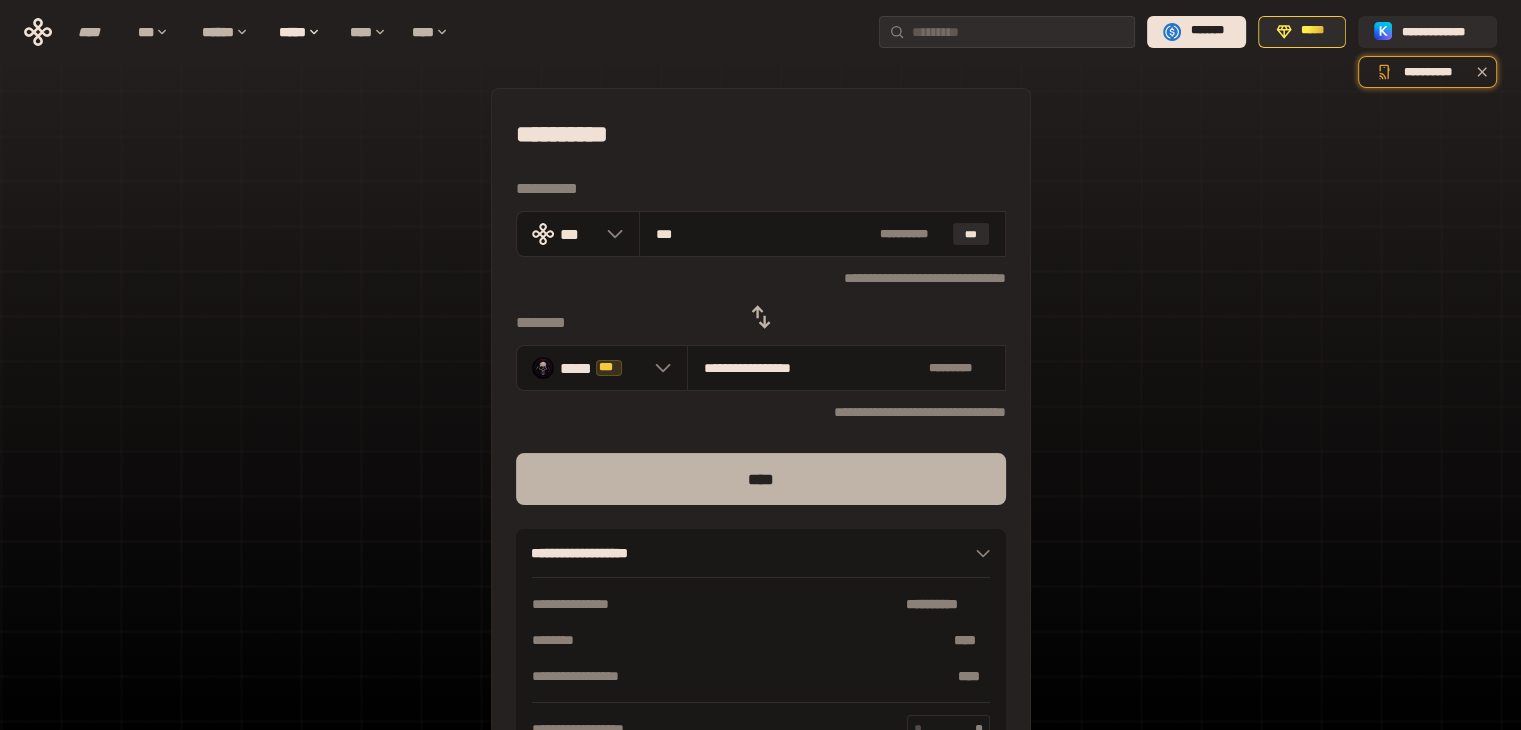 type on "***" 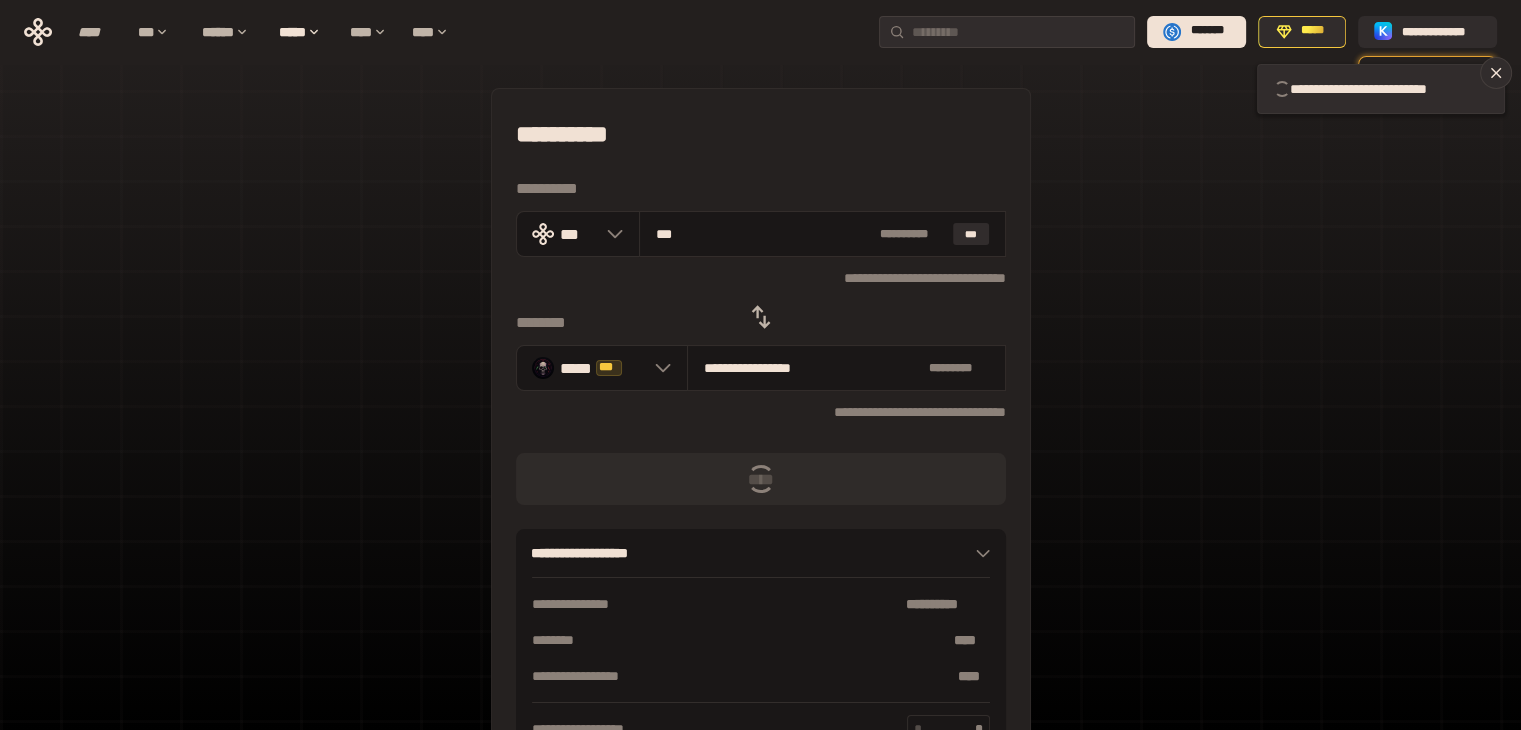 type 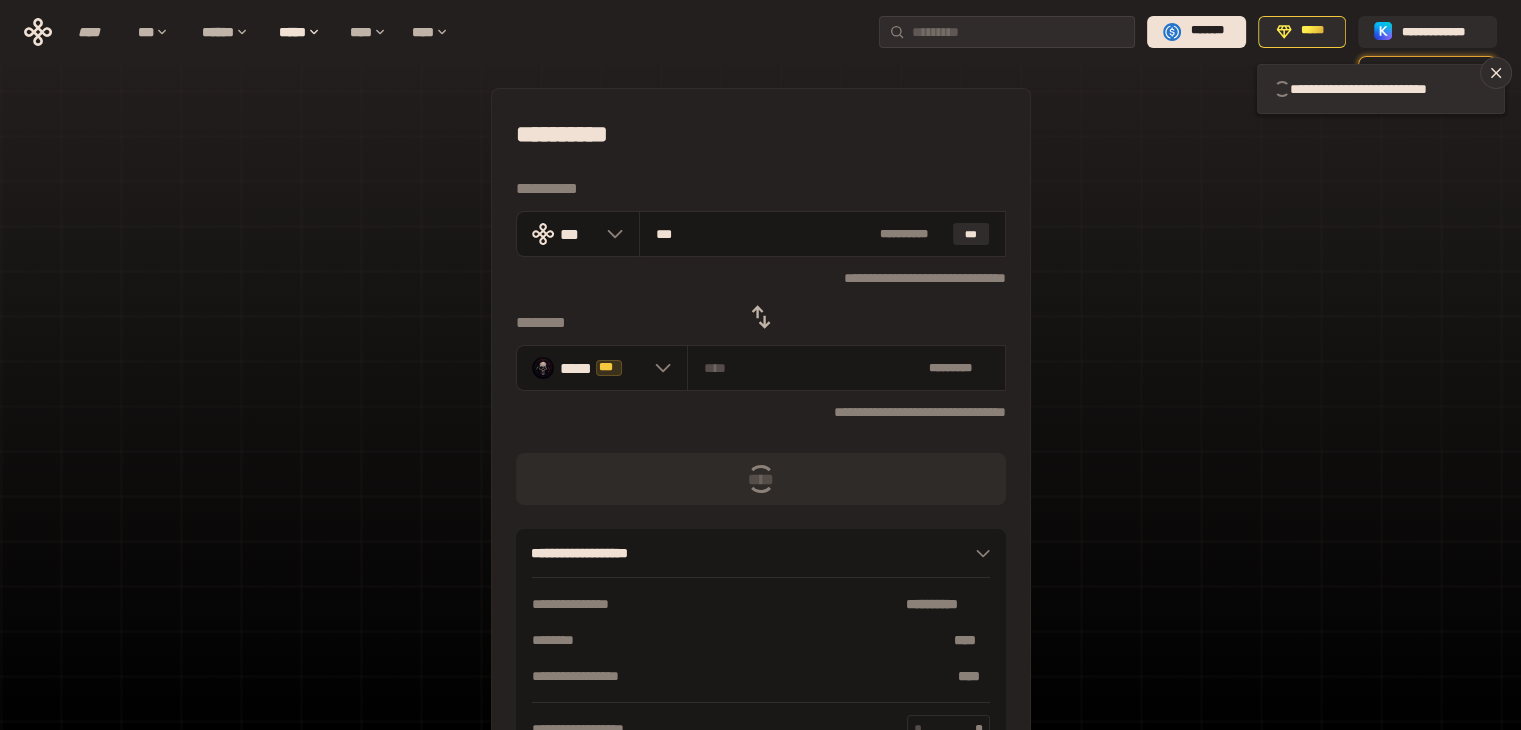type 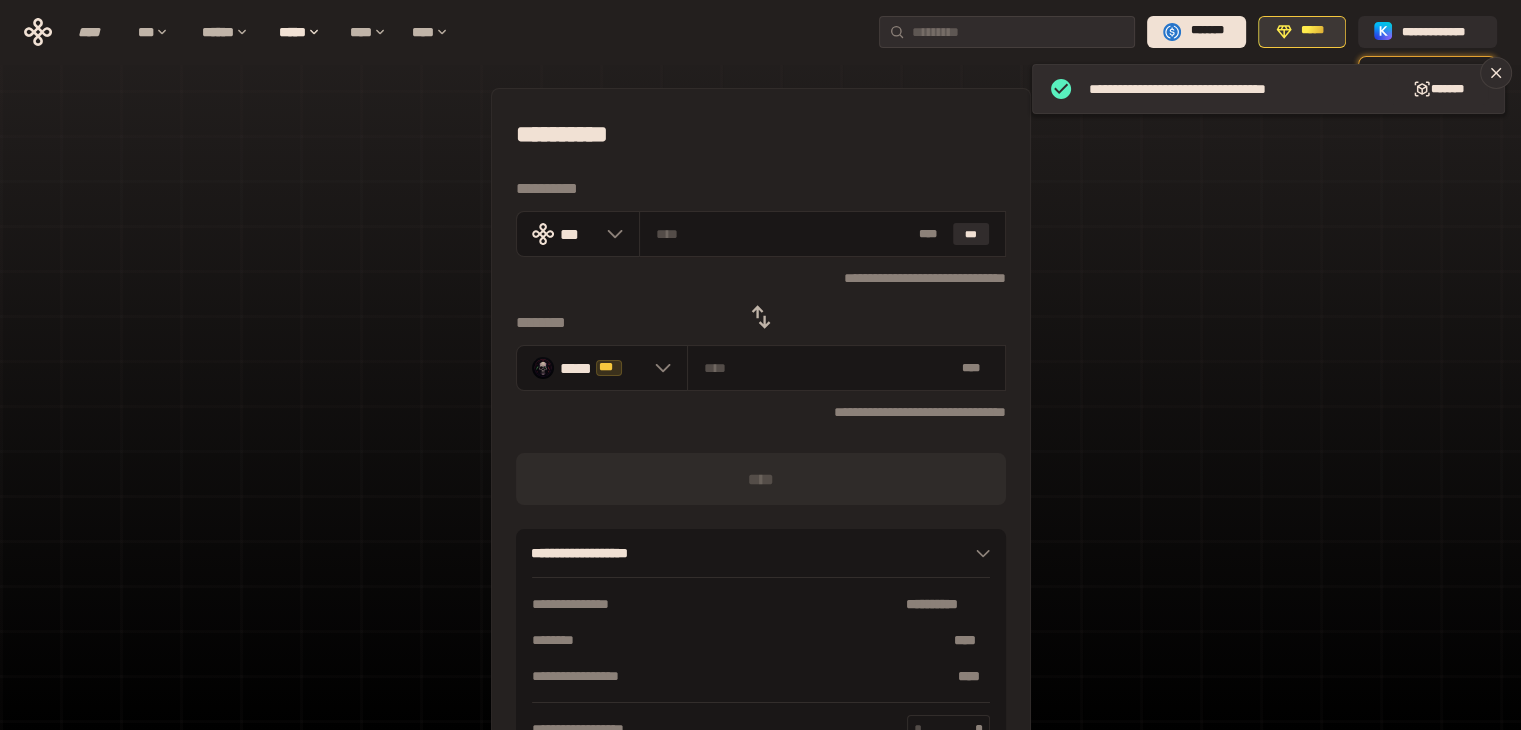 click on "*****" at bounding box center (1313, 31) 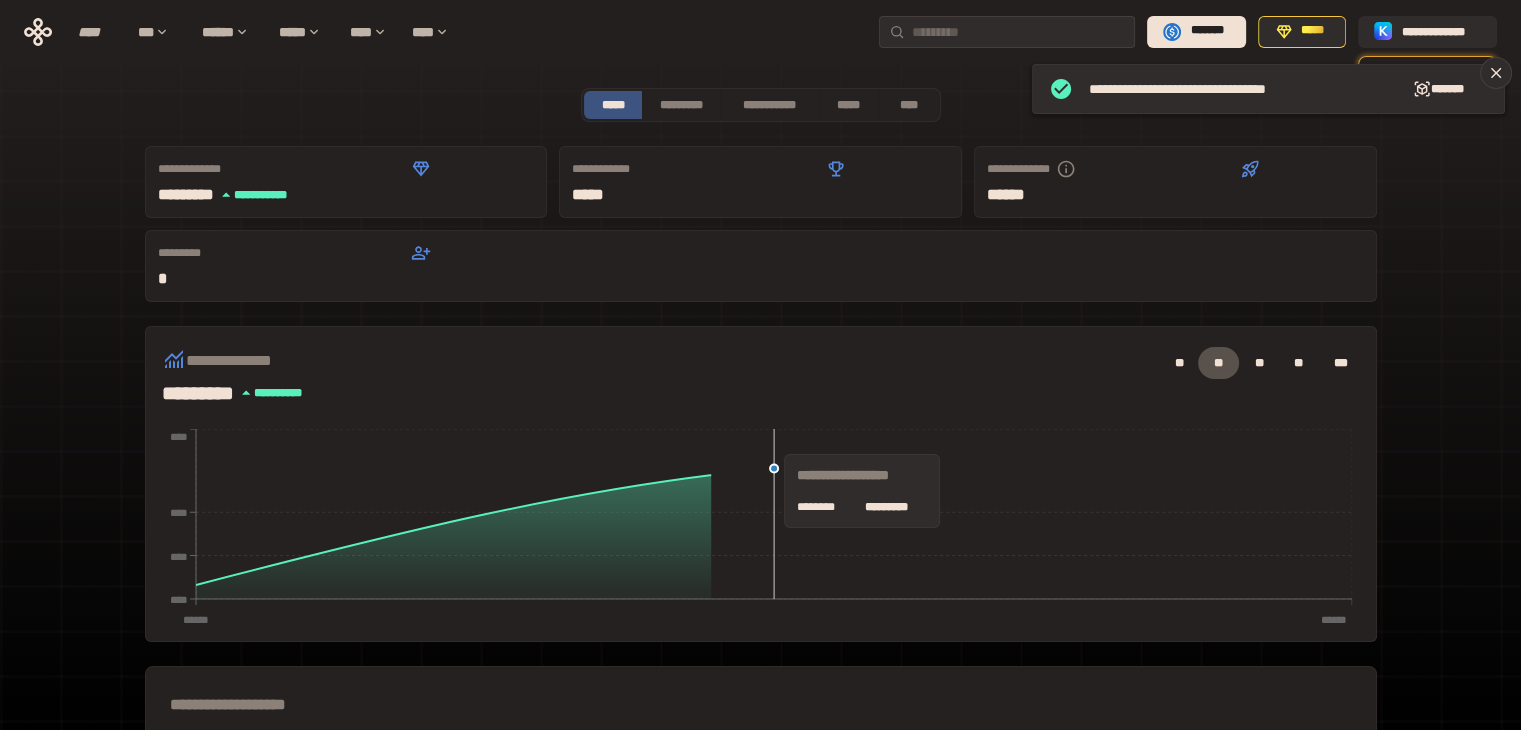 scroll, scrollTop: 300, scrollLeft: 0, axis: vertical 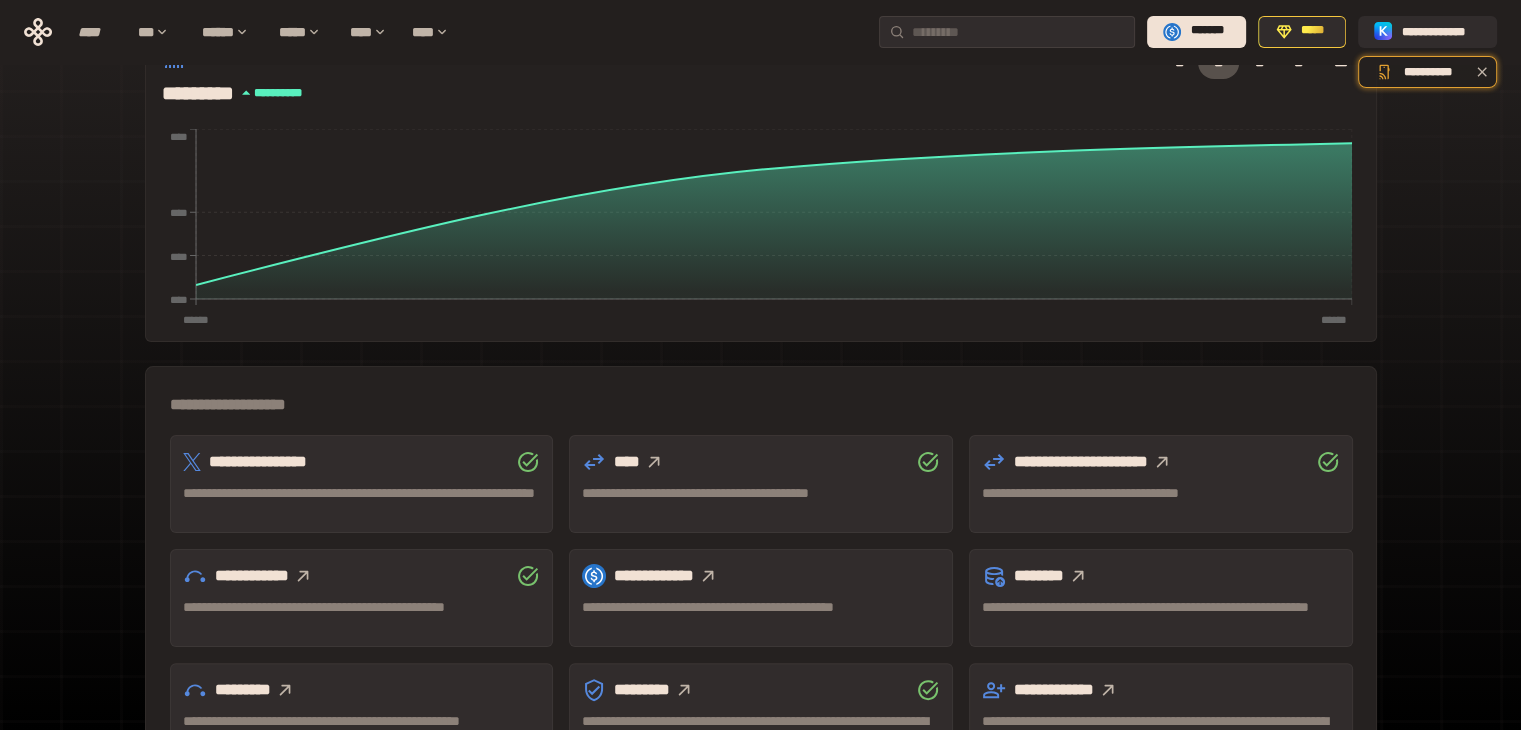 click 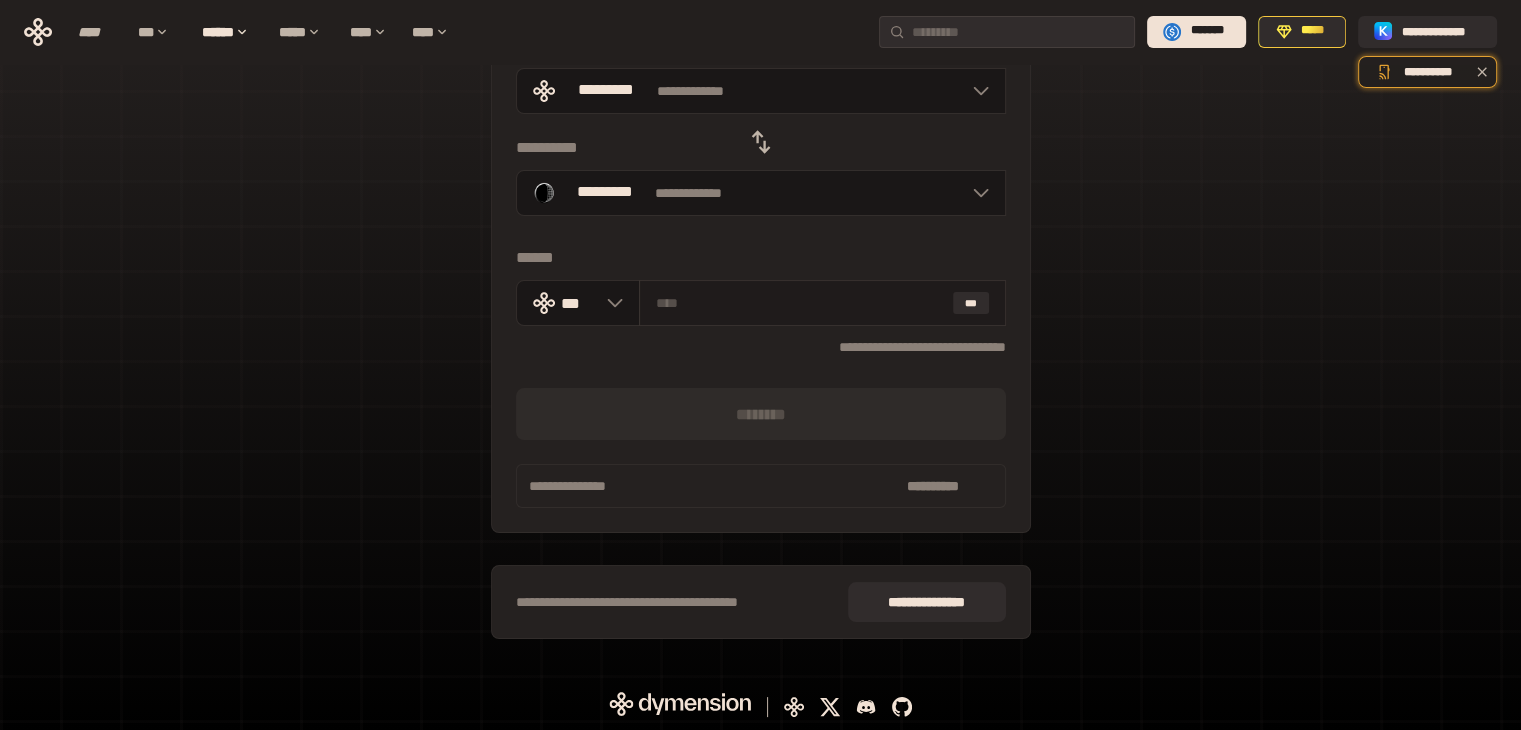 click on "***" at bounding box center (822, 303) 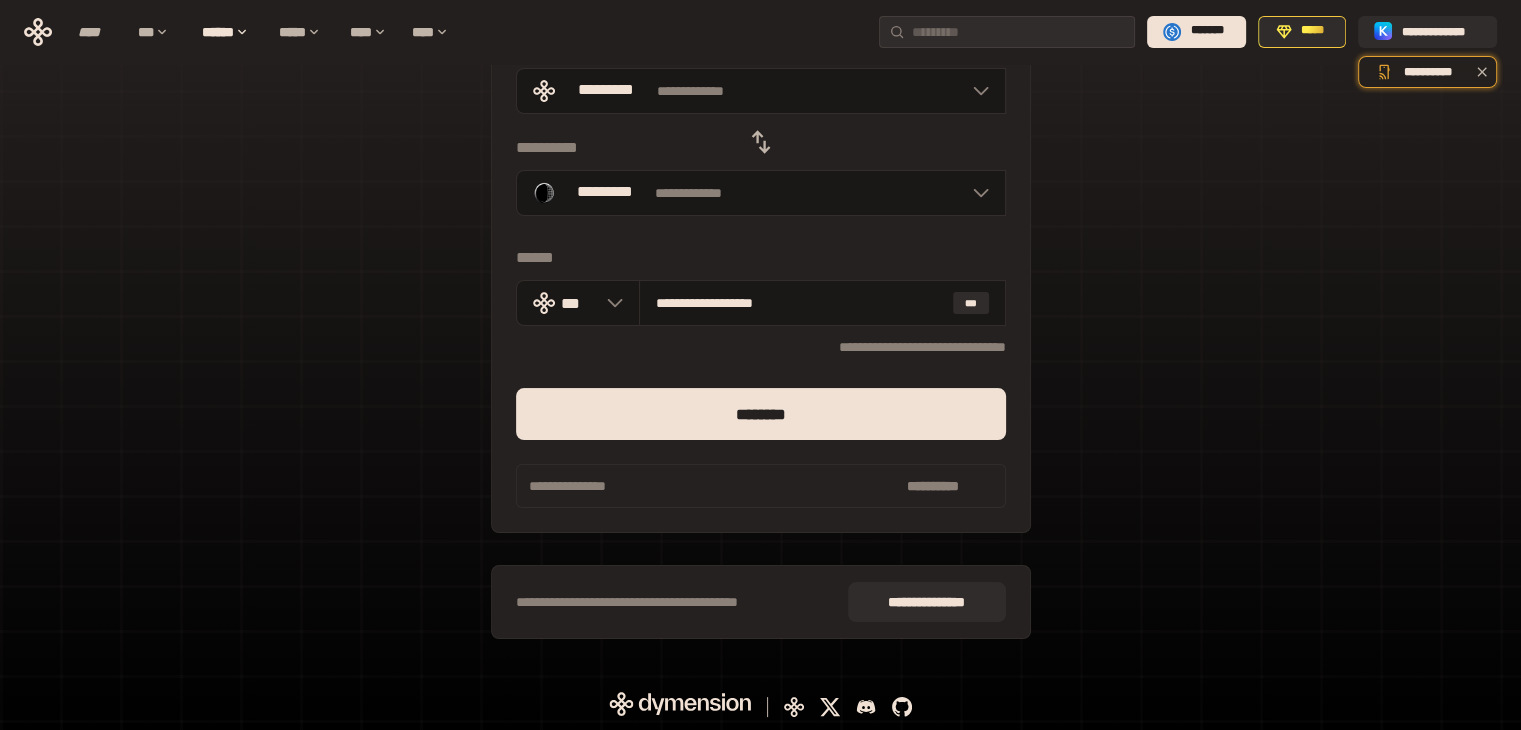 drag, startPoint x: 828, startPoint y: 299, endPoint x: 593, endPoint y: 276, distance: 236.12285 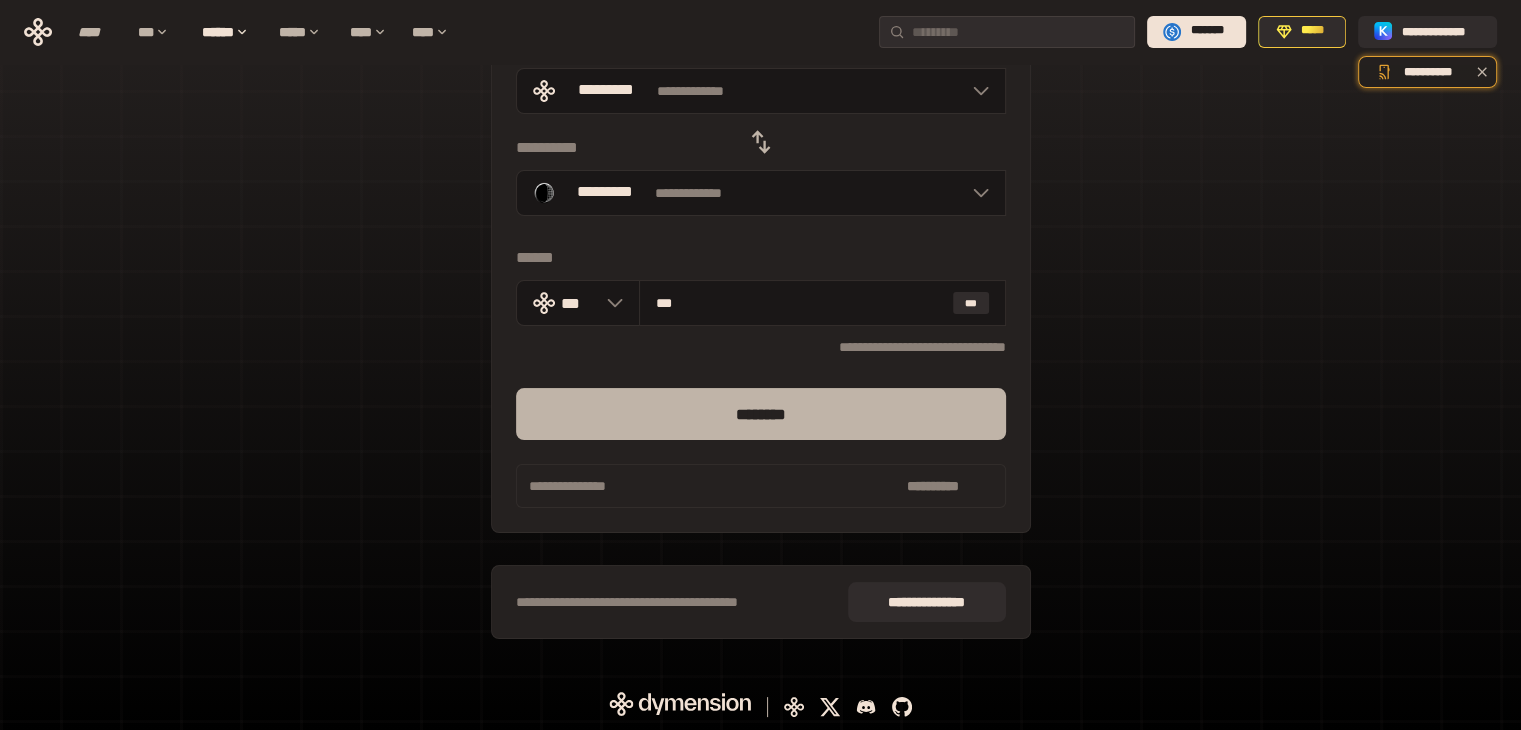 type on "***" 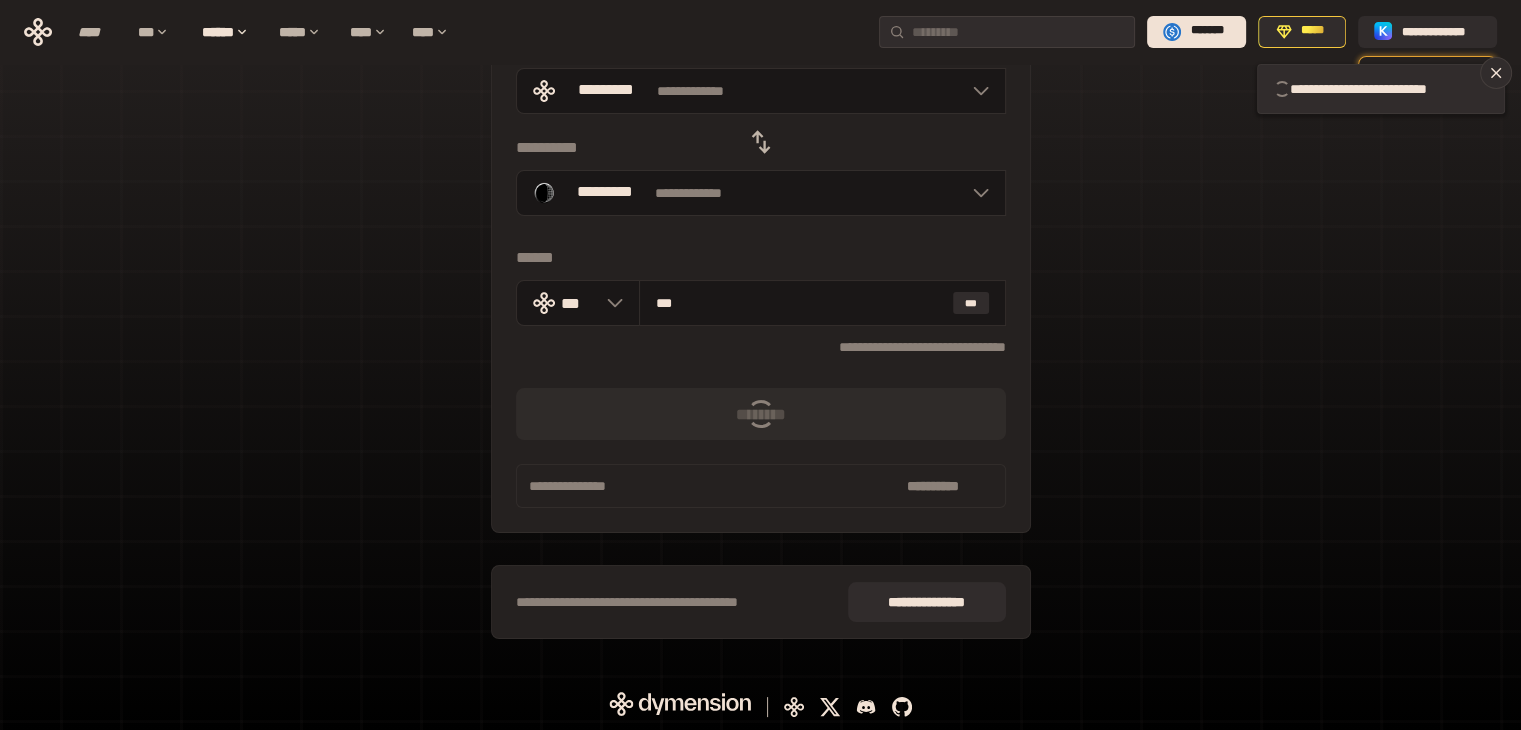 type 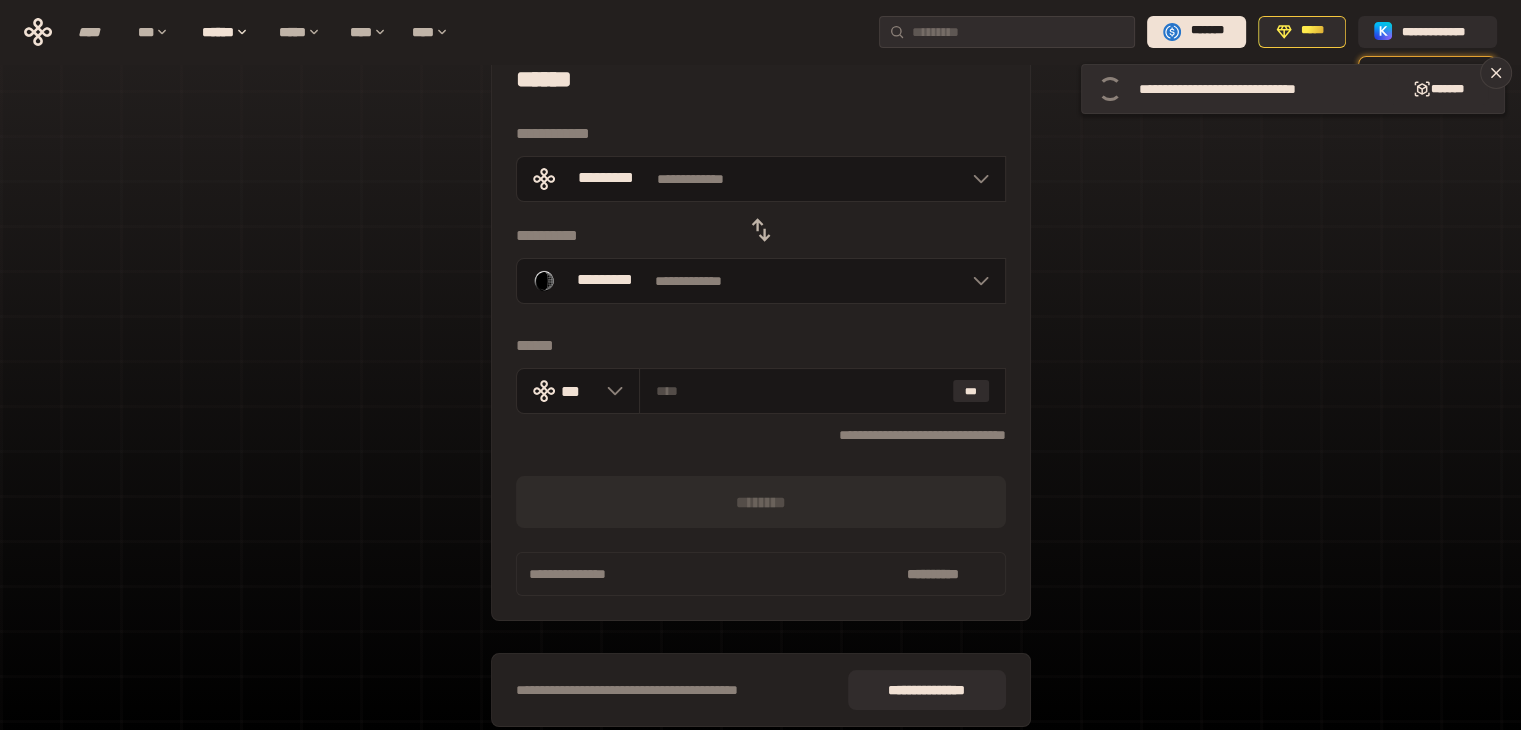 scroll, scrollTop: 0, scrollLeft: 0, axis: both 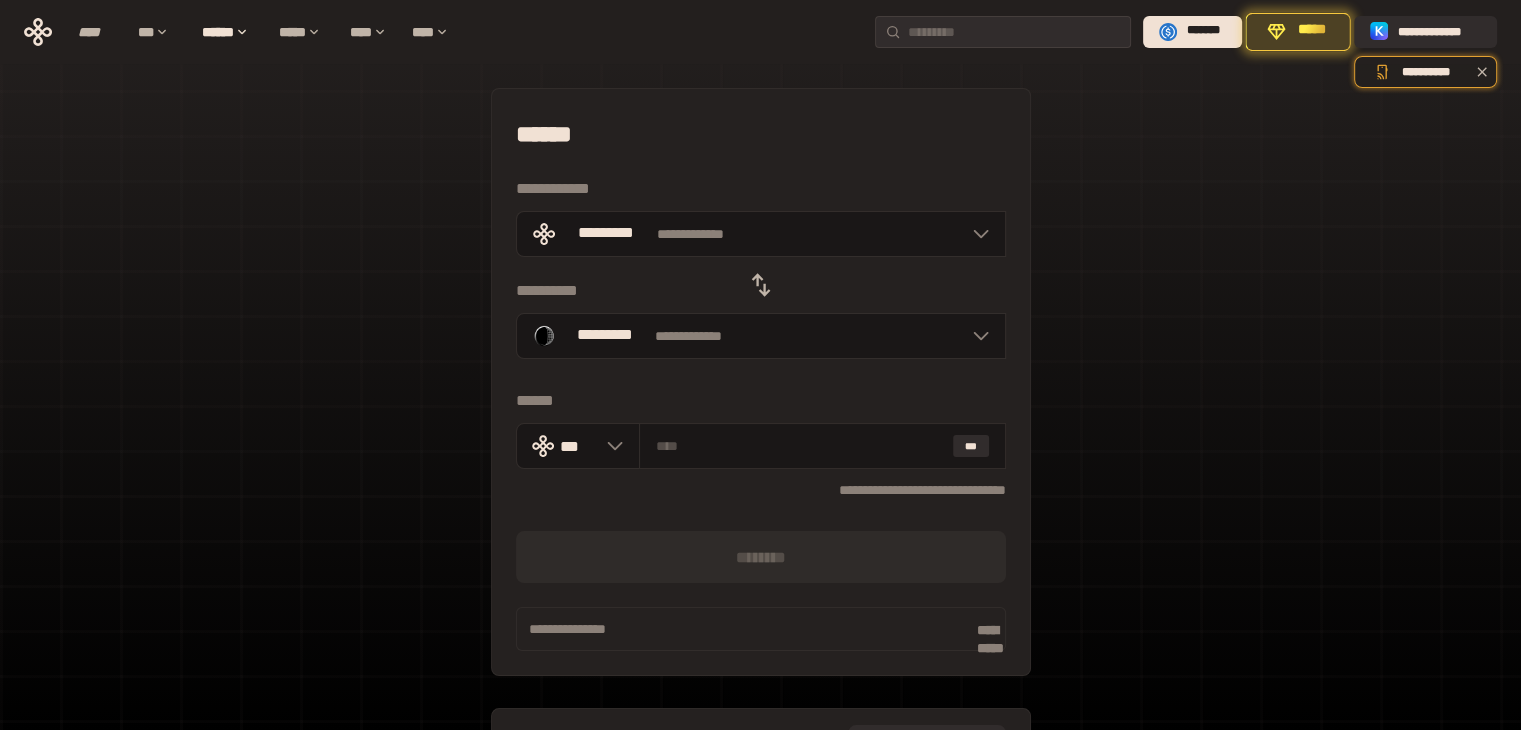 click on "*****" at bounding box center [1298, 32] 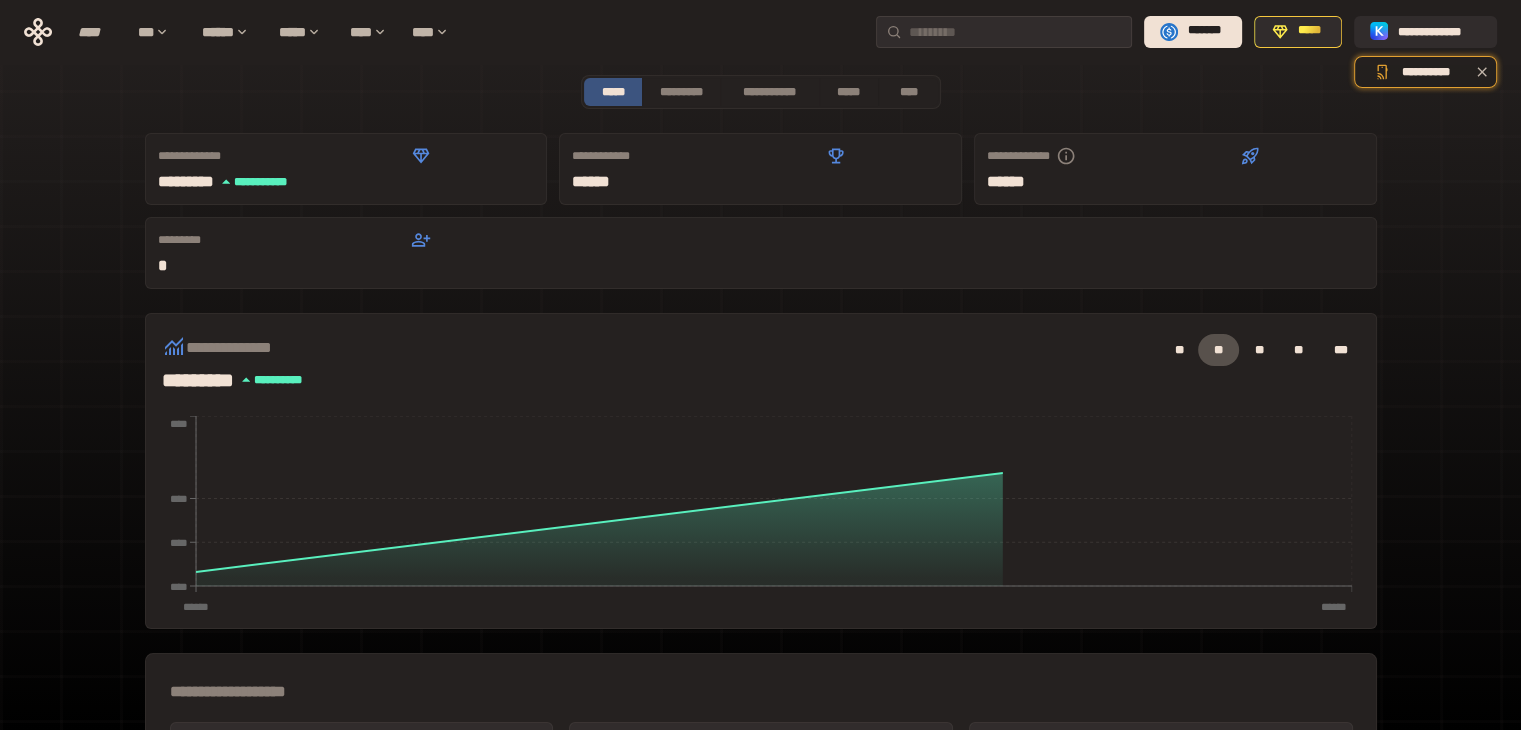 scroll, scrollTop: 200, scrollLeft: 0, axis: vertical 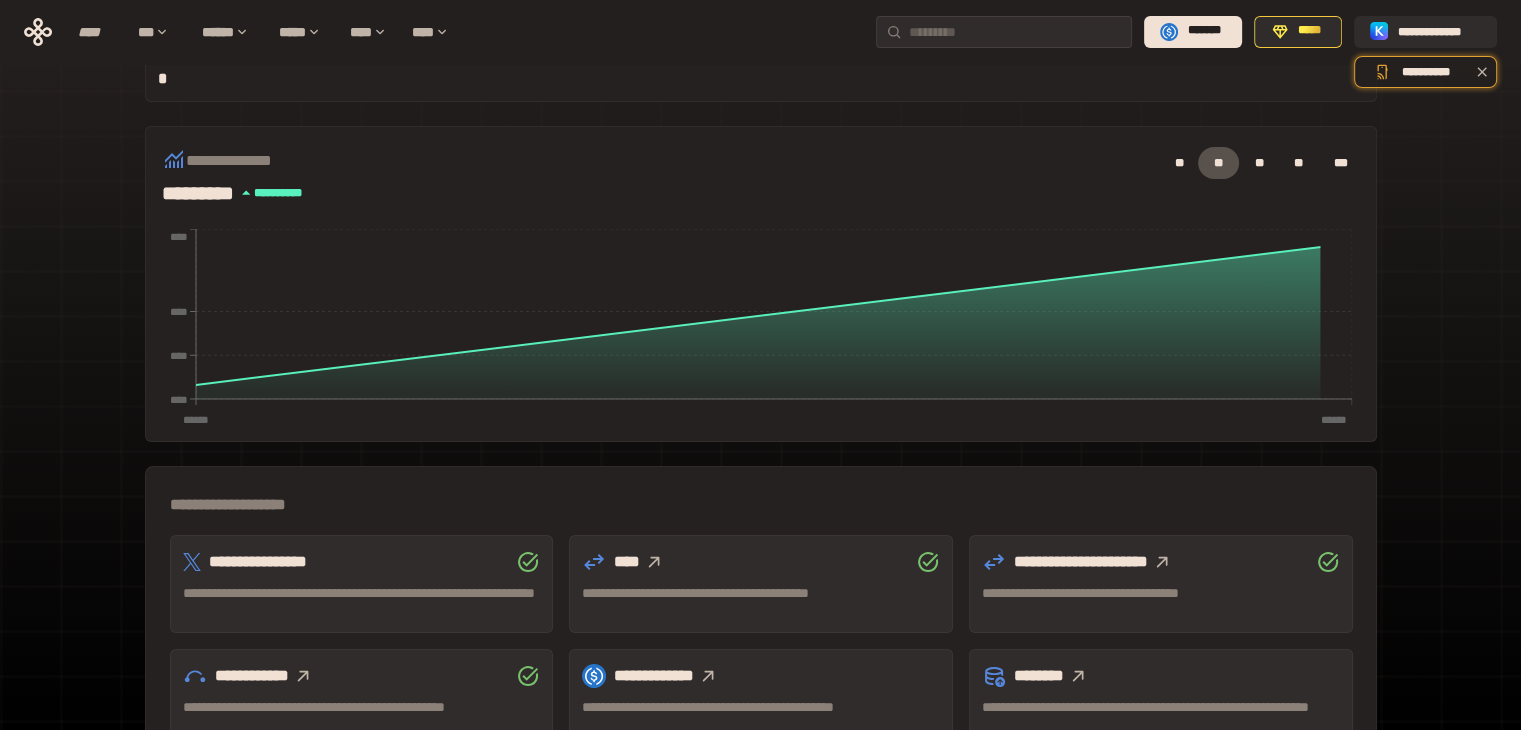click 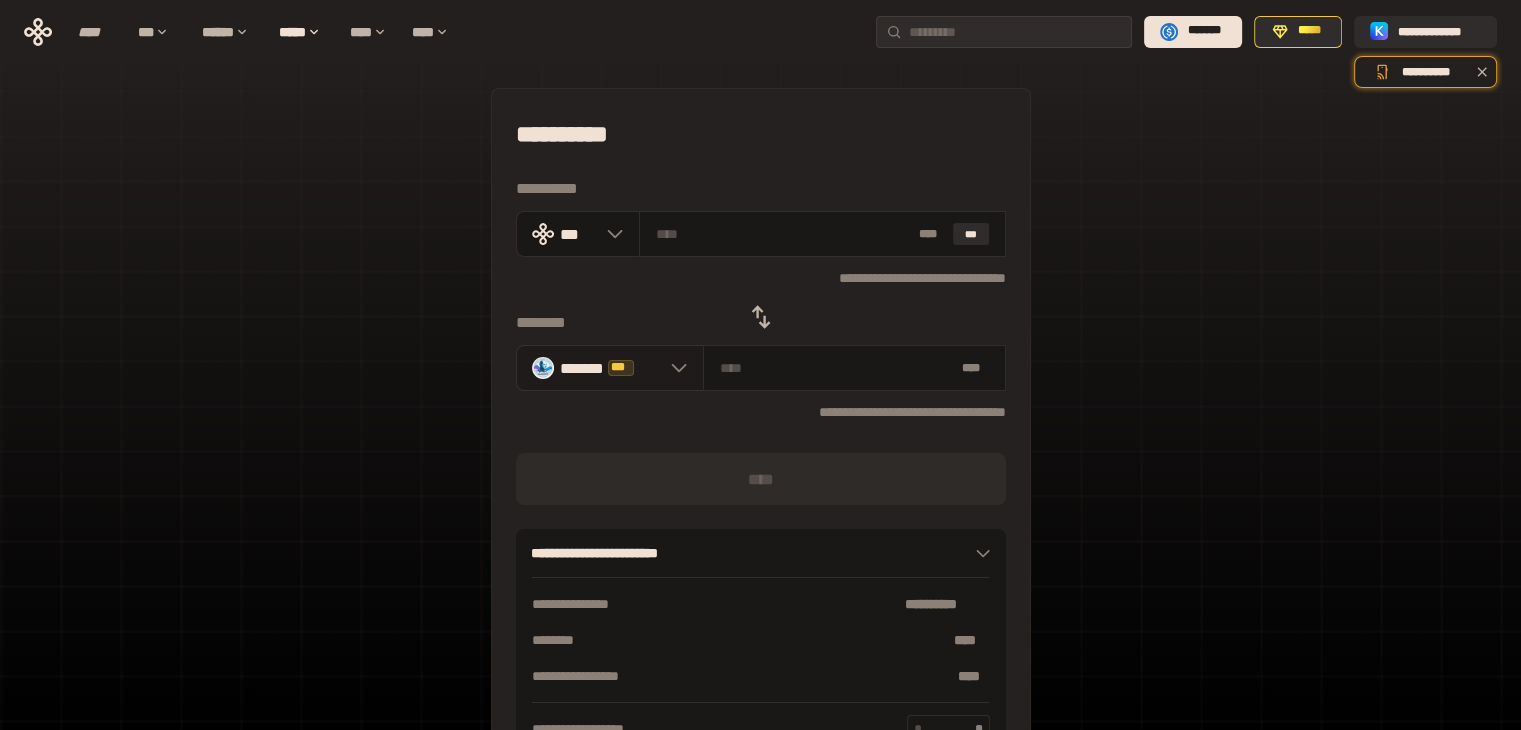 click 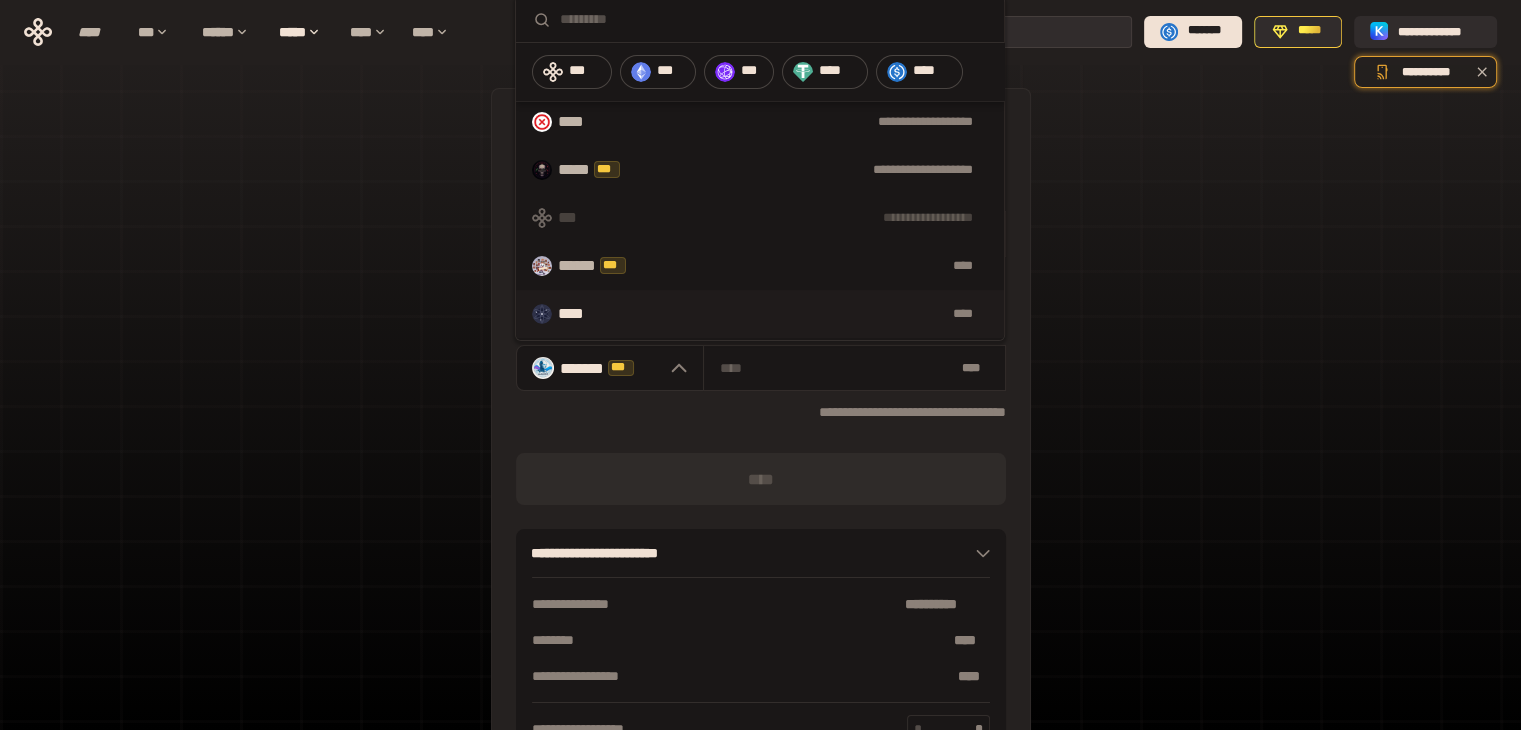 scroll, scrollTop: 100, scrollLeft: 0, axis: vertical 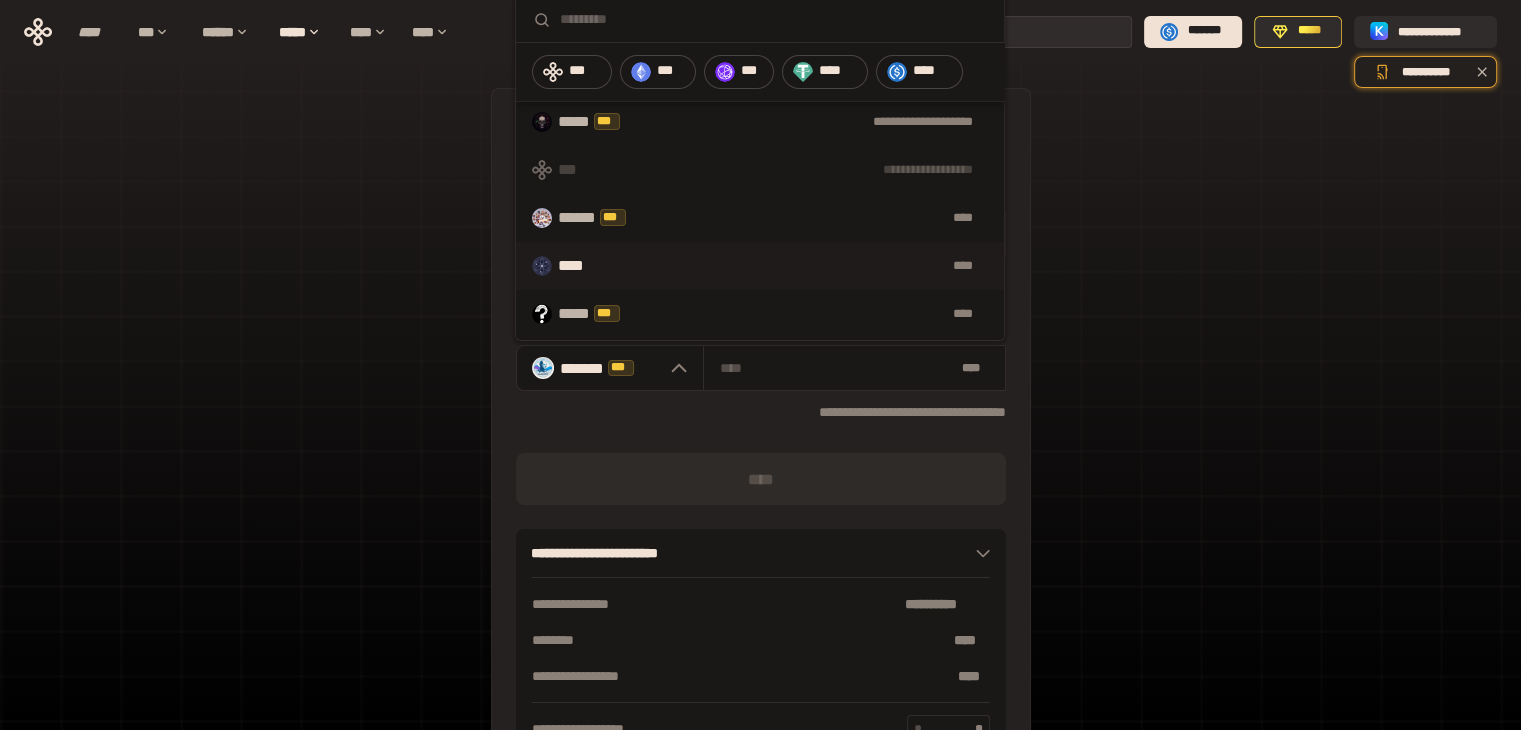 click on "****" at bounding box center (581, 266) 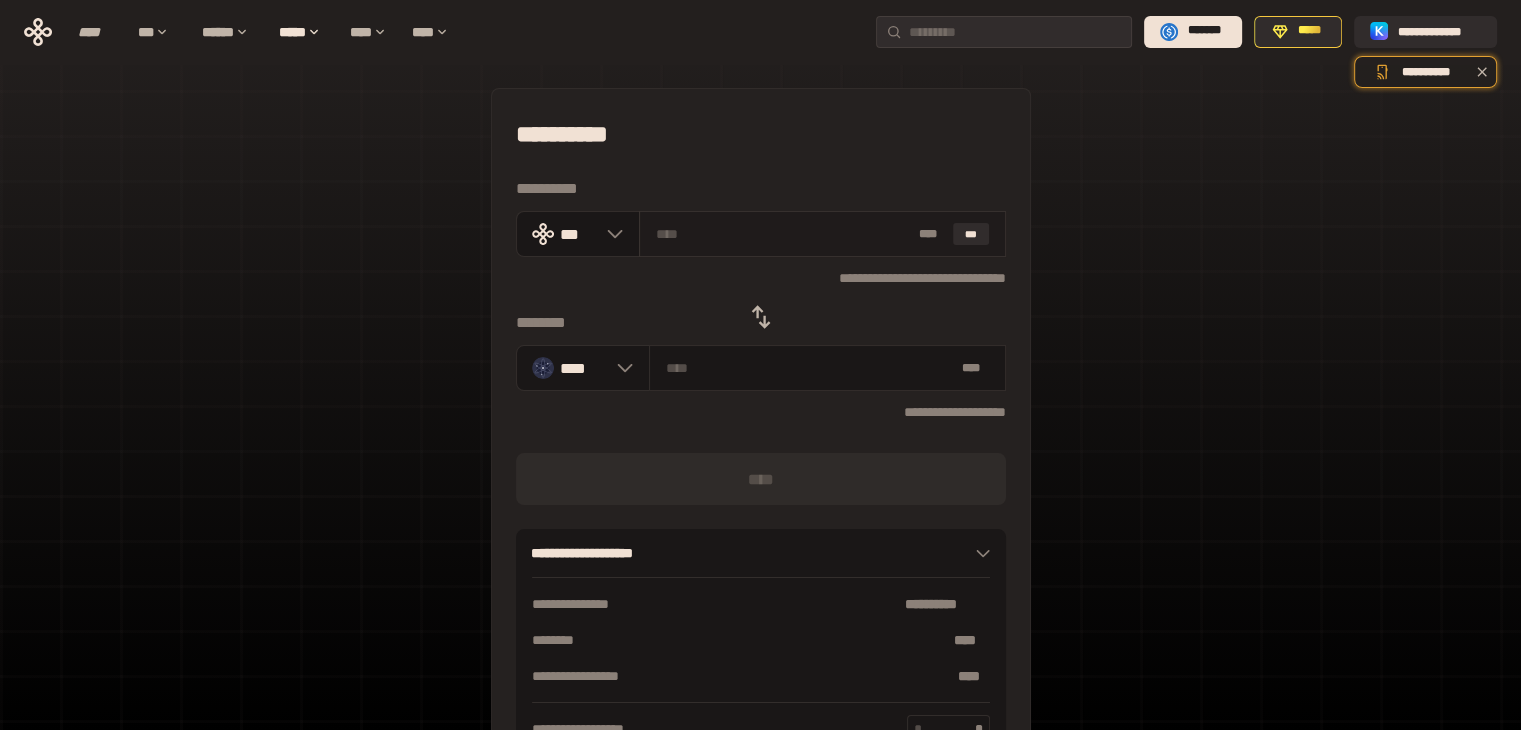 click at bounding box center (783, 234) 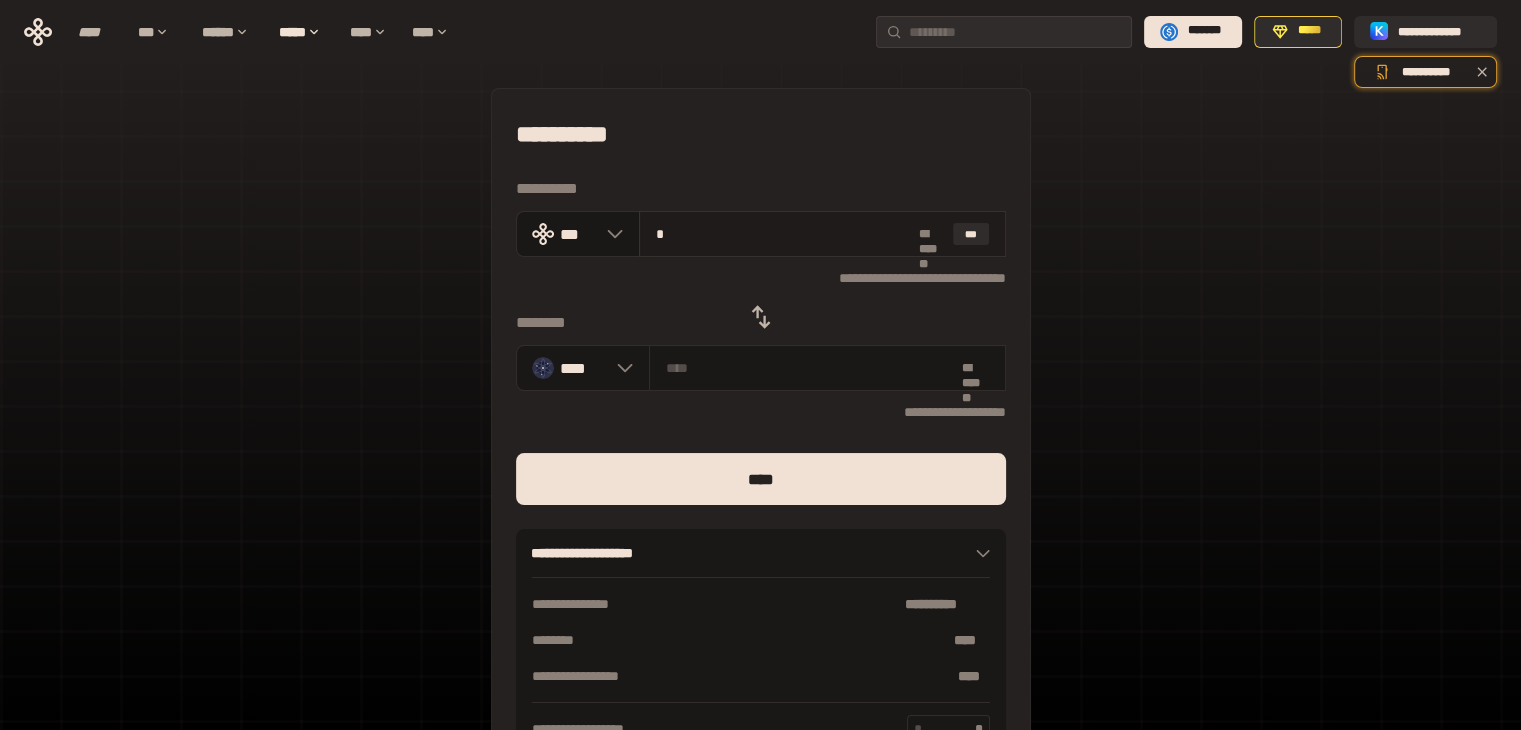 type on "********" 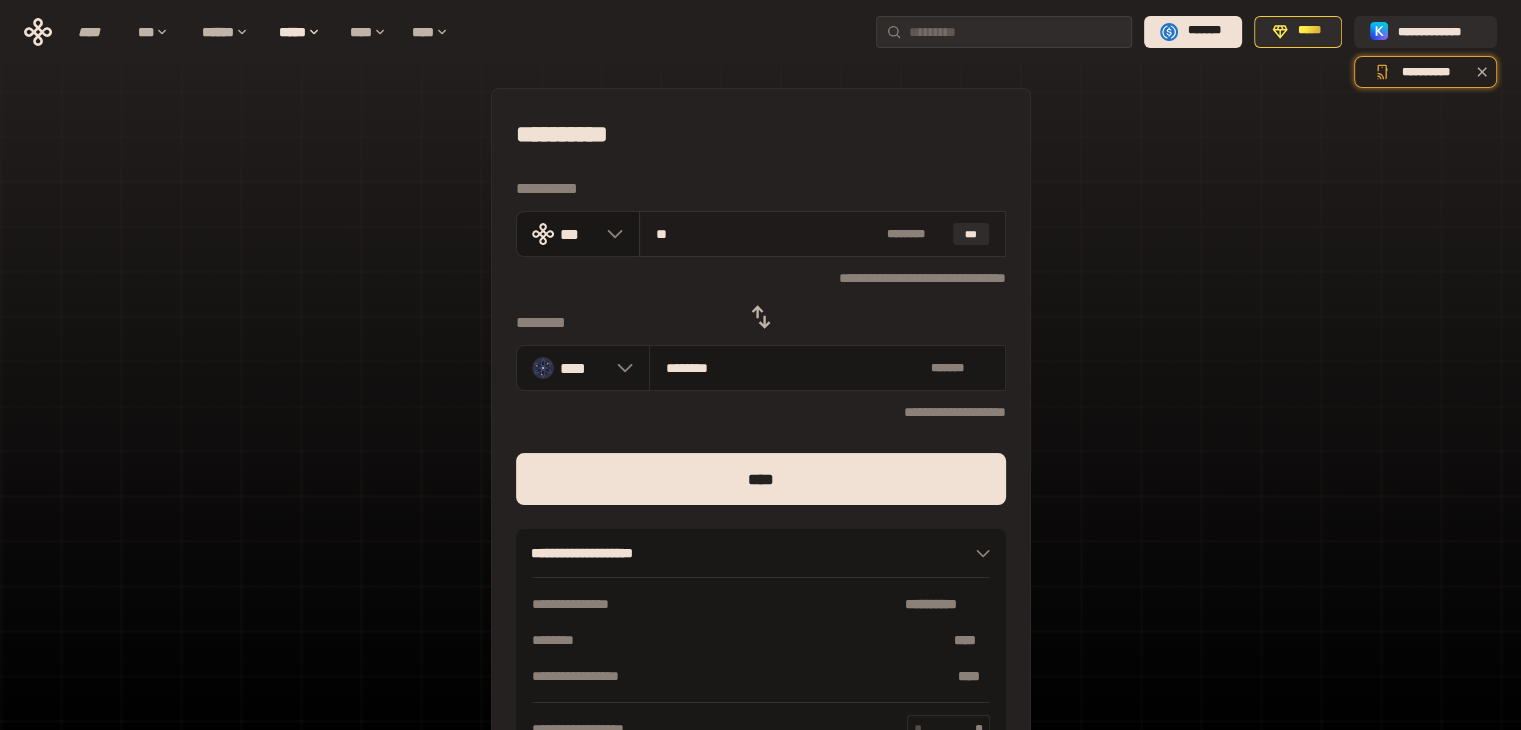 type on "***" 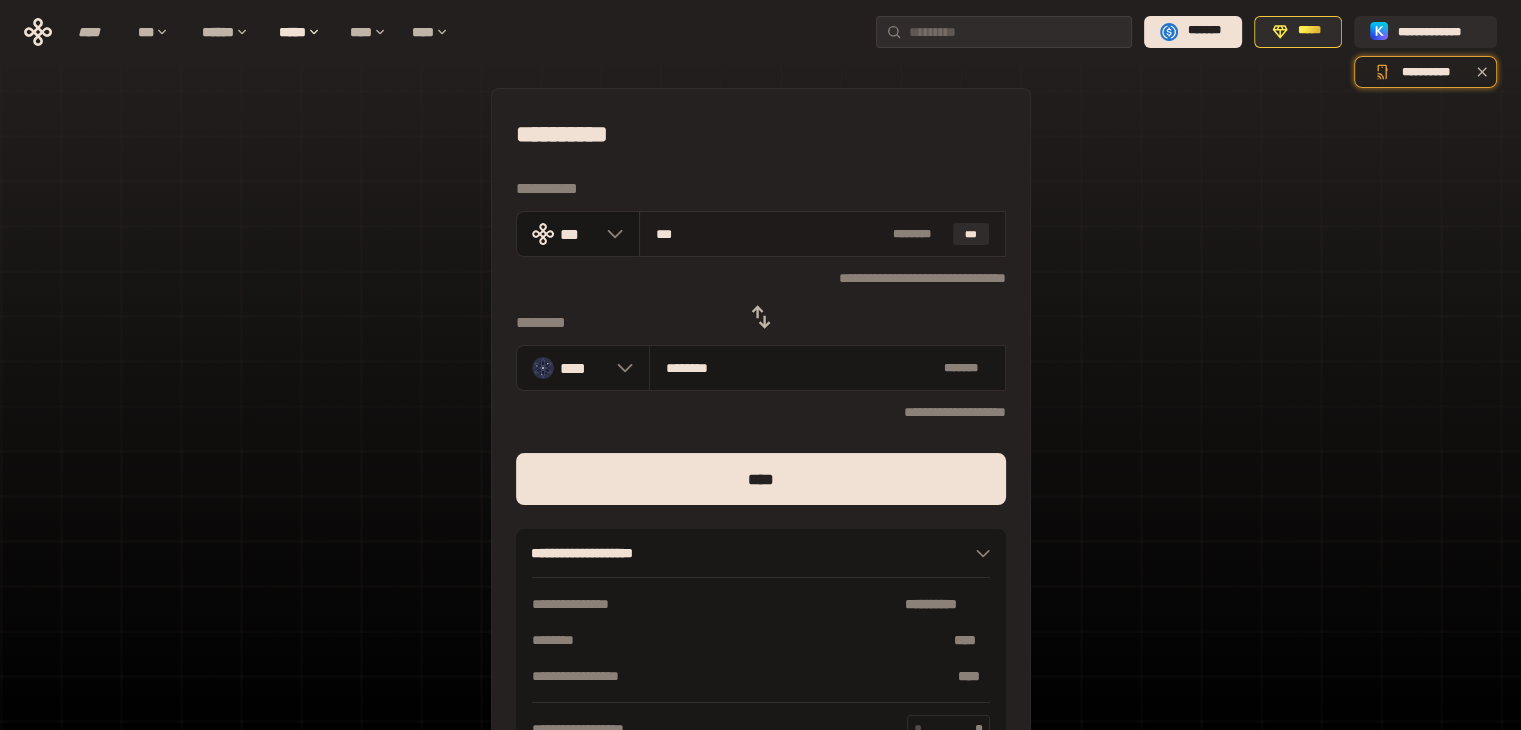 type on "****" 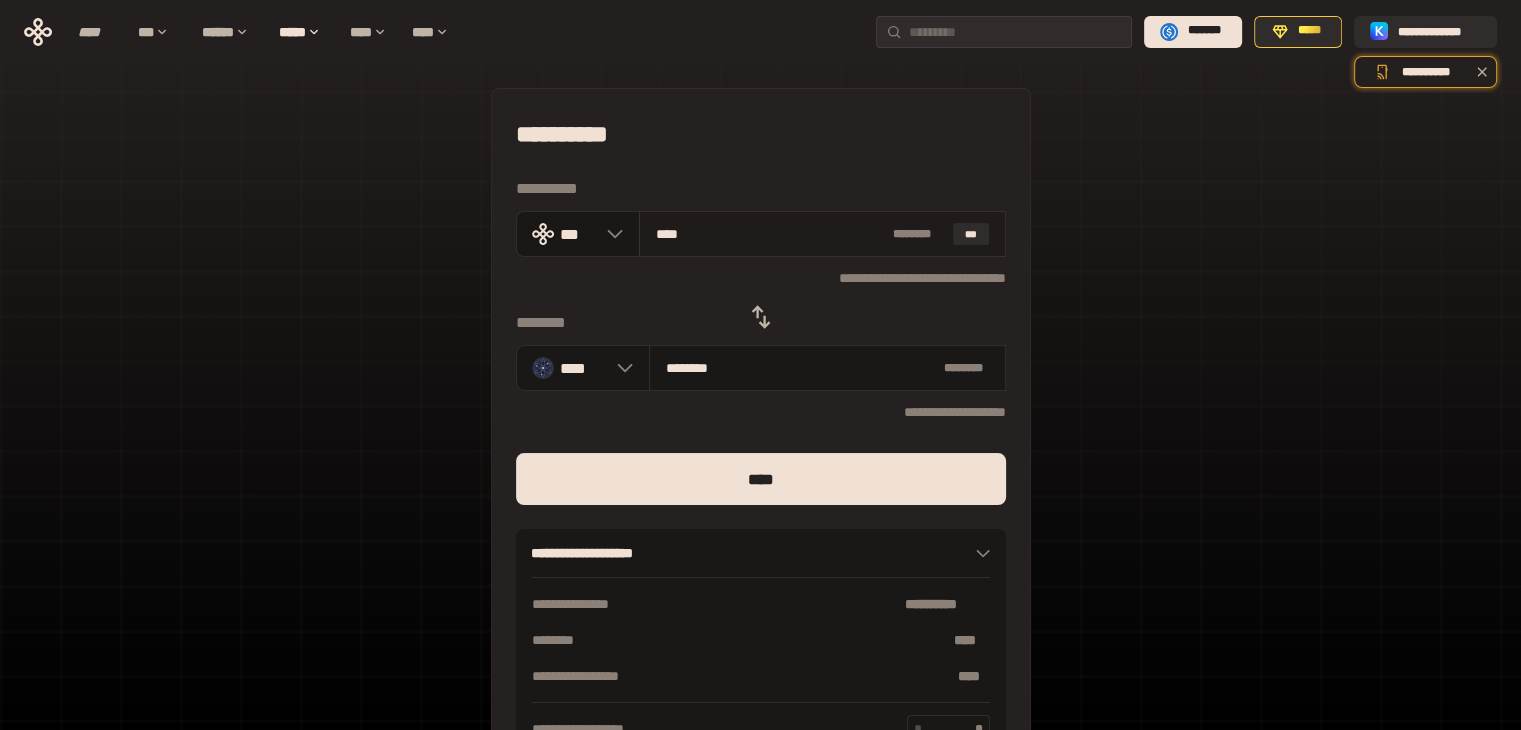 type on "*******" 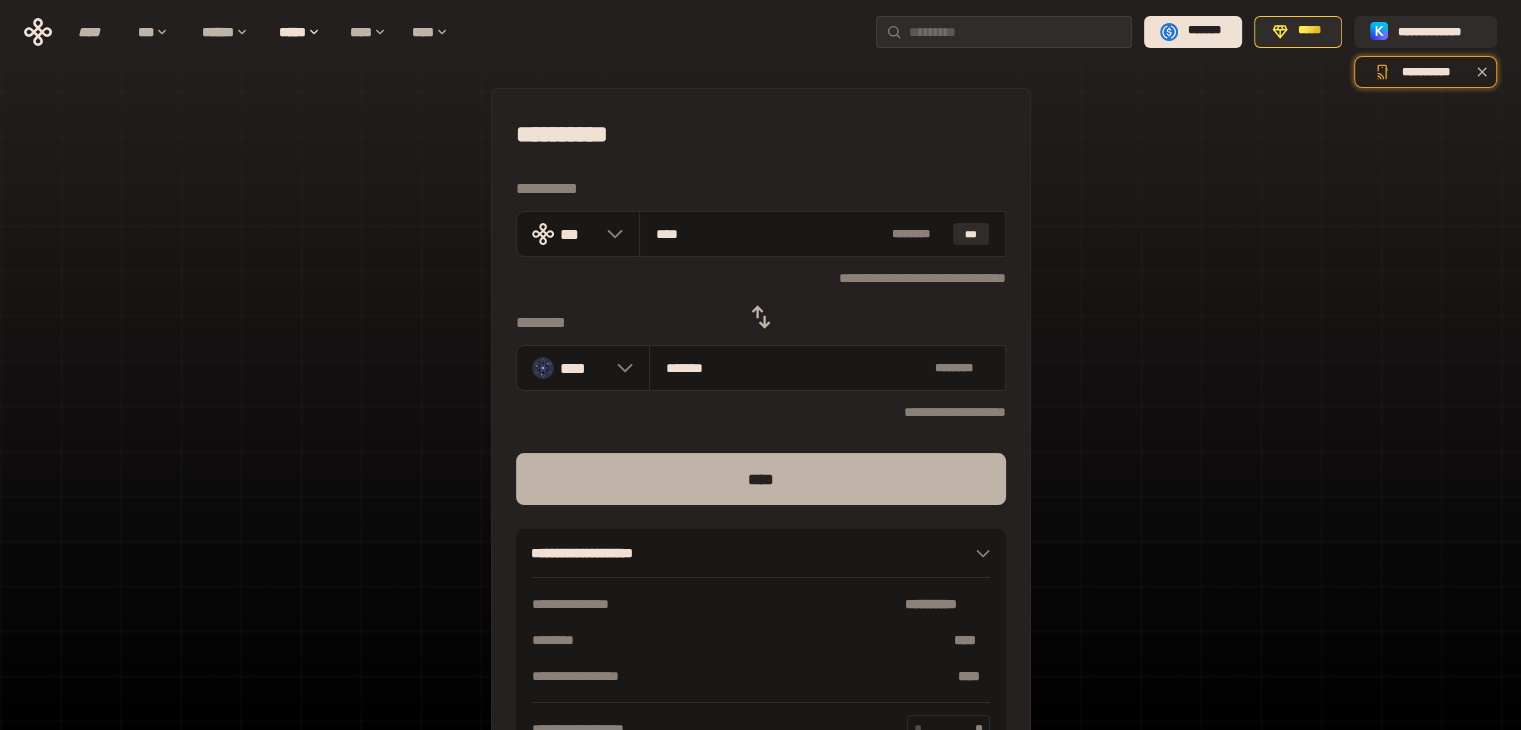type on "****" 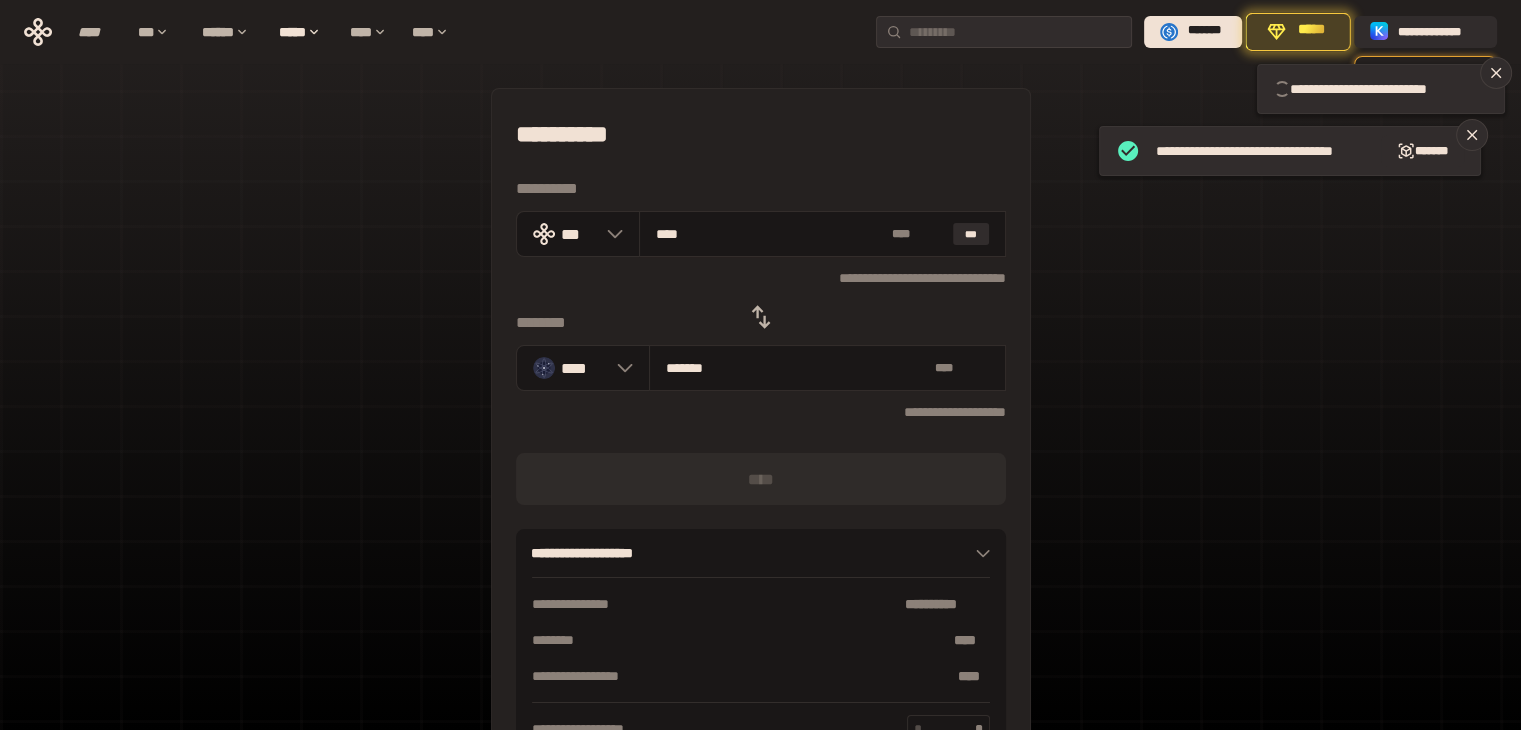 type 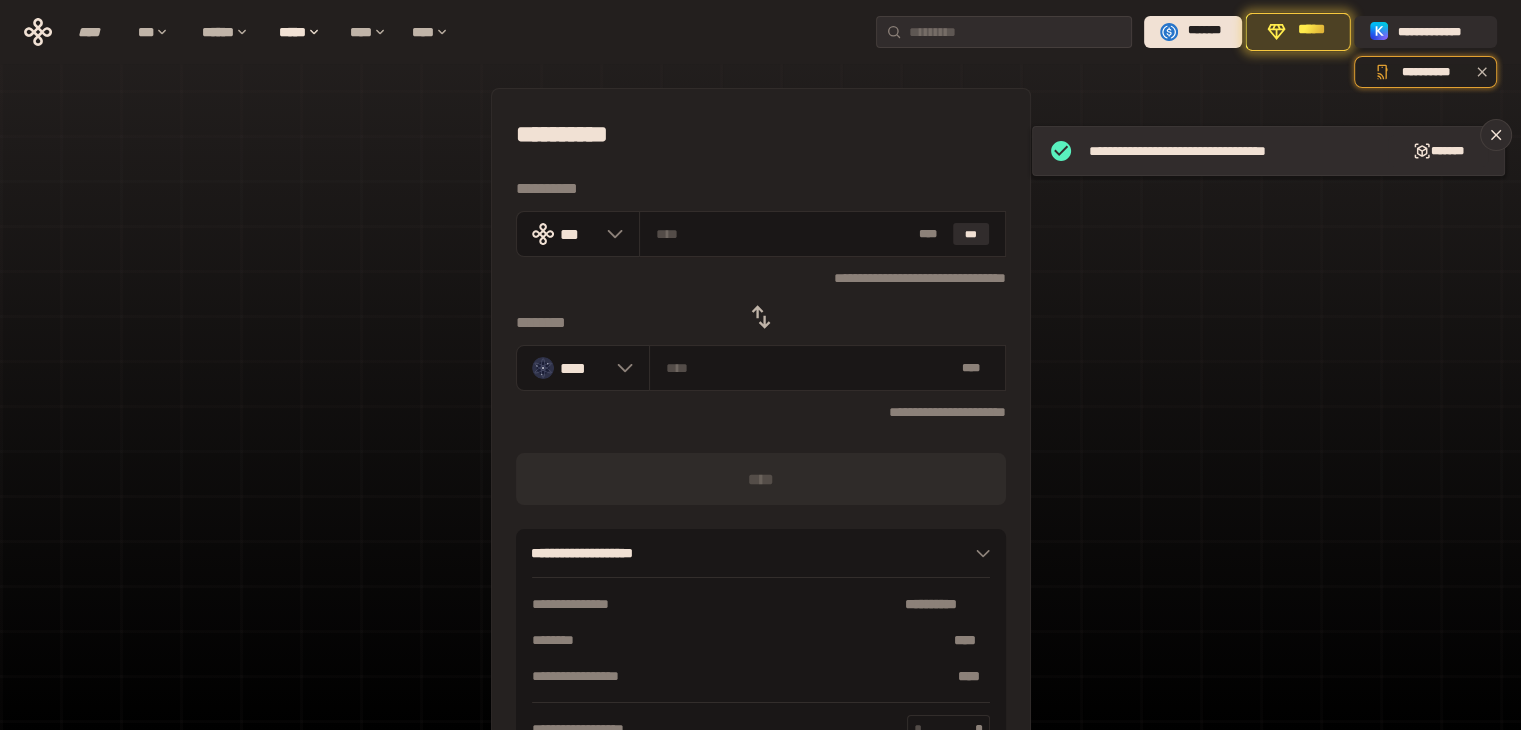 click 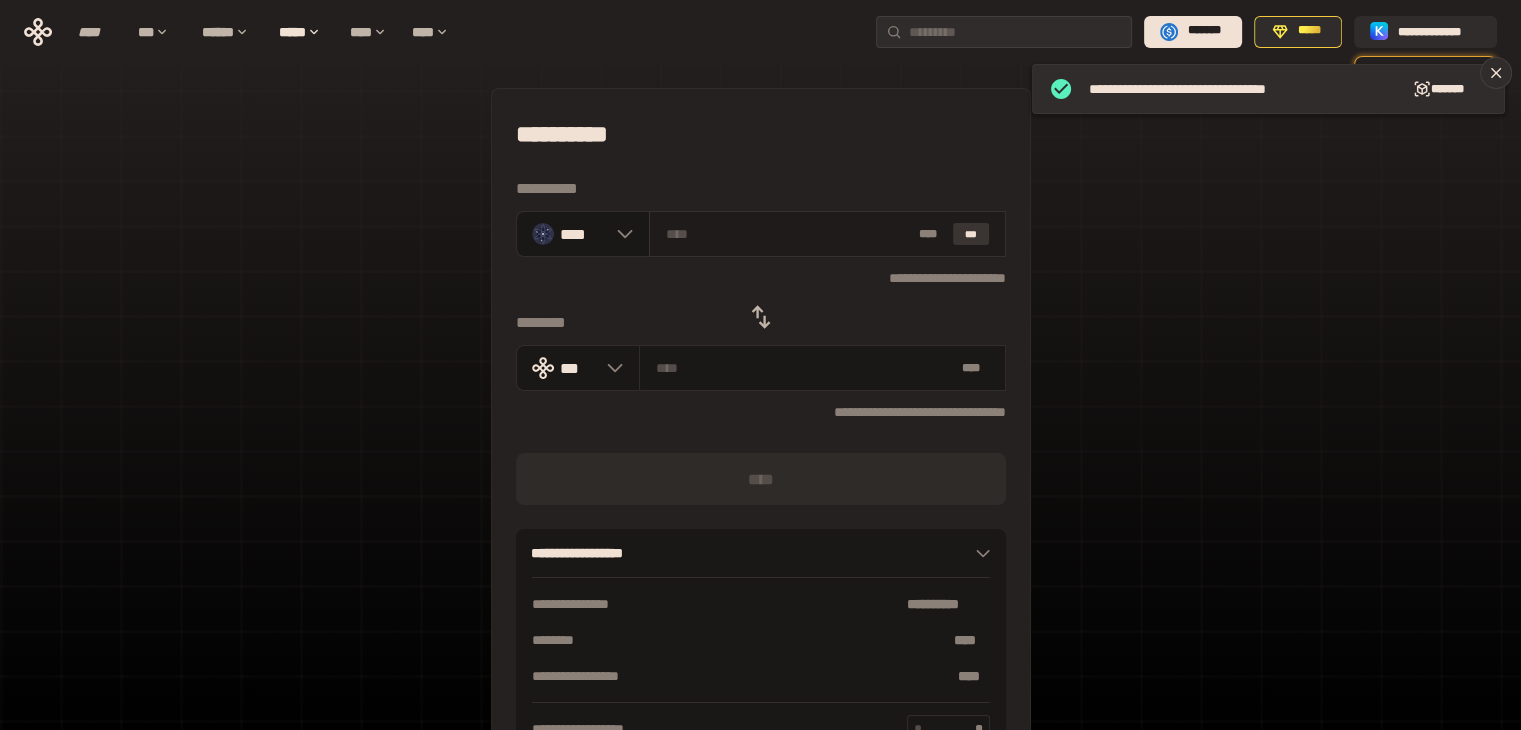 click on "***" at bounding box center [971, 234] 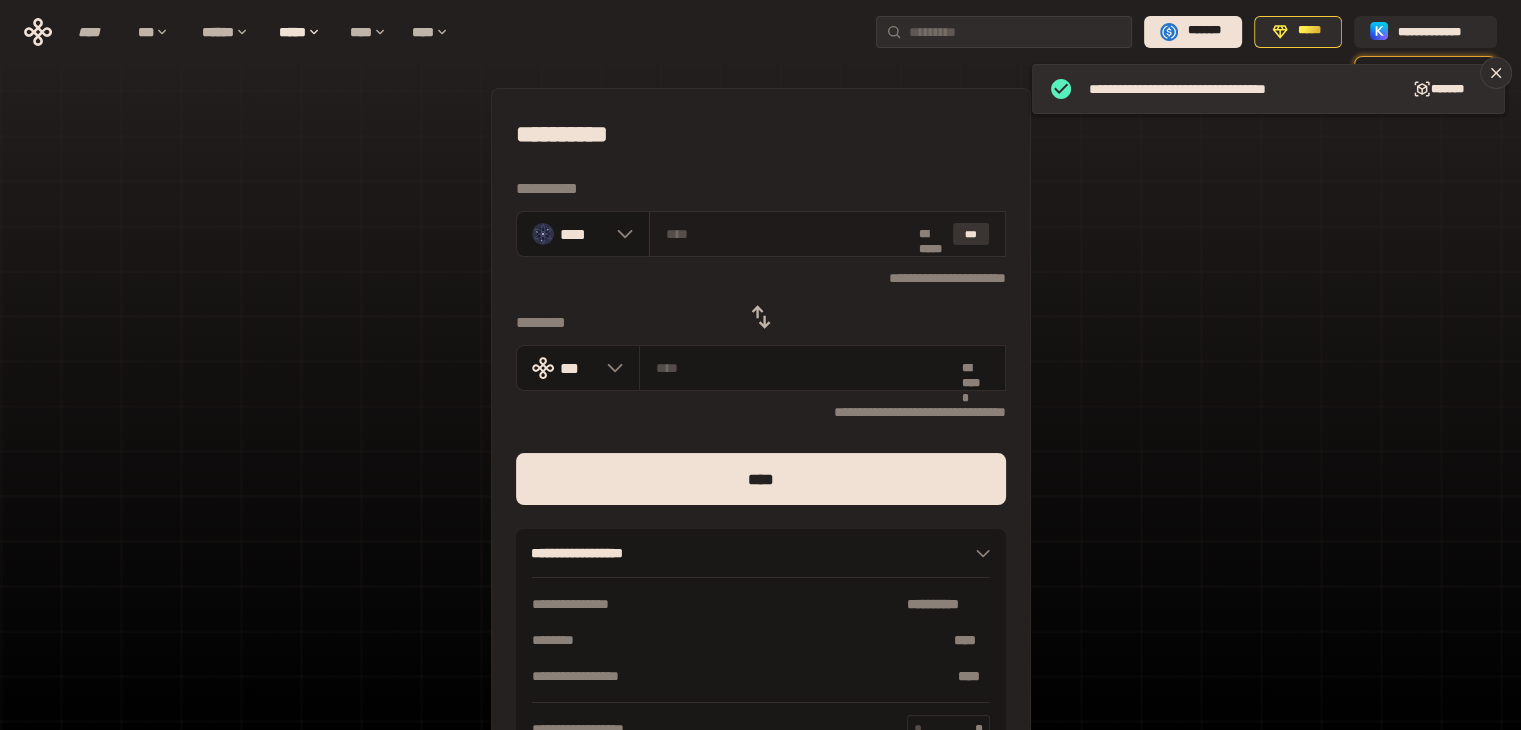 type on "*******" 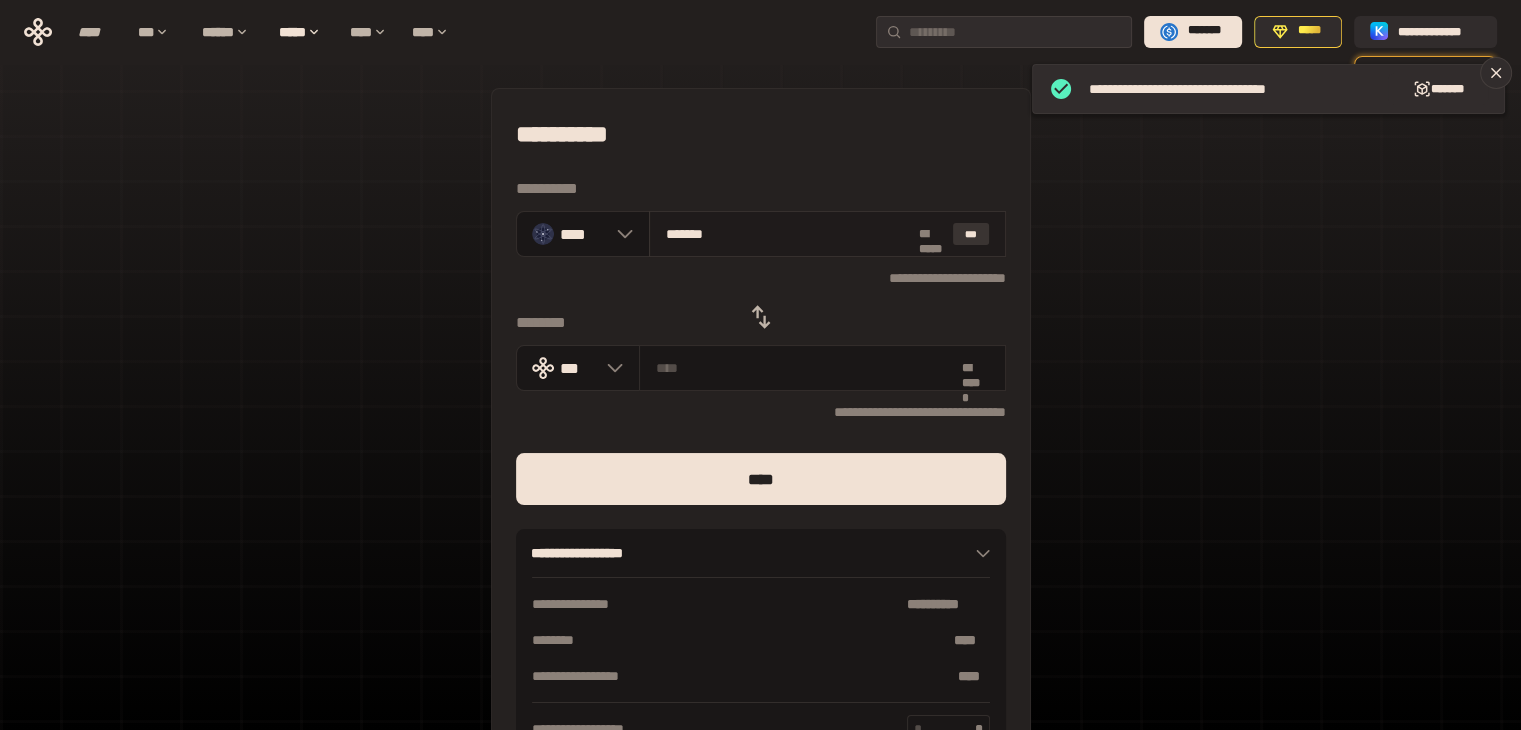type on "**********" 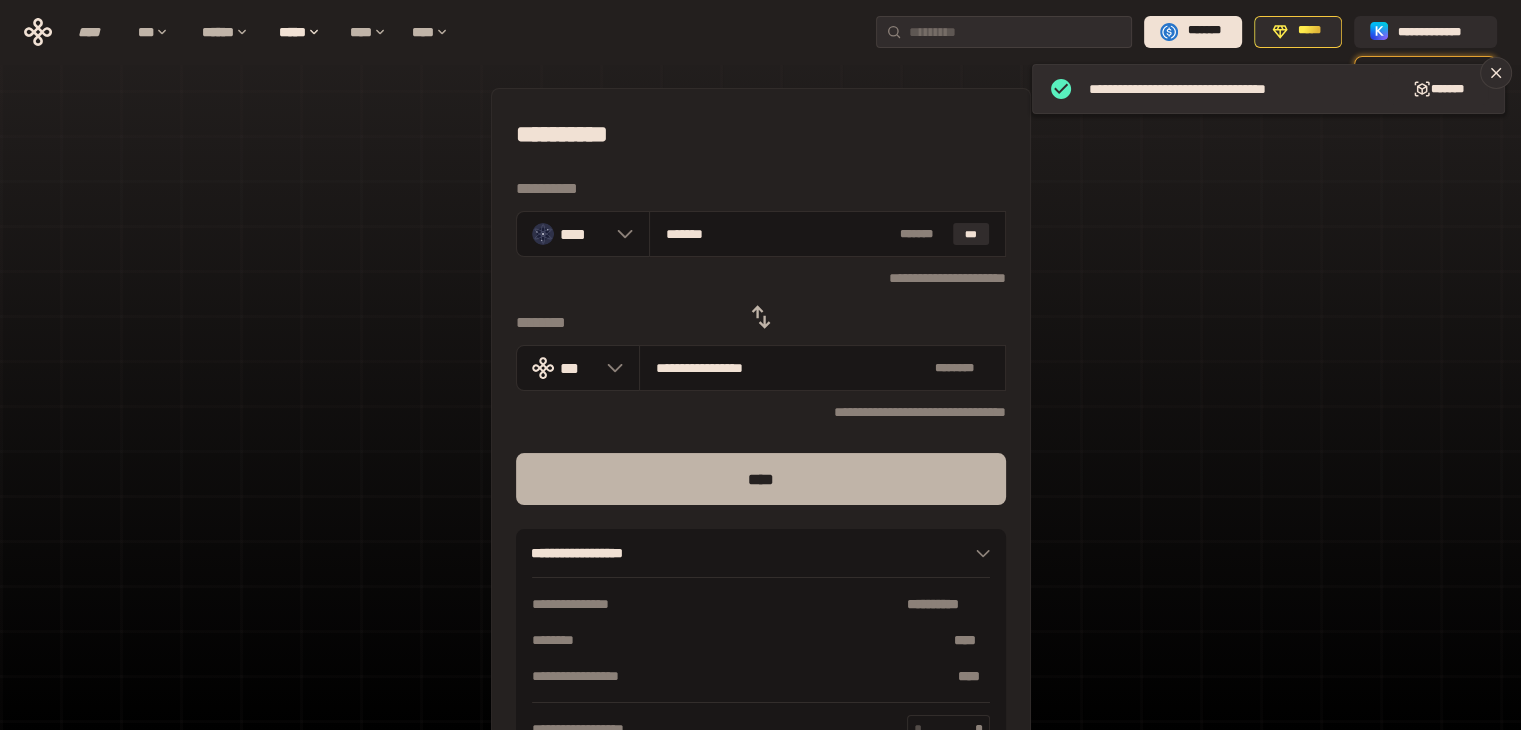 click on "****" at bounding box center [761, 479] 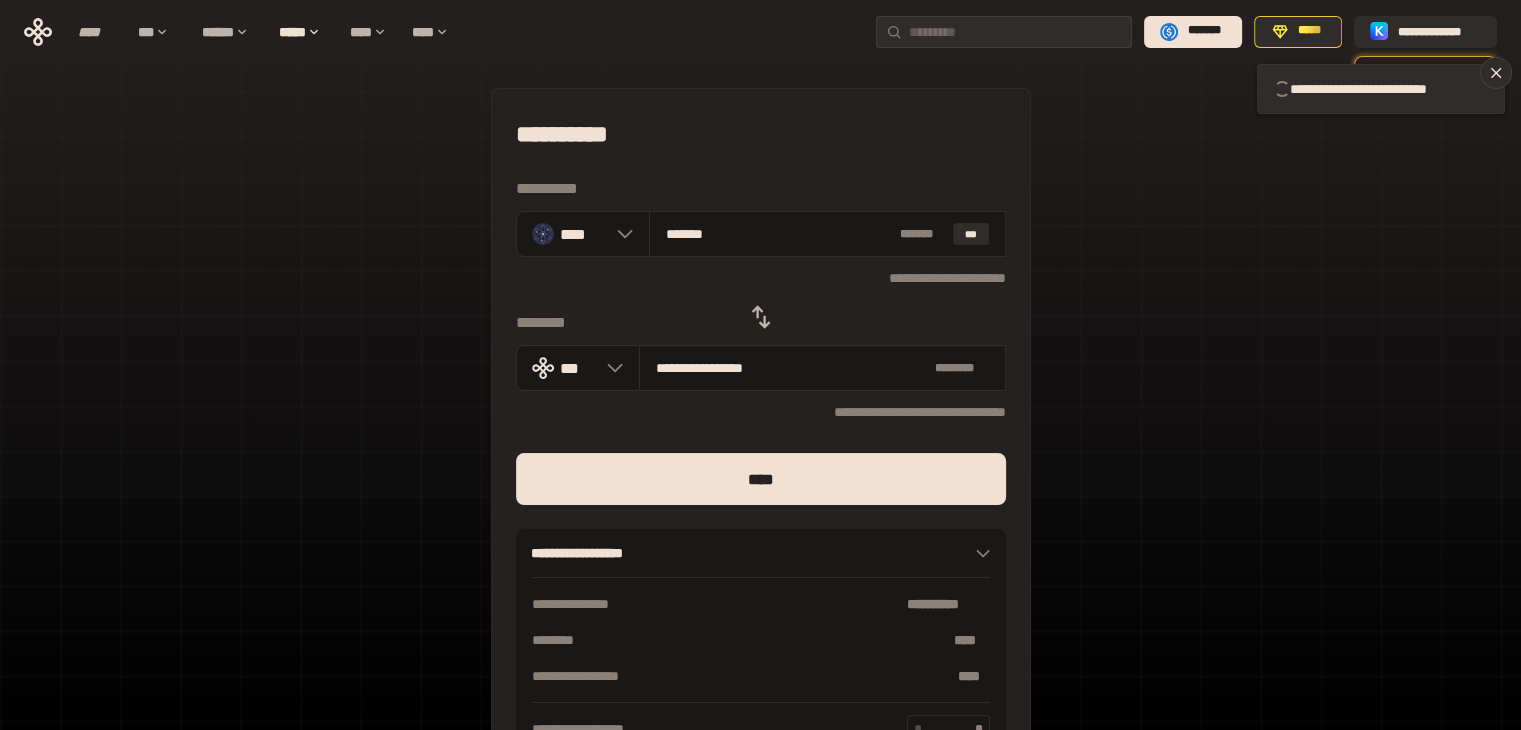 type 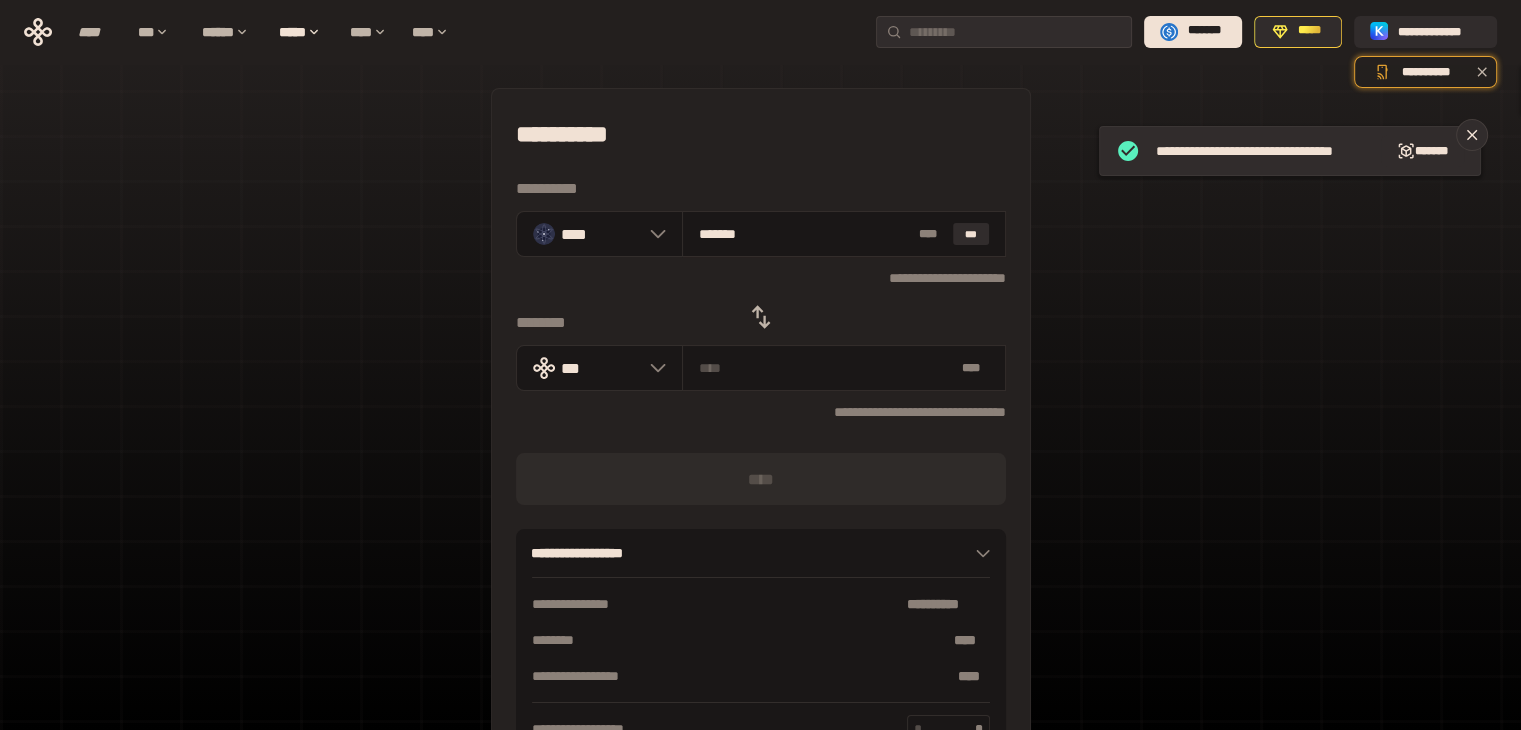 type 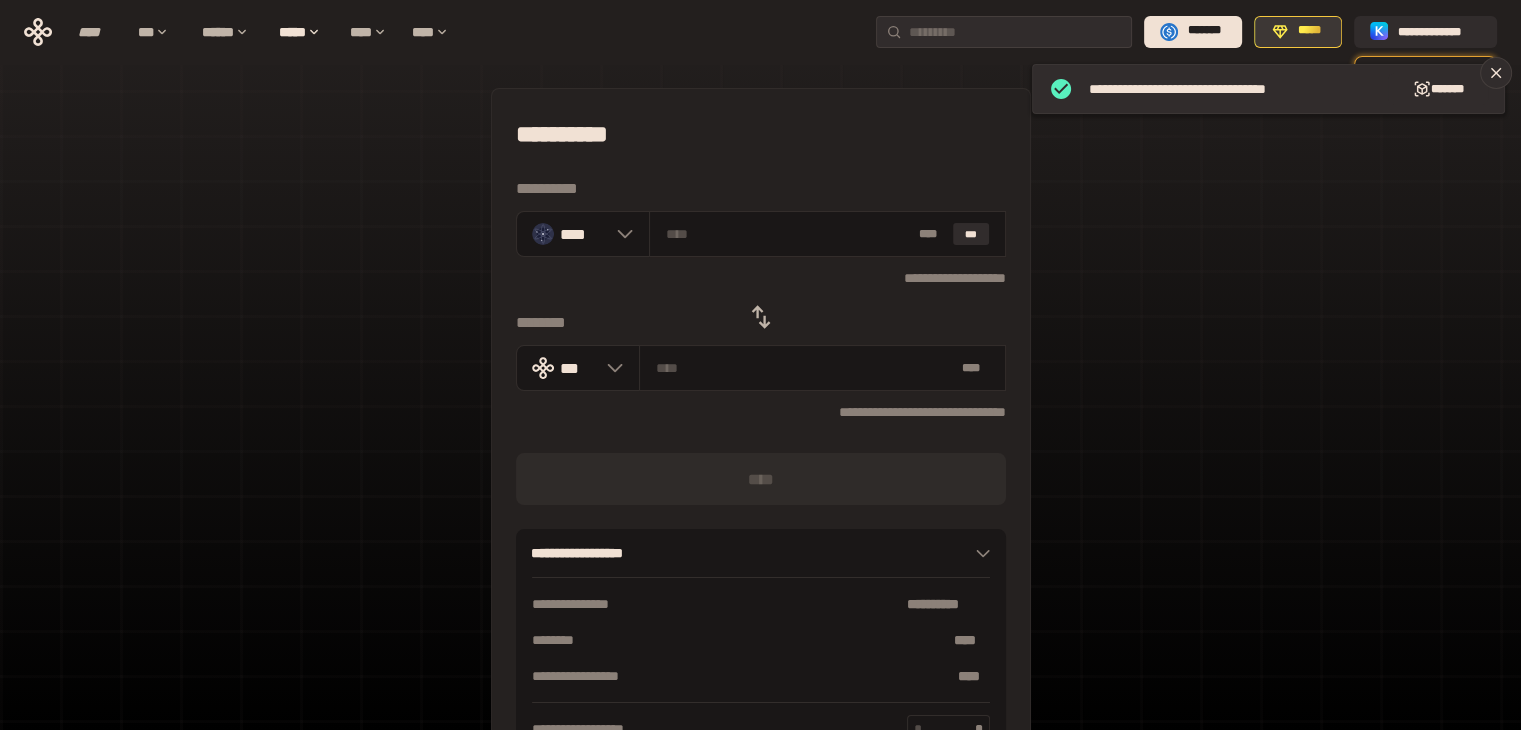 click on "*****" at bounding box center [1298, 32] 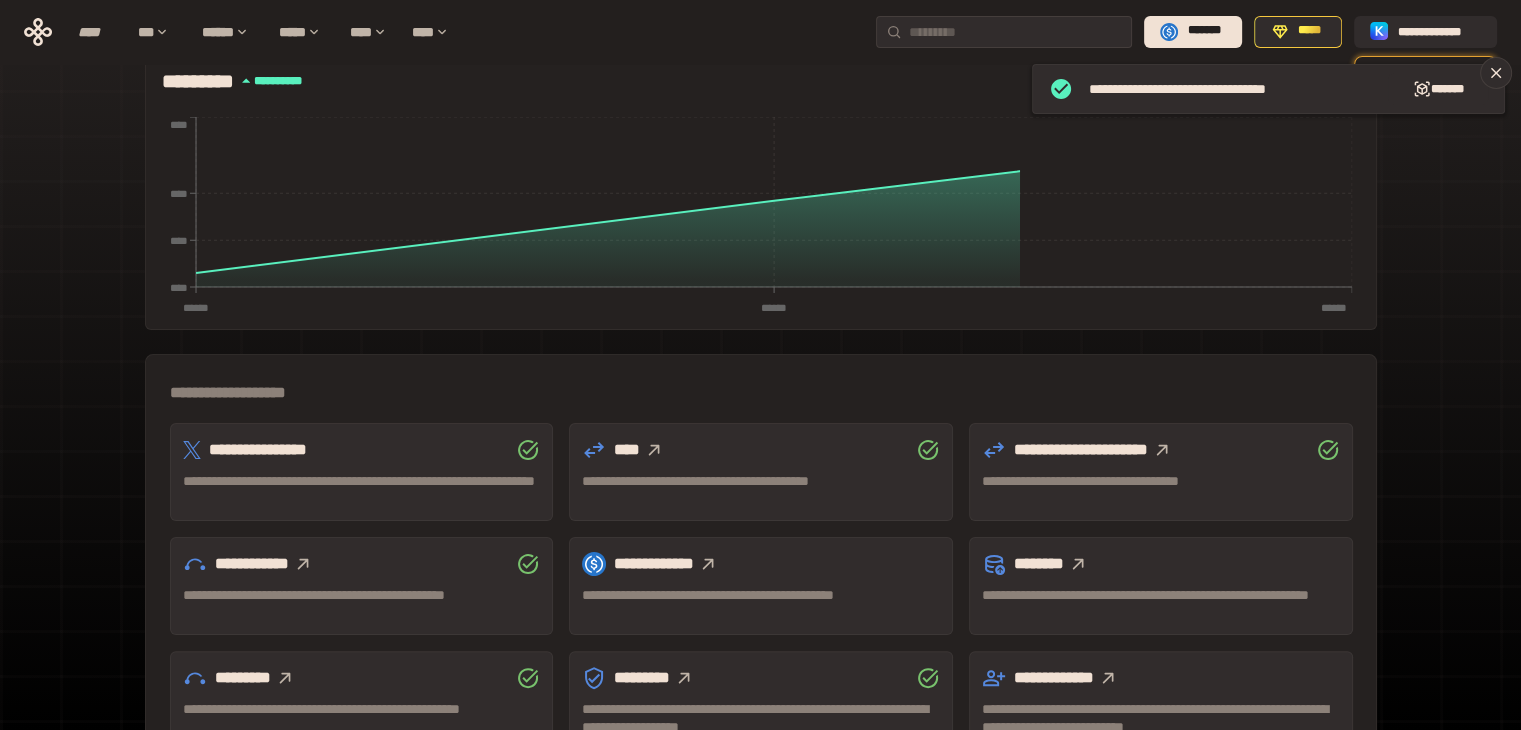 scroll, scrollTop: 475, scrollLeft: 0, axis: vertical 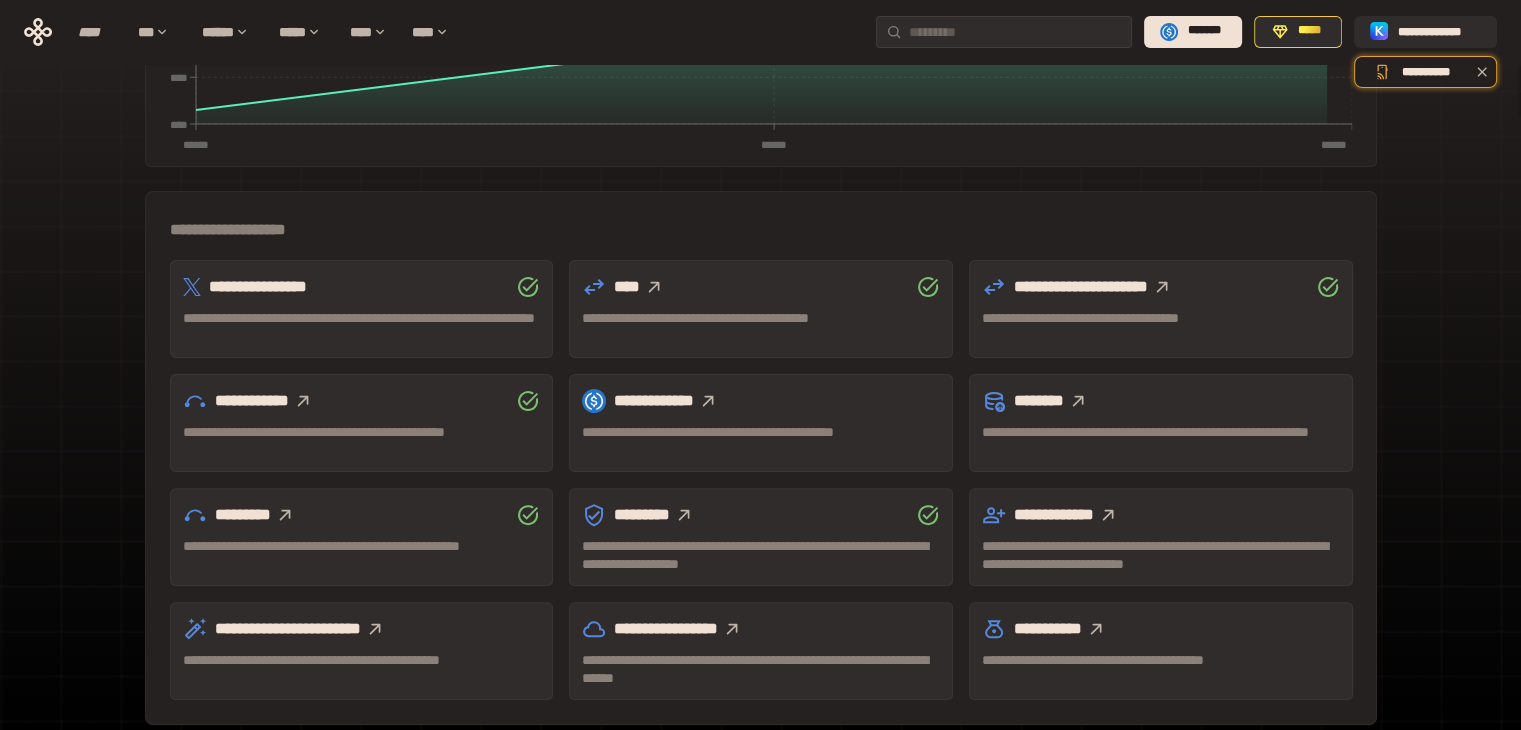 click 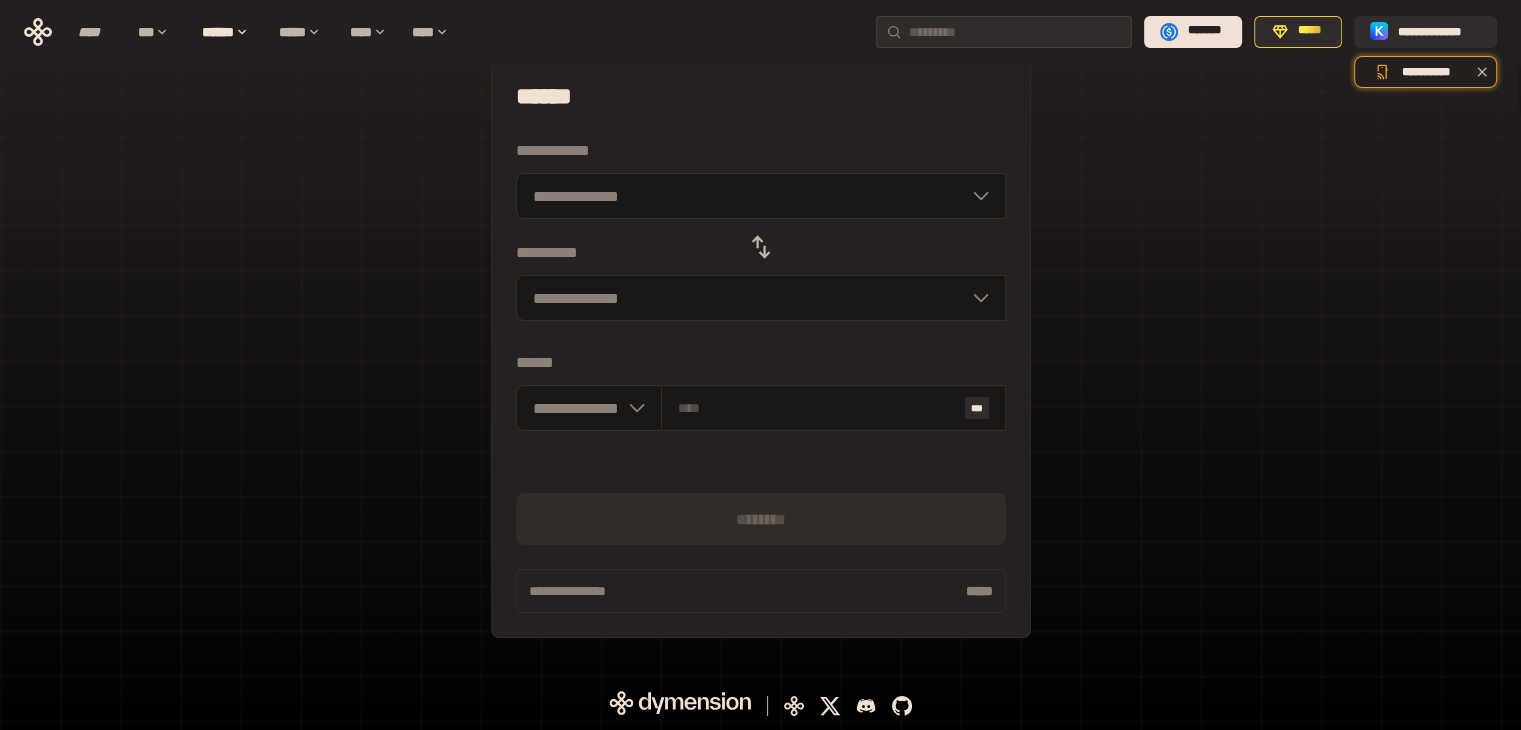 scroll, scrollTop: 143, scrollLeft: 0, axis: vertical 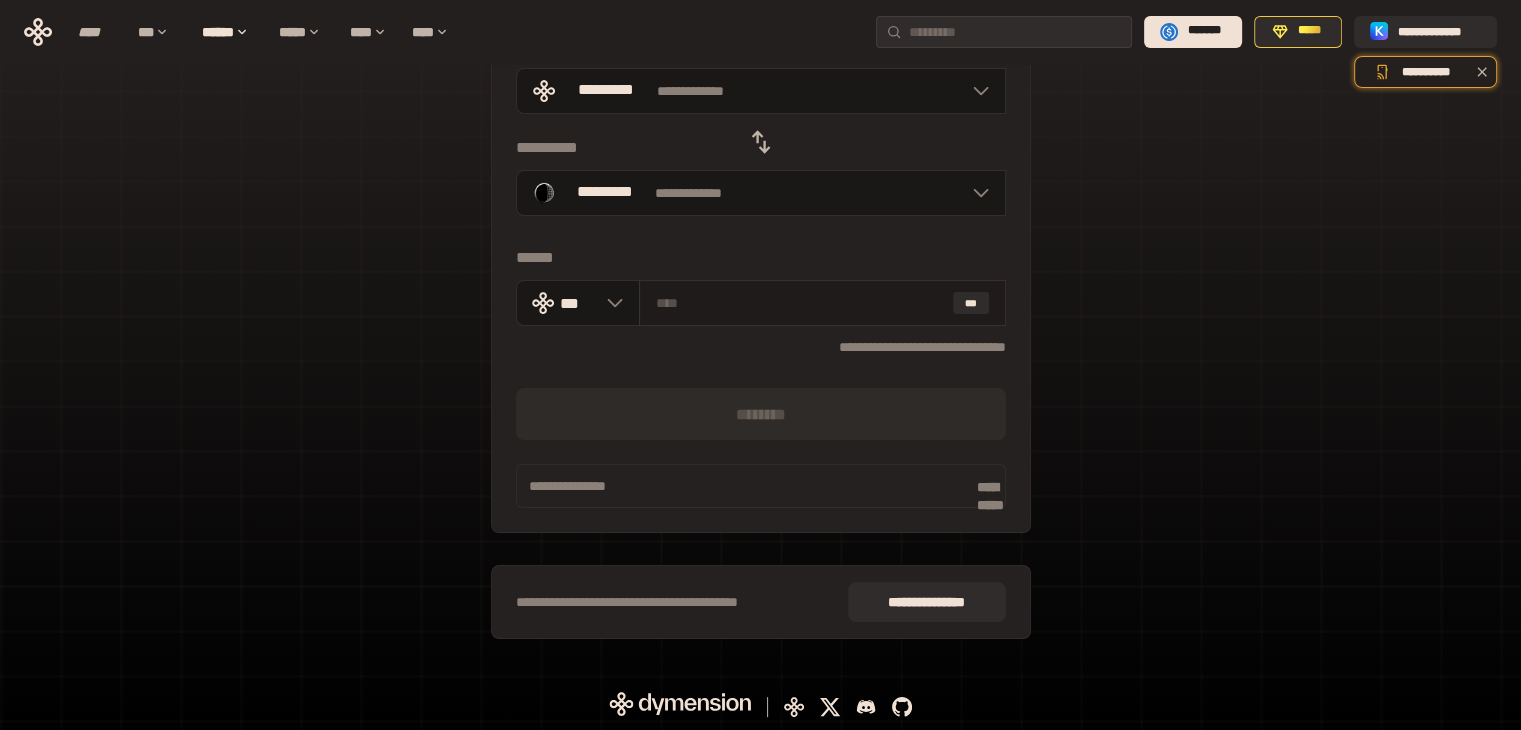 click at bounding box center [800, 303] 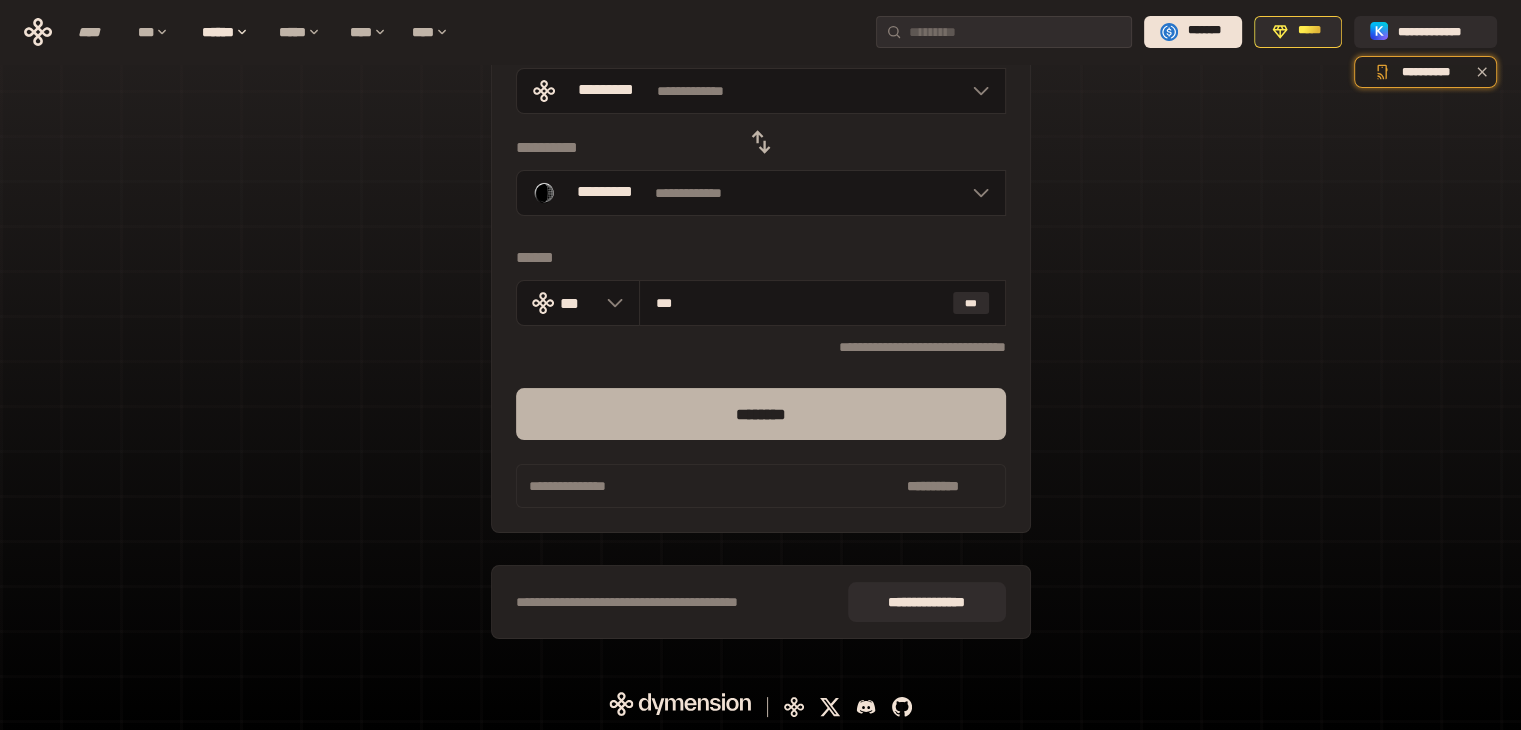 type on "***" 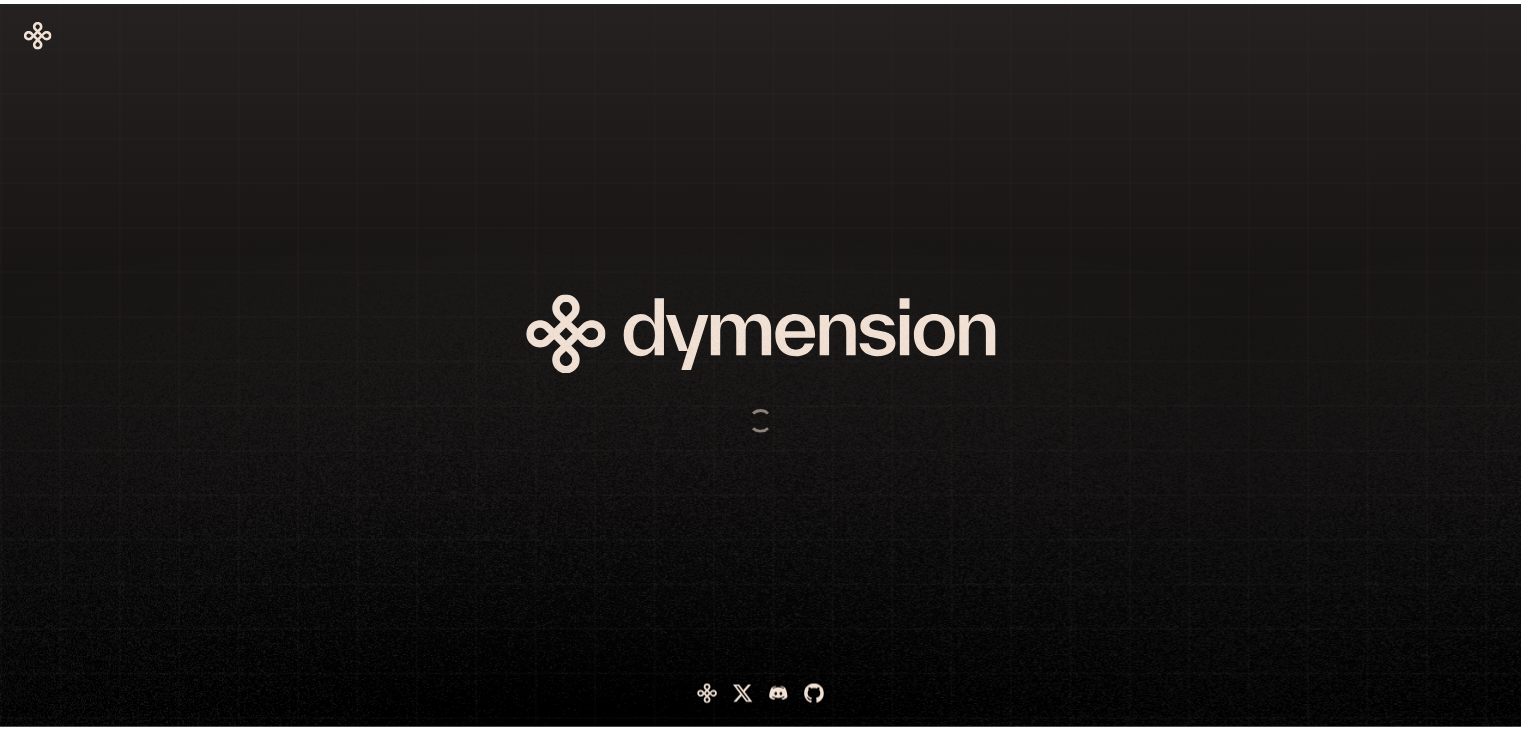 scroll, scrollTop: 0, scrollLeft: 0, axis: both 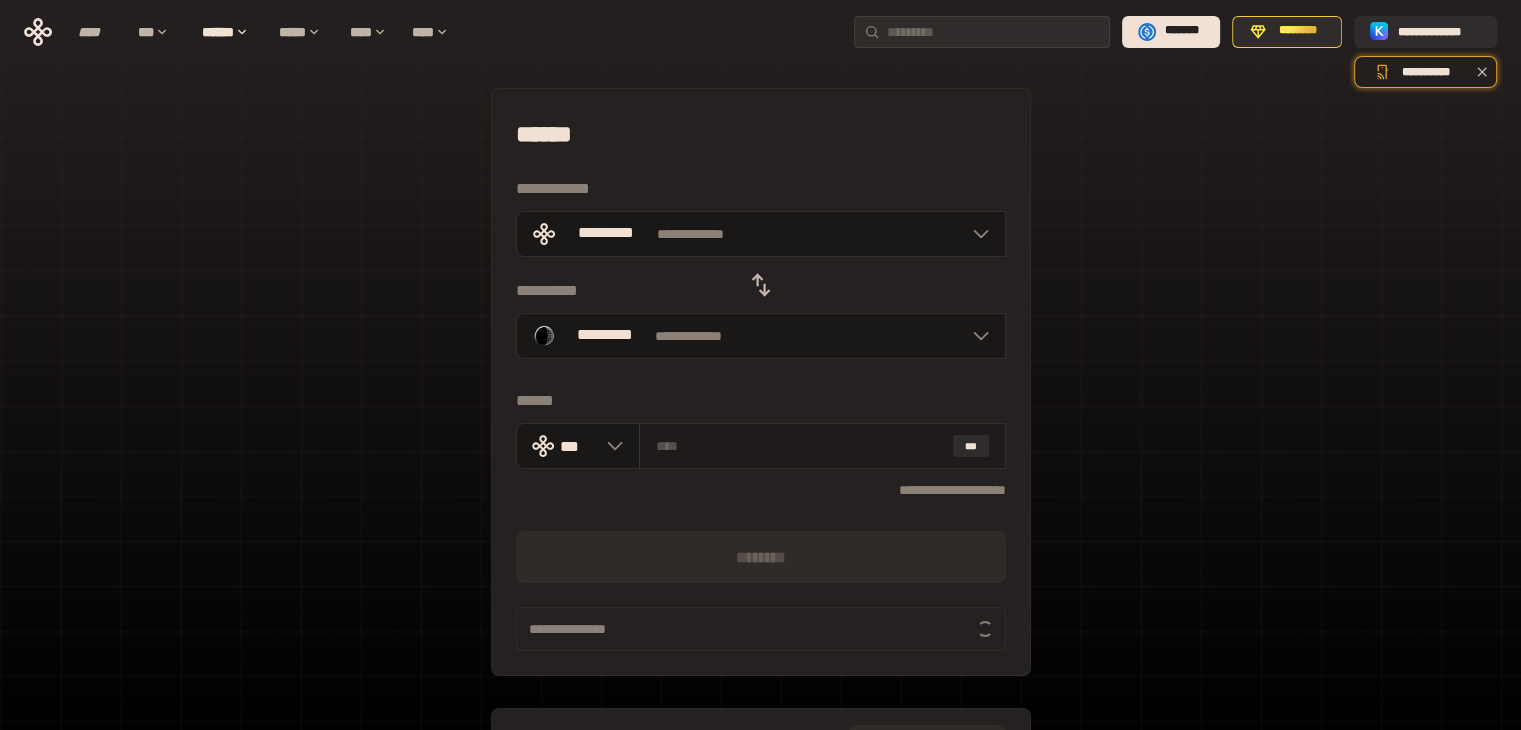 click at bounding box center (800, 446) 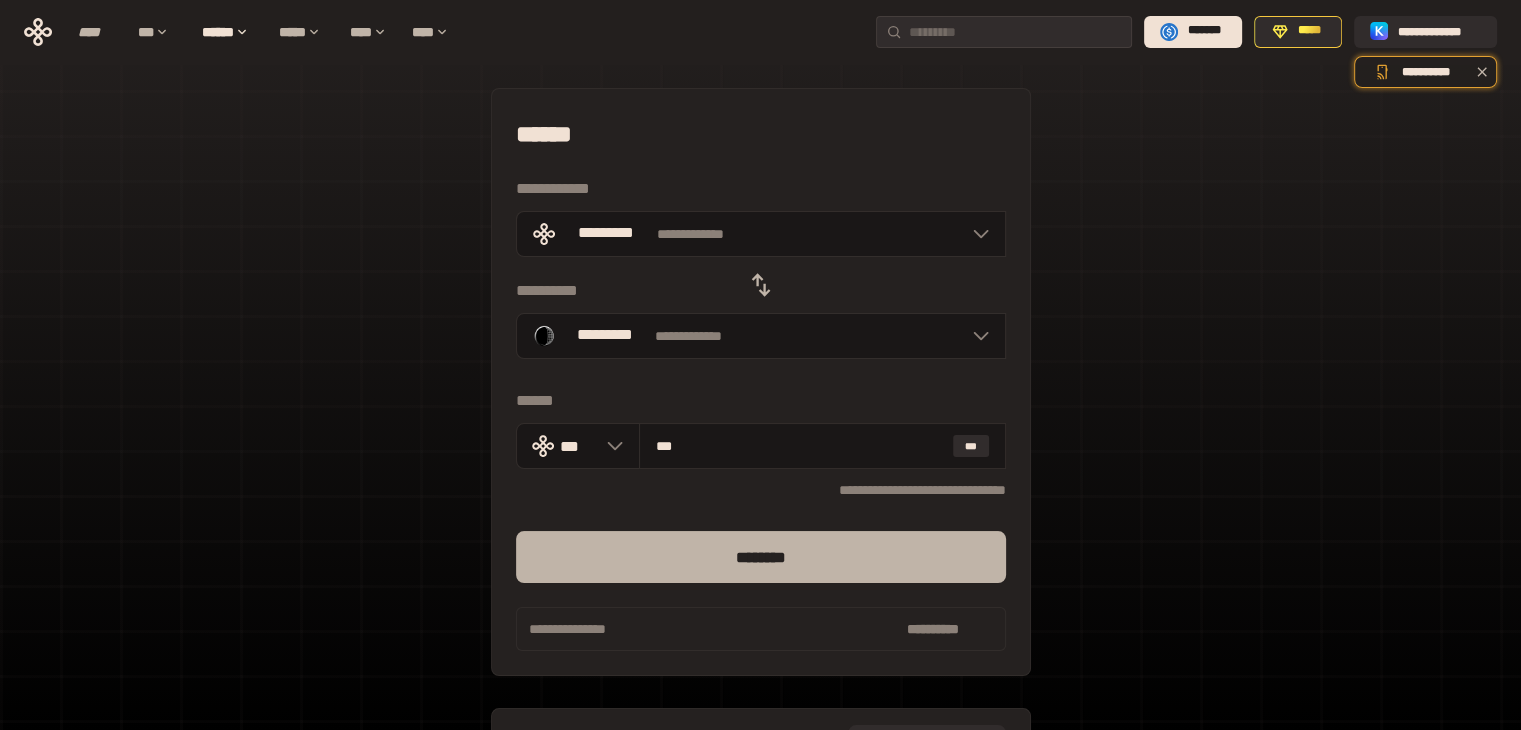 type on "***" 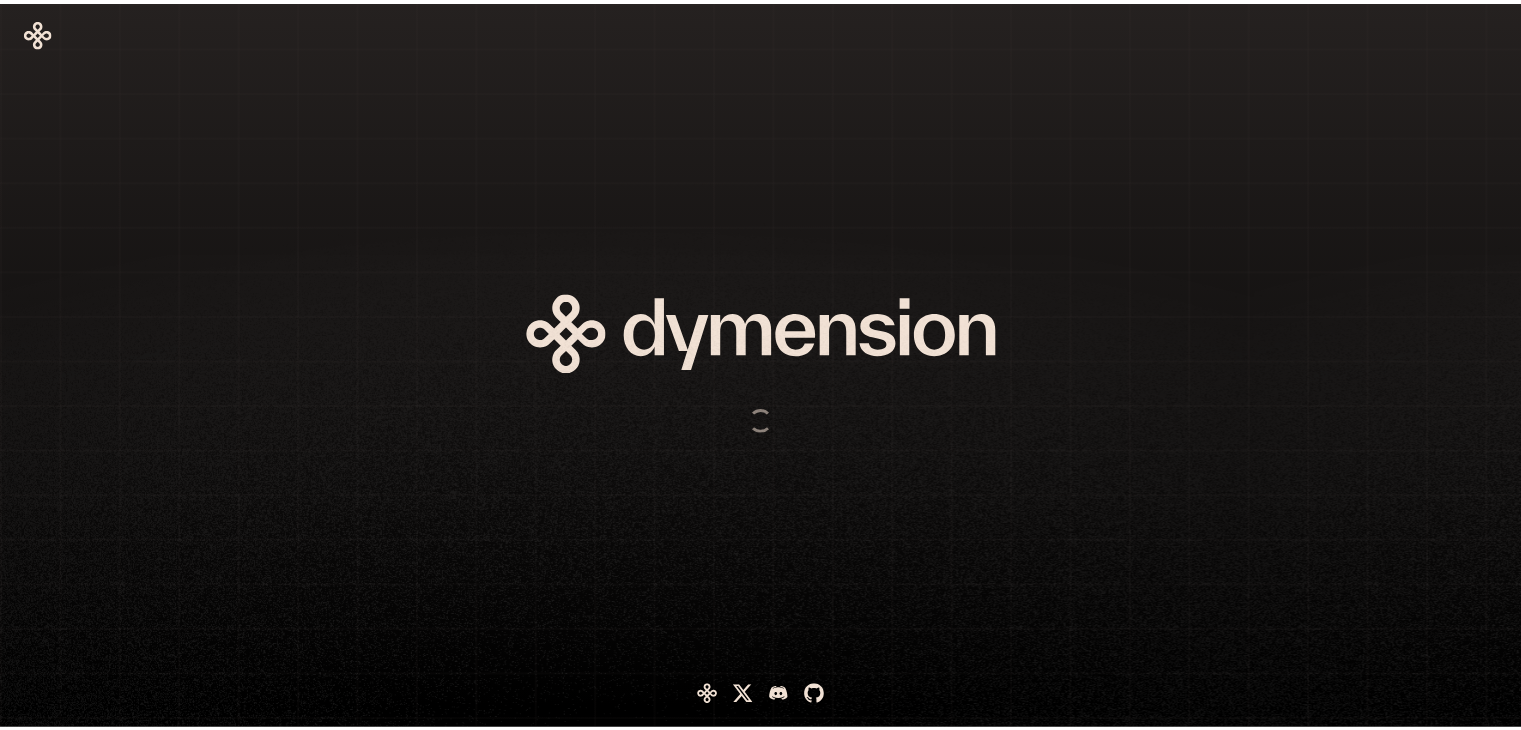 scroll, scrollTop: 0, scrollLeft: 0, axis: both 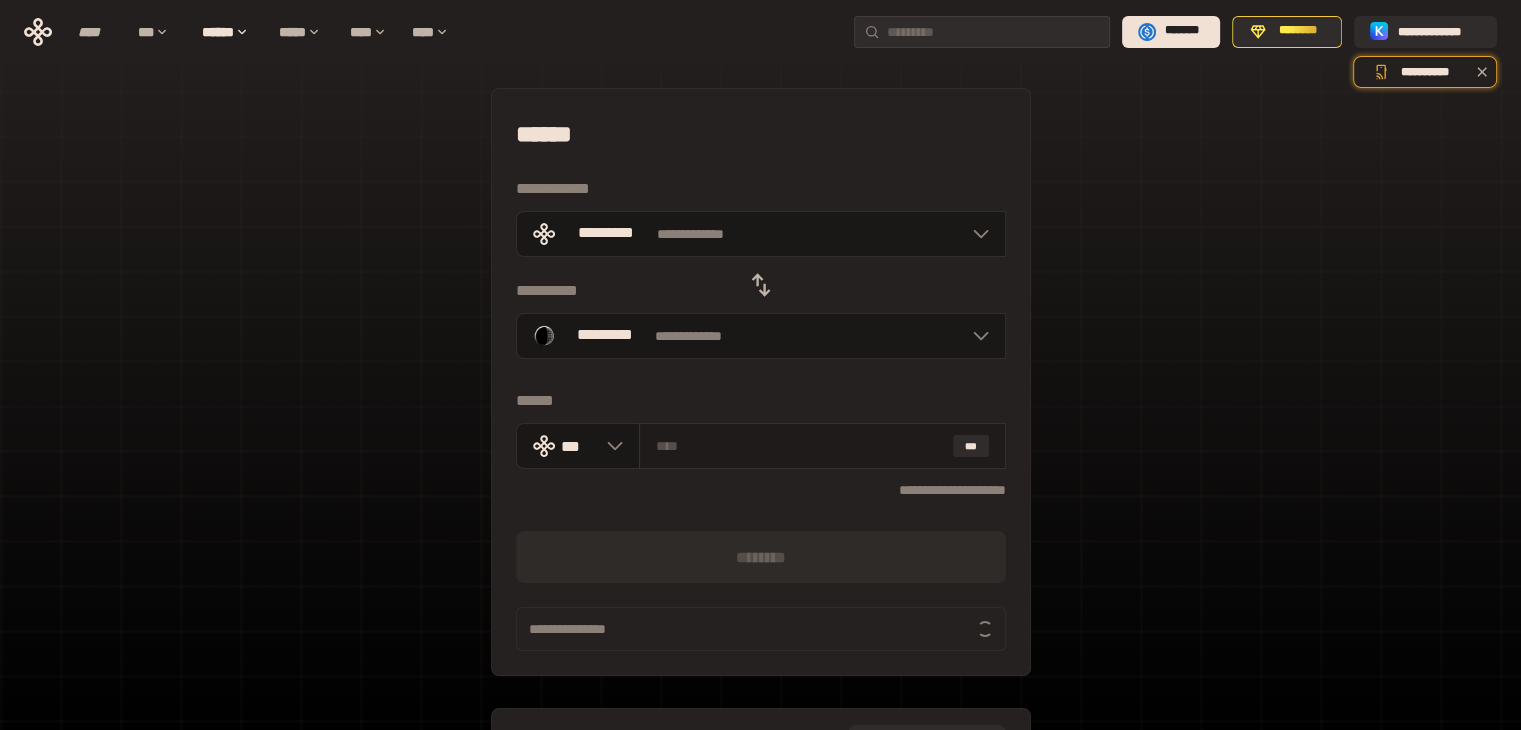 click on "***" at bounding box center [822, 446] 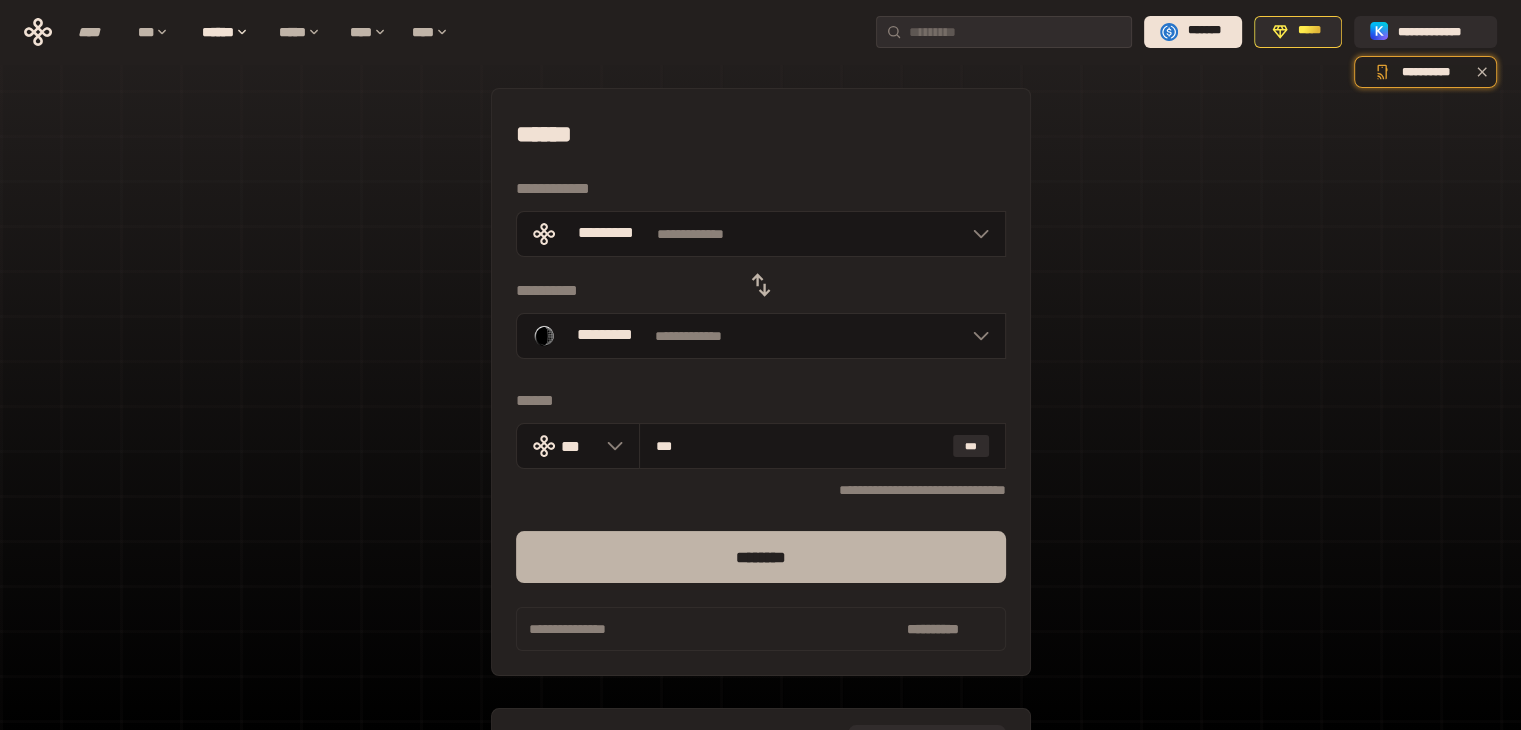 type on "***" 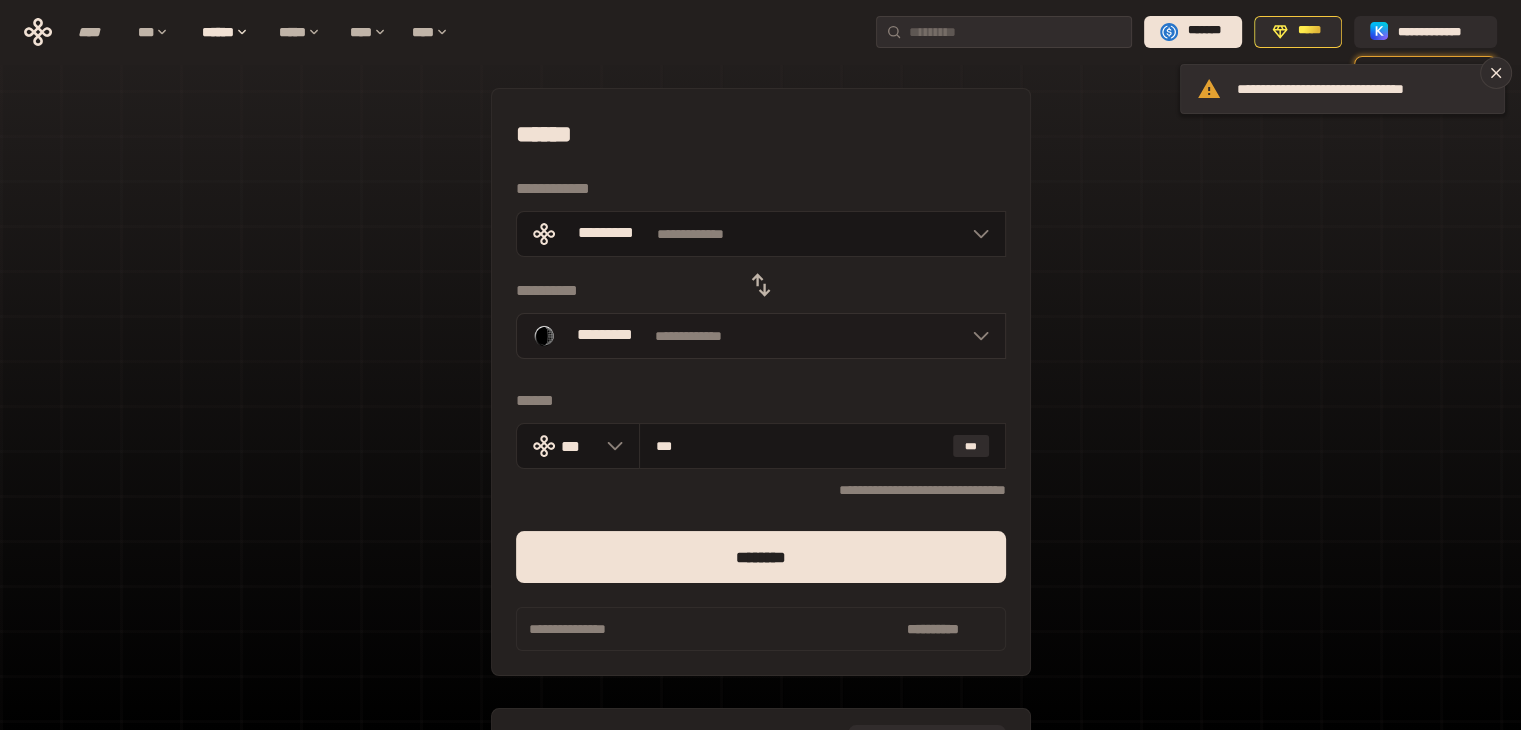 click on "*********" at bounding box center (605, 335) 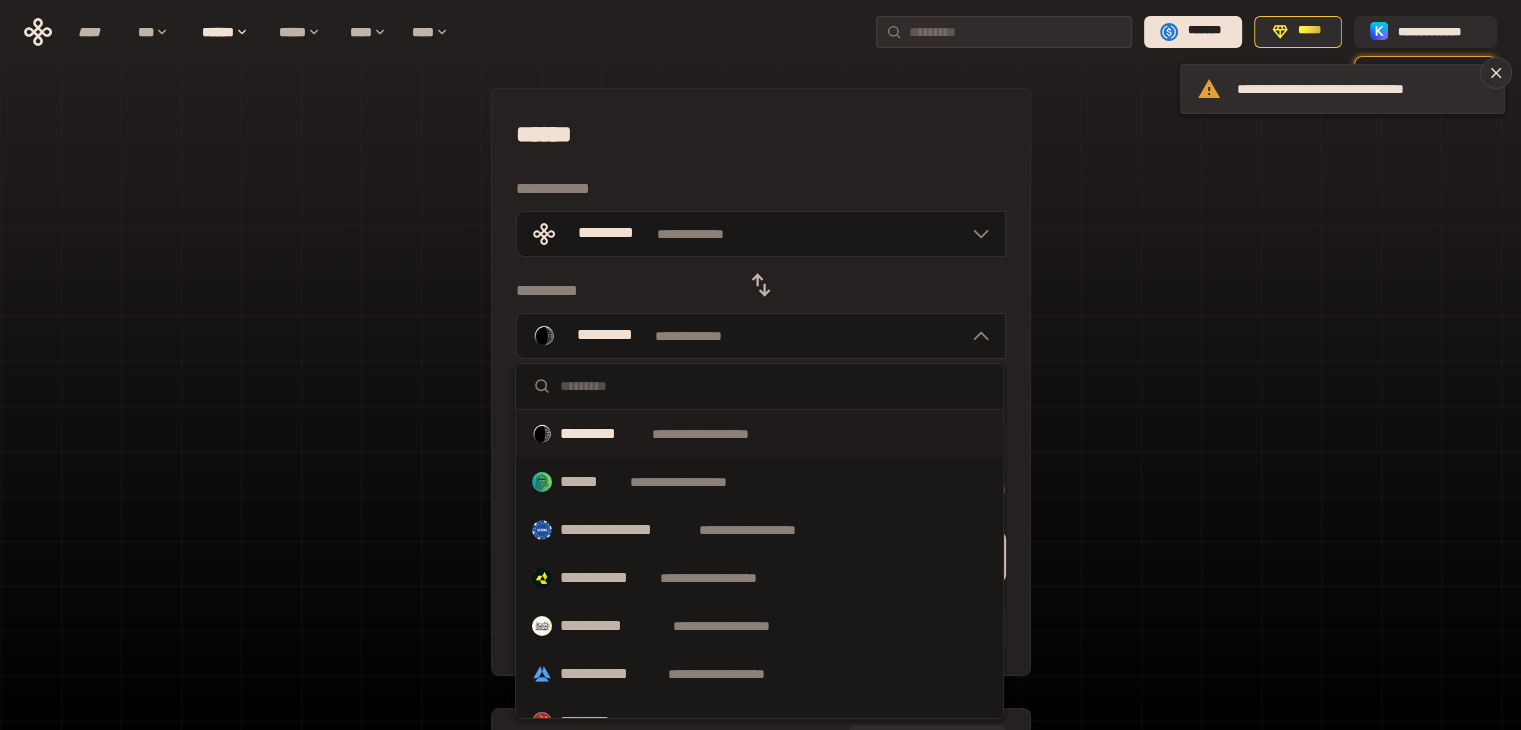 click on "******" at bounding box center (591, 482) 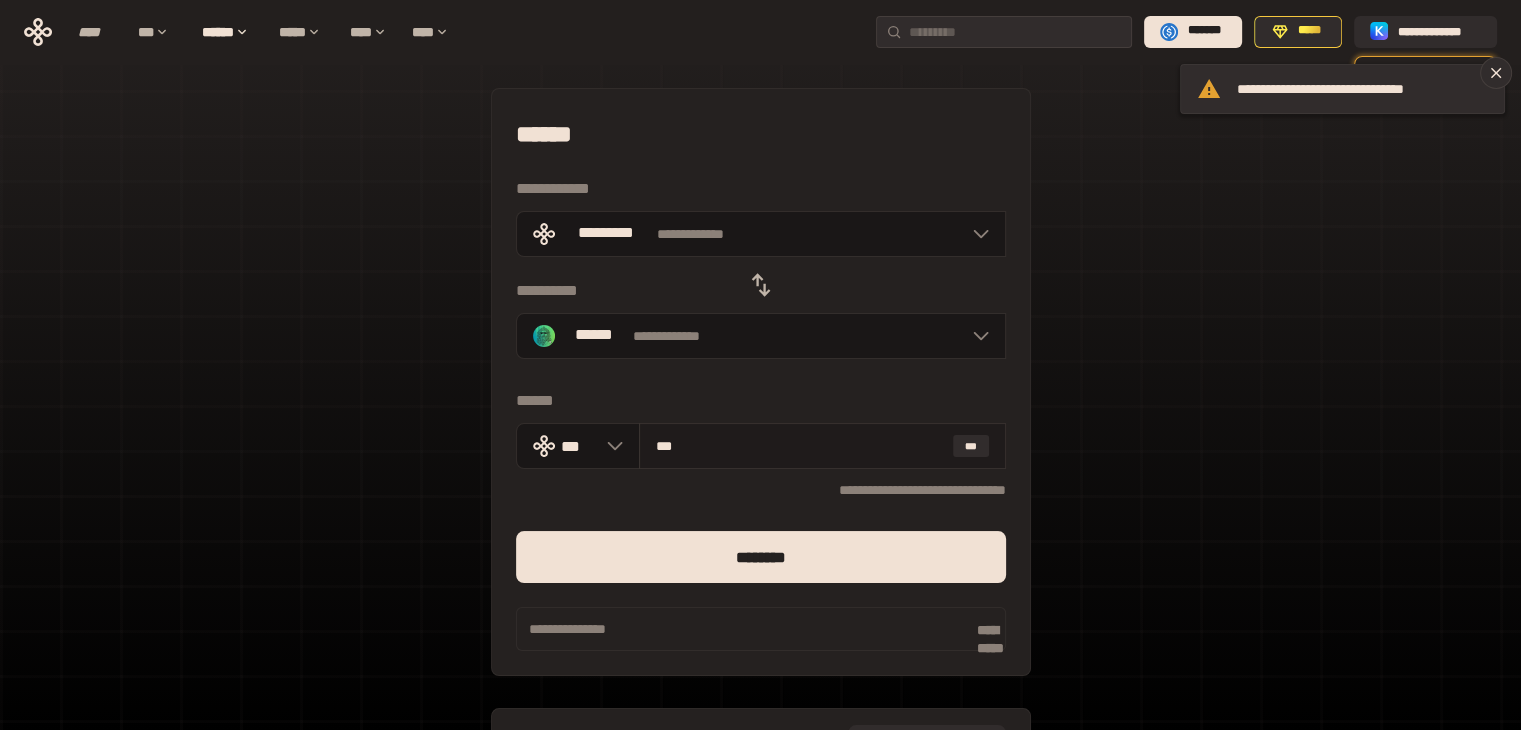 click on "*** ***" at bounding box center (822, 446) 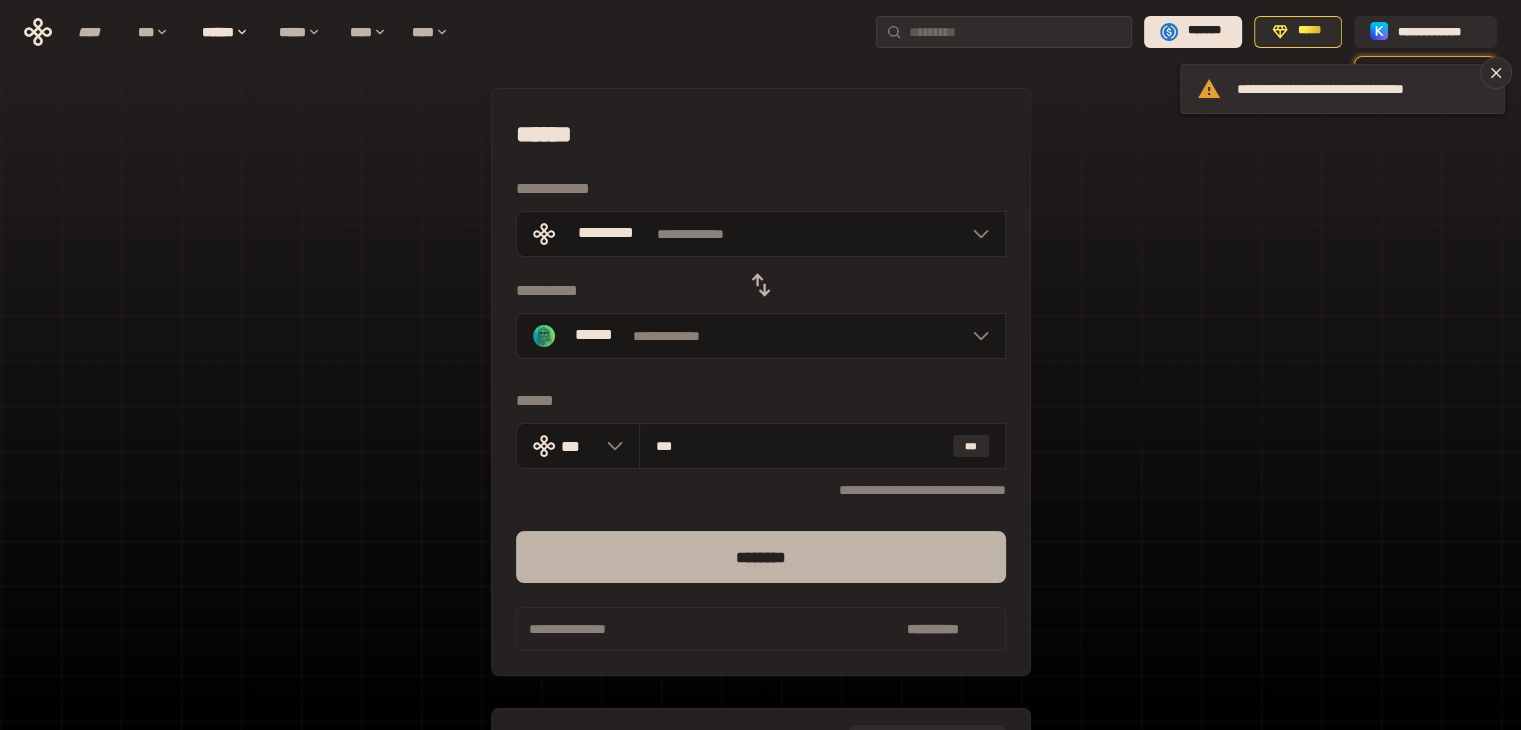 click on "********" at bounding box center [761, 557] 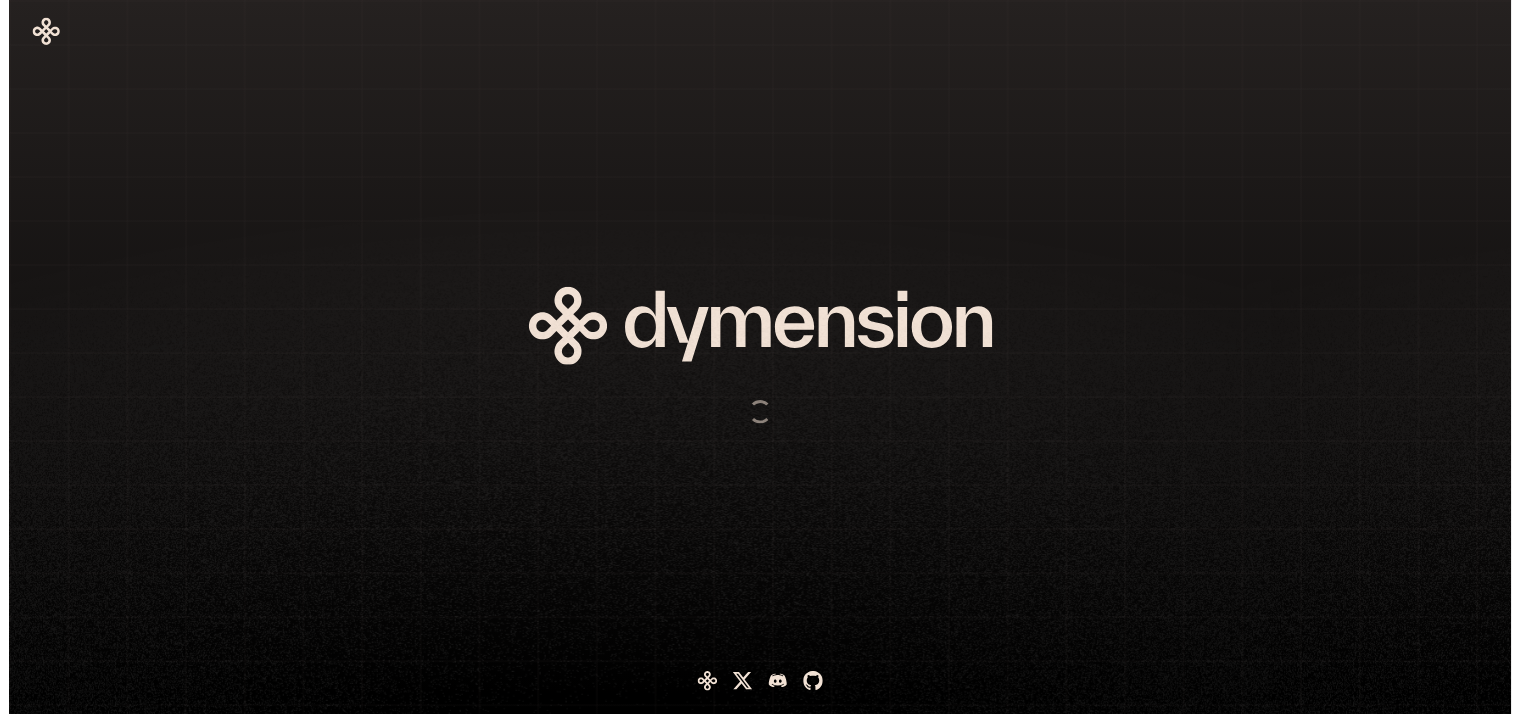 scroll, scrollTop: 0, scrollLeft: 0, axis: both 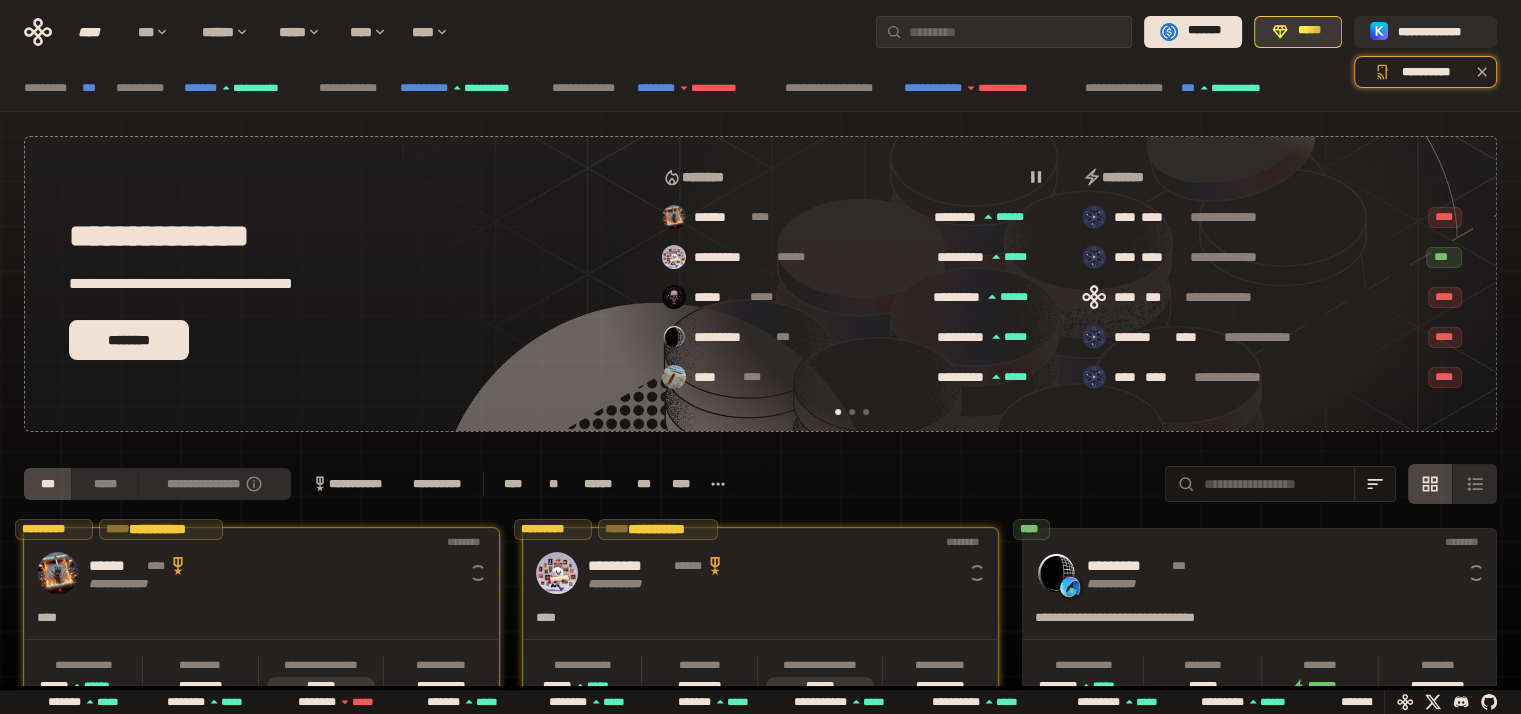 click 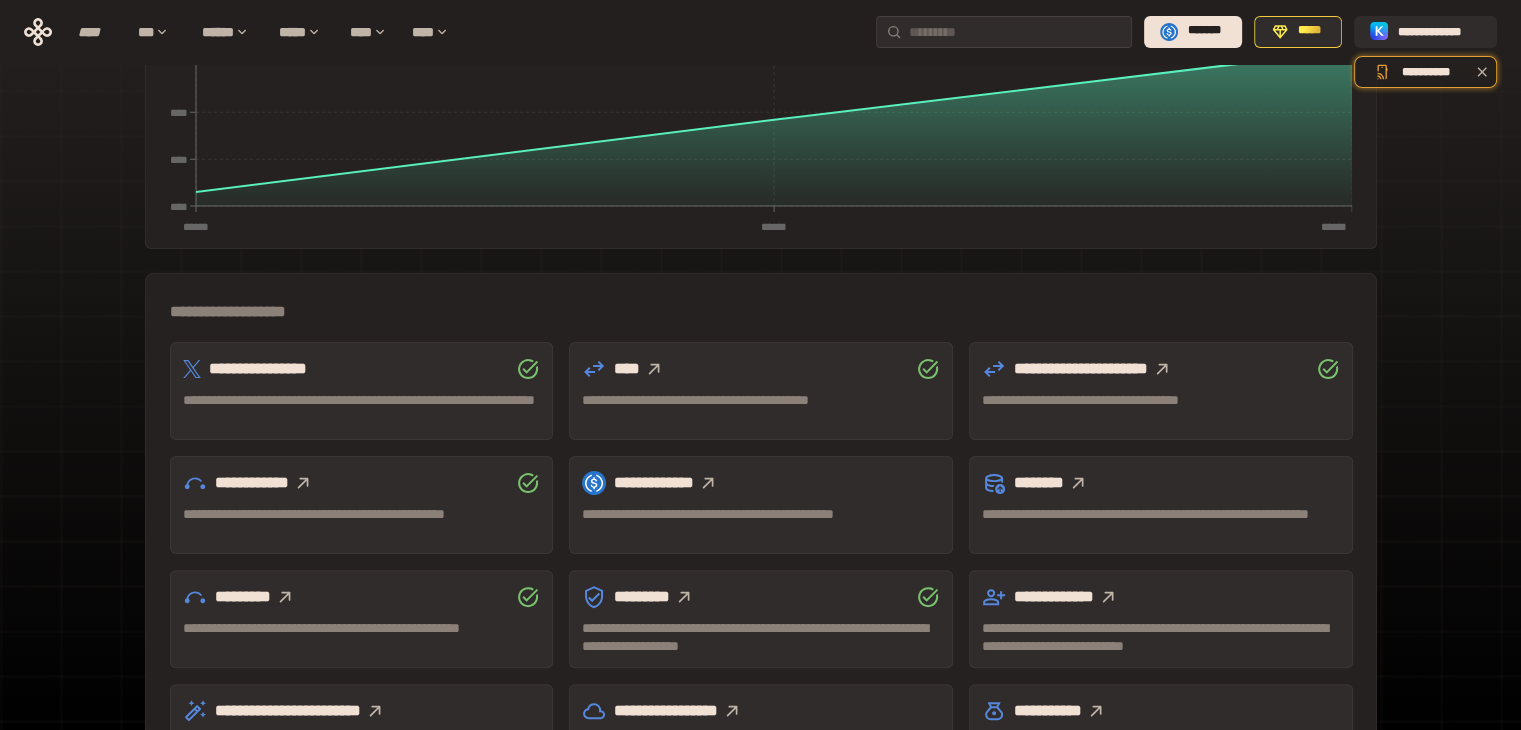 scroll, scrollTop: 400, scrollLeft: 0, axis: vertical 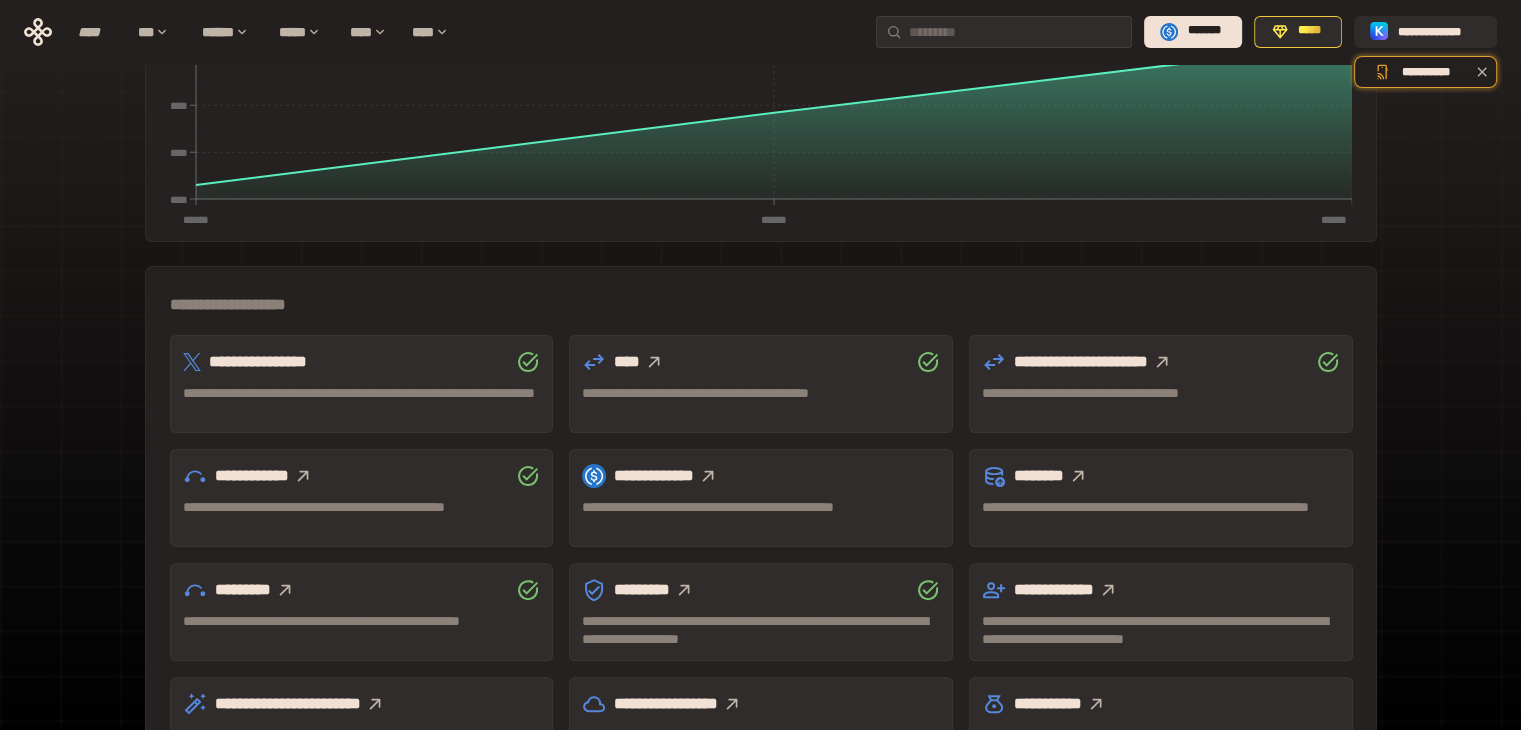click 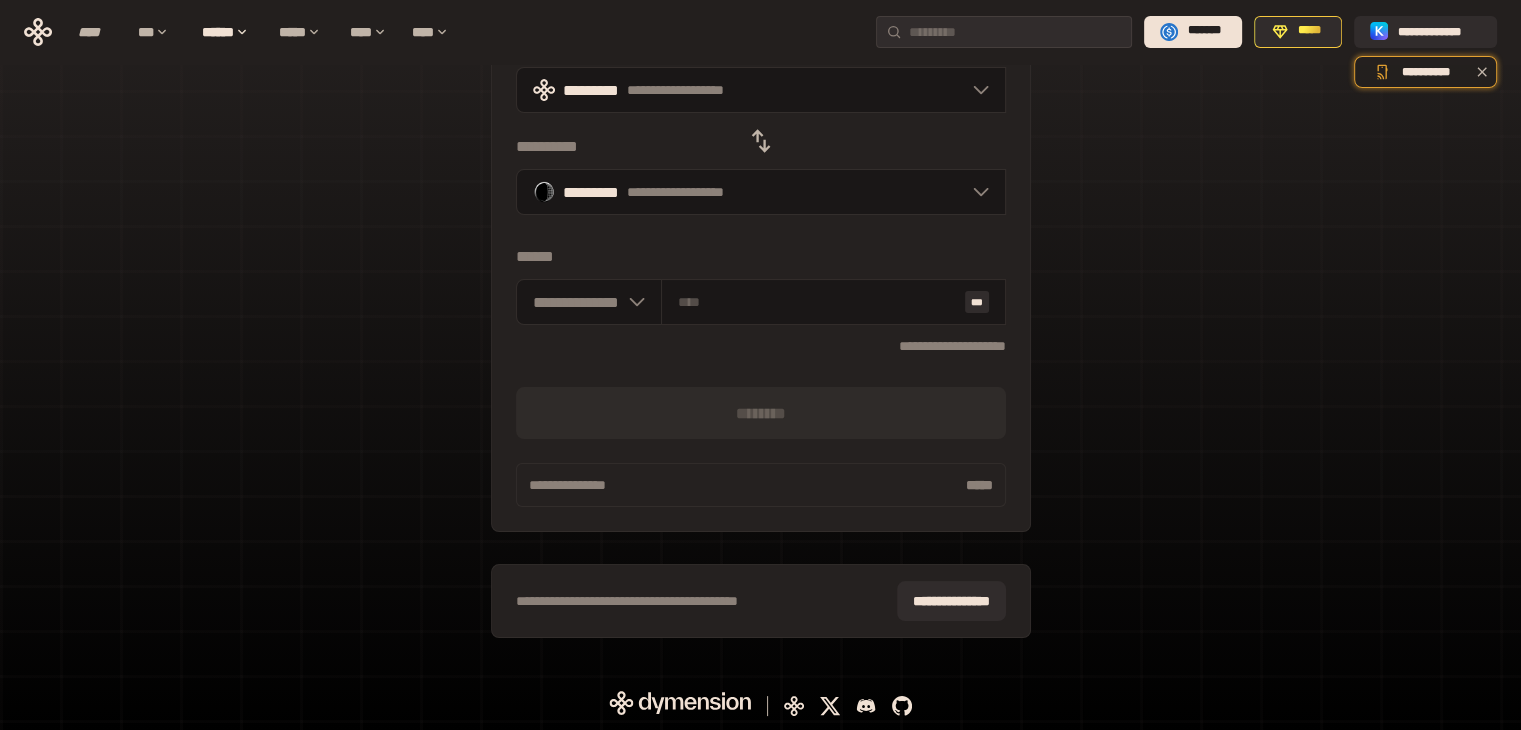 scroll, scrollTop: 143, scrollLeft: 0, axis: vertical 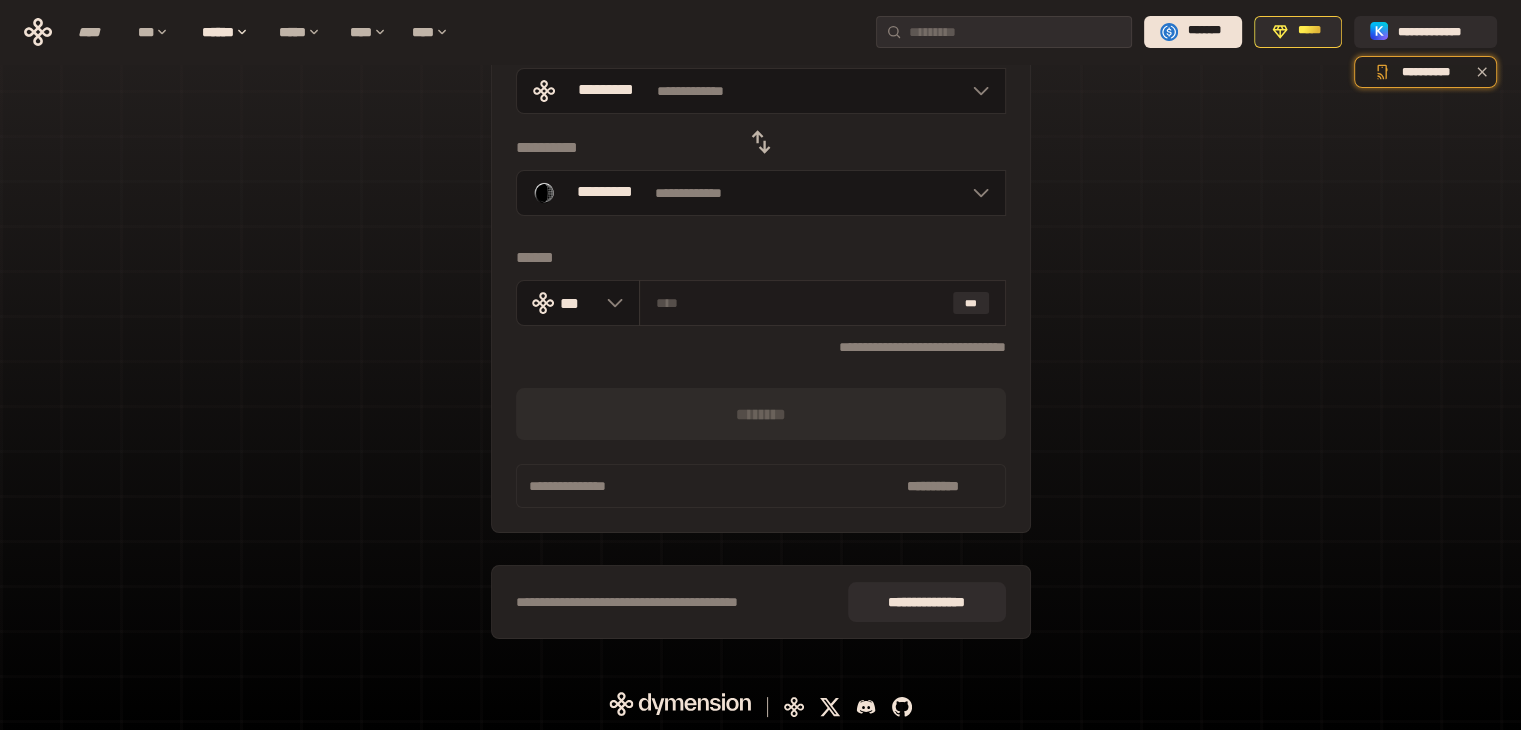 click at bounding box center (800, 303) 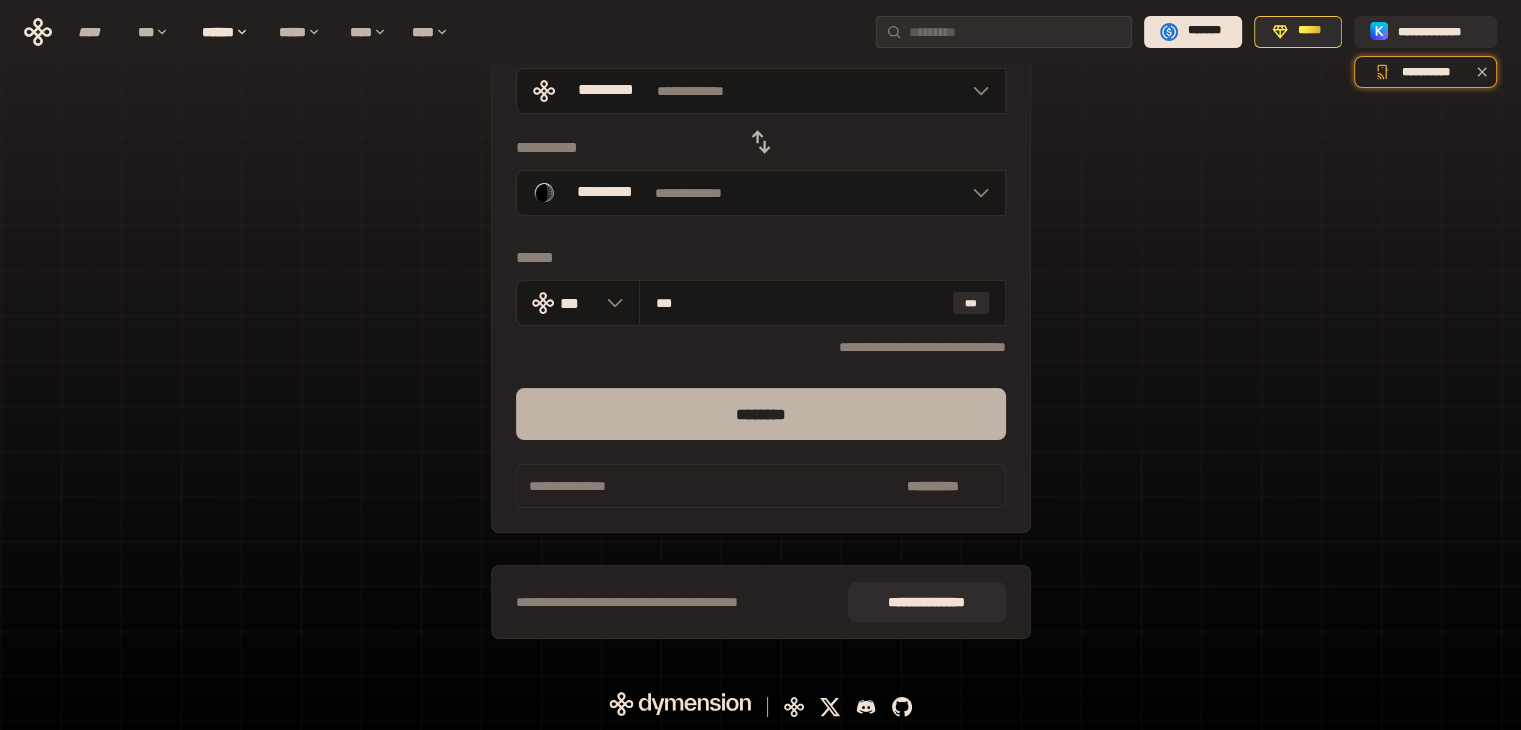 type on "***" 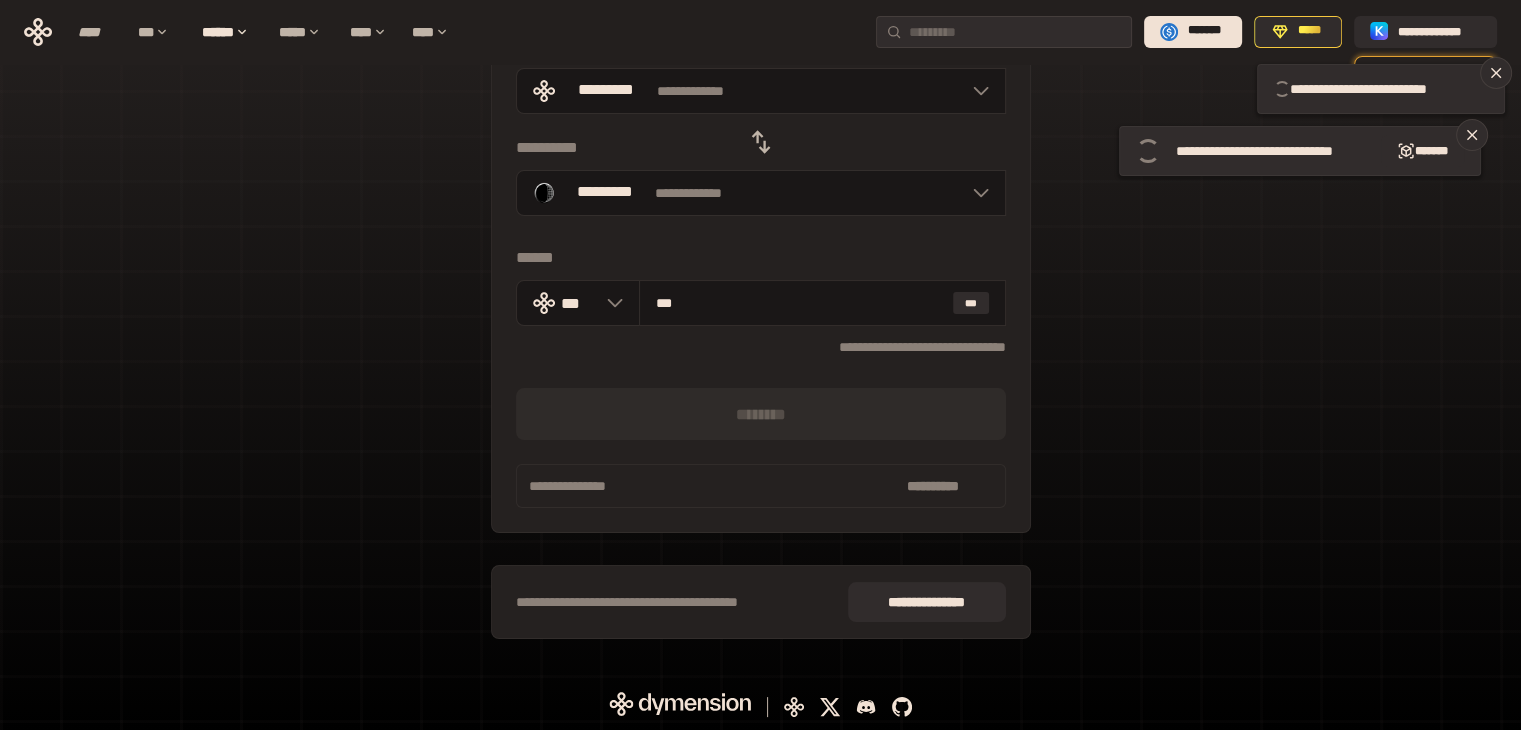type 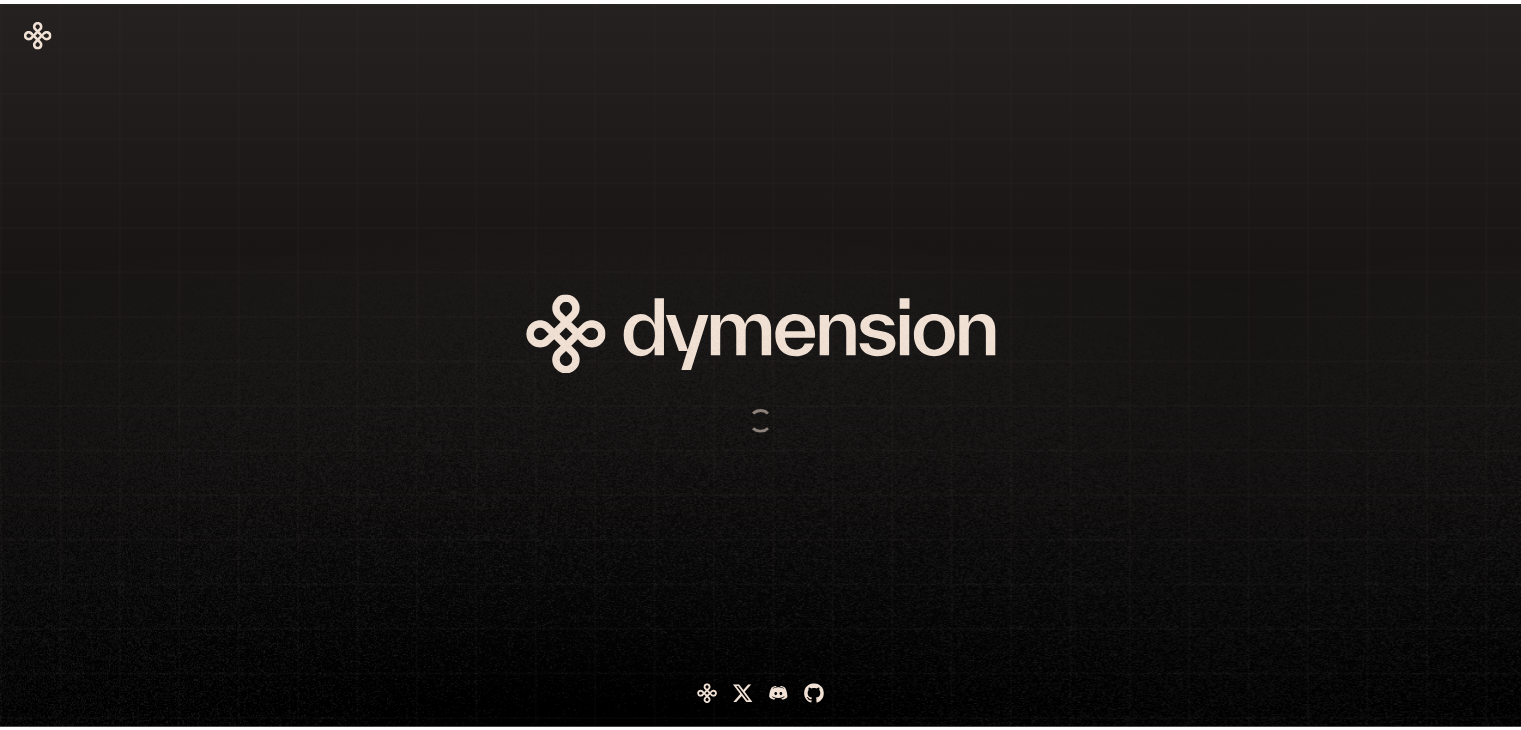 scroll, scrollTop: 0, scrollLeft: 0, axis: both 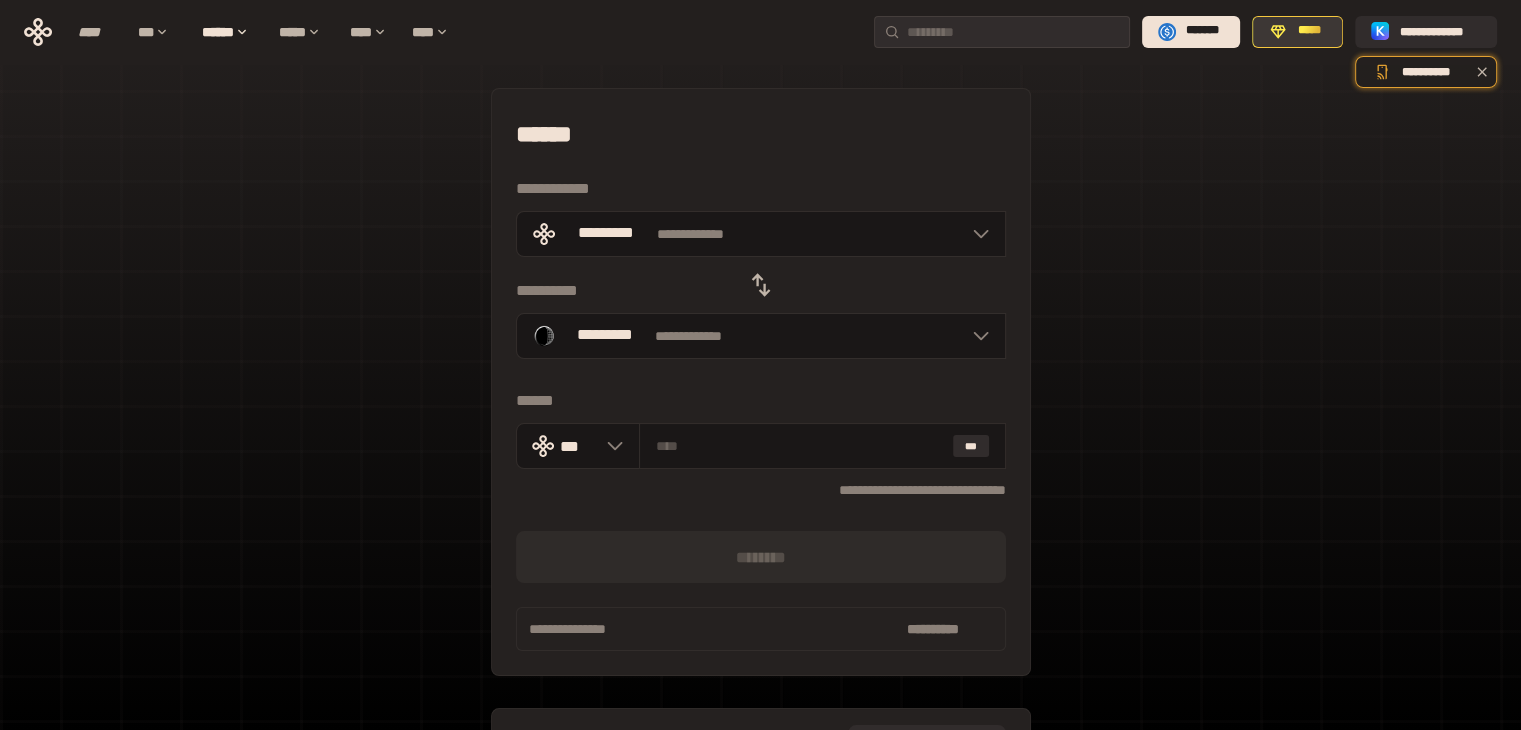 click on "*****" at bounding box center [1297, 32] 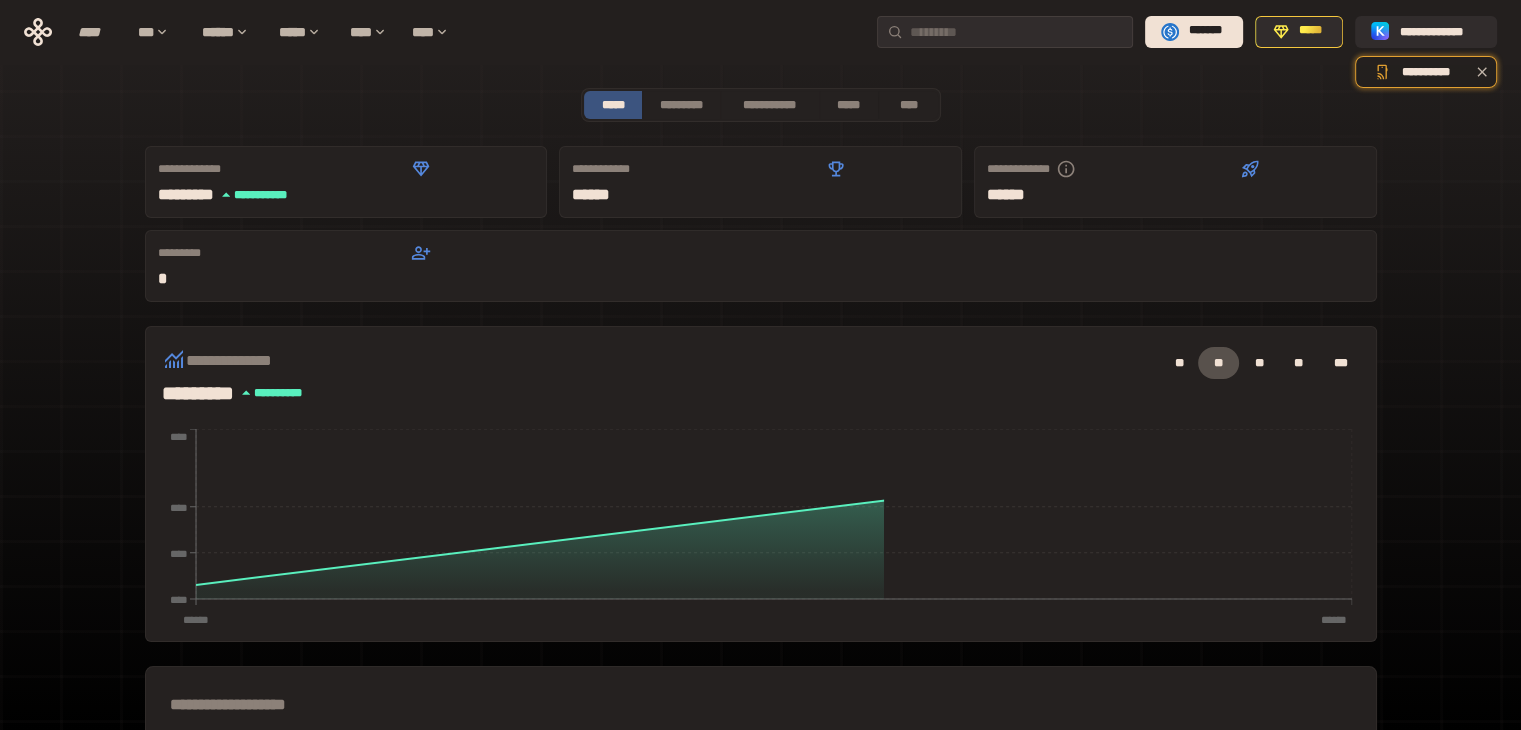 scroll, scrollTop: 400, scrollLeft: 0, axis: vertical 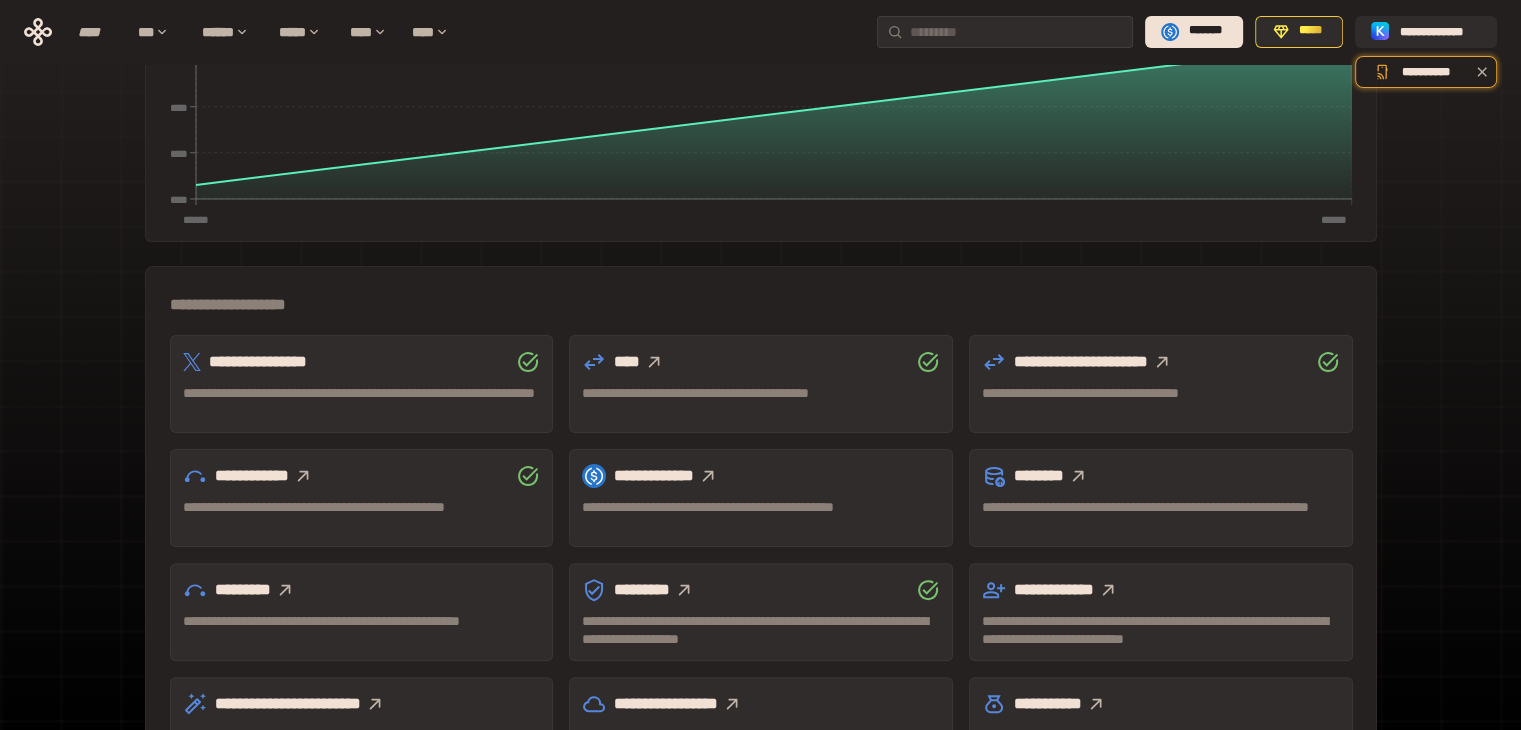 click 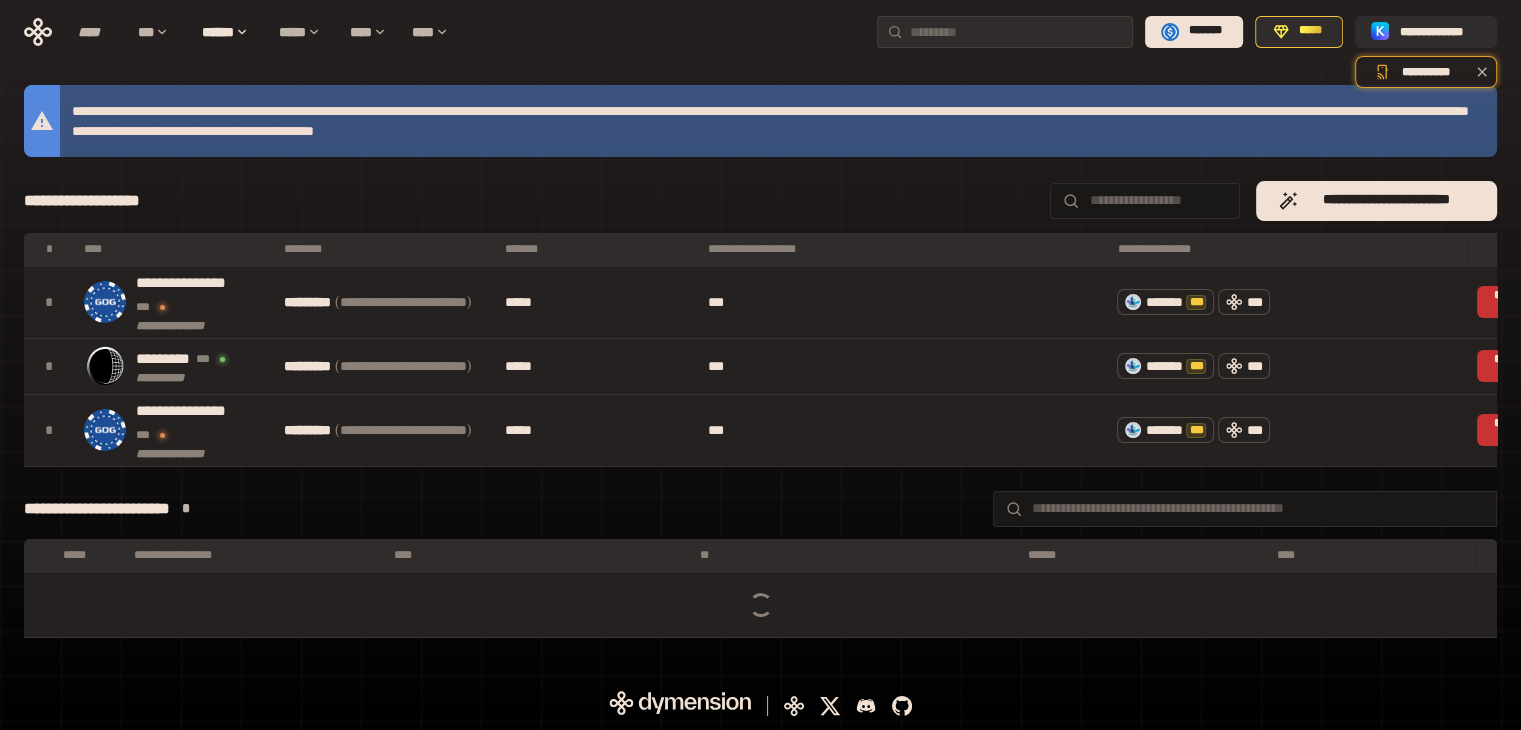 scroll, scrollTop: 0, scrollLeft: 0, axis: both 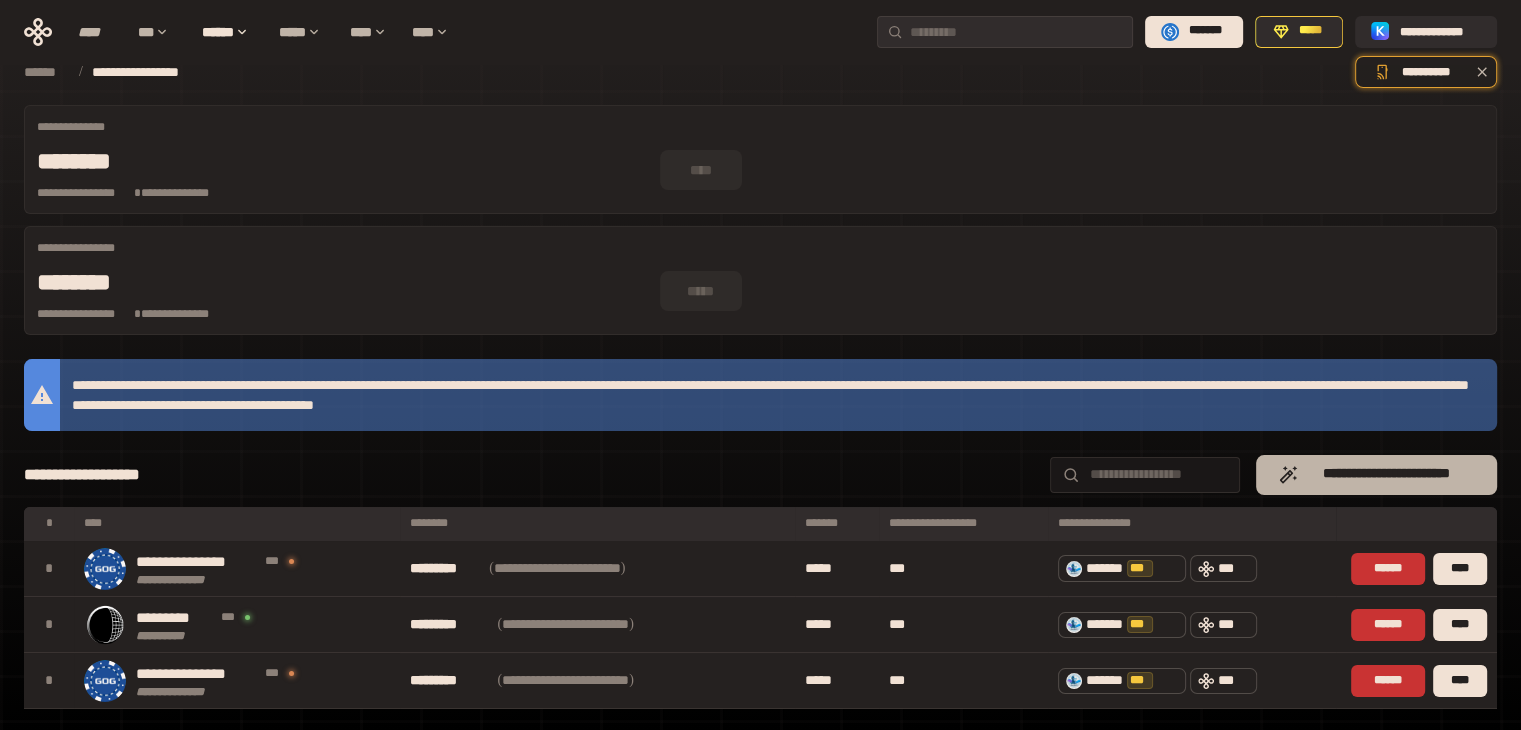 click on "**********" at bounding box center [1376, 475] 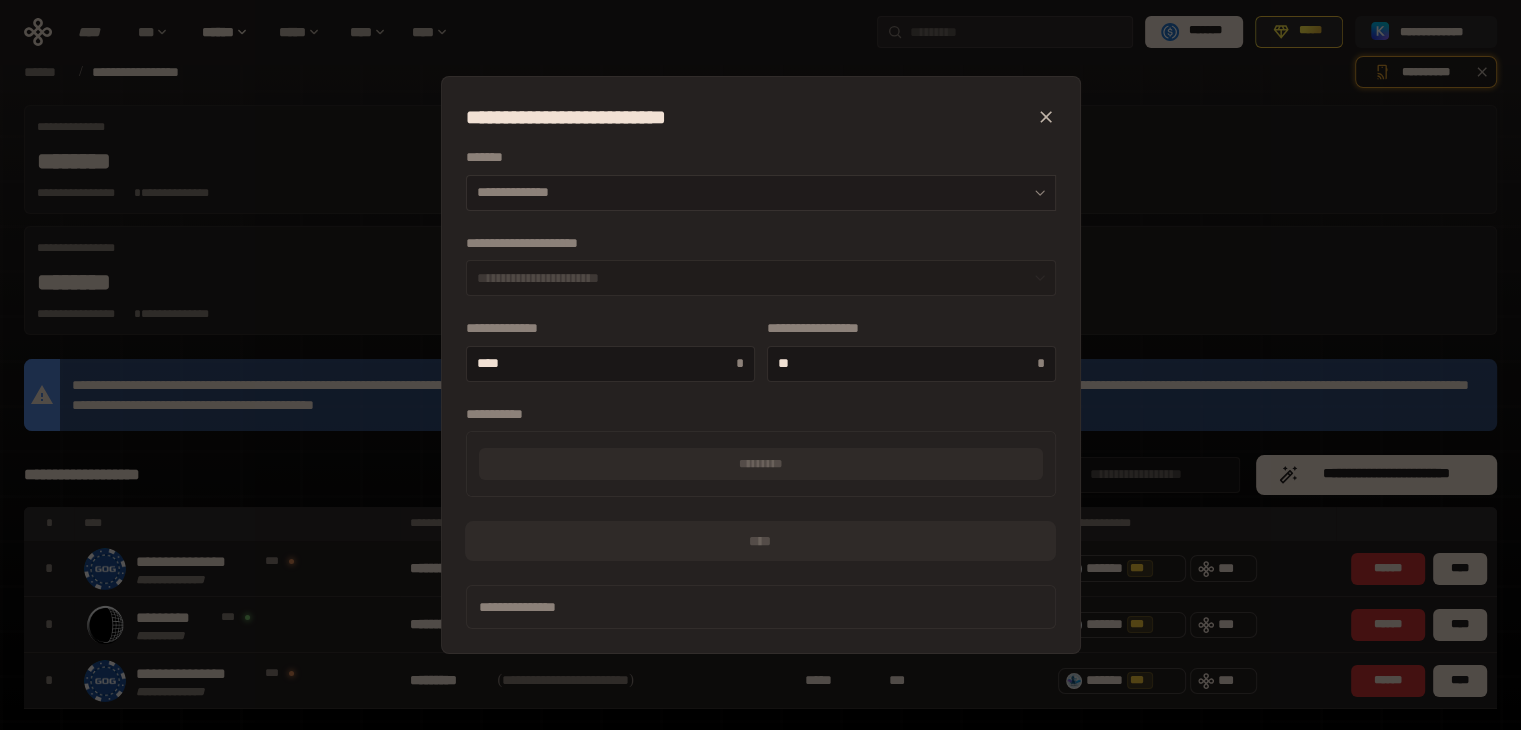 click on "**********" at bounding box center [761, 193] 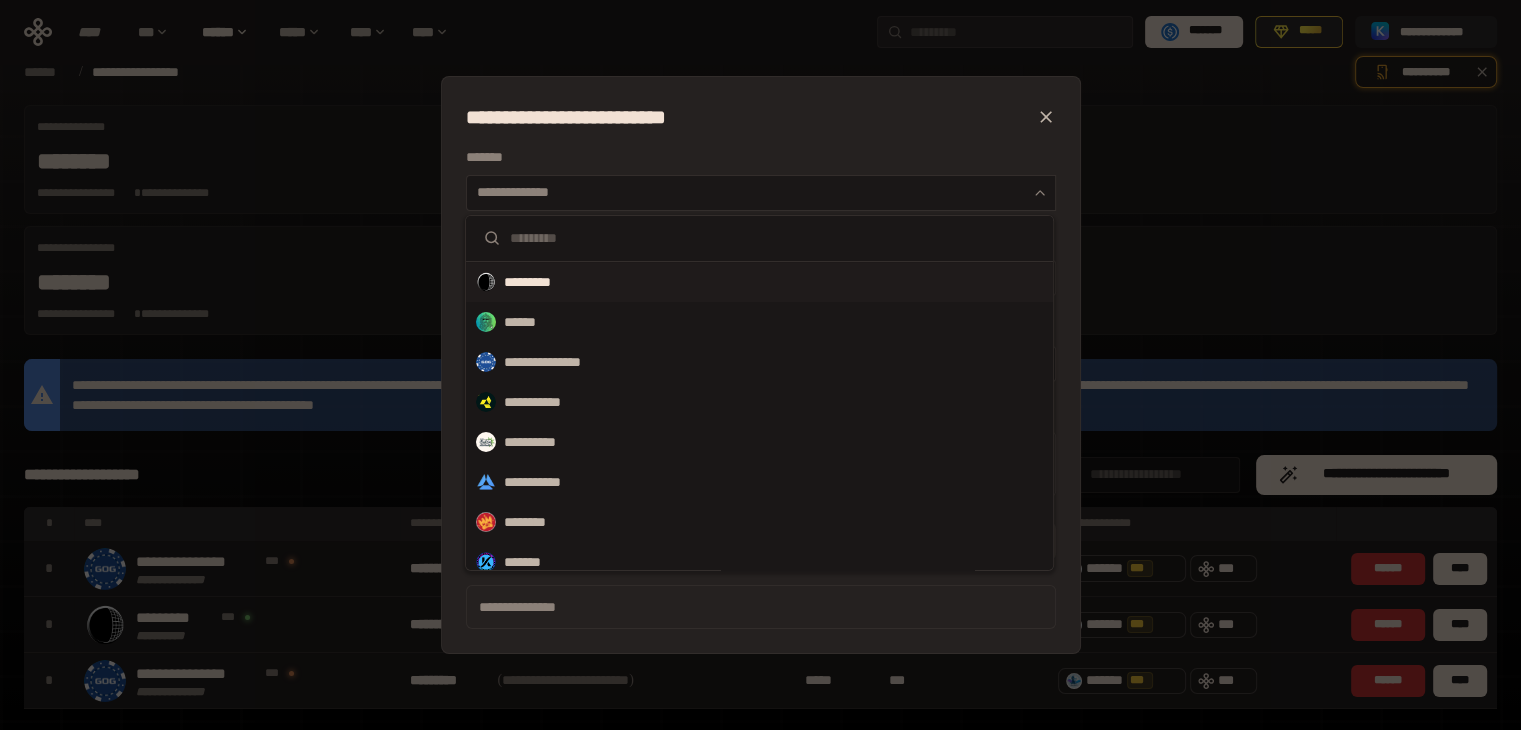 click on "*********" at bounding box center [540, 282] 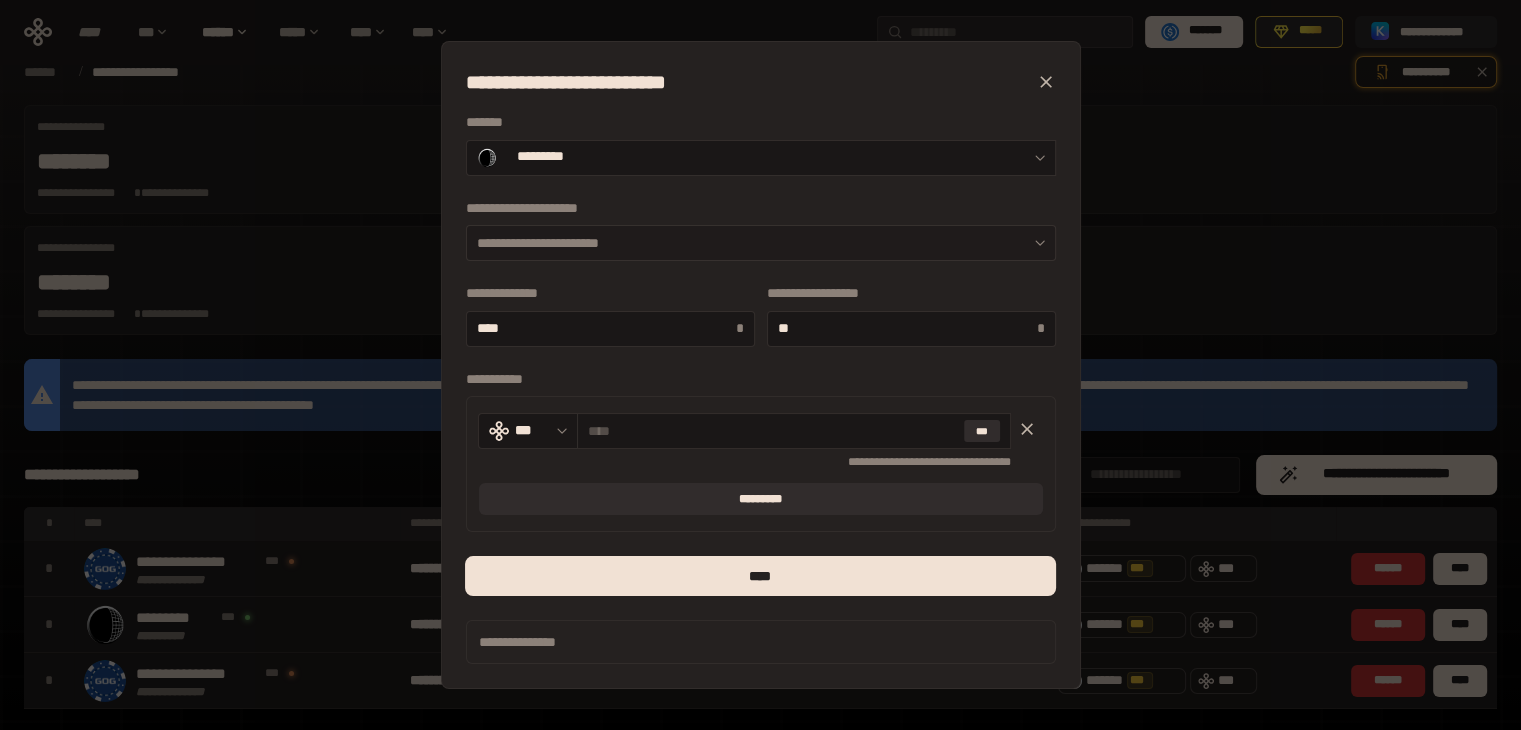 click on "**********" at bounding box center [761, 243] 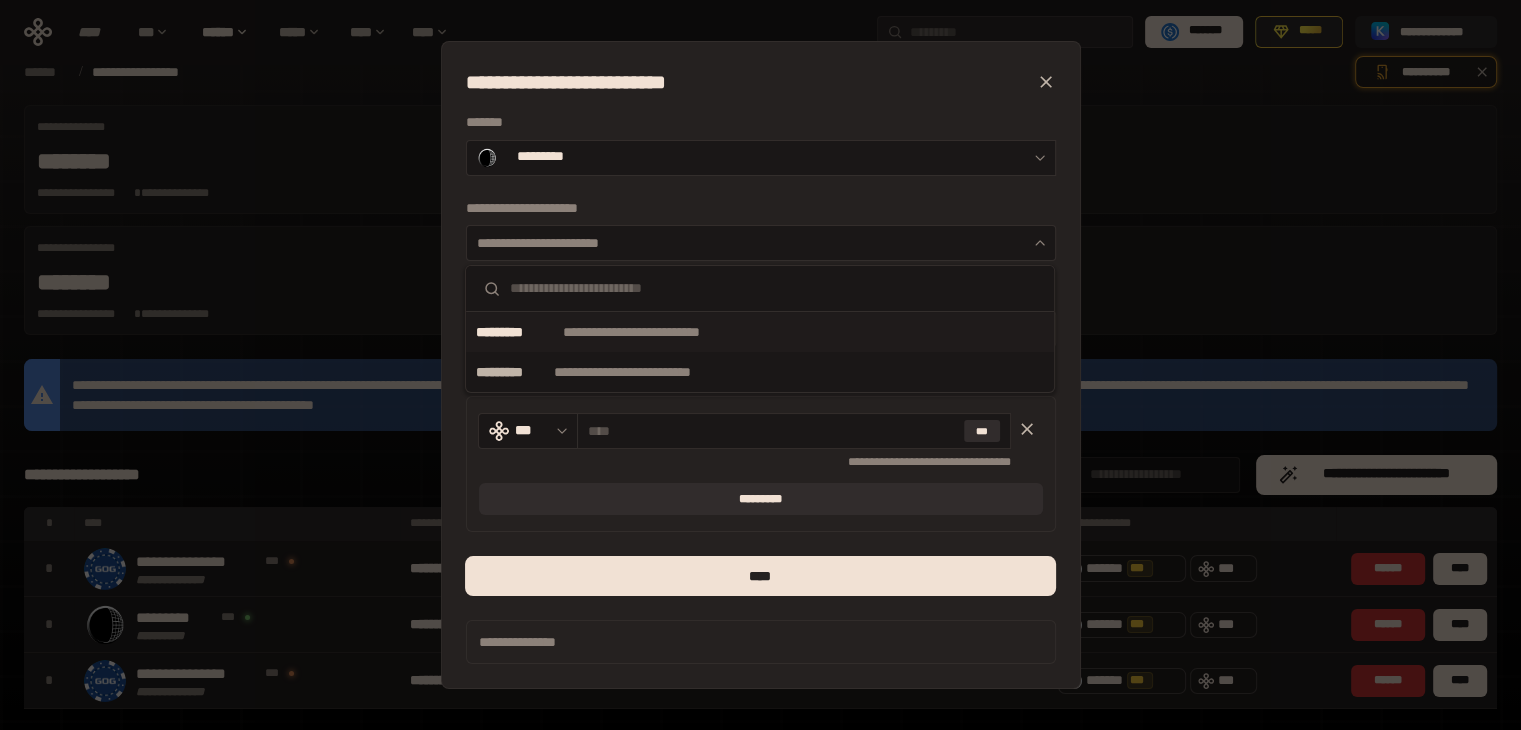 click on "*********" at bounding box center (517, 332) 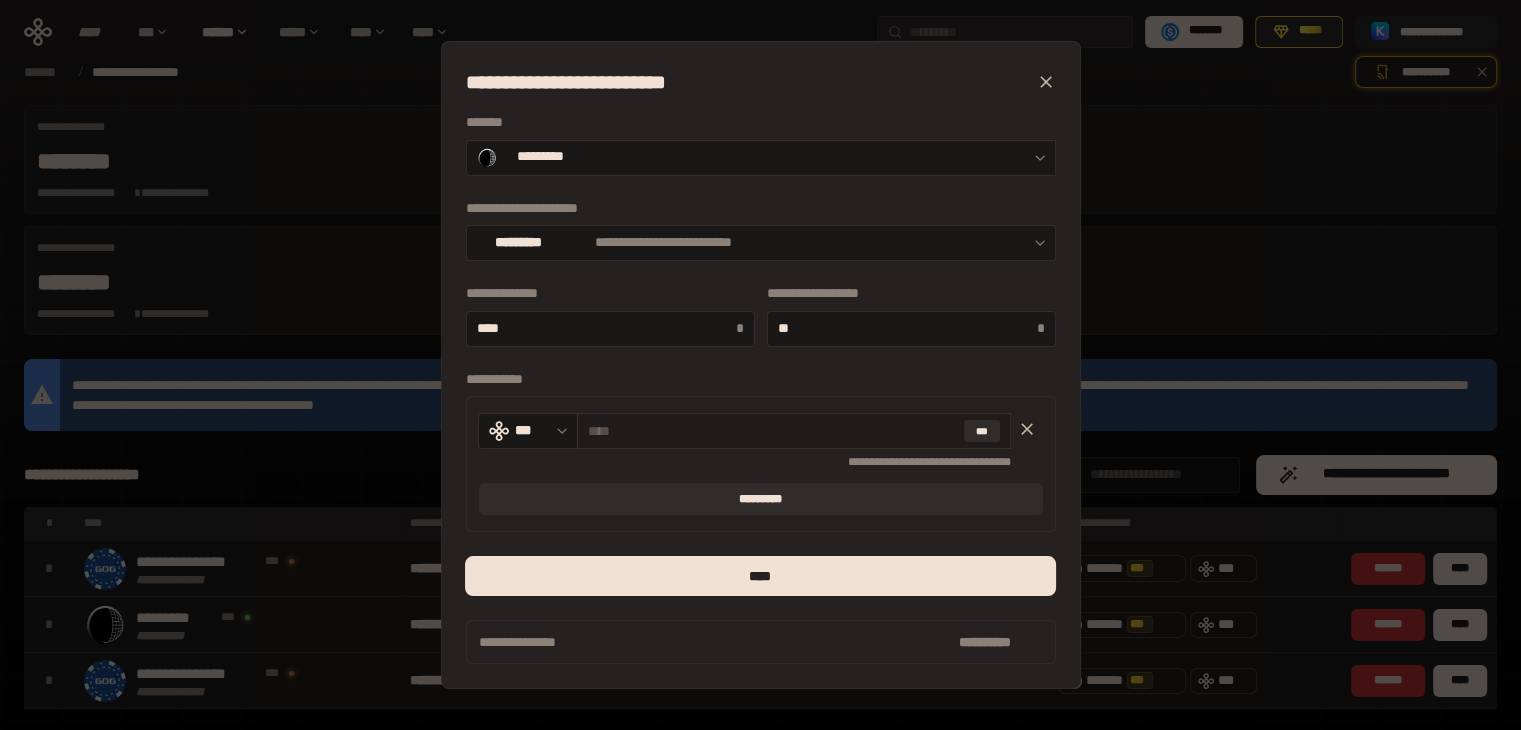 click at bounding box center [772, 431] 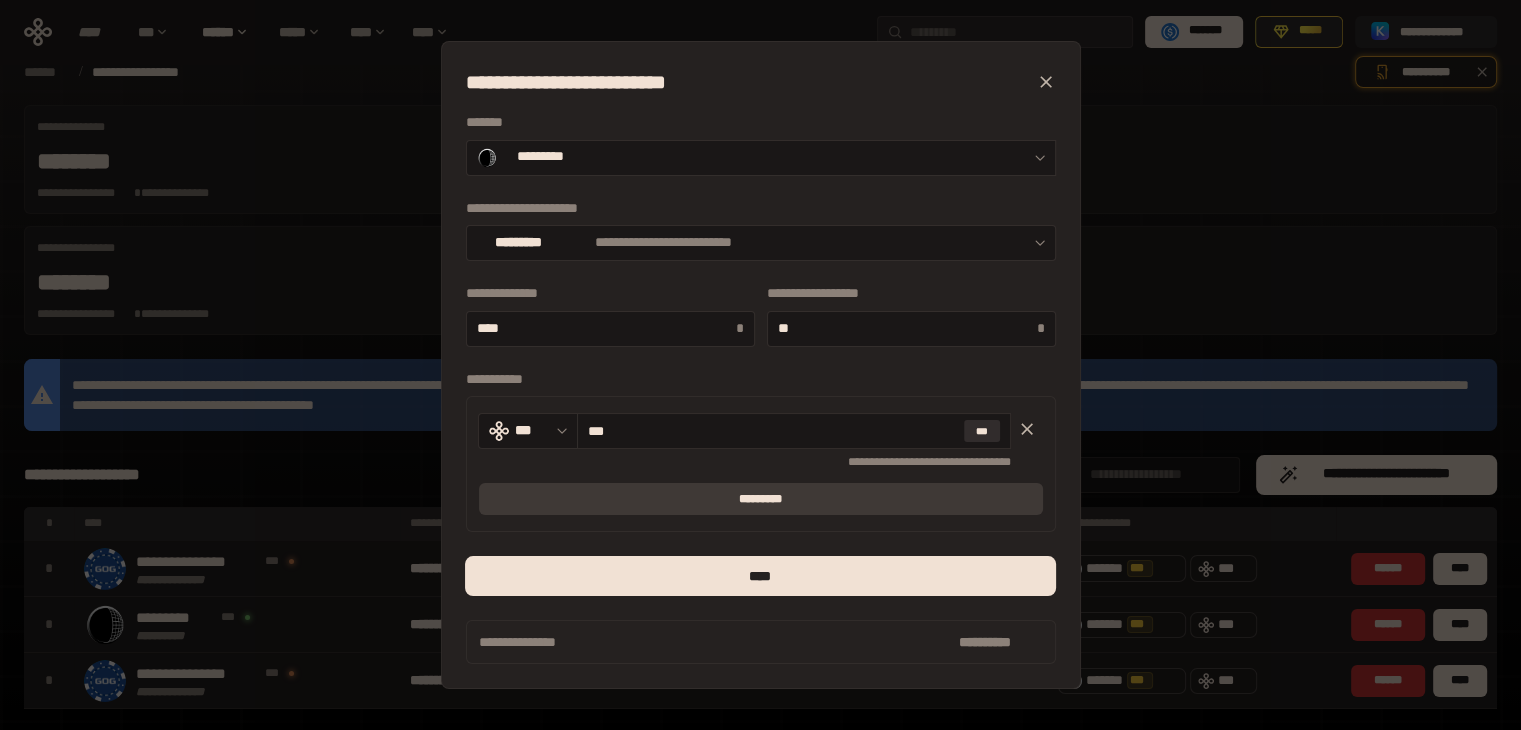 type on "***" 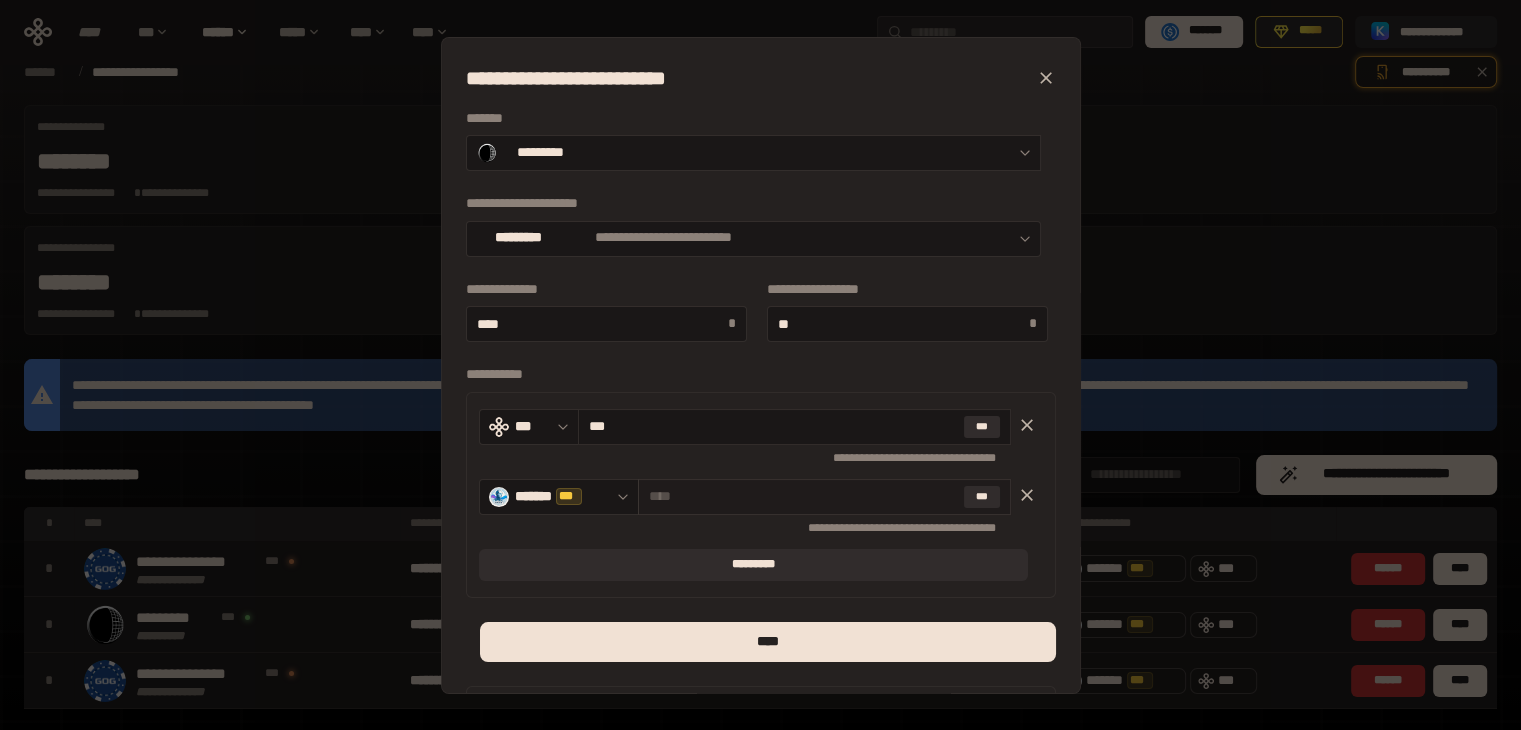 click at bounding box center [802, 496] 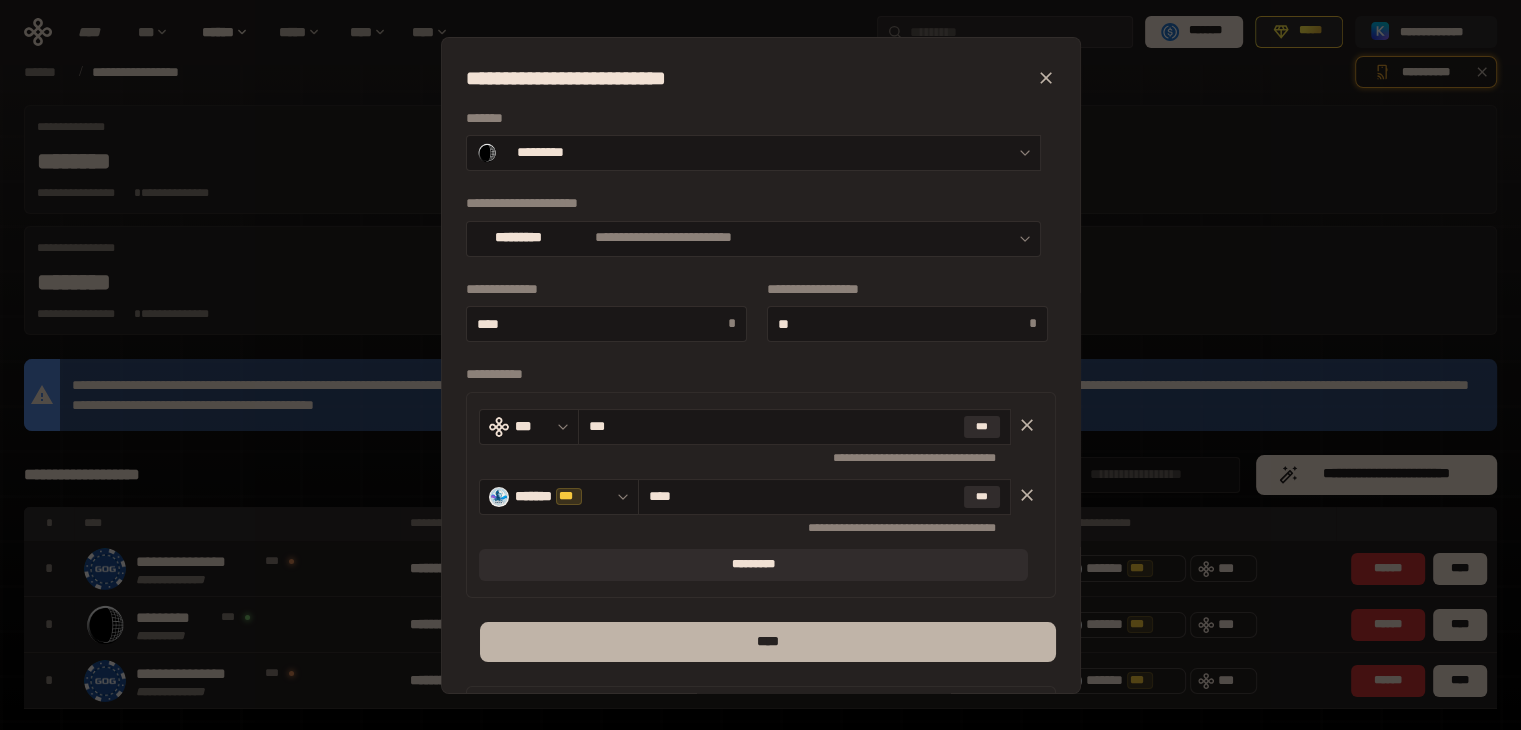 type on "****" 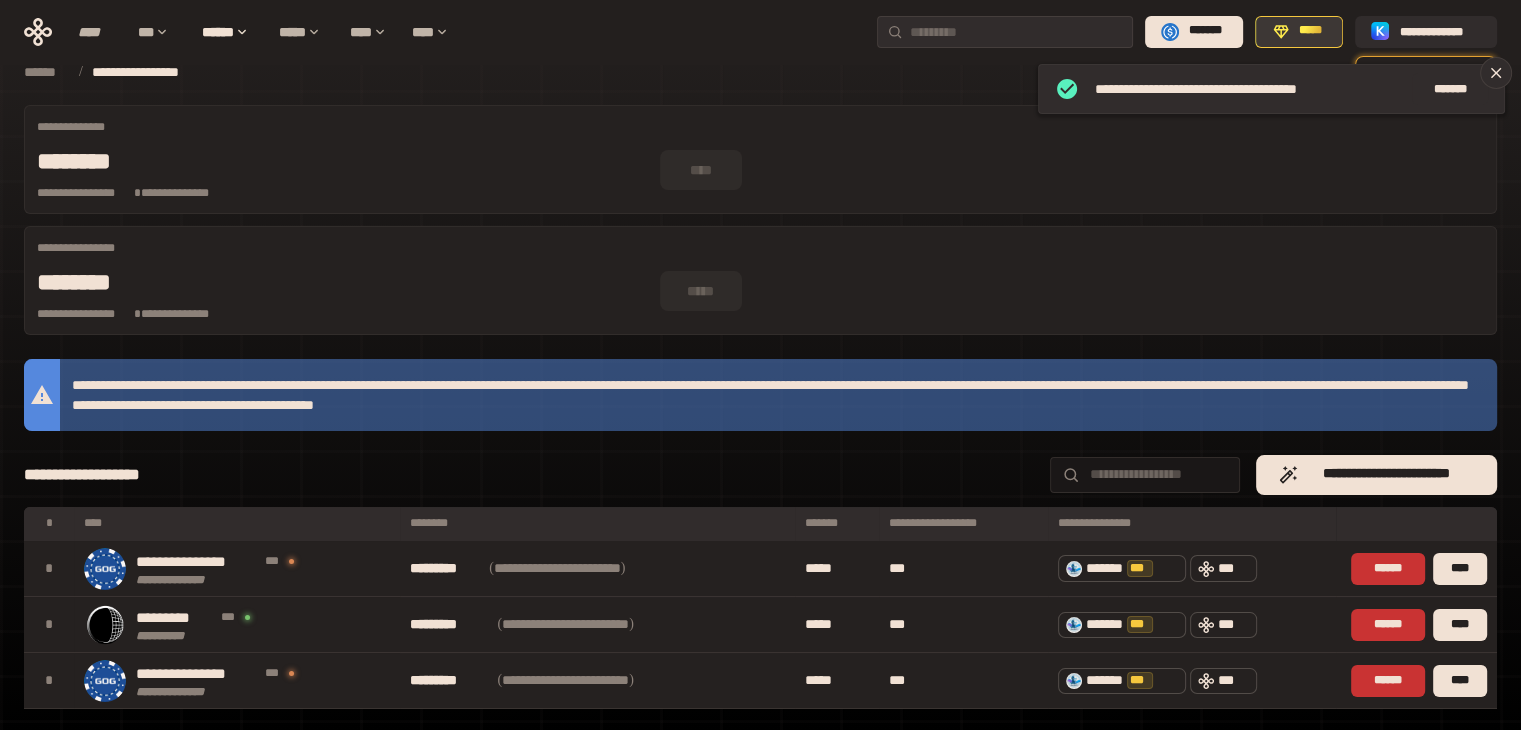 click on "*****" at bounding box center [1310, 31] 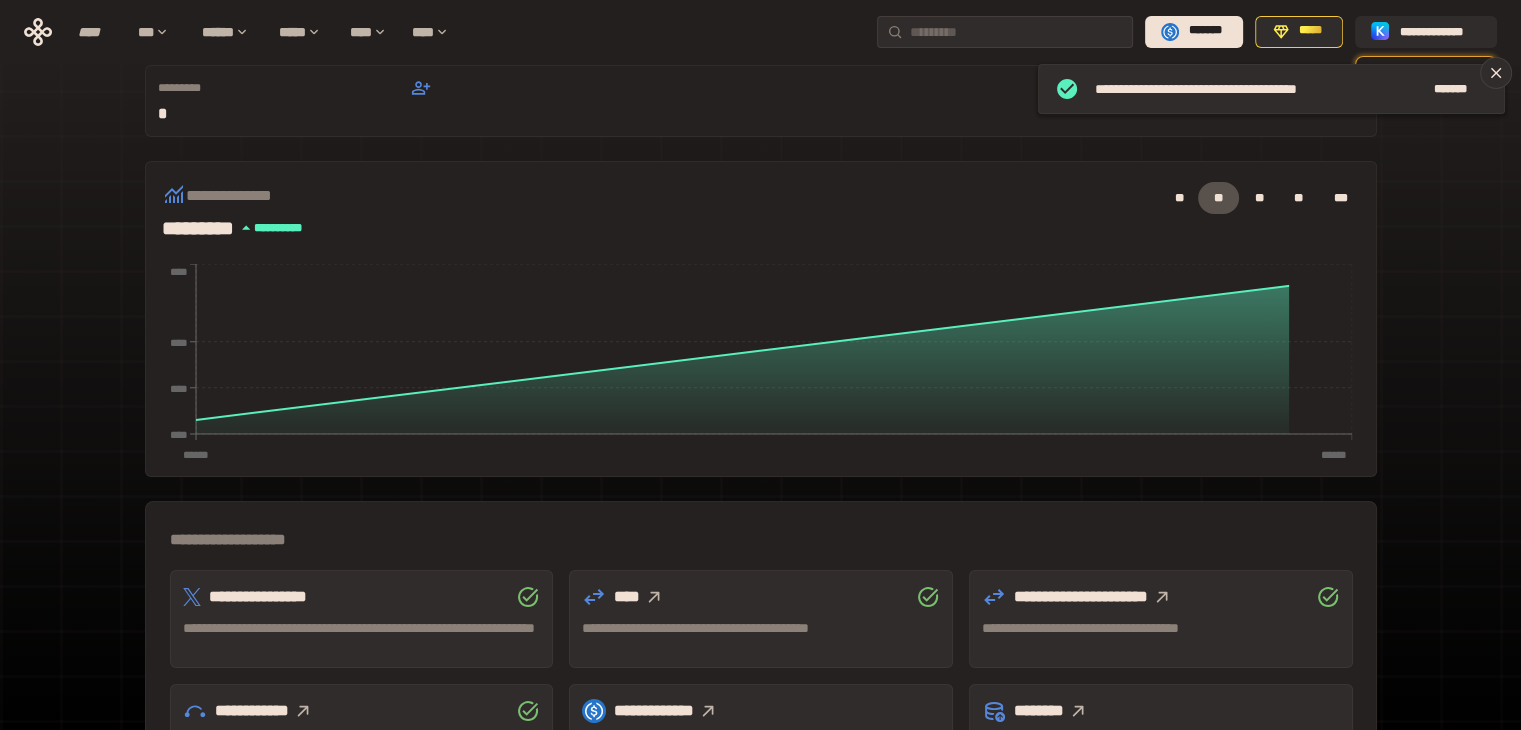 scroll, scrollTop: 400, scrollLeft: 0, axis: vertical 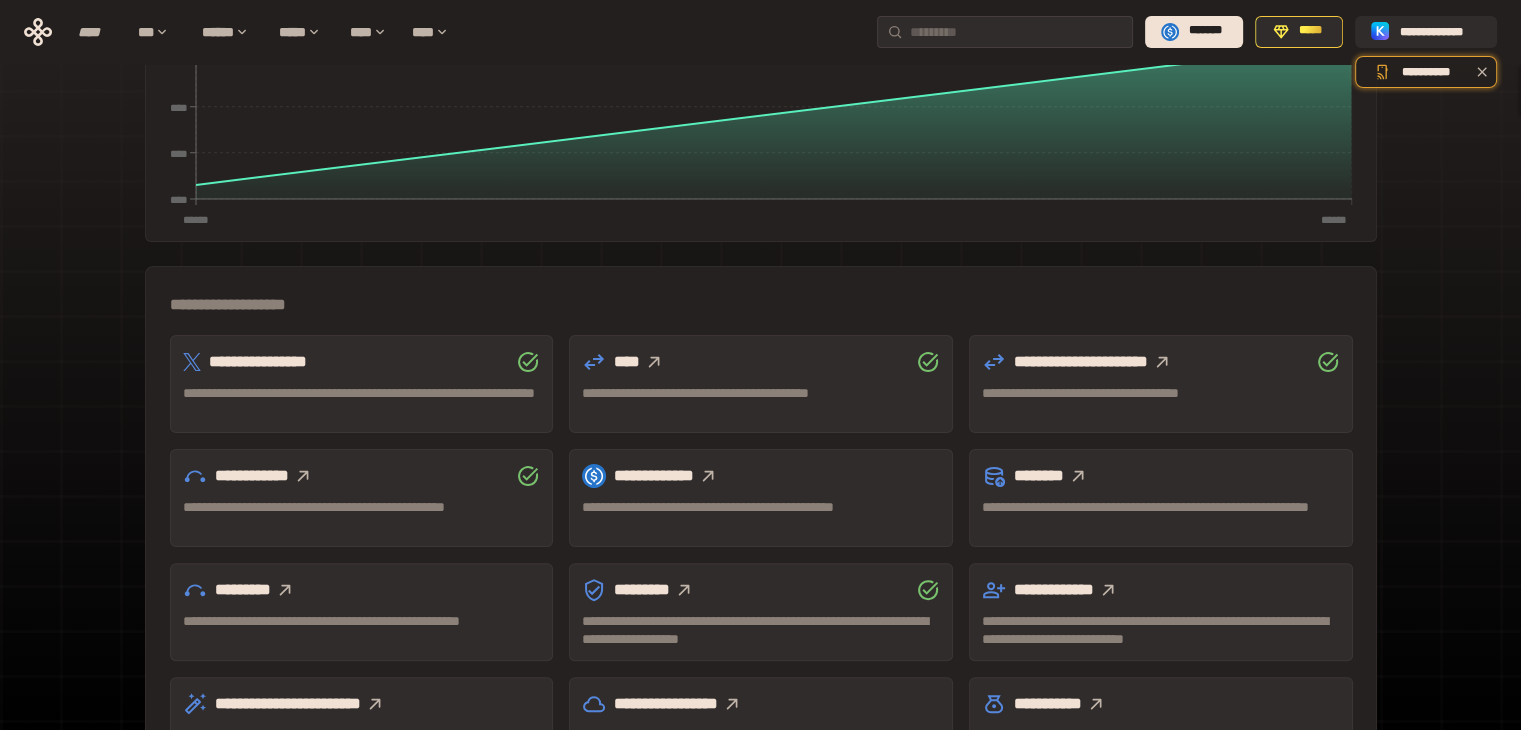 click 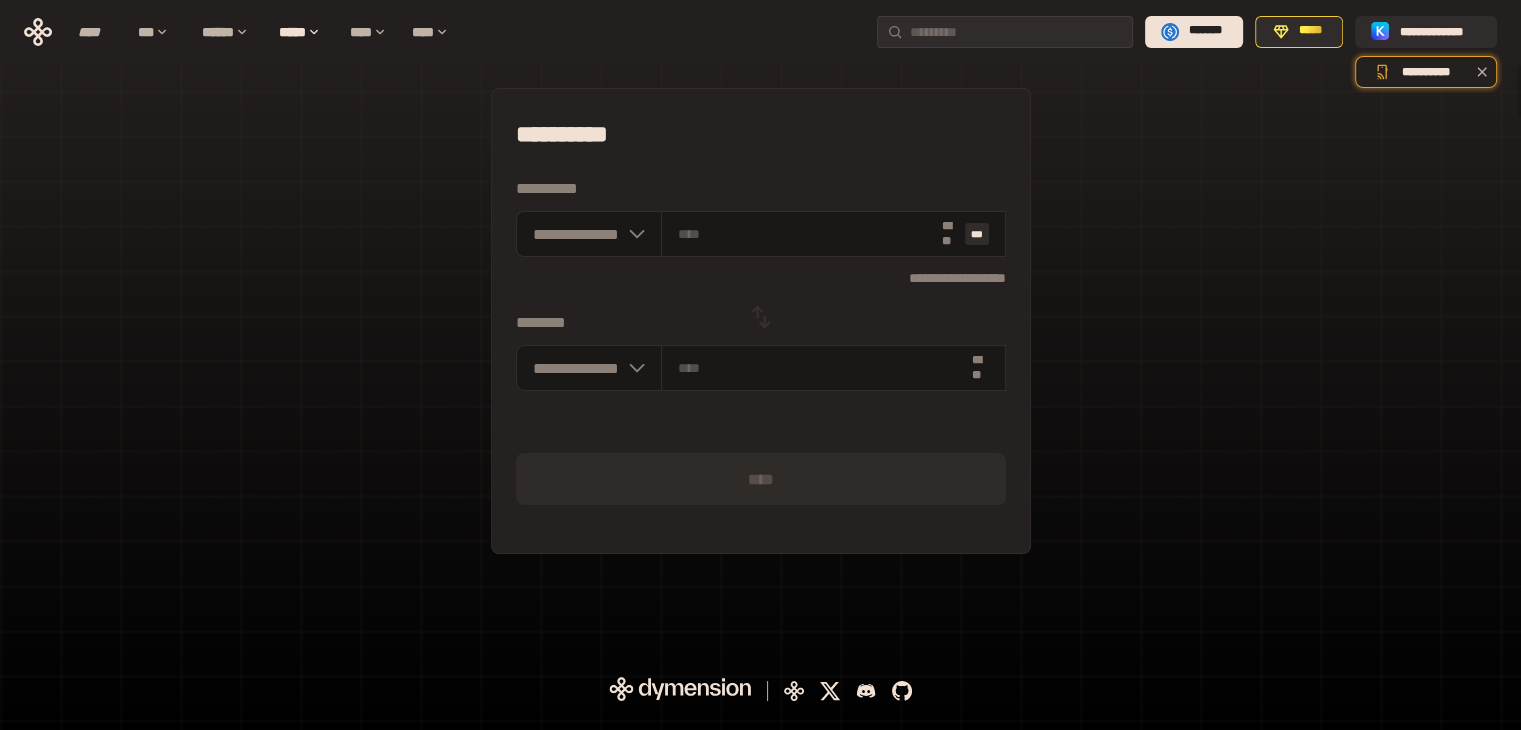 scroll, scrollTop: 0, scrollLeft: 0, axis: both 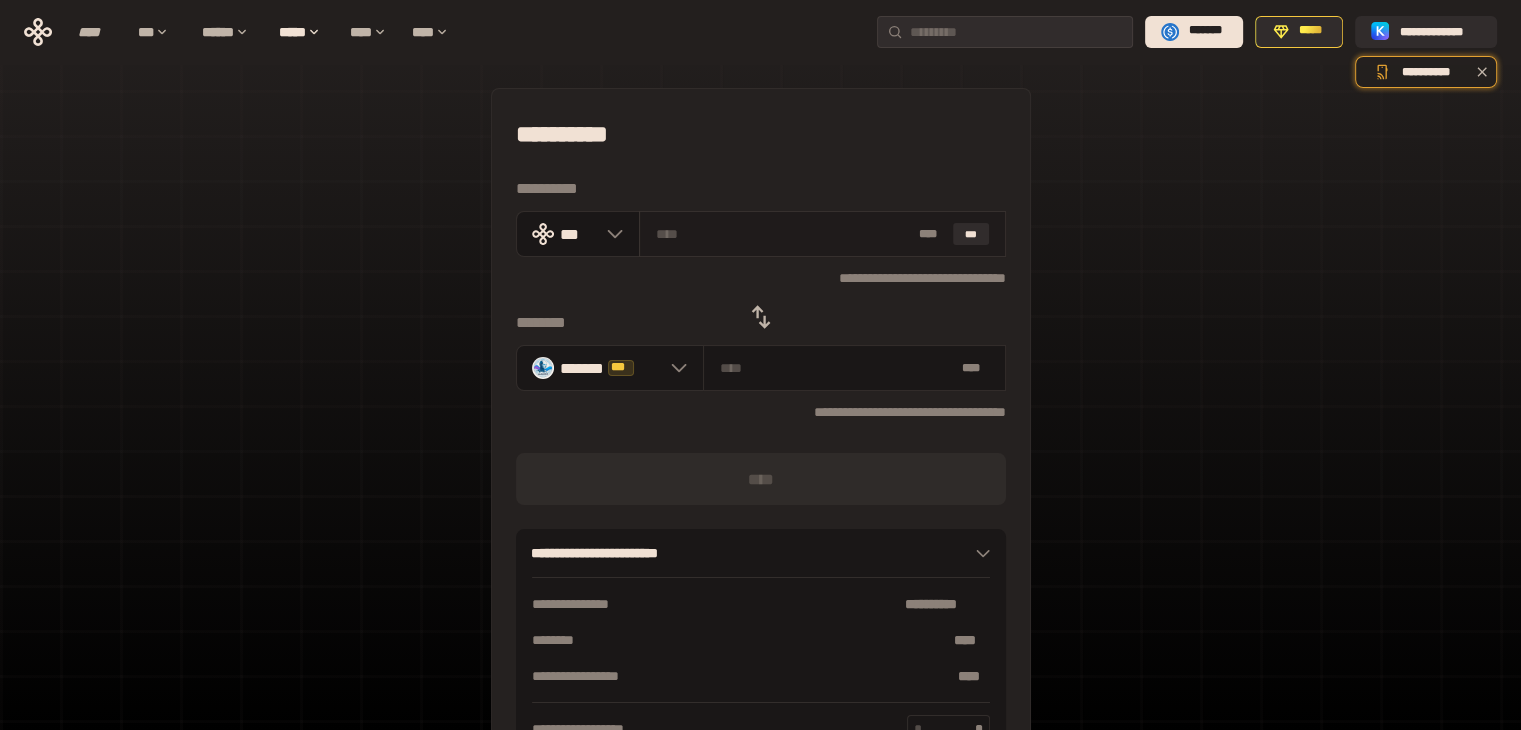 click at bounding box center (783, 234) 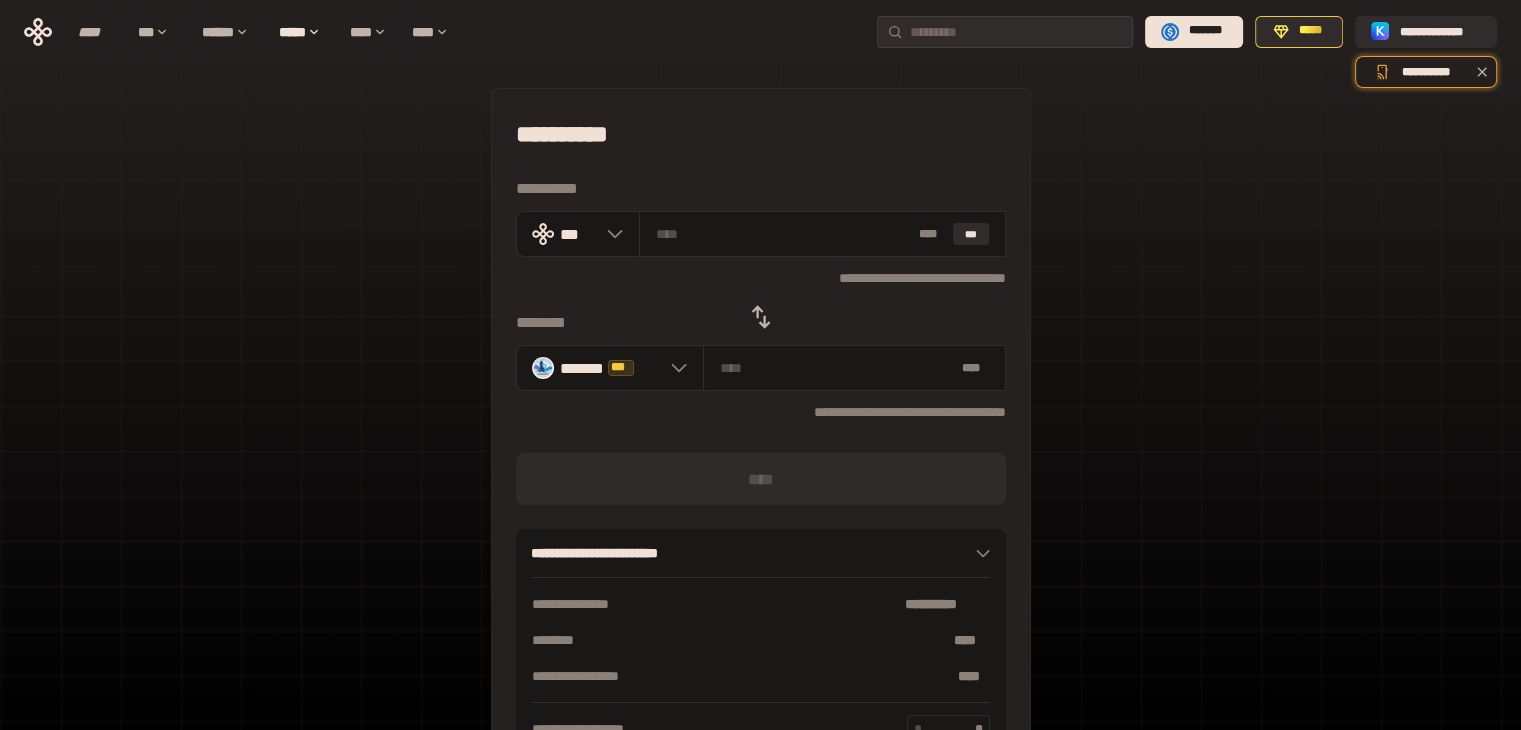 click 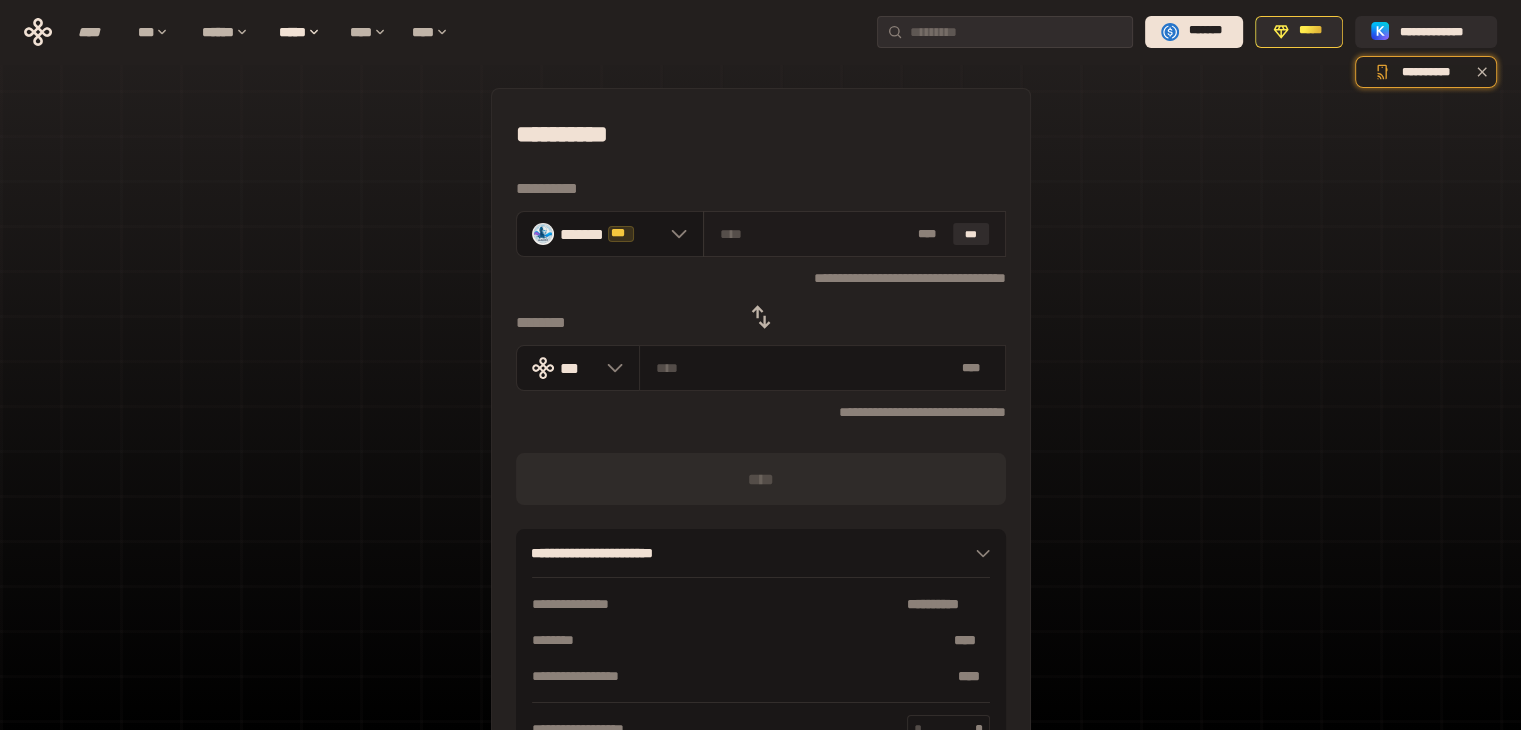 click at bounding box center (815, 234) 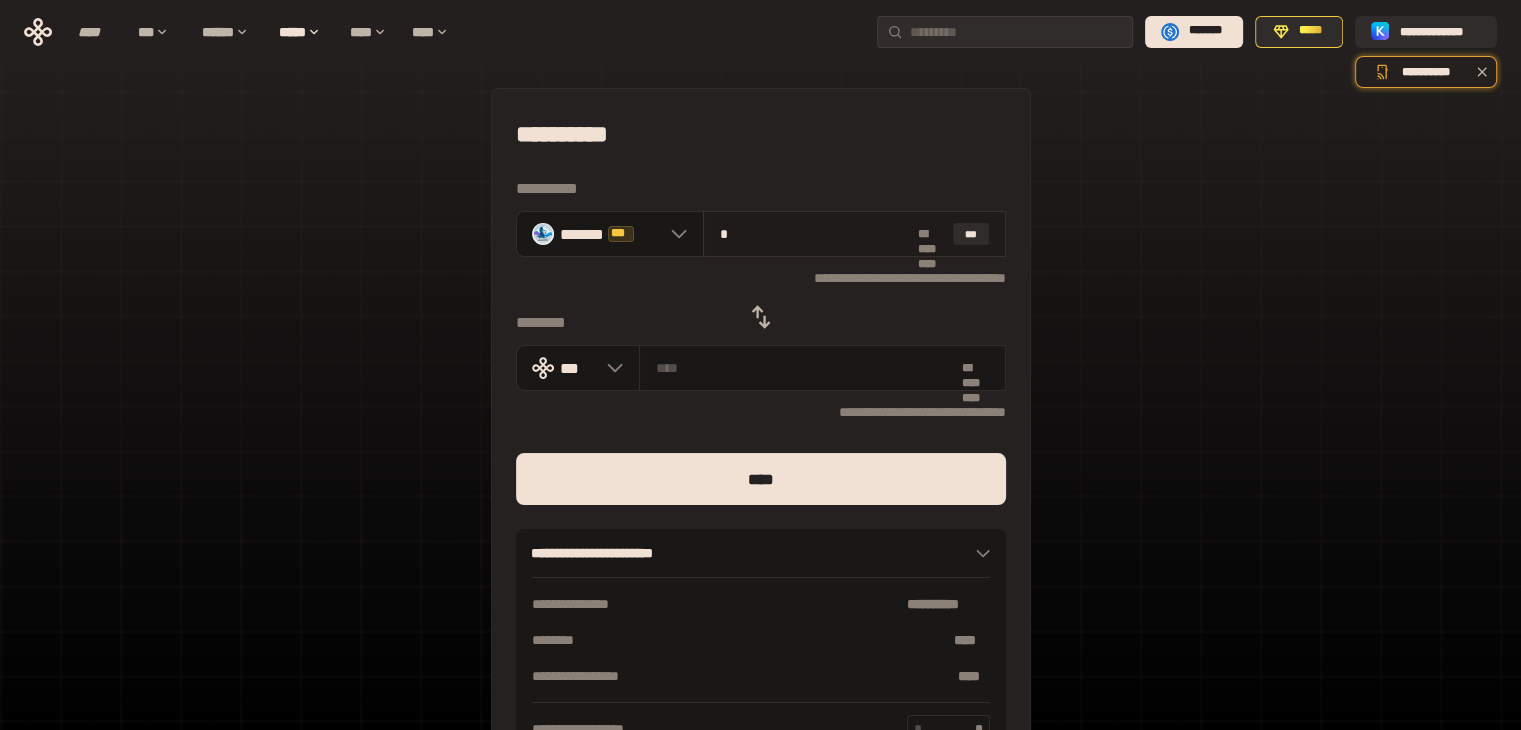 type on "**" 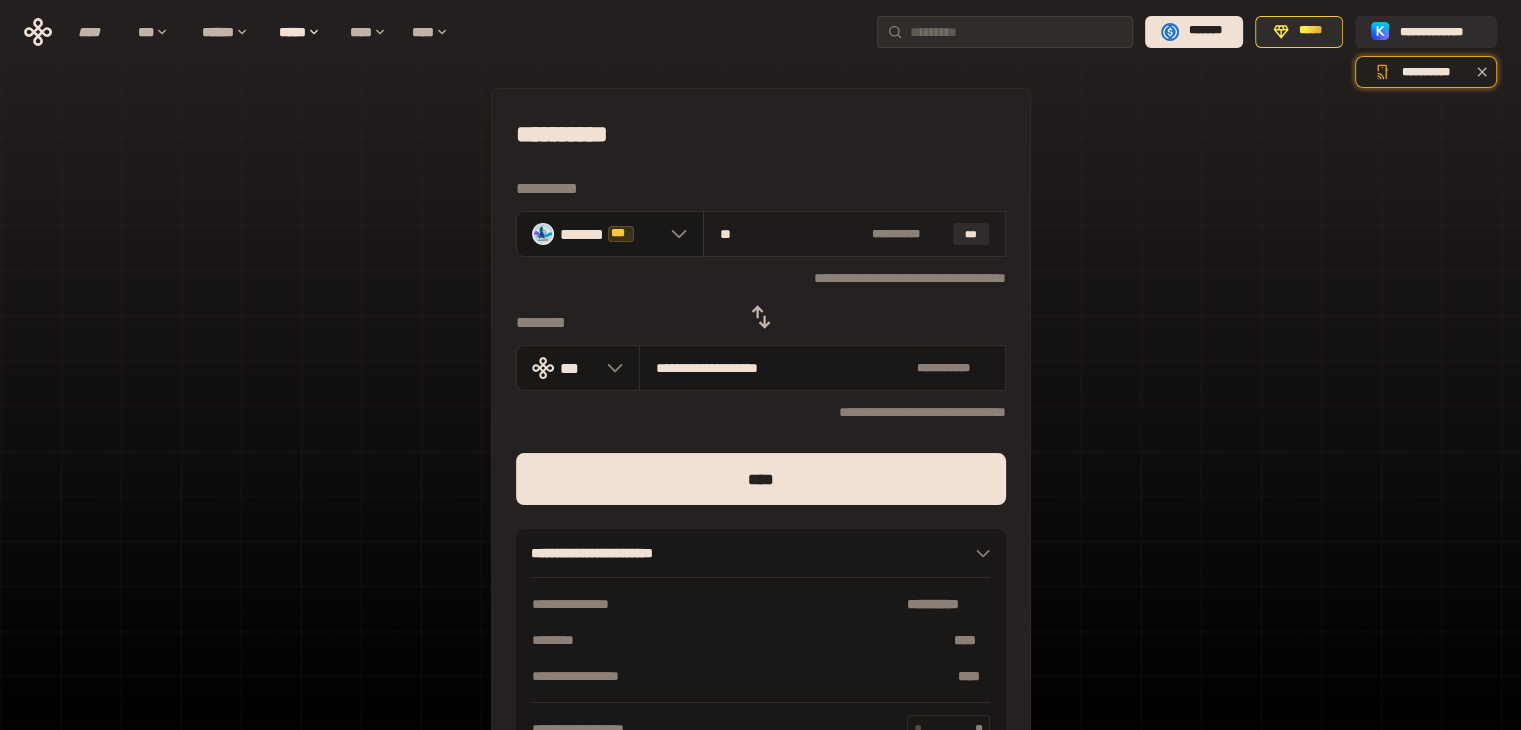 type on "**********" 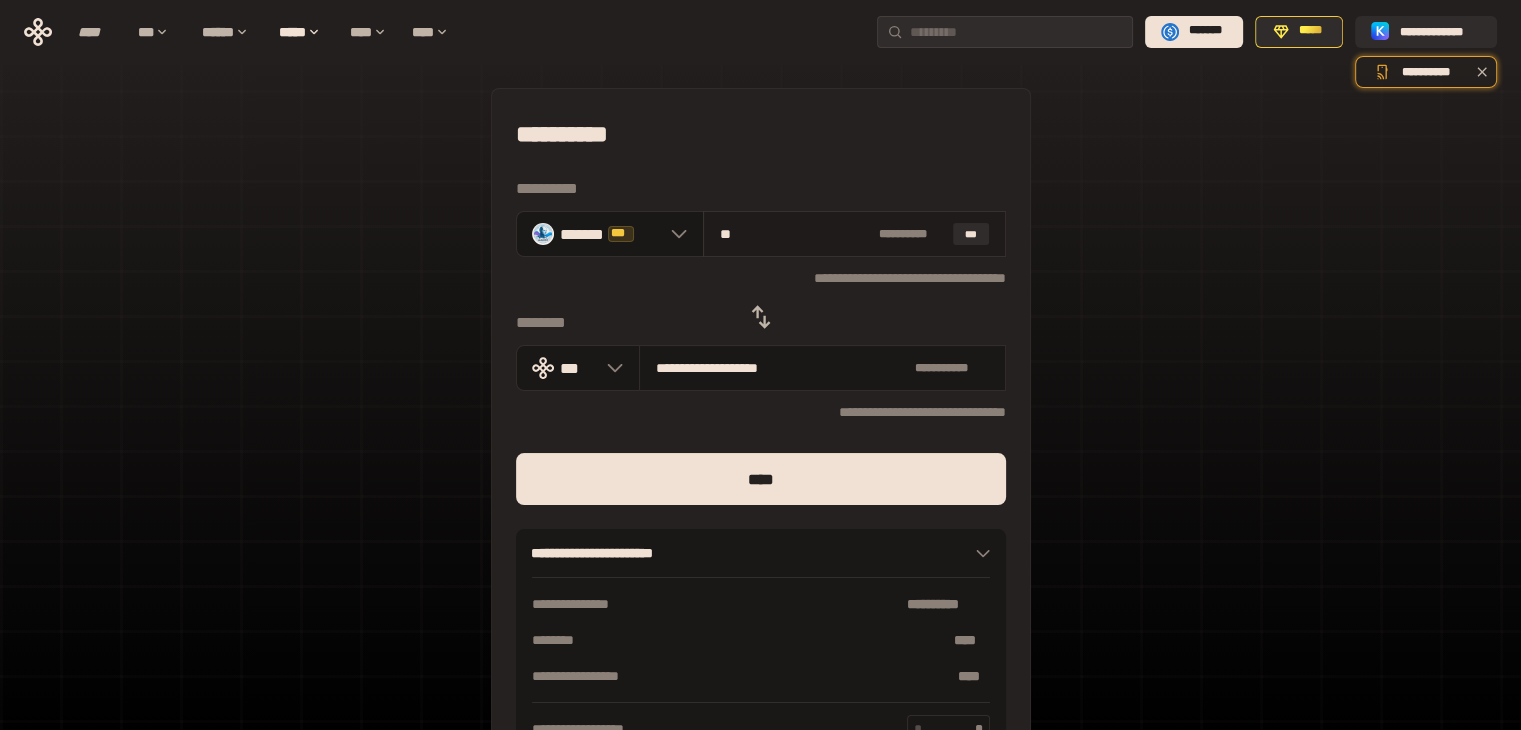 type on "***" 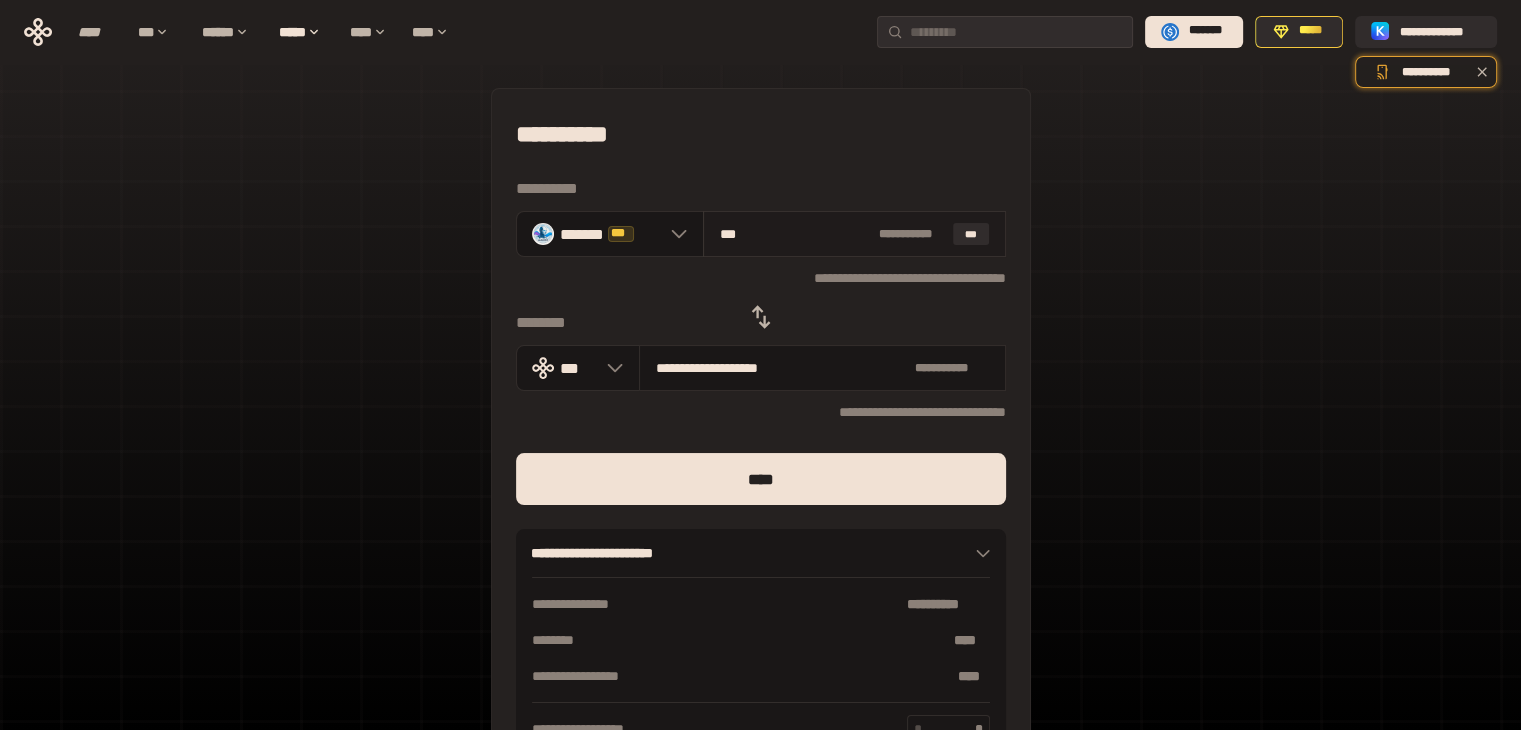 type on "**********" 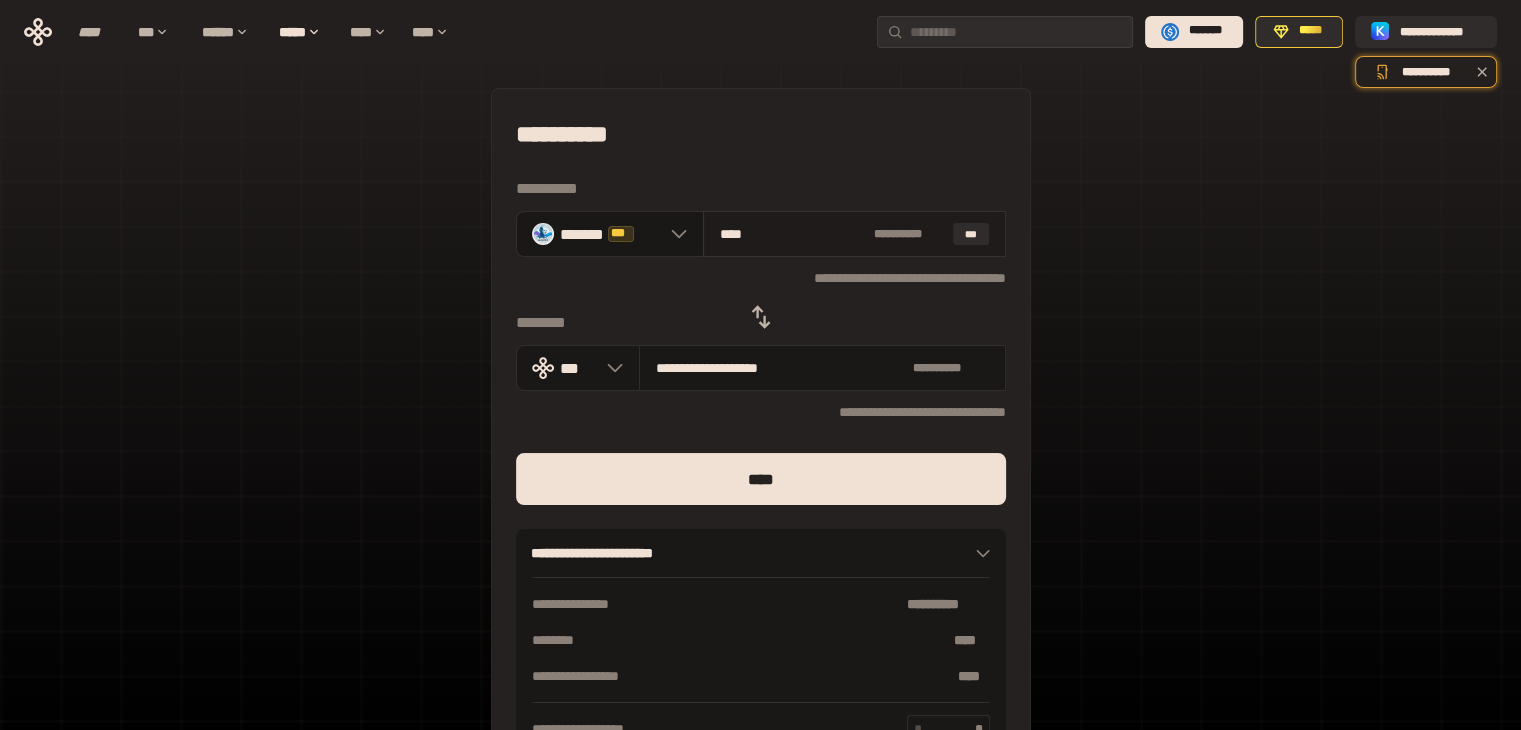type on "**********" 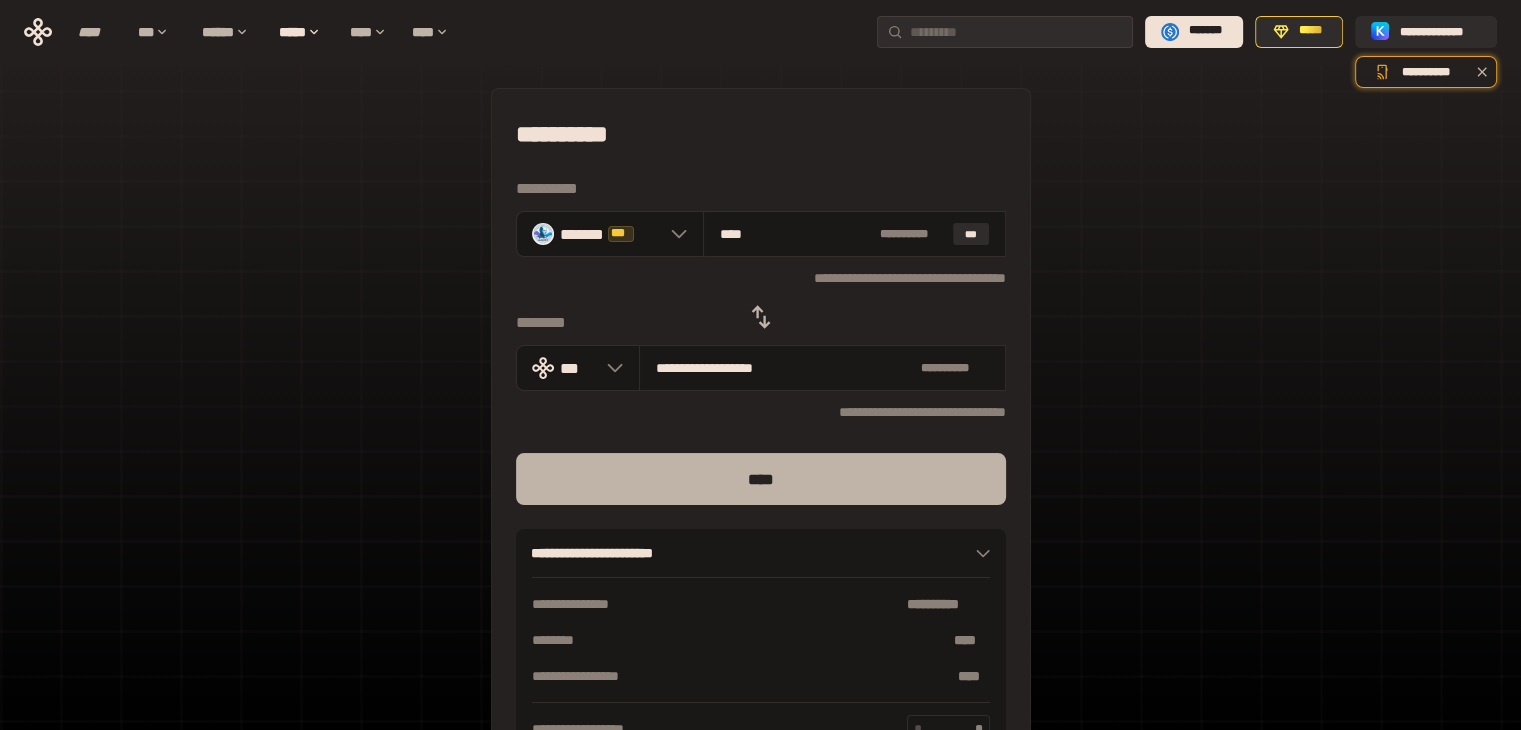 type on "****" 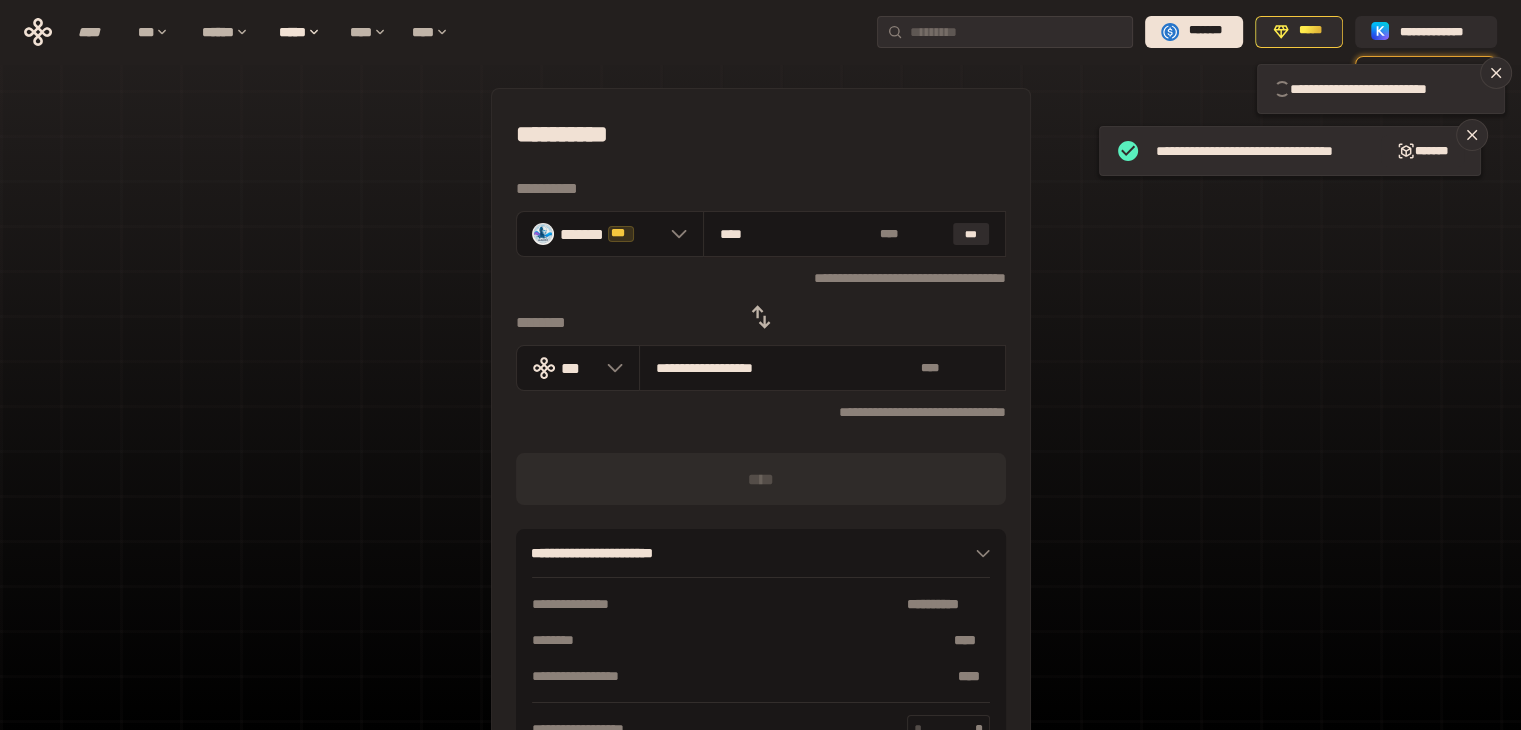 type 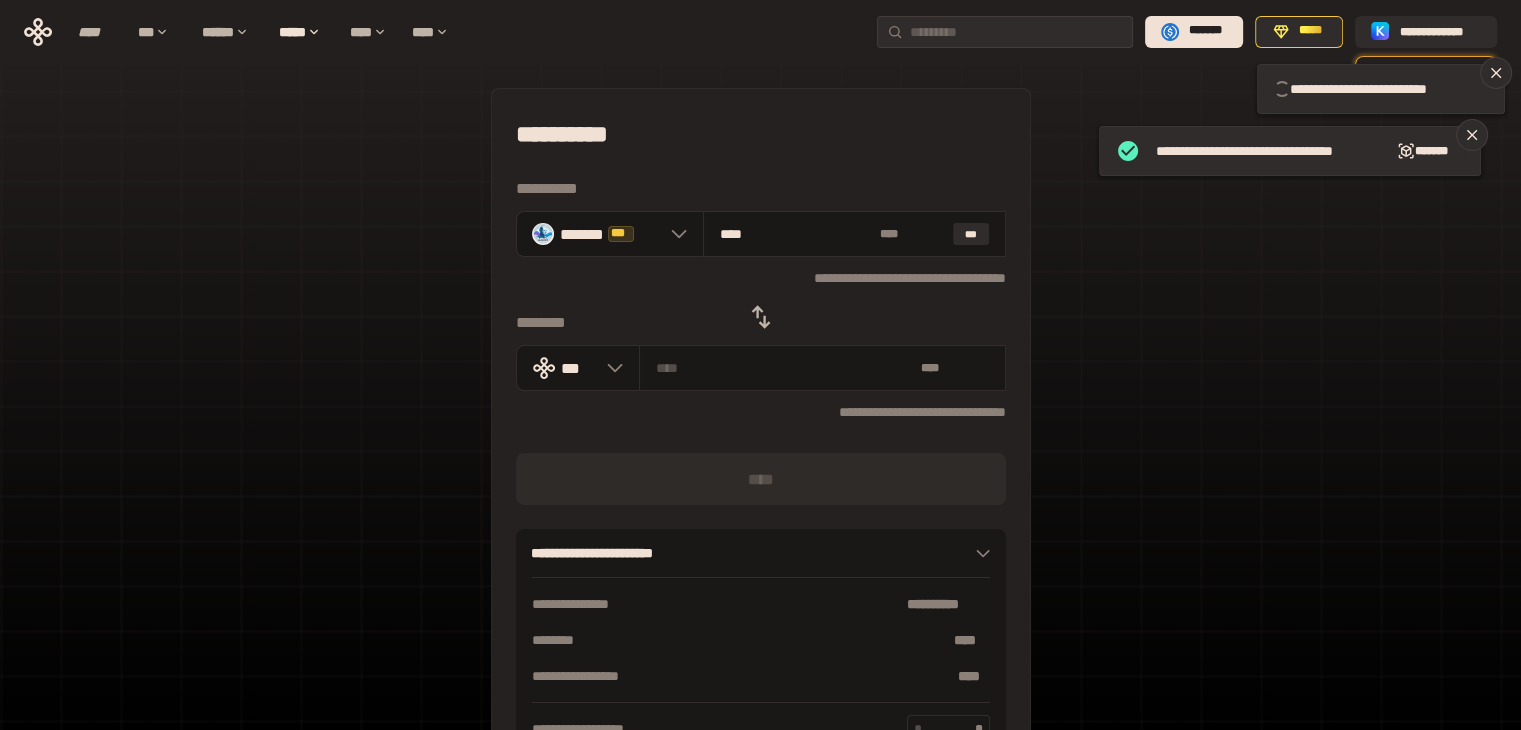 type 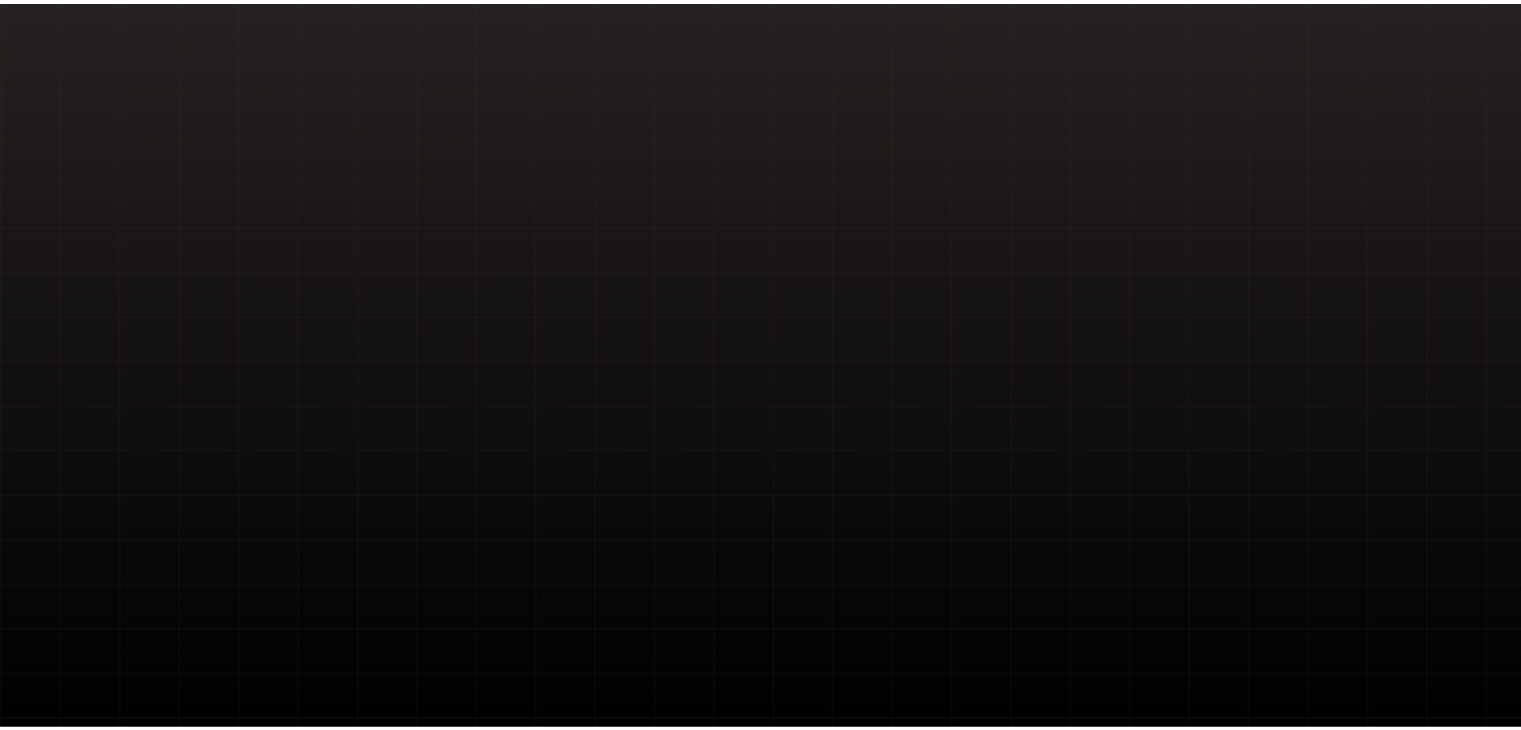 scroll, scrollTop: 0, scrollLeft: 0, axis: both 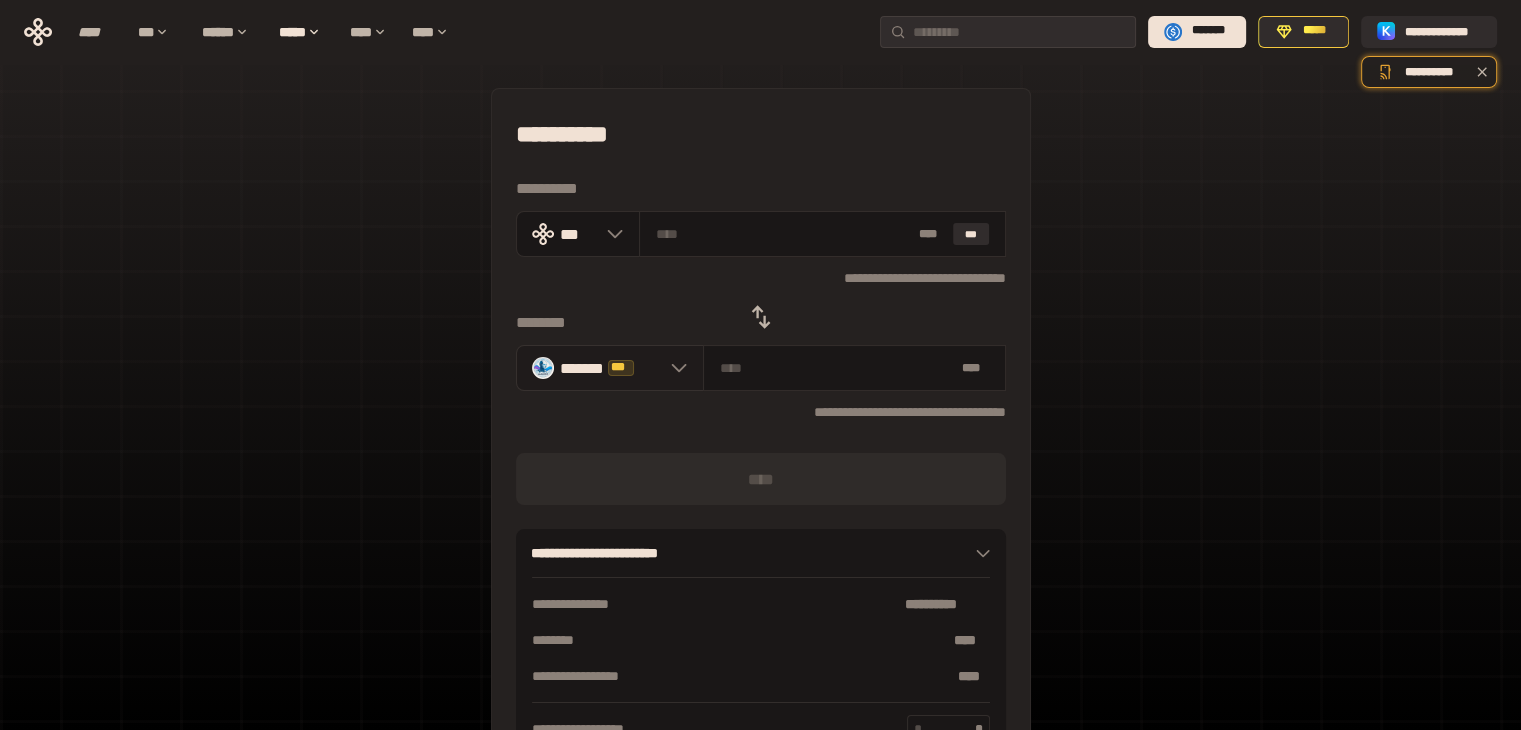 click on "*******   ***" at bounding box center [610, 368] 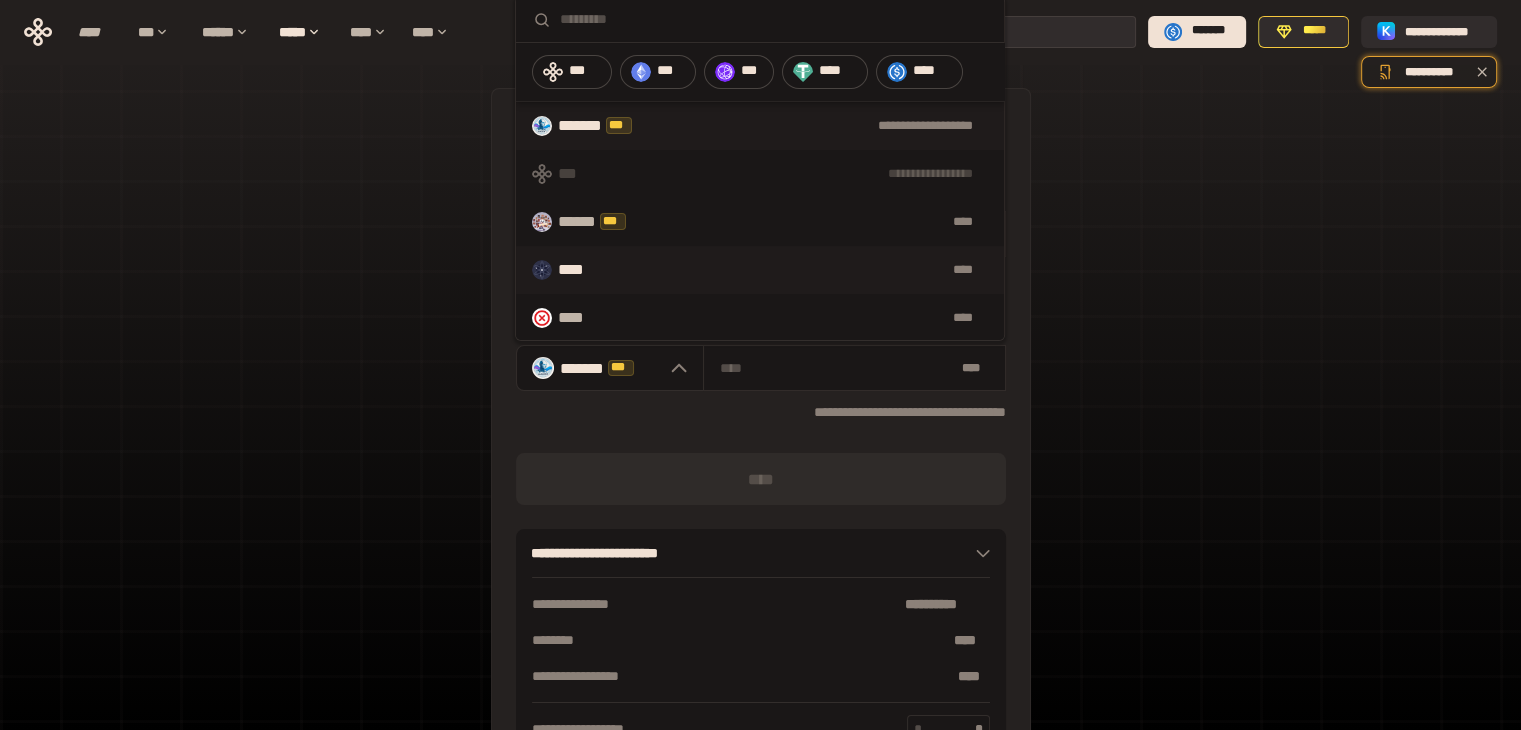 click on "**** ****" at bounding box center [760, 270] 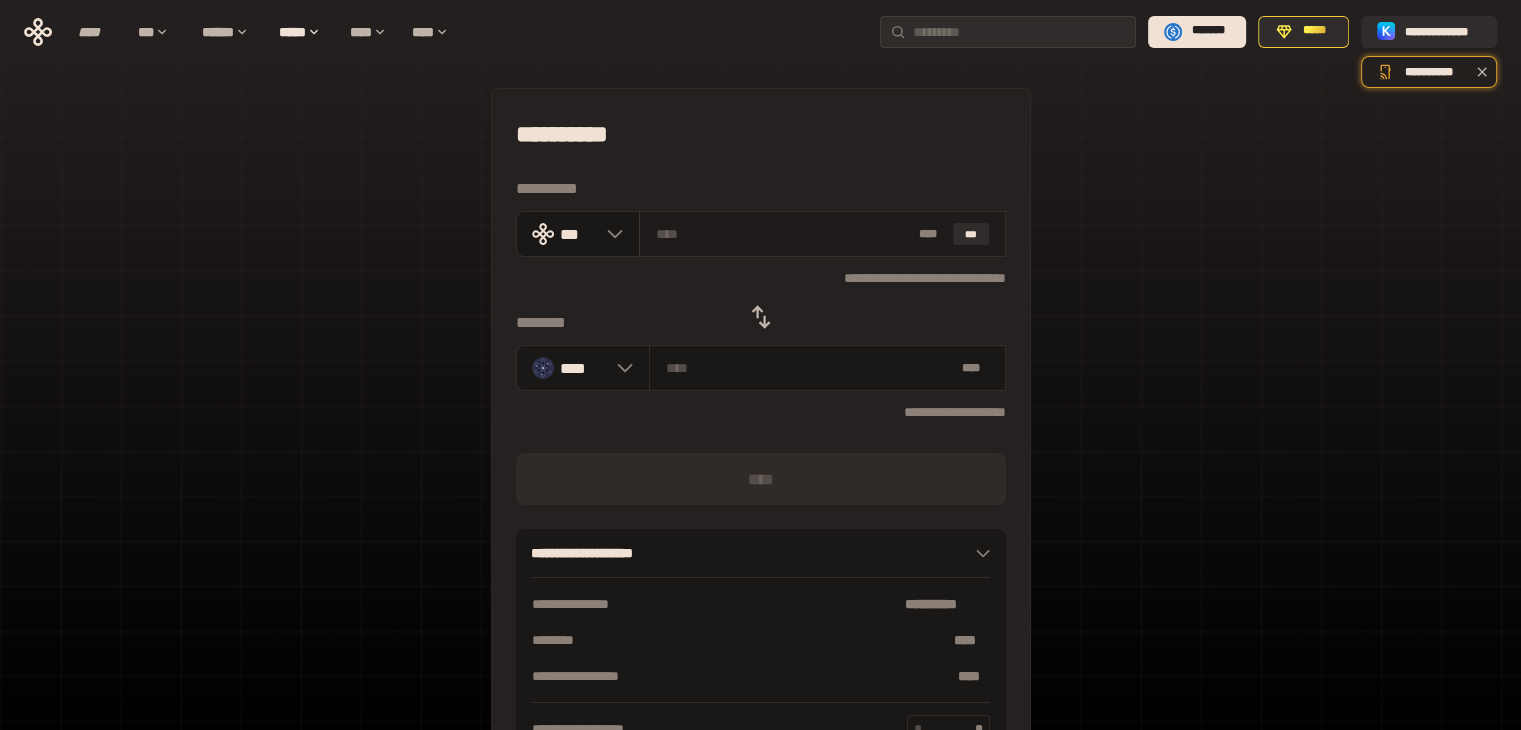 click at bounding box center [783, 234] 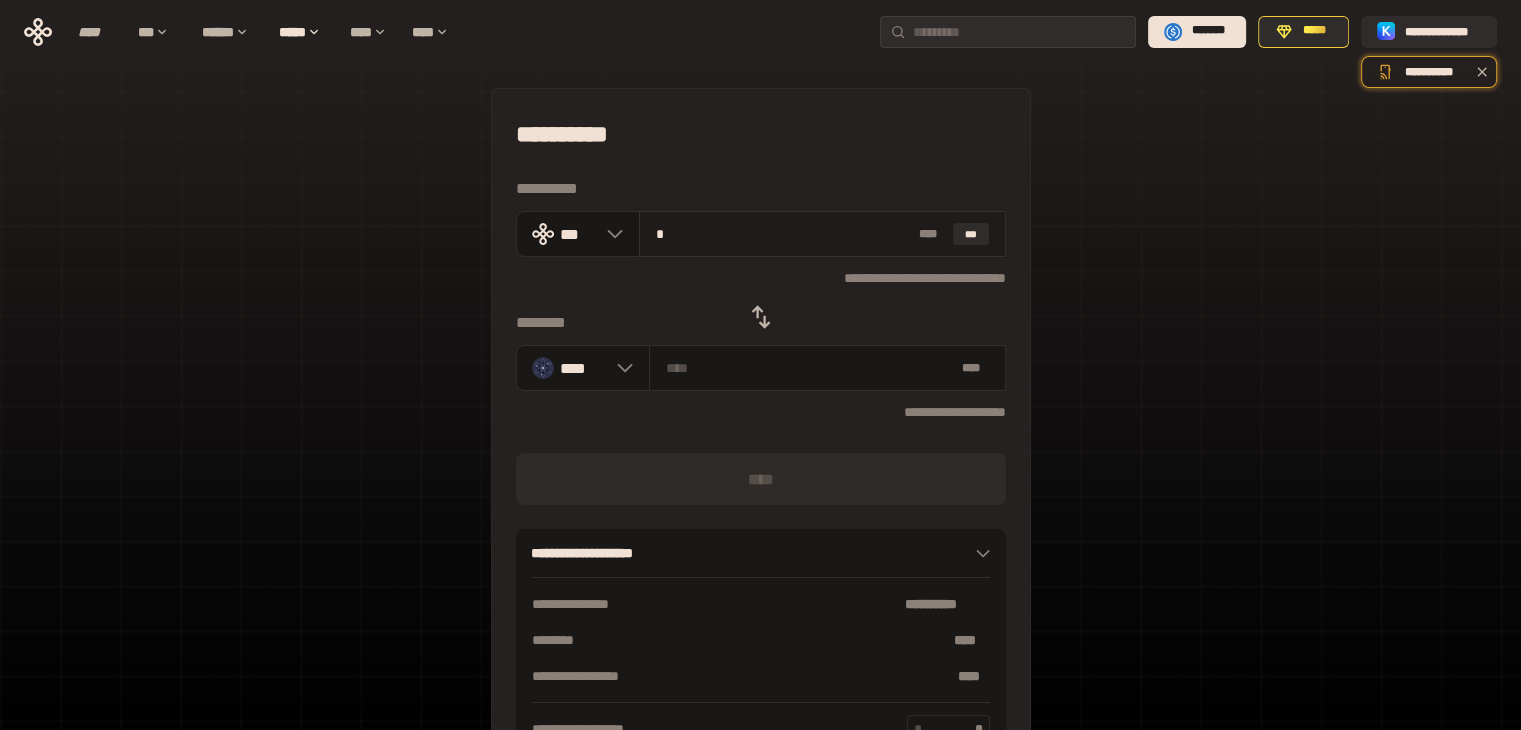 type on "********" 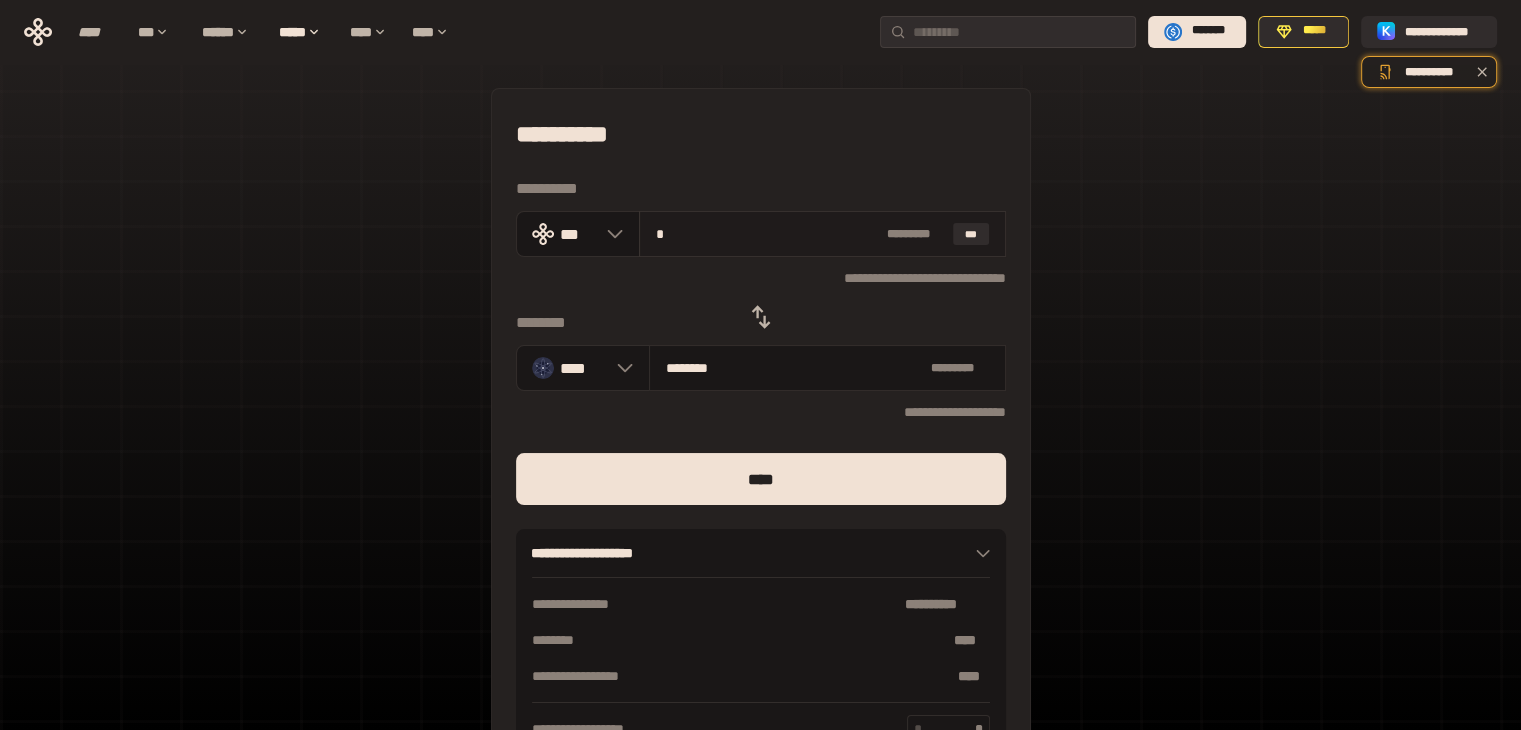 type on "**" 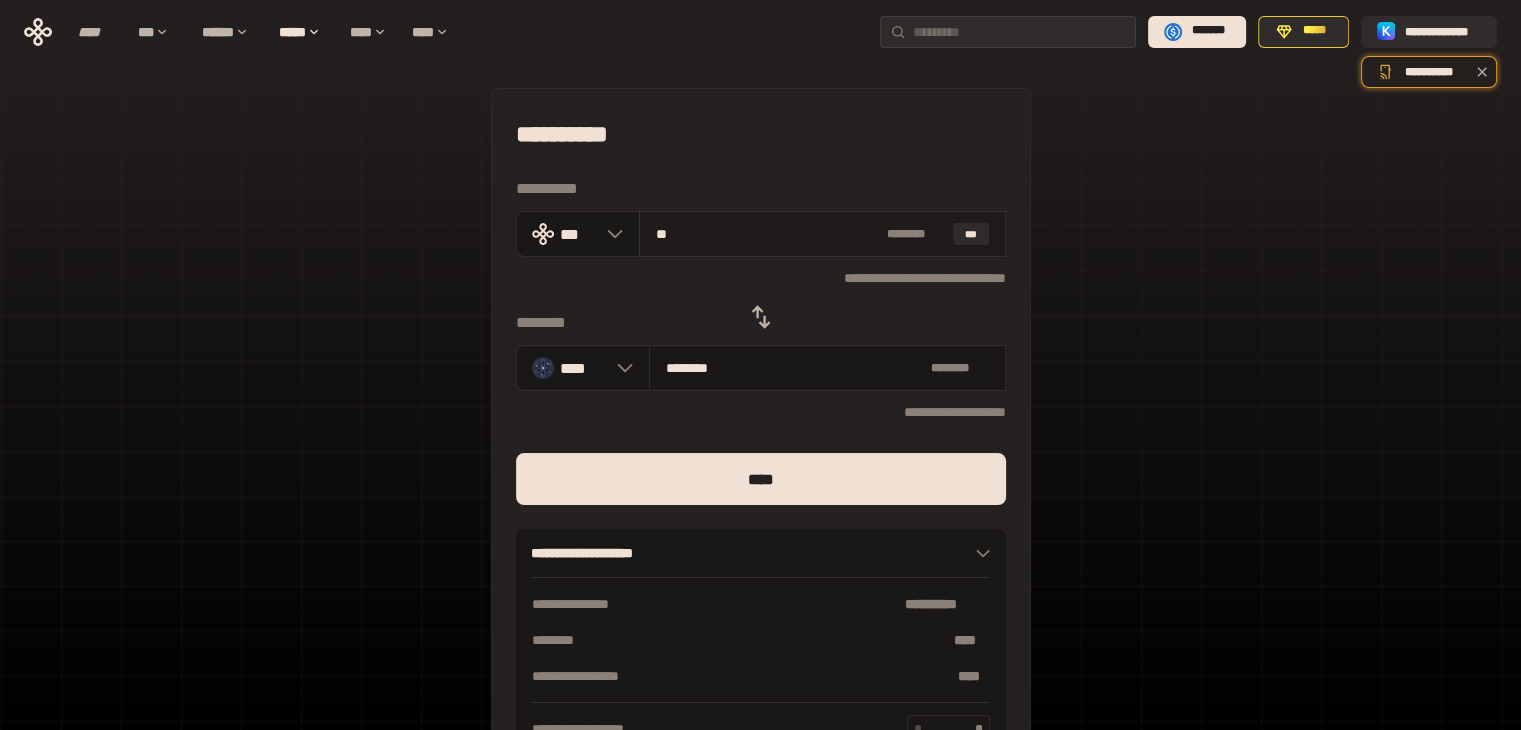 type on "********" 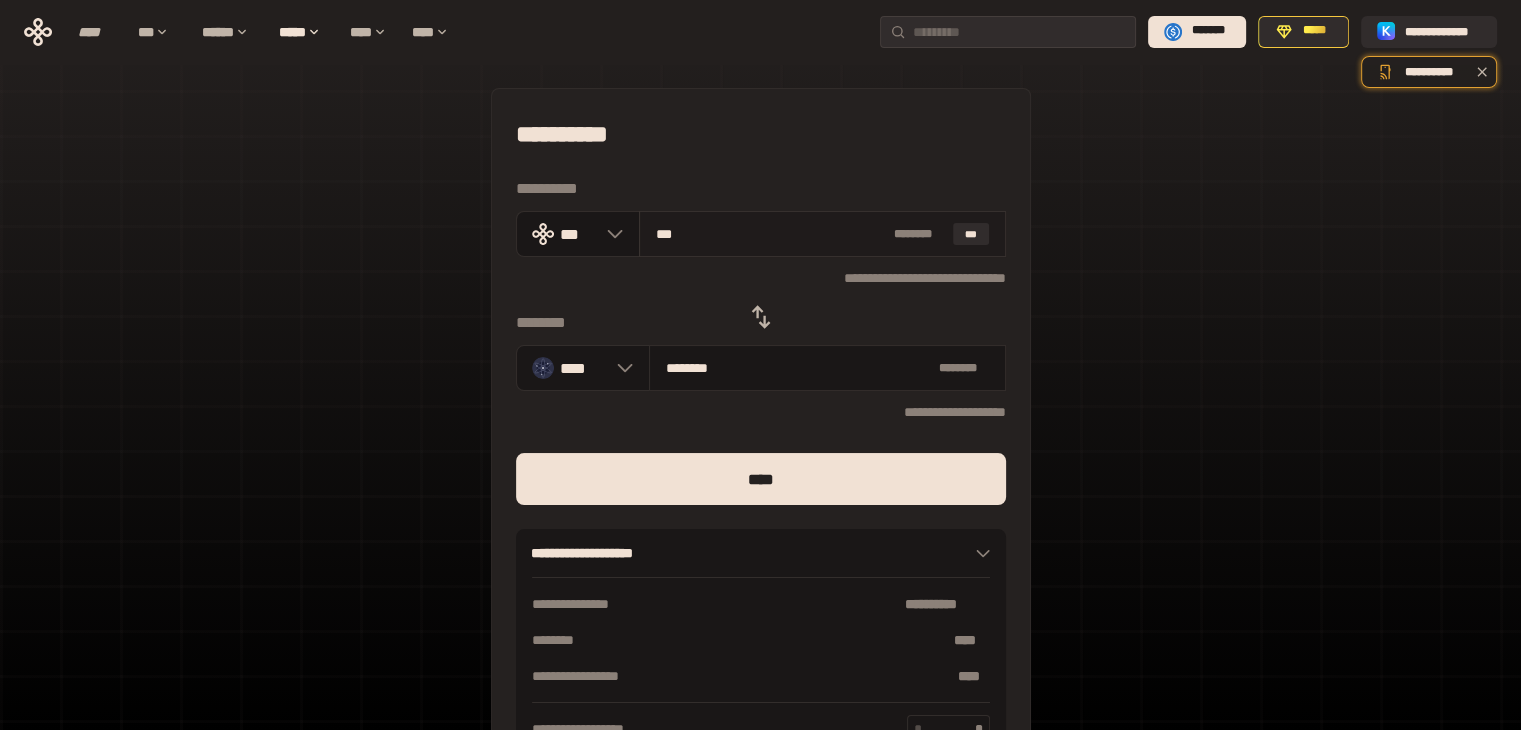 type on "****" 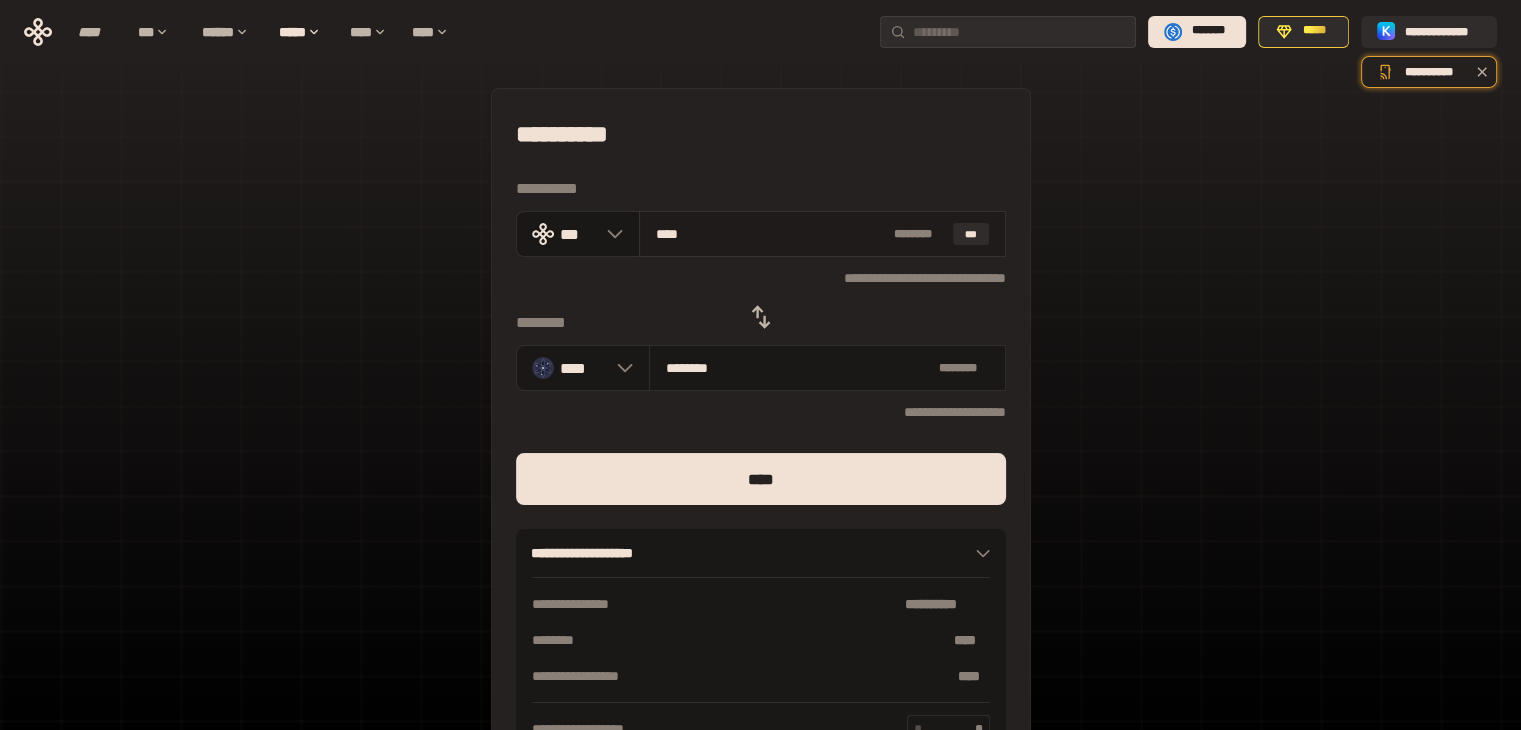 type on "********" 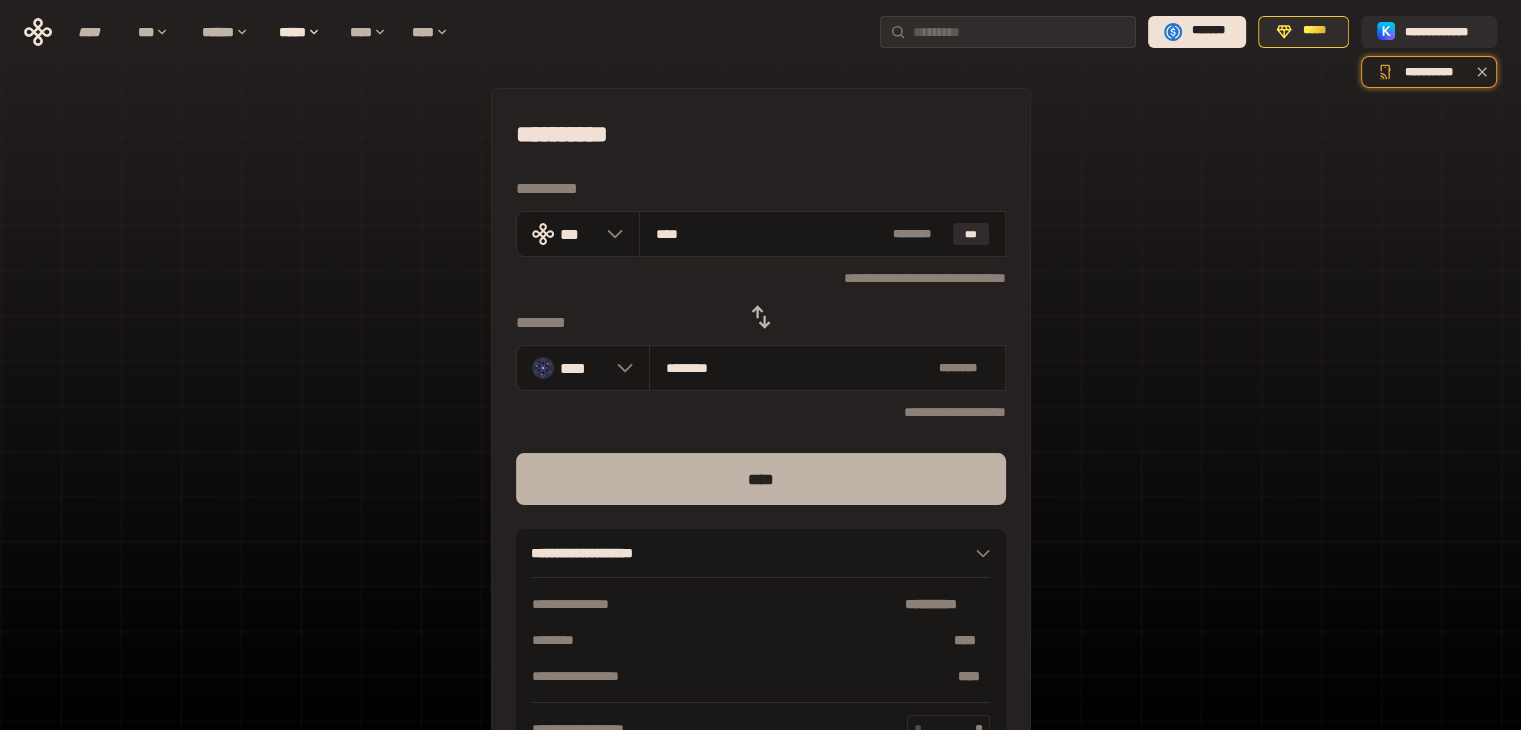 type on "****" 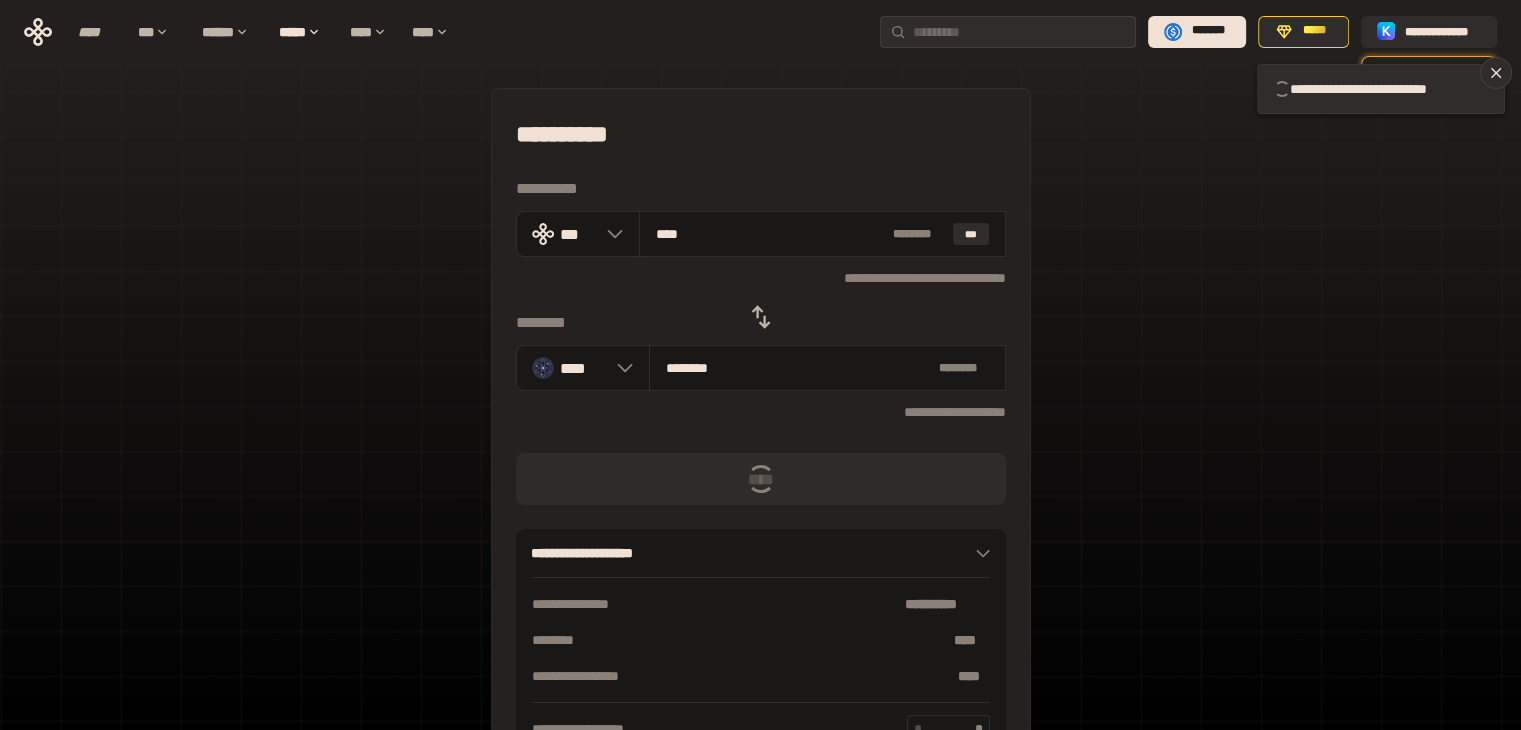 type 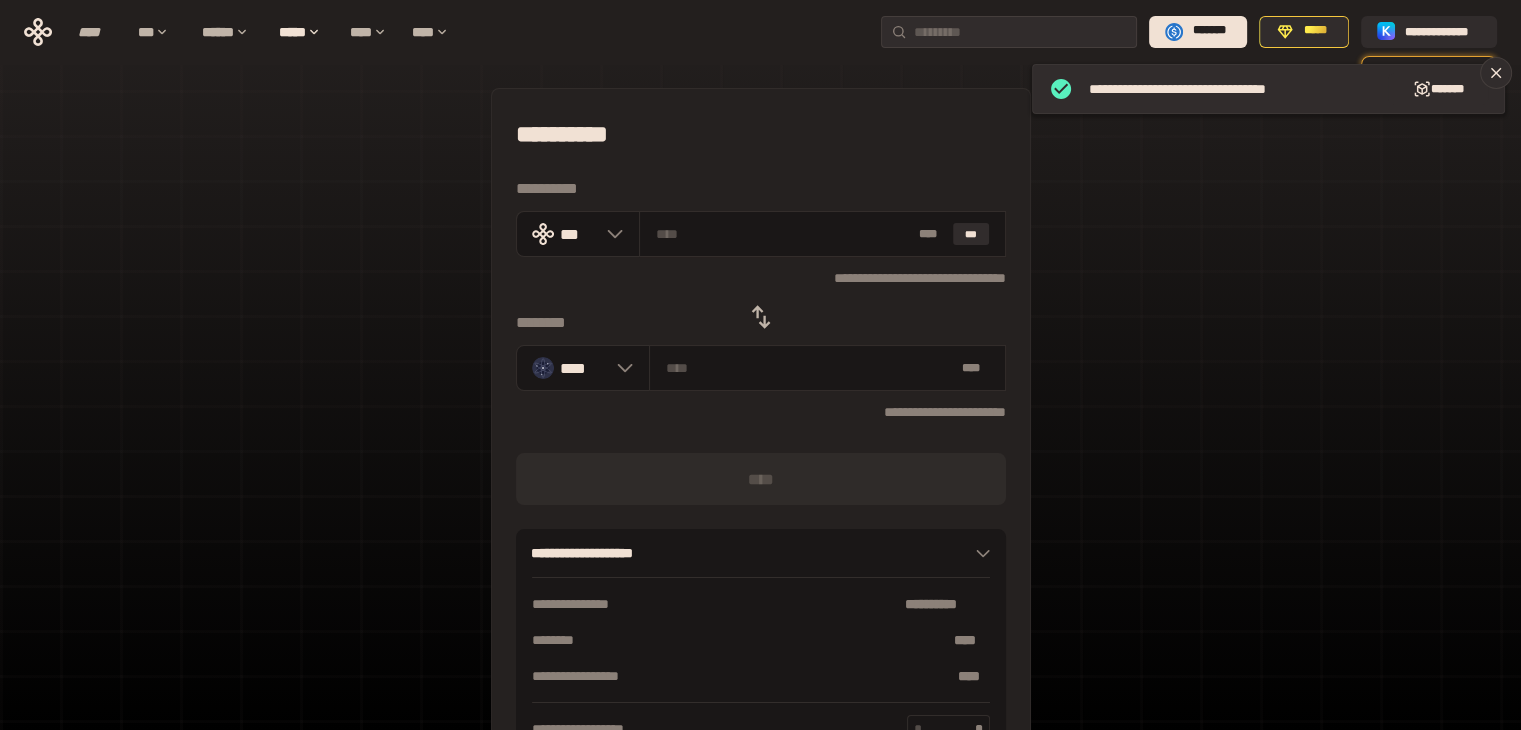 click 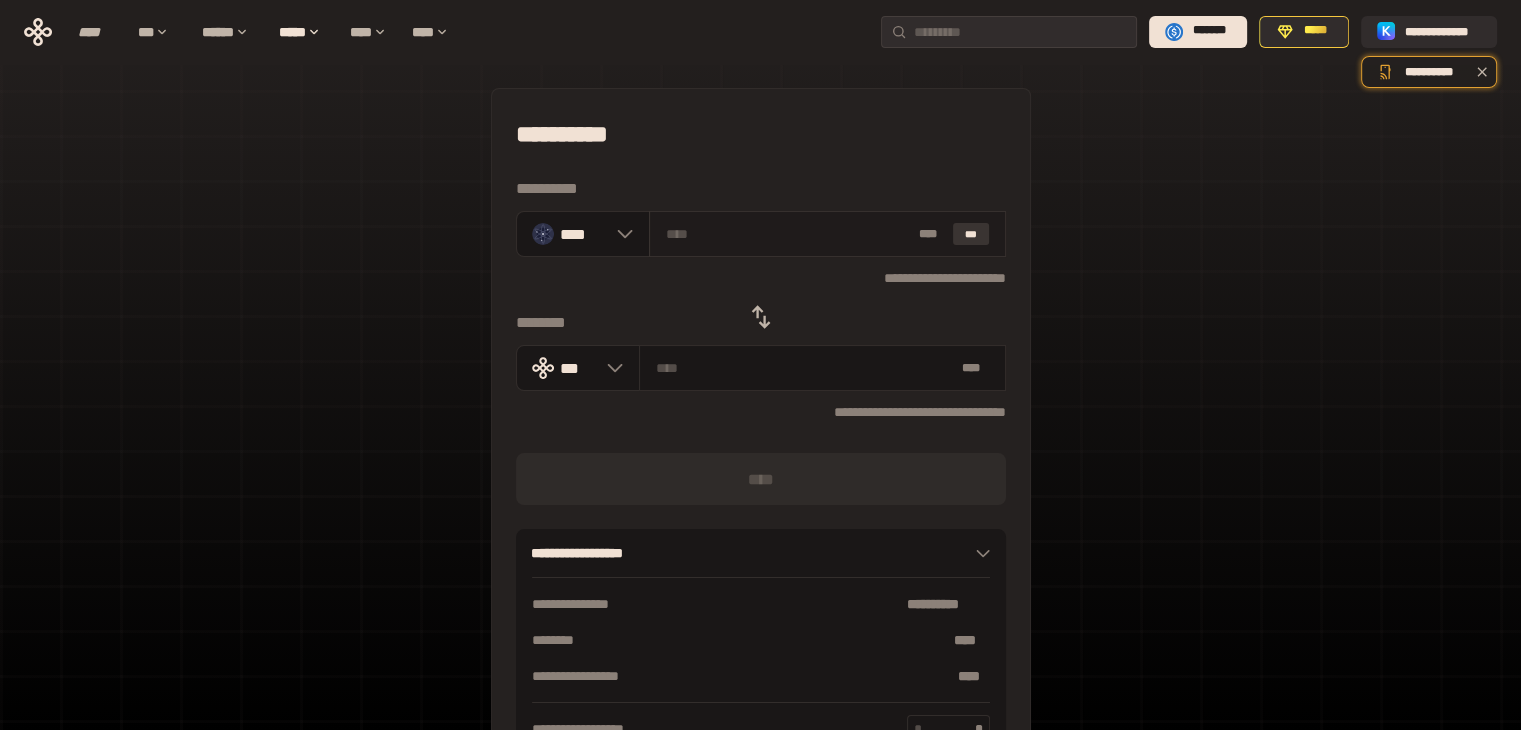 click on "***" at bounding box center [971, 234] 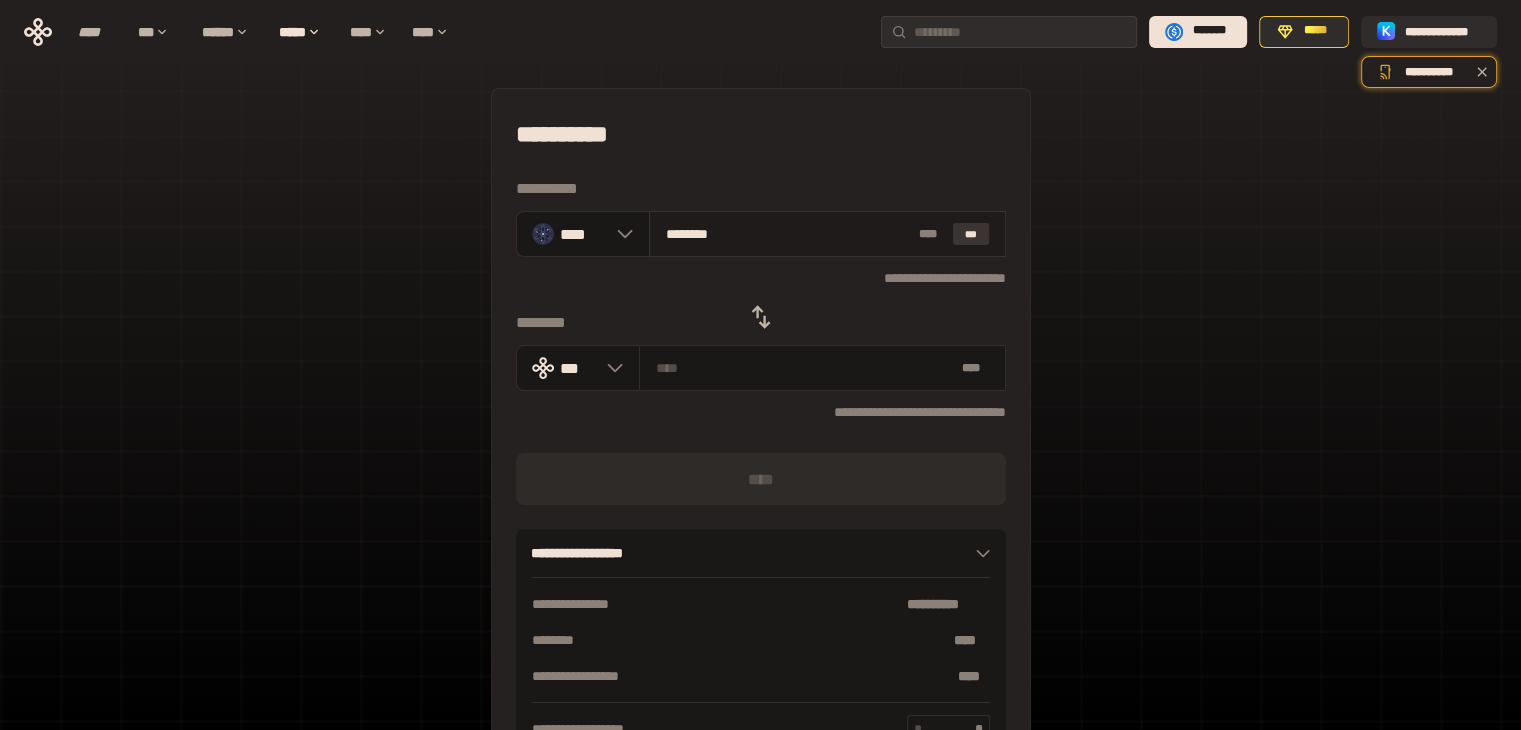 type on "**********" 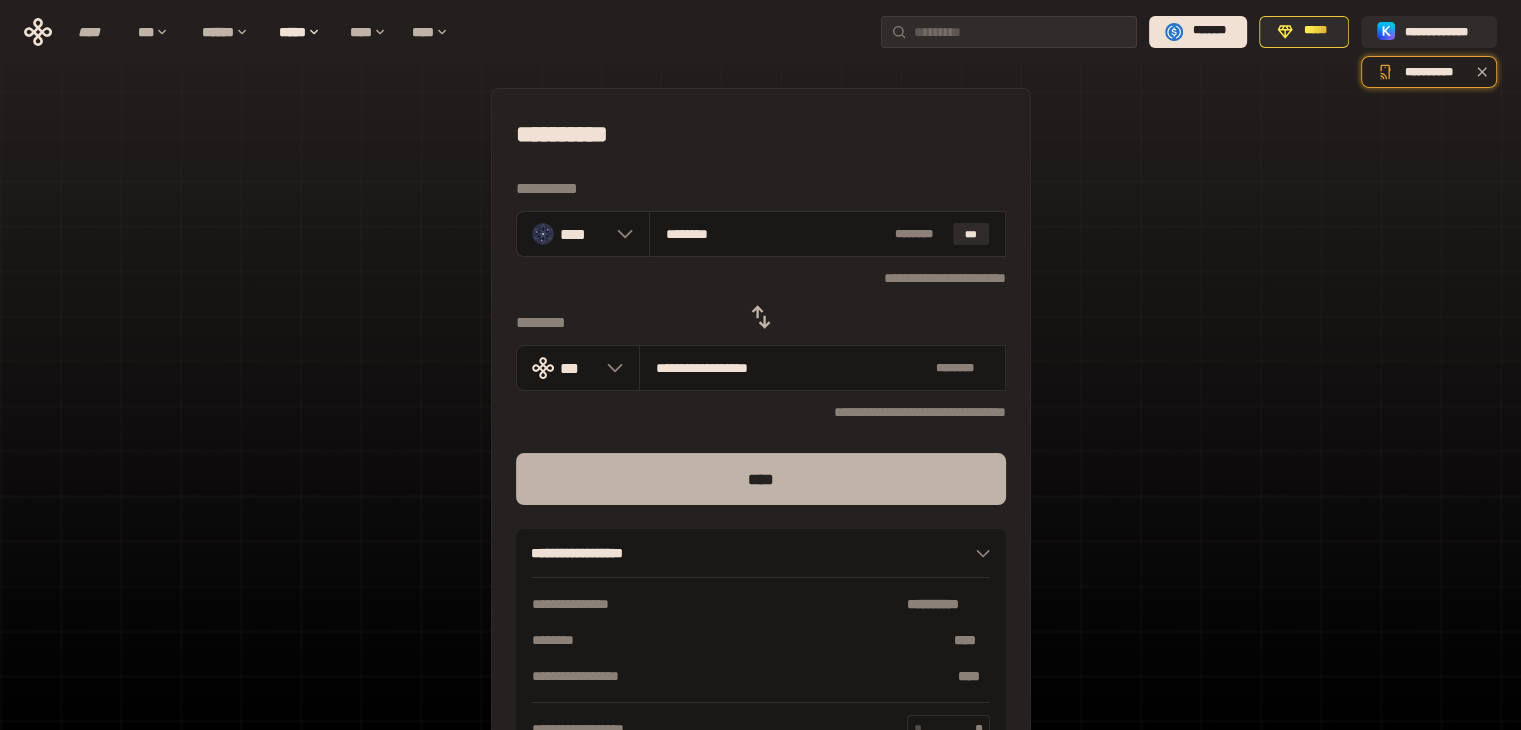 click on "****" at bounding box center (761, 479) 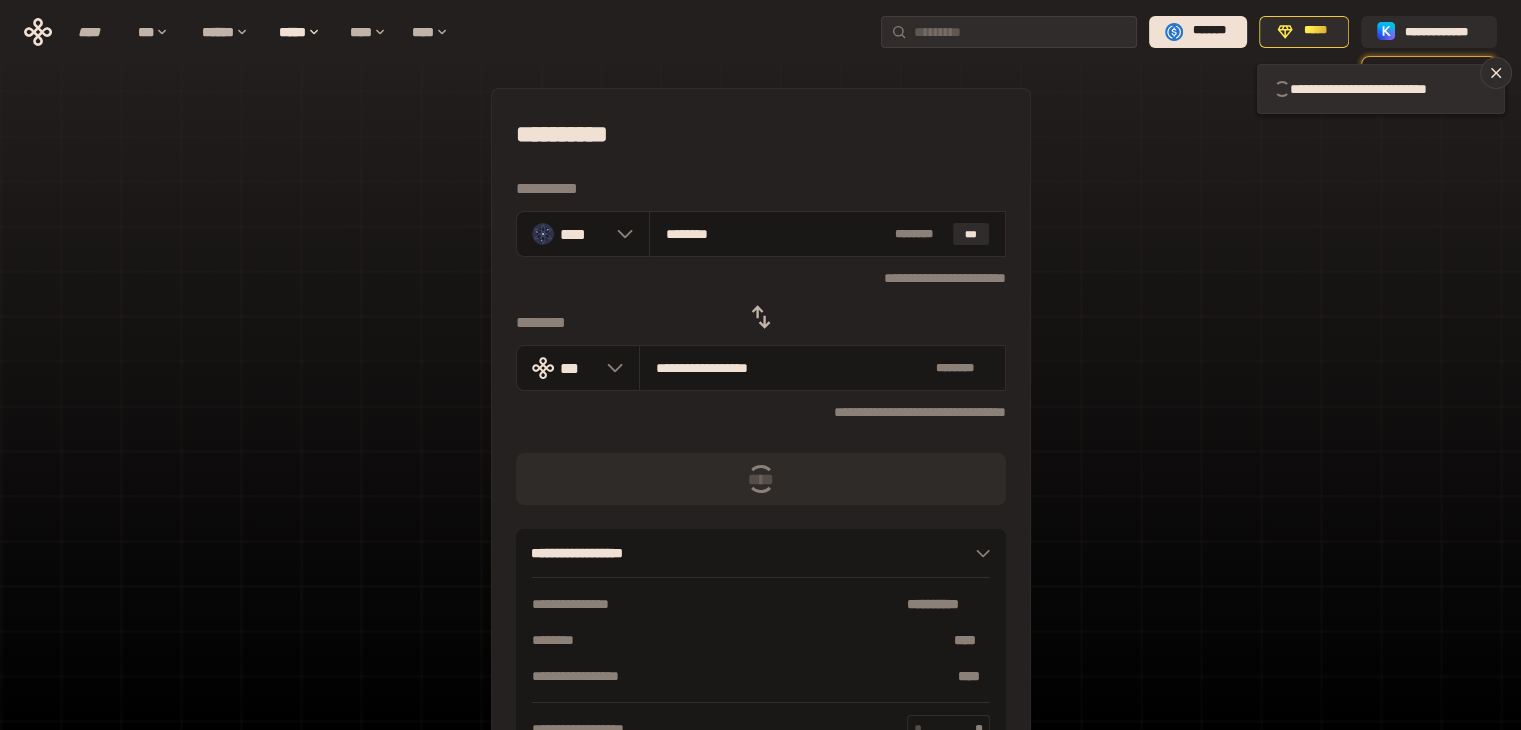 type 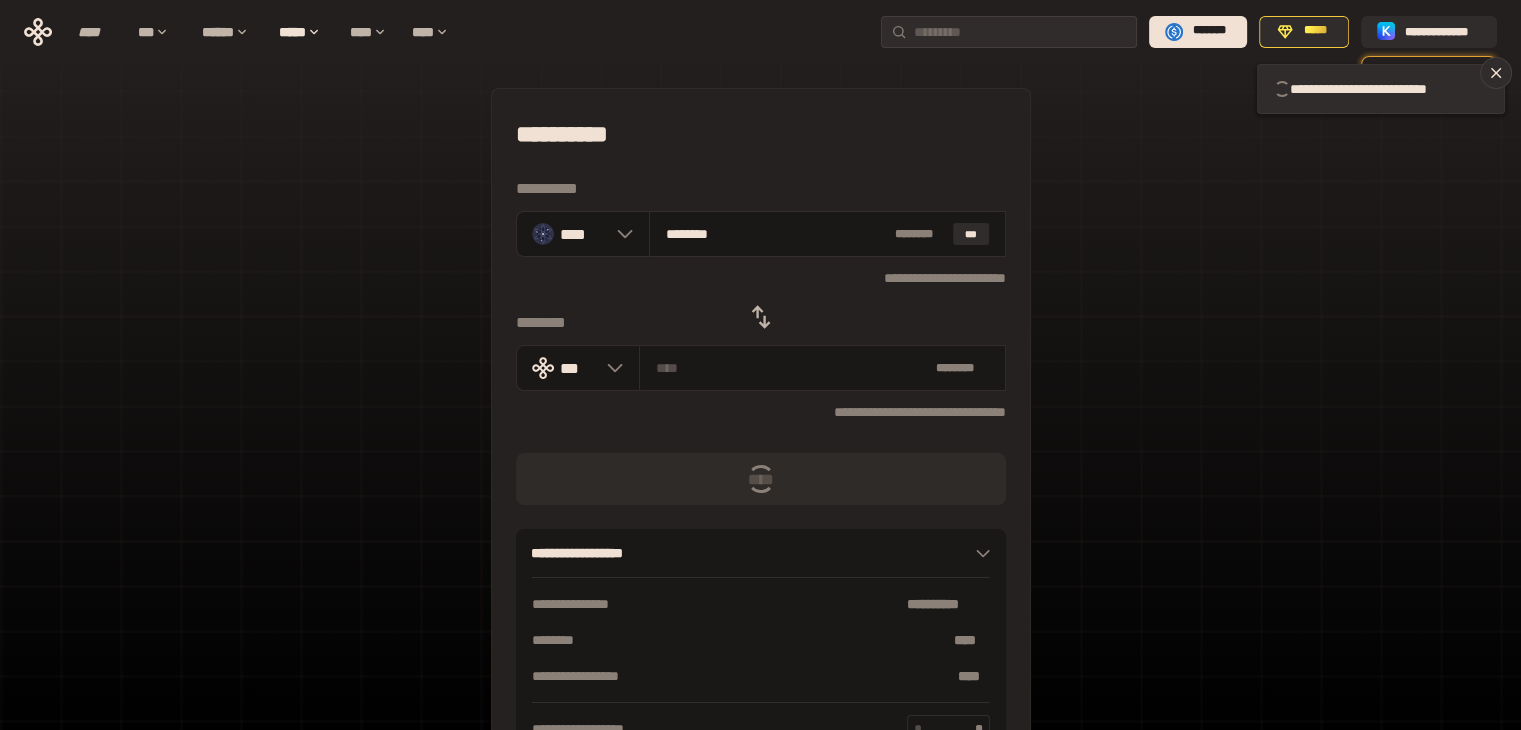 type 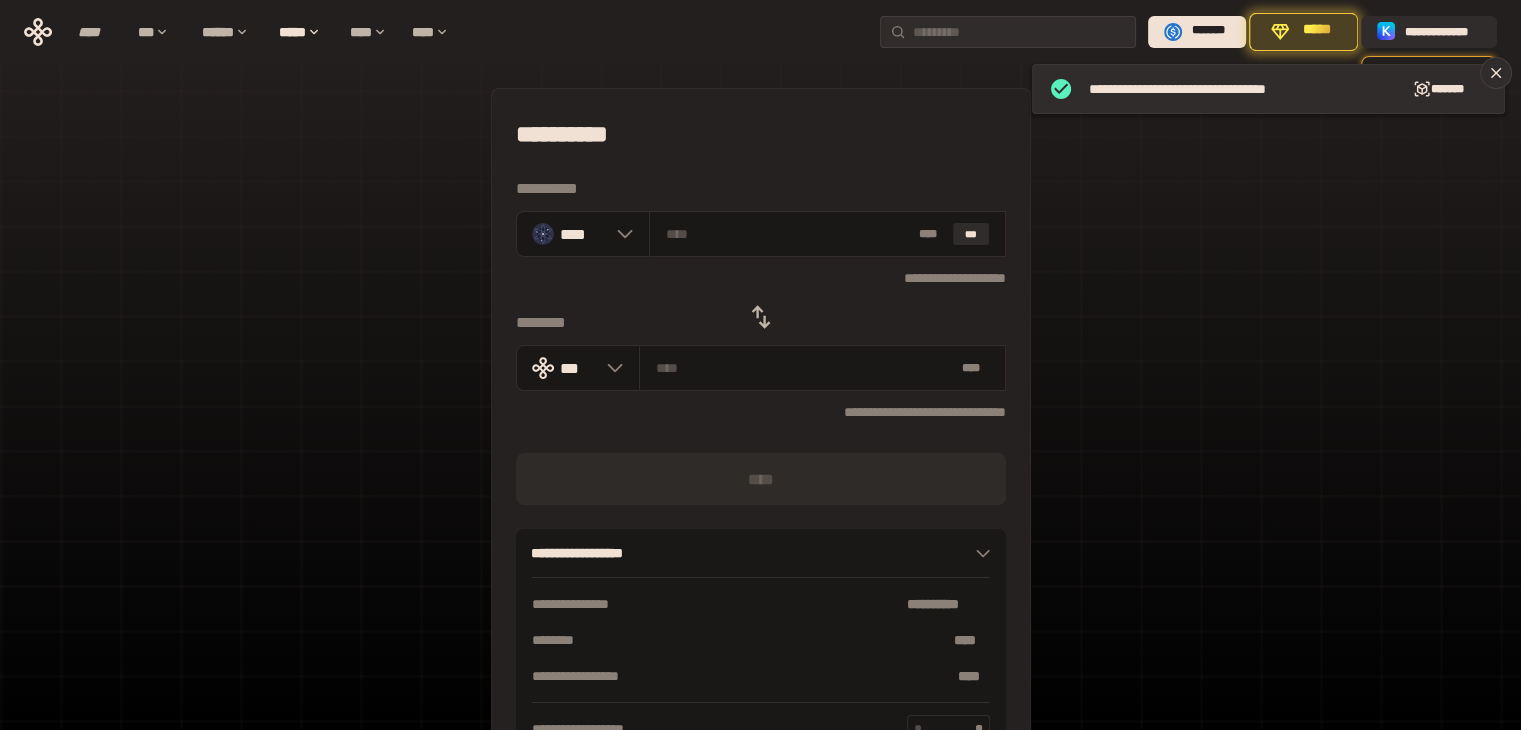 click on "*****" at bounding box center (1303, 32) 